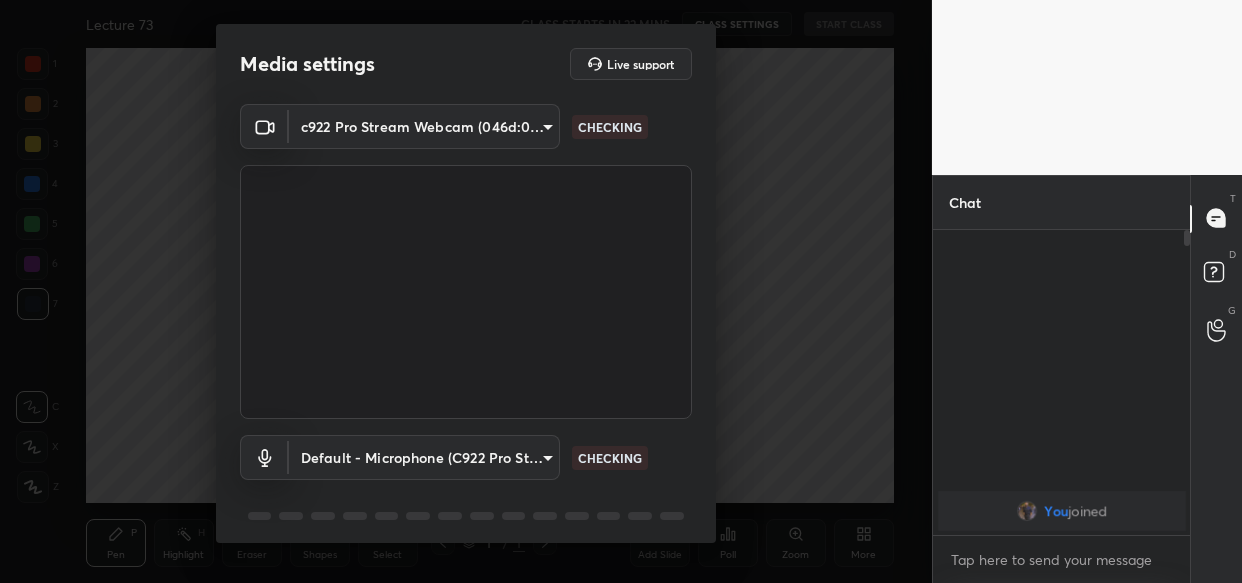 scroll, scrollTop: 0, scrollLeft: 0, axis: both 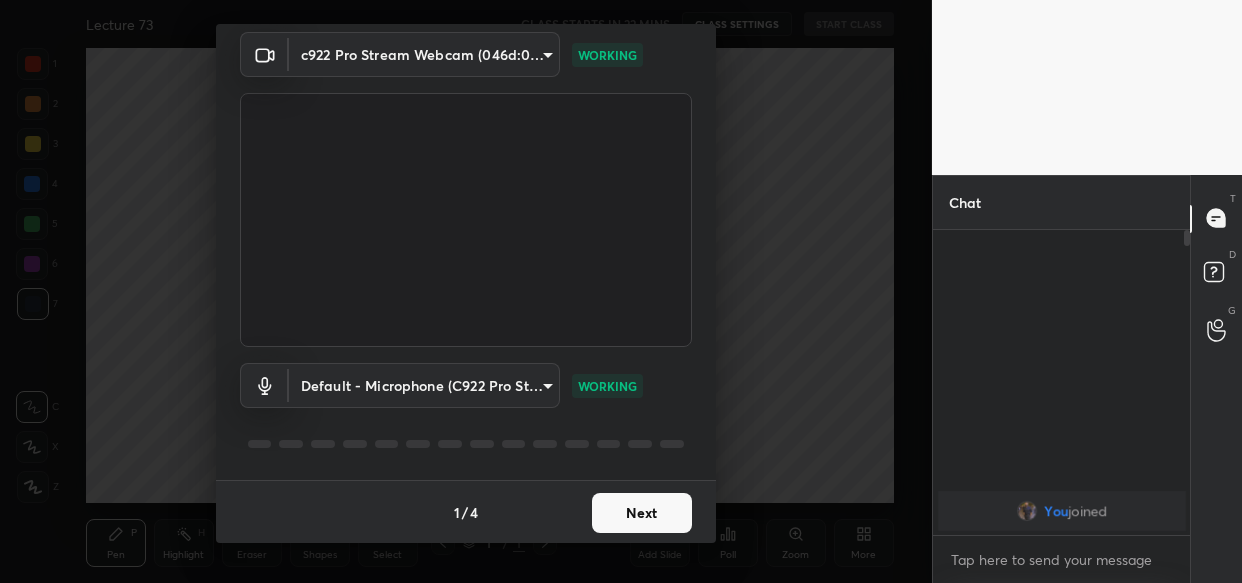 click on "Next" at bounding box center [642, 513] 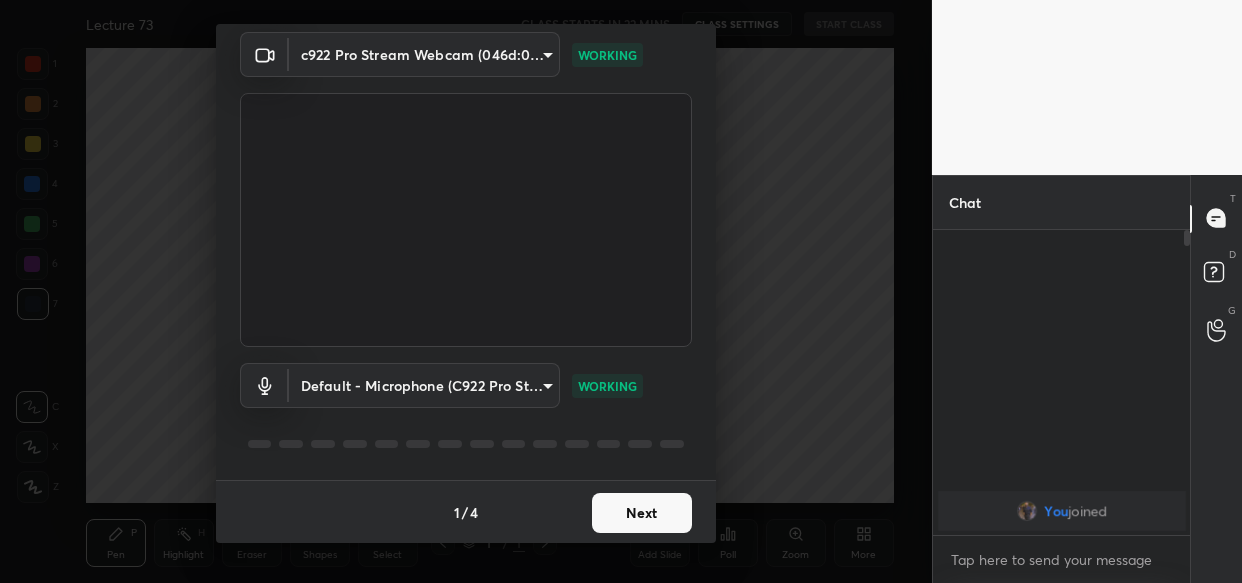 scroll, scrollTop: 0, scrollLeft: 0, axis: both 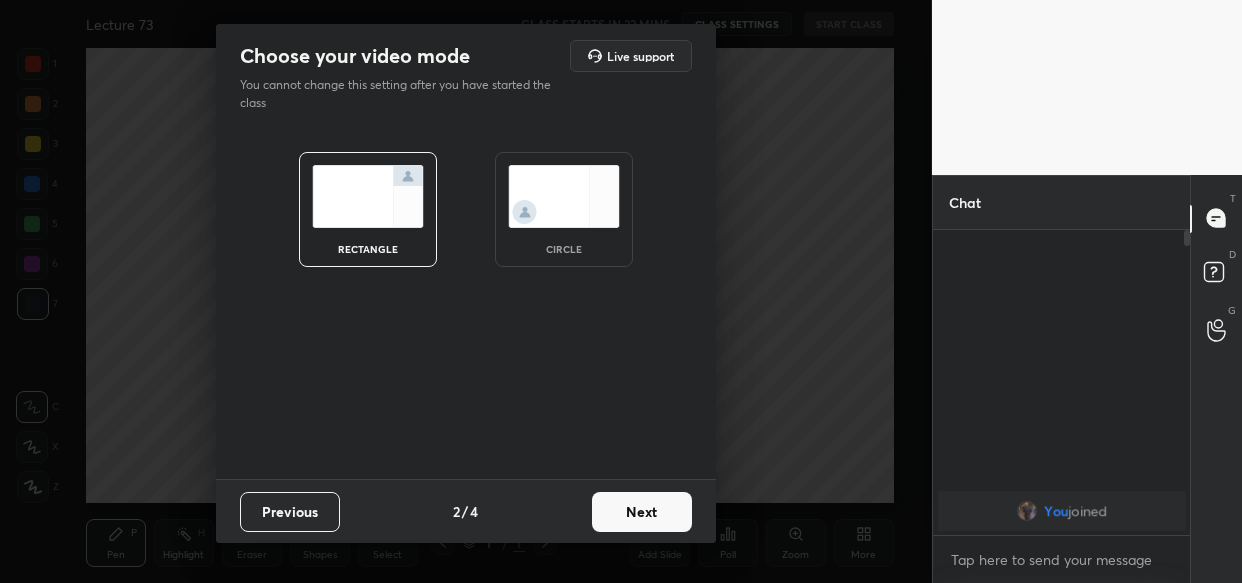 click on "Next" at bounding box center (642, 512) 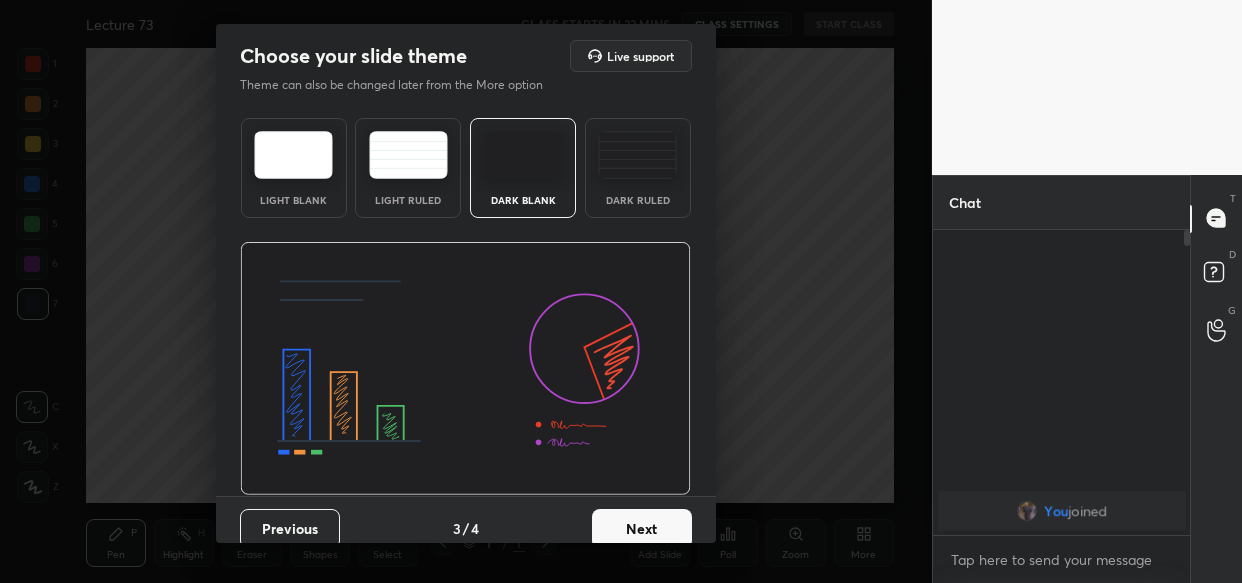 click on "Next" at bounding box center [642, 529] 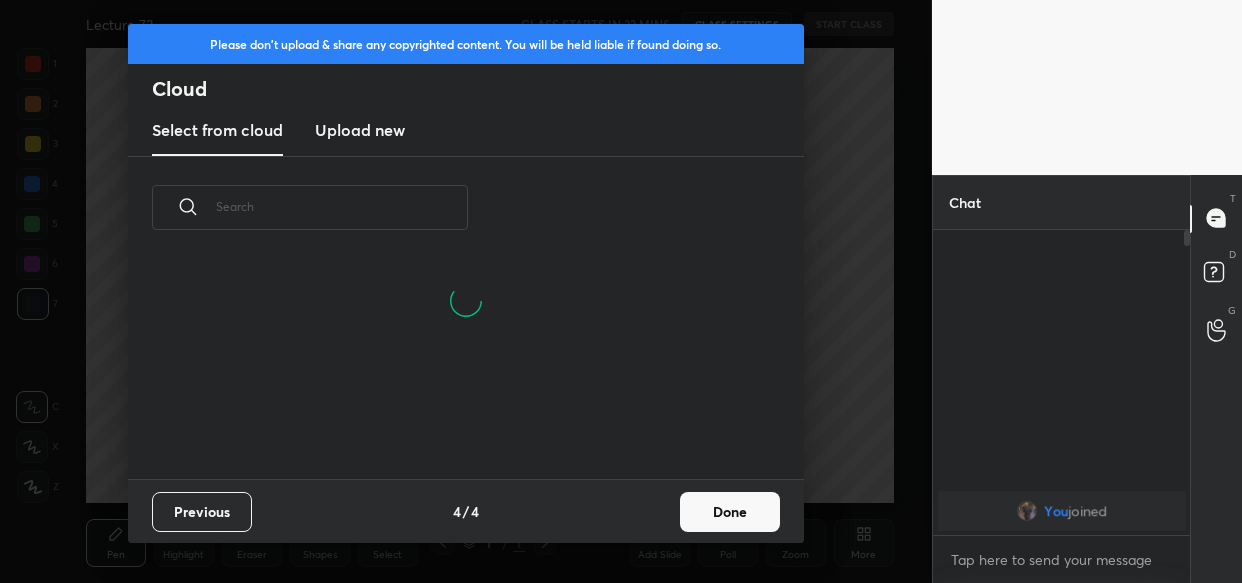 click on "Done" at bounding box center [730, 512] 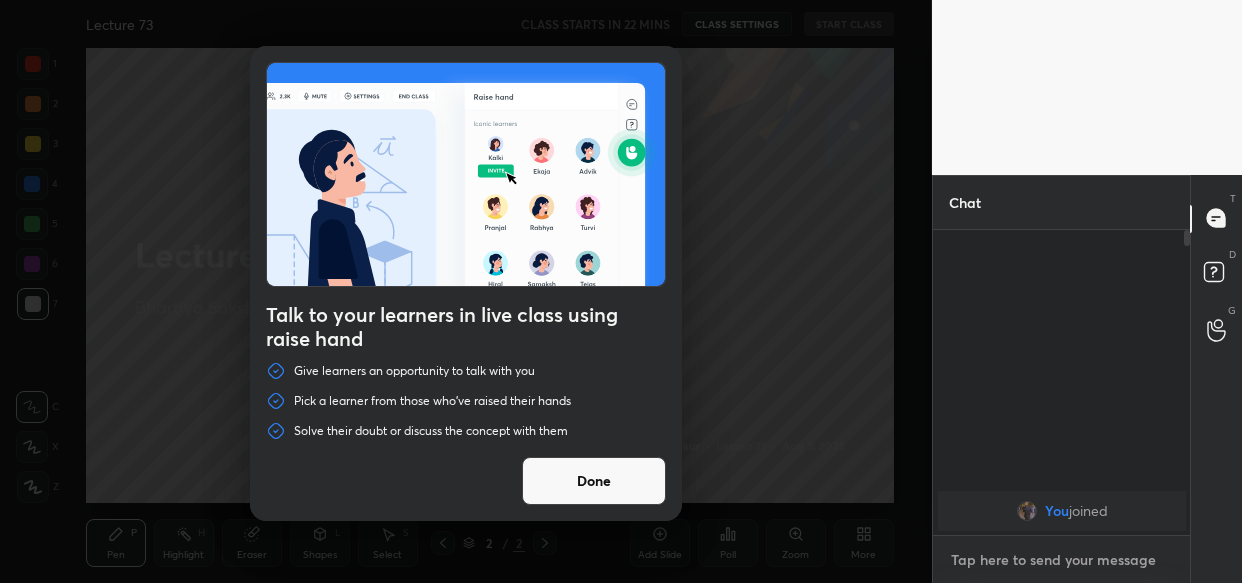 click at bounding box center (1062, 560) 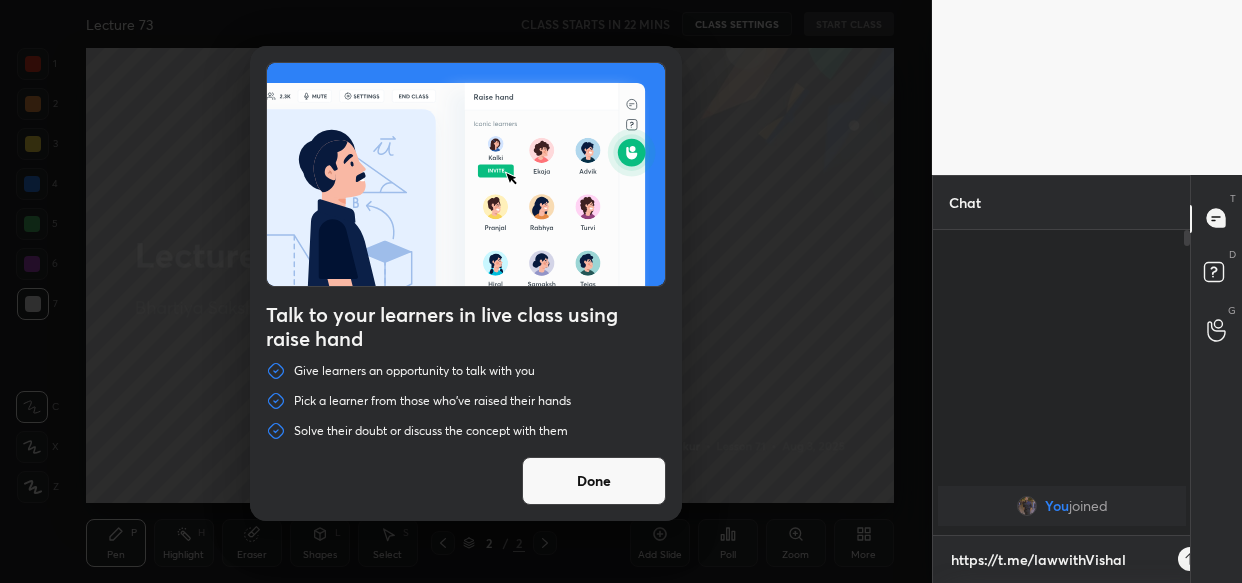 scroll, scrollTop: 294, scrollLeft: 252, axis: both 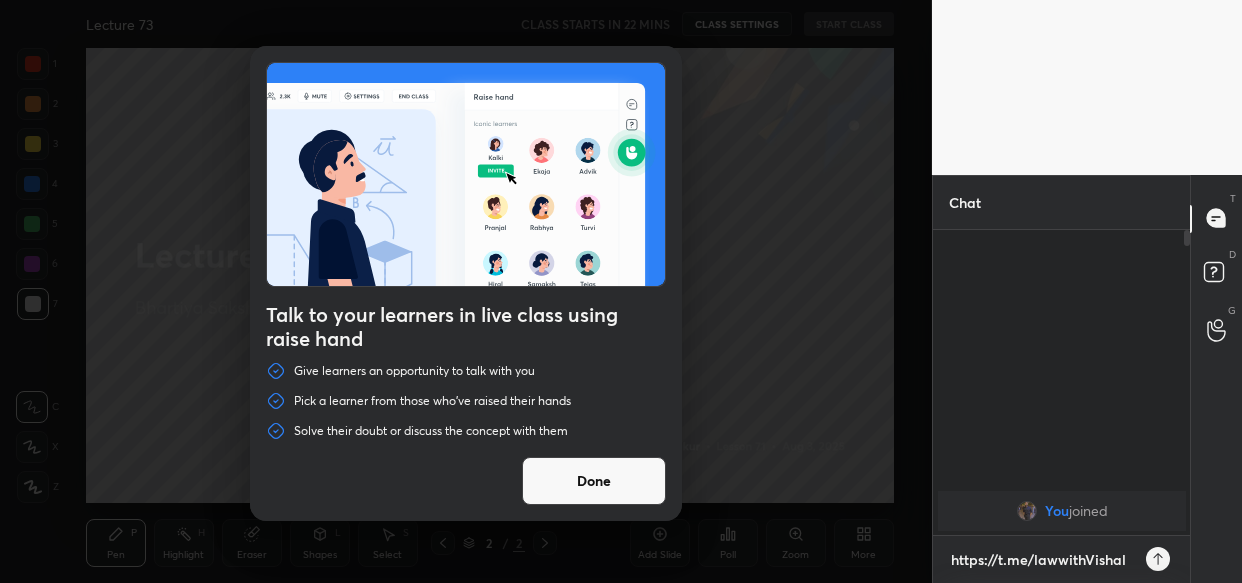type on "https://t.me/lawwithVishal" 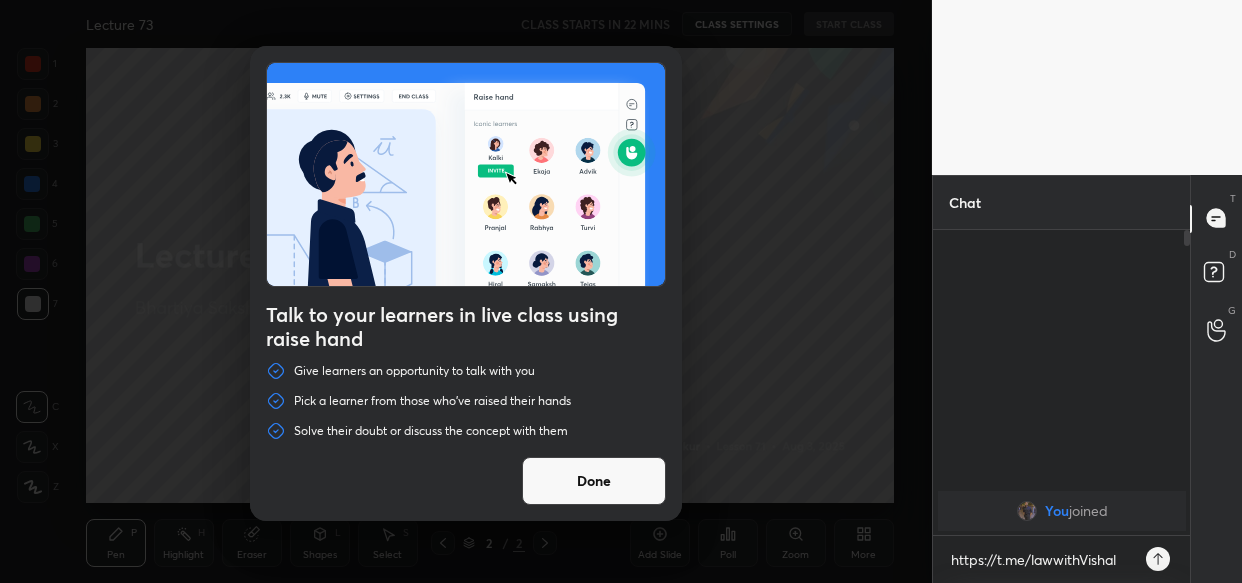 click on "Done" at bounding box center [594, 481] 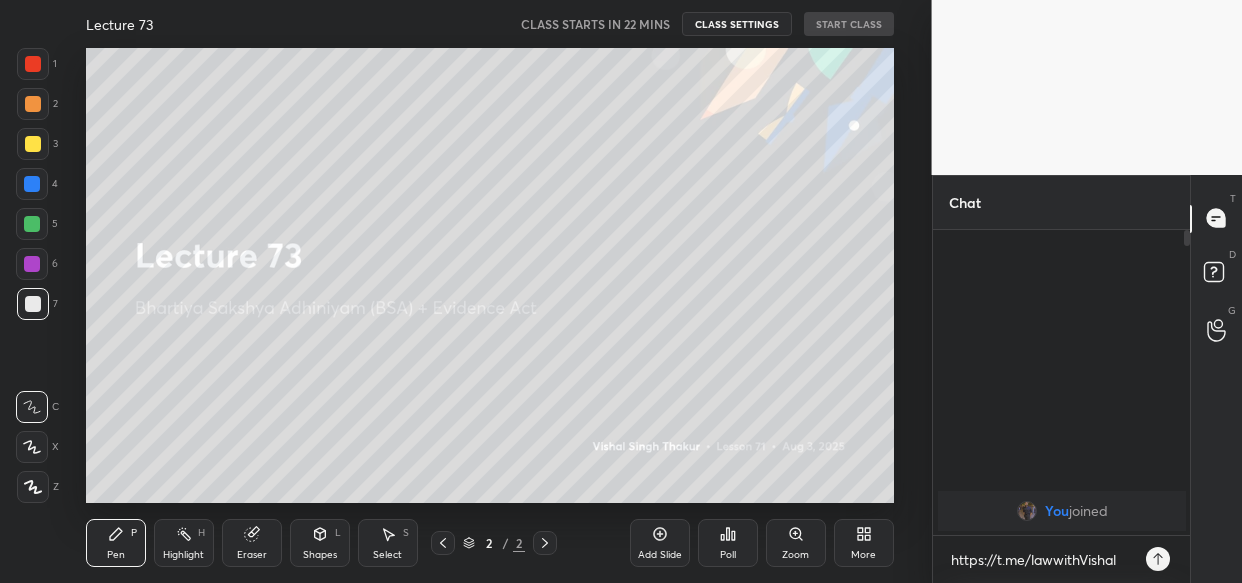 click on "More" at bounding box center [864, 543] 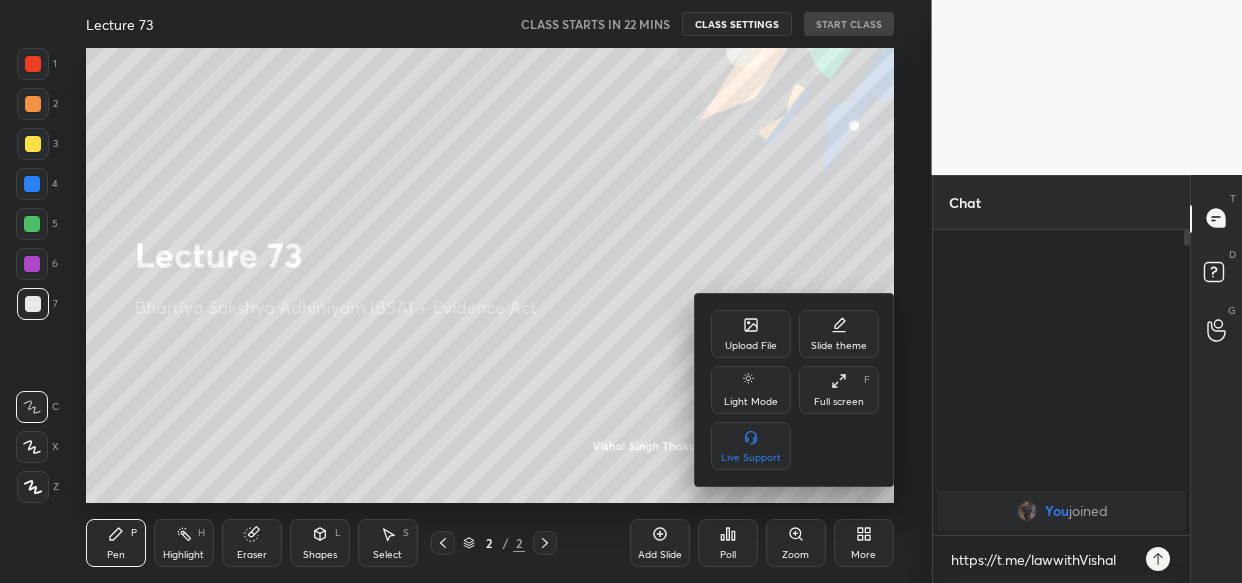 click on "Upload File" at bounding box center (751, 346) 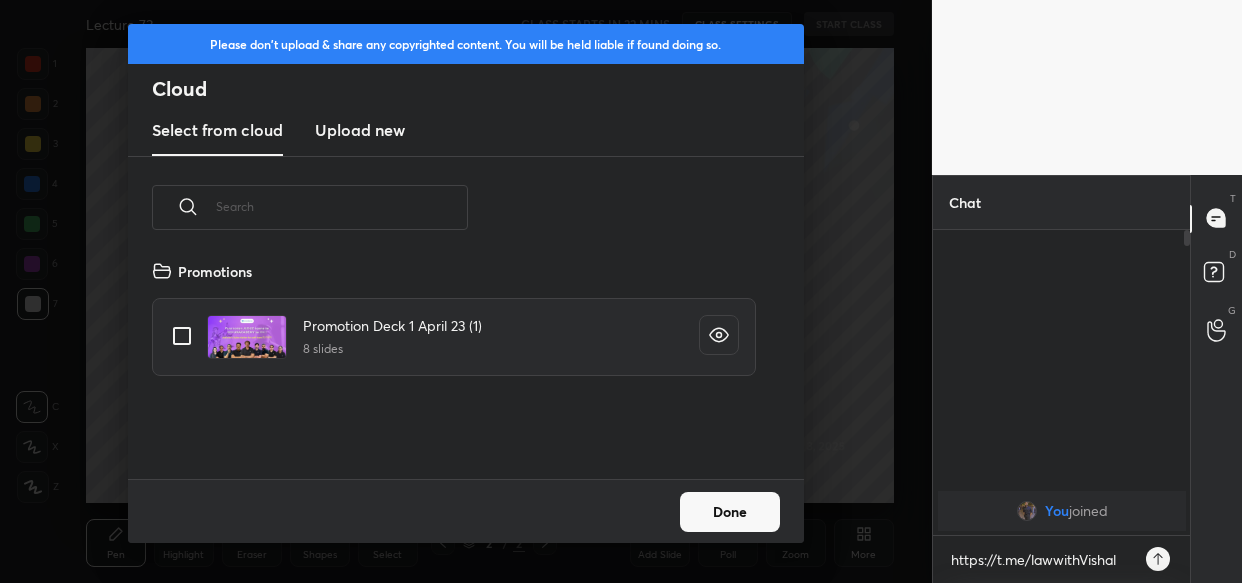 scroll, scrollTop: 6, scrollLeft: 10, axis: both 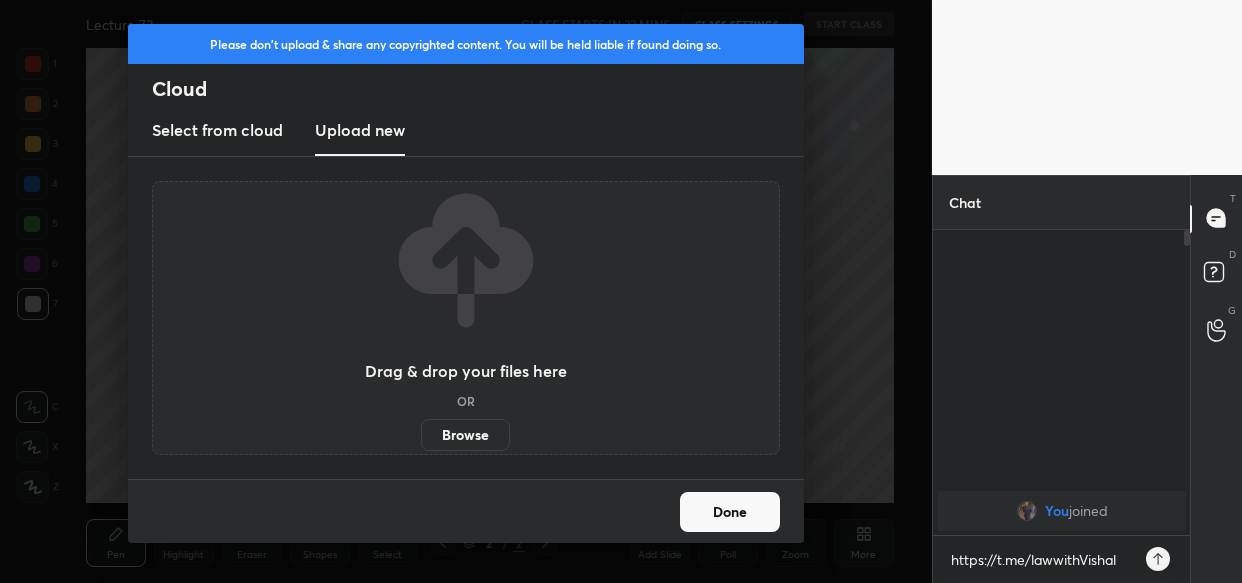click on "Browse" at bounding box center (465, 435) 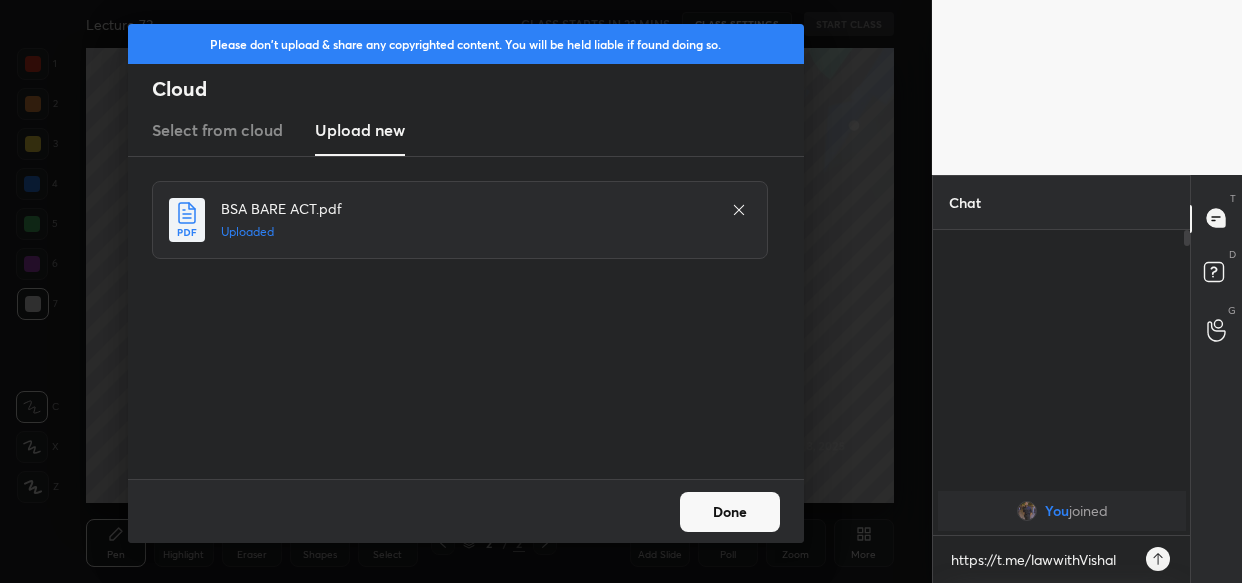 click on "Done" at bounding box center (730, 512) 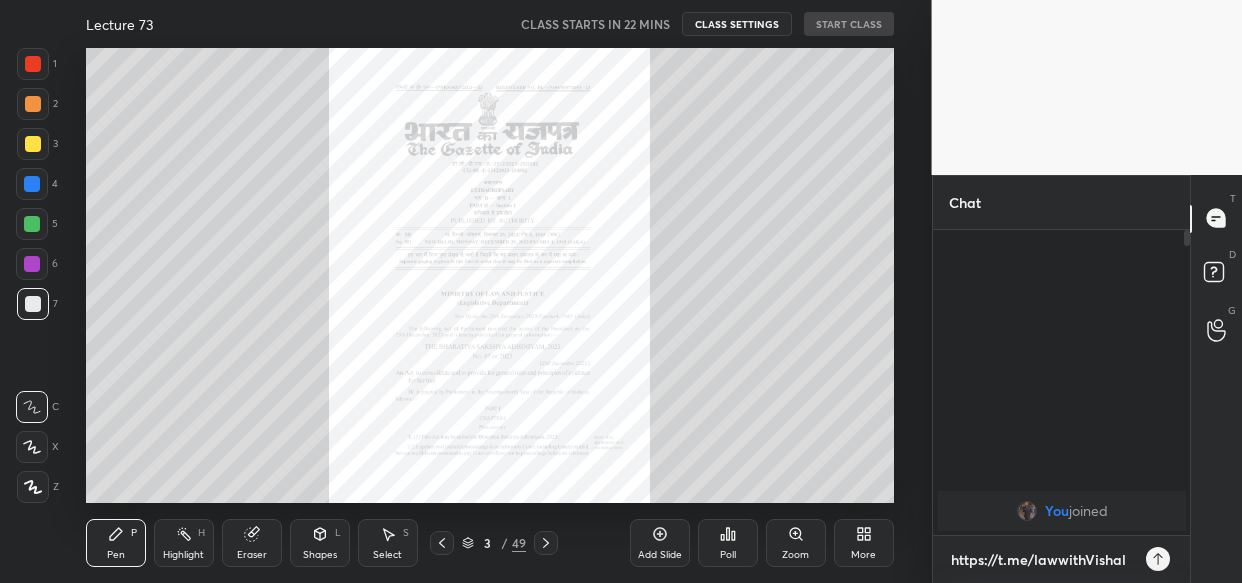click on "https://t.me/lawwithVishal" at bounding box center (1042, 560) 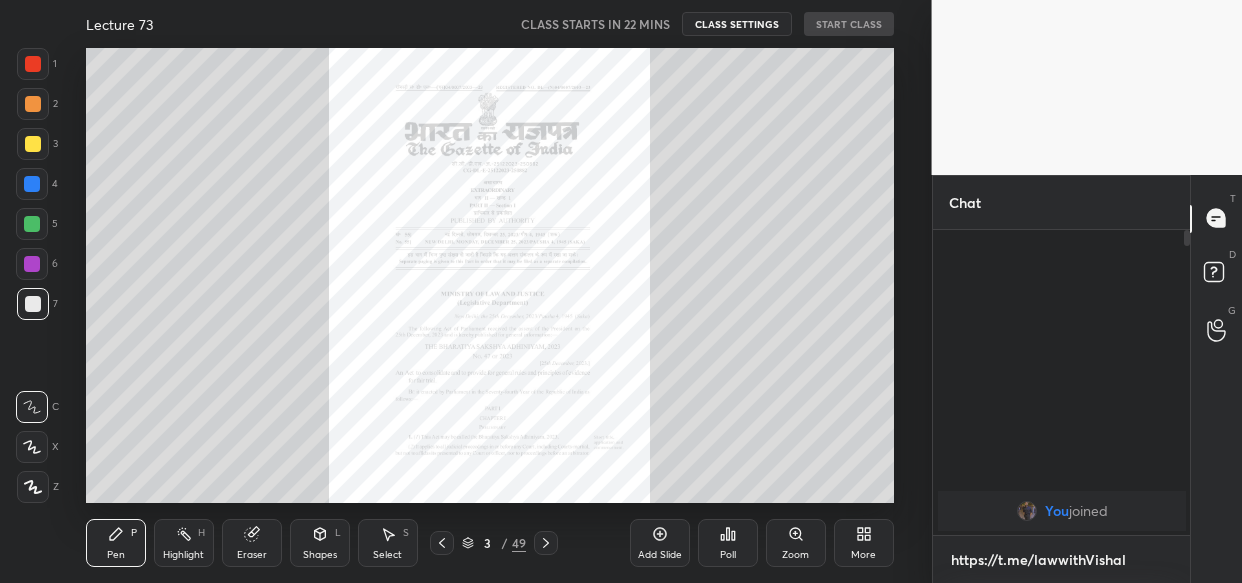 type 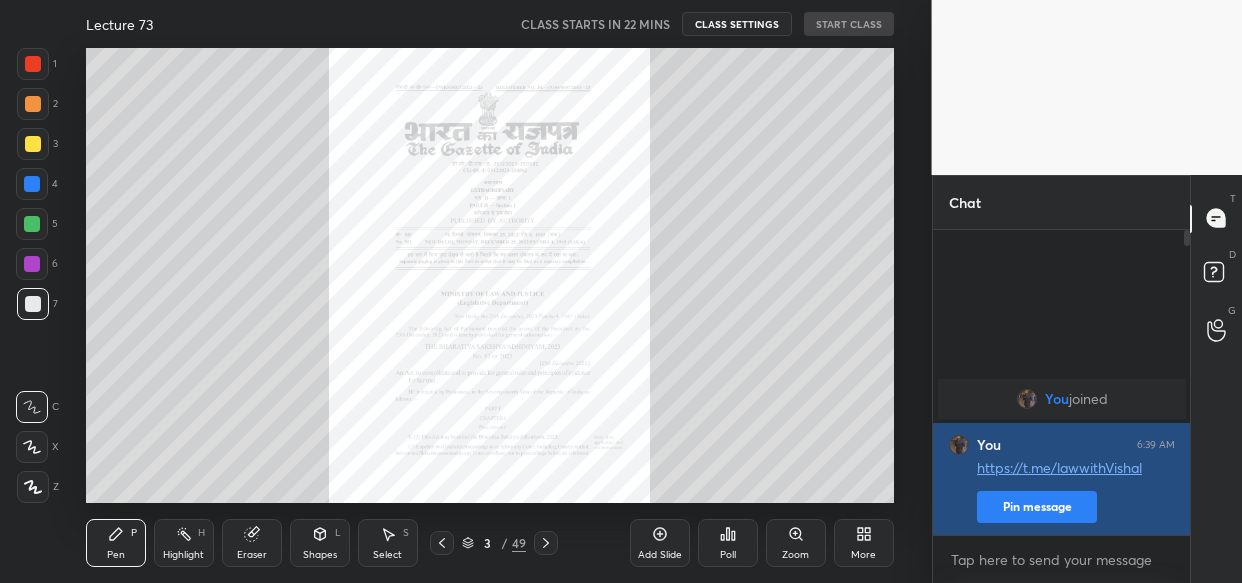 click on "Pin message" at bounding box center [1037, 507] 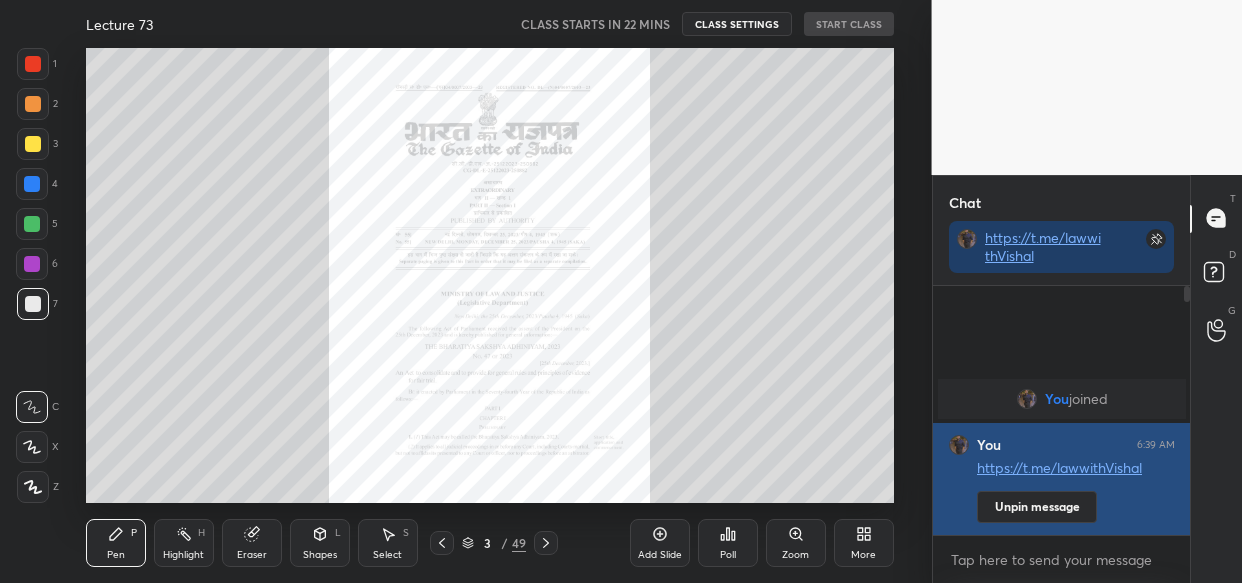 scroll, scrollTop: 243, scrollLeft: 252, axis: both 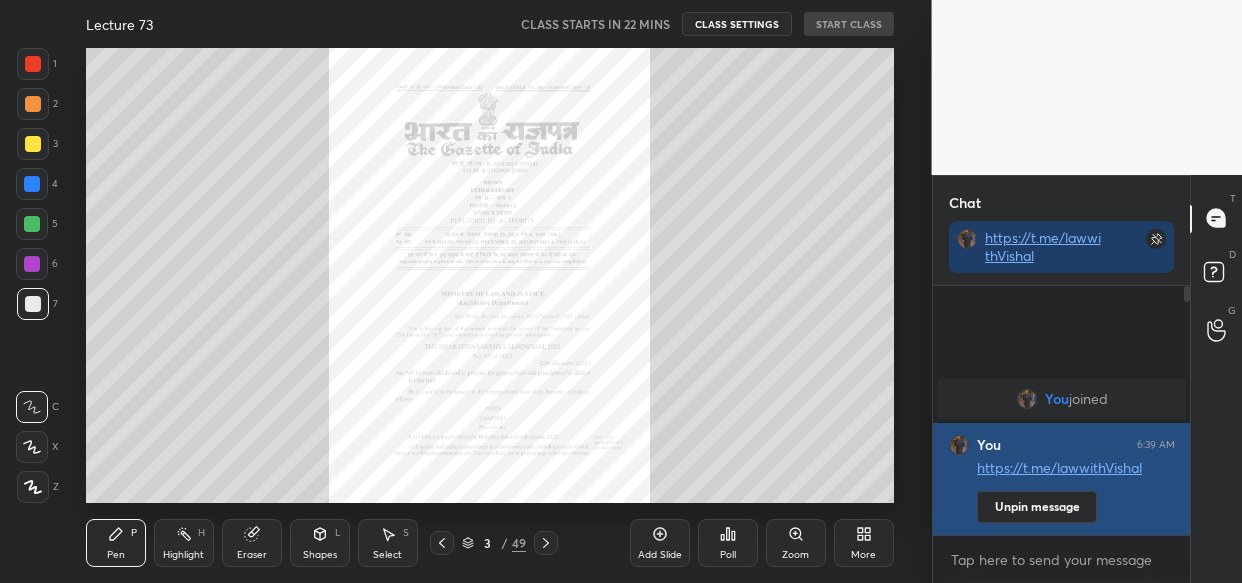 type 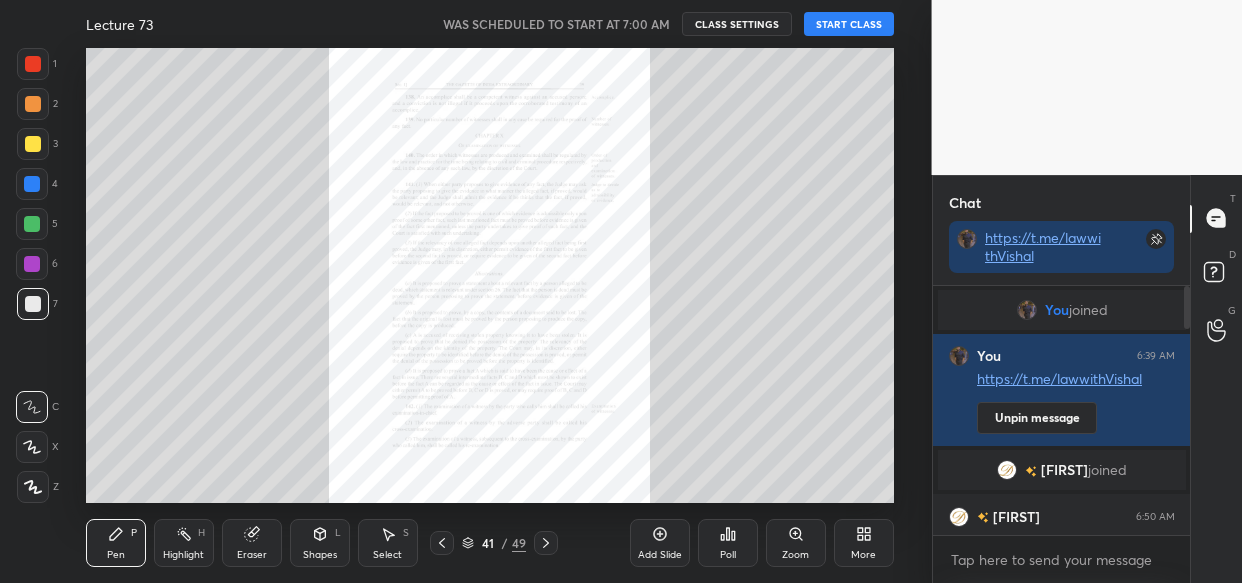 click on "START CLASS" at bounding box center [849, 24] 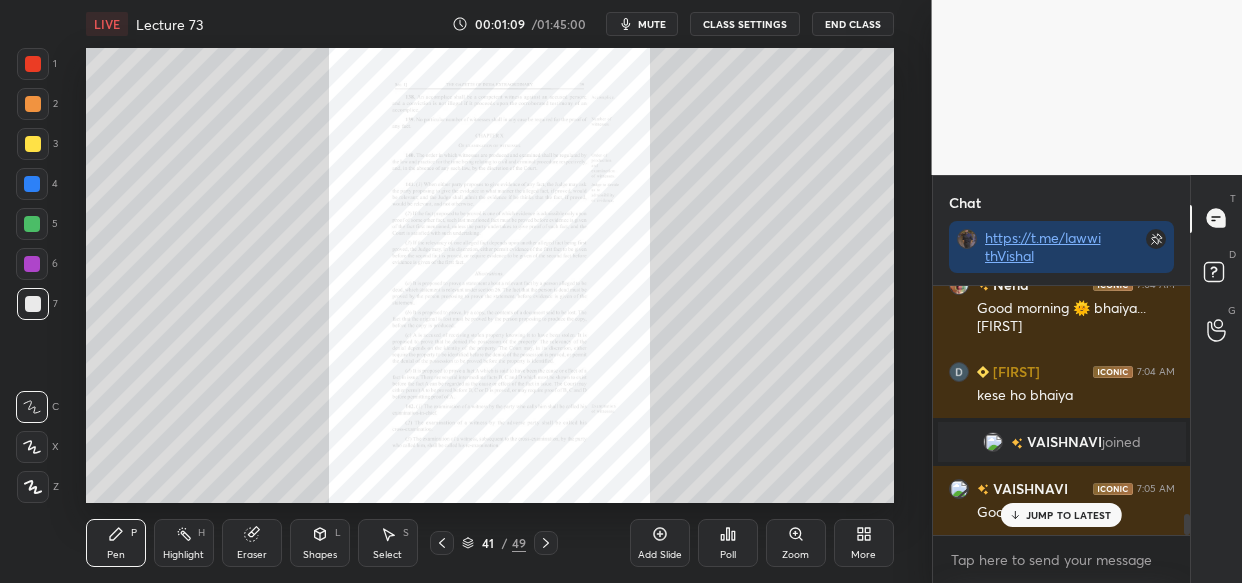 scroll, scrollTop: 2734, scrollLeft: 0, axis: vertical 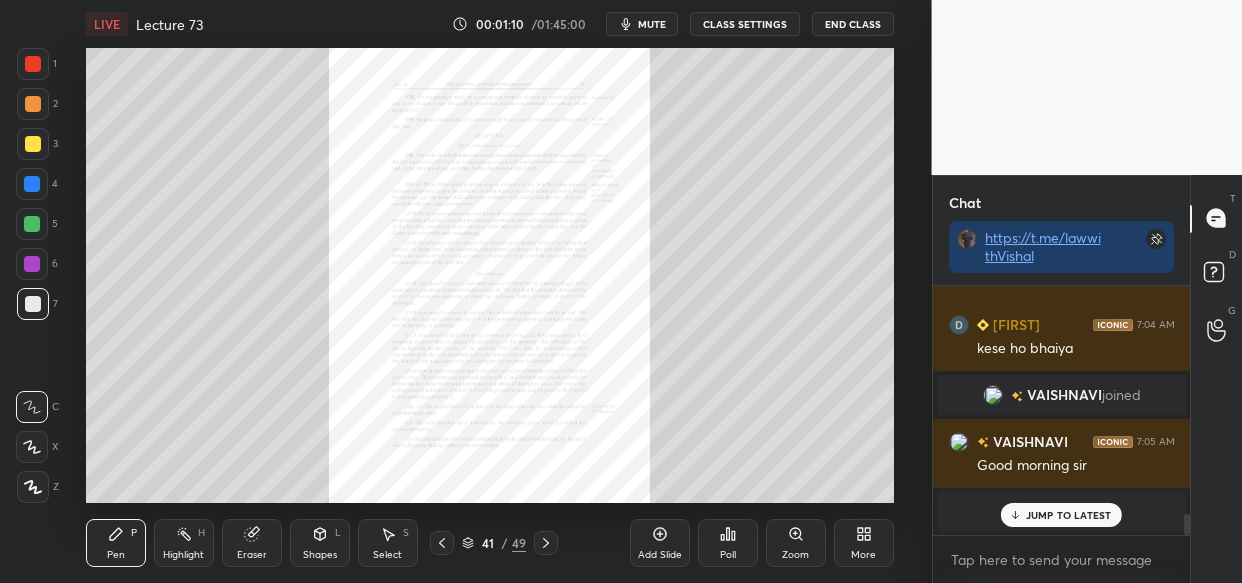click on "JUMP TO LATEST" at bounding box center [1061, 515] 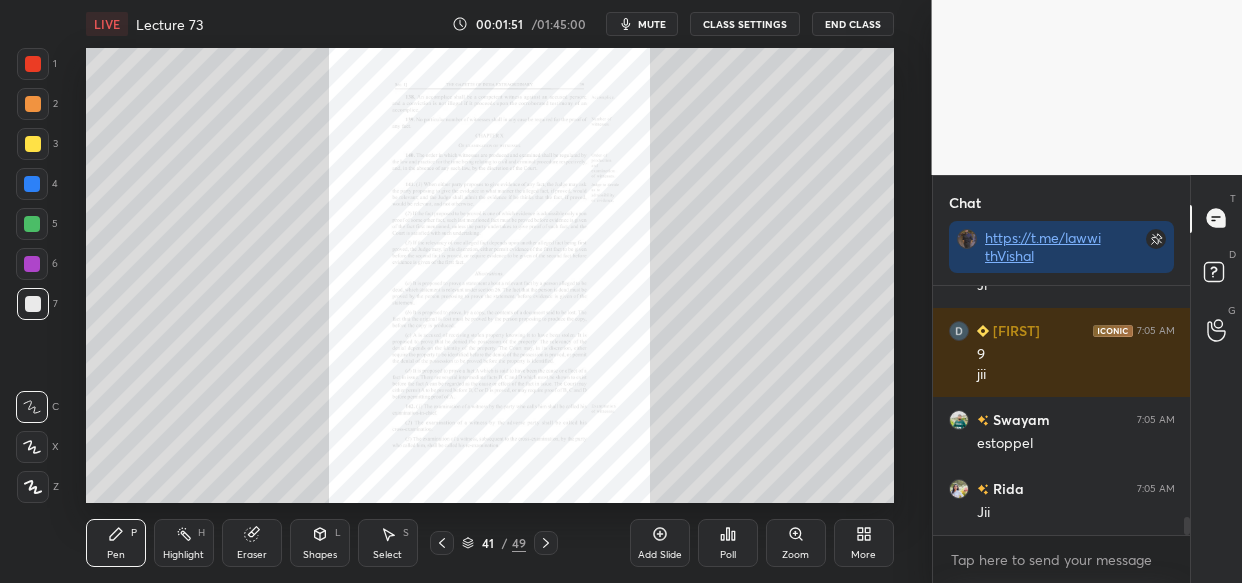 scroll, scrollTop: 3277, scrollLeft: 0, axis: vertical 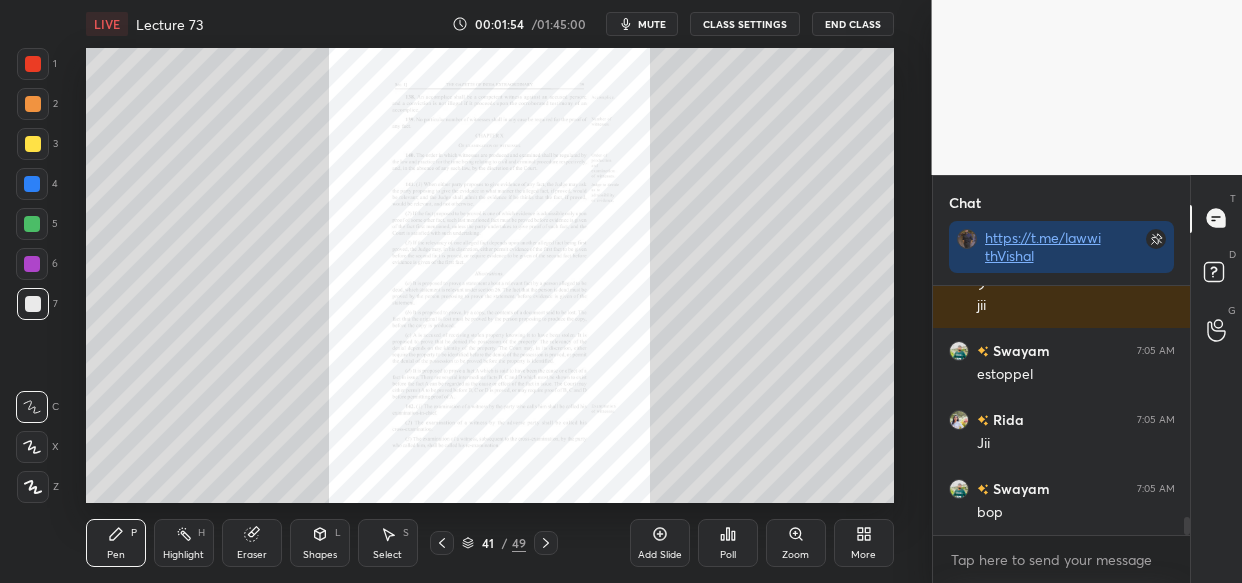 click at bounding box center [33, 144] 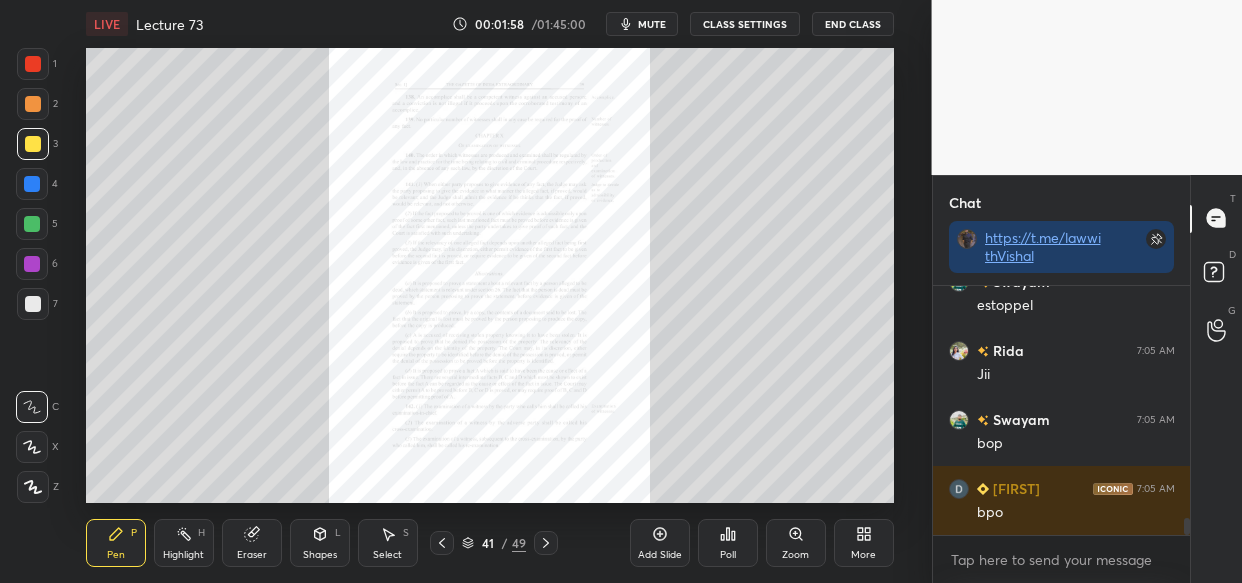 scroll, scrollTop: 3414, scrollLeft: 0, axis: vertical 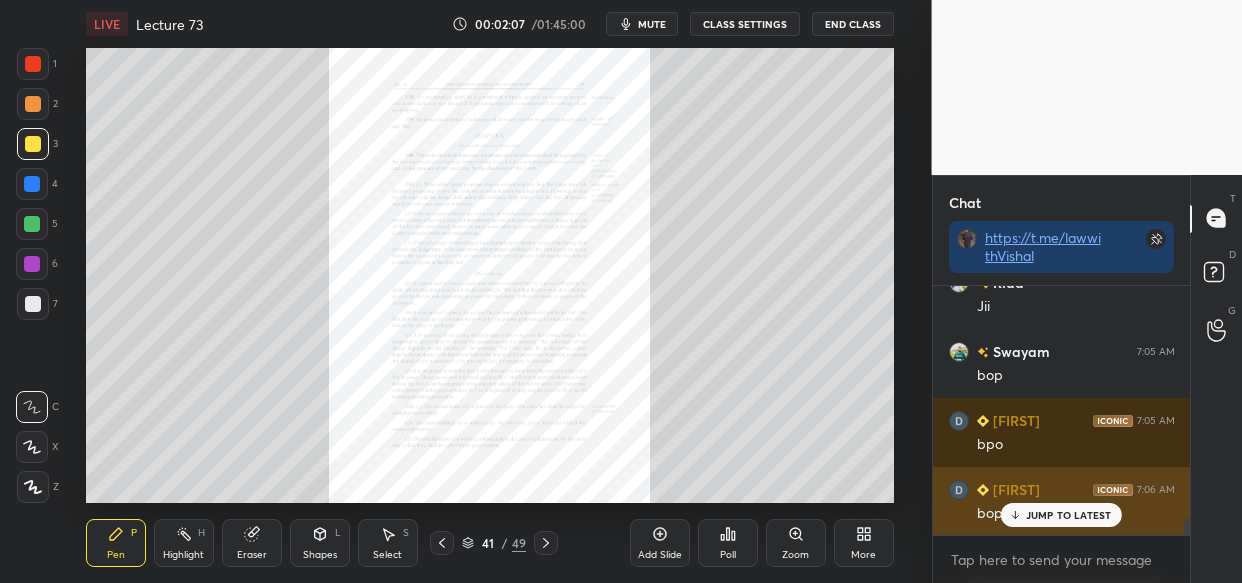 click on "JUMP TO LATEST" at bounding box center (1069, 515) 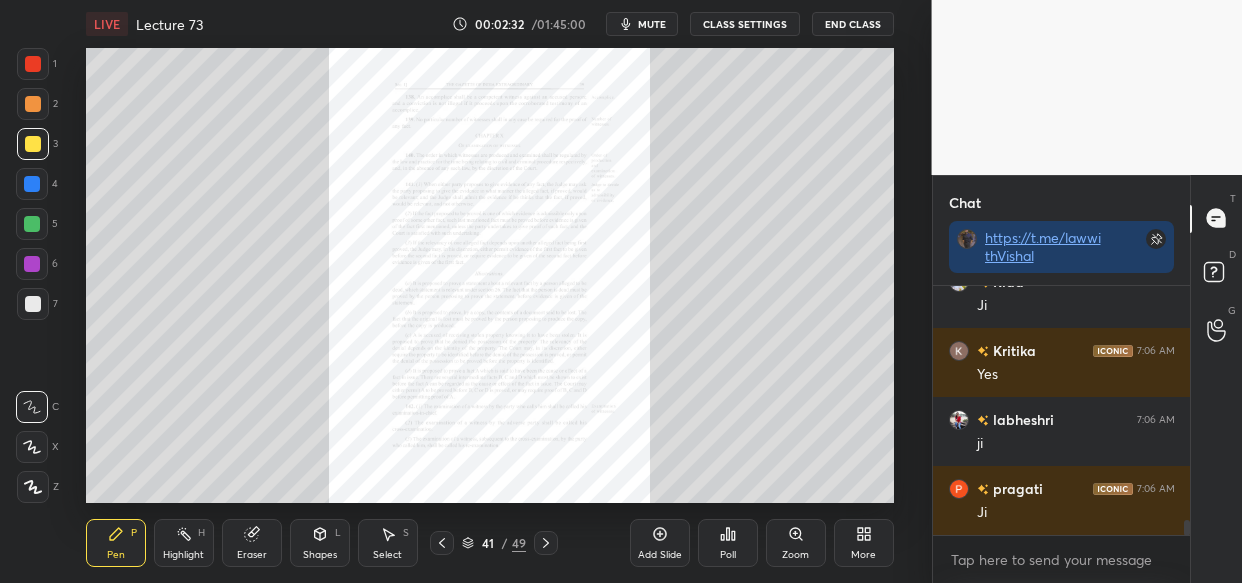 scroll, scrollTop: 3898, scrollLeft: 0, axis: vertical 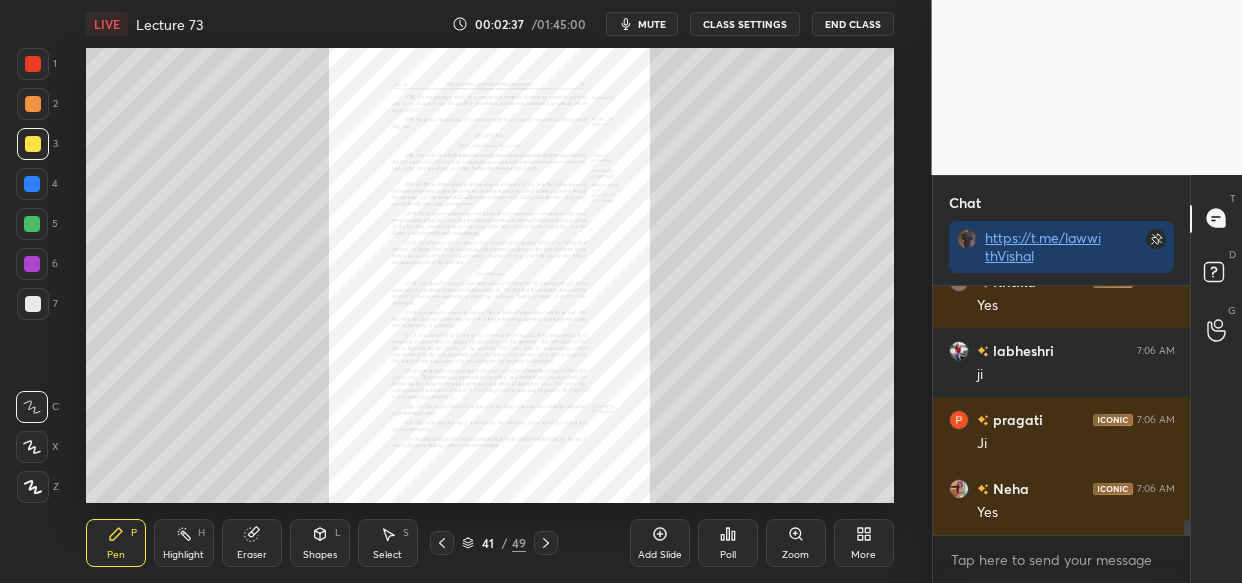 click on "LIVE Lecture 73 00:02:37 /  01:45:00 mute CLASS SETTINGS End Class Setting up your live class Poll for   secs No correct answer Start poll Back Lecture 73 • L71 of Bhartiya Sakshya Adhiniyam (BSA) + Evidence Act Vishal Singh Thakur Pen P Highlight H Eraser Shapes L Select S 41 / 49 Add Slide Poll Zoom More" at bounding box center (490, 291) 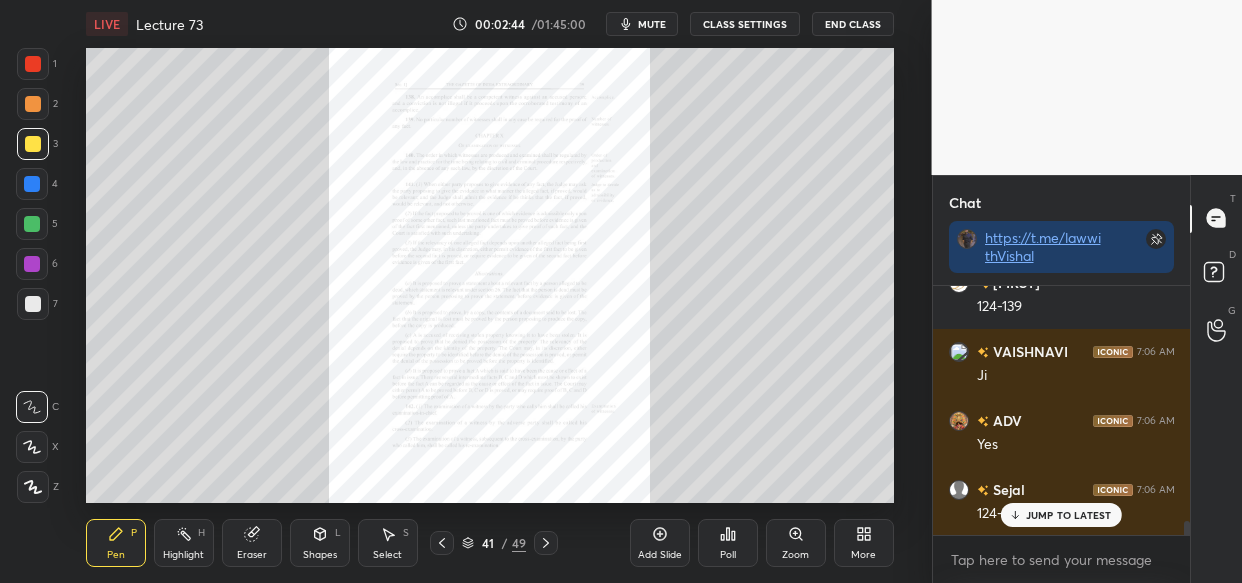 scroll, scrollTop: 4242, scrollLeft: 0, axis: vertical 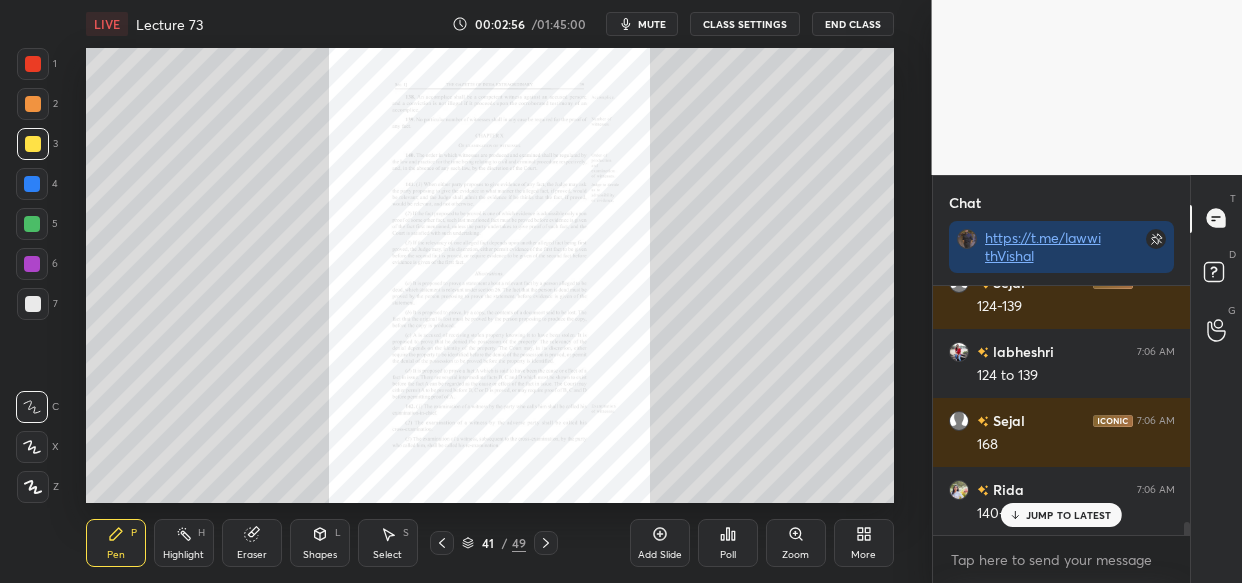 click on "JUMP TO LATEST" at bounding box center [1061, 515] 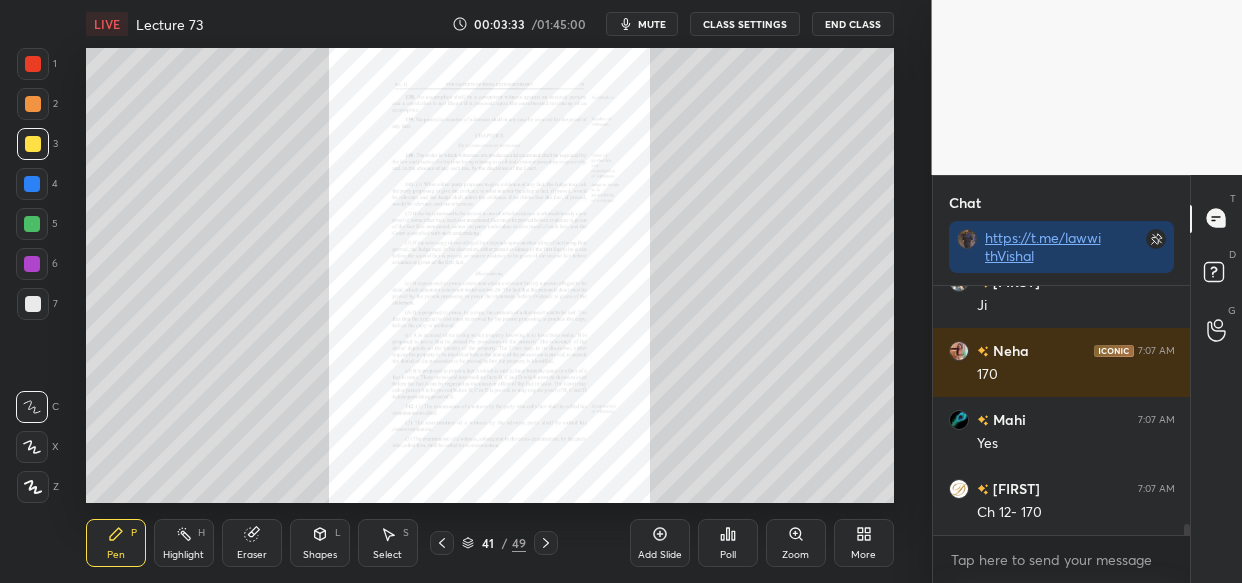 scroll, scrollTop: 5367, scrollLeft: 0, axis: vertical 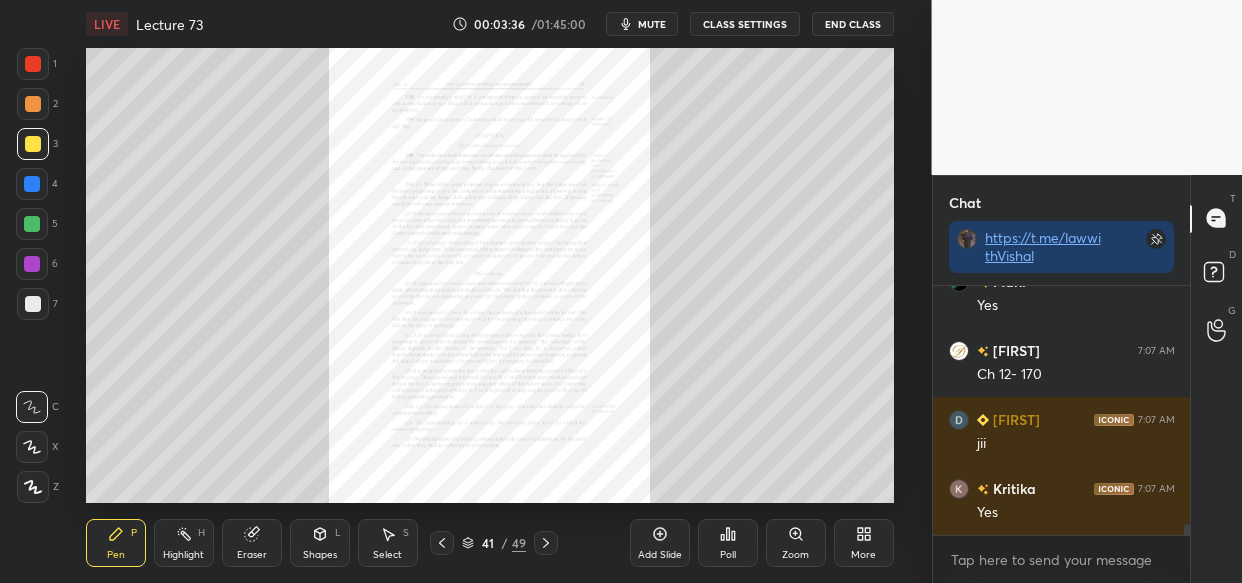 click on "LIVE Lecture 73 00:03:36 /  01:45:00 mute CLASS SETTINGS End Class Setting up your live class Poll for   secs No correct answer Start poll Back Lecture 73 • L71 of Bhartiya Sakshya Adhiniyam (BSA) + Evidence Act Vishal Singh Thakur Pen P Highlight H Eraser Shapes L Select S 41 / 49 Add Slide Poll Zoom More" at bounding box center [490, 291] 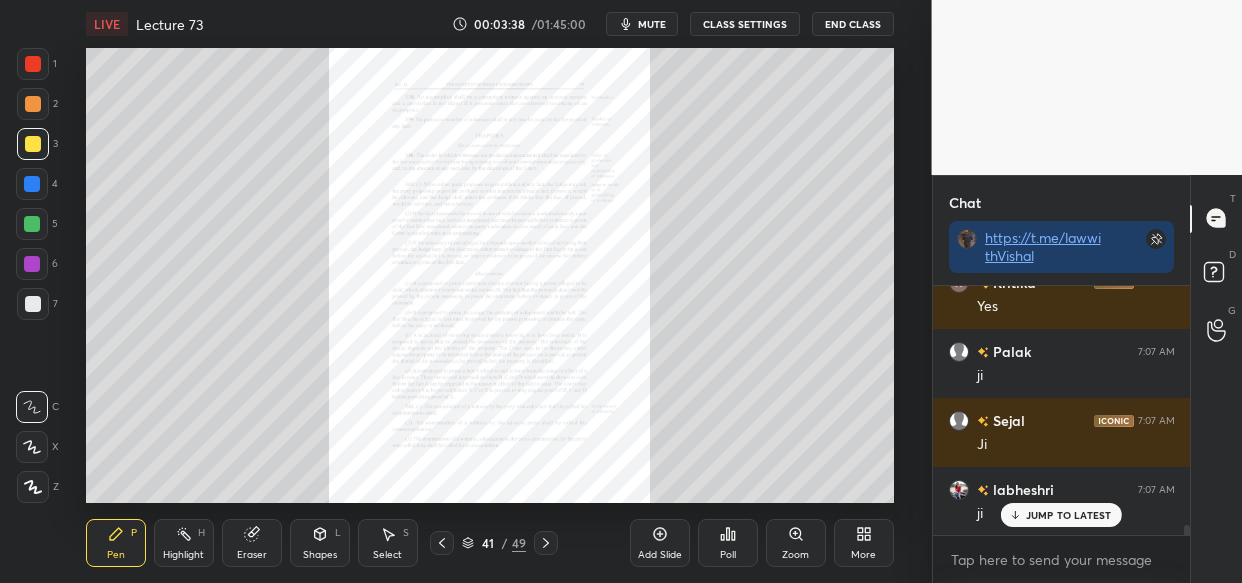 scroll, scrollTop: 5780, scrollLeft: 0, axis: vertical 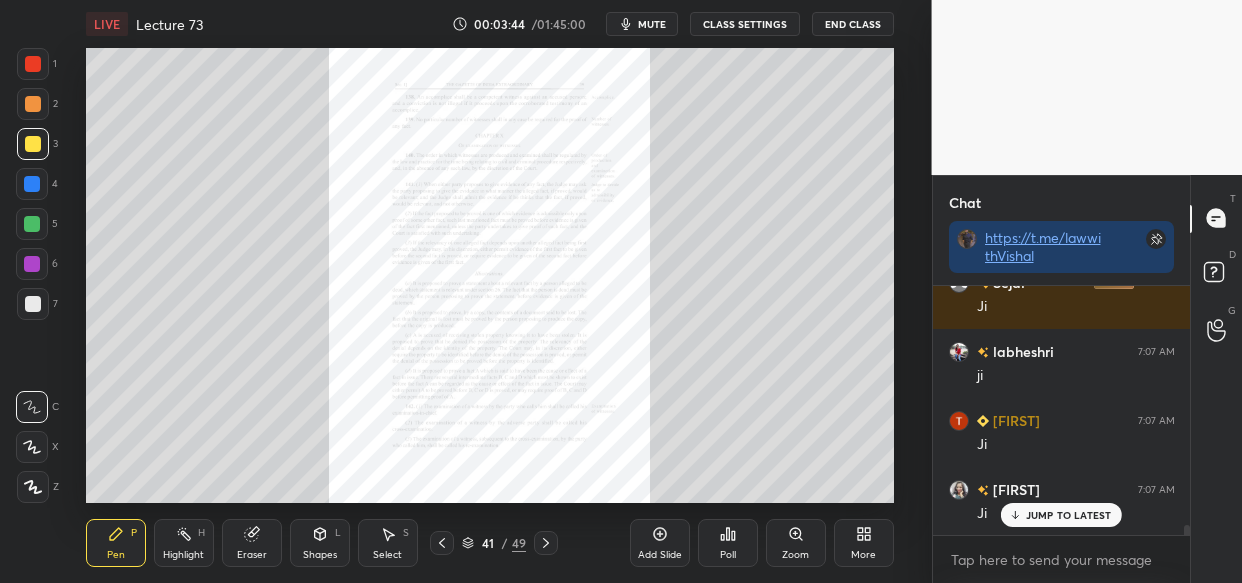 click on "Setting up your live class Poll for   secs No correct answer Start poll" at bounding box center [490, 275] 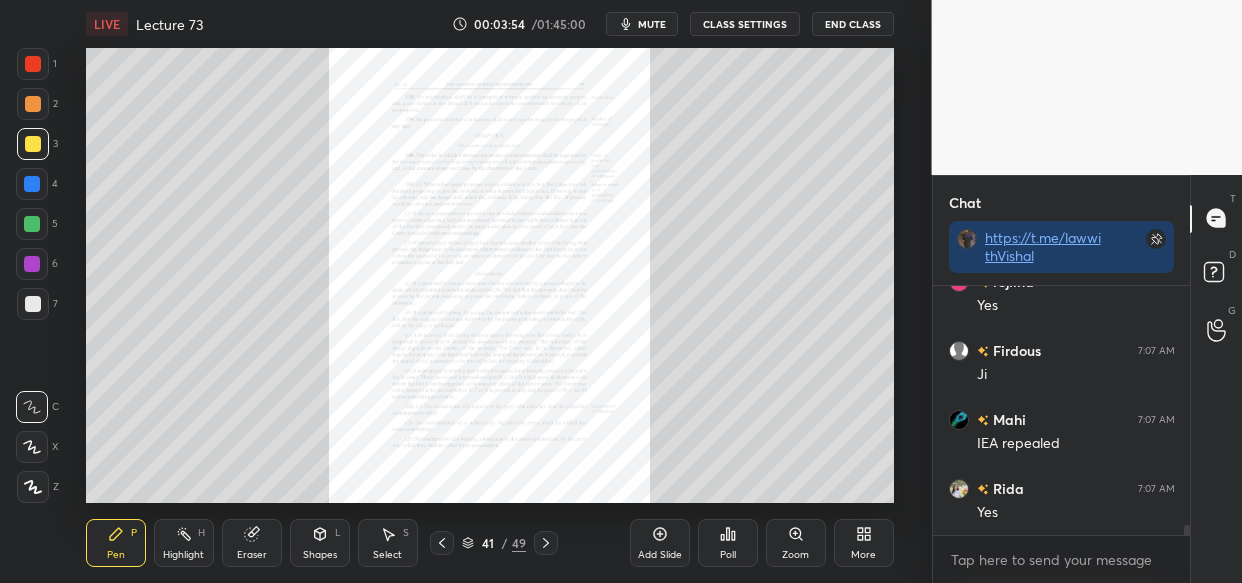 scroll, scrollTop: 6104, scrollLeft: 0, axis: vertical 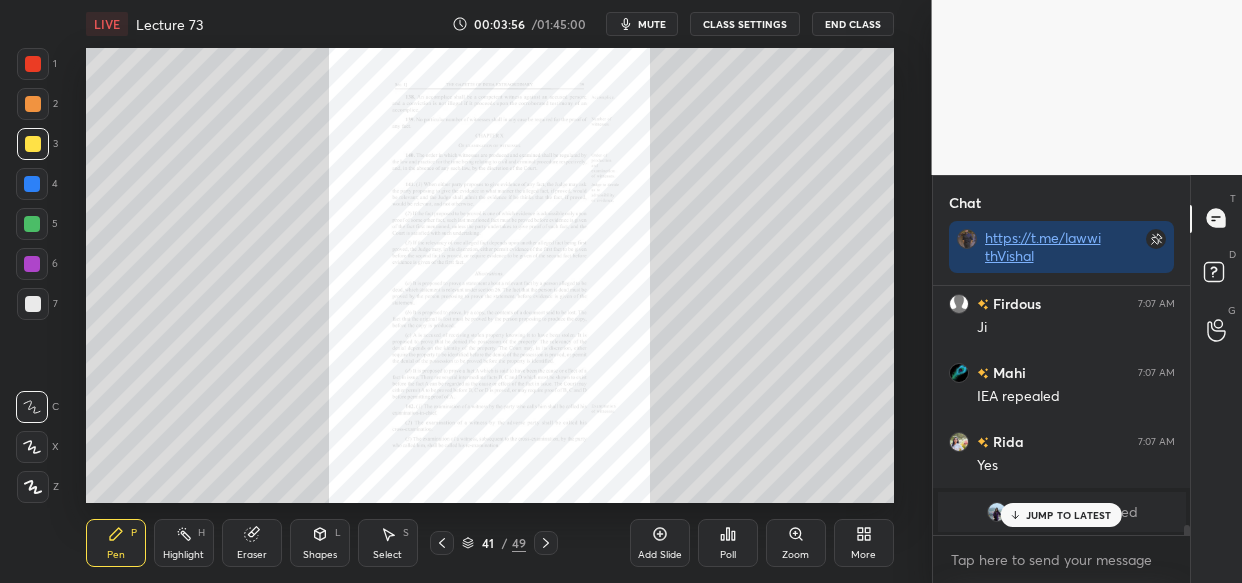 click on "JUMP TO LATEST" at bounding box center [1069, 515] 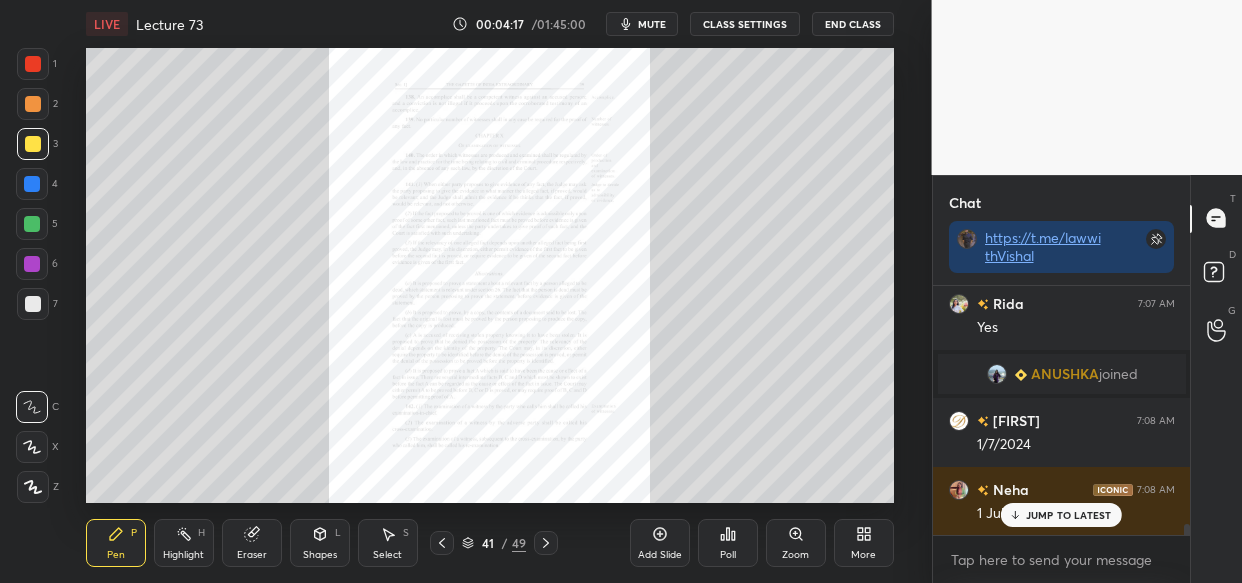 scroll, scrollTop: 5321, scrollLeft: 0, axis: vertical 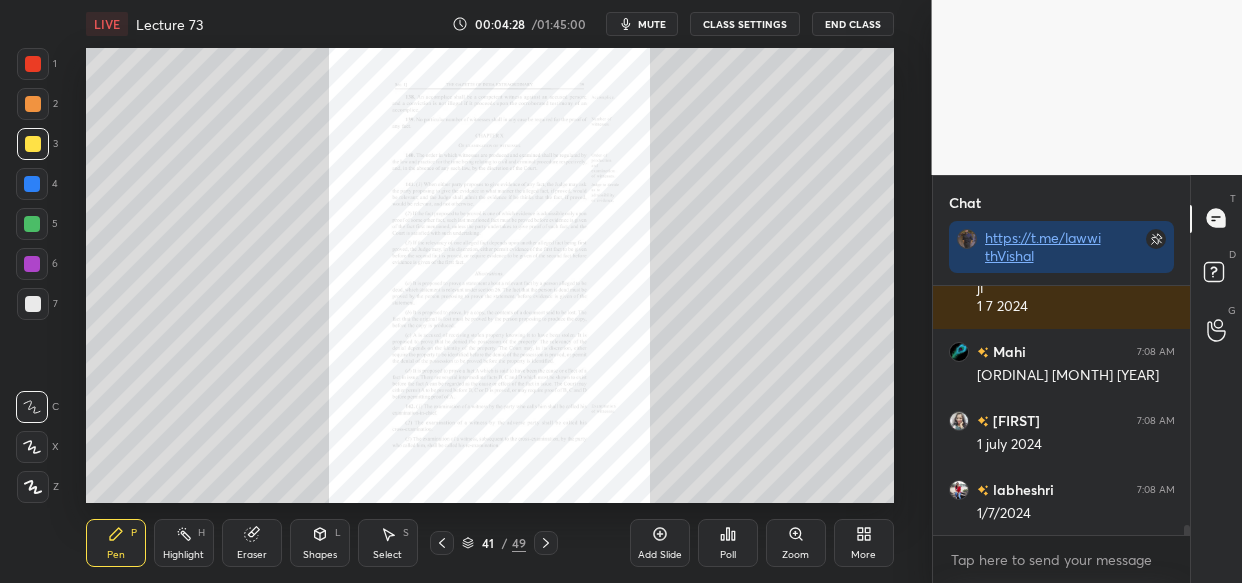 click on "LIVE Lecture 73 00:04:28 /  01:45:00 mute CLASS SETTINGS End Class Setting up your live class Poll for   secs No correct answer Start poll Back Lecture 73 • L71 of Bhartiya Sakshya Adhiniyam (BSA) + Evidence Act Vishal Singh Thakur Pen P Highlight H Eraser Shapes L Select S 41 / 49 Add Slide Poll Zoom More" at bounding box center [490, 291] 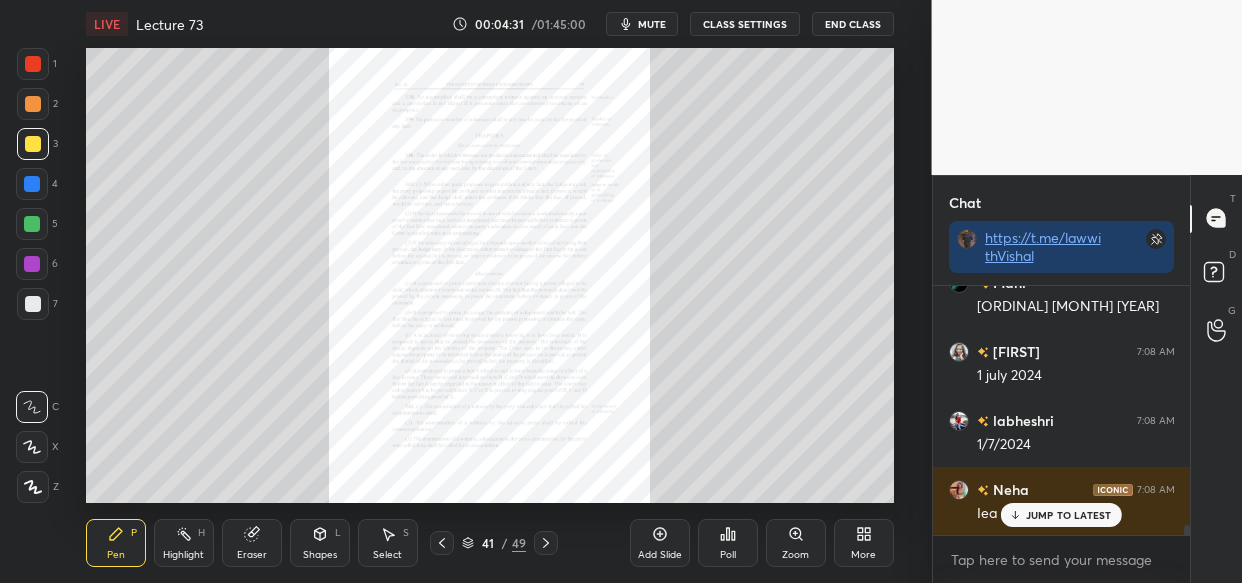 scroll, scrollTop: 5891, scrollLeft: 0, axis: vertical 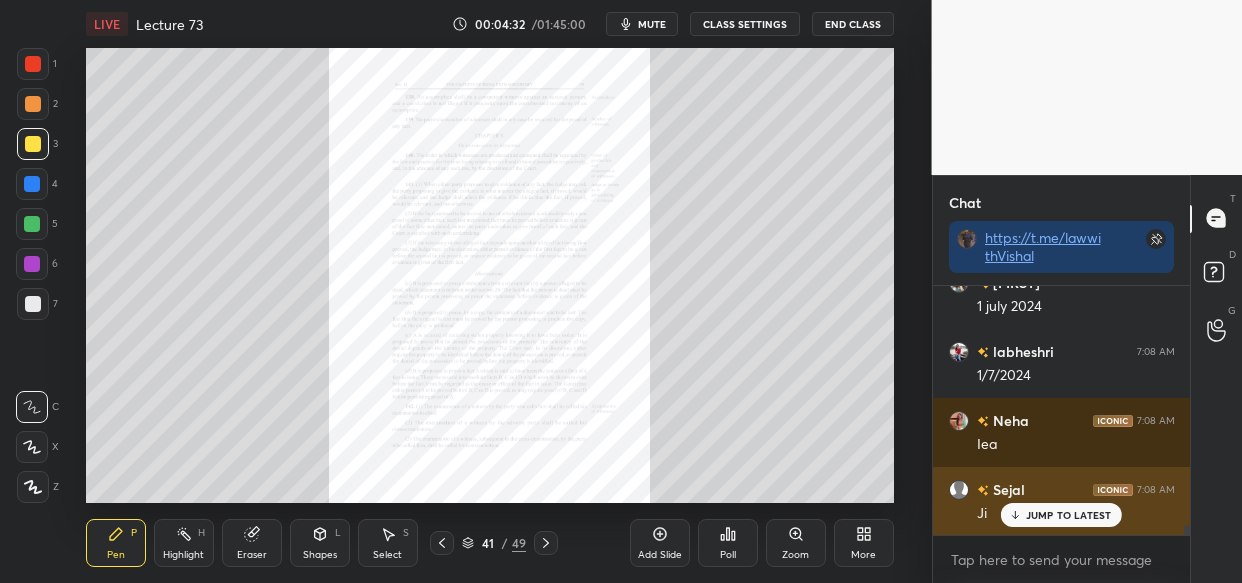 click on "JUMP TO LATEST" at bounding box center [1061, 515] 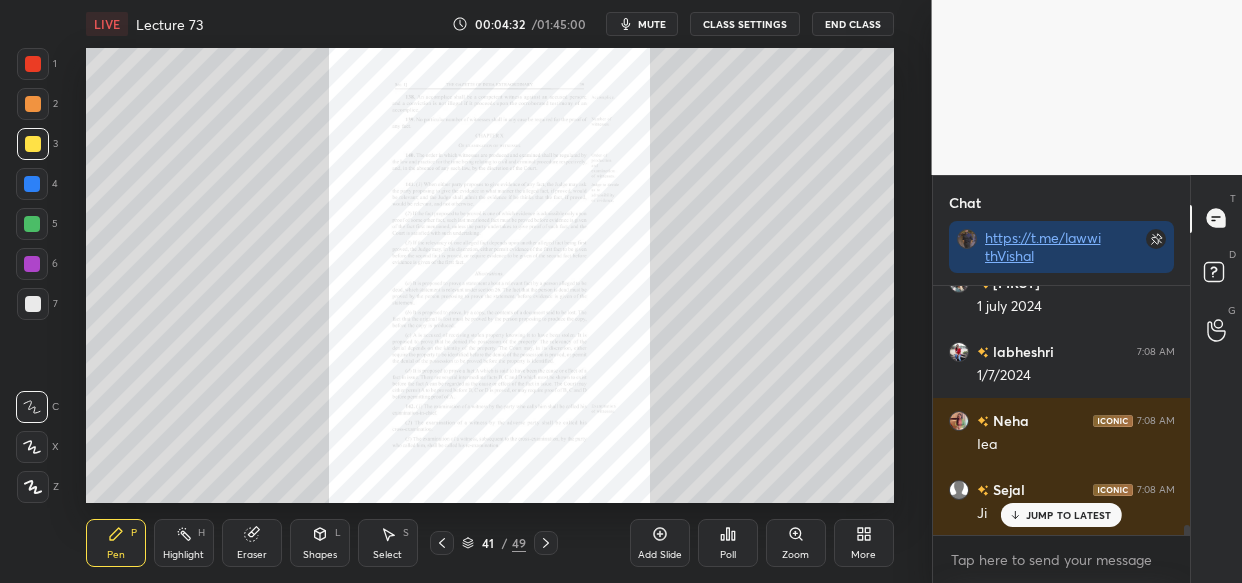 scroll, scrollTop: 5960, scrollLeft: 0, axis: vertical 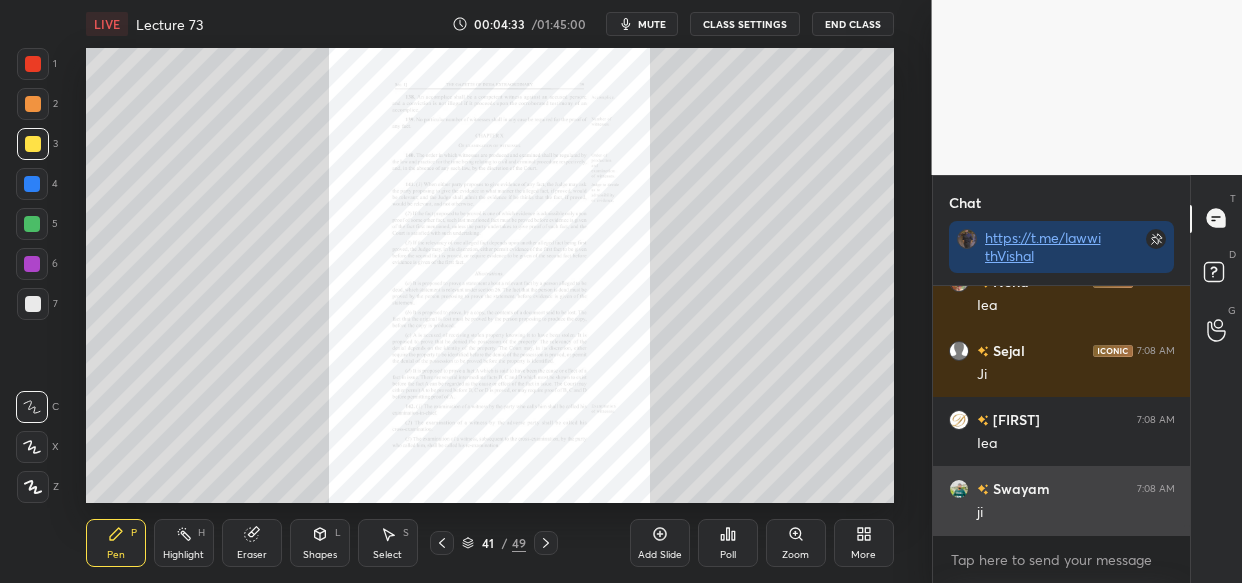 click on "ji" at bounding box center (1076, 513) 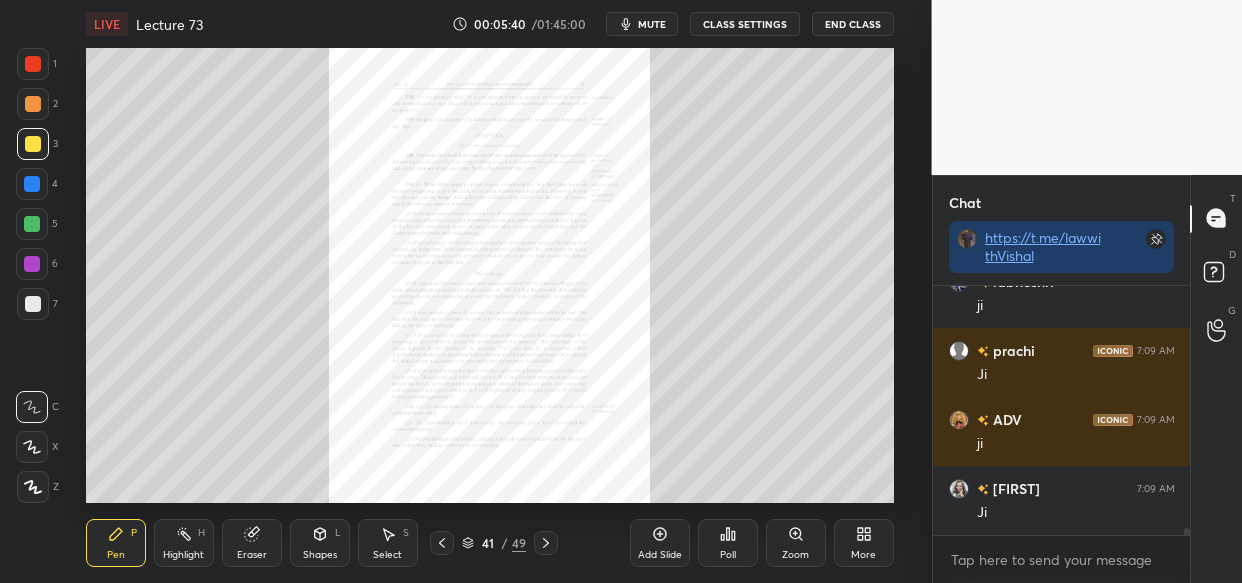 scroll, scrollTop: 9066, scrollLeft: 0, axis: vertical 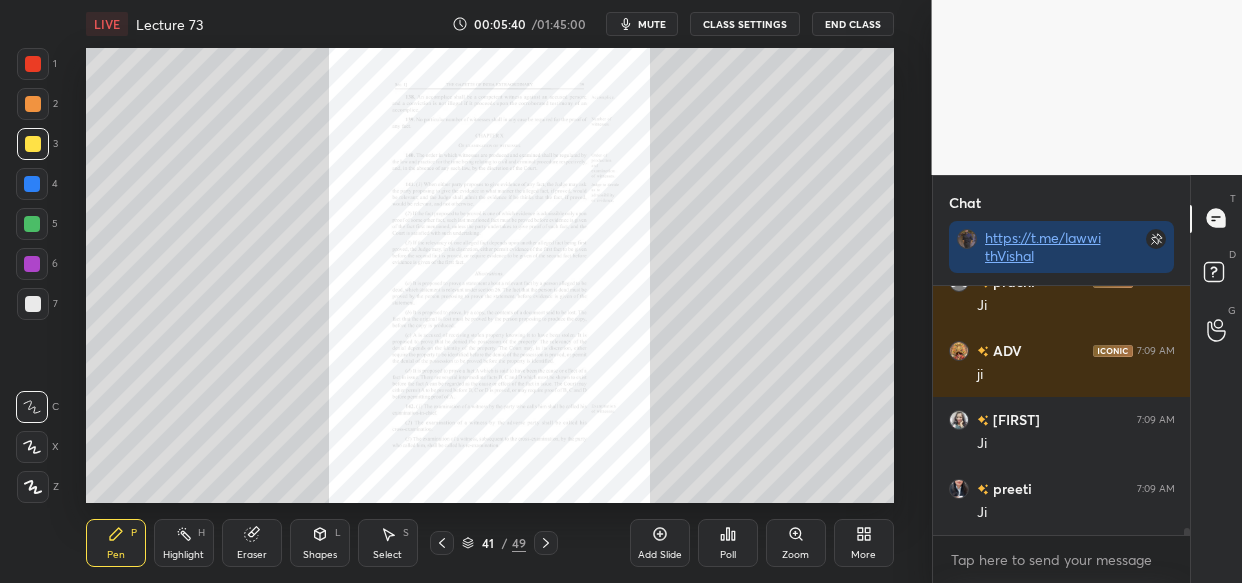 drag, startPoint x: 38, startPoint y: 63, endPoint x: 35, endPoint y: 78, distance: 15.297058 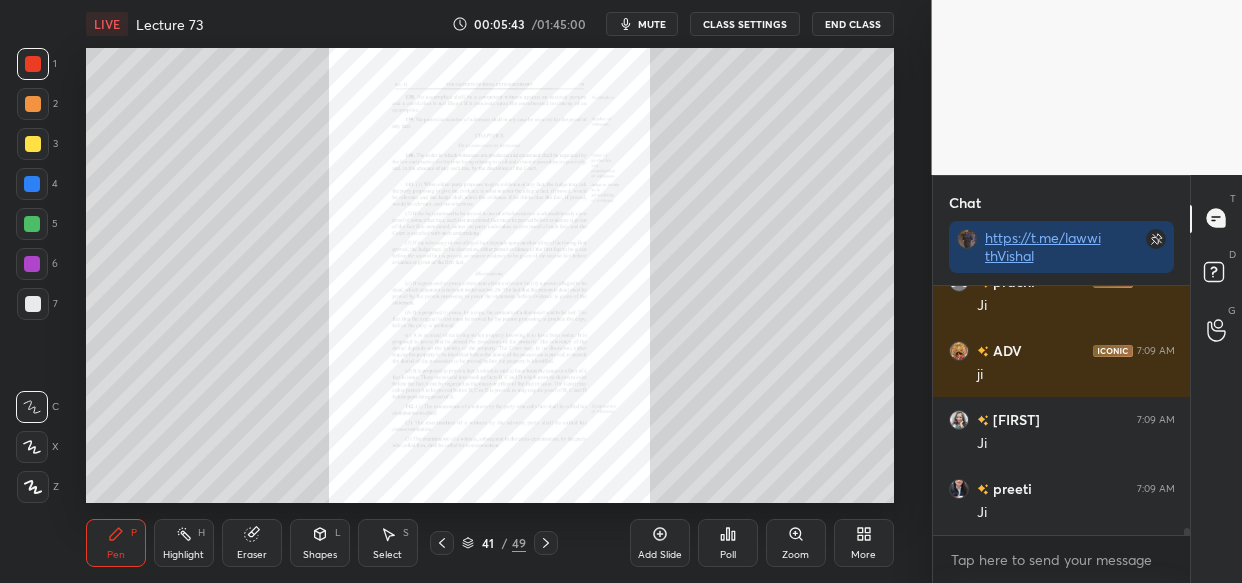 click at bounding box center (32, 264) 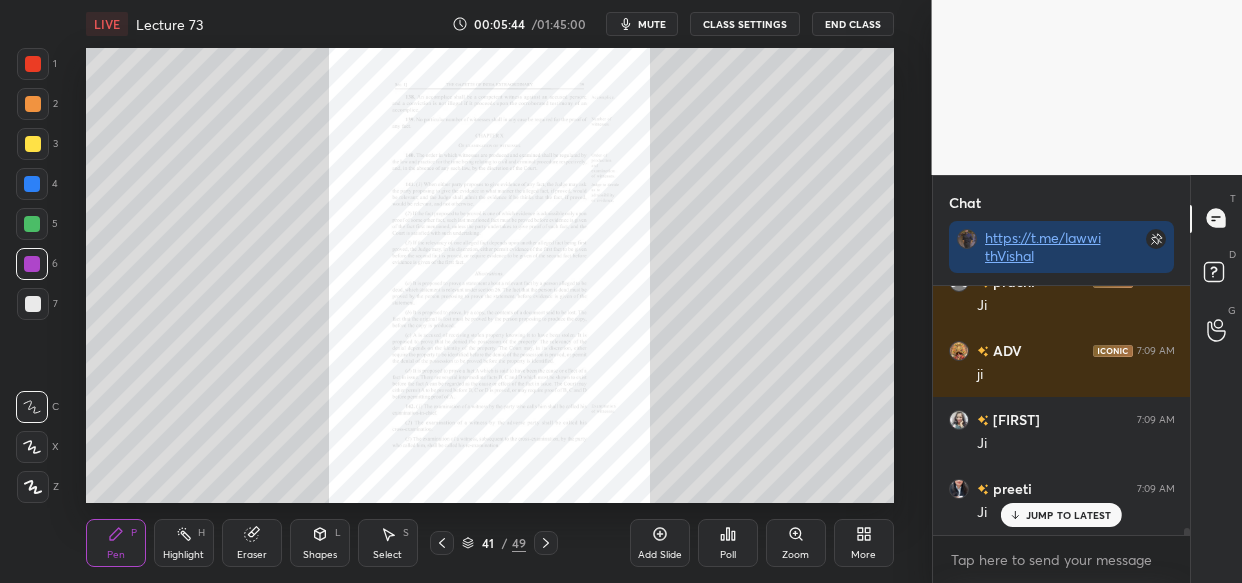 scroll, scrollTop: 9134, scrollLeft: 0, axis: vertical 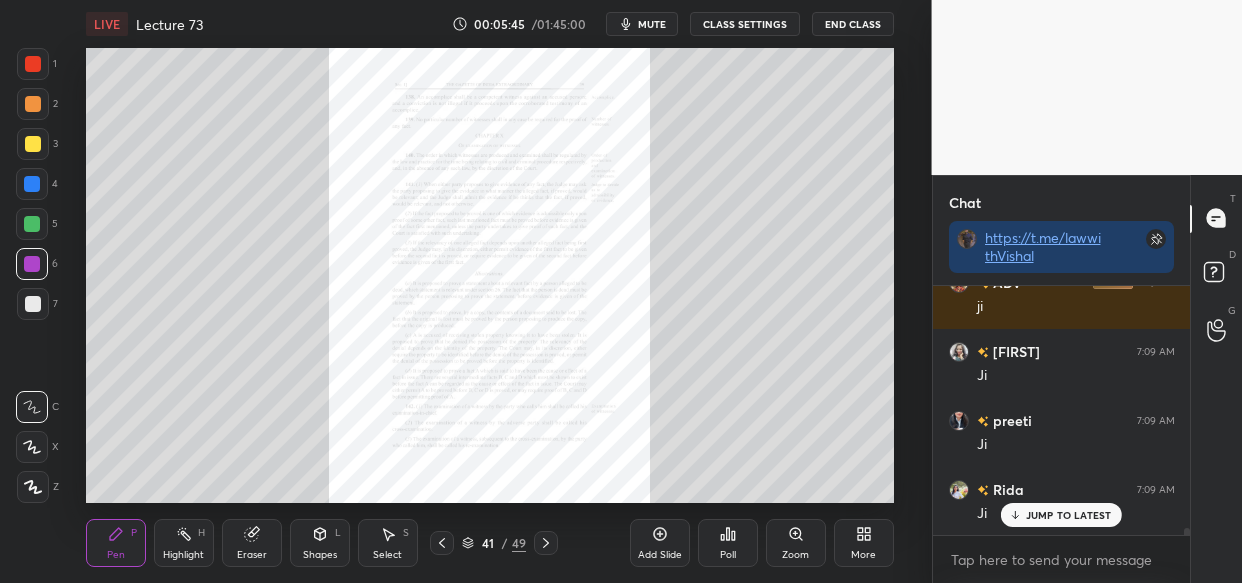 click on "Zoom" at bounding box center (795, 555) 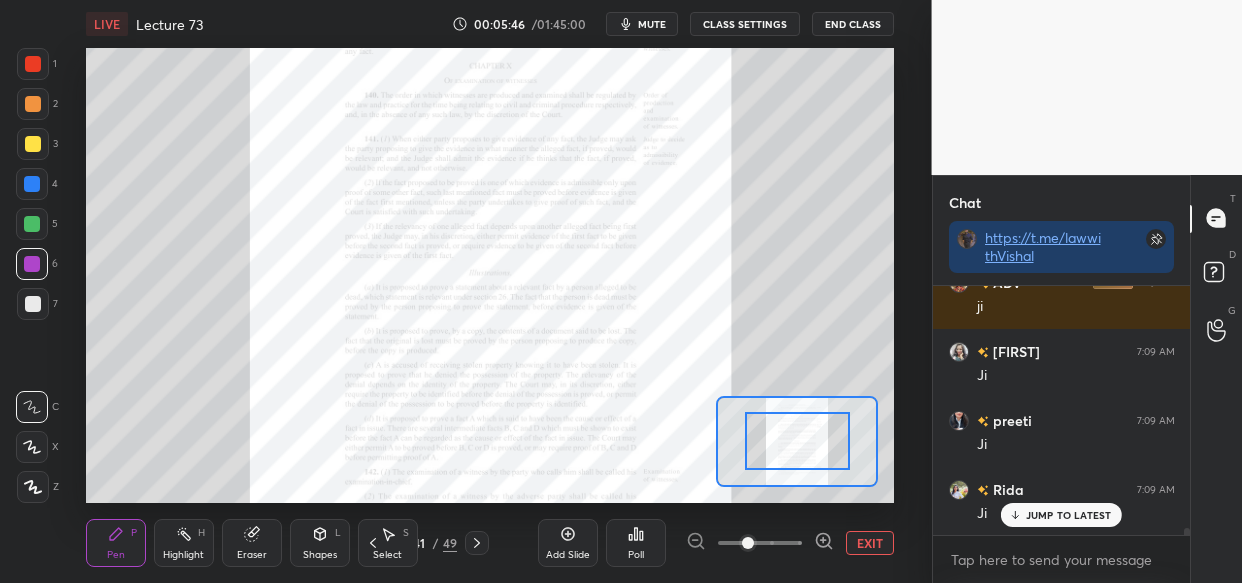 click 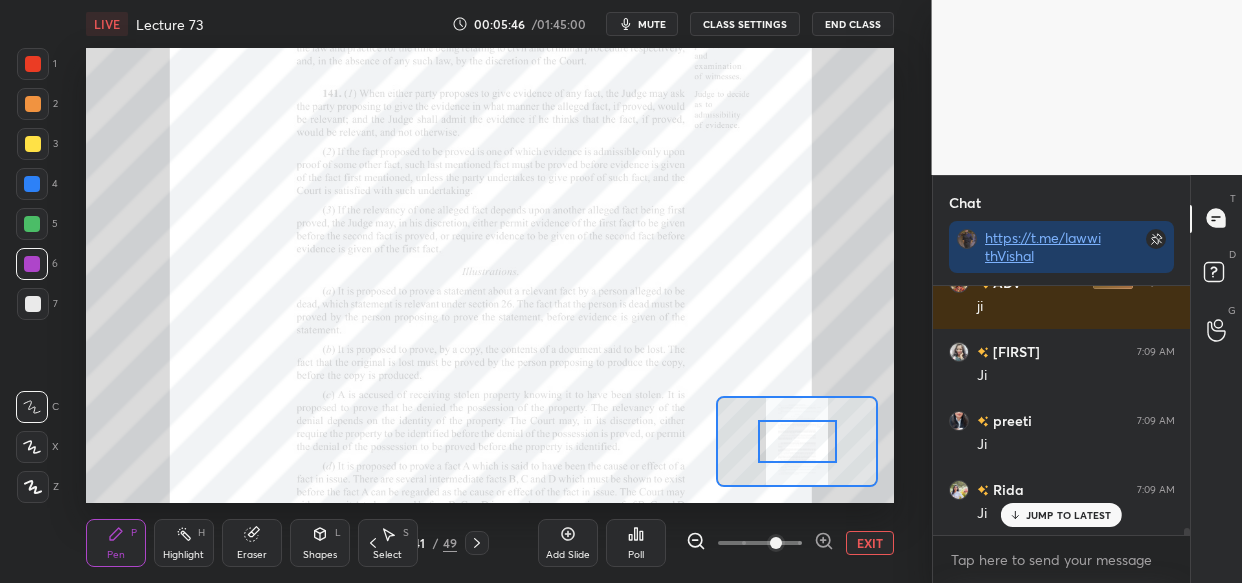 click 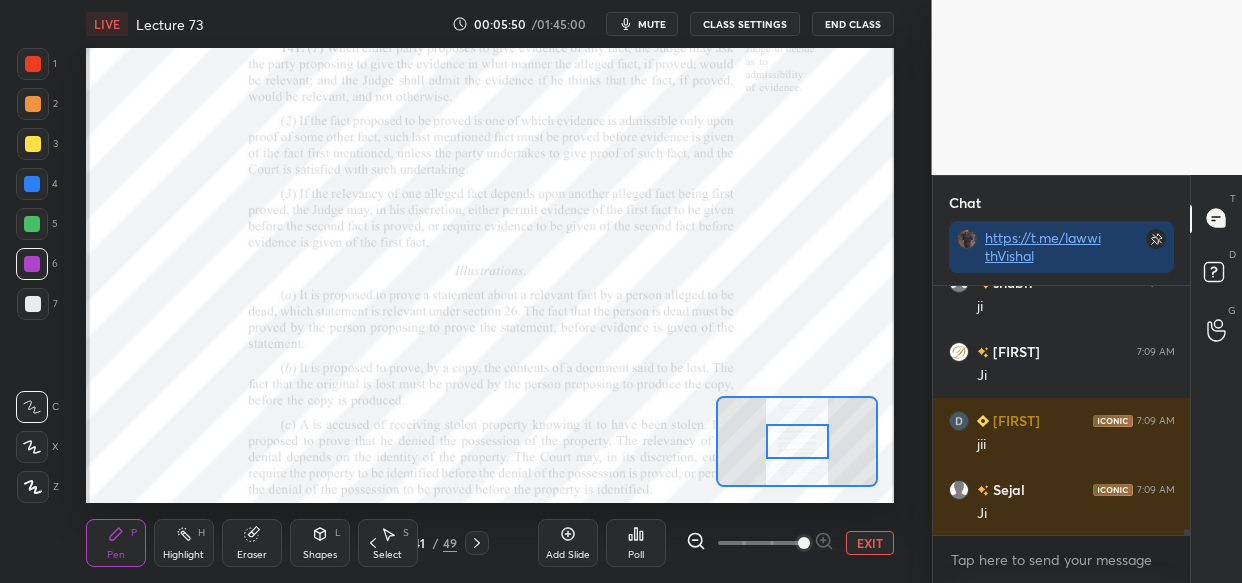 scroll, scrollTop: 9480, scrollLeft: 0, axis: vertical 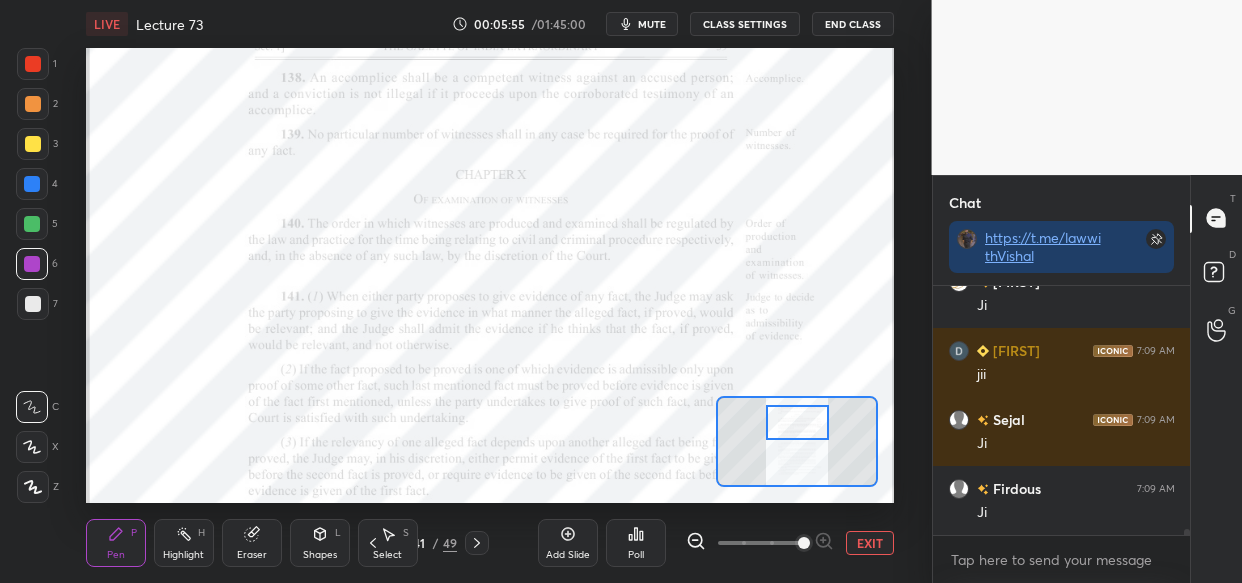 drag, startPoint x: 810, startPoint y: 456, endPoint x: 810, endPoint y: 436, distance: 20 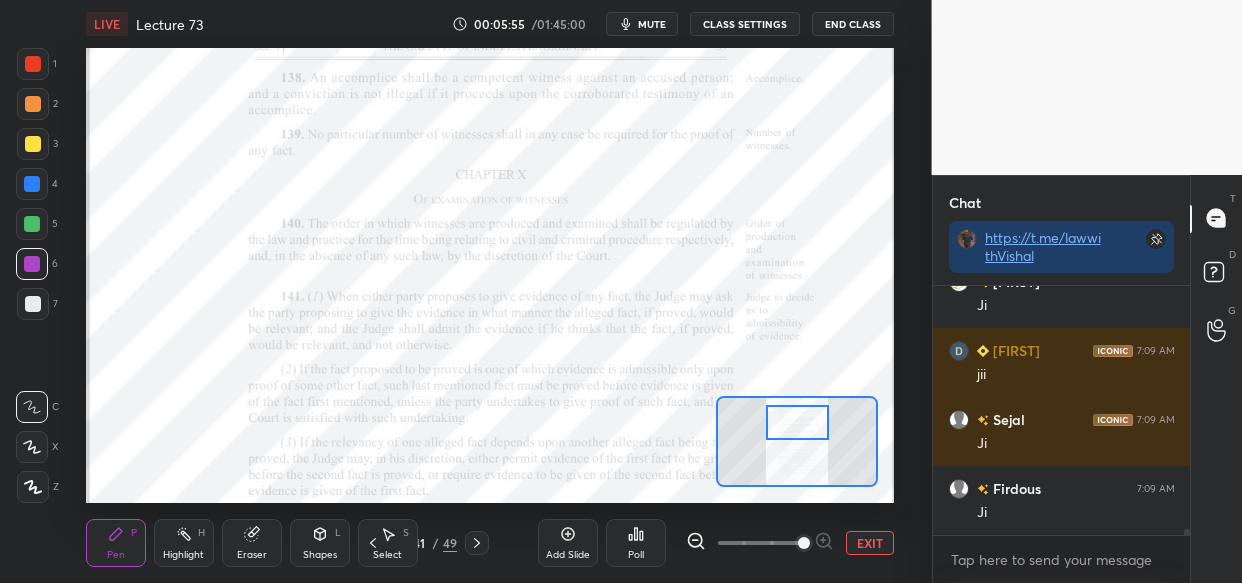 click at bounding box center (797, 422) 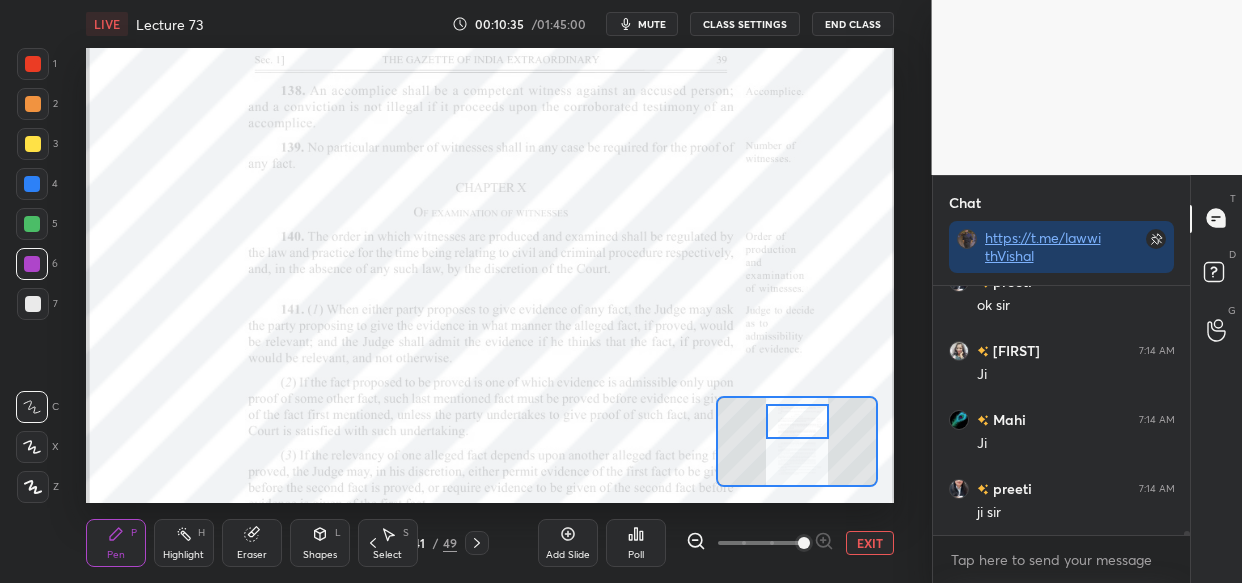 scroll, scrollTop: 16467, scrollLeft: 0, axis: vertical 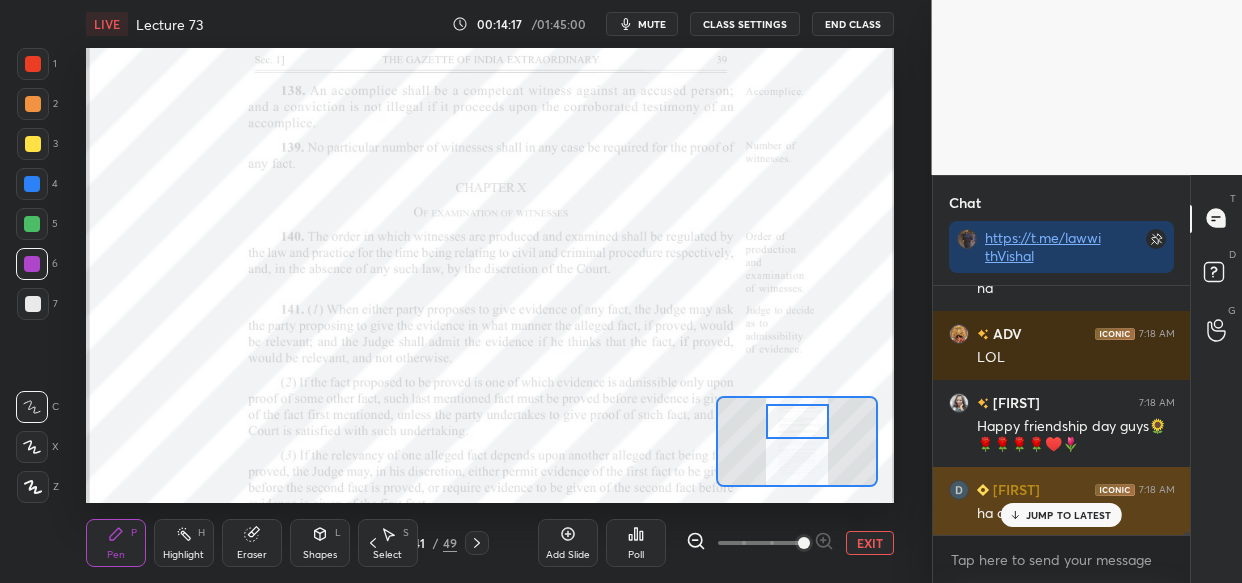 click on "JUMP TO LATEST" at bounding box center [1069, 515] 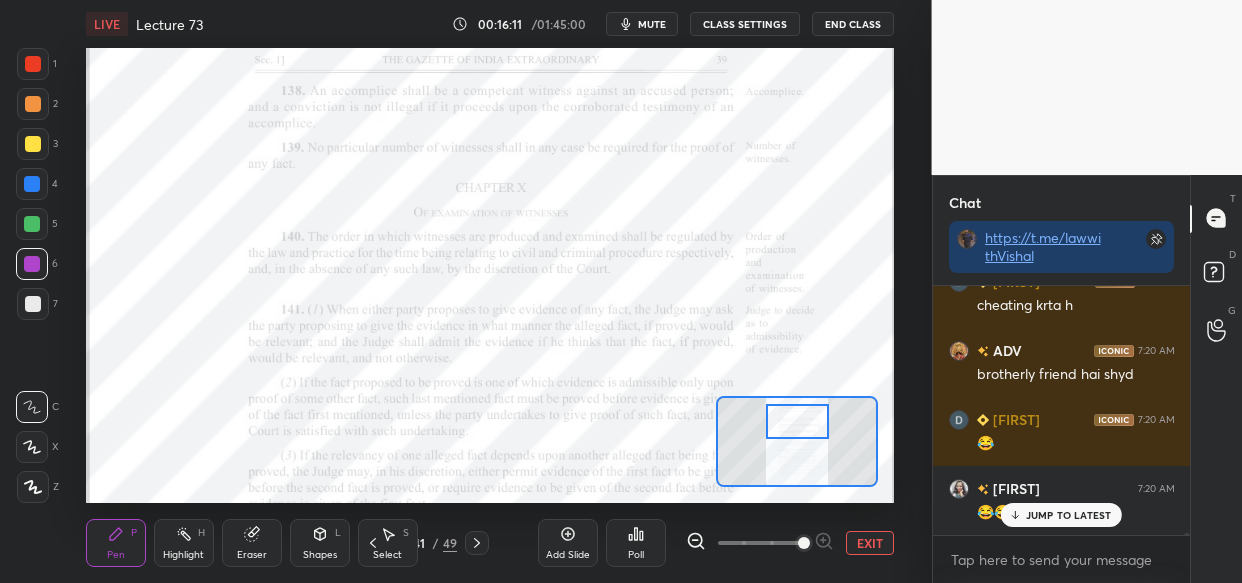 scroll, scrollTop: 26484, scrollLeft: 0, axis: vertical 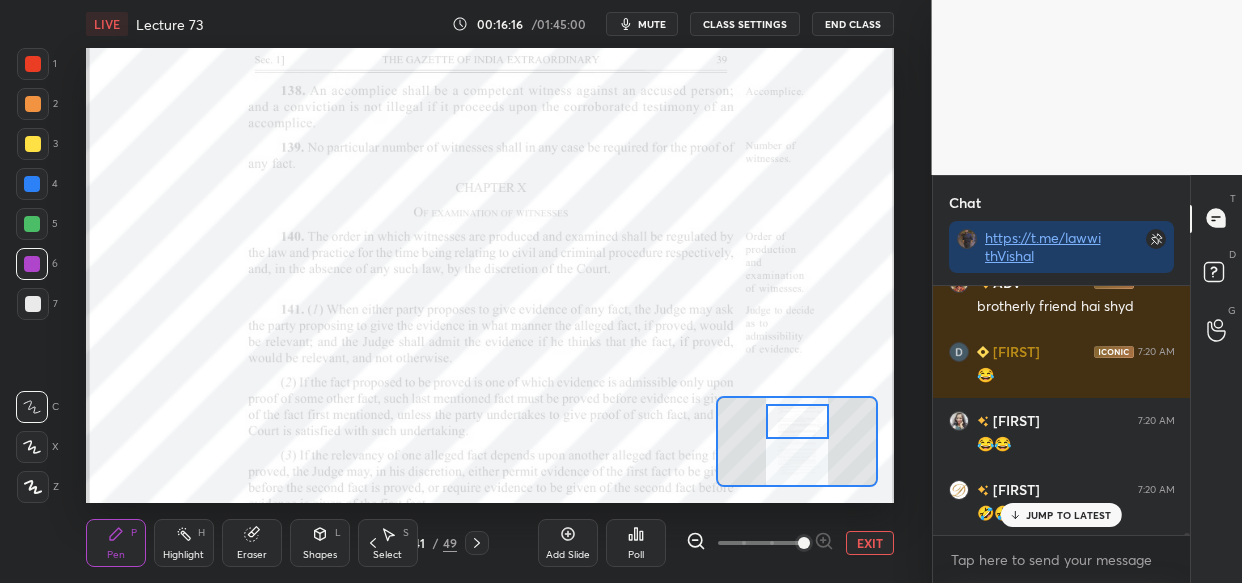 click on "Dipanwita 7:20 AM 🤣🤣🤣" at bounding box center (1062, 501) 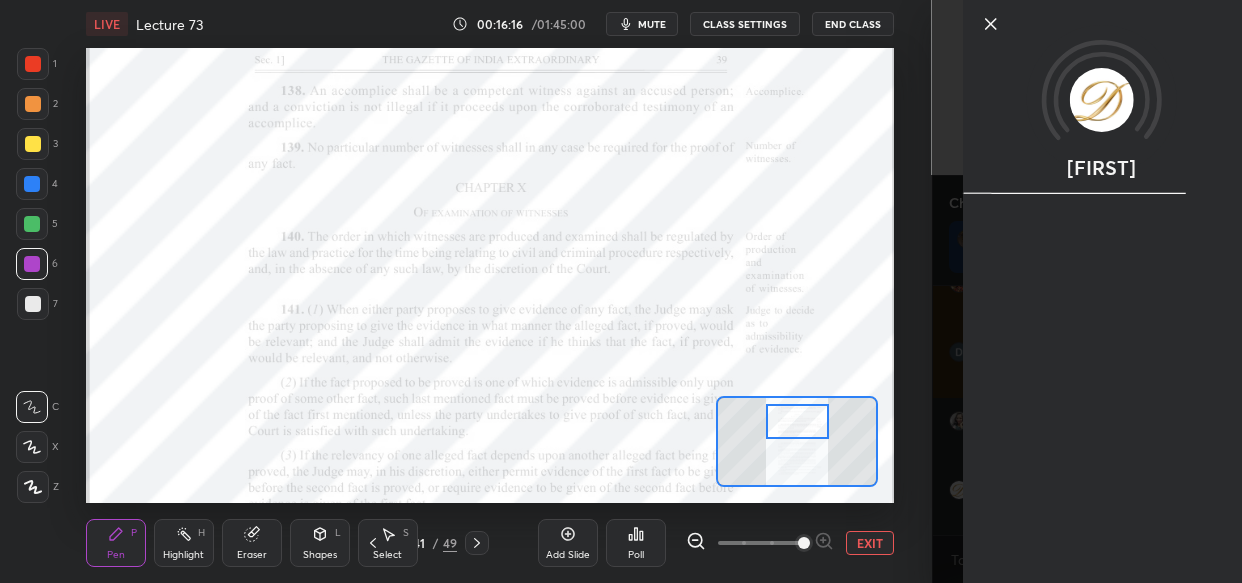 scroll, scrollTop: 26553, scrollLeft: 0, axis: vertical 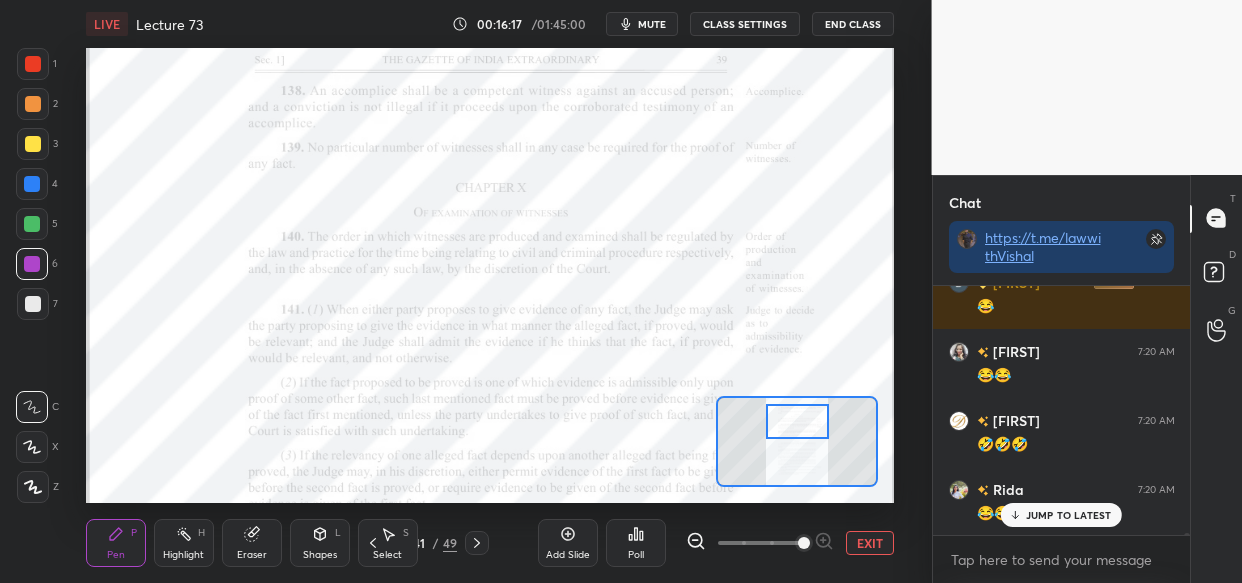click on "JUMP TO LATEST" at bounding box center (1069, 515) 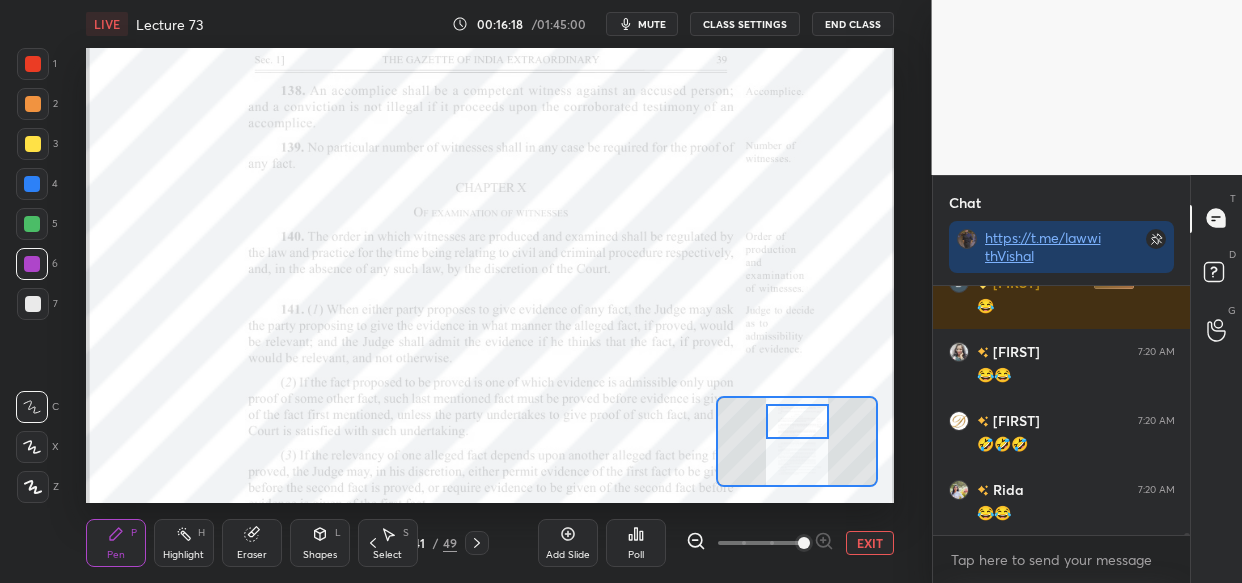 scroll, scrollTop: 26622, scrollLeft: 0, axis: vertical 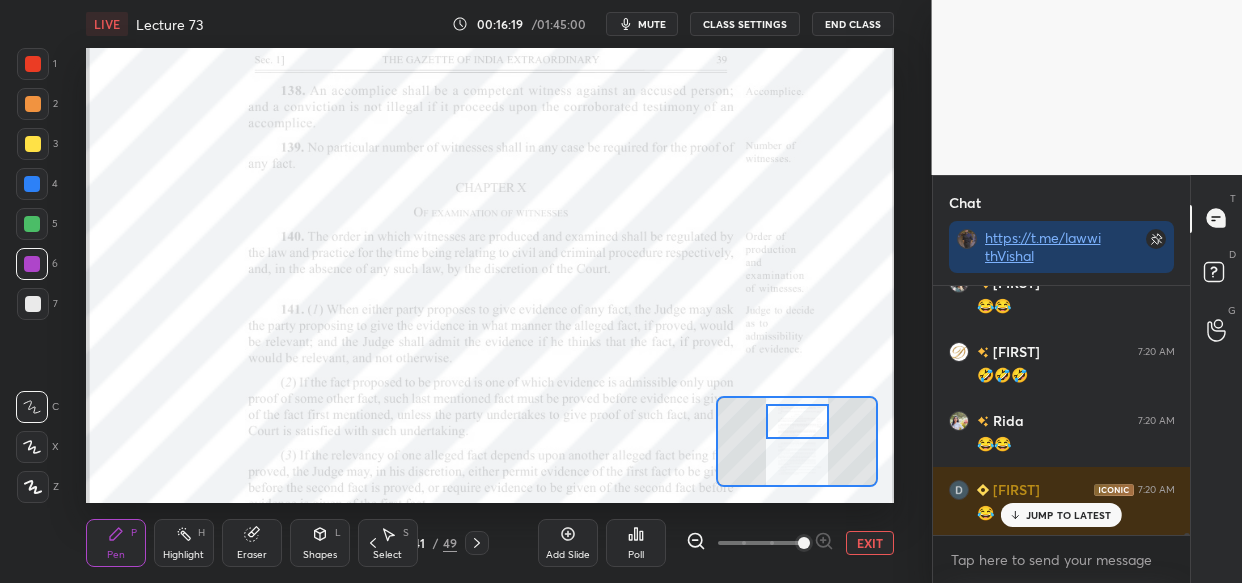 drag, startPoint x: 24, startPoint y: 67, endPoint x: 20, endPoint y: 107, distance: 40.1995 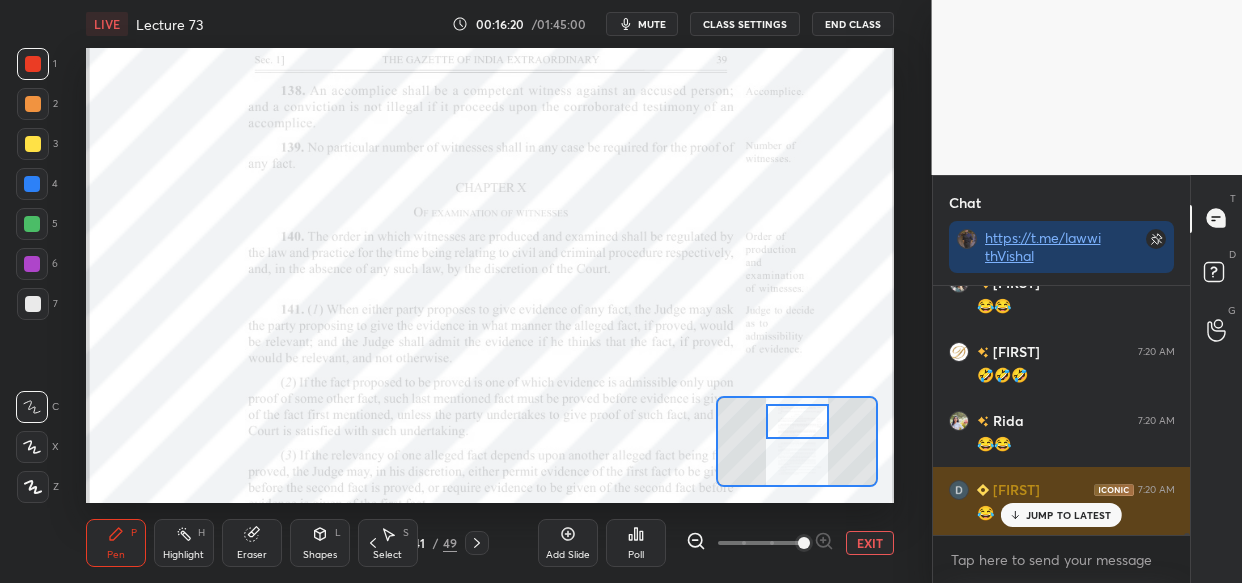 drag, startPoint x: 1050, startPoint y: 518, endPoint x: 943, endPoint y: 516, distance: 107.01869 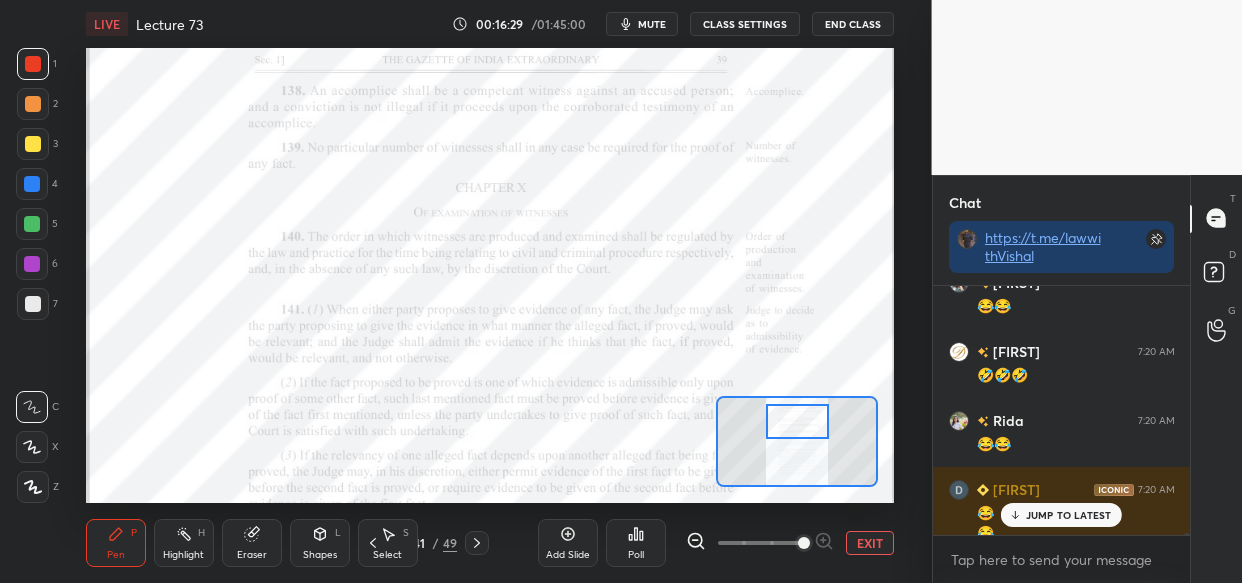 scroll, scrollTop: 26642, scrollLeft: 0, axis: vertical 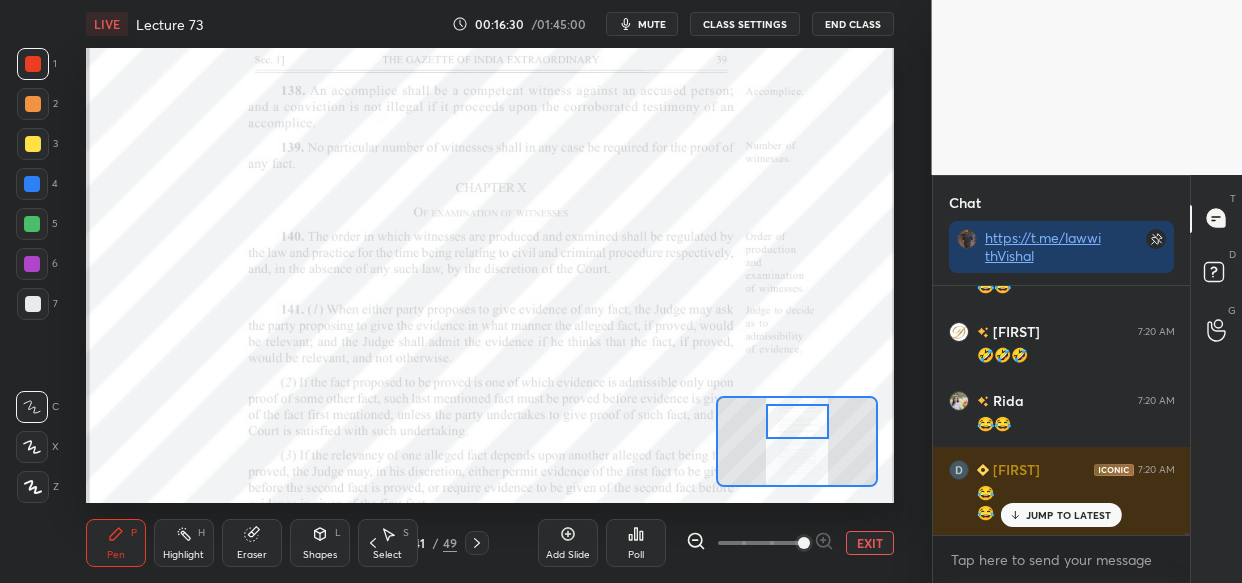click on "JUMP TO LATEST" at bounding box center [1061, 515] 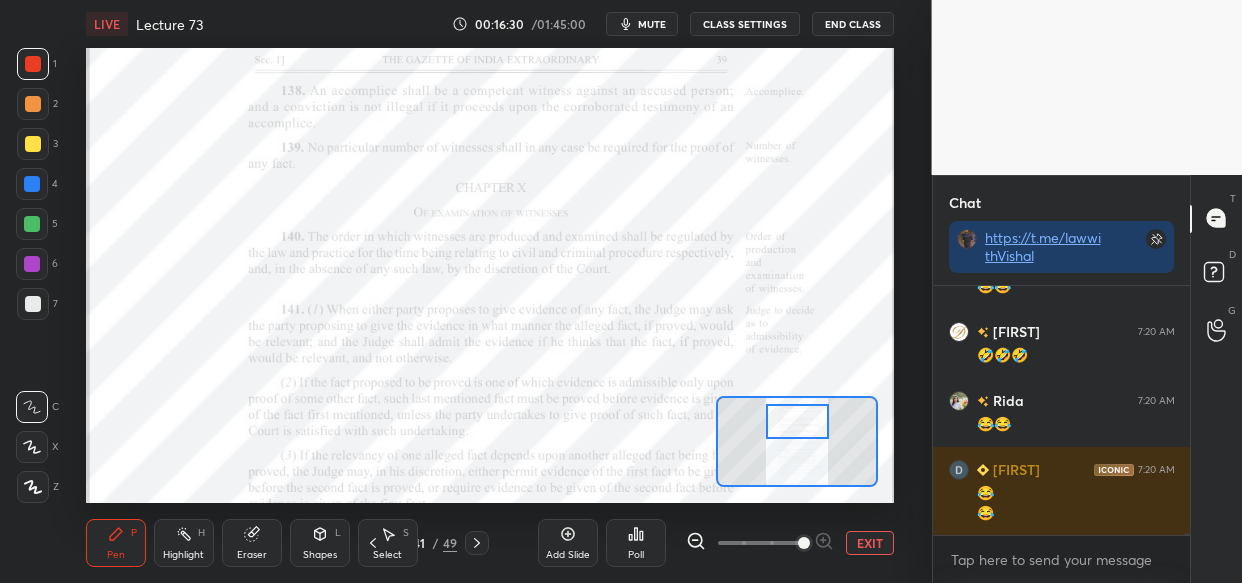 scroll, scrollTop: 26711, scrollLeft: 0, axis: vertical 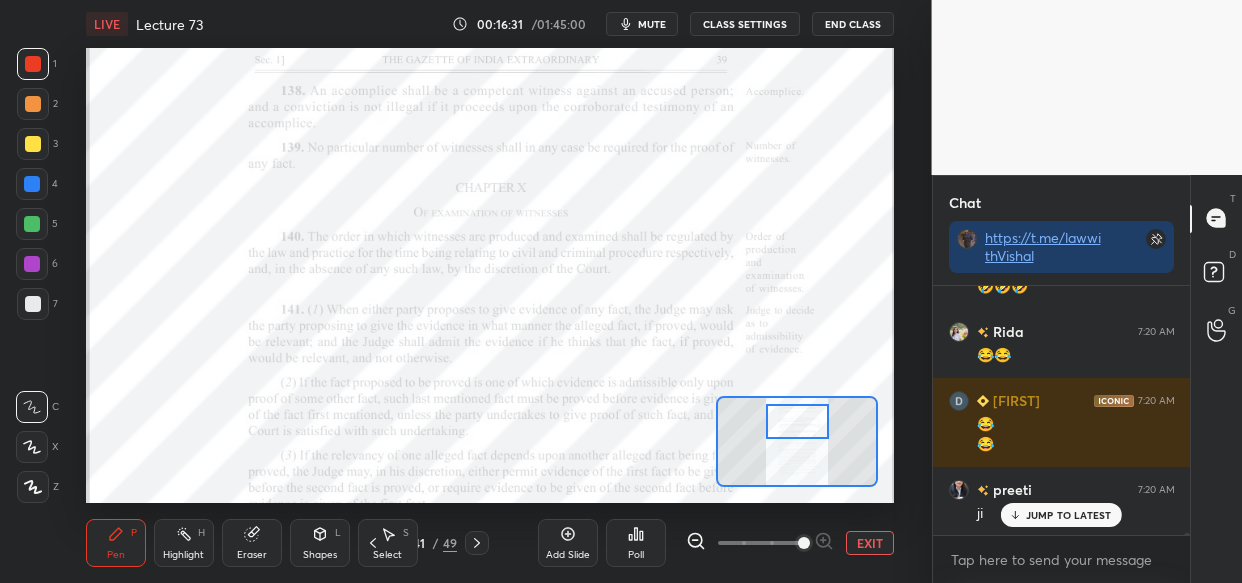 click at bounding box center [32, 224] 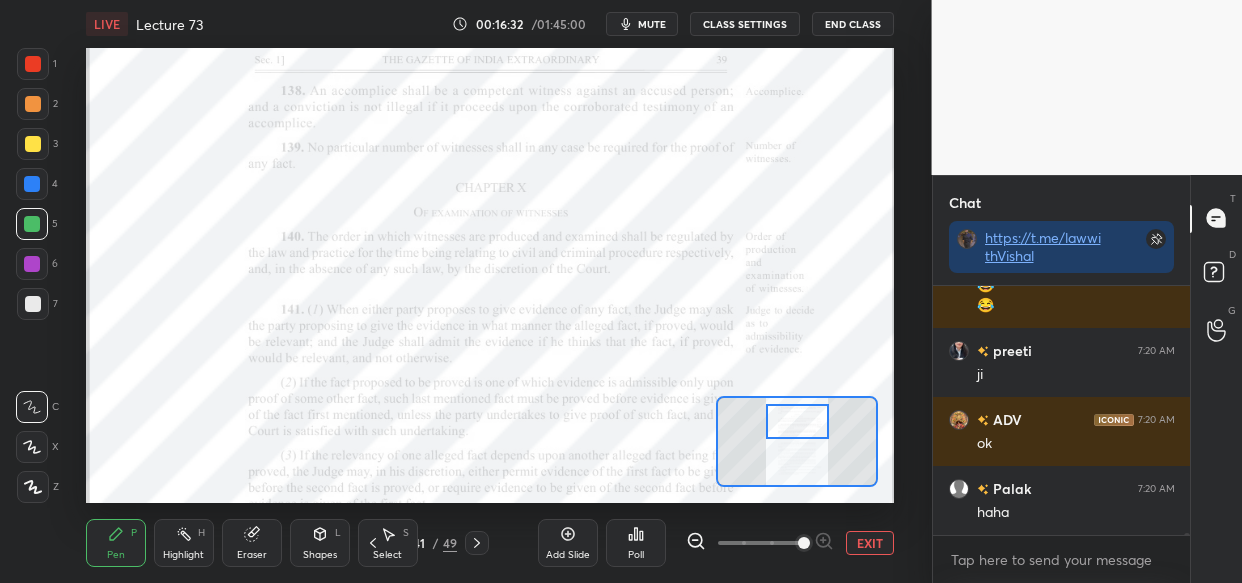 scroll, scrollTop: 26919, scrollLeft: 0, axis: vertical 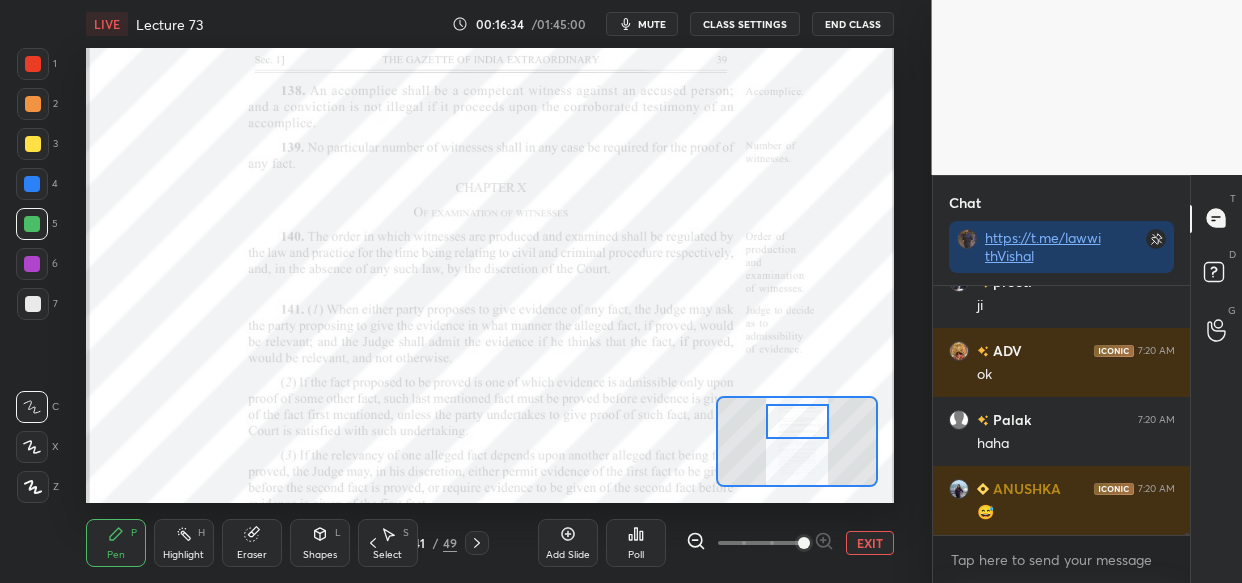 click at bounding box center [32, 264] 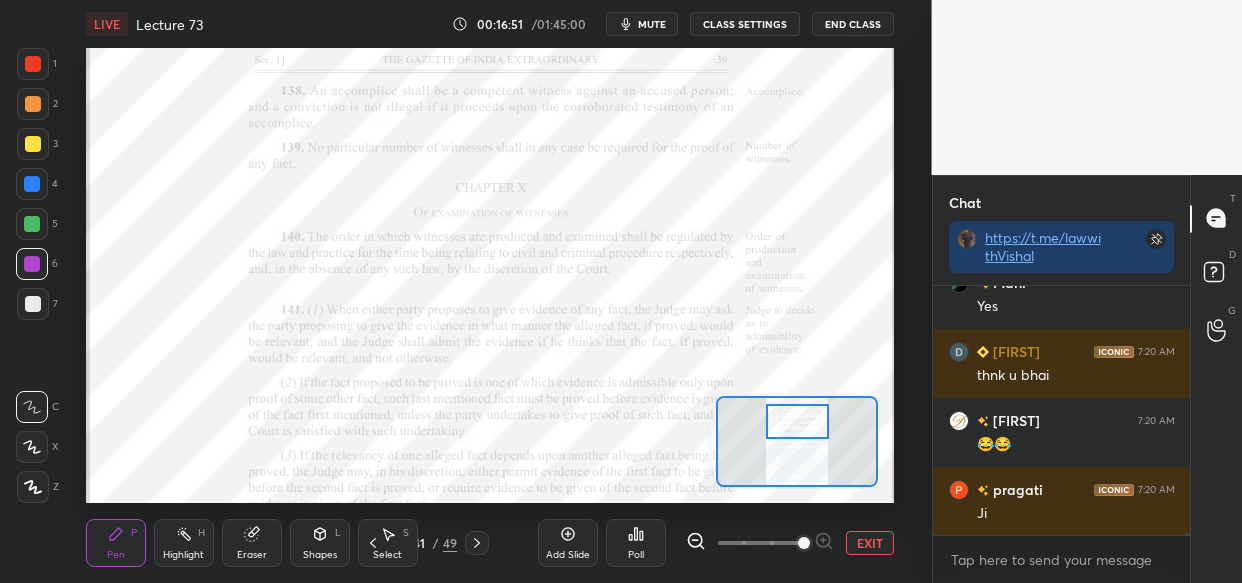 scroll, scrollTop: 27401, scrollLeft: 0, axis: vertical 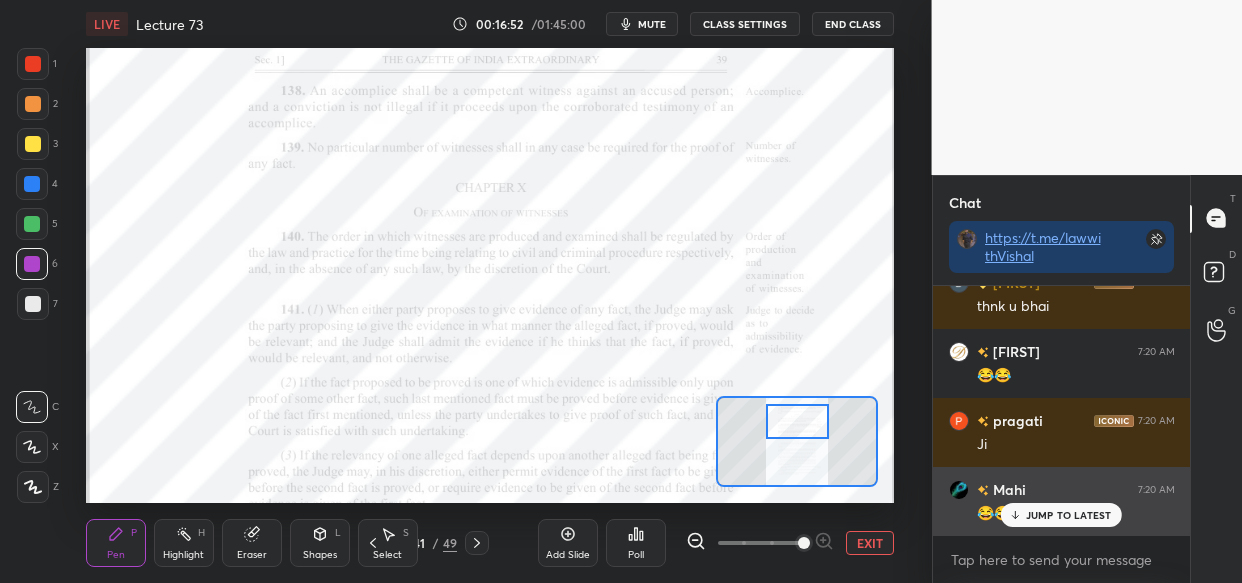 click on "JUMP TO LATEST" at bounding box center (1069, 515) 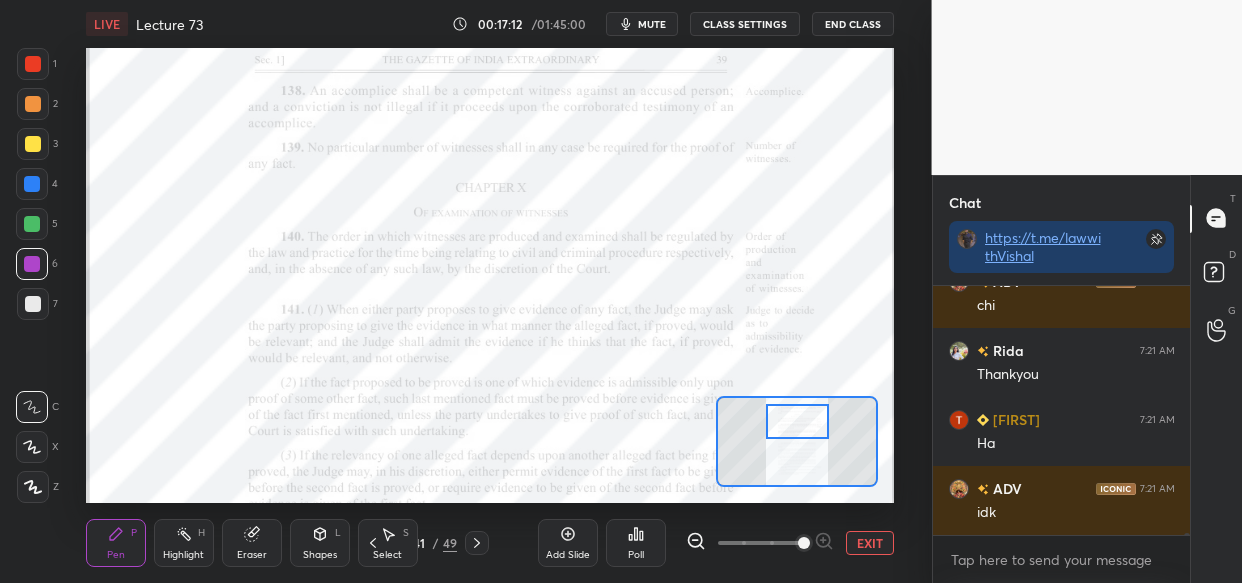 scroll, scrollTop: 28484, scrollLeft: 0, axis: vertical 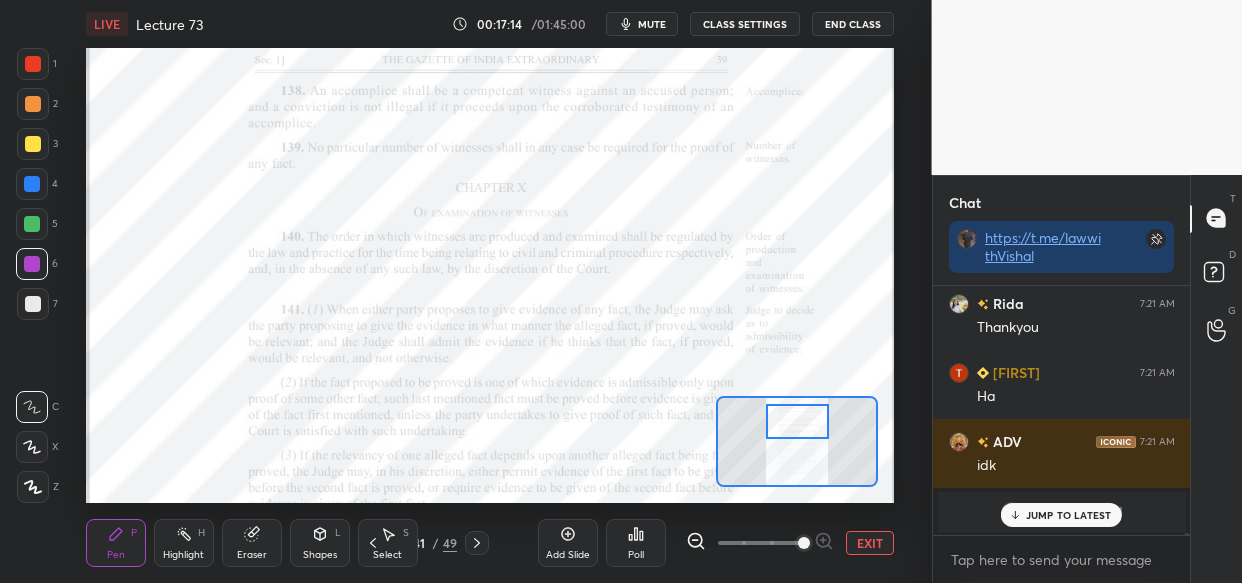 click on "JUMP TO LATEST" at bounding box center (1069, 515) 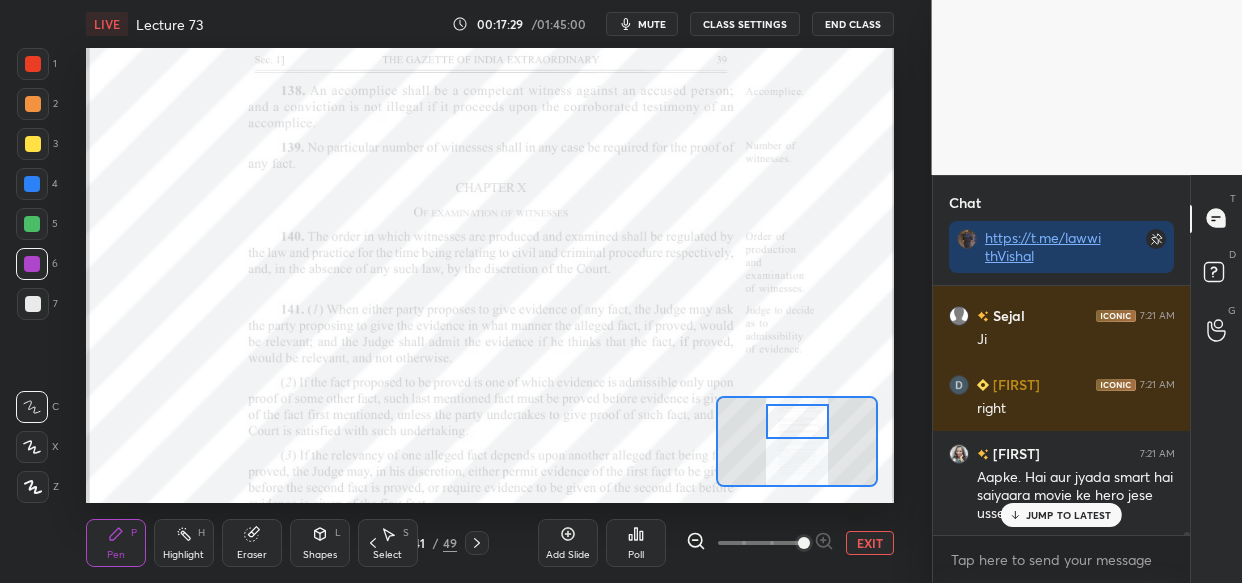 scroll, scrollTop: 23952, scrollLeft: 0, axis: vertical 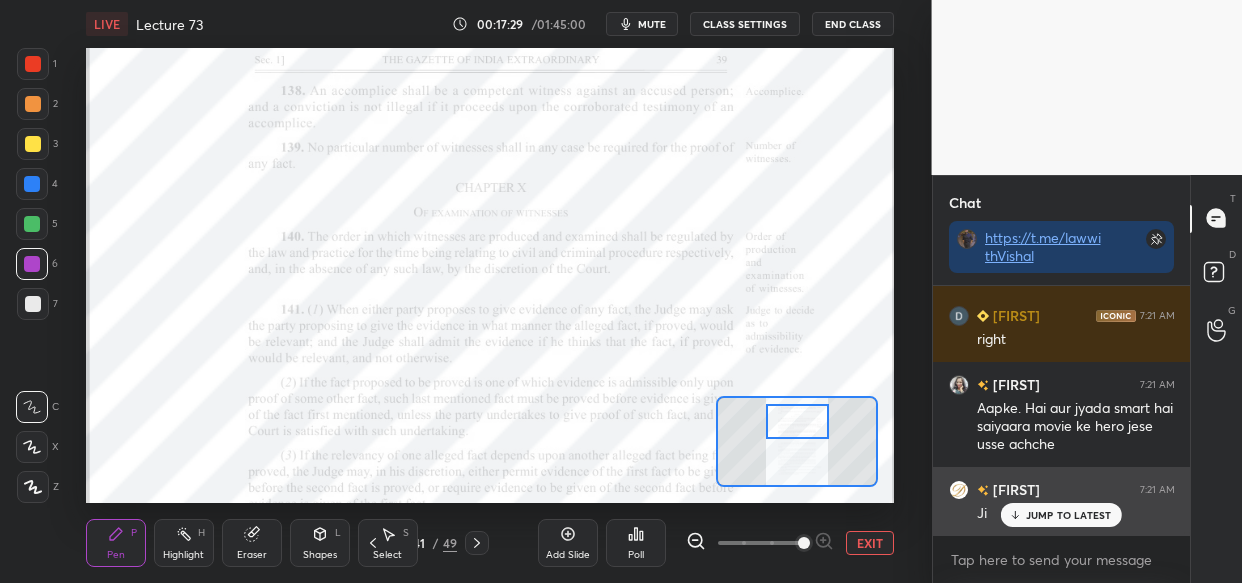 click on "JUMP TO LATEST" at bounding box center (1069, 515) 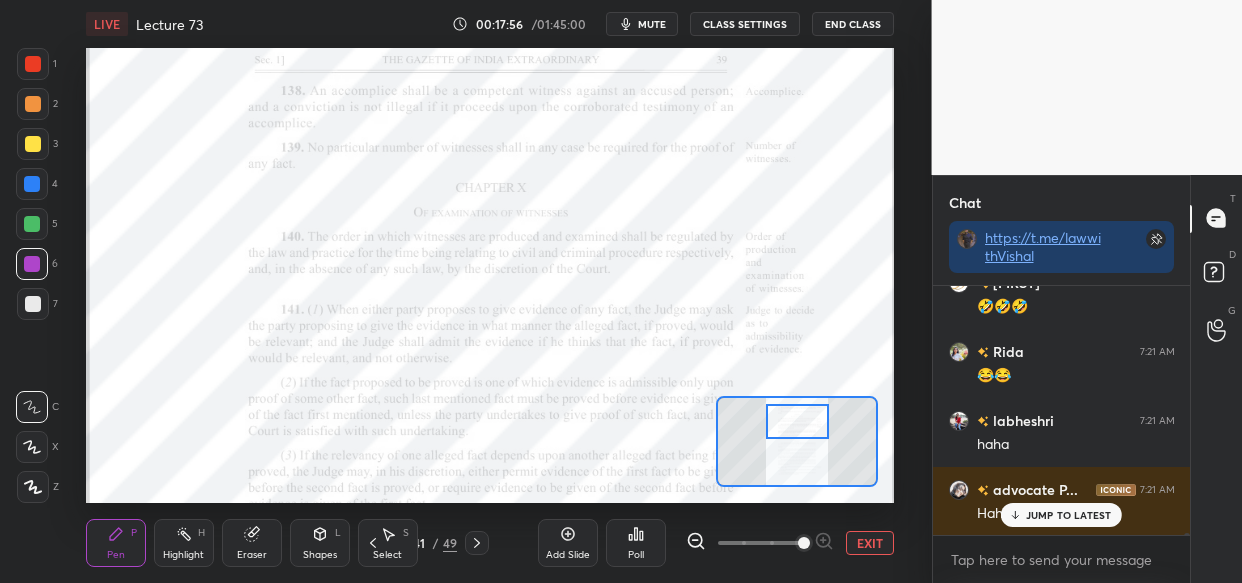 scroll, scrollTop: 24690, scrollLeft: 0, axis: vertical 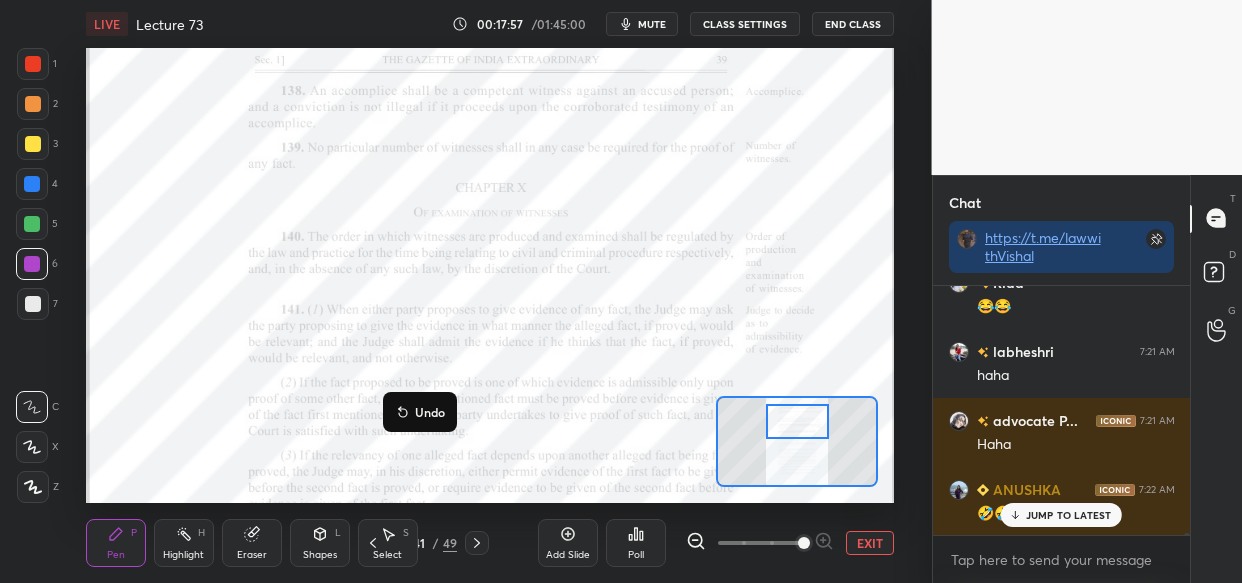 click on "JUMP TO LATEST" at bounding box center (1069, 515) 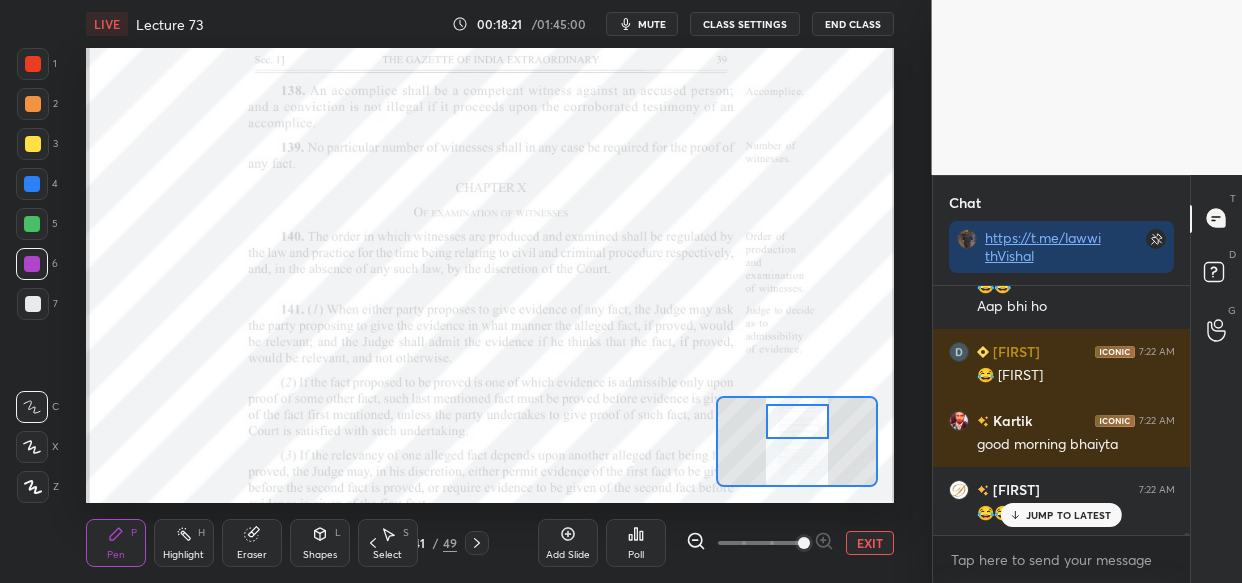 scroll, scrollTop: 25331, scrollLeft: 0, axis: vertical 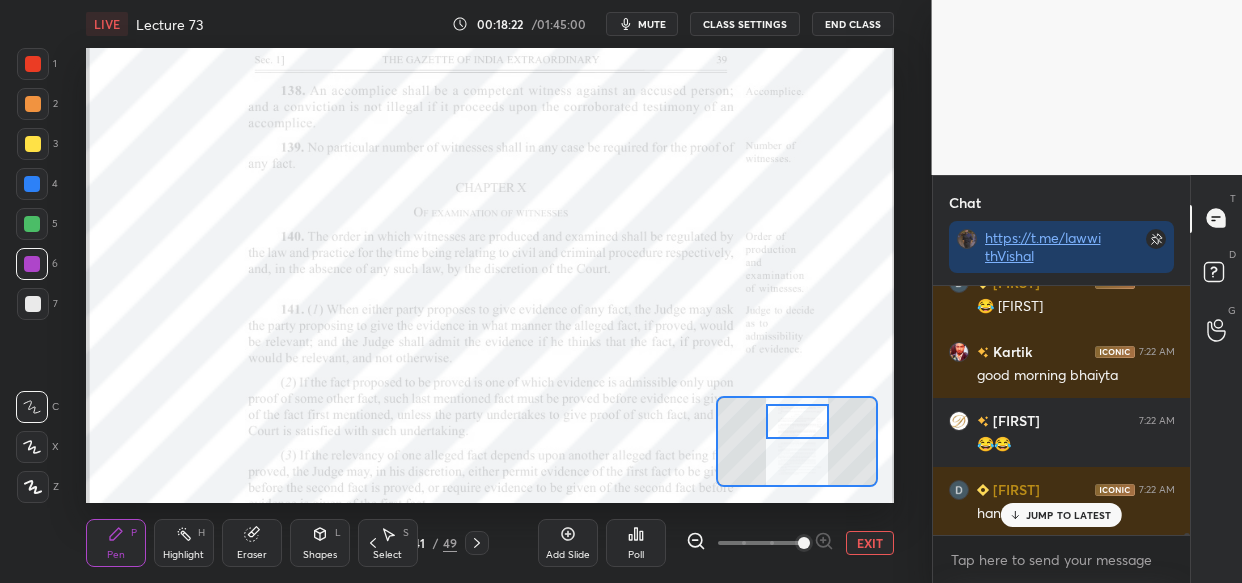 drag, startPoint x: 1060, startPoint y: 522, endPoint x: 953, endPoint y: 522, distance: 107 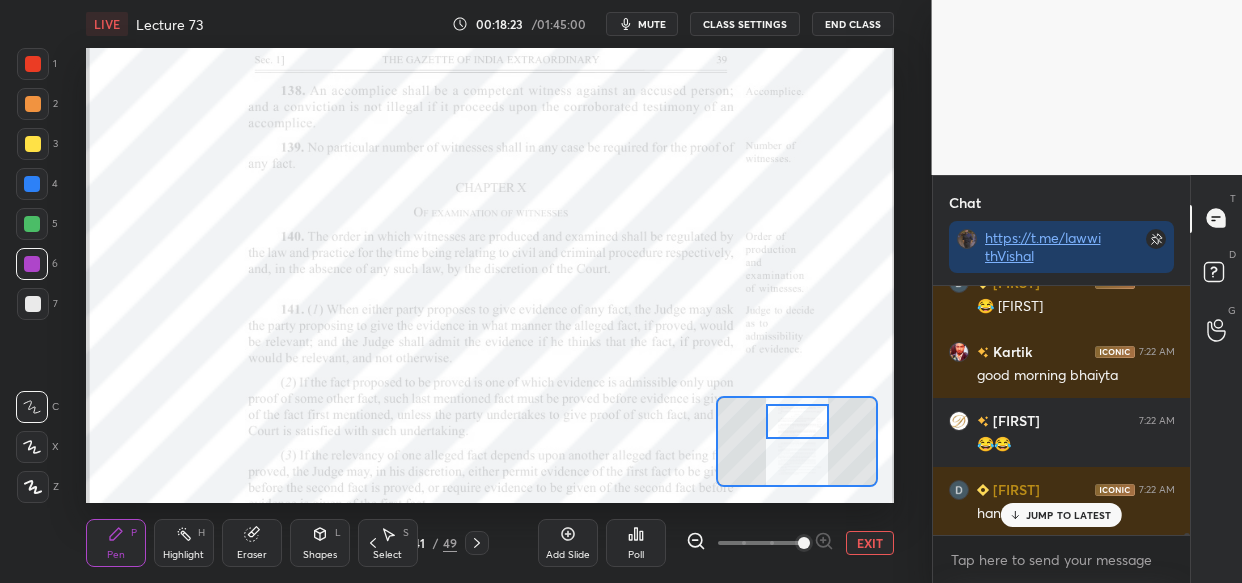 scroll, scrollTop: 25400, scrollLeft: 0, axis: vertical 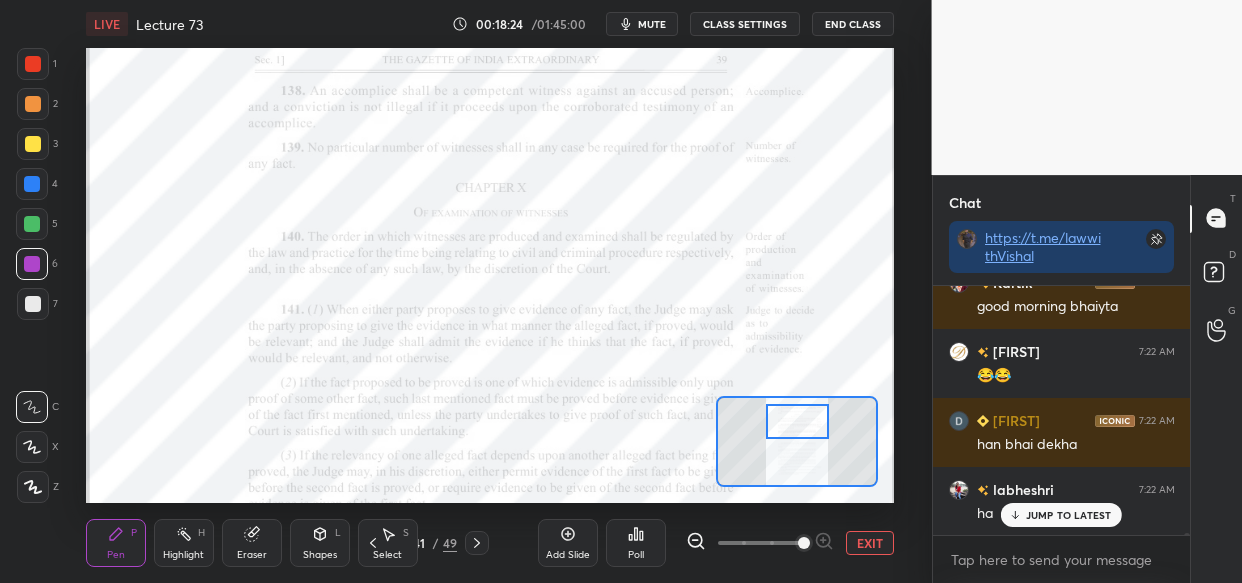 click on "JUMP TO LATEST" at bounding box center [1069, 515] 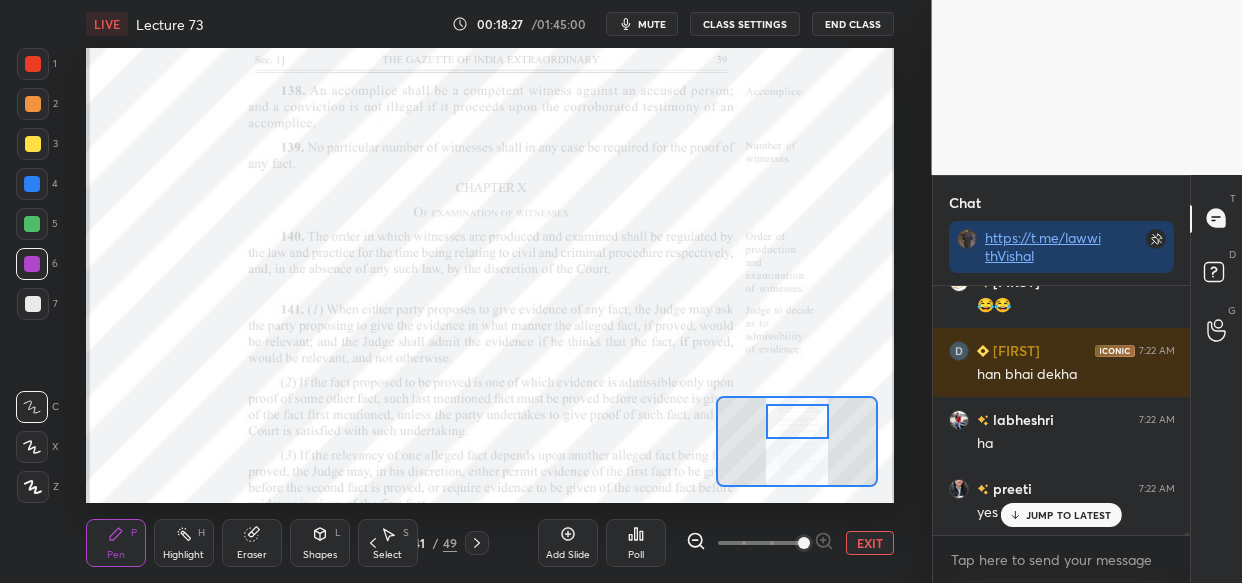 scroll, scrollTop: 25694, scrollLeft: 0, axis: vertical 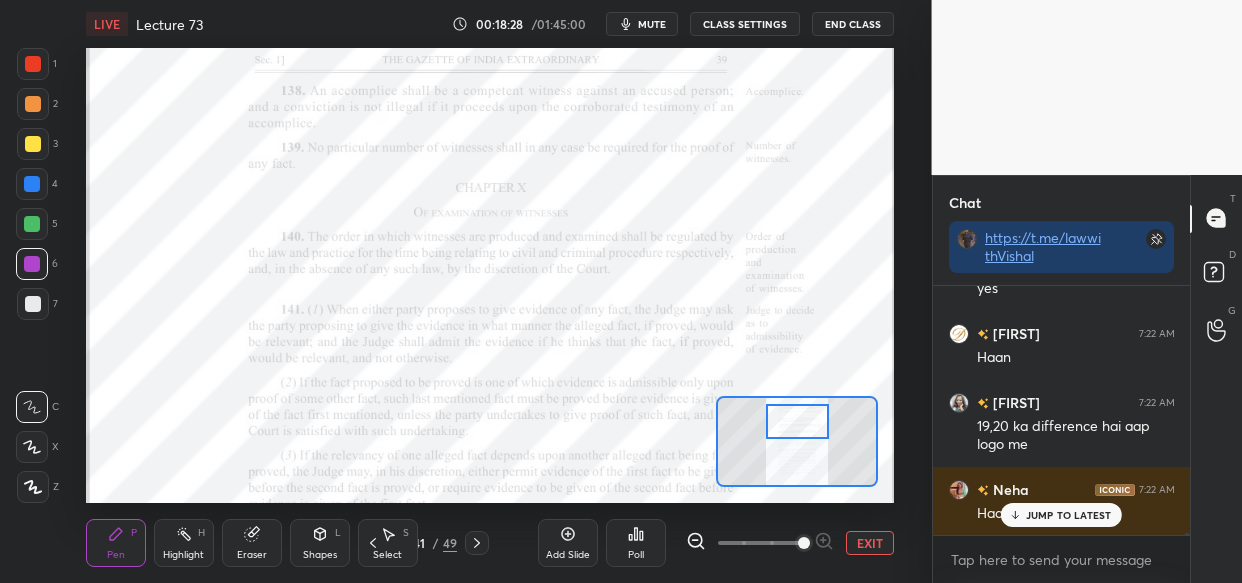 click on "Shalinee 7:22 AM Aapke bhai aap nhi Sejal 7:22 AM 😂😂 ADV 7:22 AM haha Firdous 7:22 AM 😀😀 Shalinee 7:22 AM 😂😂 Aap bhi ho Dipanwita 7:22 AM 😂 shalini Kartik 7:22 AM good morning bhaiyta Dipanwita 7:22 AM 😂😂 Dipanwita 7:22 AM han bhai dekha labheshri 7:22 AM ha preeti 7:22 AM yes Dipanwita 7:22 AM Haan Shalinee 7:22 AM 19,20 ka difference hai aap logo me Neha 7:22 AM Haaa" at bounding box center [1062, 410] 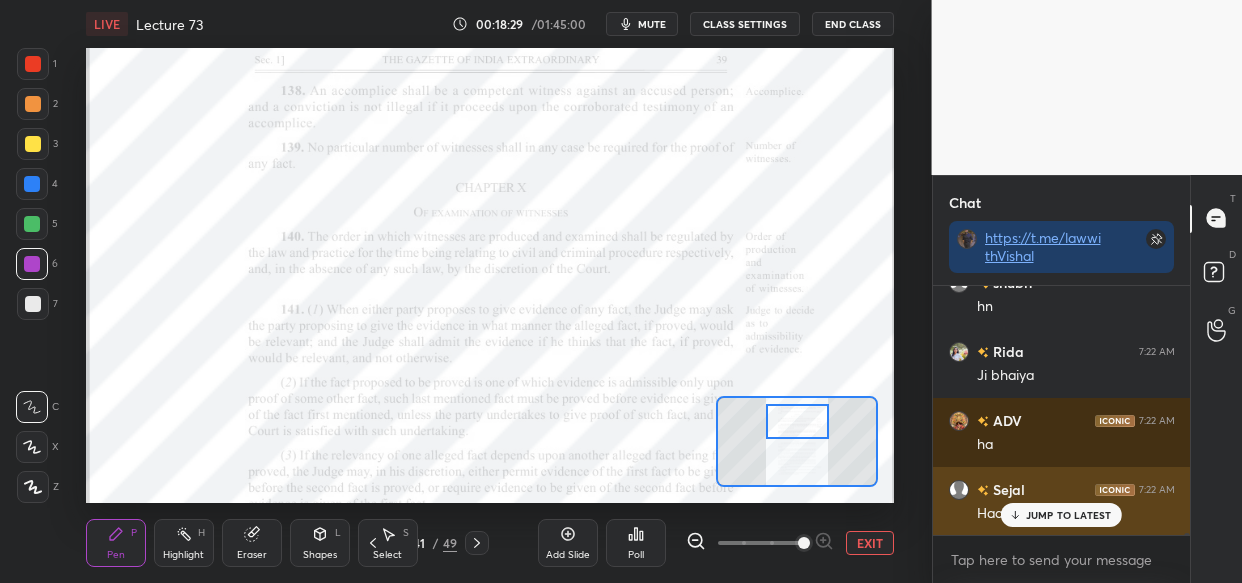 drag, startPoint x: 1063, startPoint y: 521, endPoint x: 1001, endPoint y: 533, distance: 63.15061 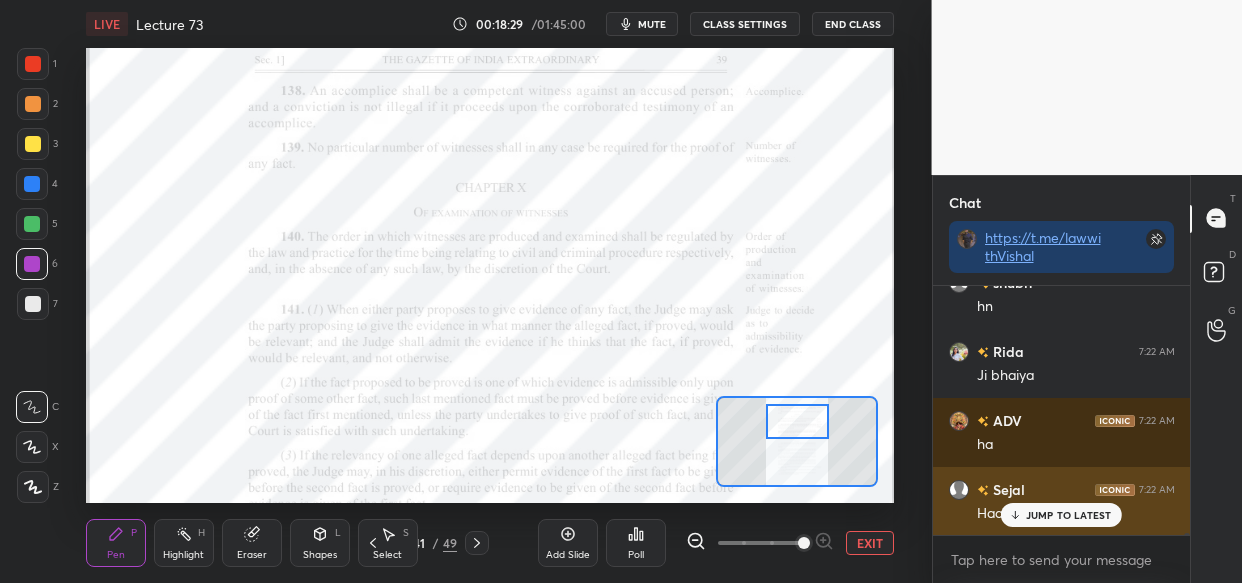 click on "JUMP TO LATEST" at bounding box center [1061, 515] 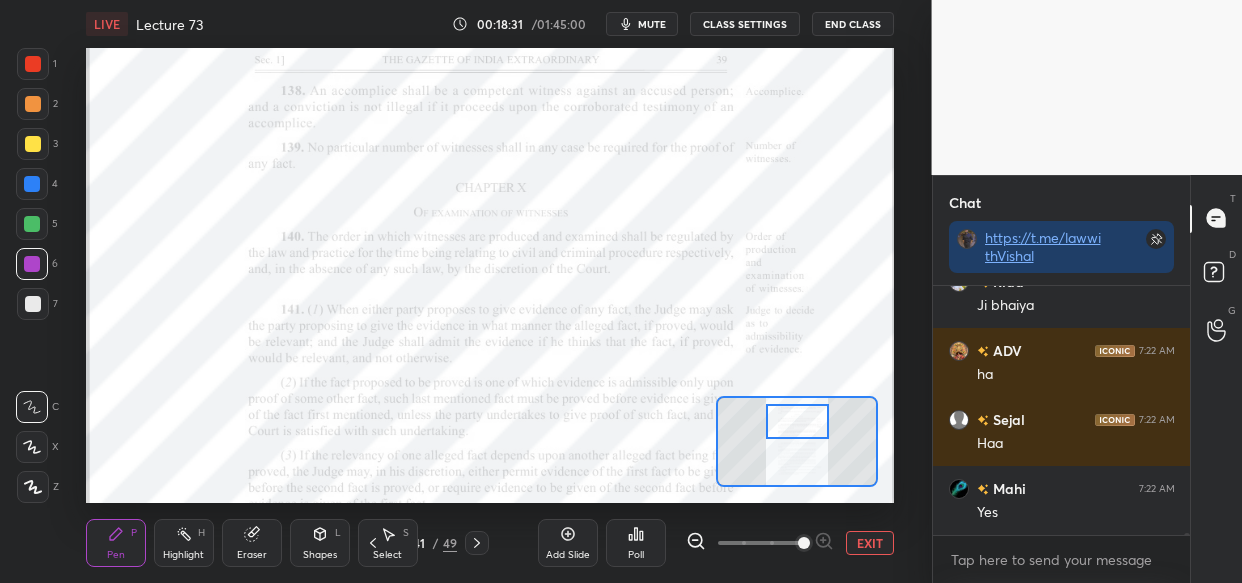 scroll, scrollTop: 26178, scrollLeft: 0, axis: vertical 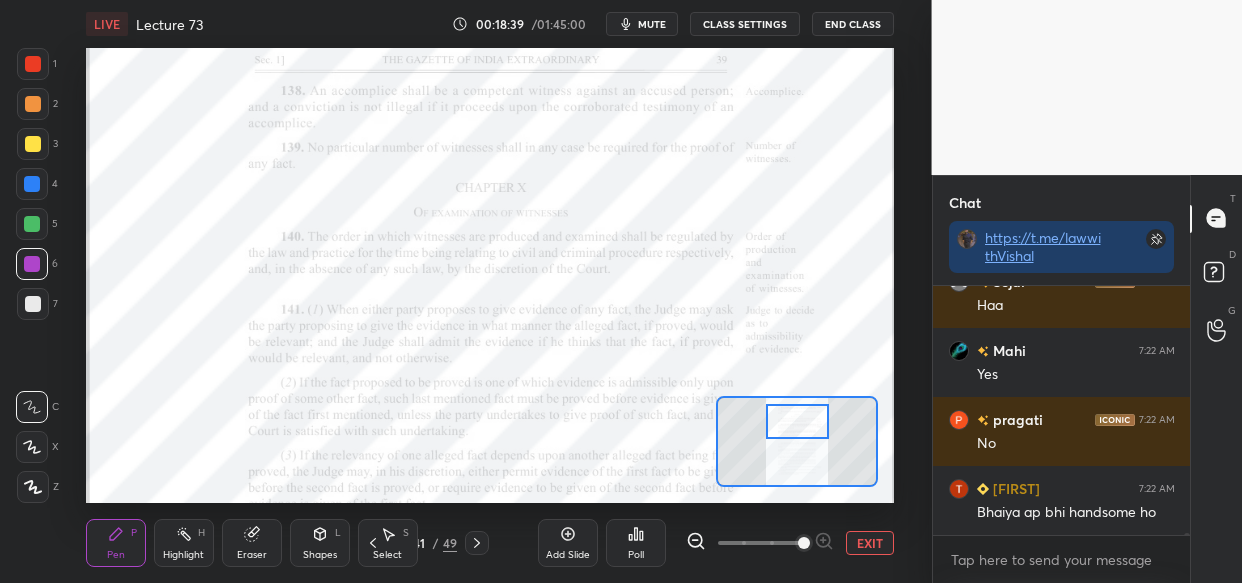 click at bounding box center (32, 184) 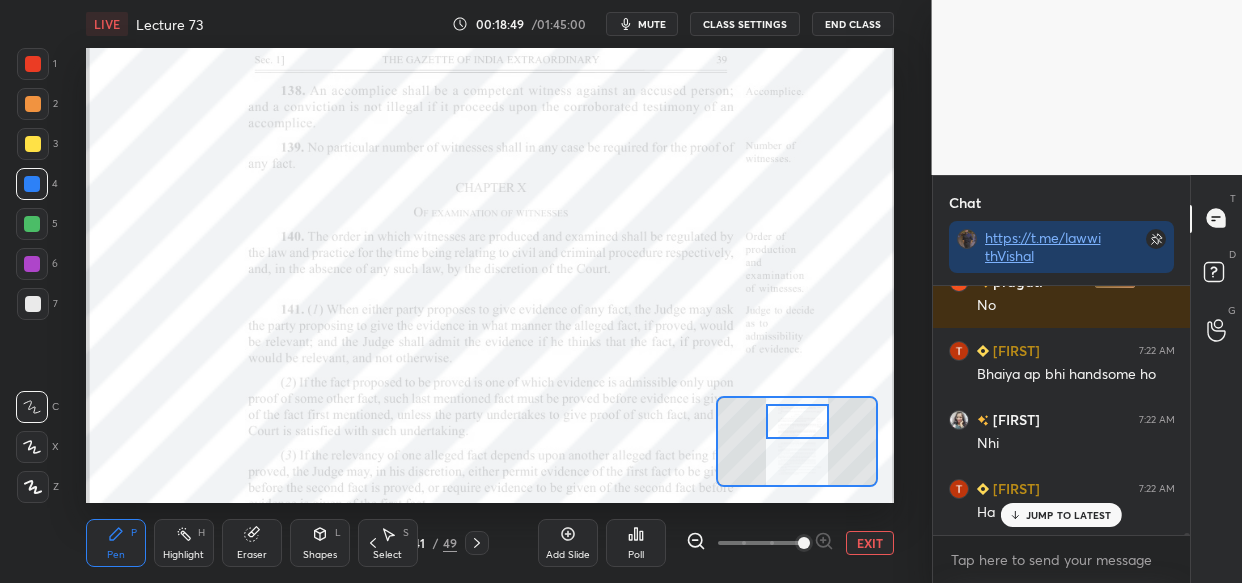 scroll, scrollTop: 26402, scrollLeft: 0, axis: vertical 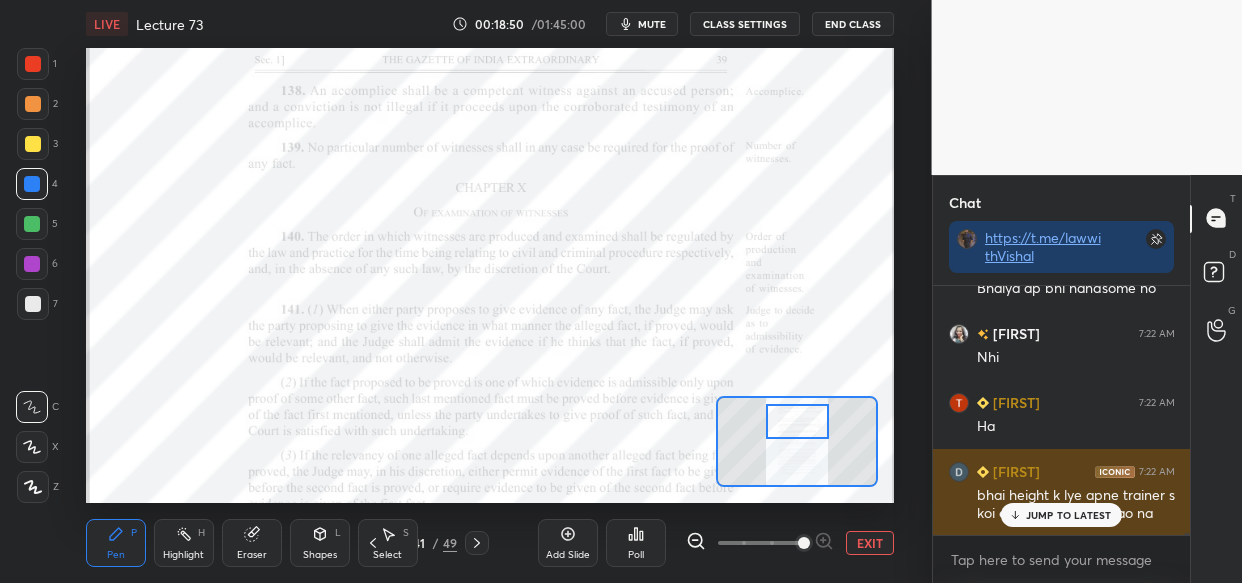 click on "JUMP TO LATEST" at bounding box center [1069, 515] 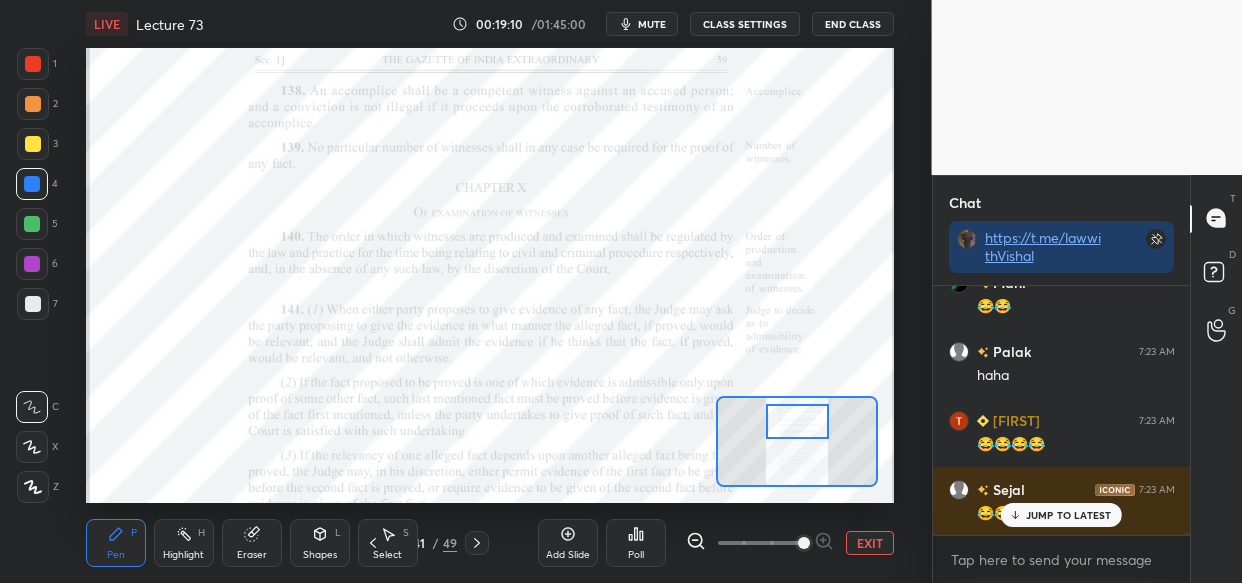 scroll, scrollTop: 27230, scrollLeft: 0, axis: vertical 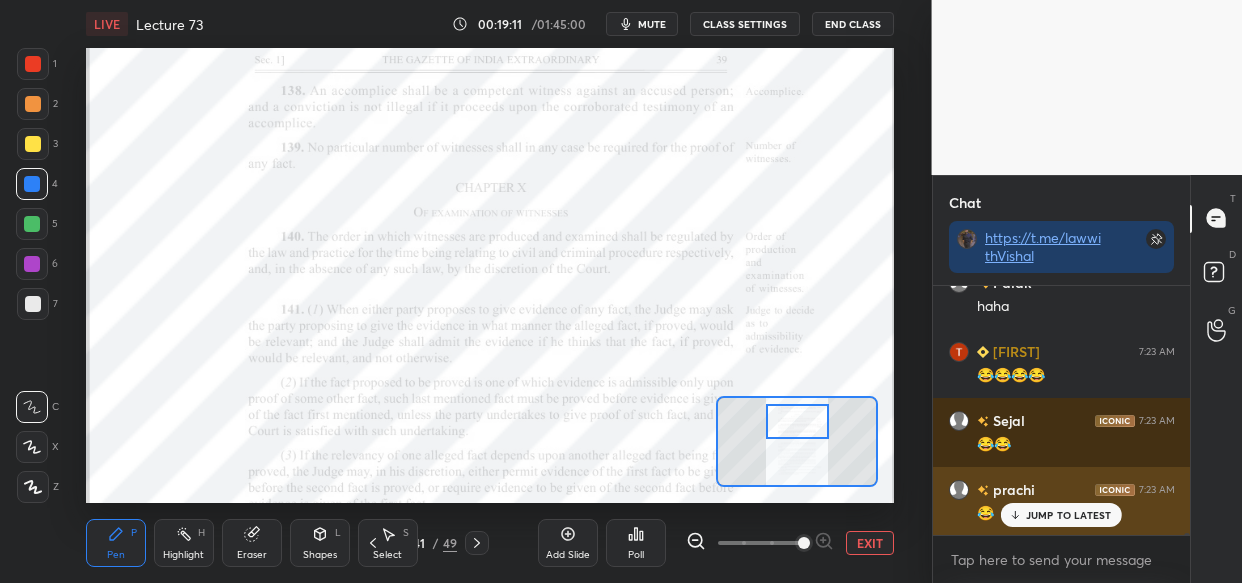 click on "JUMP TO LATEST" at bounding box center [1069, 515] 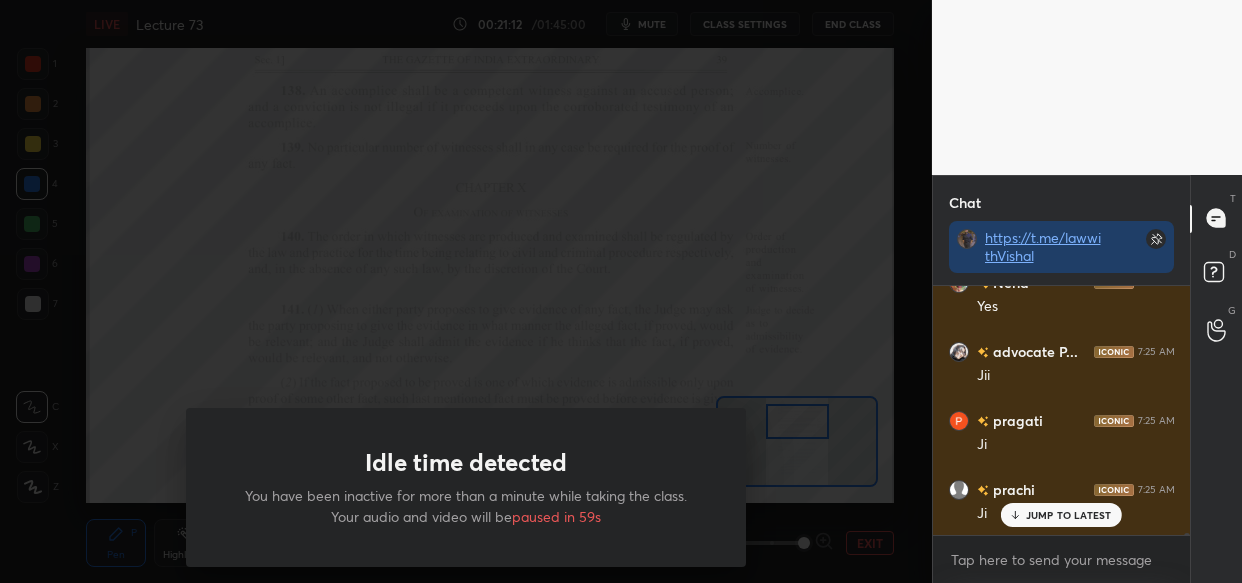 scroll, scrollTop: 32750, scrollLeft: 0, axis: vertical 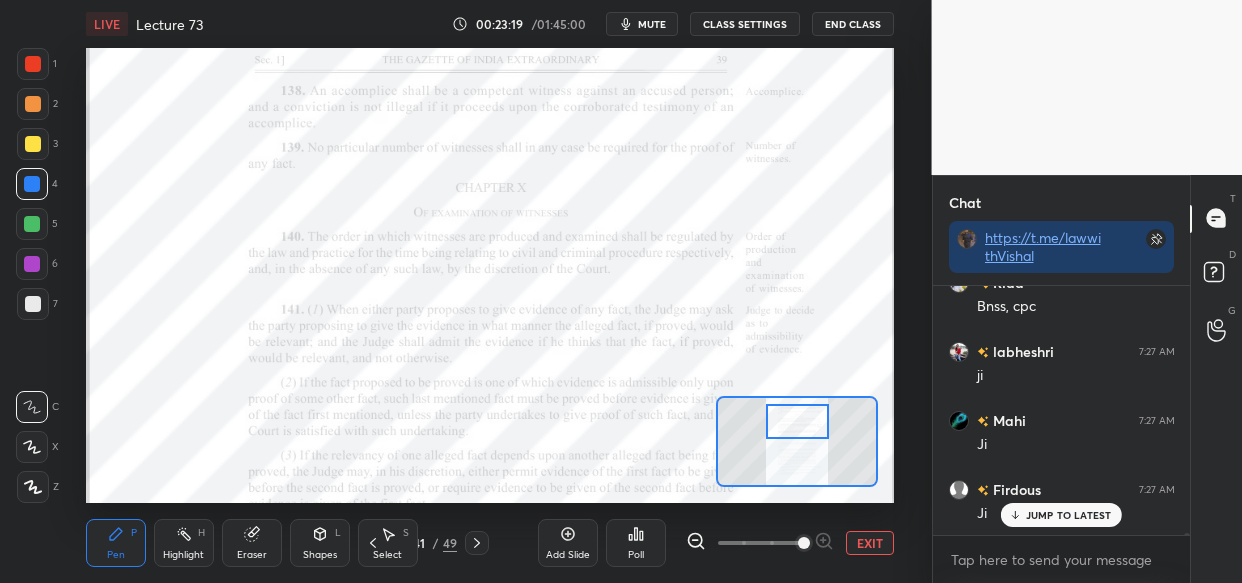 click on "Add Slide" at bounding box center (568, 543) 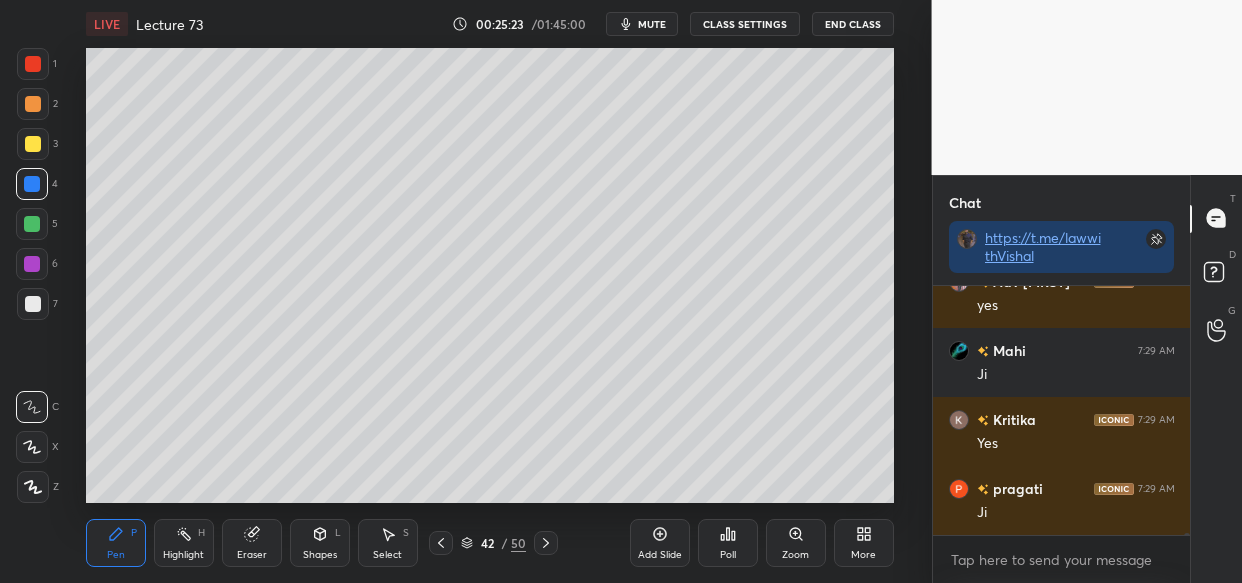 scroll, scrollTop: 37957, scrollLeft: 0, axis: vertical 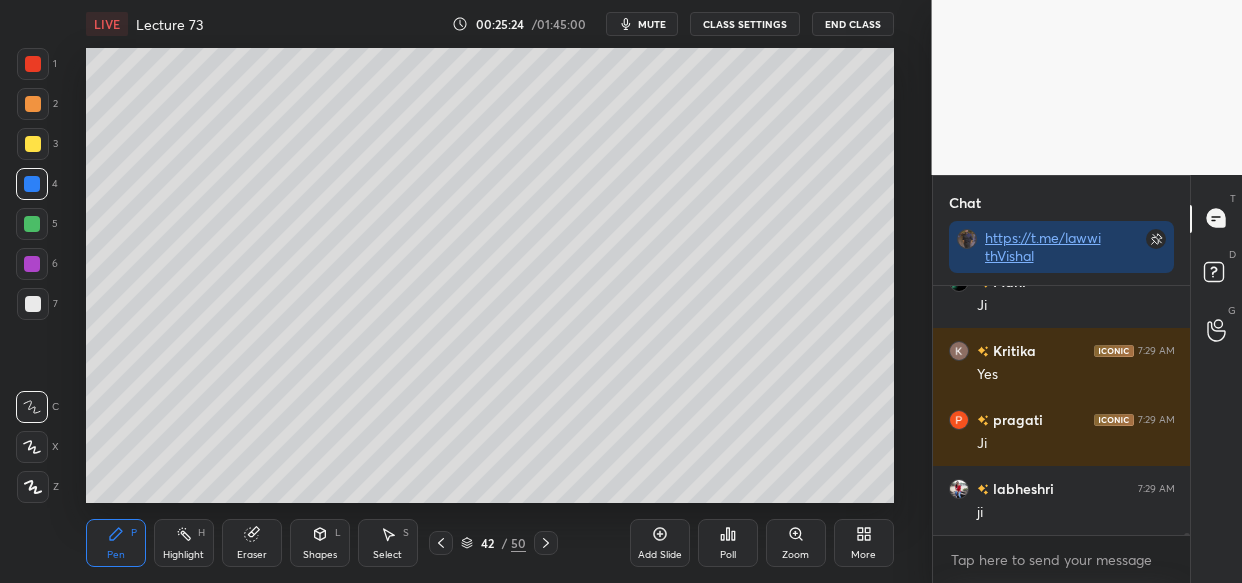 click at bounding box center [33, 144] 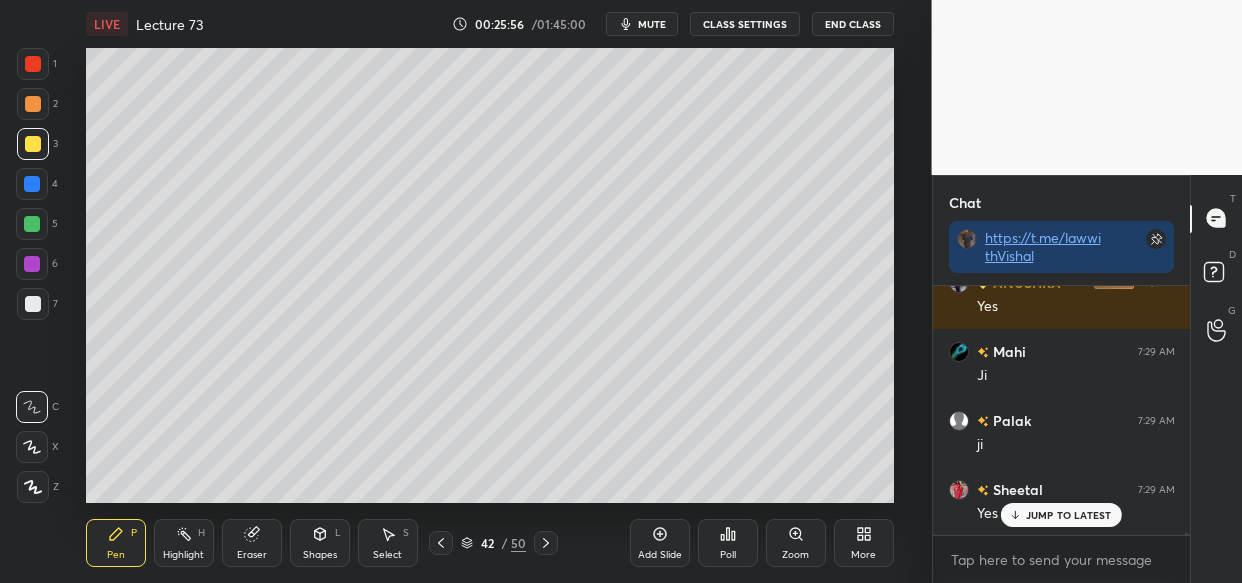scroll, scrollTop: 38991, scrollLeft: 0, axis: vertical 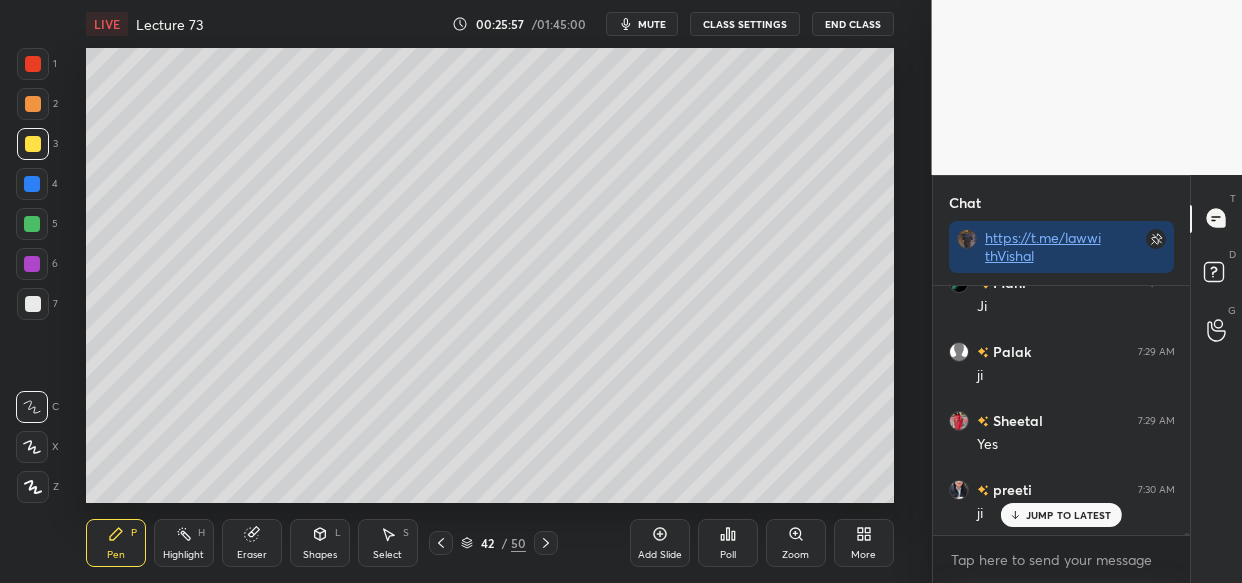 click 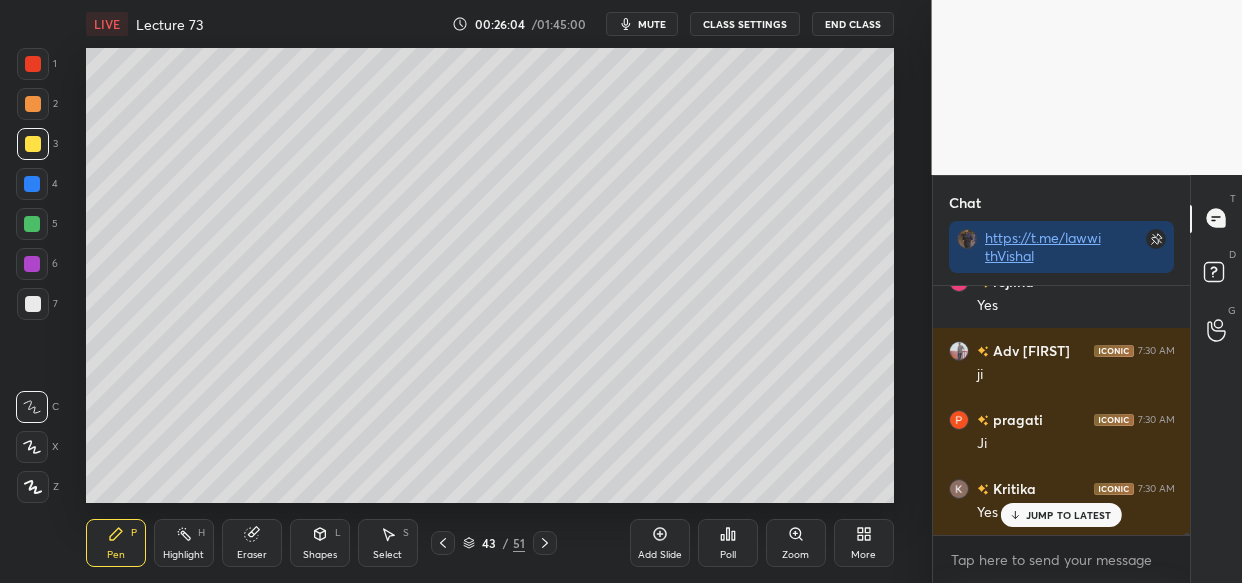 scroll, scrollTop: 39474, scrollLeft: 0, axis: vertical 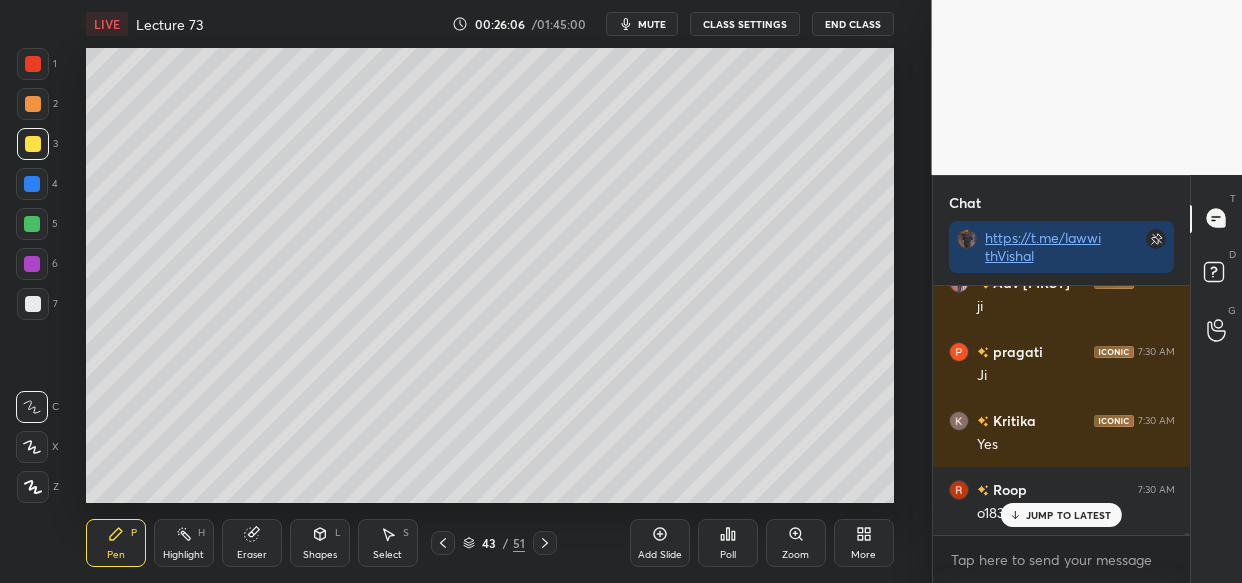 click on "JUMP TO LATEST" at bounding box center (1069, 515) 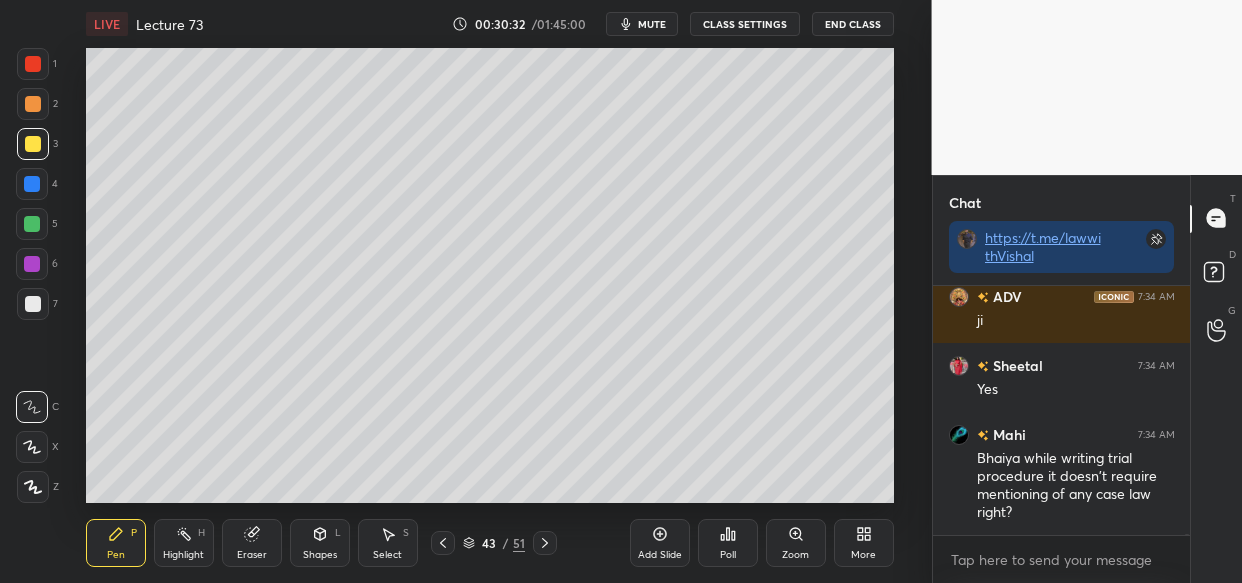 scroll, scrollTop: 47847, scrollLeft: 0, axis: vertical 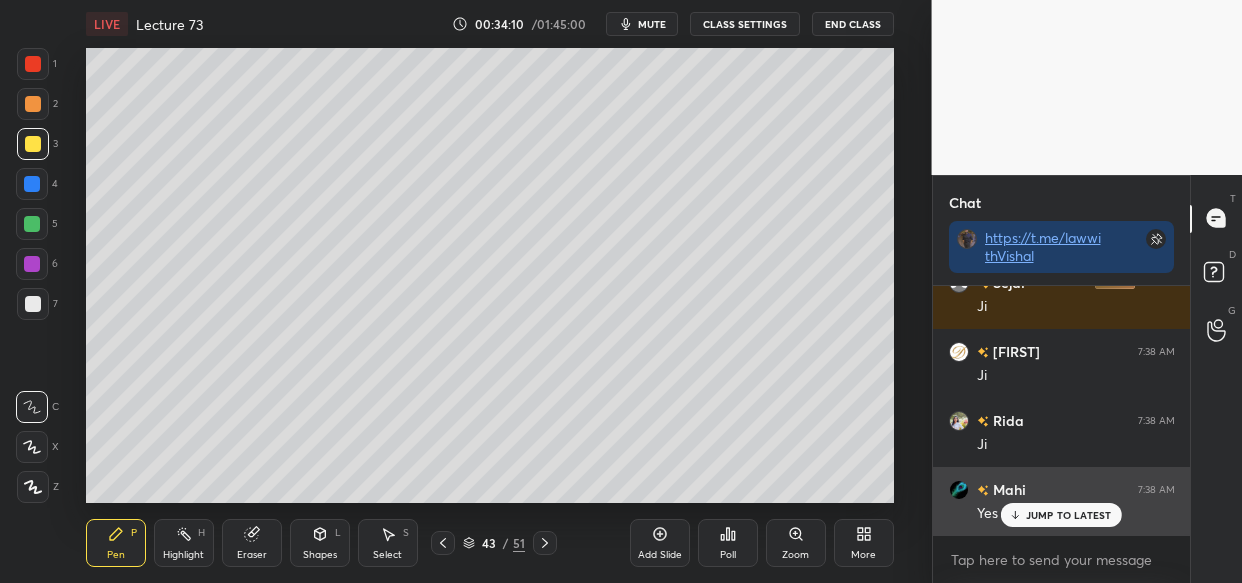 drag, startPoint x: 1063, startPoint y: 520, endPoint x: 1025, endPoint y: 524, distance: 38.209946 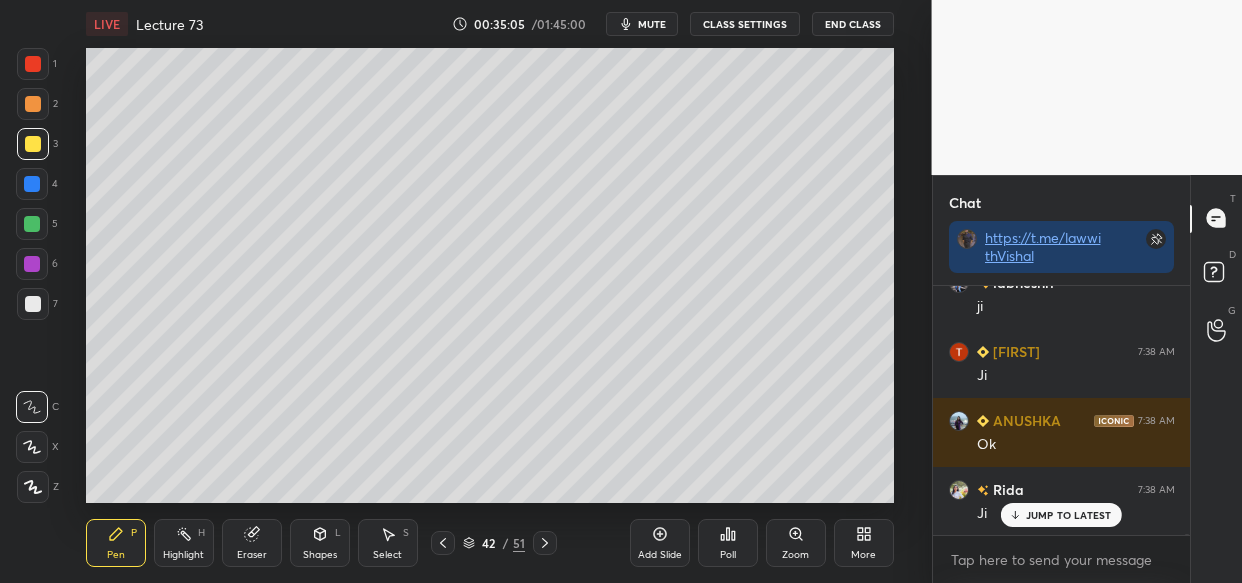 scroll, scrollTop: 53852, scrollLeft: 0, axis: vertical 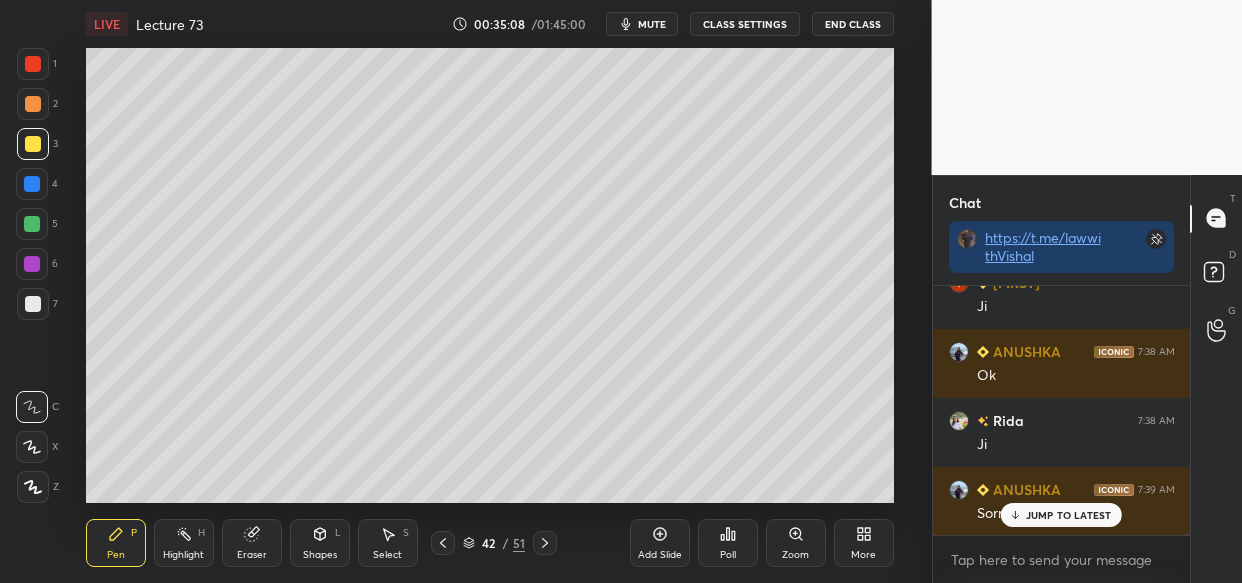 drag, startPoint x: 30, startPoint y: 69, endPoint x: 23, endPoint y: 93, distance: 25 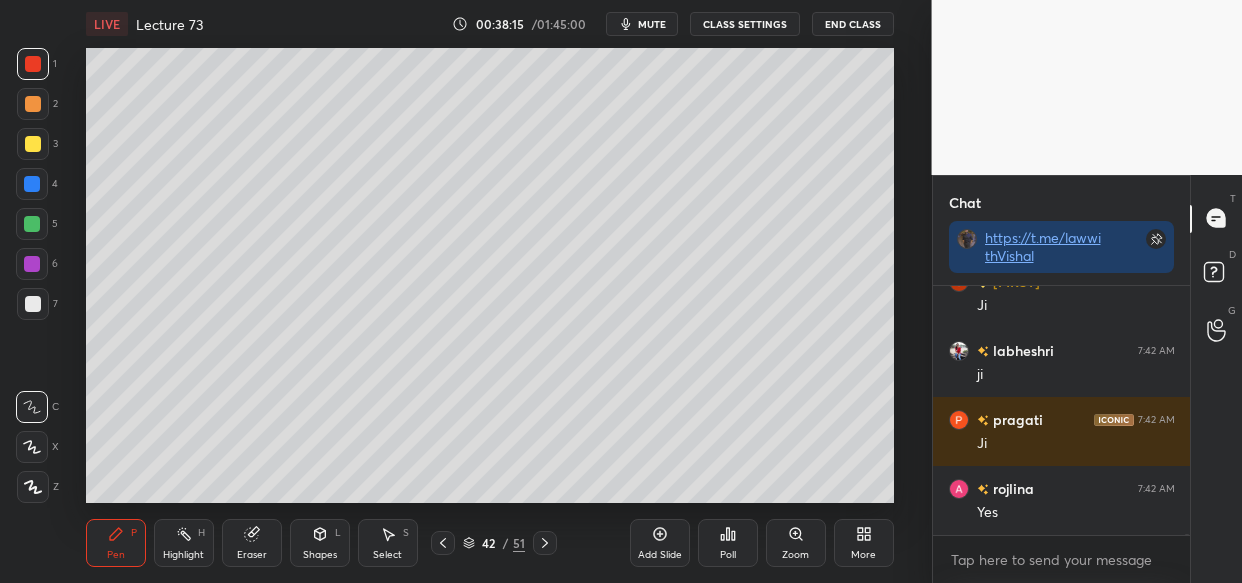scroll, scrollTop: 59097, scrollLeft: 0, axis: vertical 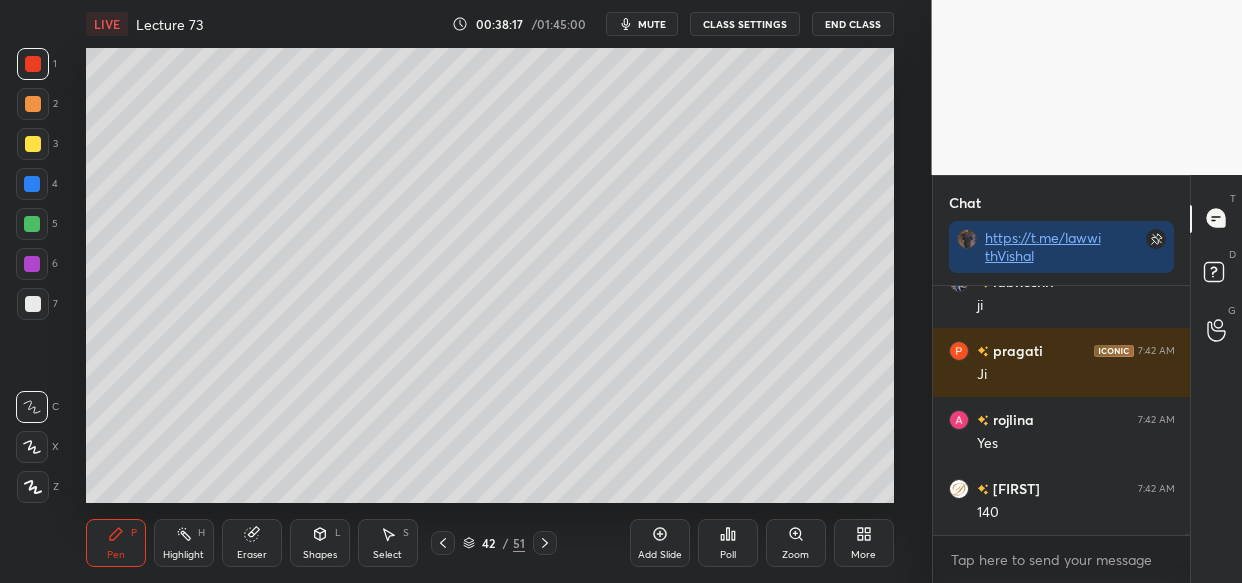 click 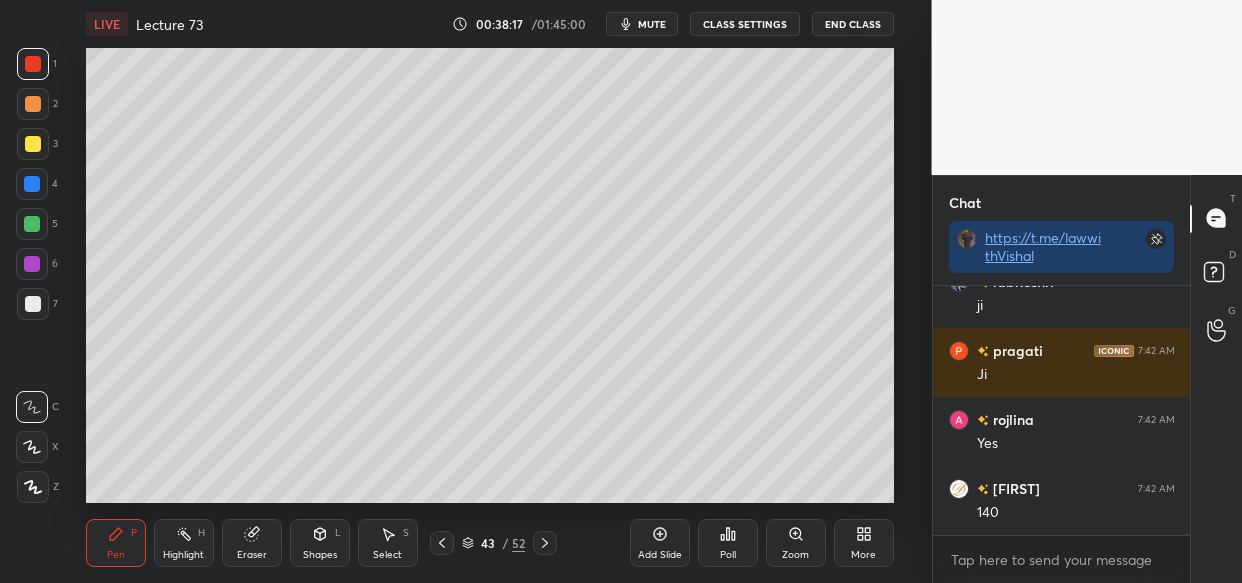 scroll, scrollTop: 59166, scrollLeft: 0, axis: vertical 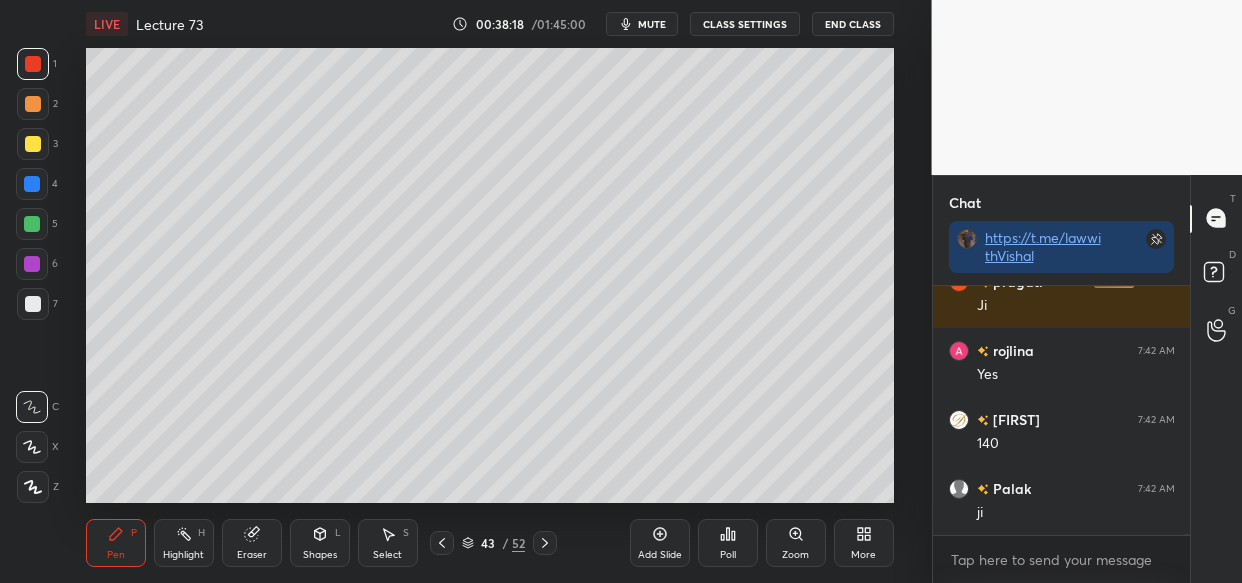 click at bounding box center [33, 144] 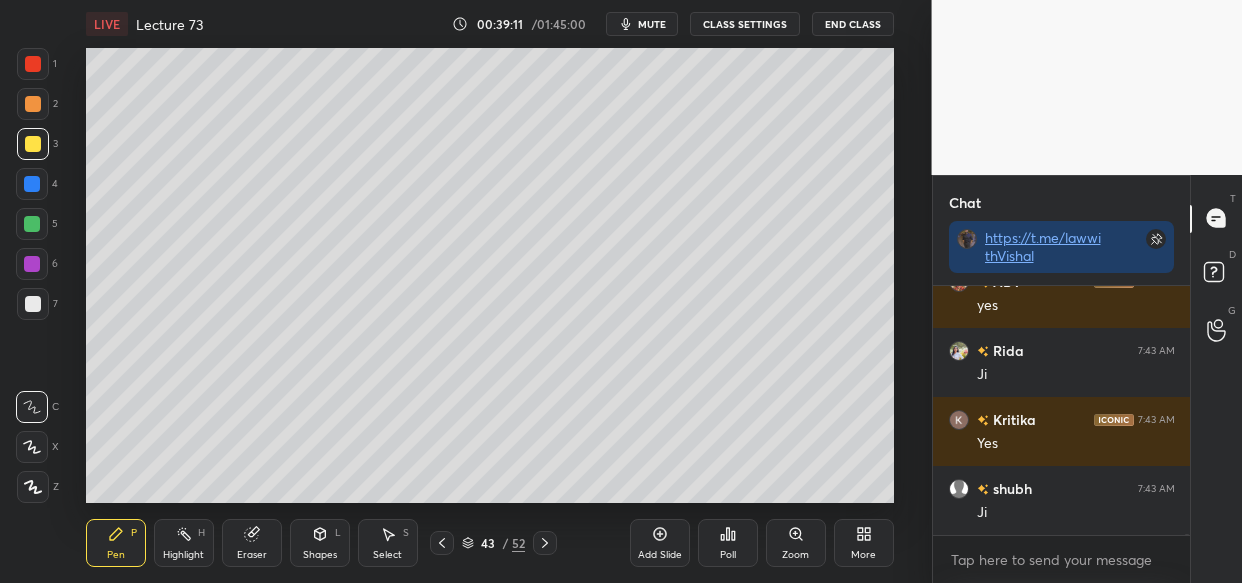 scroll, scrollTop: 61167, scrollLeft: 0, axis: vertical 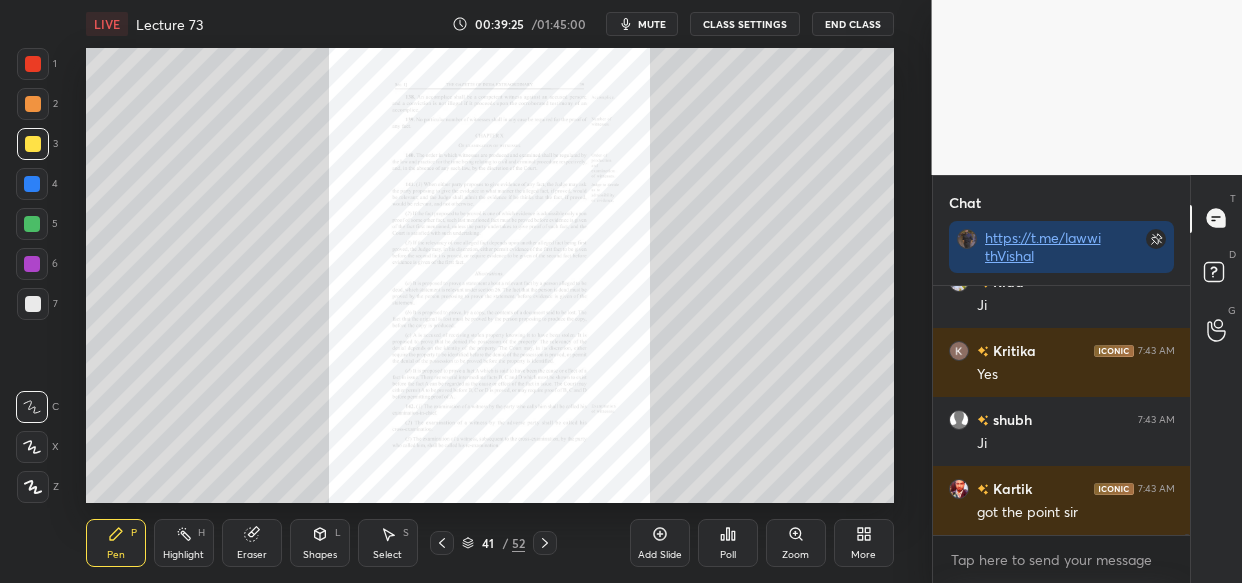 click 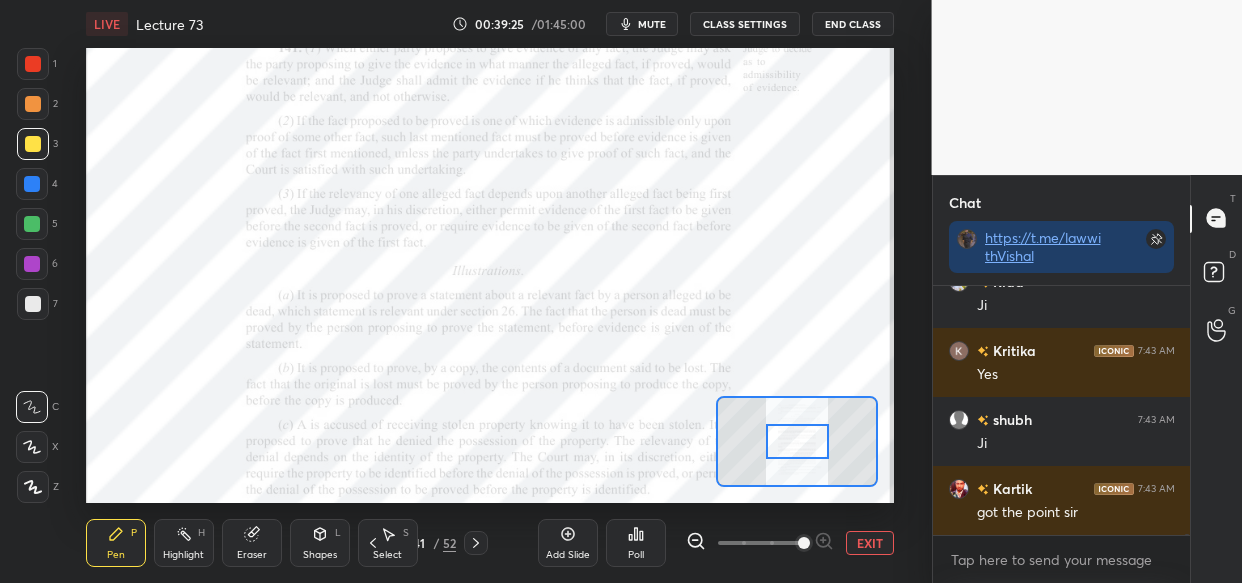 click at bounding box center (804, 543) 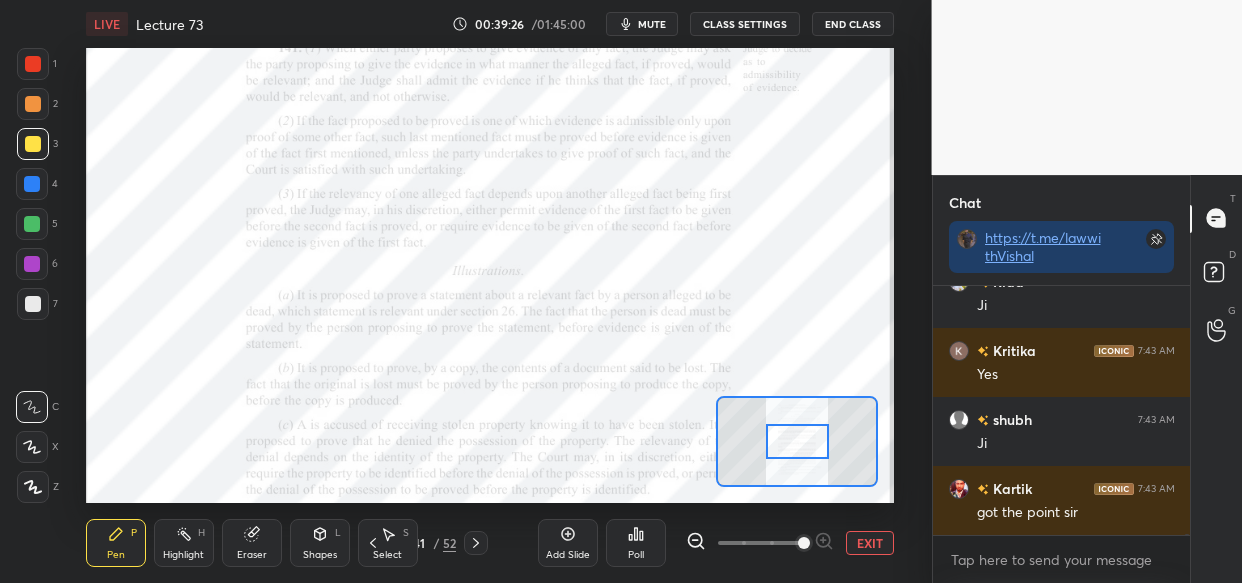 click at bounding box center (804, 543) 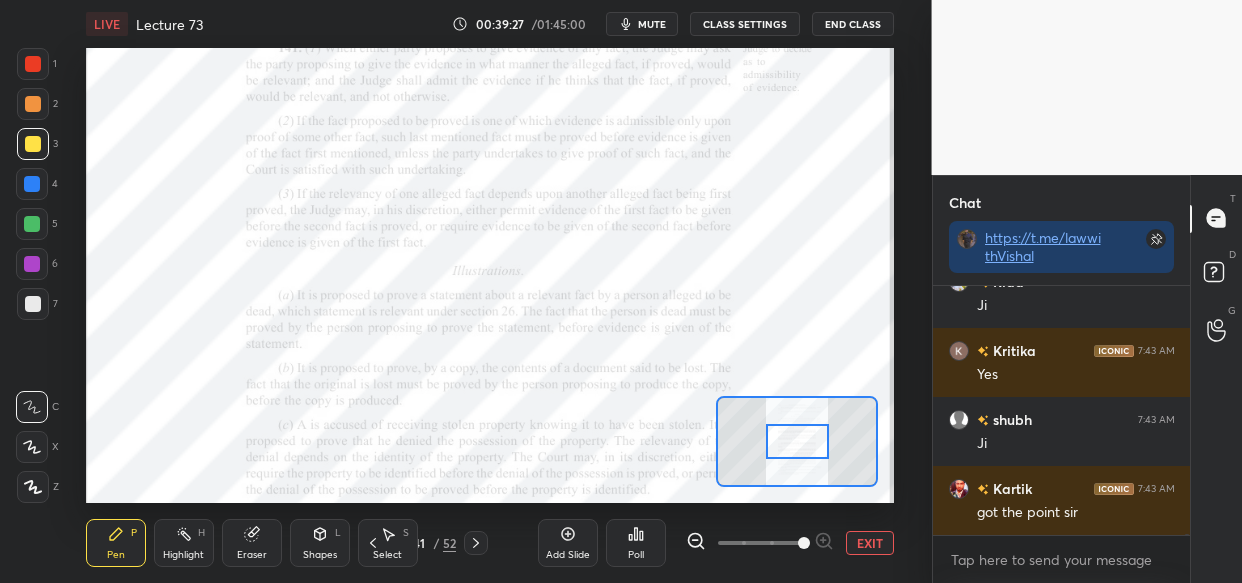 scroll, scrollTop: 61236, scrollLeft: 0, axis: vertical 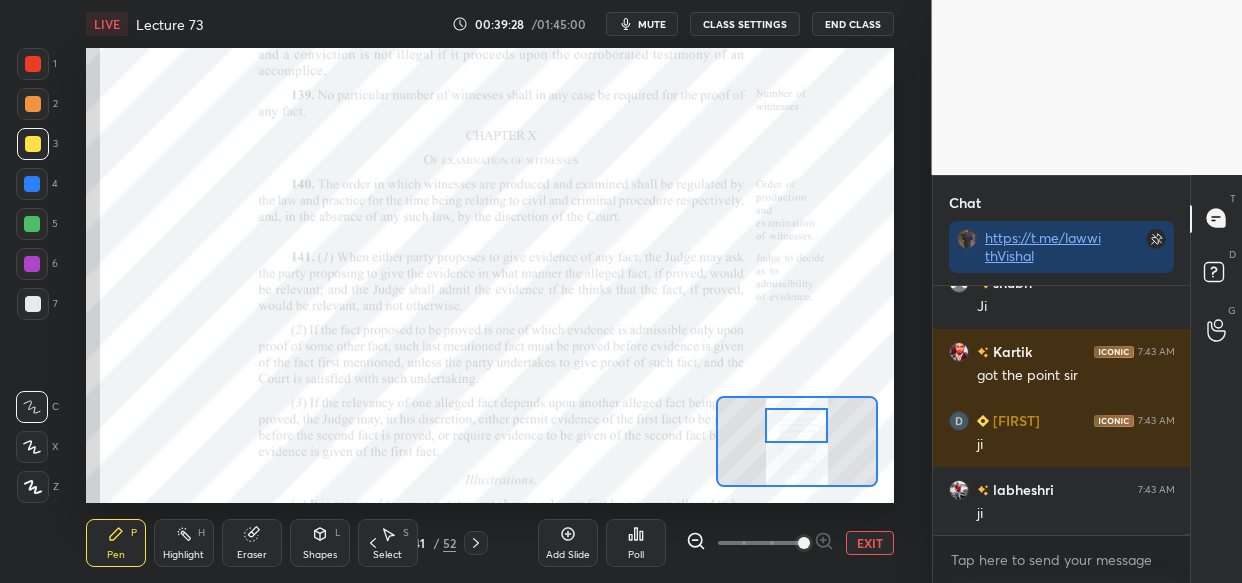 drag, startPoint x: 795, startPoint y: 436, endPoint x: 794, endPoint y: 420, distance: 16.03122 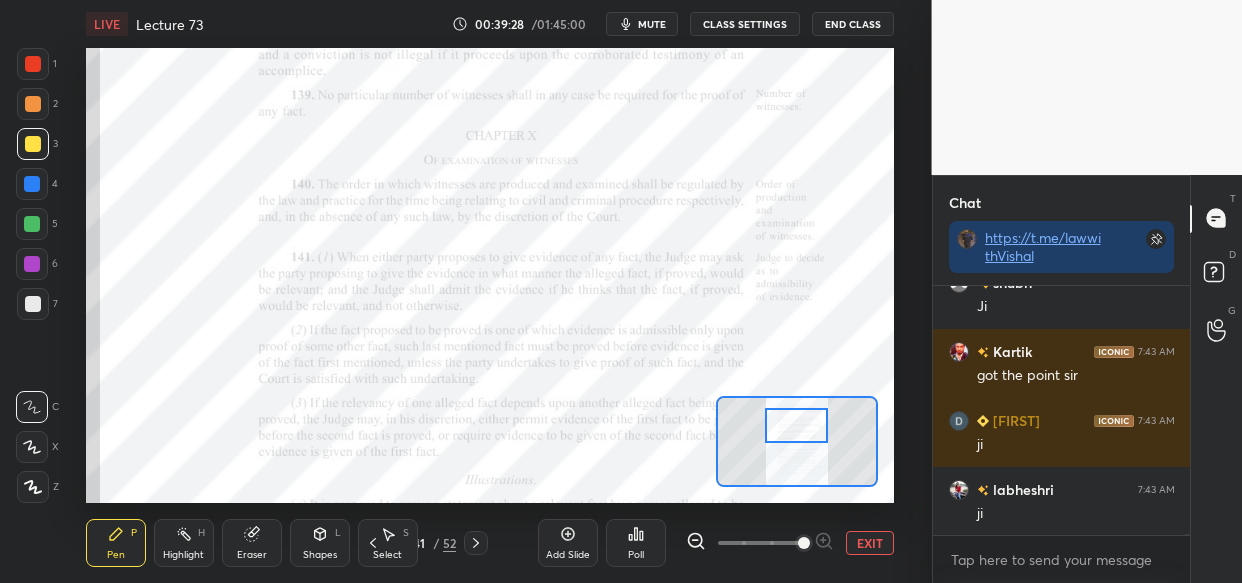 click at bounding box center (796, 425) 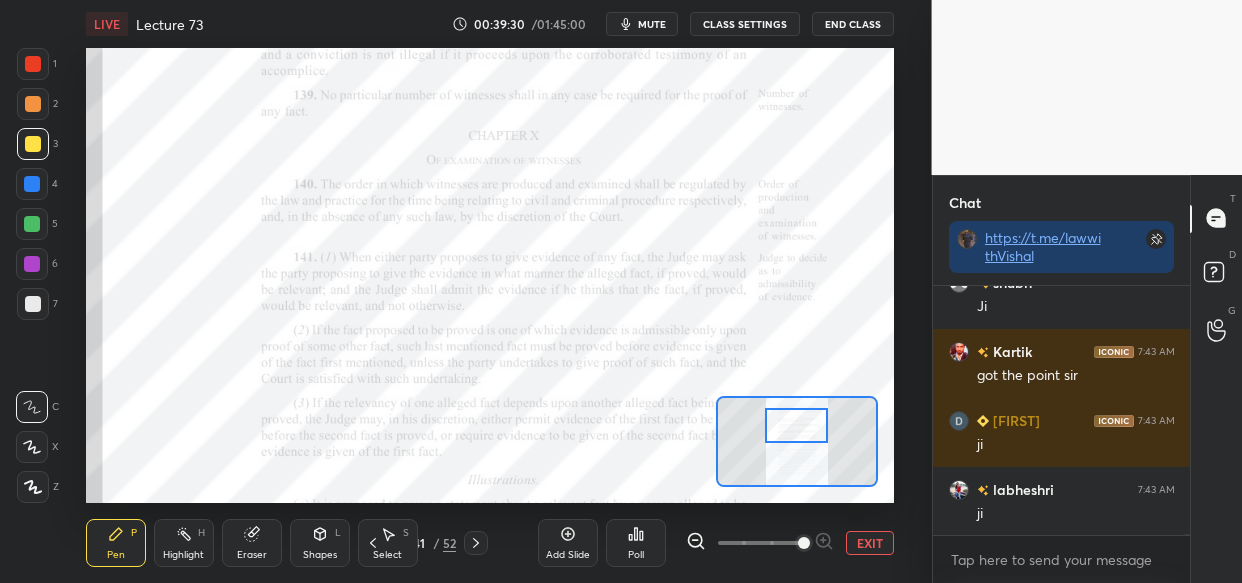 drag, startPoint x: 32, startPoint y: 180, endPoint x: 38, endPoint y: 229, distance: 49.365982 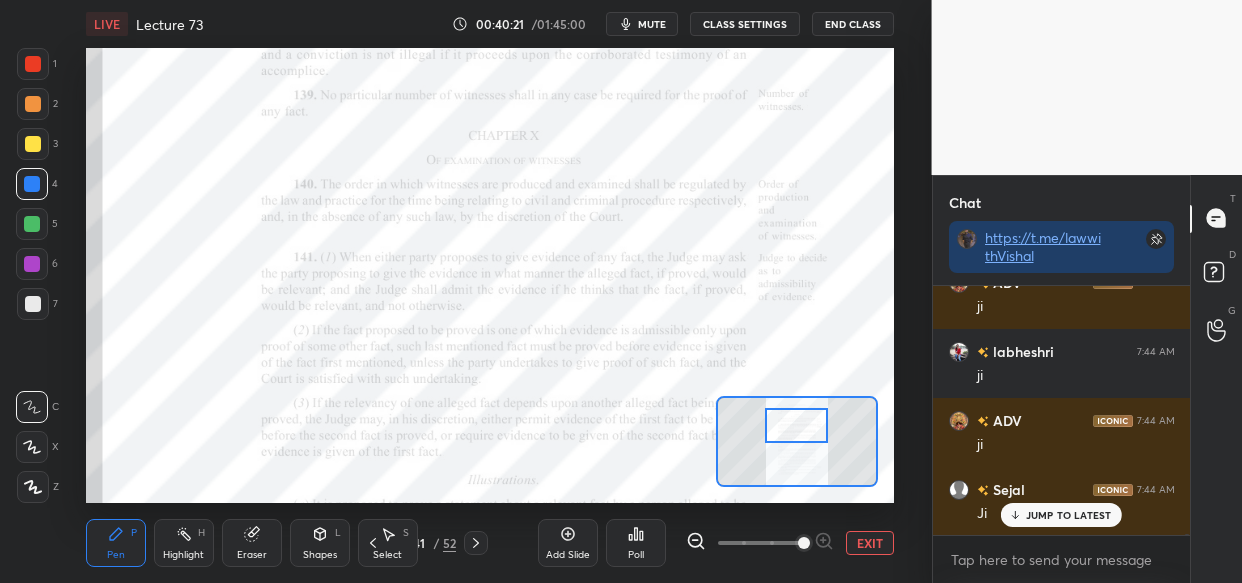 scroll, scrollTop: 62012, scrollLeft: 0, axis: vertical 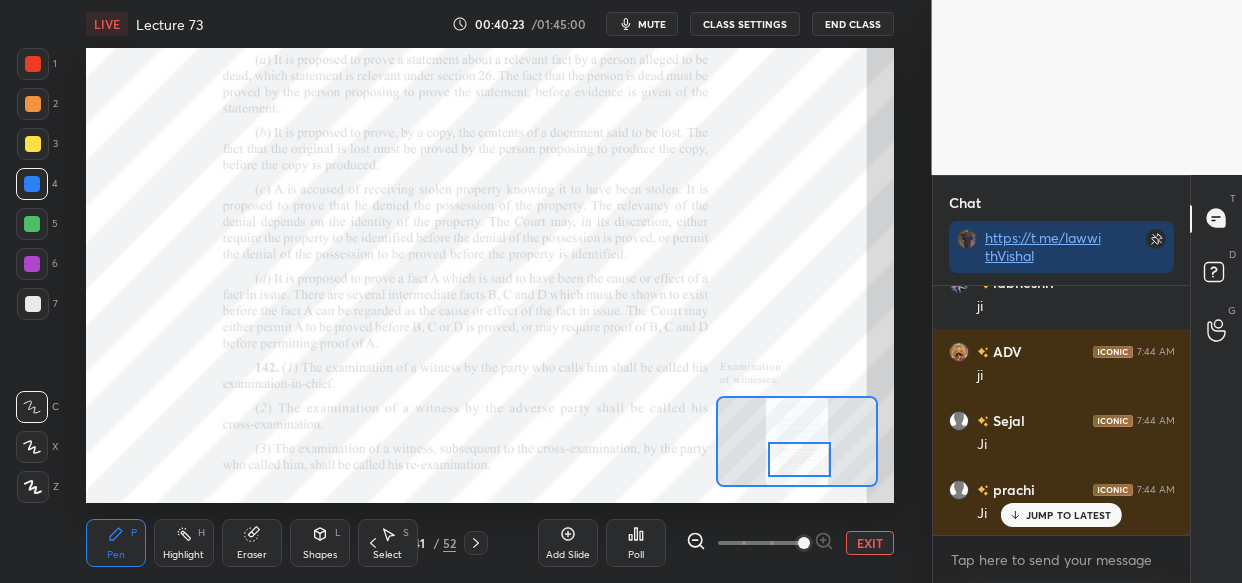 drag, startPoint x: 790, startPoint y: 434, endPoint x: 793, endPoint y: 468, distance: 34.132095 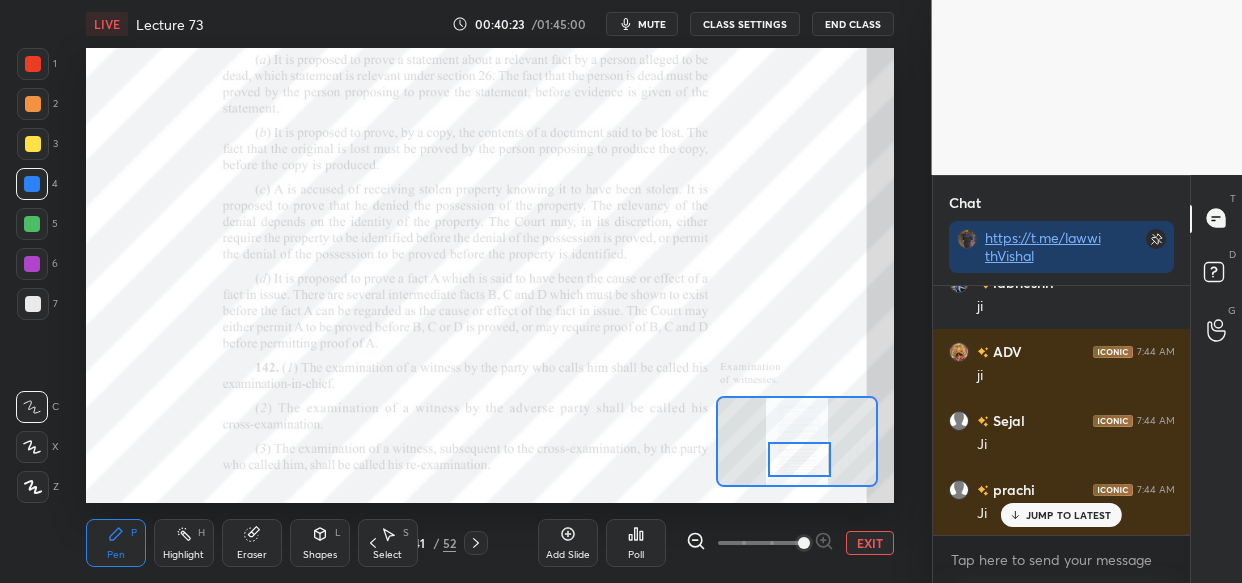 click at bounding box center (799, 459) 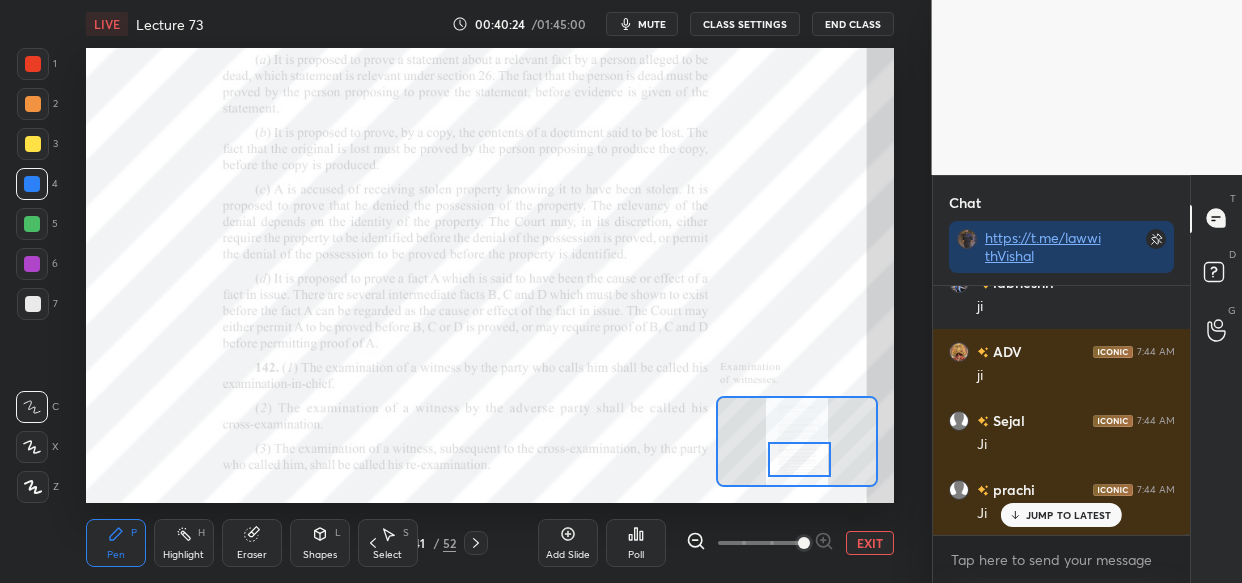 scroll, scrollTop: 62081, scrollLeft: 0, axis: vertical 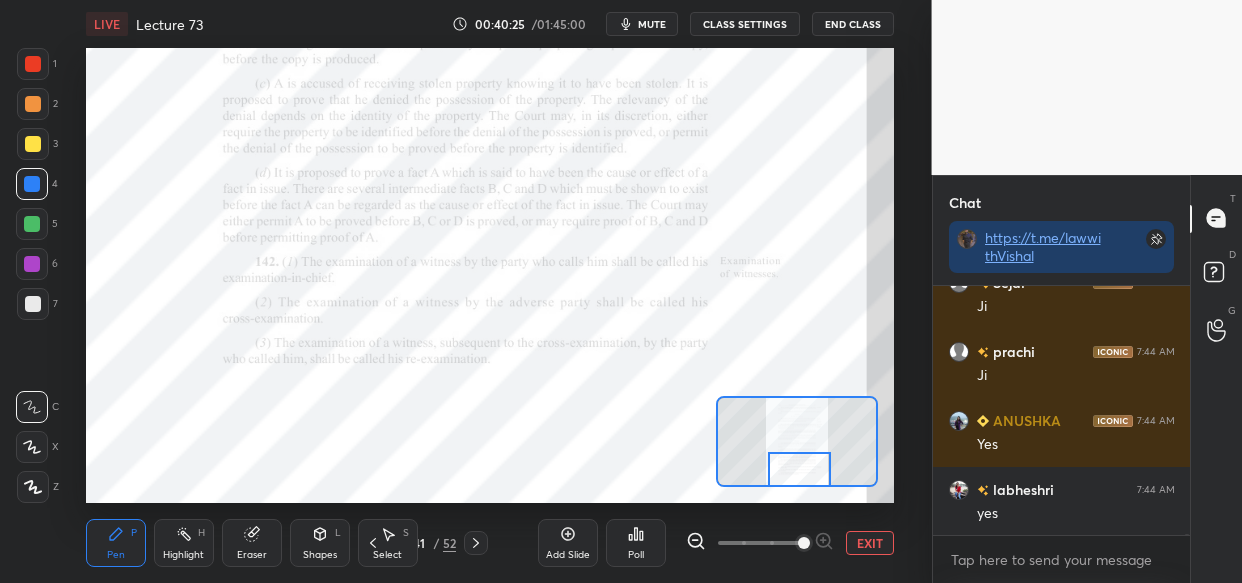 drag, startPoint x: 794, startPoint y: 466, endPoint x: 794, endPoint y: 478, distance: 12 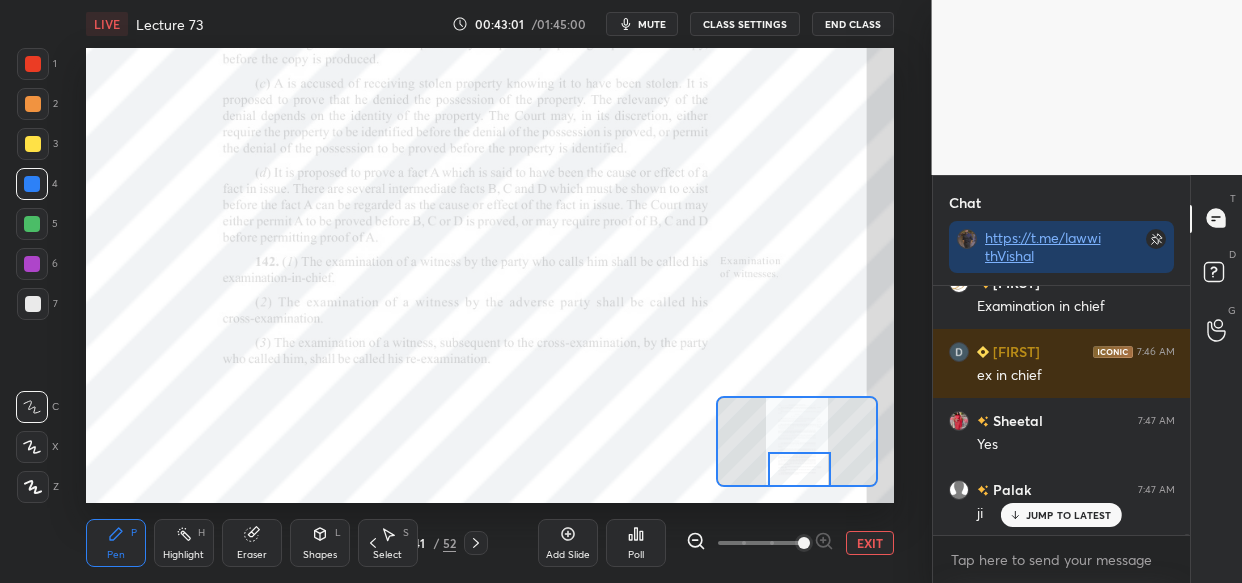 scroll, scrollTop: 67532, scrollLeft: 0, axis: vertical 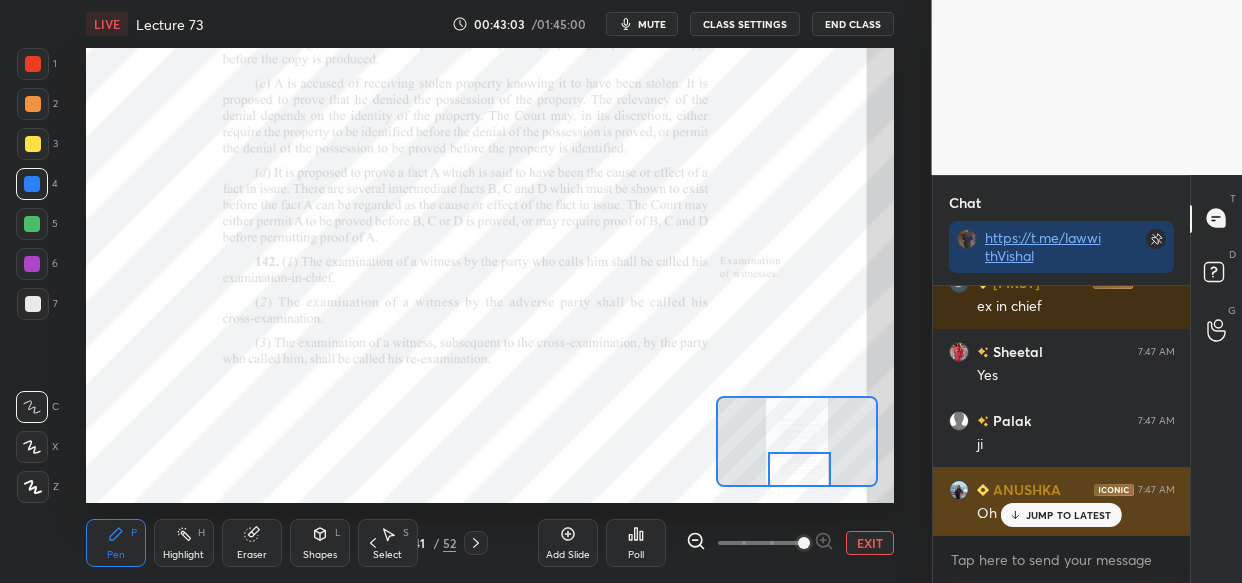 click on "JUMP TO LATEST" at bounding box center [1069, 515] 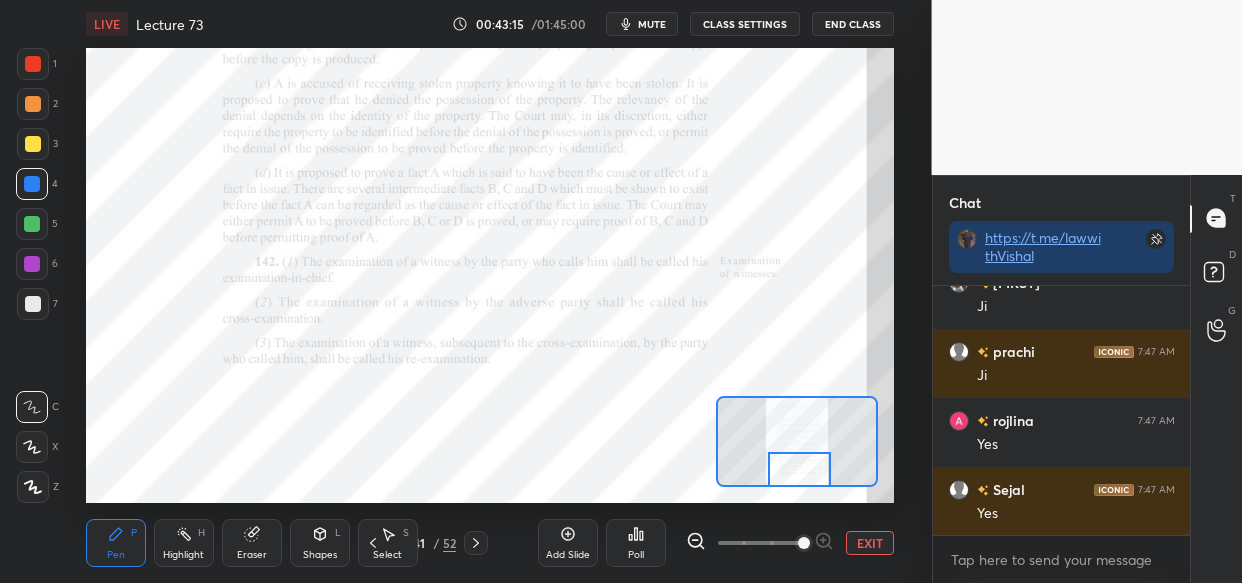 scroll, scrollTop: 68430, scrollLeft: 0, axis: vertical 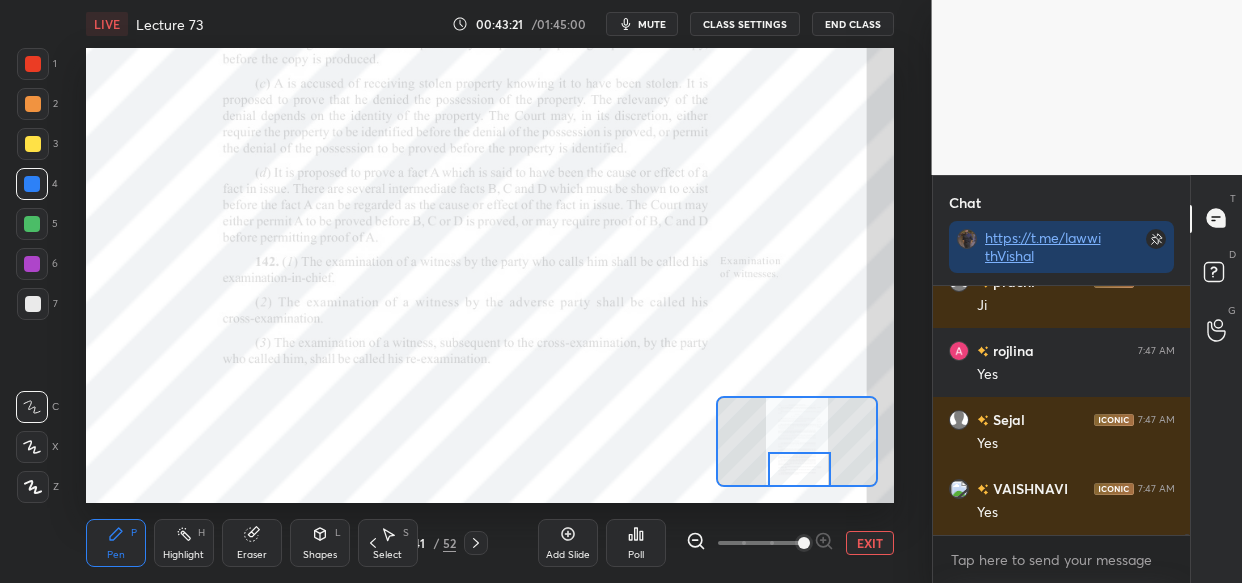 click on "LIVE Lecture 73 00:43:21 /  01:45:00 mute CLASS SETTINGS End Class Setting up your live class Poll for   secs No correct answer Start poll Back Lecture 73 • L71 of Bhartiya Sakshya Adhiniyam (BSA) + Evidence Act Vishal Singh Thakur Pen P Highlight H Eraser Shapes L Select S 41 / 52 Add Slide Poll EXIT" at bounding box center [490, 291] 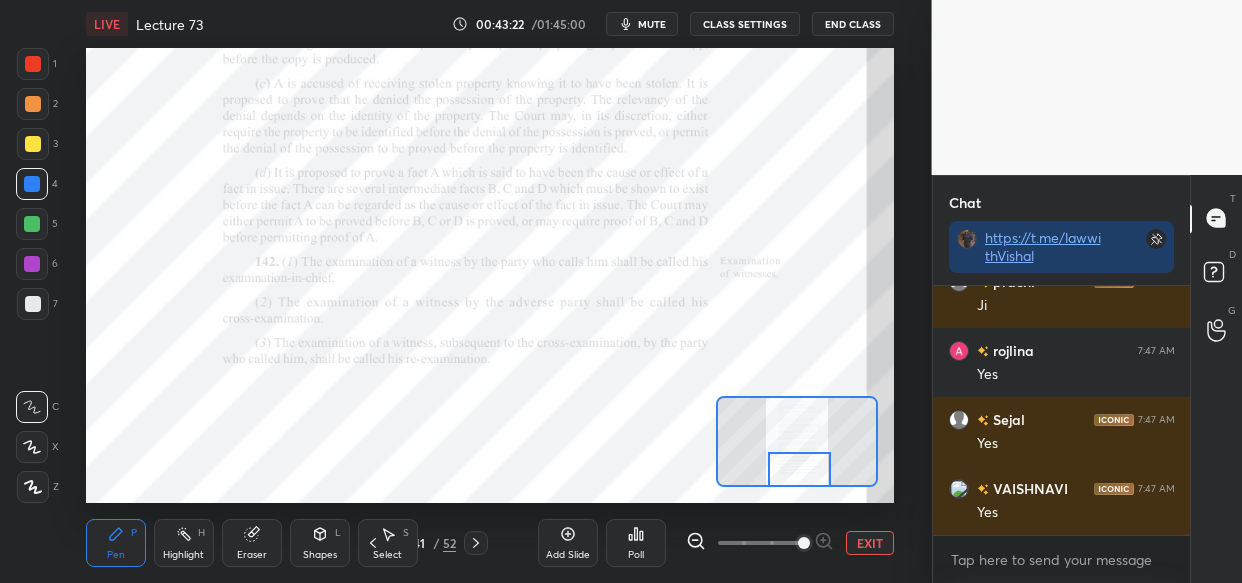 click on "LIVE Lecture 73 00:43:22 /  01:45:00 mute CLASS SETTINGS End Class Setting up your live class Poll for   secs No correct answer Start poll Back Lecture 73 • L71 of Bhartiya Sakshya Adhiniyam (BSA) + Evidence Act Vishal Singh Thakur Pen P Highlight H Eraser Shapes L Select S 41 / 52 Add Slide Poll EXIT" at bounding box center [490, 291] 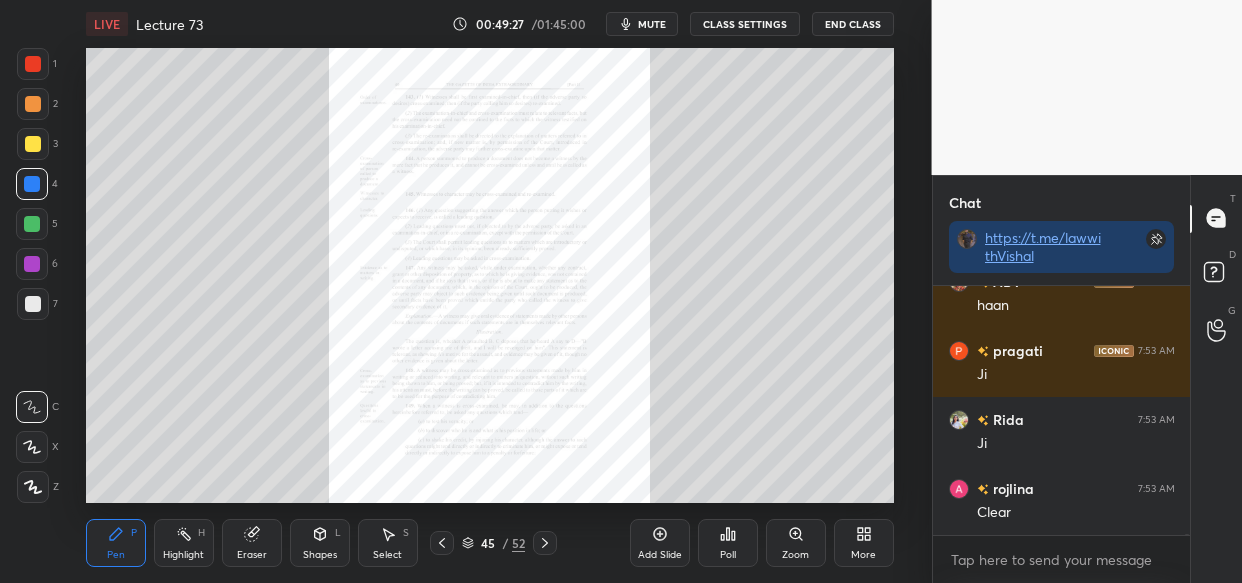 scroll, scrollTop: 81146, scrollLeft: 0, axis: vertical 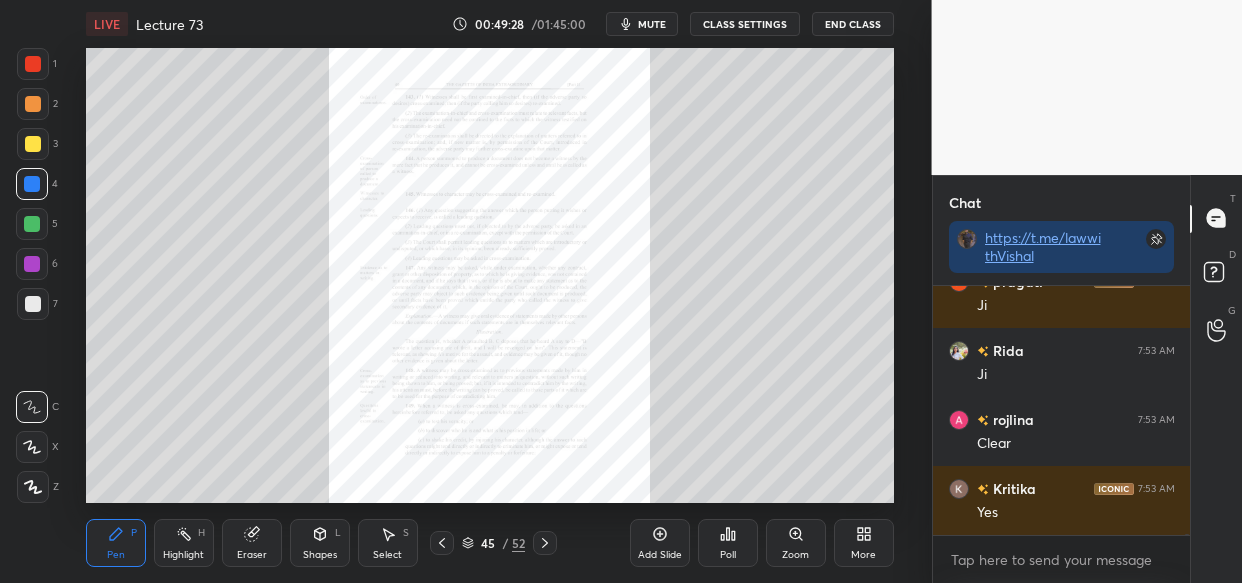 click on "Zoom" at bounding box center (796, 543) 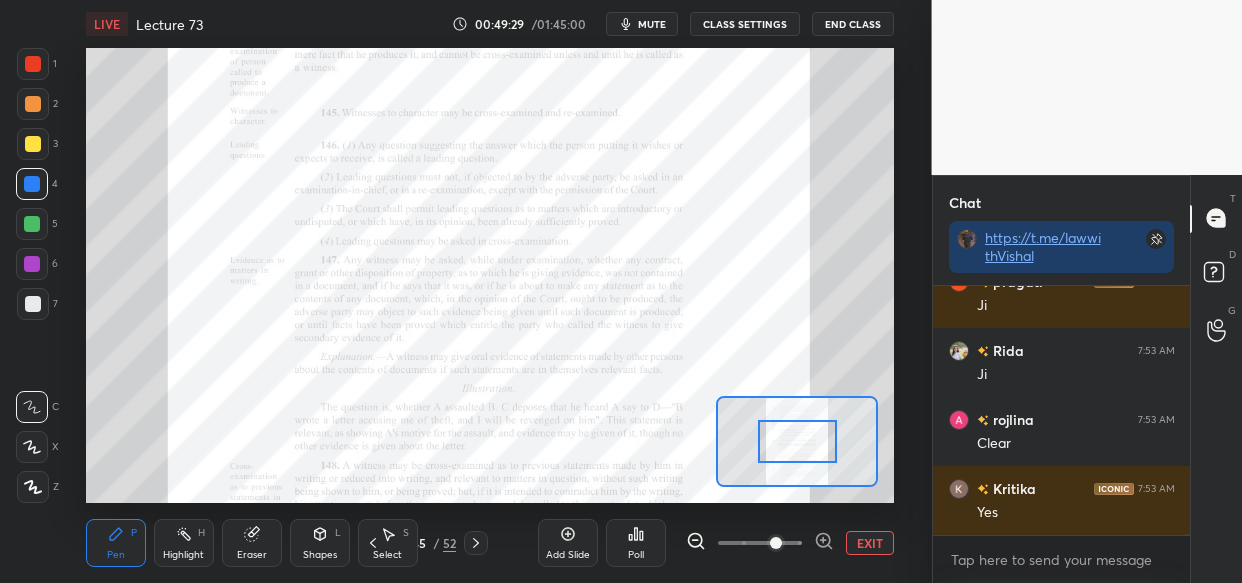 click at bounding box center [776, 543] 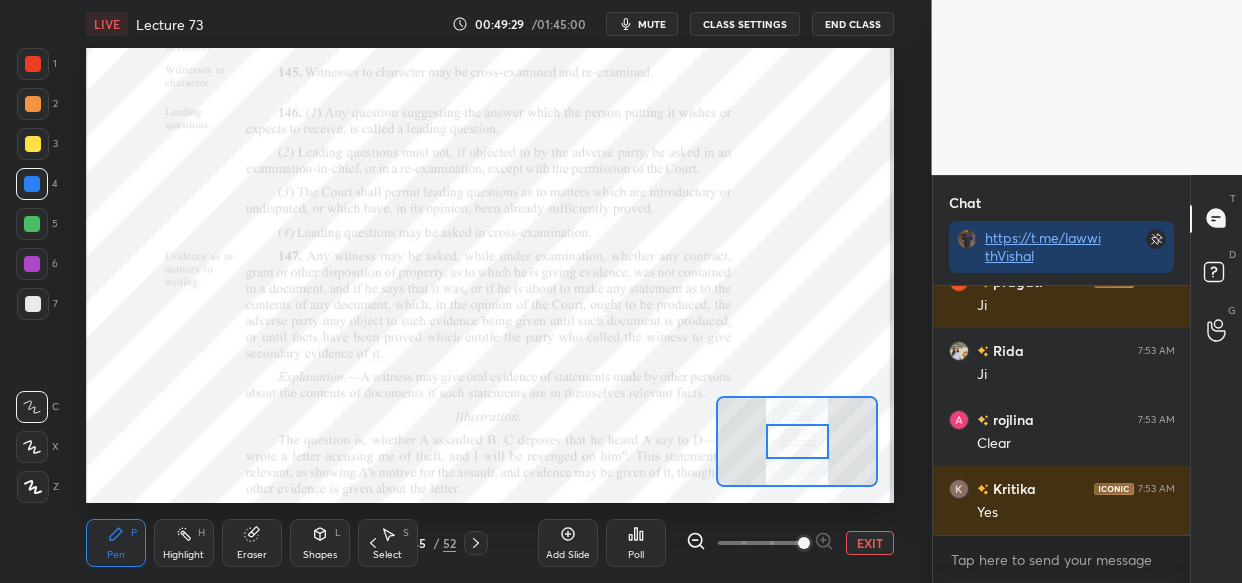 click at bounding box center (804, 543) 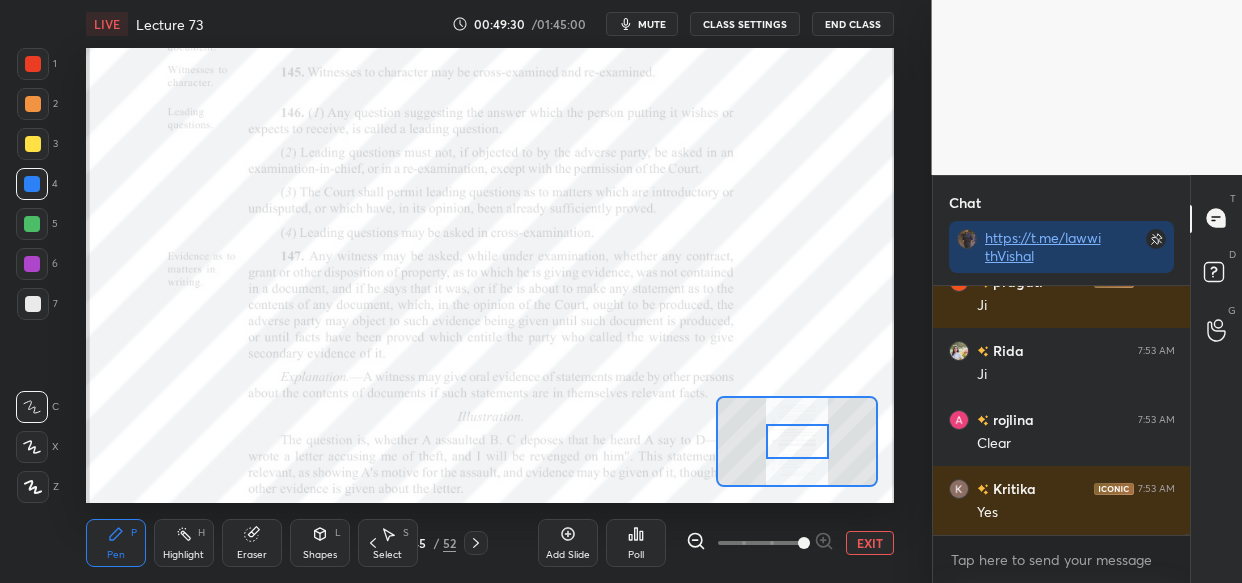 scroll, scrollTop: 81214, scrollLeft: 0, axis: vertical 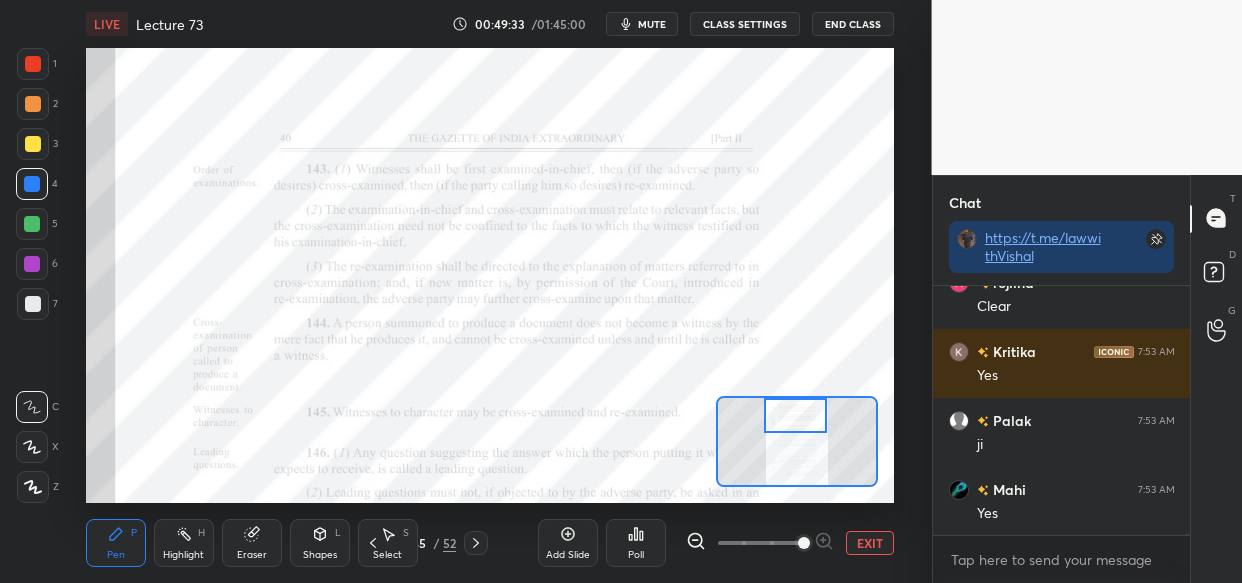 drag, startPoint x: 810, startPoint y: 437, endPoint x: 808, endPoint y: 409, distance: 28.071337 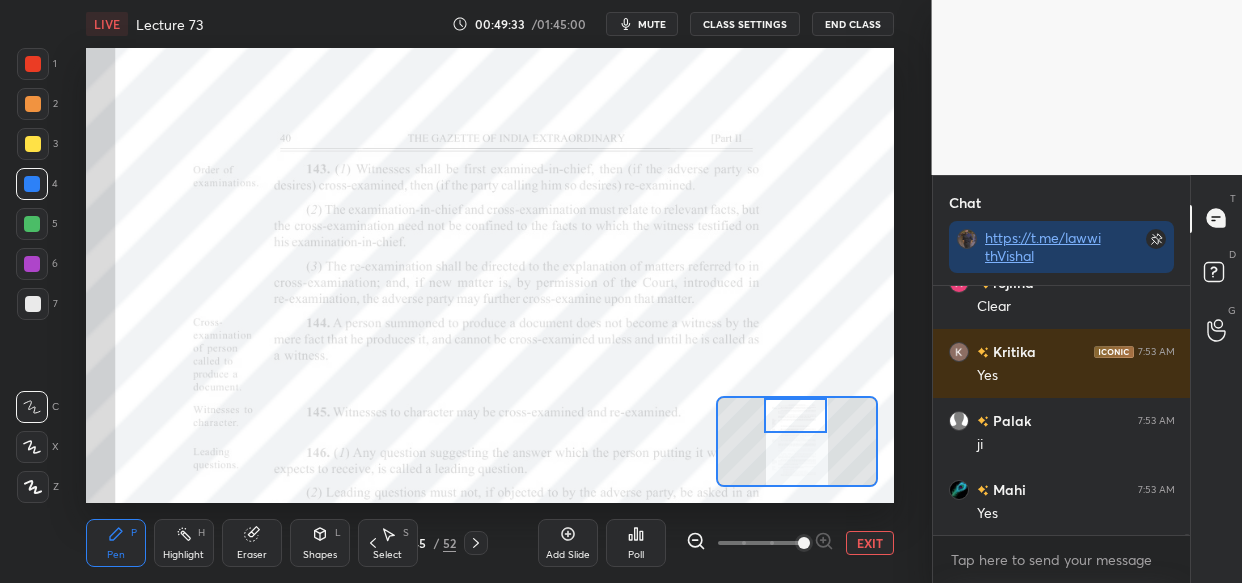 click at bounding box center [795, 415] 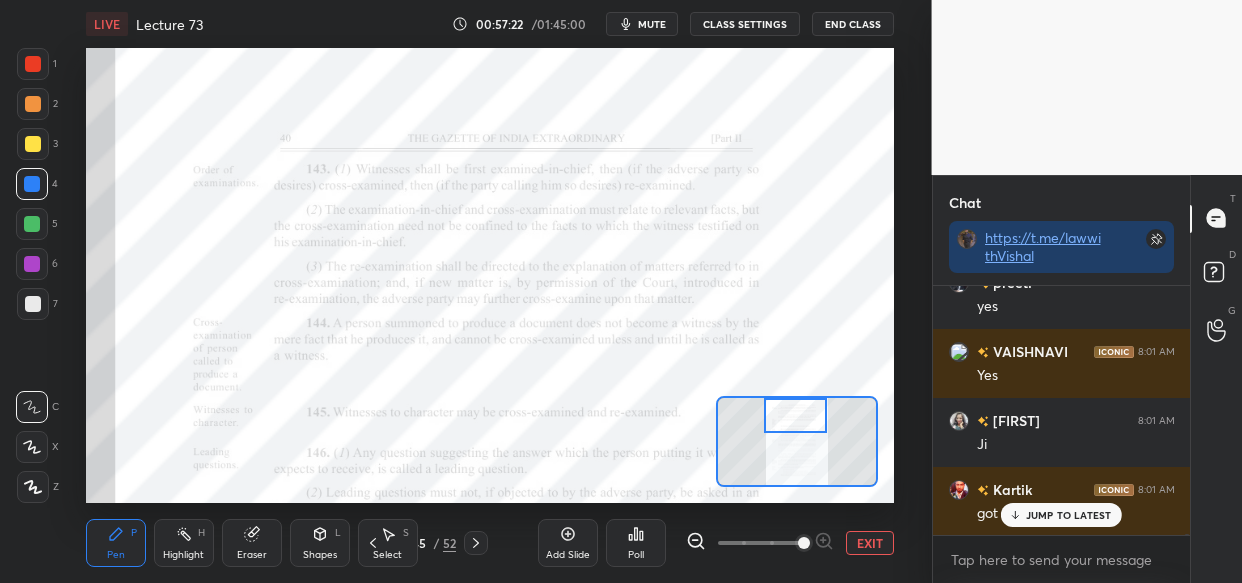 scroll, scrollTop: 94932, scrollLeft: 0, axis: vertical 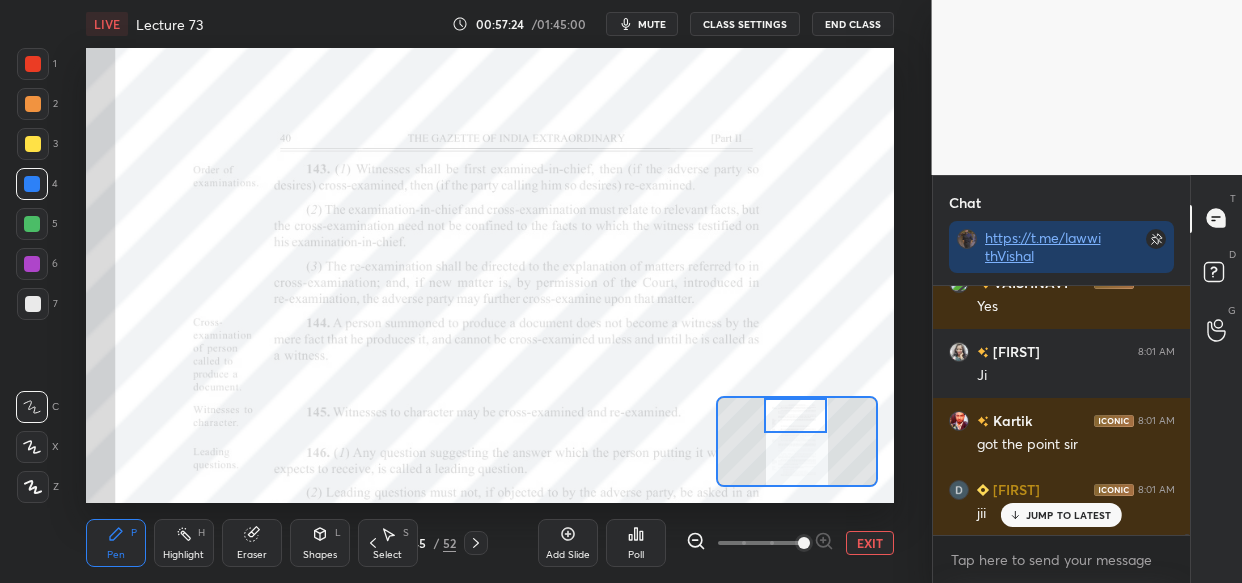 click on "Add Slide" at bounding box center (568, 543) 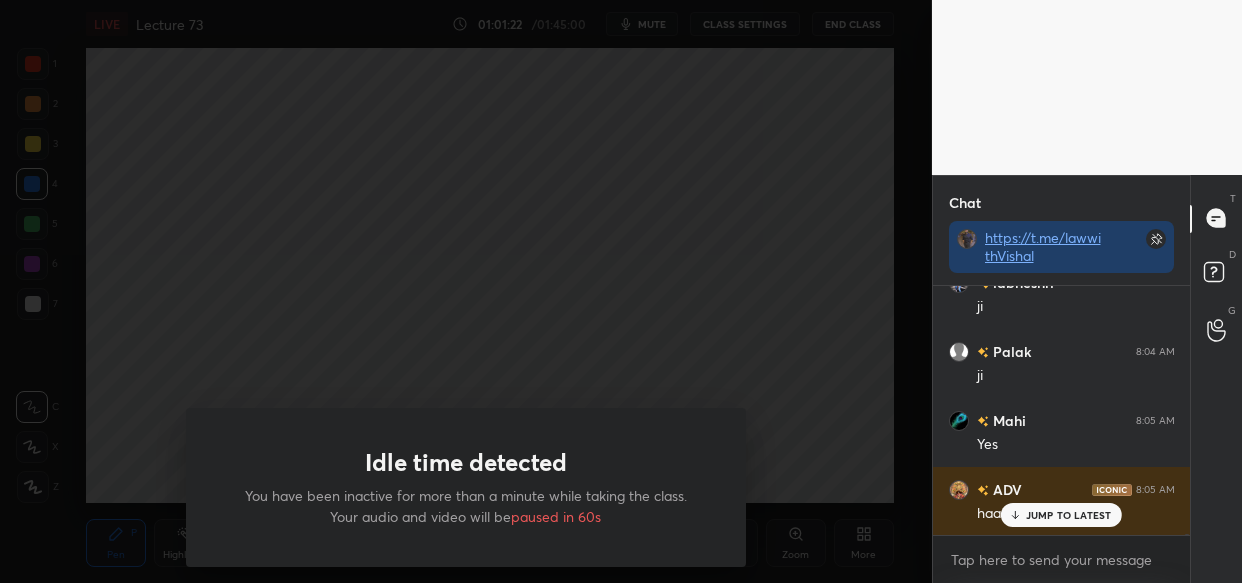 scroll, scrollTop: 100613, scrollLeft: 0, axis: vertical 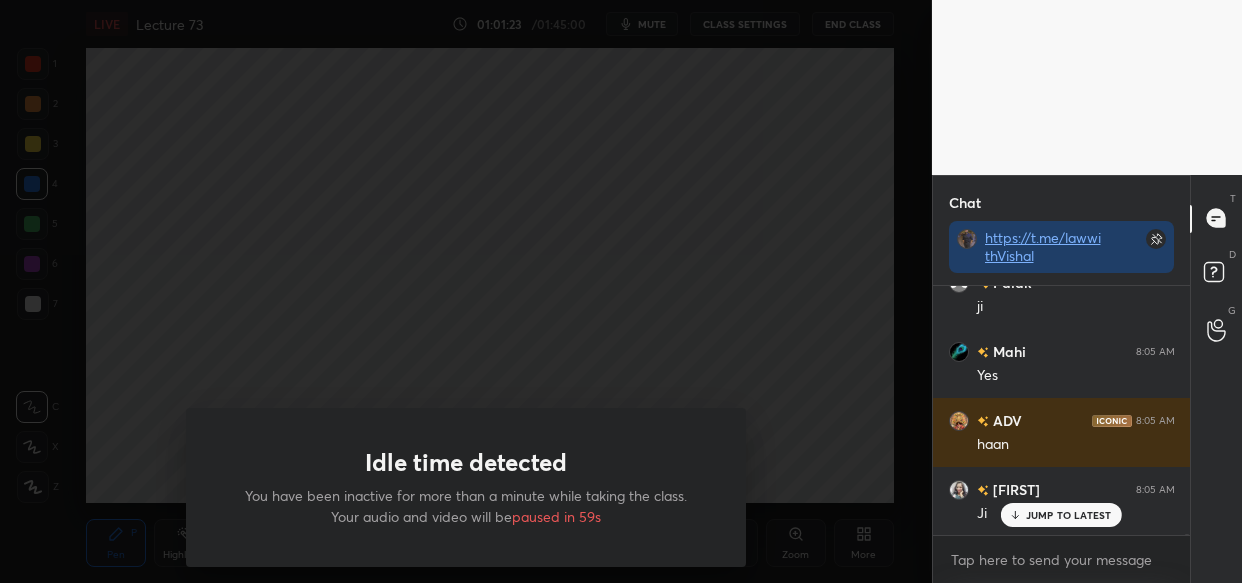 click on "Idle time detected You have been inactive for more than a minute while taking the class. Your audio and video will be  paused in 59s" at bounding box center [466, 291] 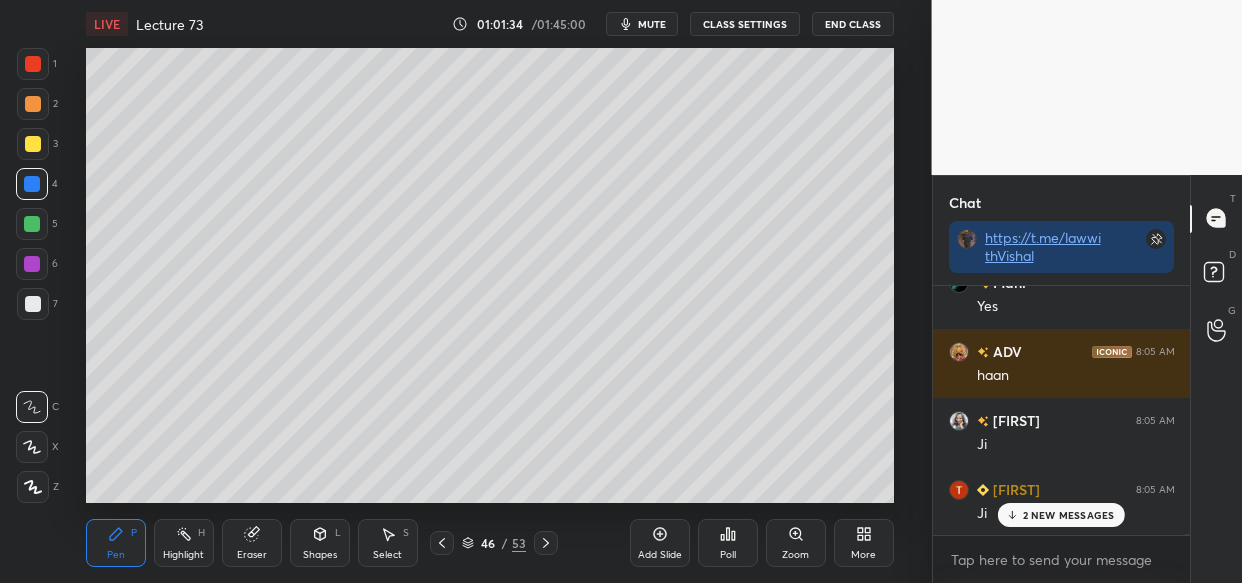 scroll, scrollTop: 100820, scrollLeft: 0, axis: vertical 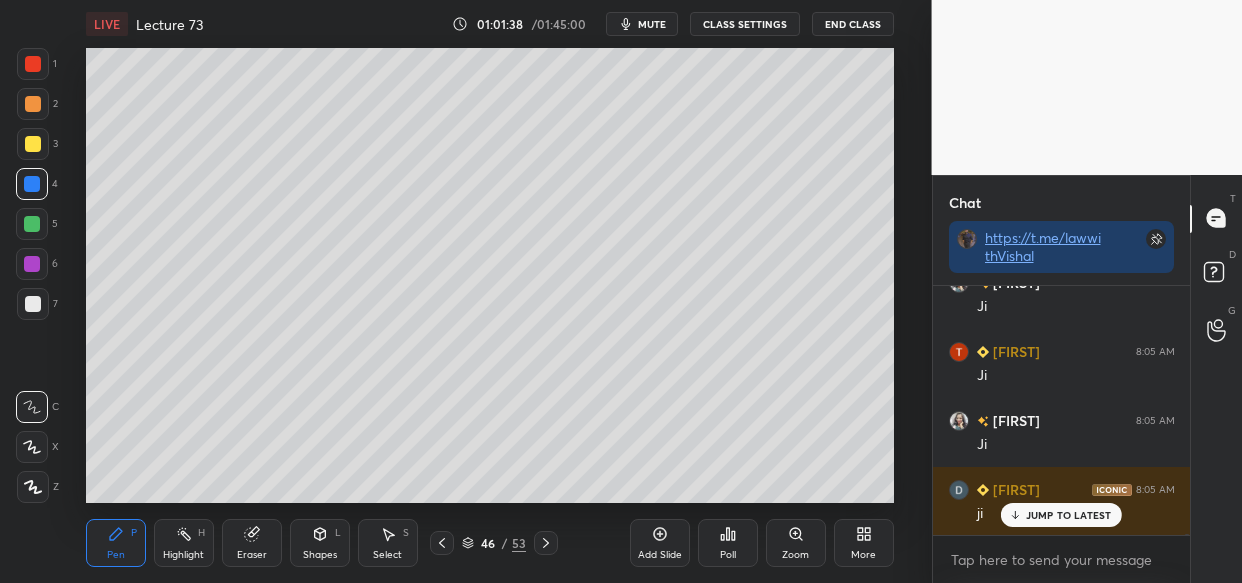 drag, startPoint x: 28, startPoint y: 145, endPoint x: 31, endPoint y: 213, distance: 68.06615 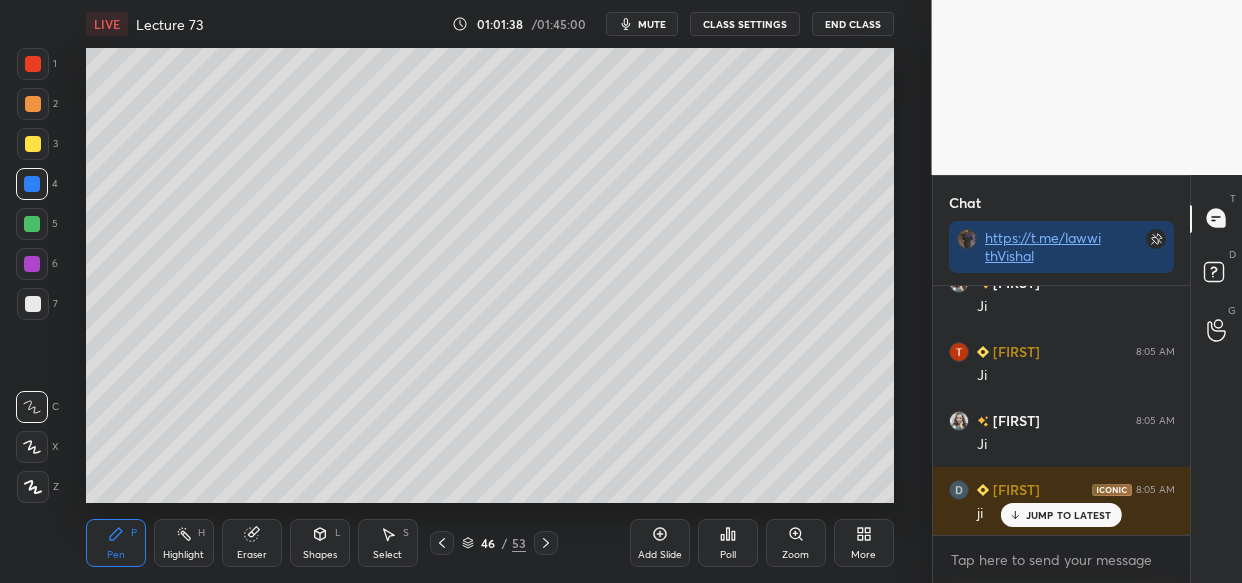 click at bounding box center (33, 144) 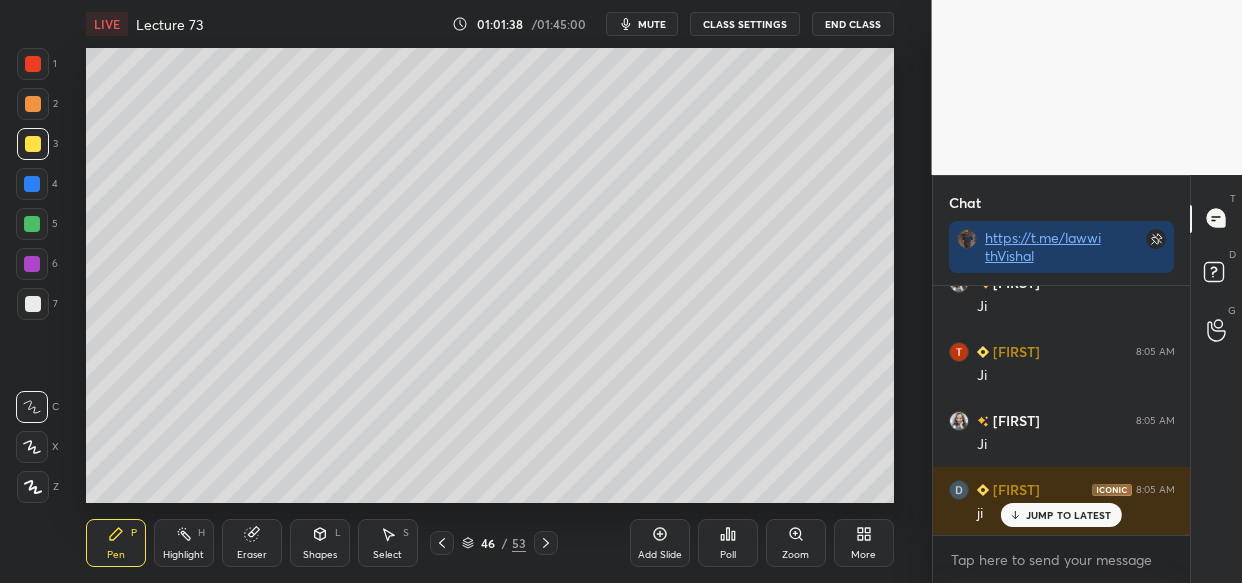 click 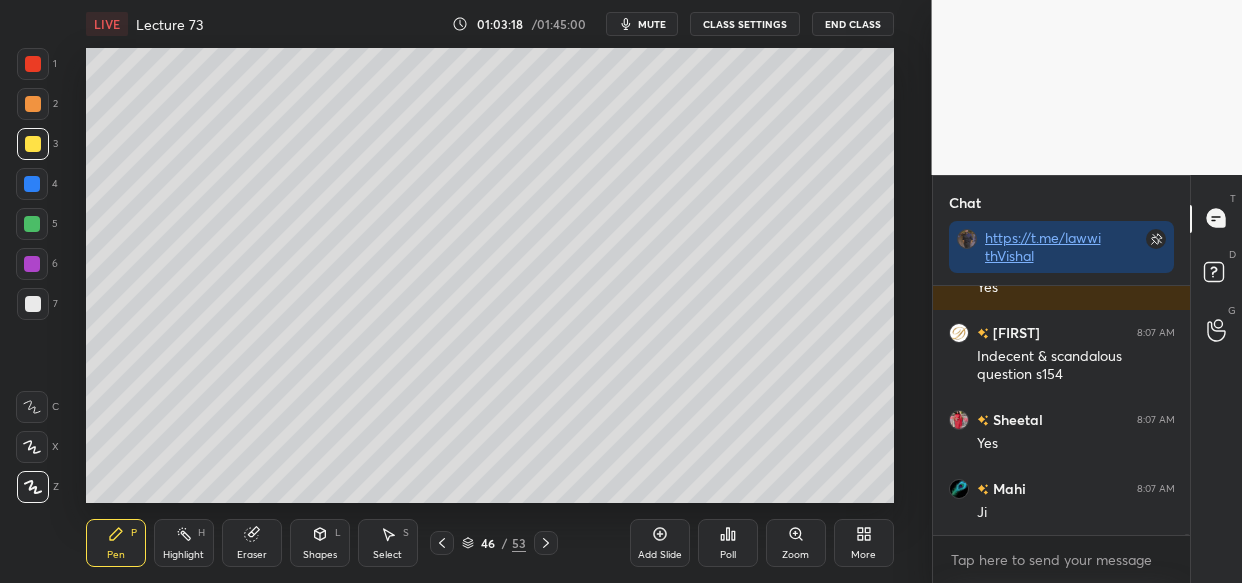scroll, scrollTop: 102168, scrollLeft: 0, axis: vertical 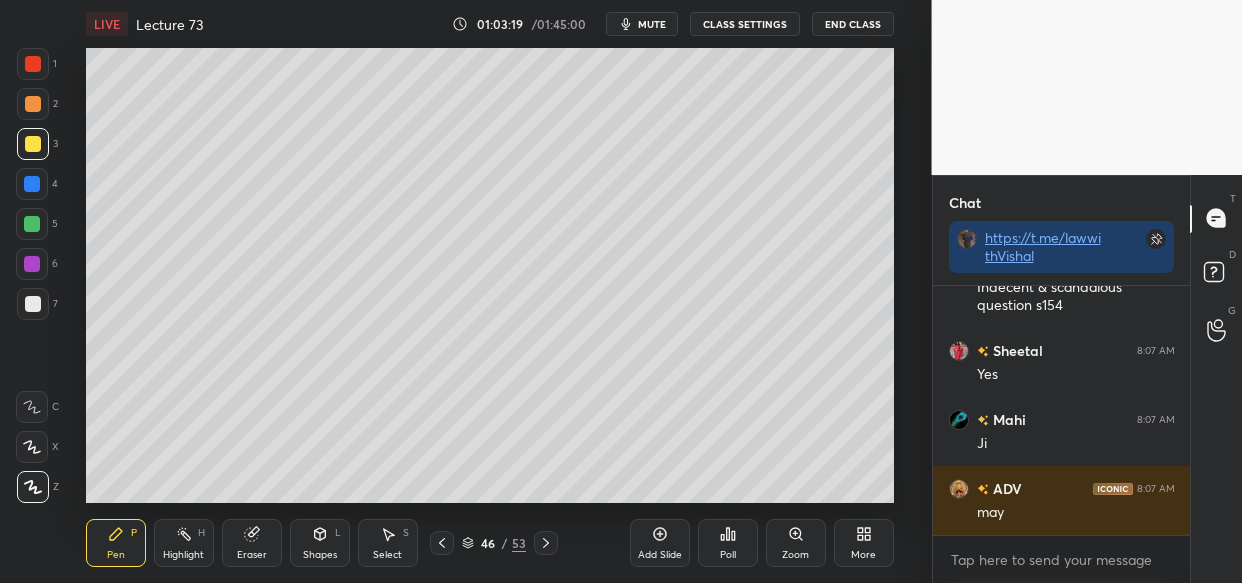 click on "LIVE Lecture 73 01:03:19 /  01:45:00 mute CLASS SETTINGS End Class Setting up your live class Poll for   secs No correct answer Start poll Back Lecture 73 • L71 of Bhartiya Sakshya Adhiniyam (BSA) + Evidence Act Vishal Singh Thakur Pen P Highlight H Eraser Shapes L Select S 46 / 53 Add Slide Poll Zoom More" at bounding box center (490, 291) 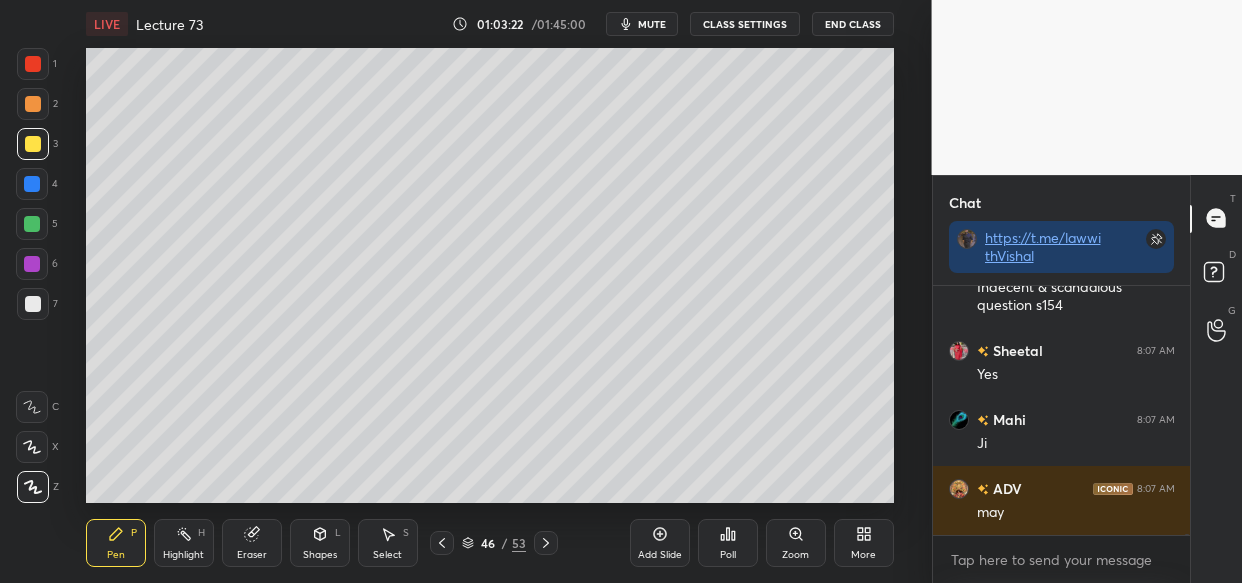 scroll, scrollTop: 102237, scrollLeft: 0, axis: vertical 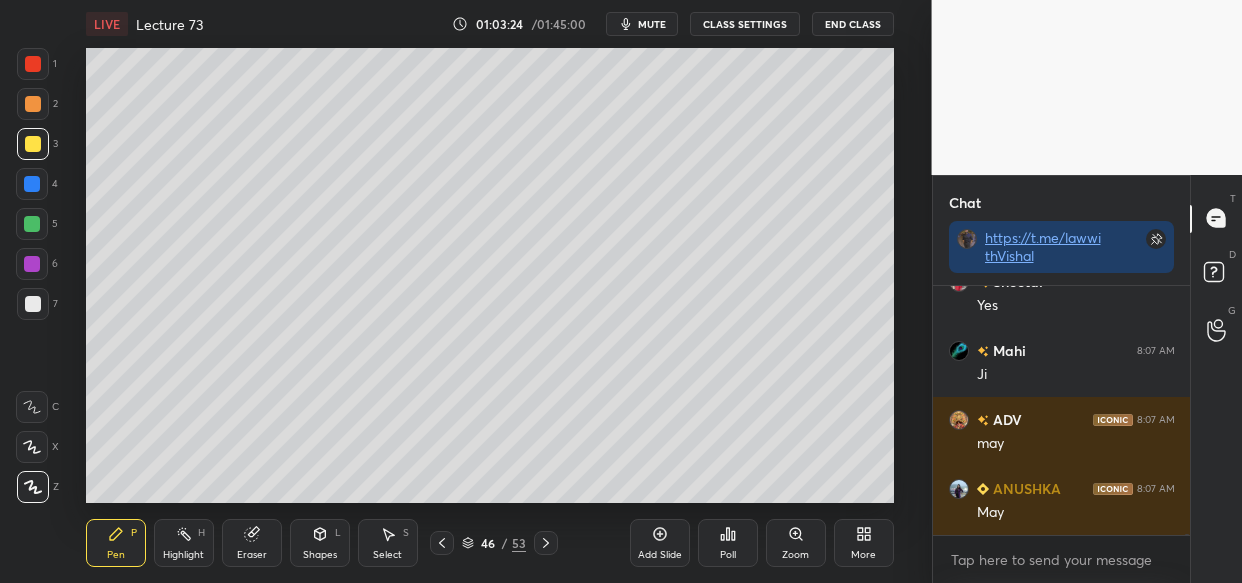 click on "LIVE Lecture 73 01:03:24 /  01:45:00 mute CLASS SETTINGS End Class Setting up your live class Poll for   secs No correct answer Start poll Back Lecture 73 • L71 of Bhartiya Sakshya Adhiniyam (BSA) + Evidence Act Vishal Singh Thakur Pen P Highlight H Eraser Shapes L Select S 46 / 53 Add Slide Poll Zoom More" at bounding box center (490, 291) 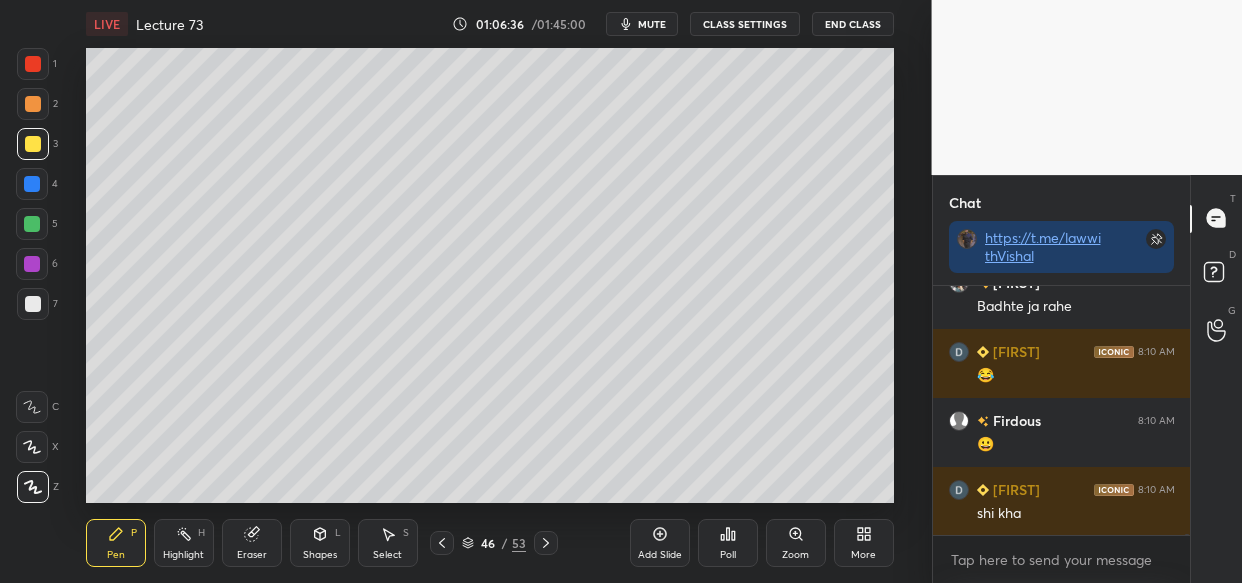 scroll, scrollTop: 109500, scrollLeft: 0, axis: vertical 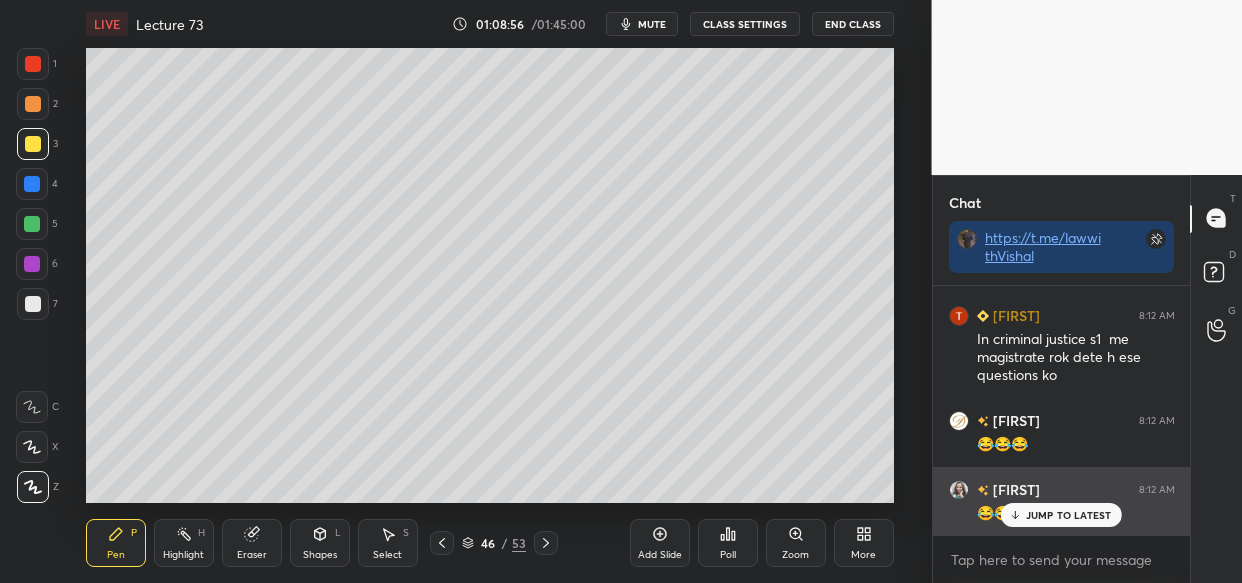 drag, startPoint x: 1077, startPoint y: 515, endPoint x: 1030, endPoint y: 518, distance: 47.095646 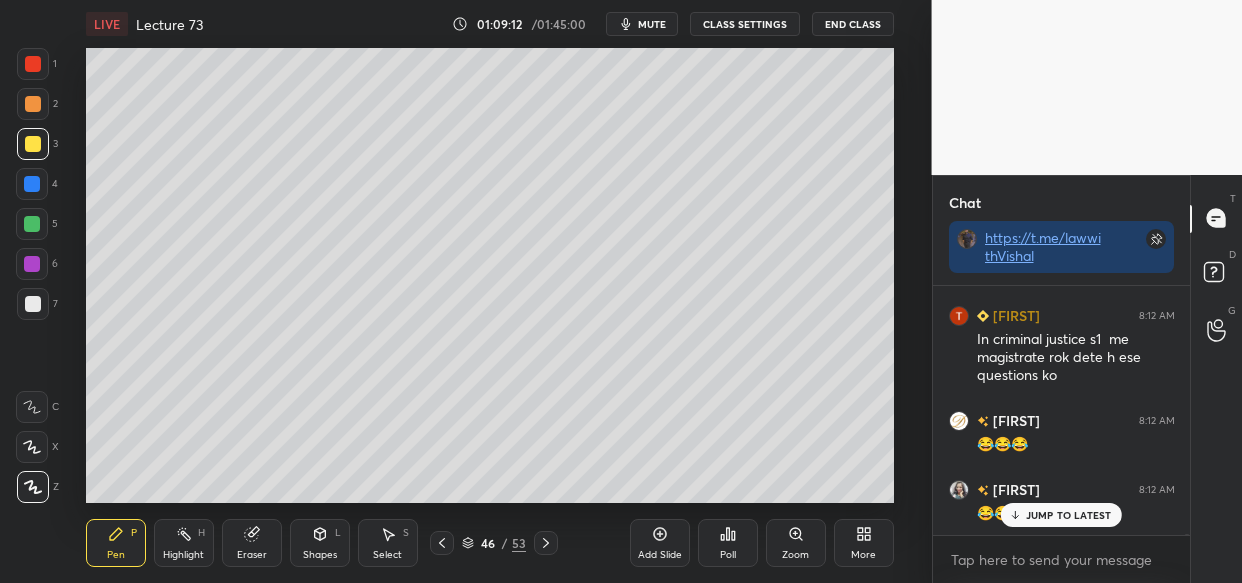 scroll, scrollTop: 114112, scrollLeft: 0, axis: vertical 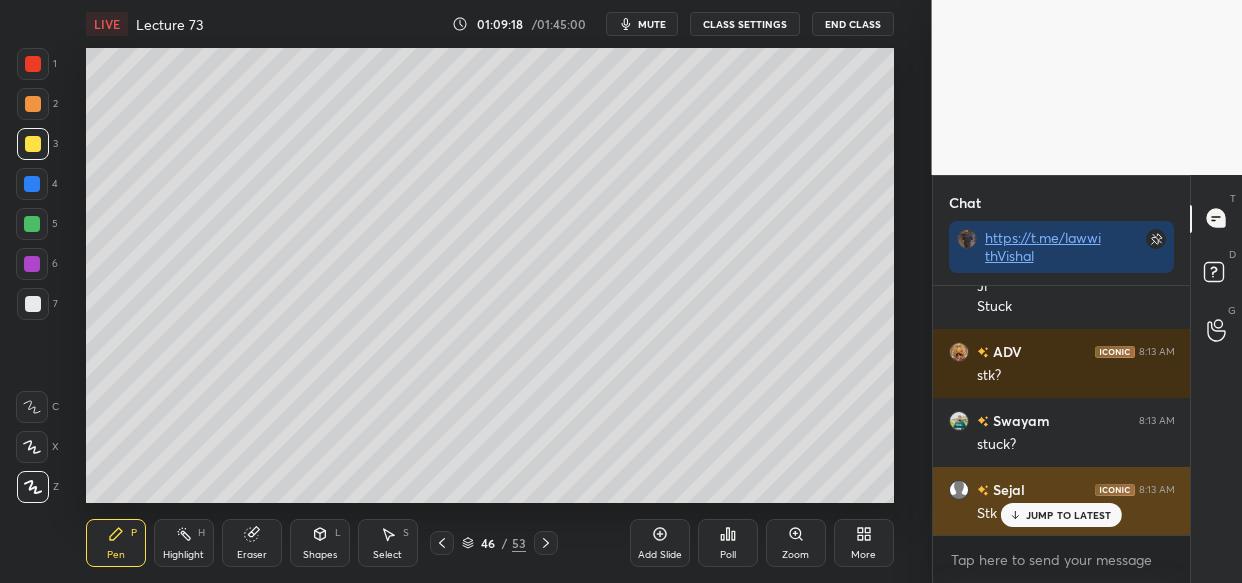 click on "JUMP TO LATEST" at bounding box center (1061, 515) 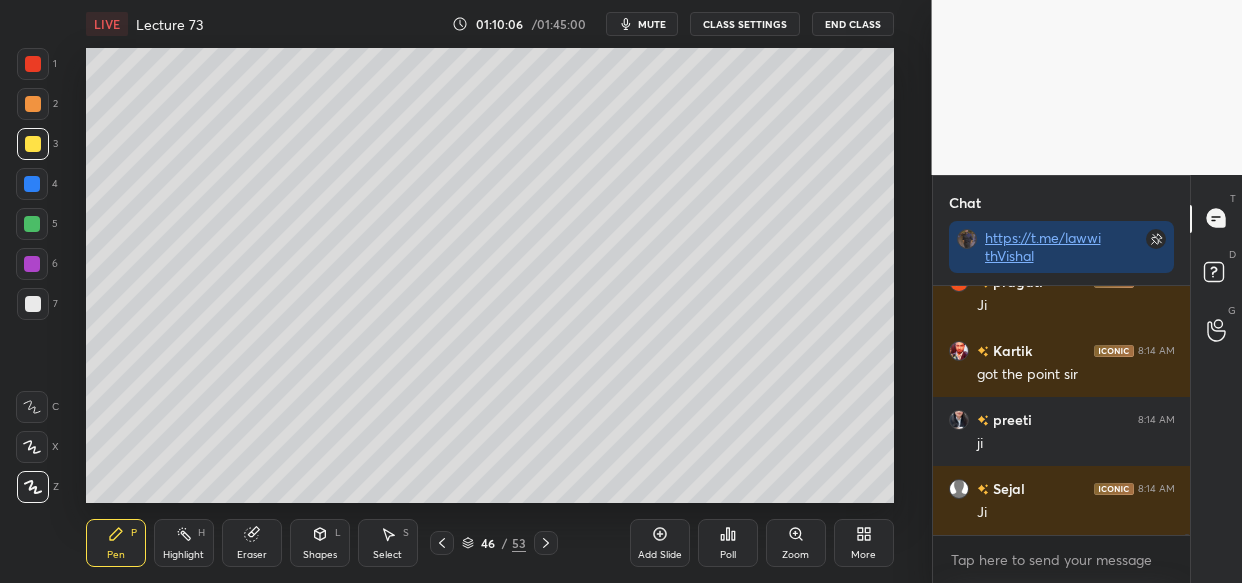 scroll, scrollTop: 117187, scrollLeft: 0, axis: vertical 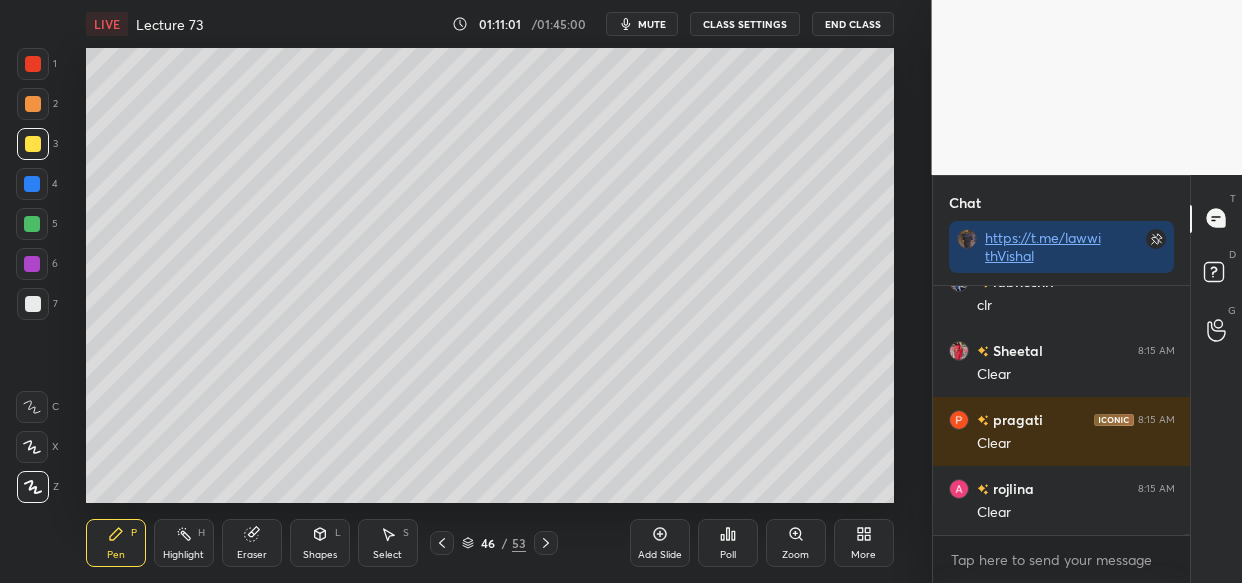 click on "Add Slide" at bounding box center (660, 543) 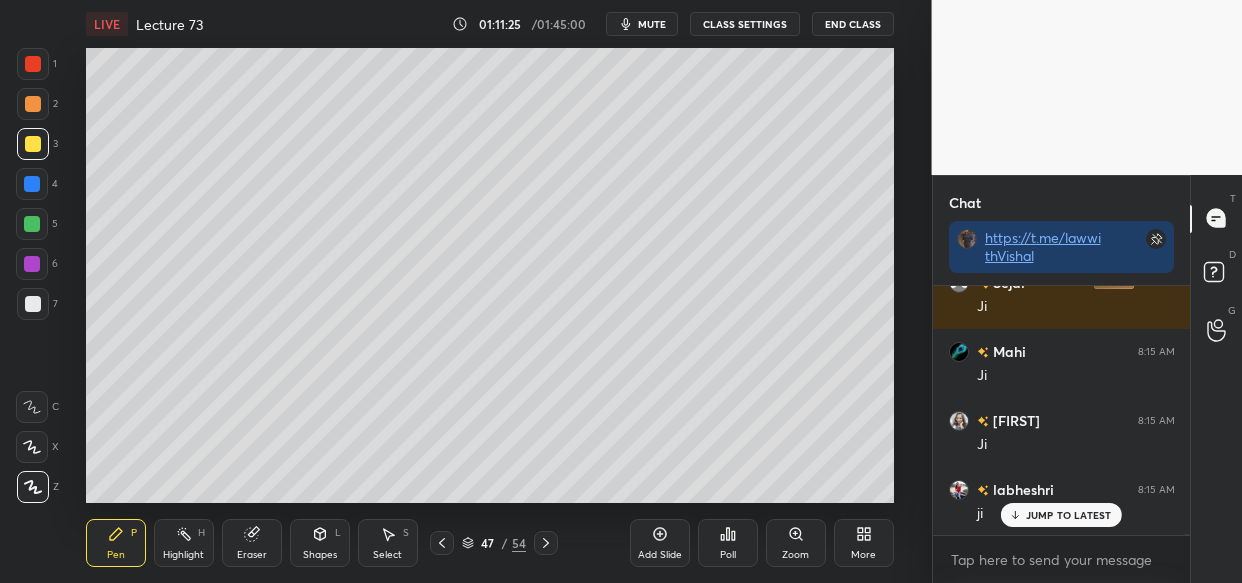 scroll, scrollTop: 119670, scrollLeft: 0, axis: vertical 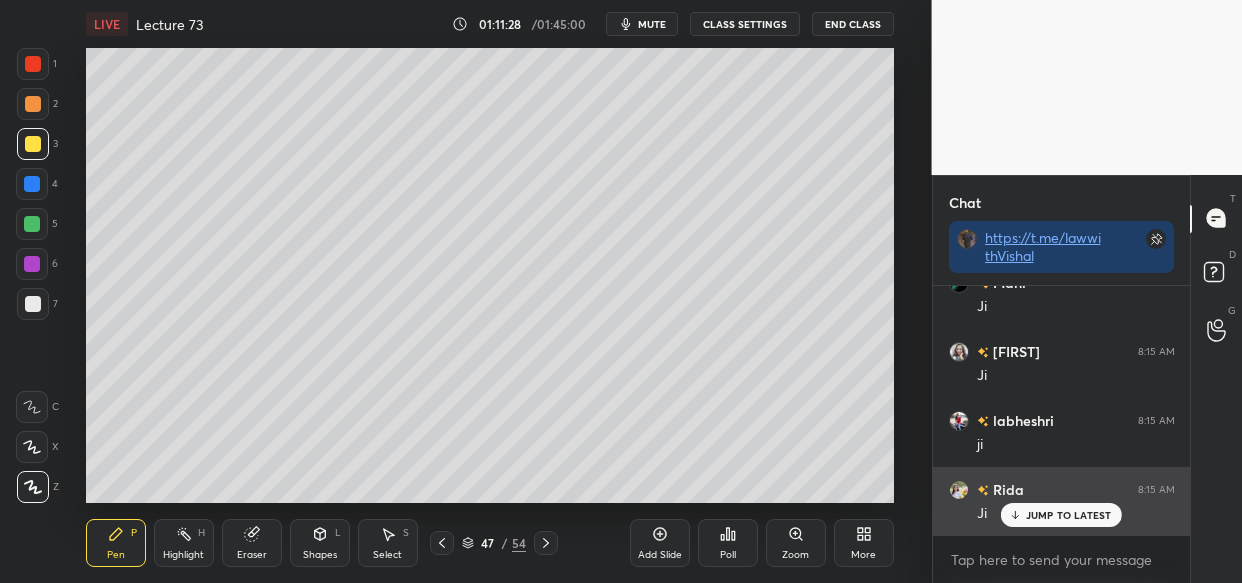 drag, startPoint x: 1055, startPoint y: 508, endPoint x: 1025, endPoint y: 509, distance: 30.016663 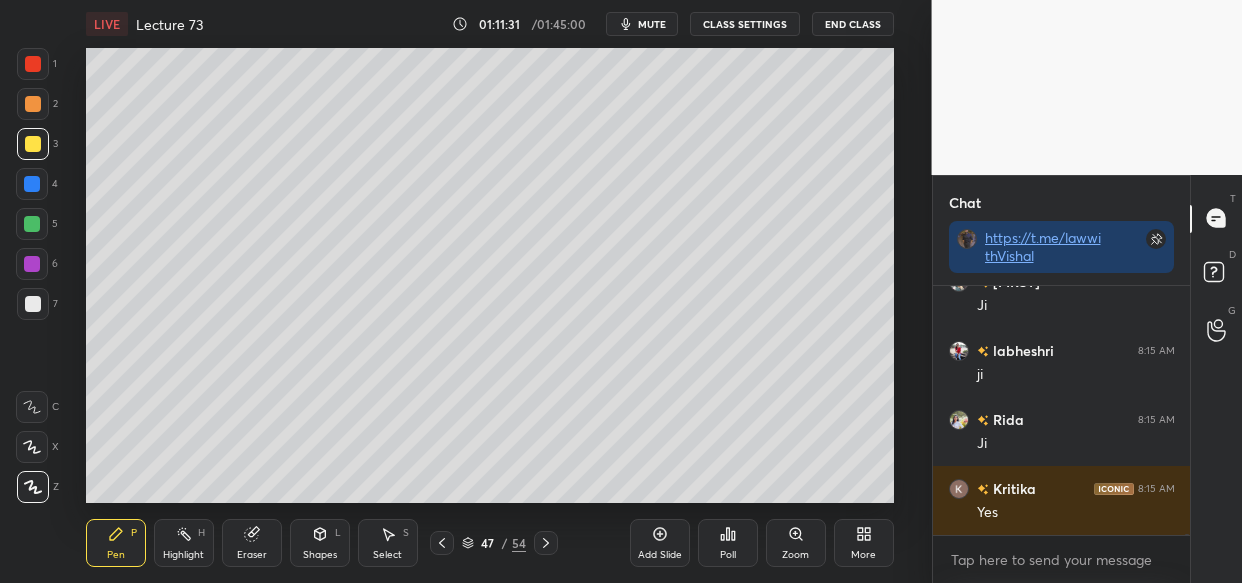 scroll, scrollTop: 119809, scrollLeft: 0, axis: vertical 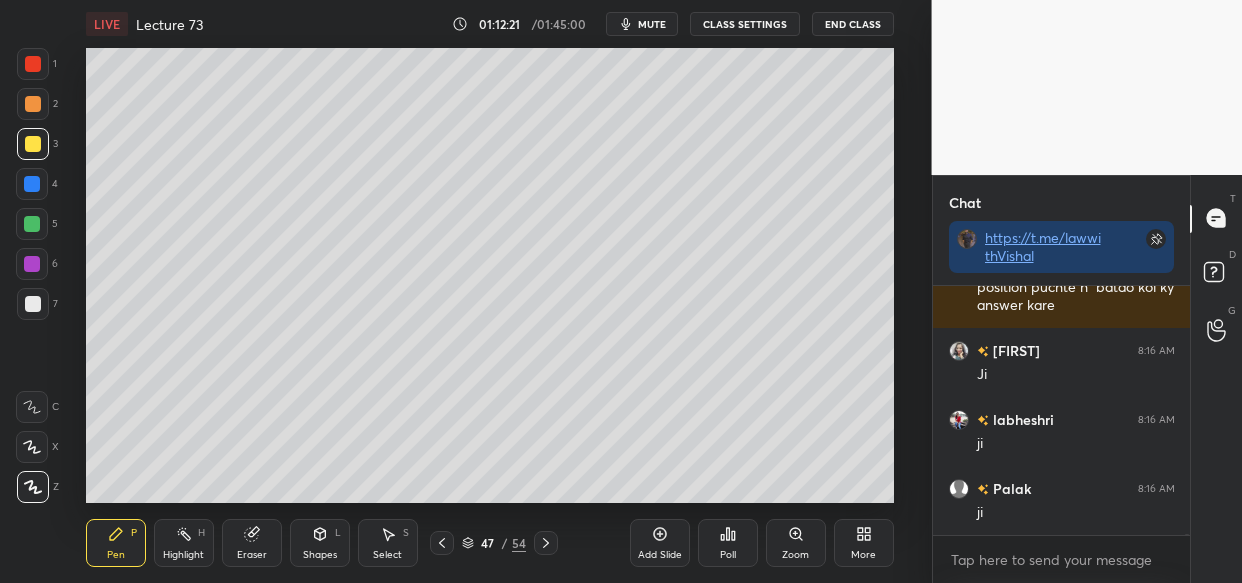 drag, startPoint x: 83, startPoint y: 125, endPoint x: 84, endPoint y: 113, distance: 12.0415945 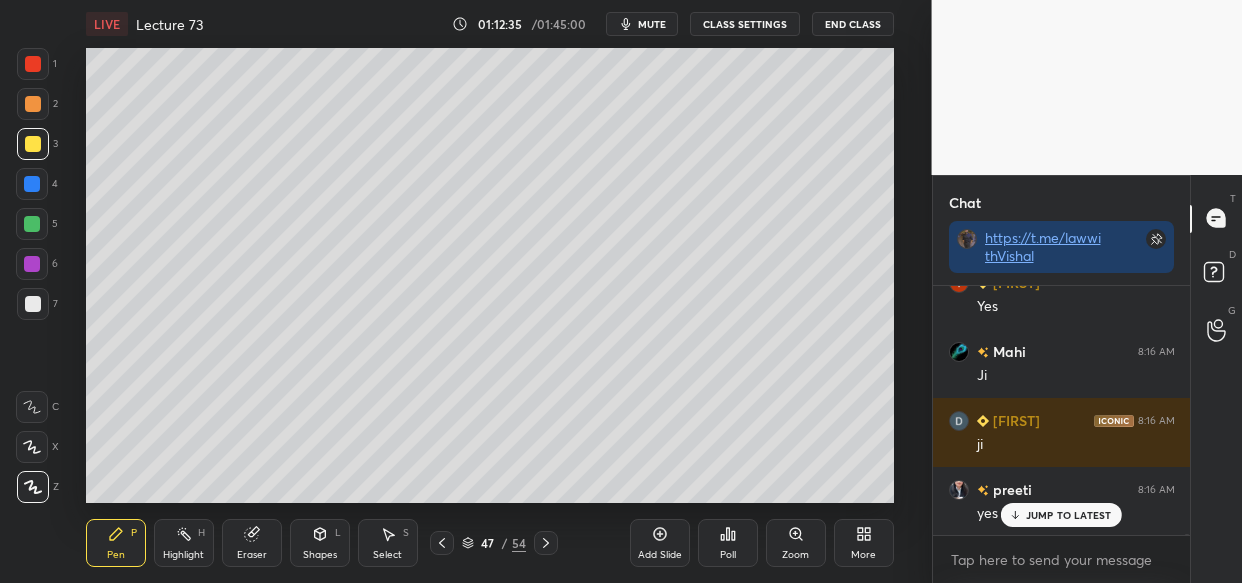 scroll, scrollTop: 121710, scrollLeft: 0, axis: vertical 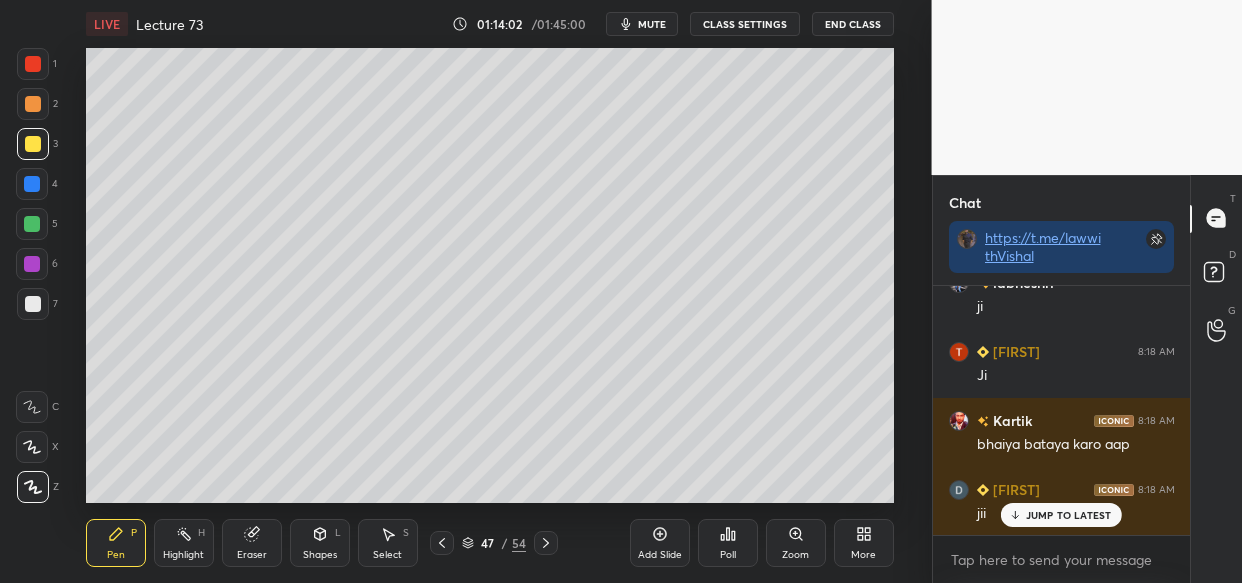 click on "JUMP TO LATEST" at bounding box center [1069, 515] 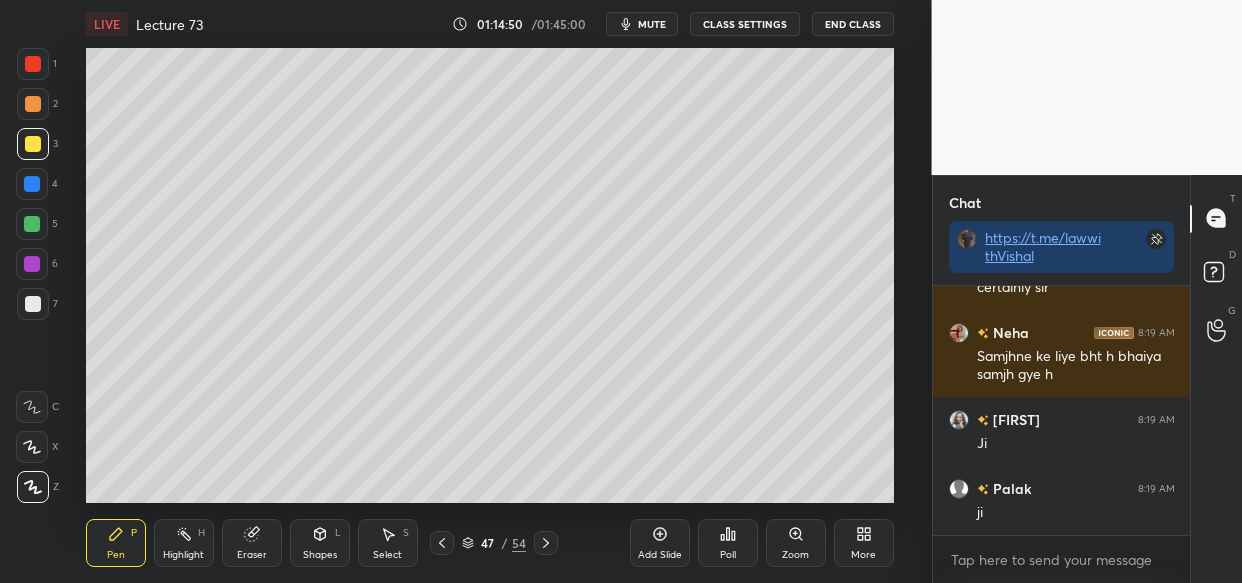 scroll, scrollTop: 125247, scrollLeft: 0, axis: vertical 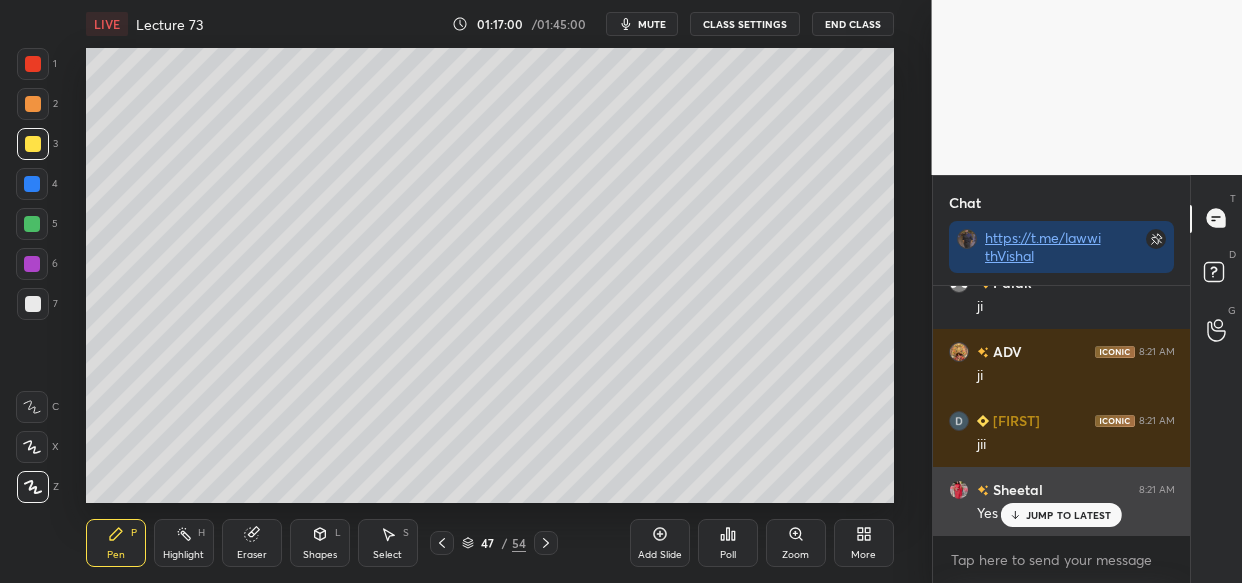 drag, startPoint x: 1046, startPoint y: 510, endPoint x: 965, endPoint y: 526, distance: 82.565125 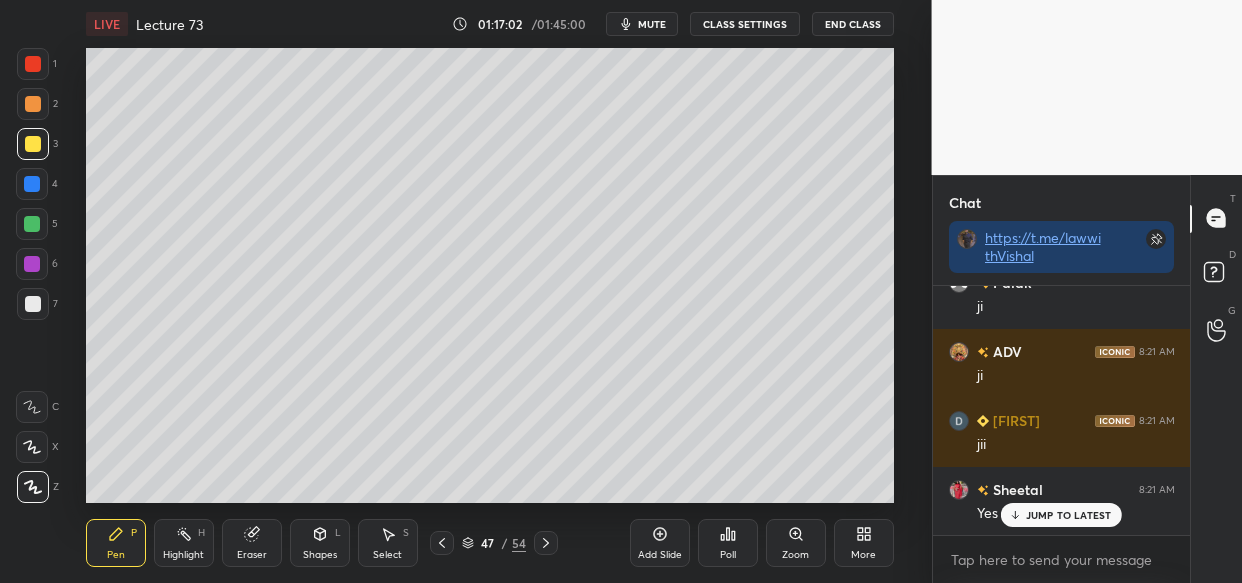 scroll, scrollTop: 130163, scrollLeft: 0, axis: vertical 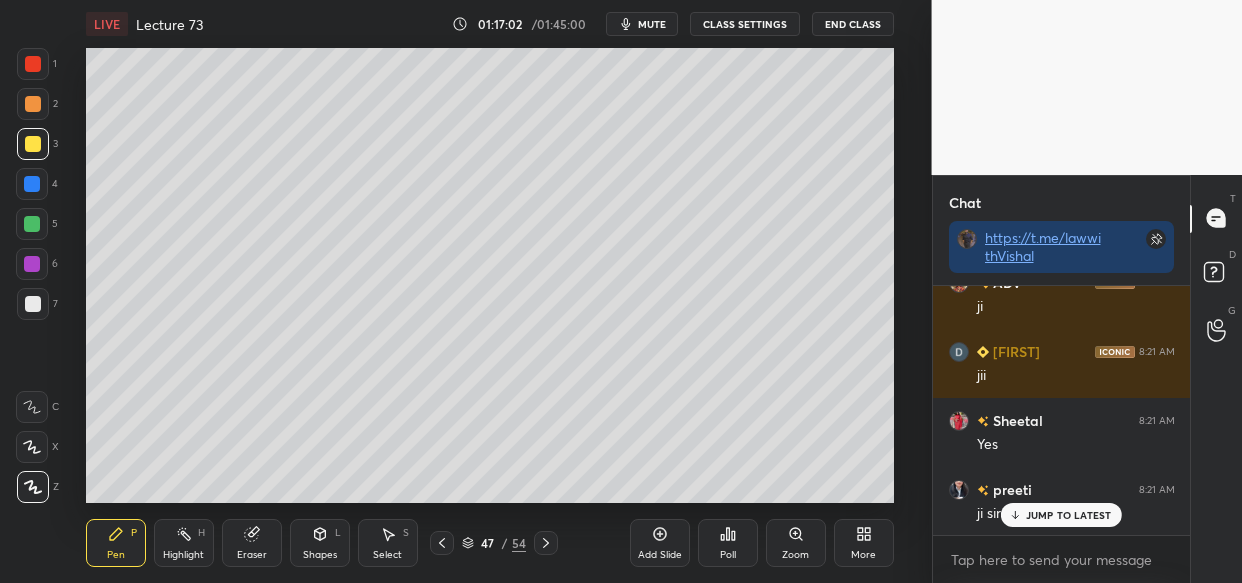 drag, startPoint x: 647, startPoint y: 530, endPoint x: 630, endPoint y: 539, distance: 19.235384 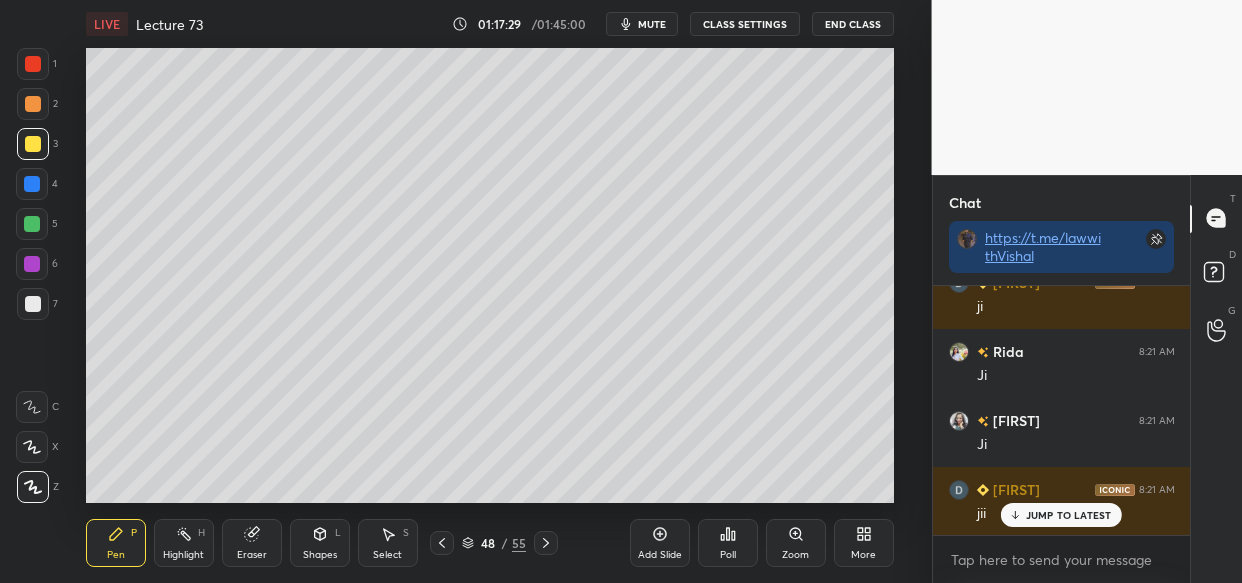 scroll, scrollTop: 130991, scrollLeft: 0, axis: vertical 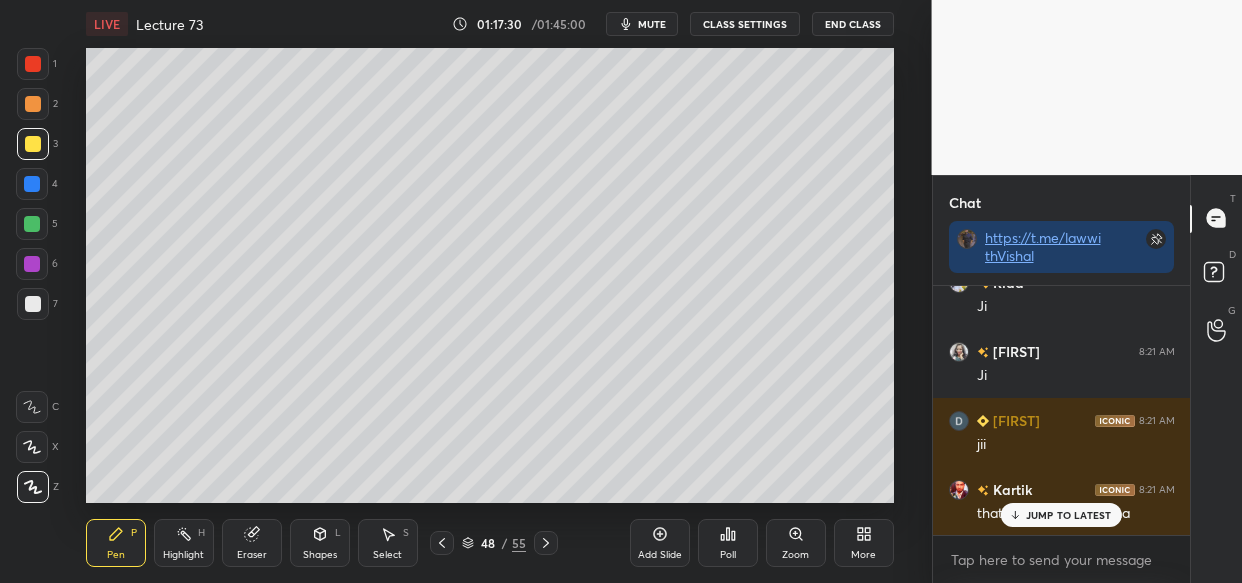 click on "JUMP TO LATEST" at bounding box center (1069, 515) 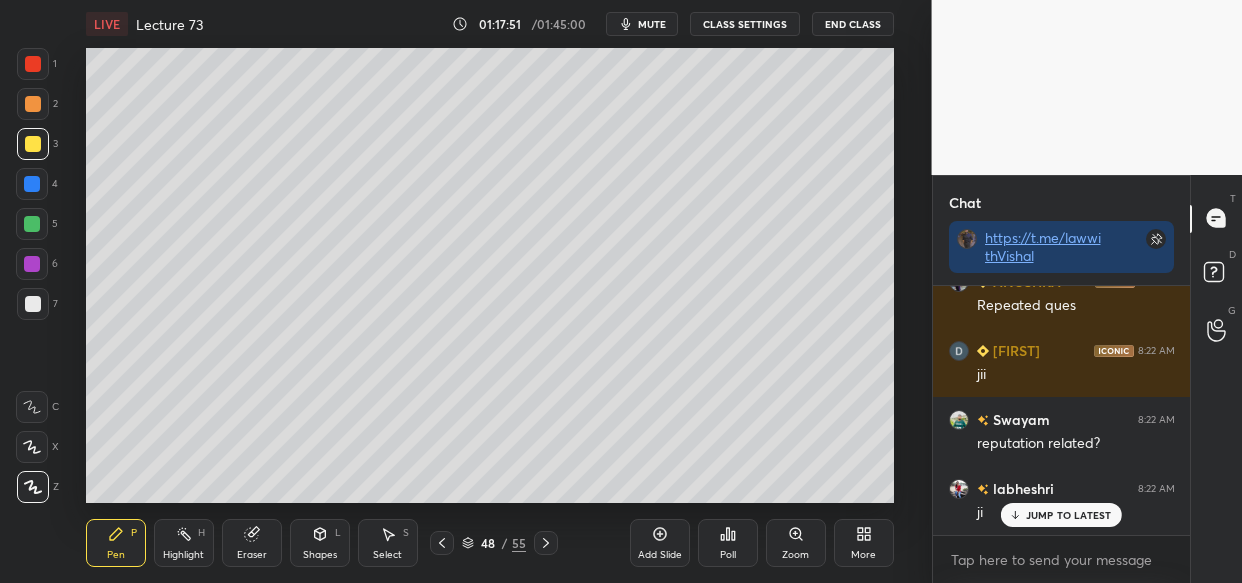 scroll, scrollTop: 131354, scrollLeft: 0, axis: vertical 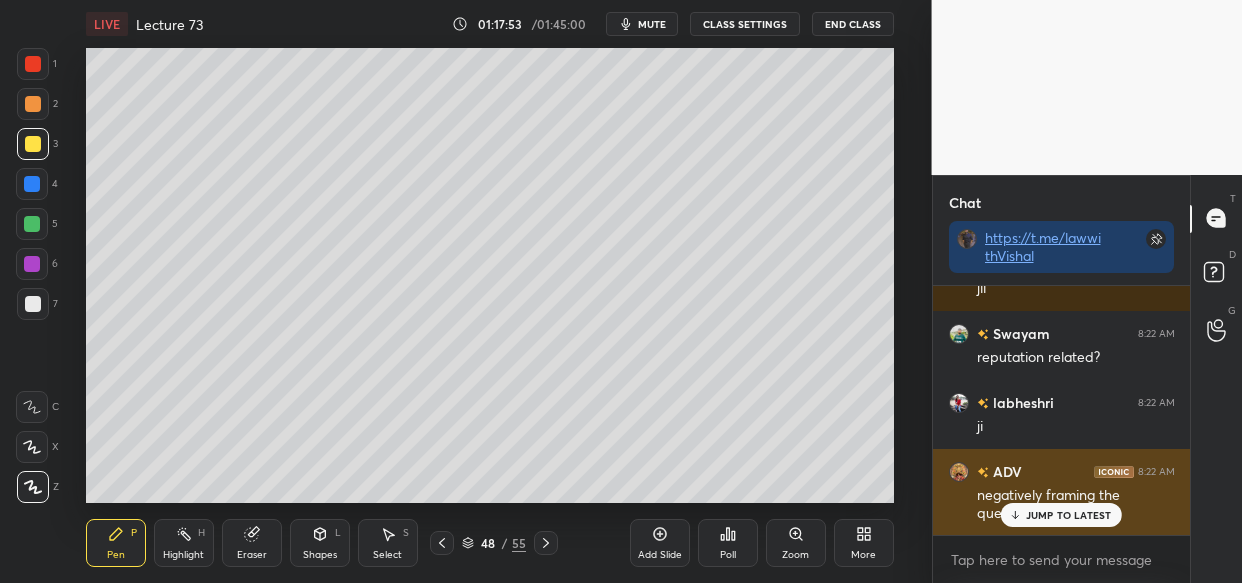 drag, startPoint x: 1056, startPoint y: 513, endPoint x: 1038, endPoint y: 515, distance: 18.110771 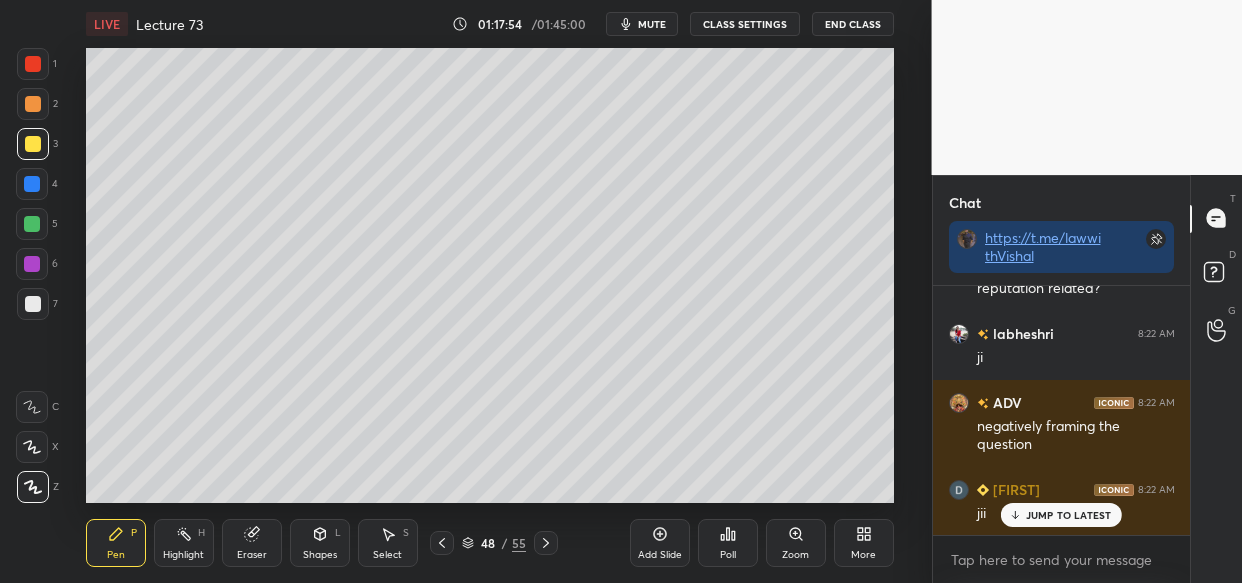scroll, scrollTop: 131492, scrollLeft: 0, axis: vertical 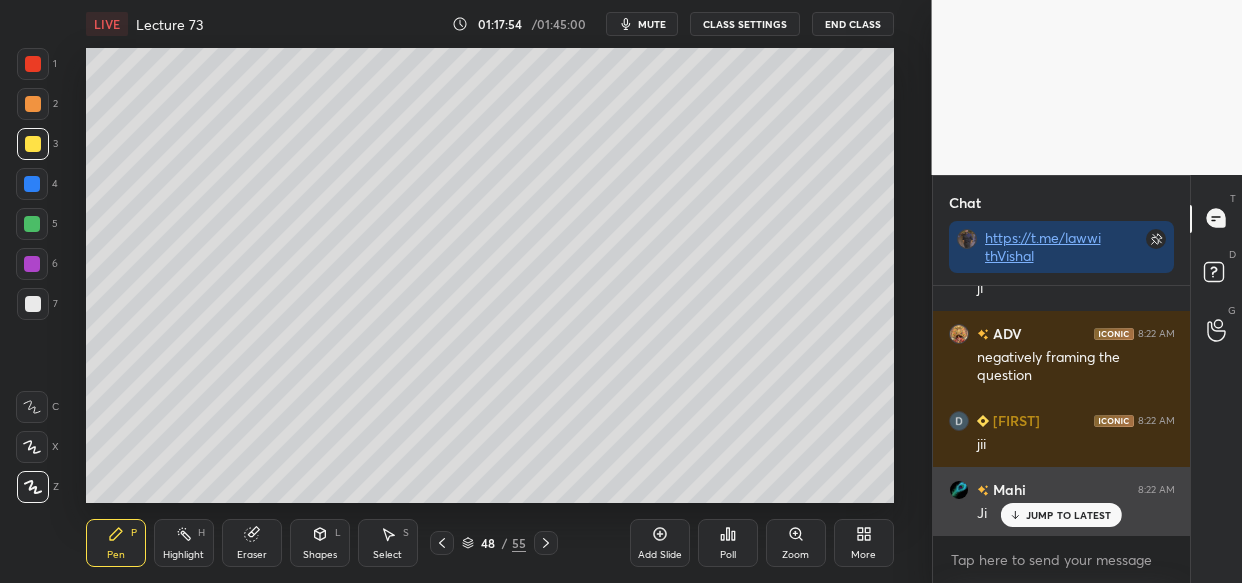 click on "JUMP TO LATEST" at bounding box center (1061, 515) 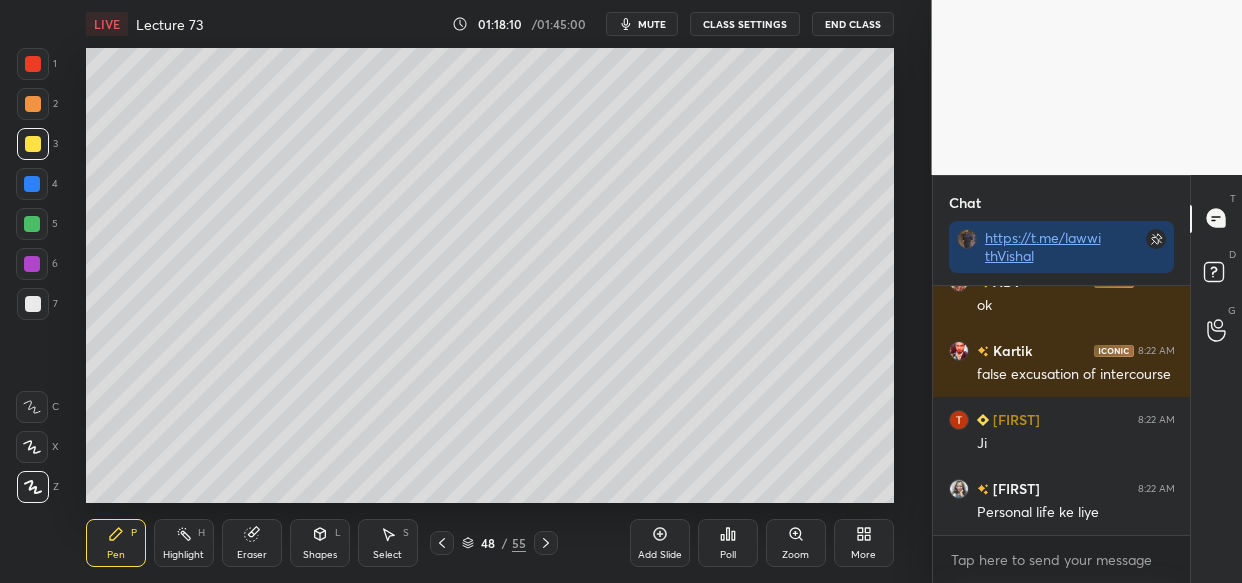 scroll, scrollTop: 132044, scrollLeft: 0, axis: vertical 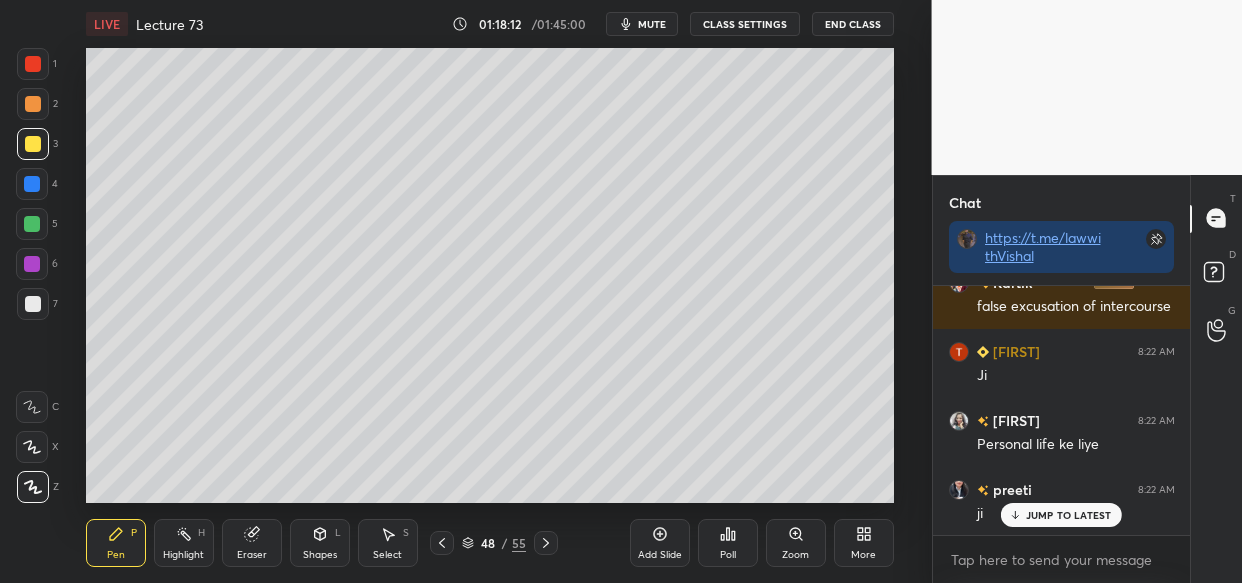 click on "LIVE Lecture 73 01:18:12 /  01:45:00 mute CLASS SETTINGS End Class Setting up your live class Poll for   secs No correct answer Start poll Back Lecture 73 • L71 of Bhartiya Sakshya Adhiniyam (BSA) + Evidence Act Vishal Singh Thakur Pen P Highlight H Eraser Shapes L Select S 48 / 55 Add Slide Poll Zoom More" at bounding box center (490, 291) 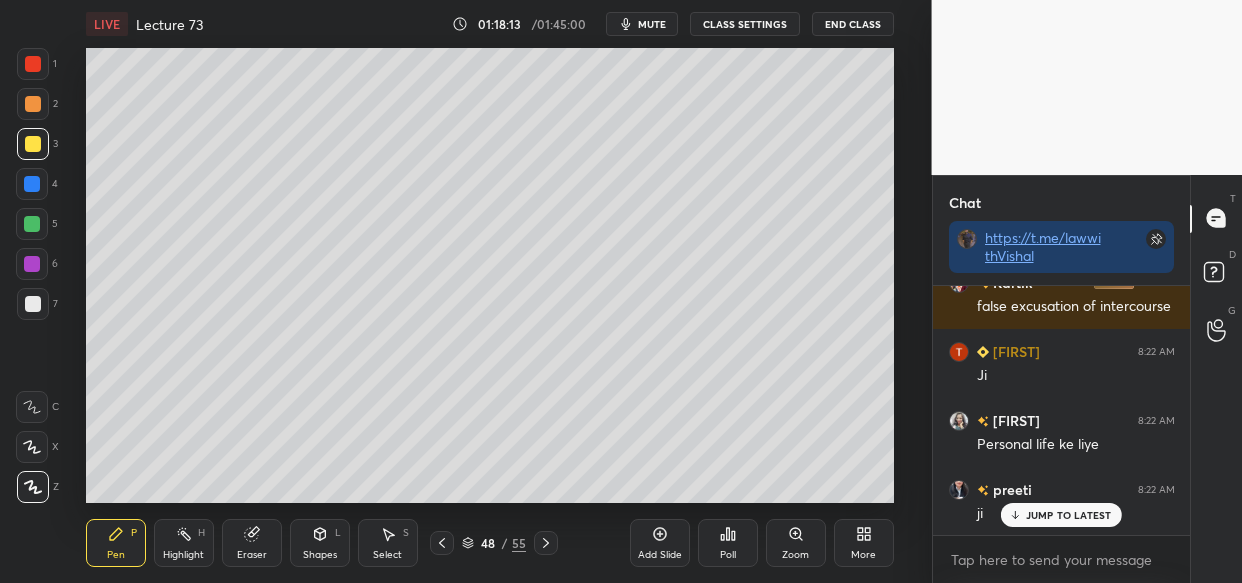 scroll, scrollTop: 132113, scrollLeft: 0, axis: vertical 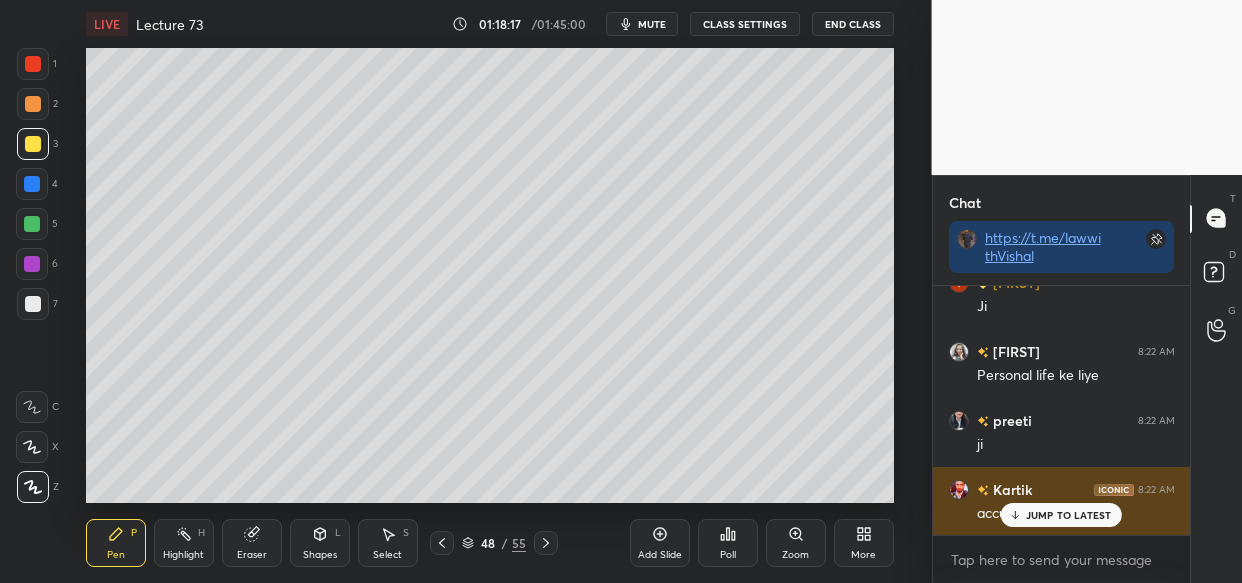 click on "JUMP TO LATEST" at bounding box center (1061, 515) 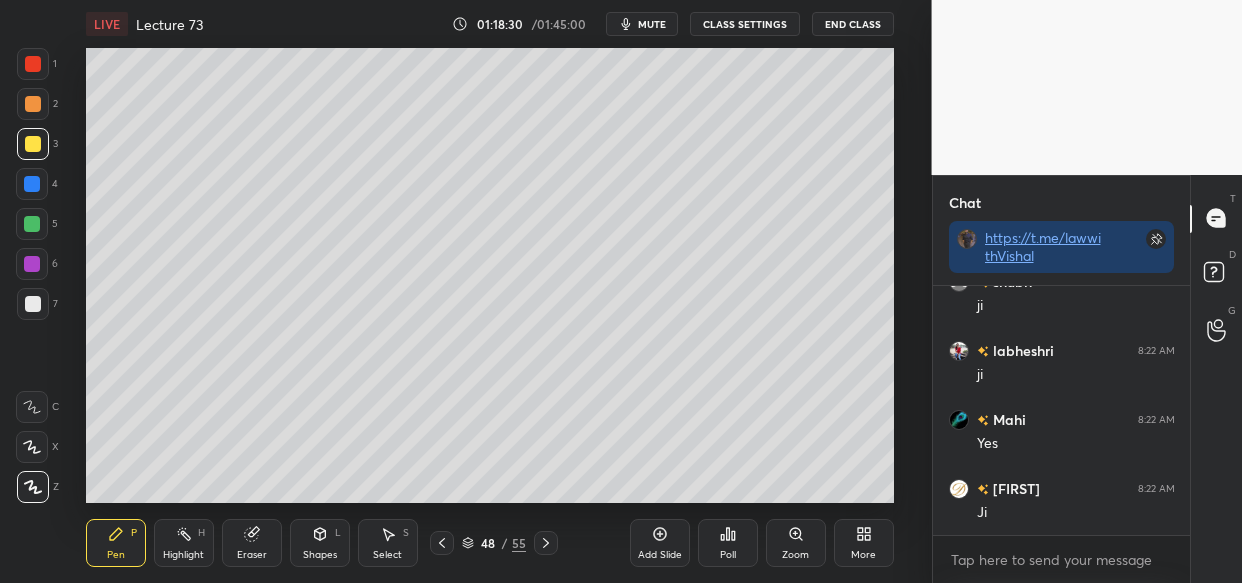 scroll, scrollTop: 132459, scrollLeft: 0, axis: vertical 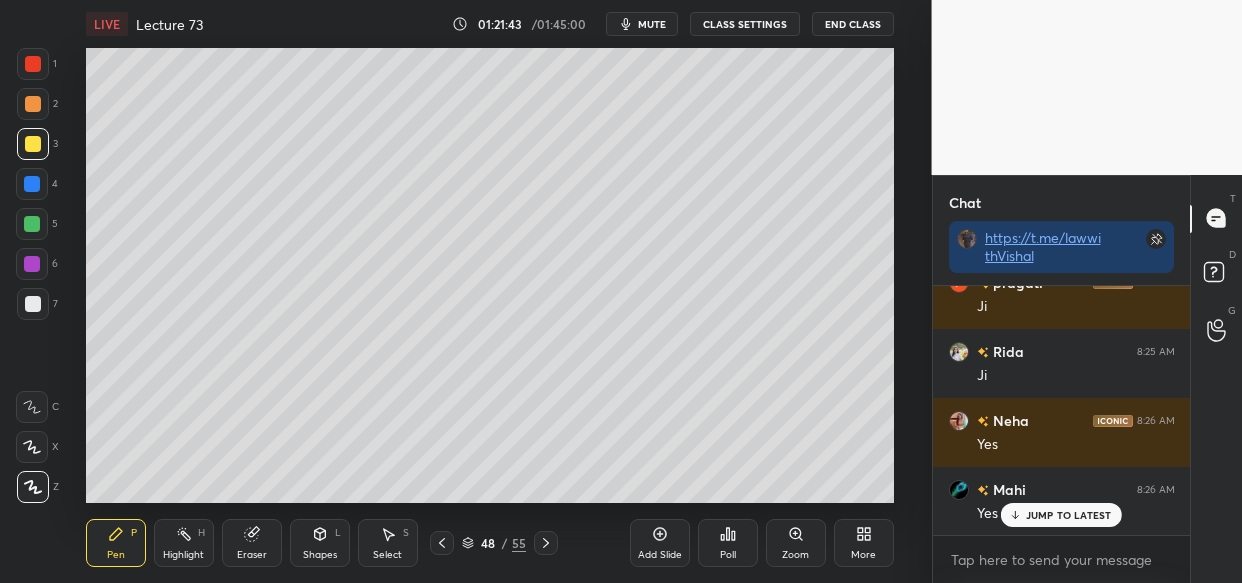 click 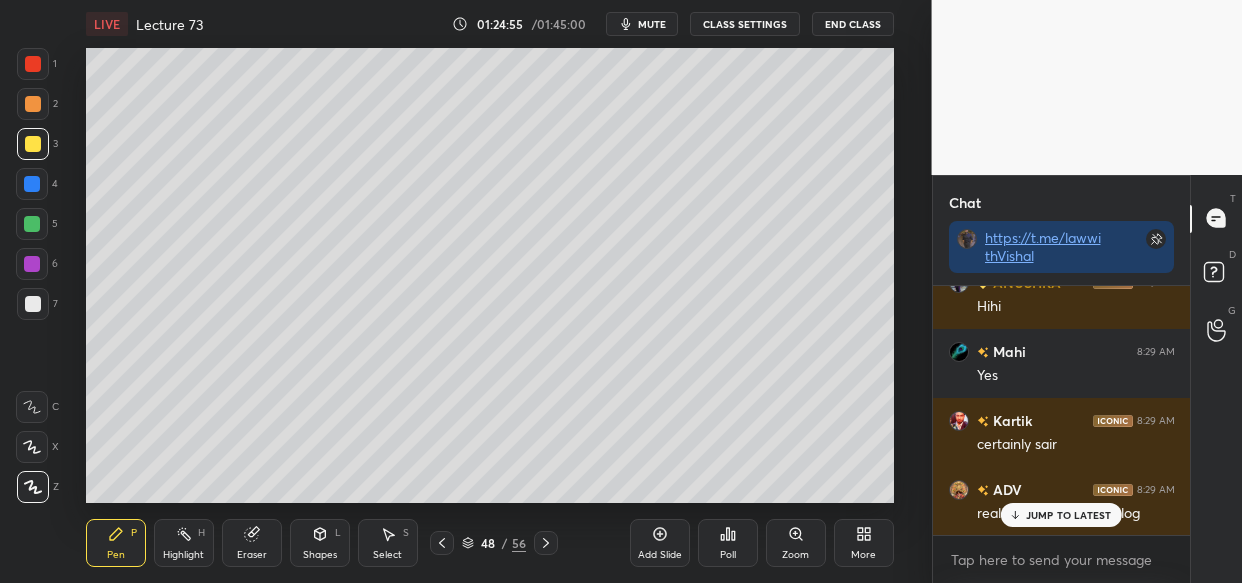 scroll, scrollTop: 144482, scrollLeft: 0, axis: vertical 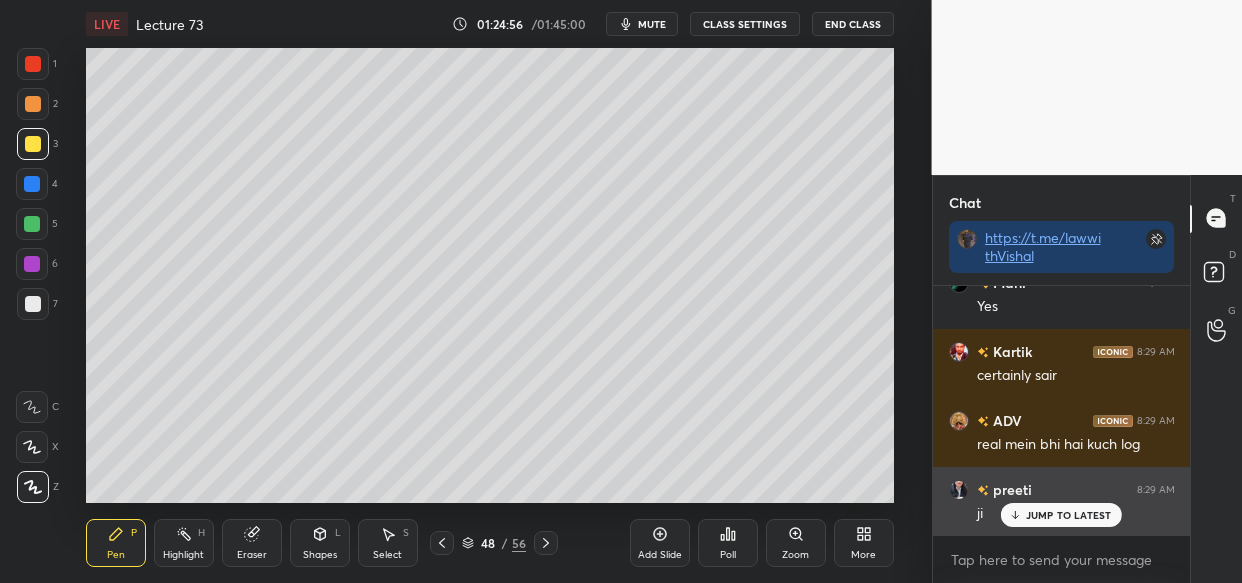 click on "JUMP TO LATEST" at bounding box center [1061, 515] 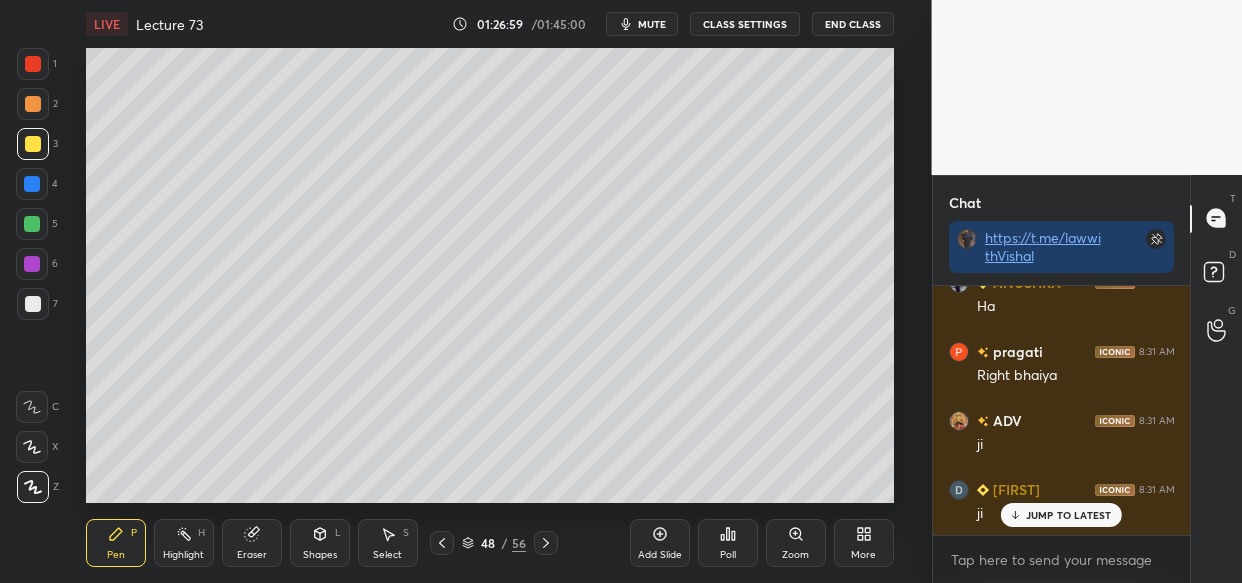 scroll, scrollTop: 147743, scrollLeft: 0, axis: vertical 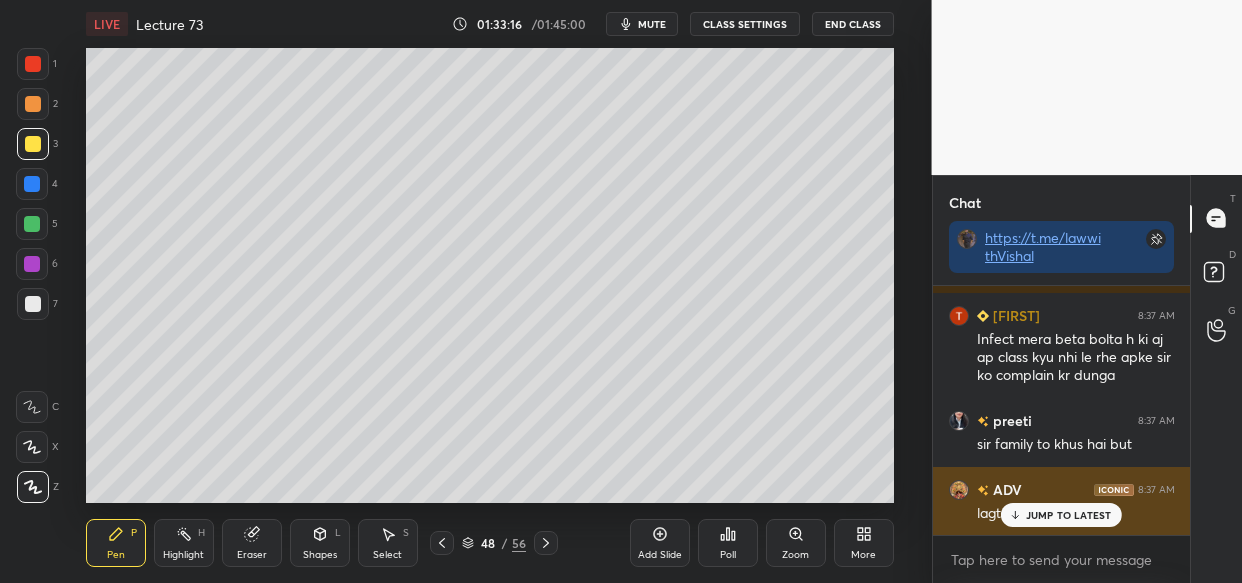 click on "JUMP TO LATEST" at bounding box center [1069, 515] 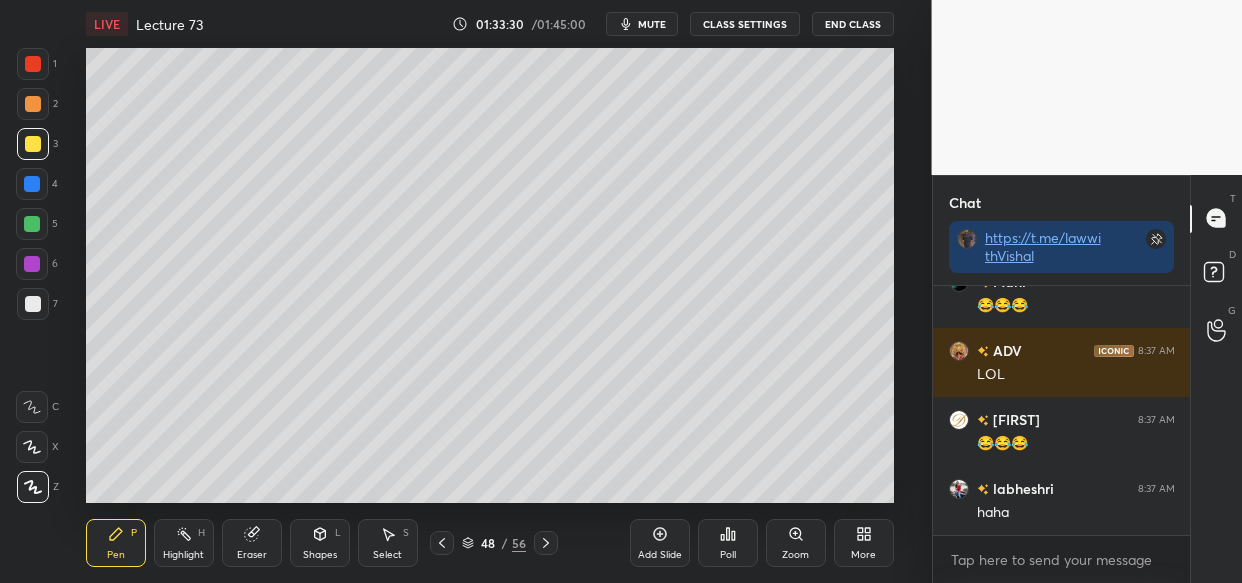 scroll, scrollTop: 158233, scrollLeft: 0, axis: vertical 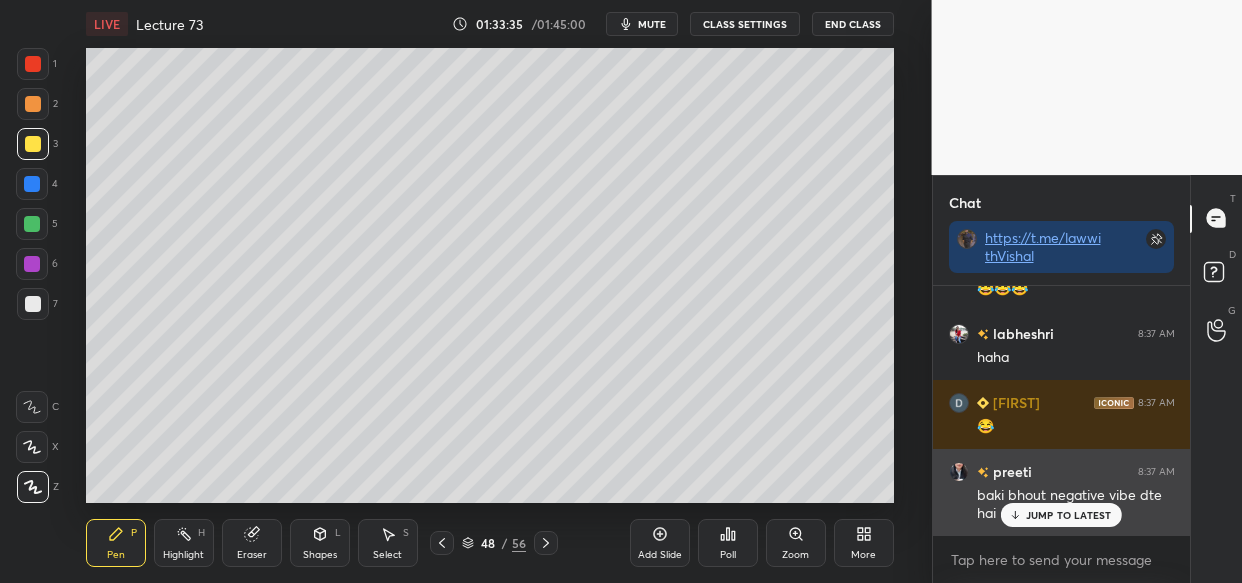 drag, startPoint x: 1070, startPoint y: 516, endPoint x: 1067, endPoint y: 527, distance: 11.401754 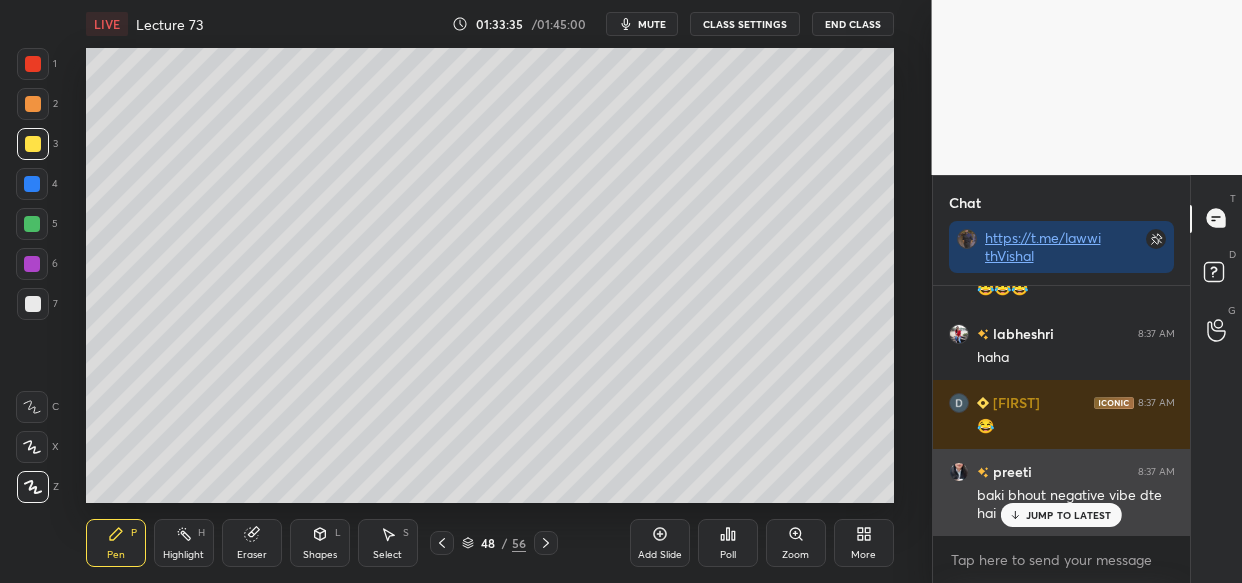 click on "JUMP TO LATEST" at bounding box center [1069, 515] 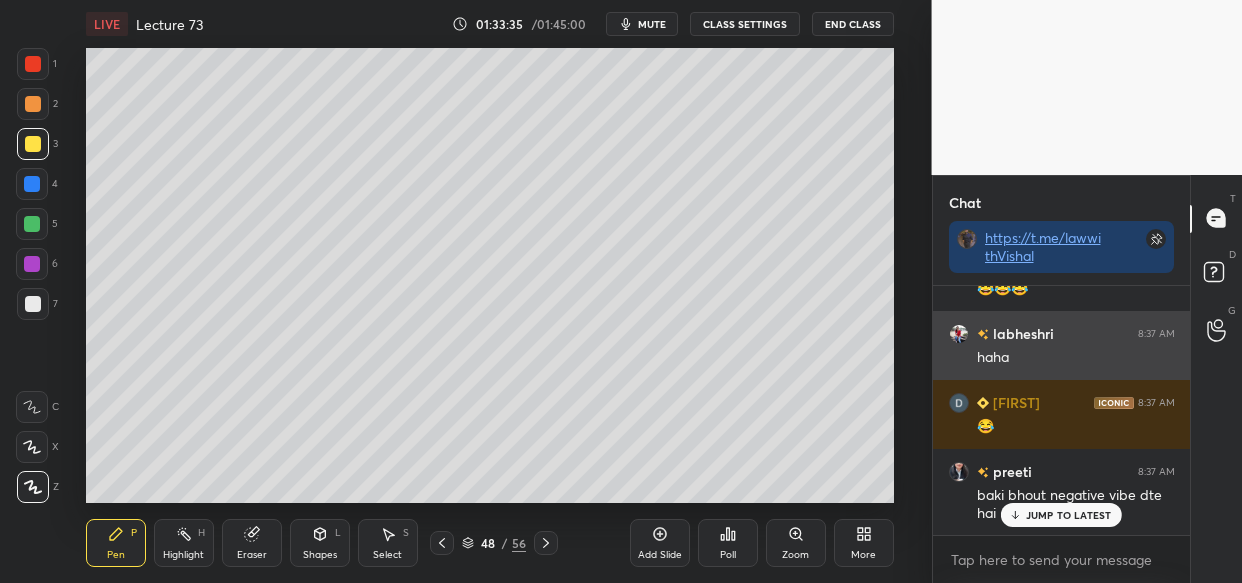 scroll, scrollTop: 158302, scrollLeft: 0, axis: vertical 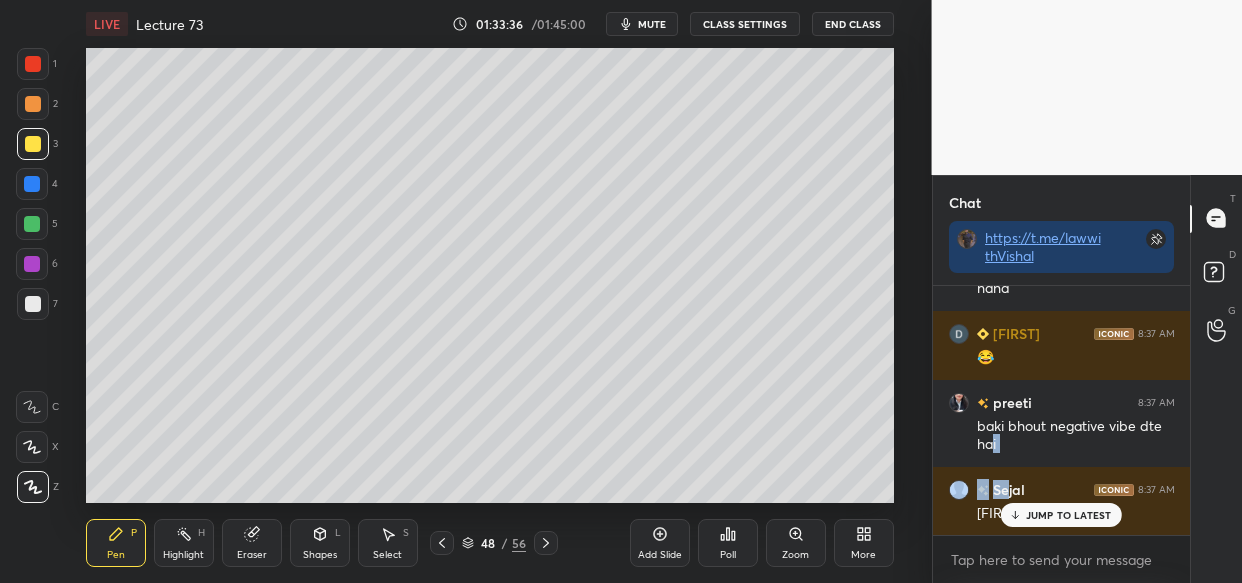 drag, startPoint x: 996, startPoint y: 472, endPoint x: 1014, endPoint y: 505, distance: 37.589893 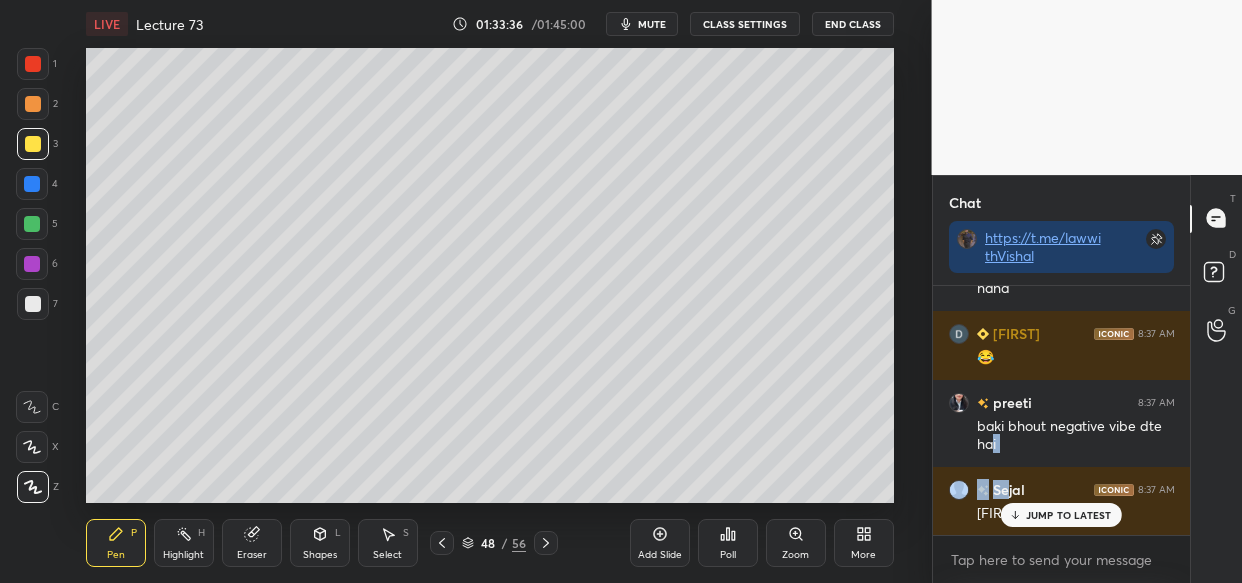 click on "preeti 8:37 AM sir kuch puchn hai if allow Kartik 8:37 AM apake Yt aapki special or fir recordeed ADV 8:37 AM unko aap aur varun sir hi unacademy chal rahe hai😅 Tanu 8:37 AM Infect mera beta bolta h ki aj ap class kyu nhi le rhe apke sir ko complain kr dunga preeti 8:37 AM sir family to khus hai but ADV 8:37 AM lagta hai* ANUSHKA 8:37 AM 😂😂 Mahi 8:37 AM 😂😂😂 ADV 8:37 AM LOL Dipanwita 8:37 AM 😂😂😂 labheshri 8:37 AM haha Dipanwita 8:37 AM 😂 preeti 8:37 AM baki bhout negative vibe dte hai Sejal 8:37 AM Tanu di 😅" at bounding box center (1062, -78740) 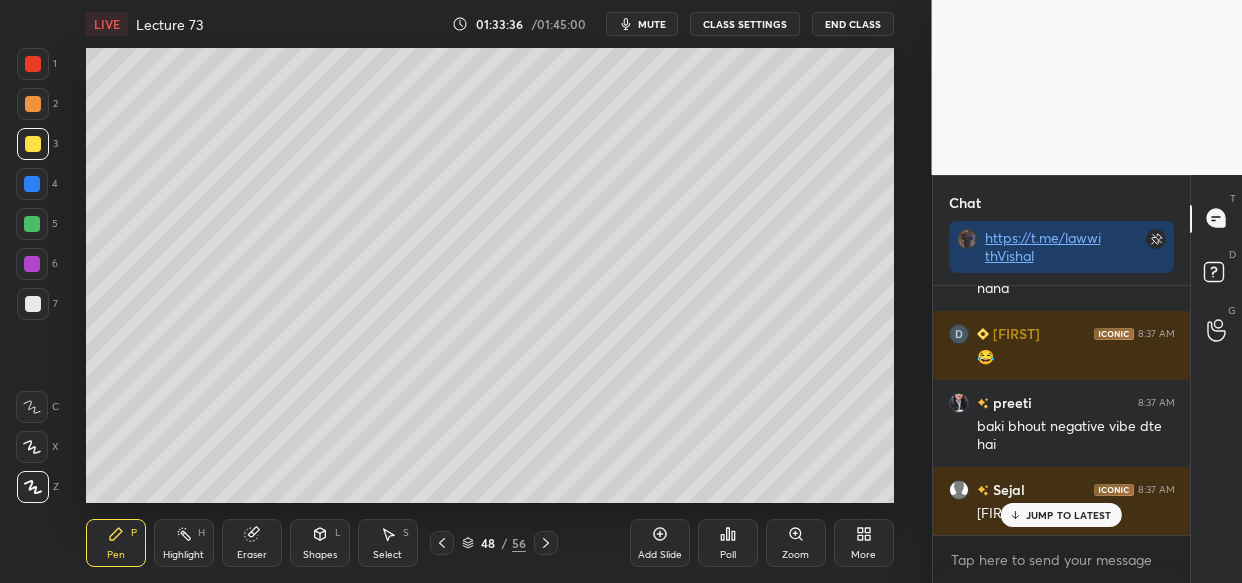 click on "JUMP TO LATEST" at bounding box center [1069, 515] 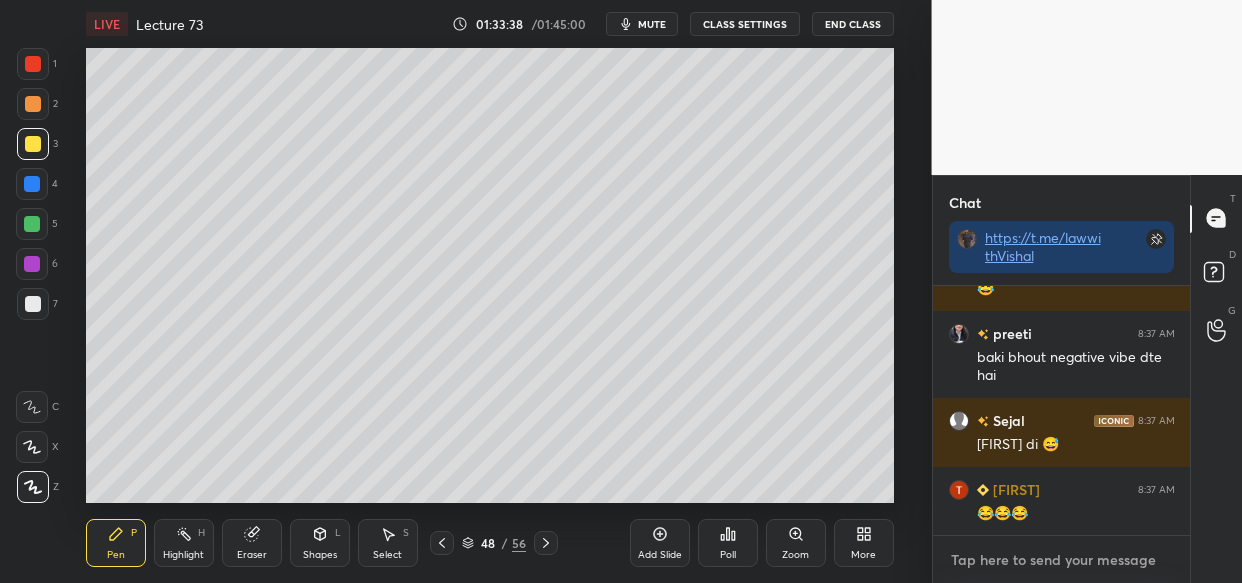 click at bounding box center (1062, 560) 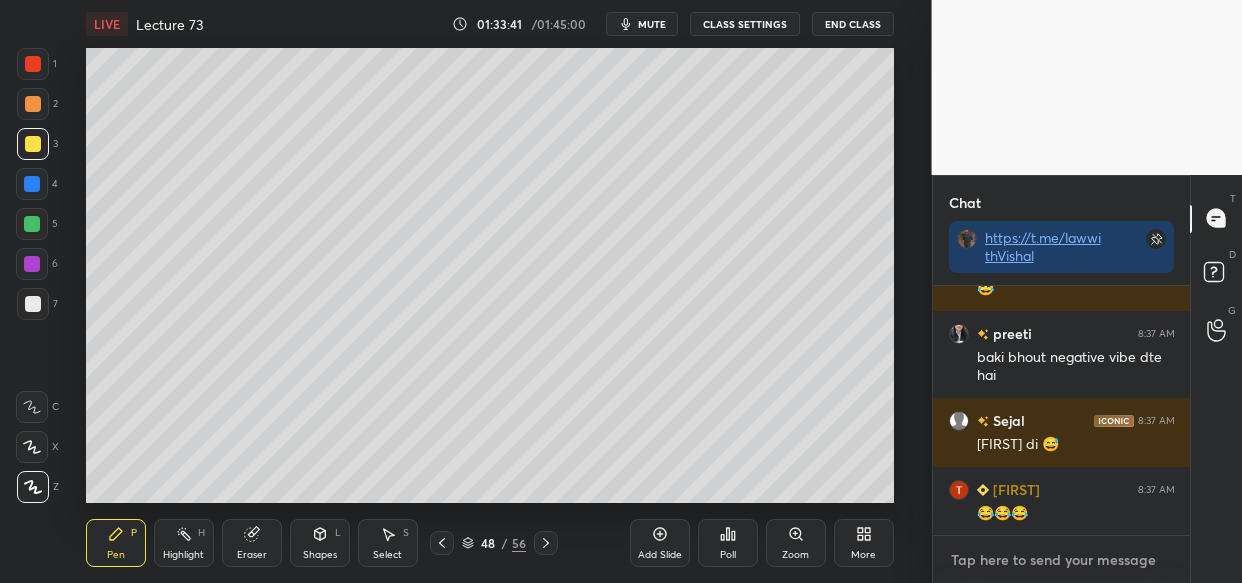 scroll, scrollTop: 158440, scrollLeft: 0, axis: vertical 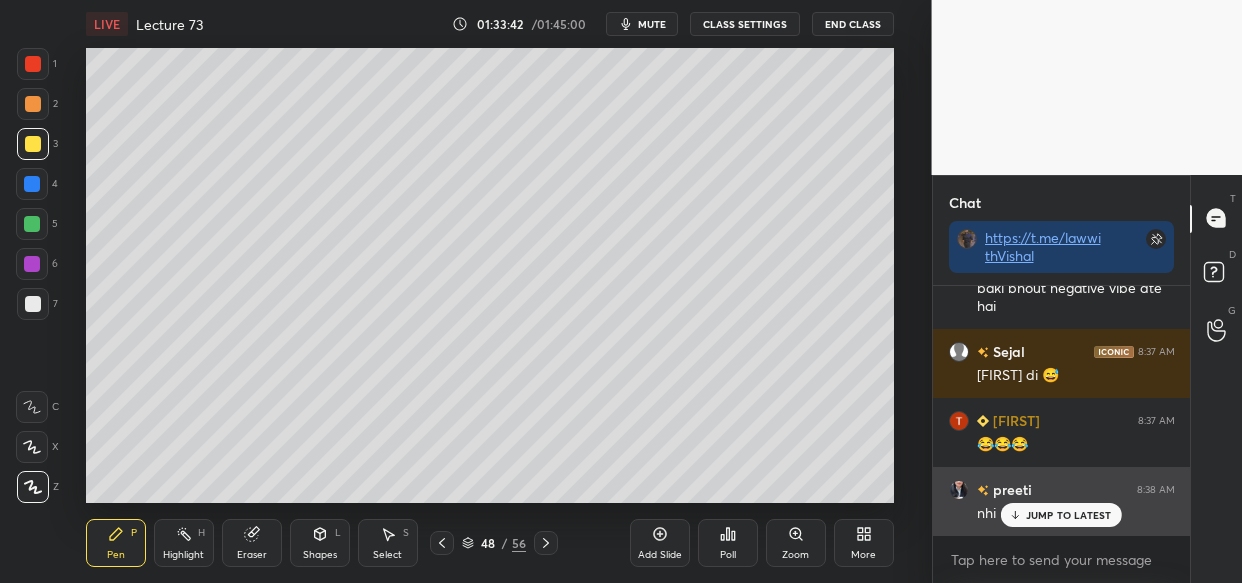 click on "JUMP TO LATEST" at bounding box center [1069, 515] 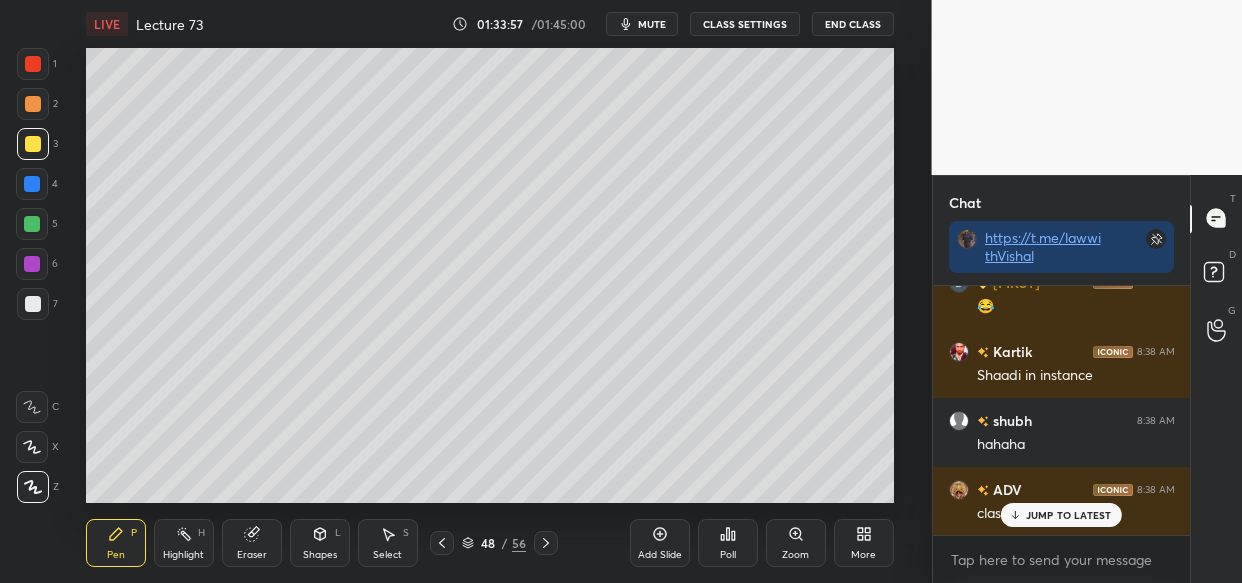 scroll, scrollTop: 158923, scrollLeft: 0, axis: vertical 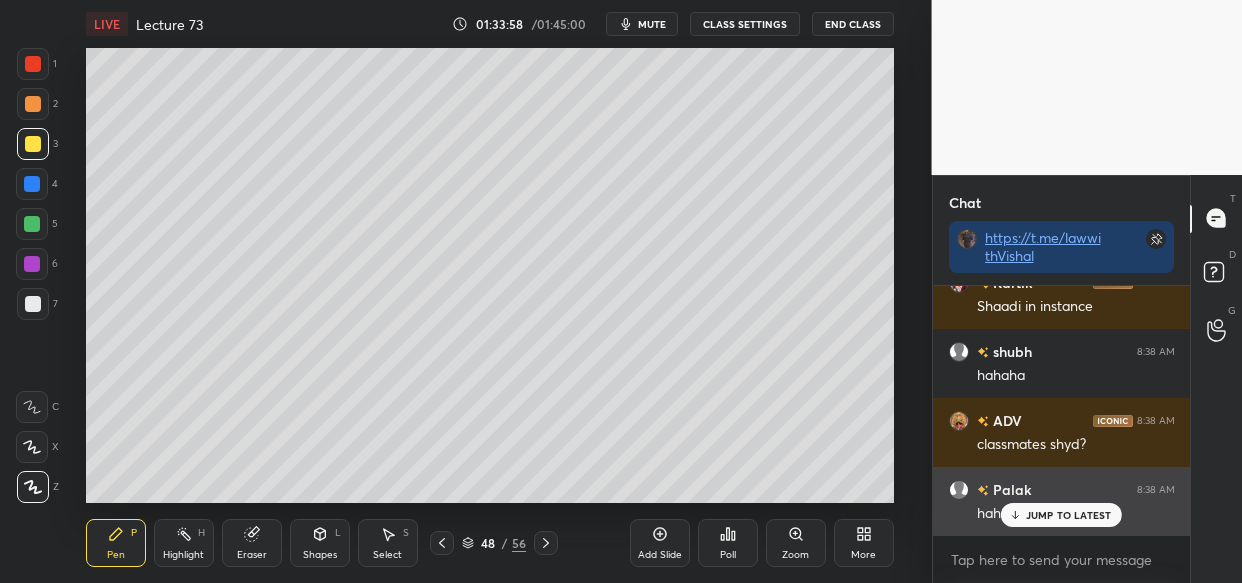 click on "JUMP TO LATEST" at bounding box center (1069, 515) 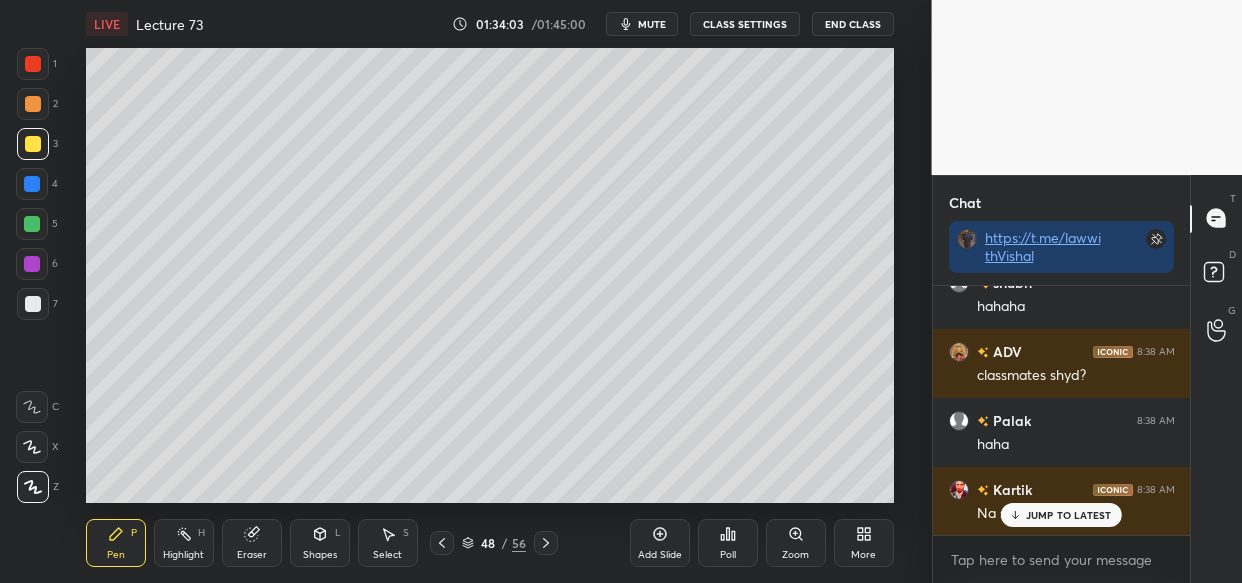 scroll, scrollTop: 159061, scrollLeft: 0, axis: vertical 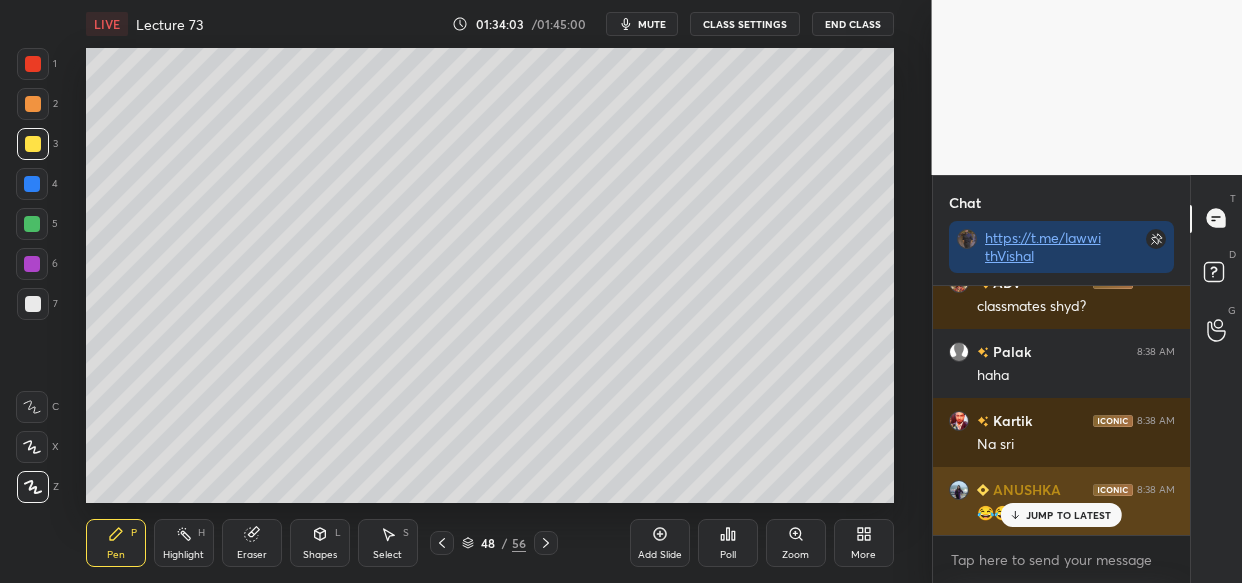 click on "JUMP TO LATEST" at bounding box center (1061, 515) 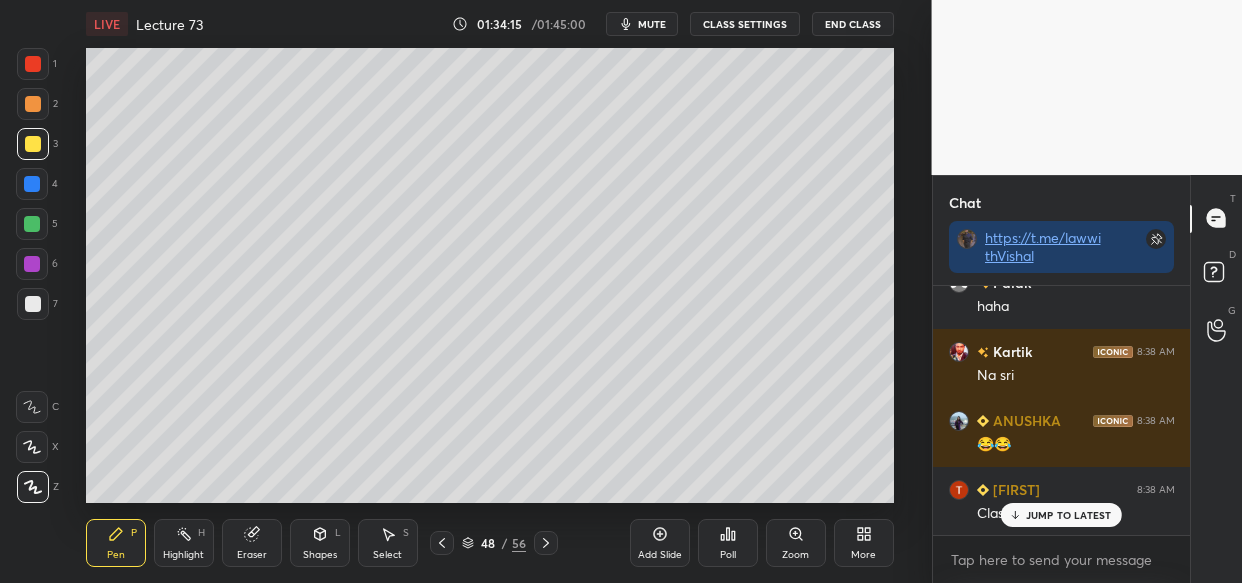 scroll, scrollTop: 159200, scrollLeft: 0, axis: vertical 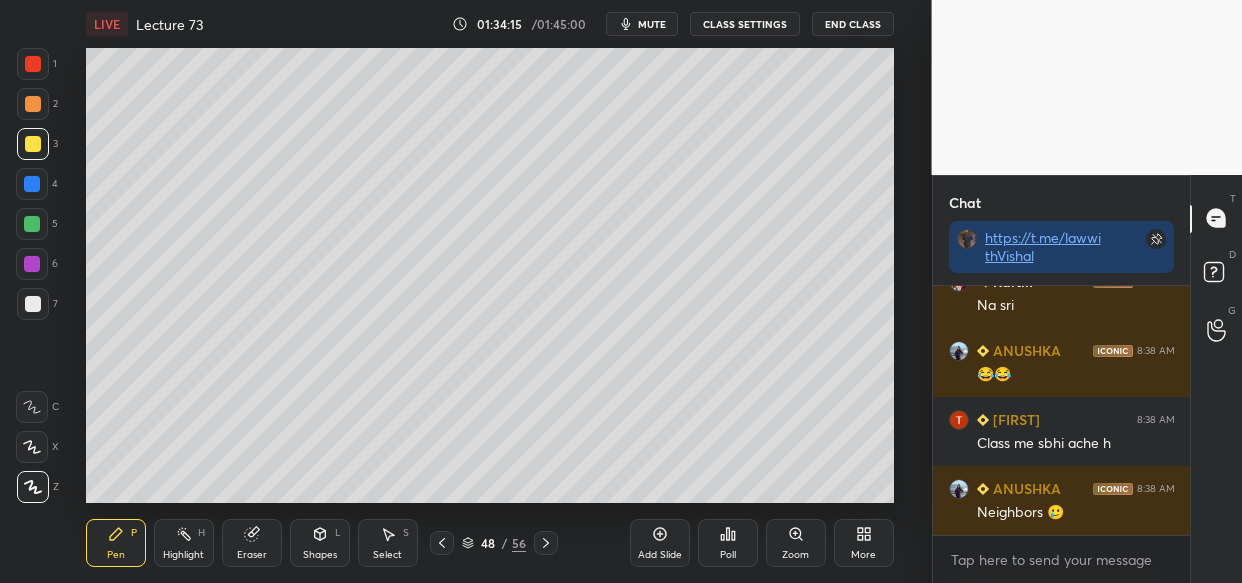 click on "Neighbors 🥲" at bounding box center (1076, 513) 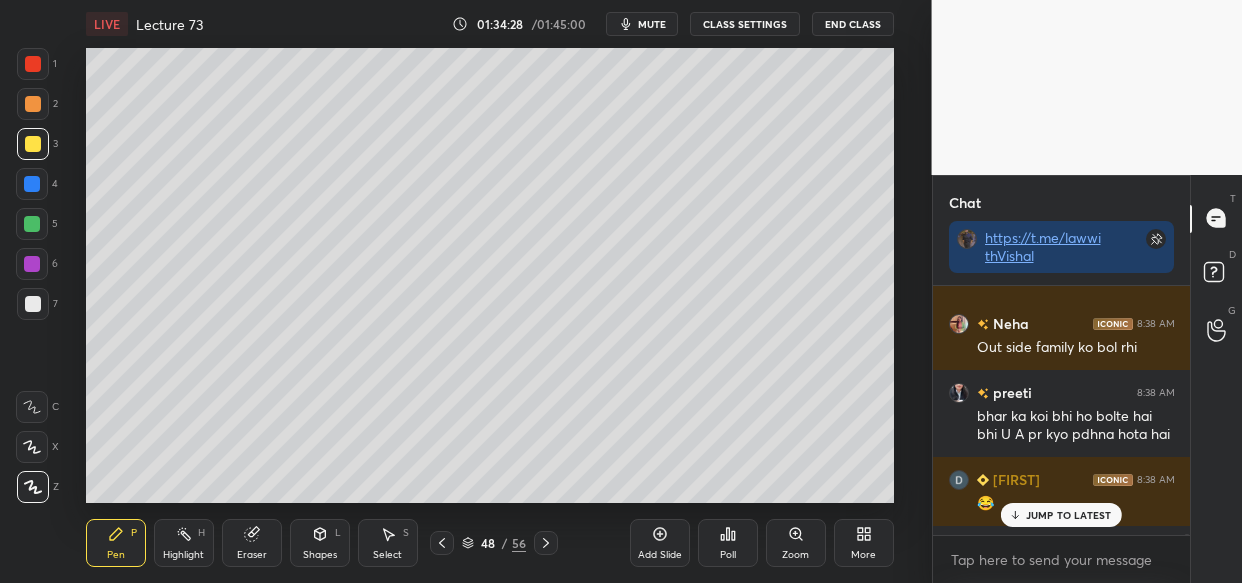 scroll, scrollTop: 159435, scrollLeft: 0, axis: vertical 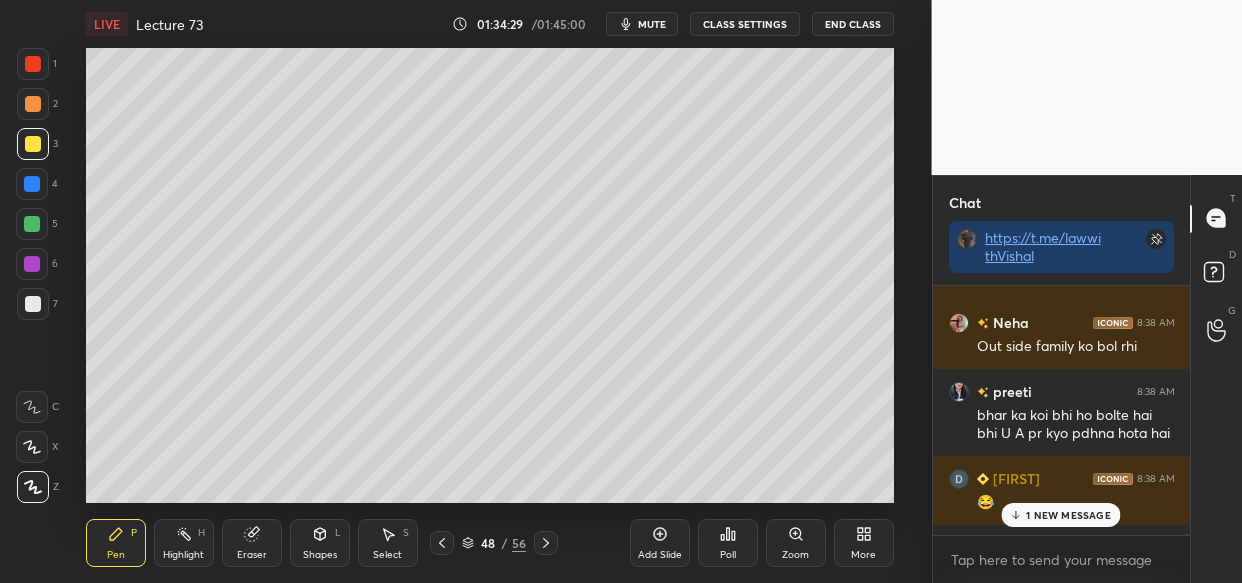 drag, startPoint x: 1061, startPoint y: 515, endPoint x: 1049, endPoint y: 522, distance: 13.892444 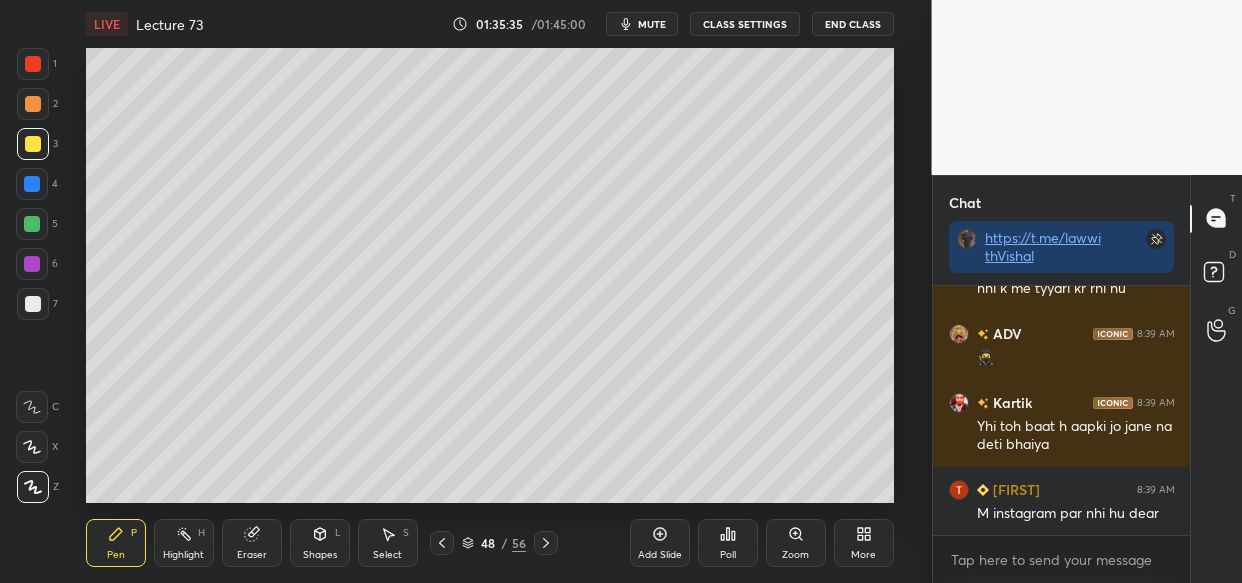 scroll, scrollTop: 161419, scrollLeft: 0, axis: vertical 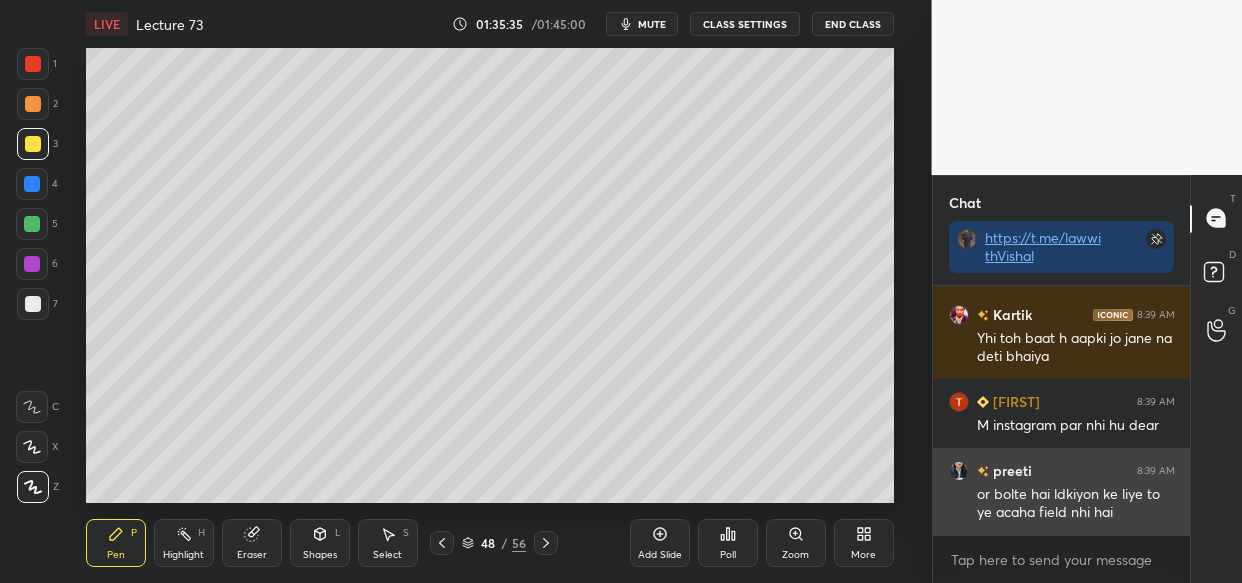 click on "or bolte hai ldkiyon ke liye to ye acaha field nhi hai" at bounding box center [1076, 504] 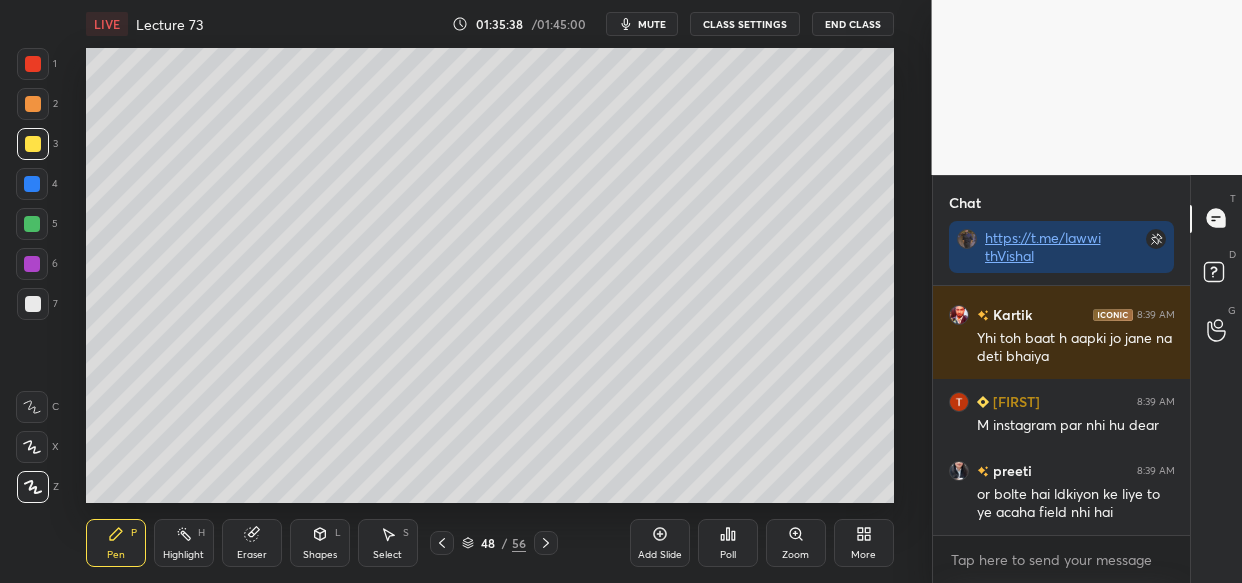 click 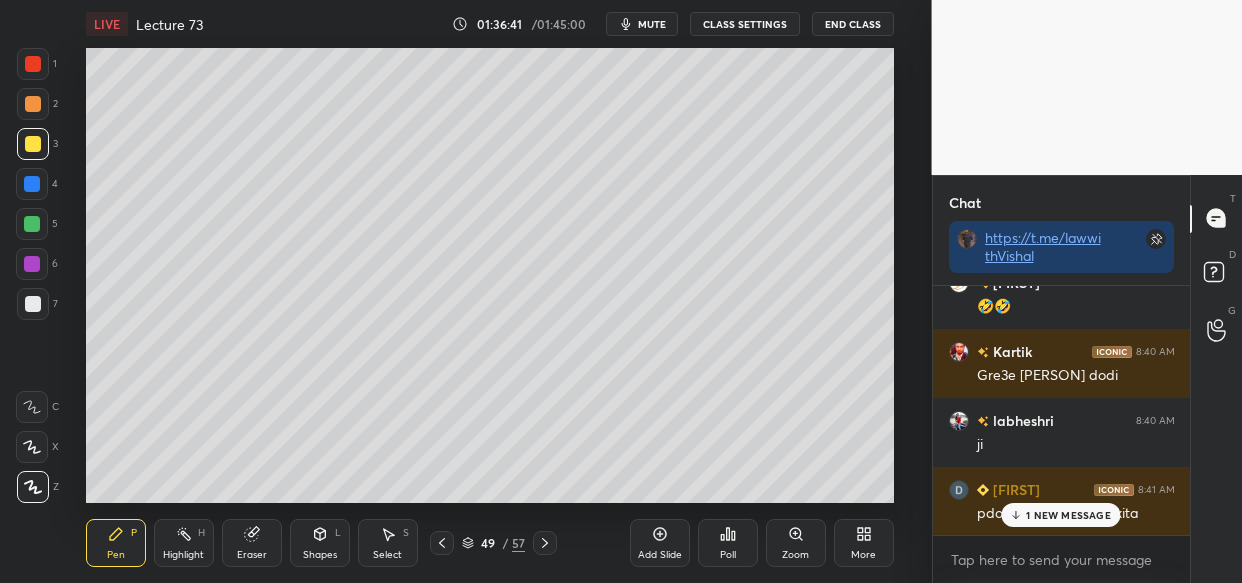scroll, scrollTop: 163560, scrollLeft: 0, axis: vertical 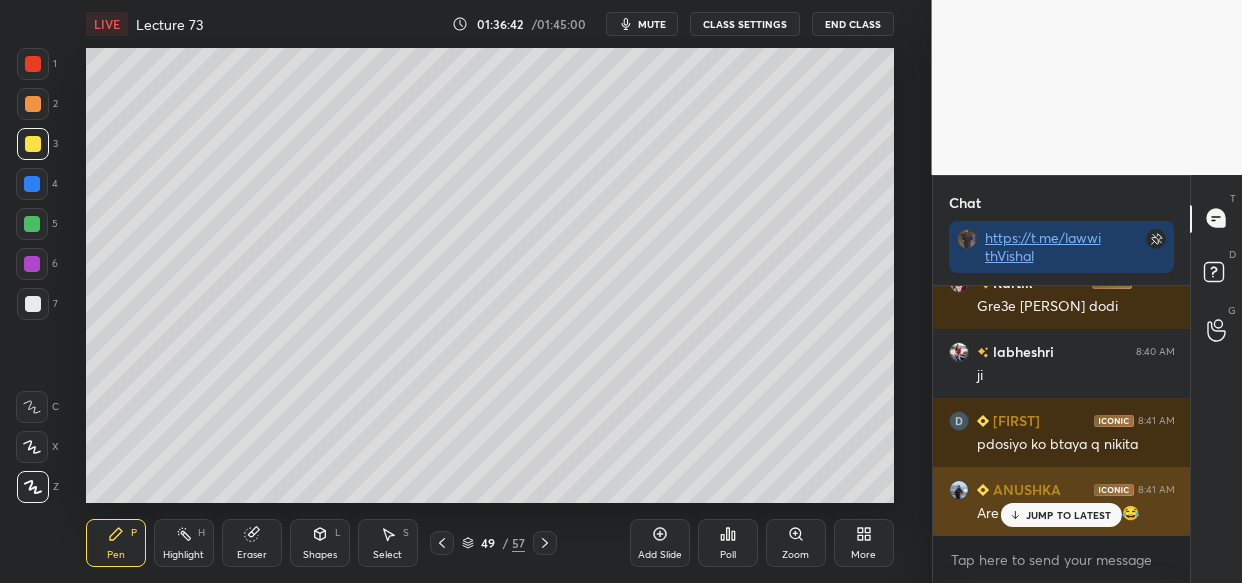 click on "JUMP TO LATEST" at bounding box center [1069, 515] 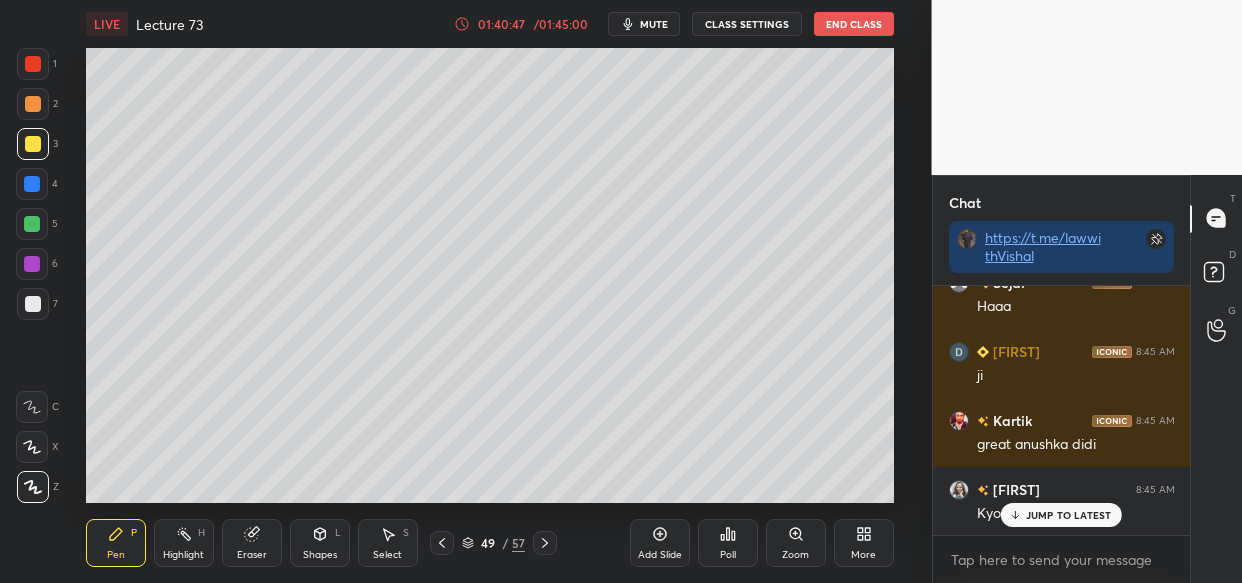 scroll, scrollTop: 170952, scrollLeft: 0, axis: vertical 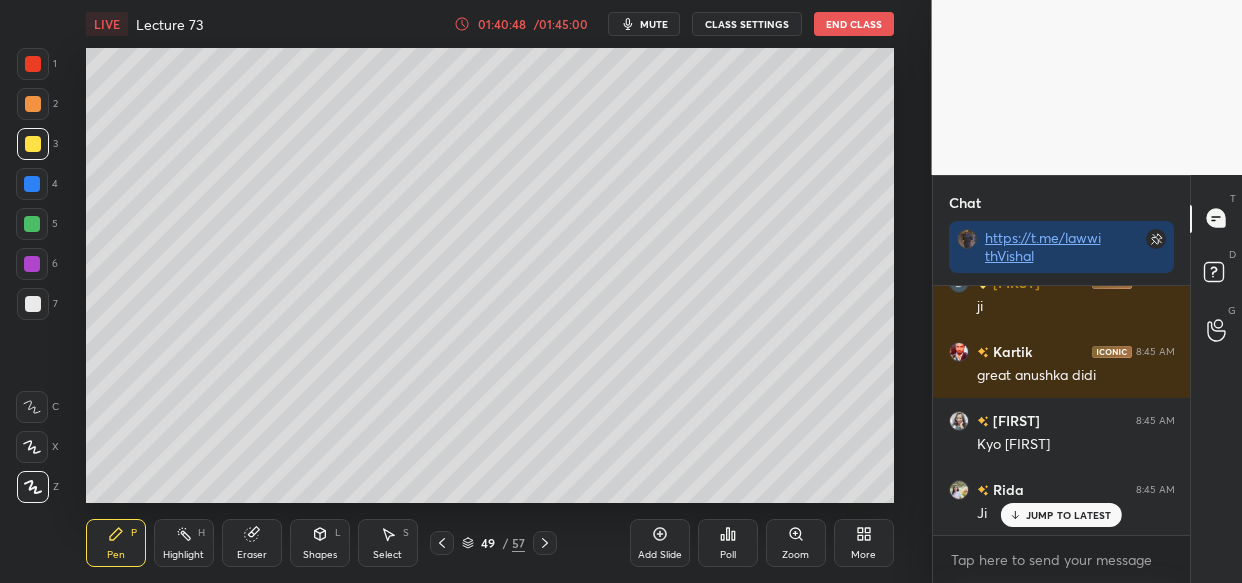 click on "JUMP TO LATEST" at bounding box center (1069, 515) 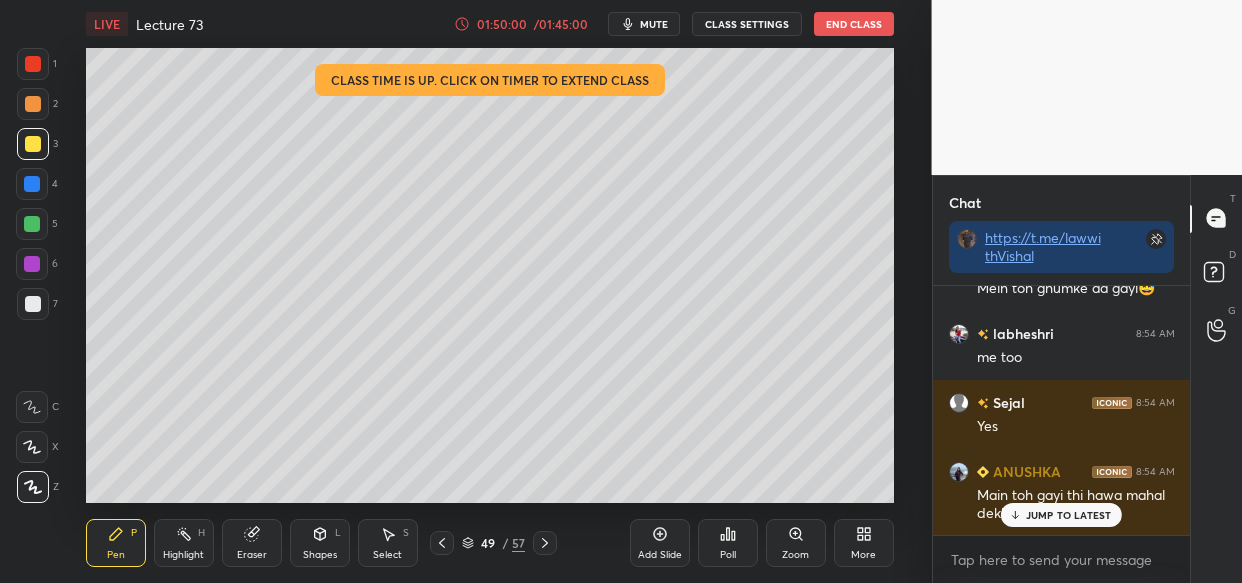 scroll, scrollTop: 186303, scrollLeft: 0, axis: vertical 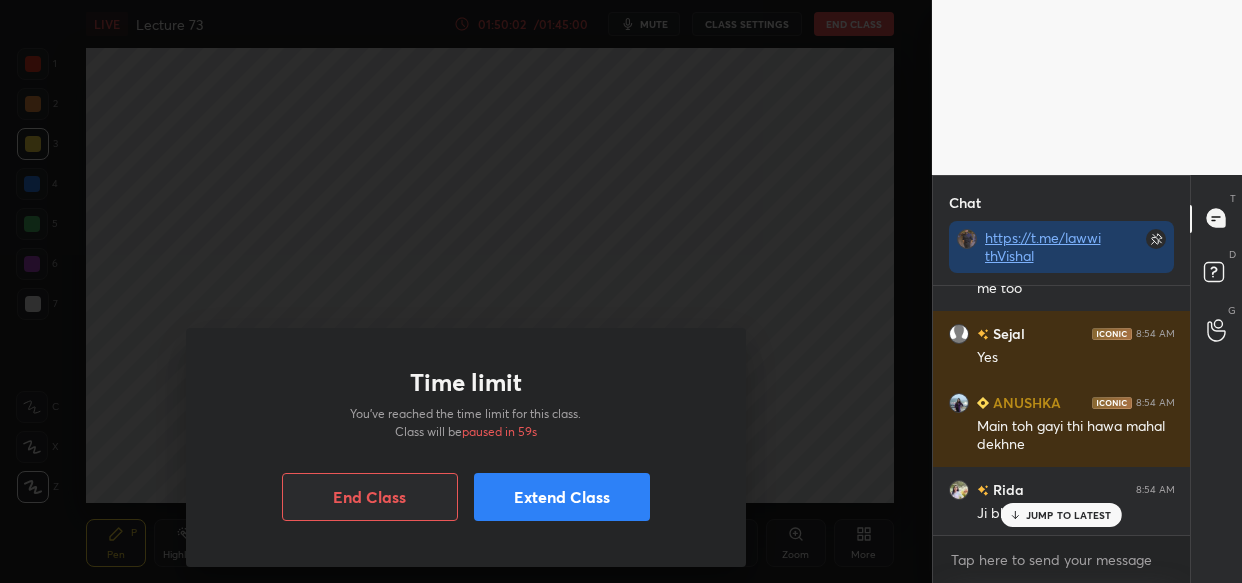 click on "Extend Class" at bounding box center (562, 497) 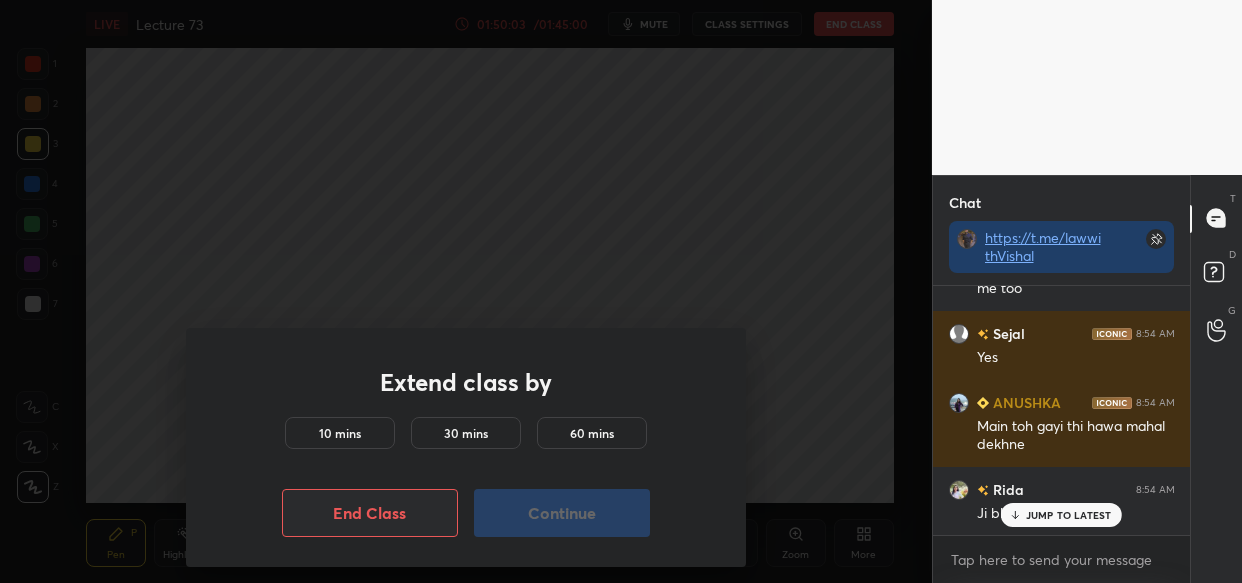 click on "10 mins" at bounding box center (340, 433) 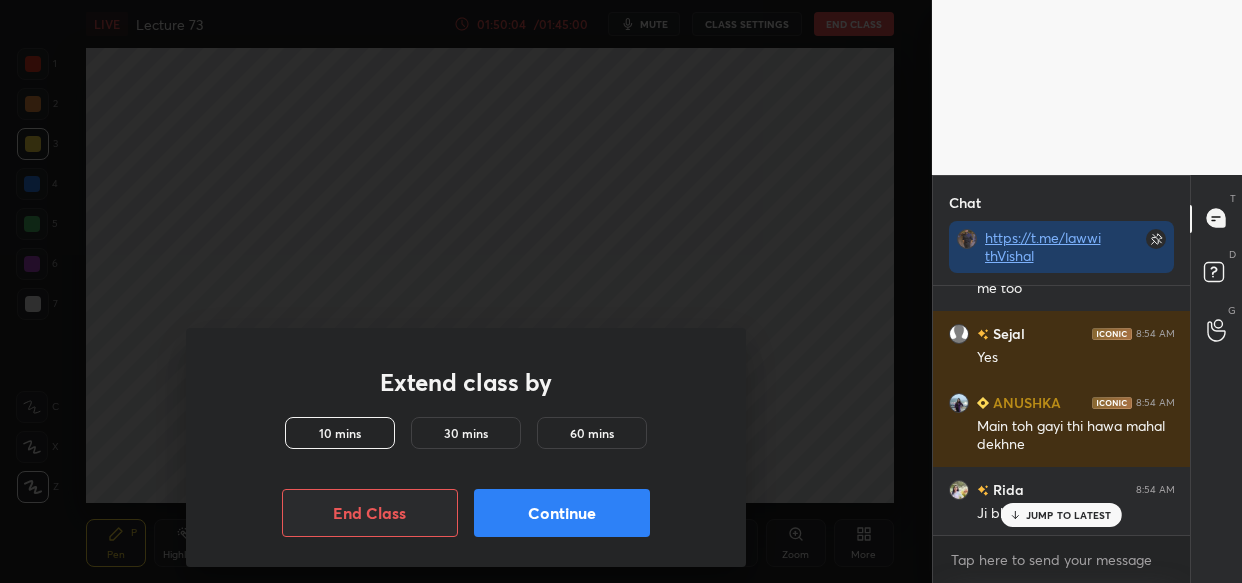 click on "Continue" at bounding box center (562, 513) 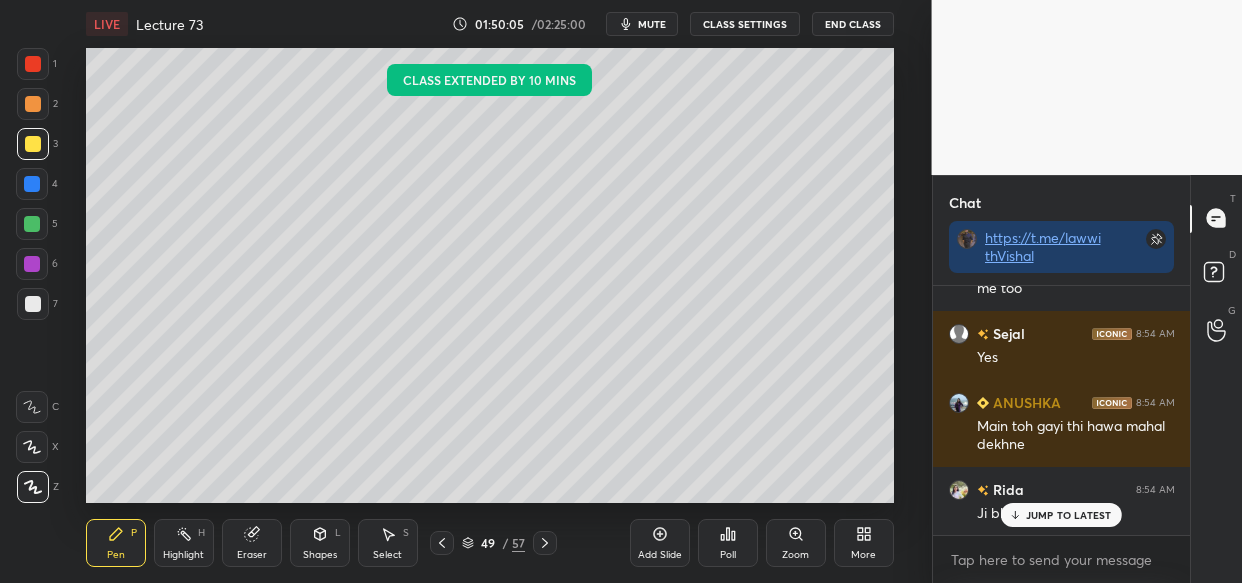 click on "Pen P Highlight H Eraser Shapes L Select S 49 / 57 Add Slide Poll Zoom More" at bounding box center [490, 543] 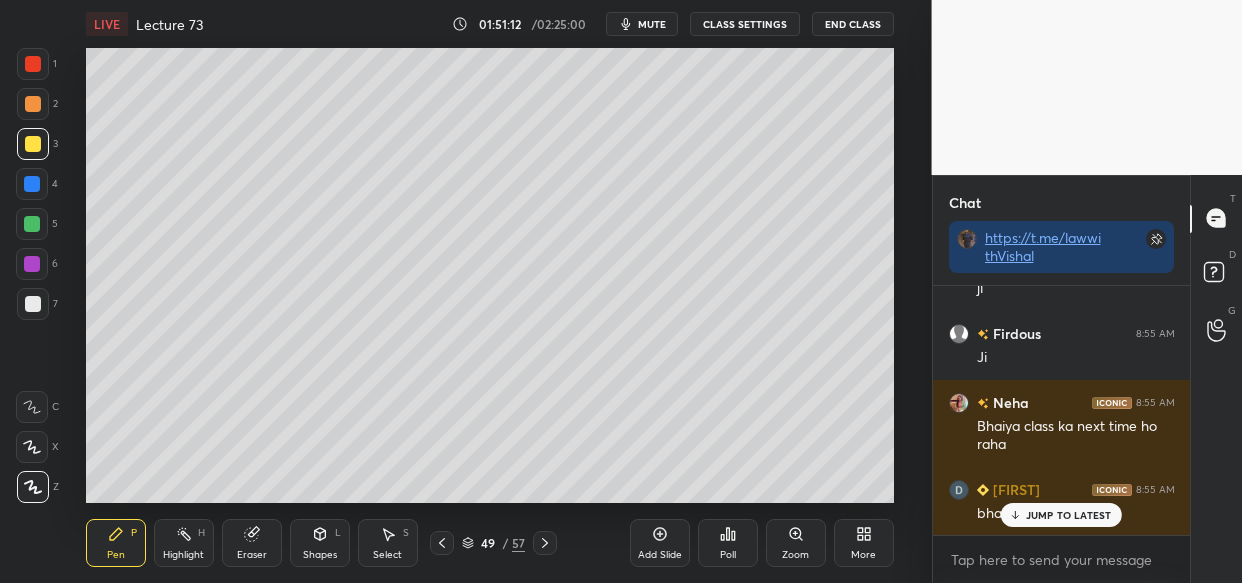 scroll, scrollTop: 187532, scrollLeft: 0, axis: vertical 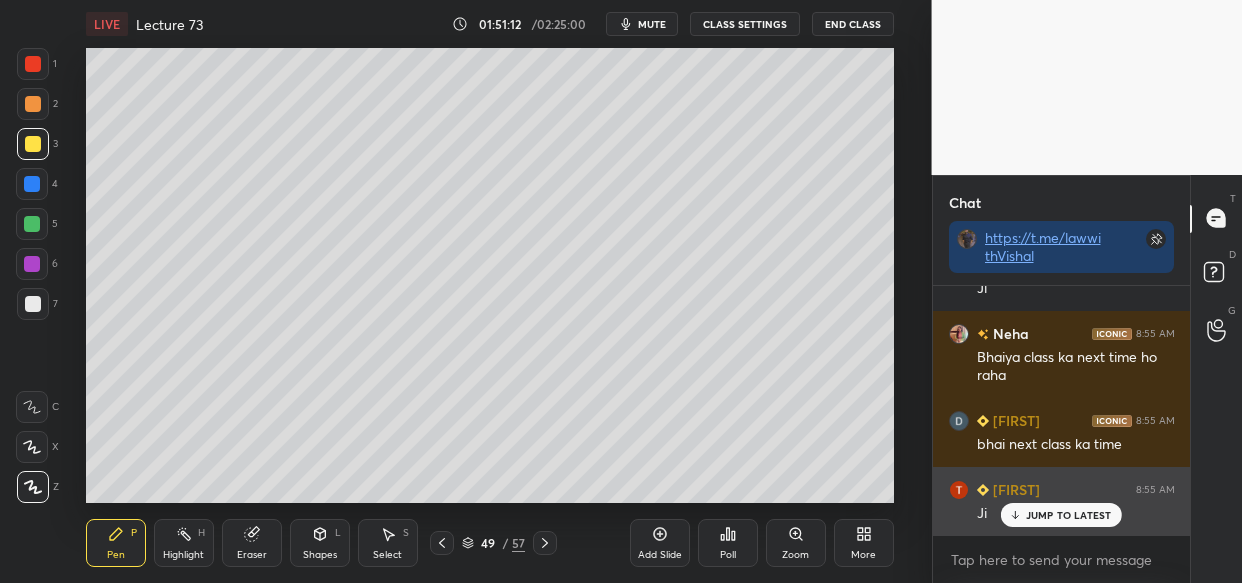 click on "JUMP TO LATEST" at bounding box center (1061, 515) 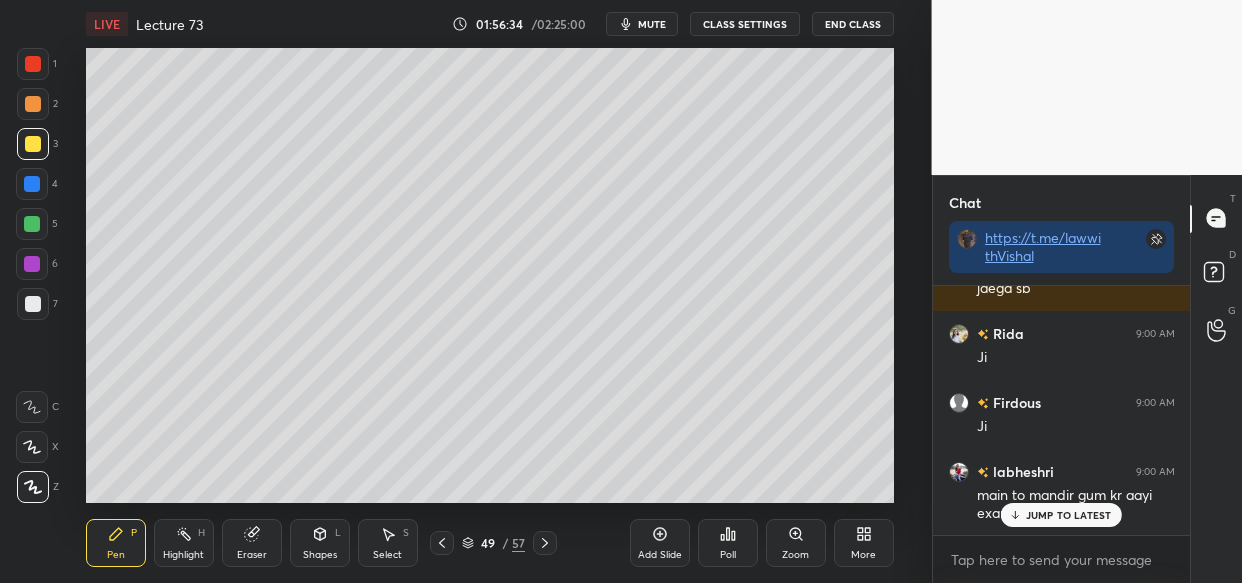 scroll, scrollTop: 193361, scrollLeft: 0, axis: vertical 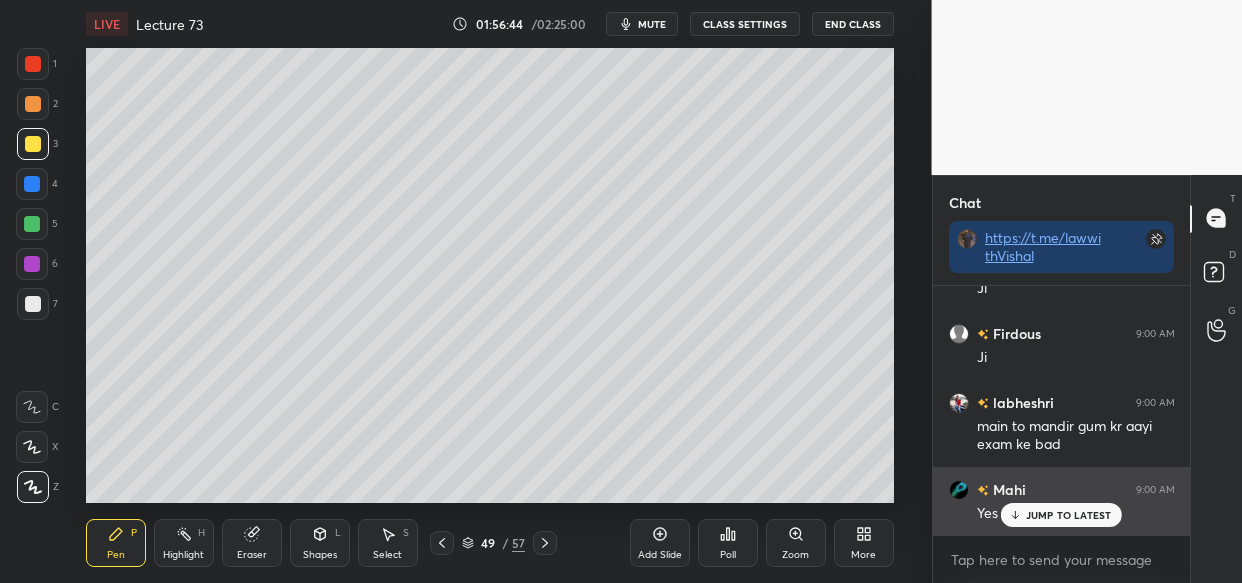 click on "JUMP TO LATEST" at bounding box center (1069, 515) 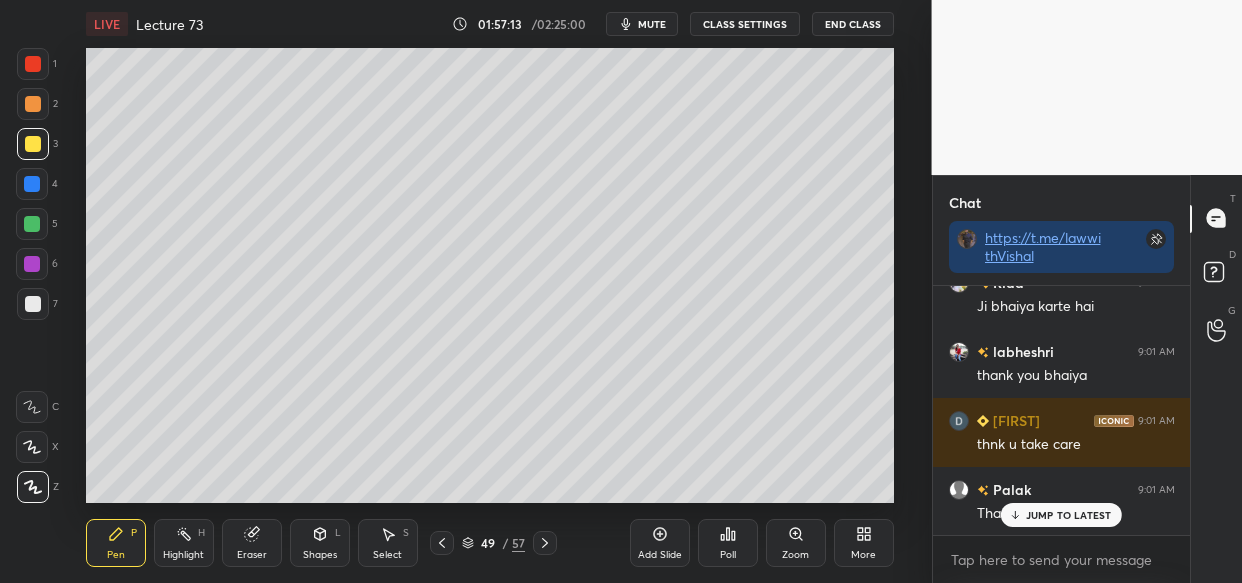 scroll, scrollTop: 194672, scrollLeft: 0, axis: vertical 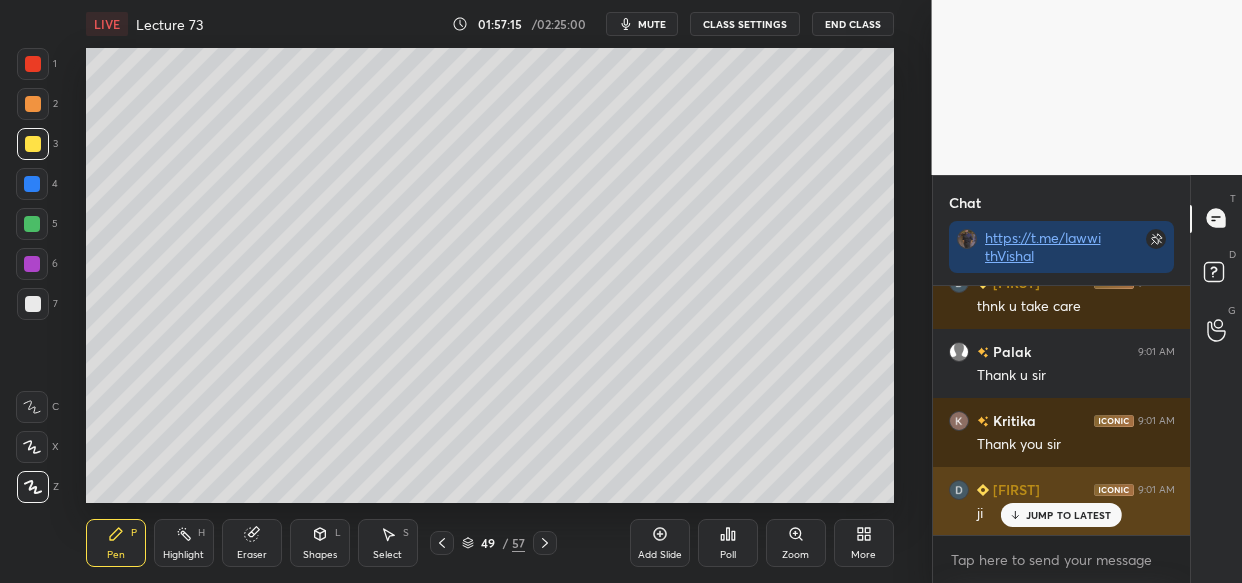 click on "JUMP TO LATEST" at bounding box center [1061, 515] 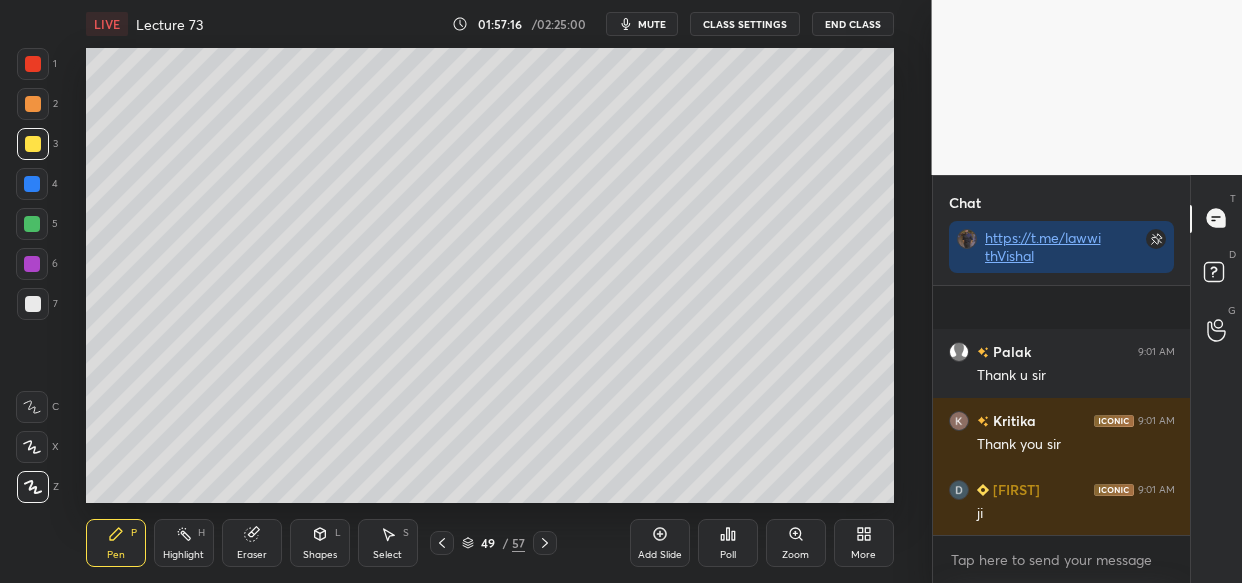 scroll, scrollTop: 194880, scrollLeft: 0, axis: vertical 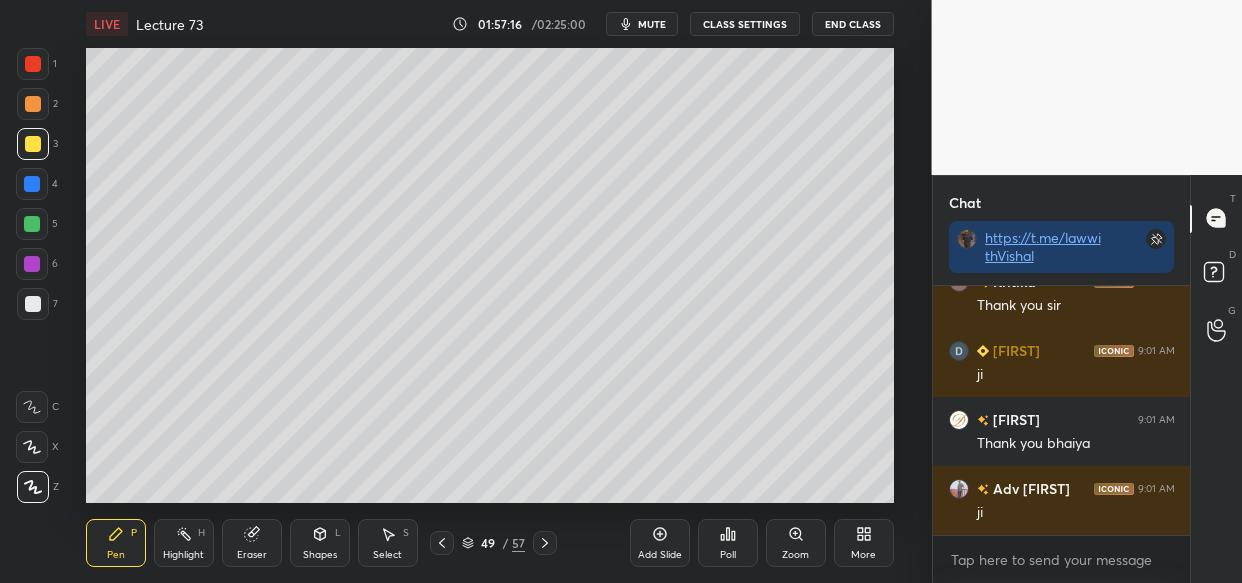 click on "End Class" at bounding box center (853, 24) 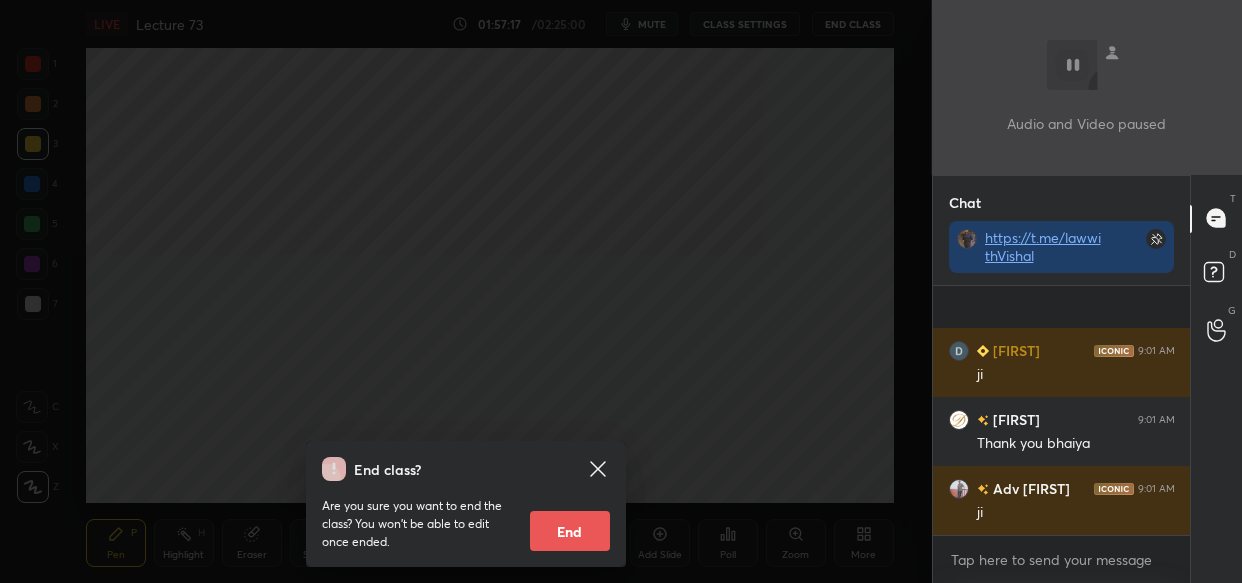 scroll, scrollTop: 195036, scrollLeft: 0, axis: vertical 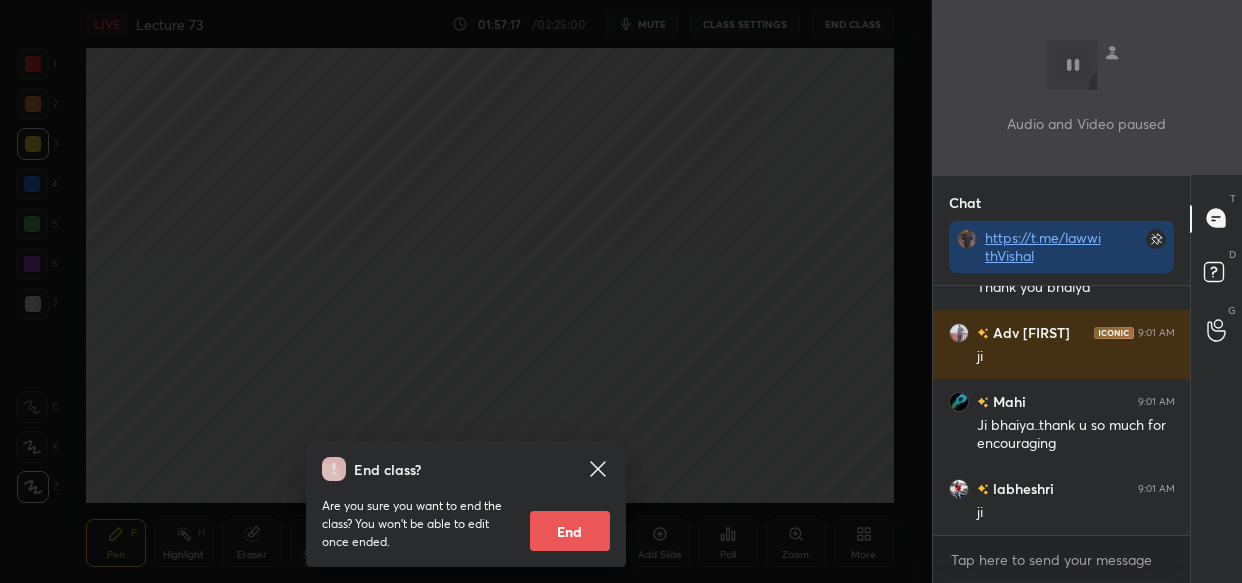 click on "End" at bounding box center (570, 531) 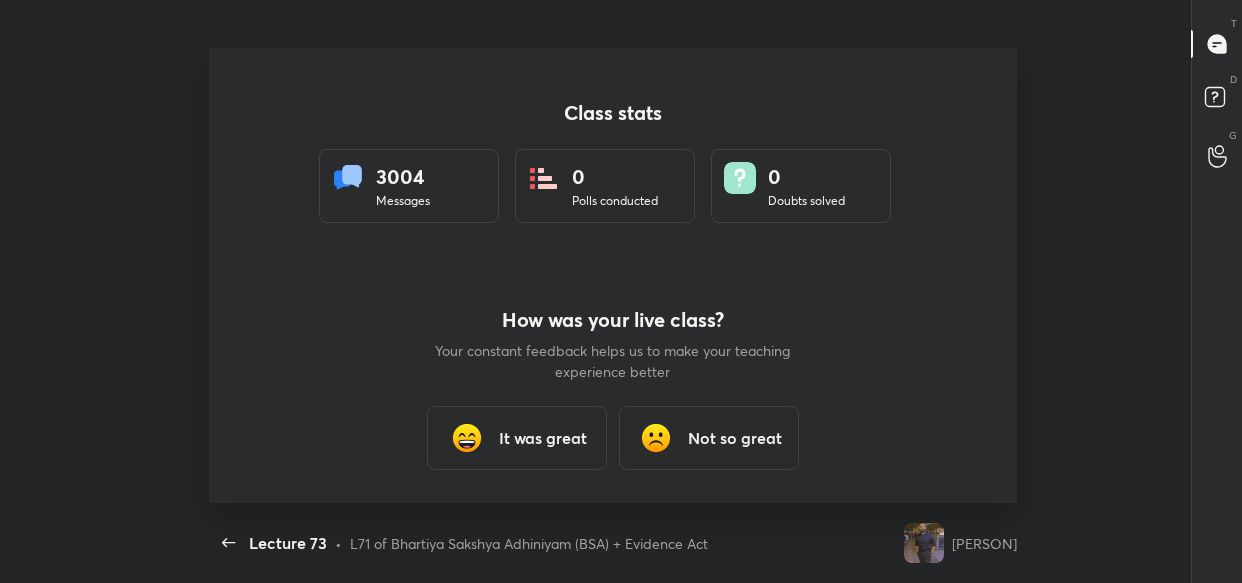 scroll, scrollTop: 99545, scrollLeft: 98774, axis: both 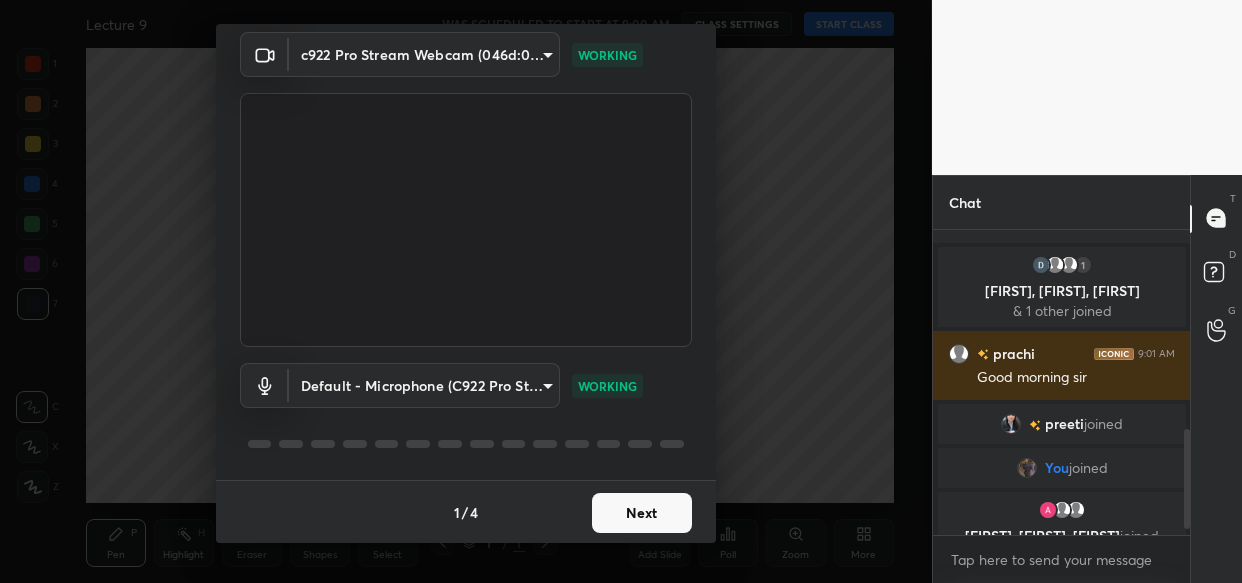click on "Next" at bounding box center (642, 513) 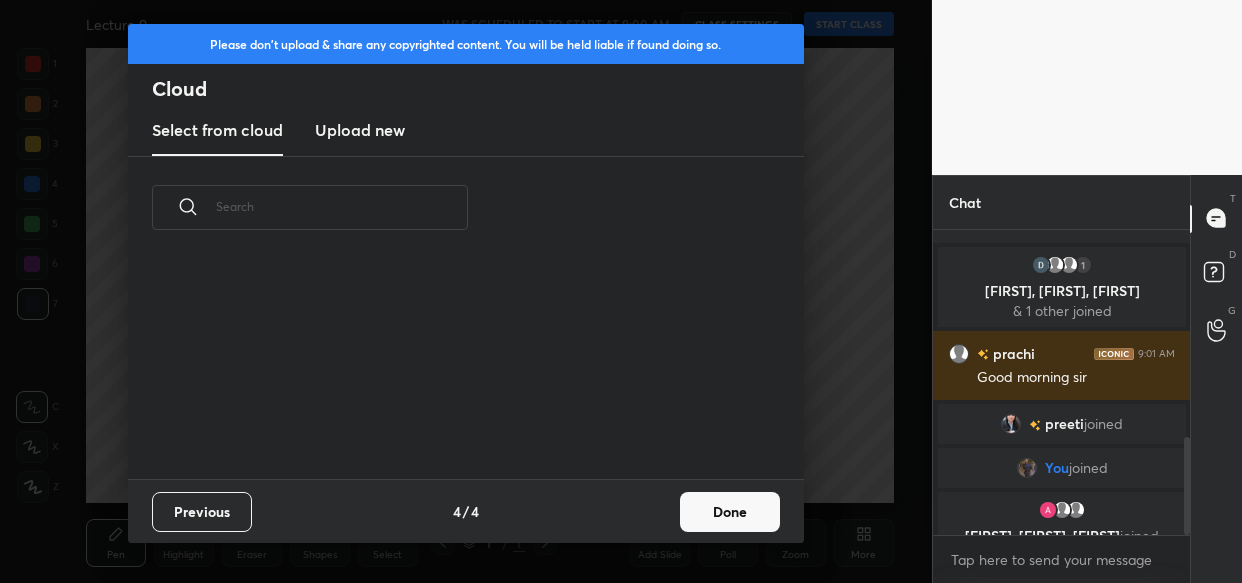 scroll, scrollTop: 641, scrollLeft: 0, axis: vertical 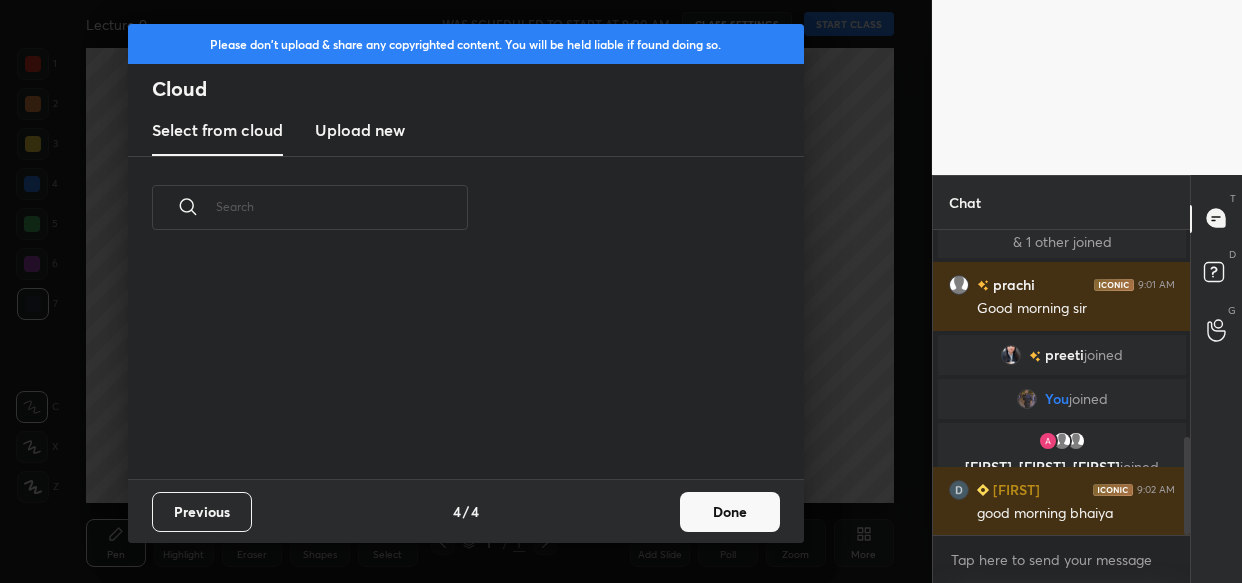 click on "Previous 4 / 4 Done" at bounding box center [466, 511] 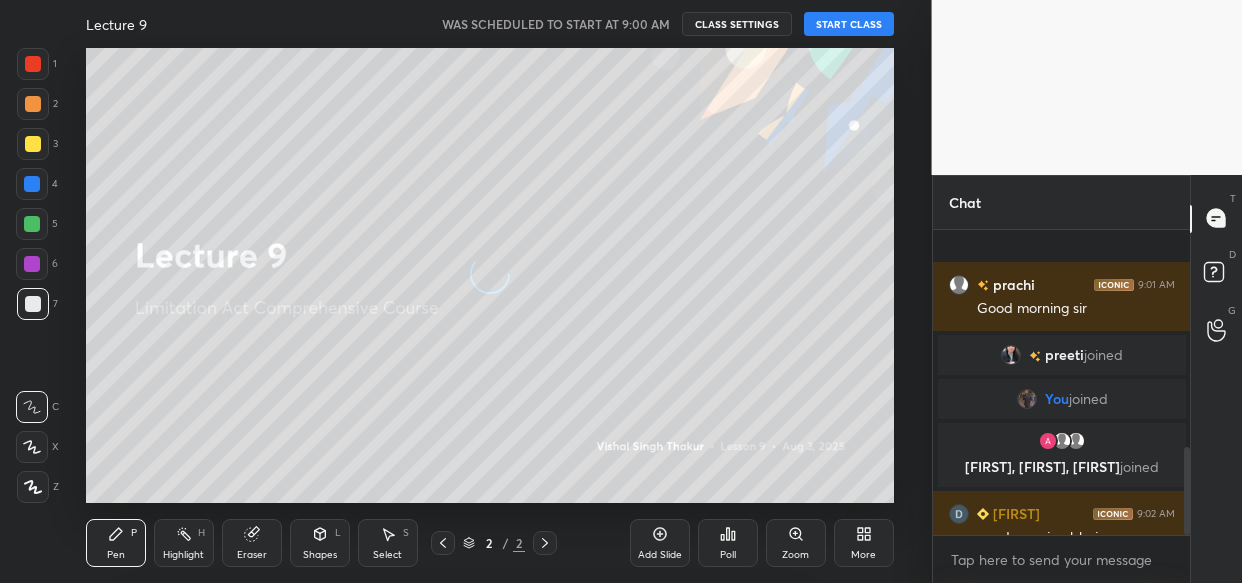 scroll, scrollTop: 753, scrollLeft: 0, axis: vertical 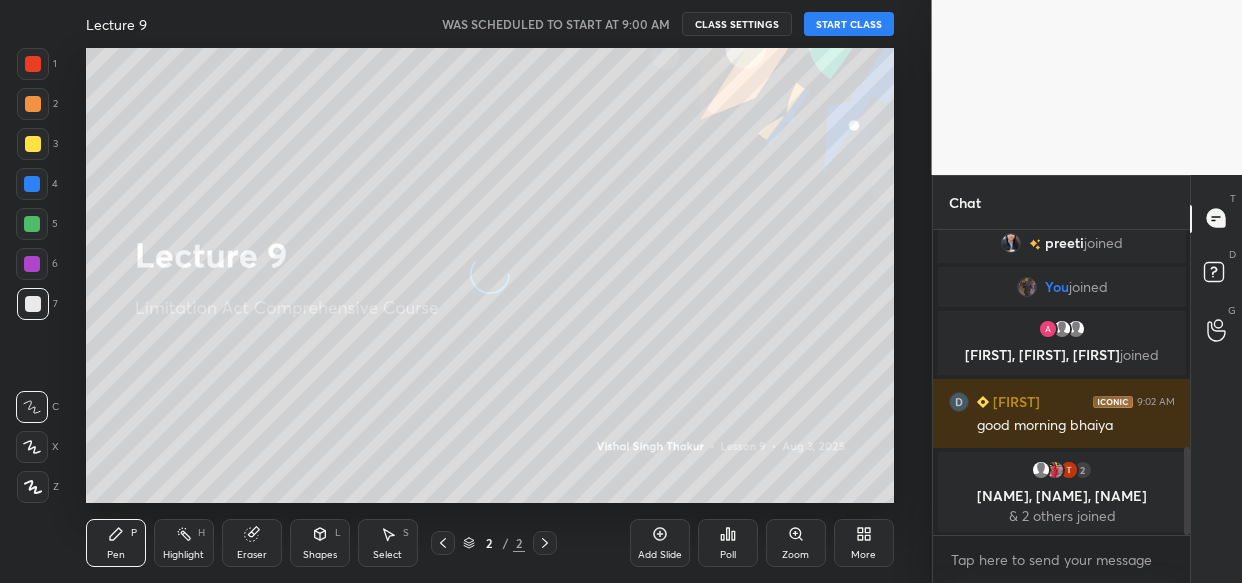 click 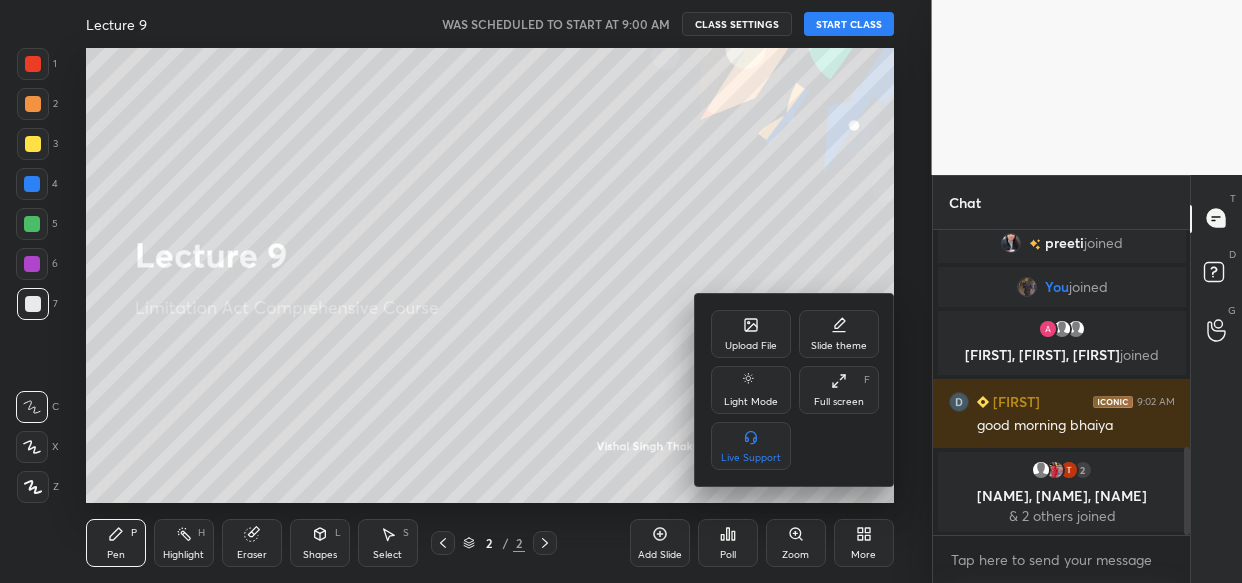 click on "Upload File" at bounding box center [751, 334] 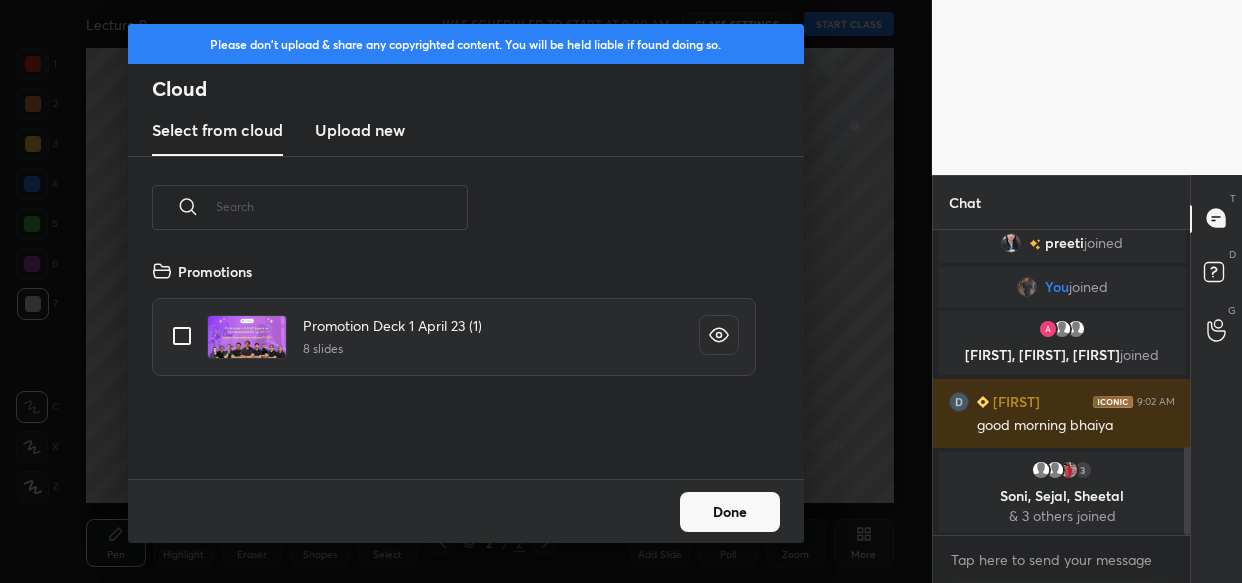 click on "Upload new" at bounding box center (360, 130) 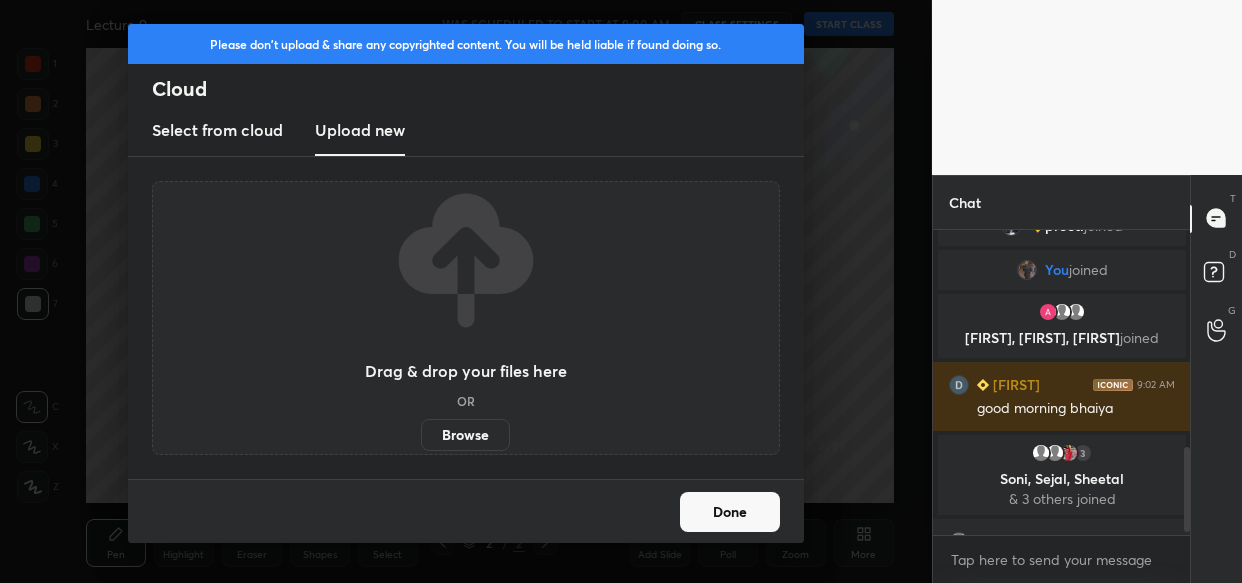 scroll, scrollTop: 805, scrollLeft: 0, axis: vertical 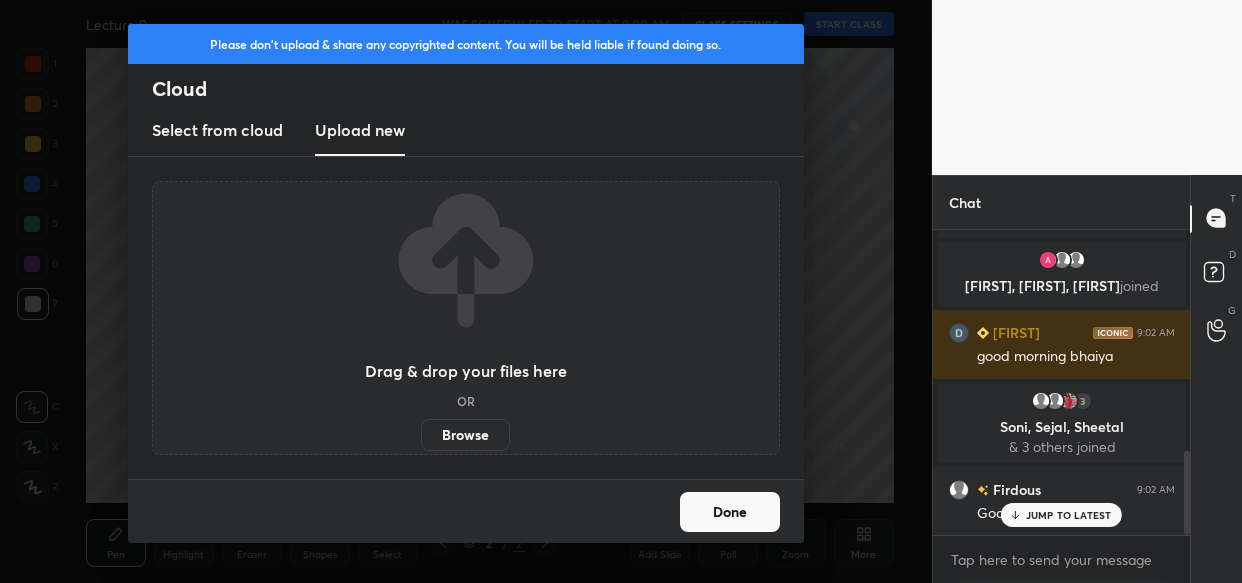 click on "Browse" at bounding box center (465, 435) 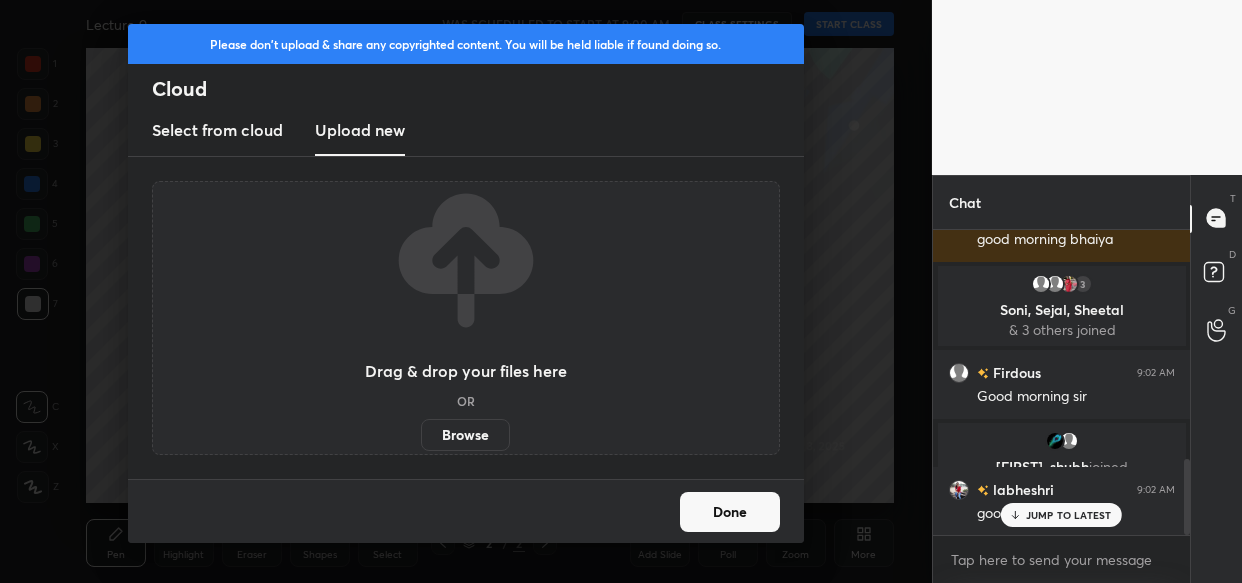 scroll, scrollTop: 991, scrollLeft: 0, axis: vertical 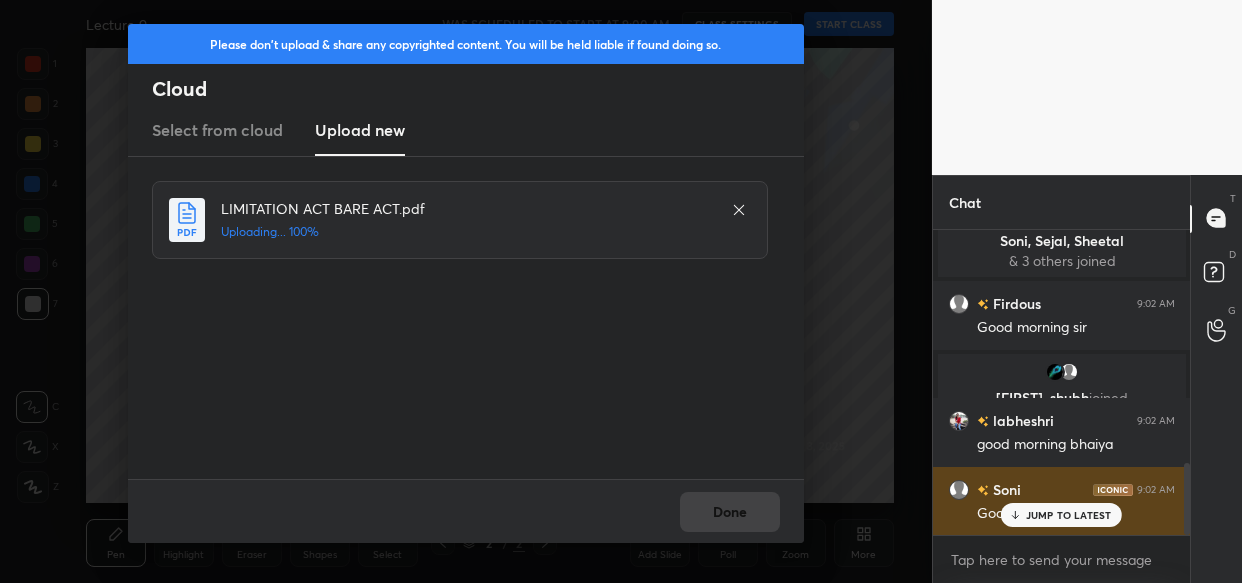 drag, startPoint x: 1058, startPoint y: 511, endPoint x: 1037, endPoint y: 512, distance: 21.023796 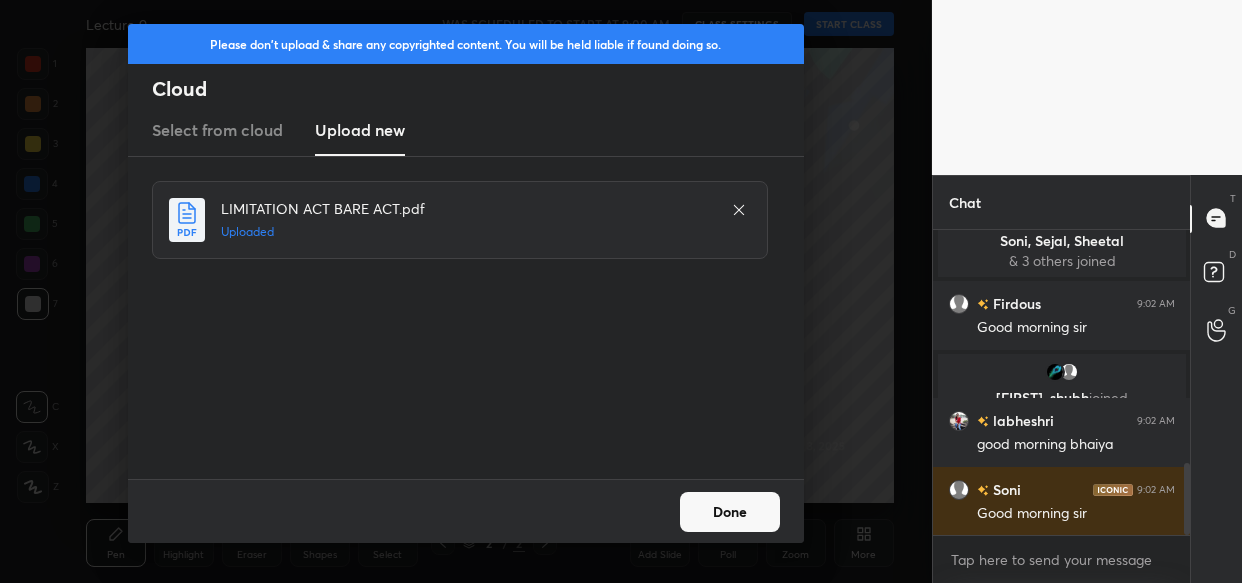 click on "Done" at bounding box center [730, 512] 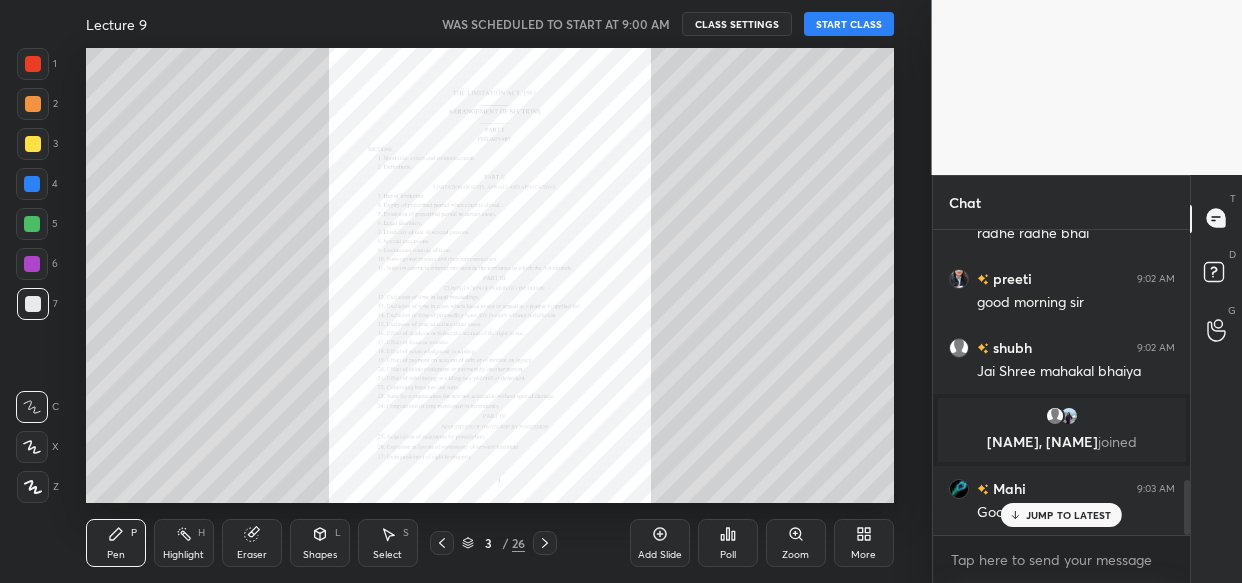 scroll, scrollTop: 1376, scrollLeft: 0, axis: vertical 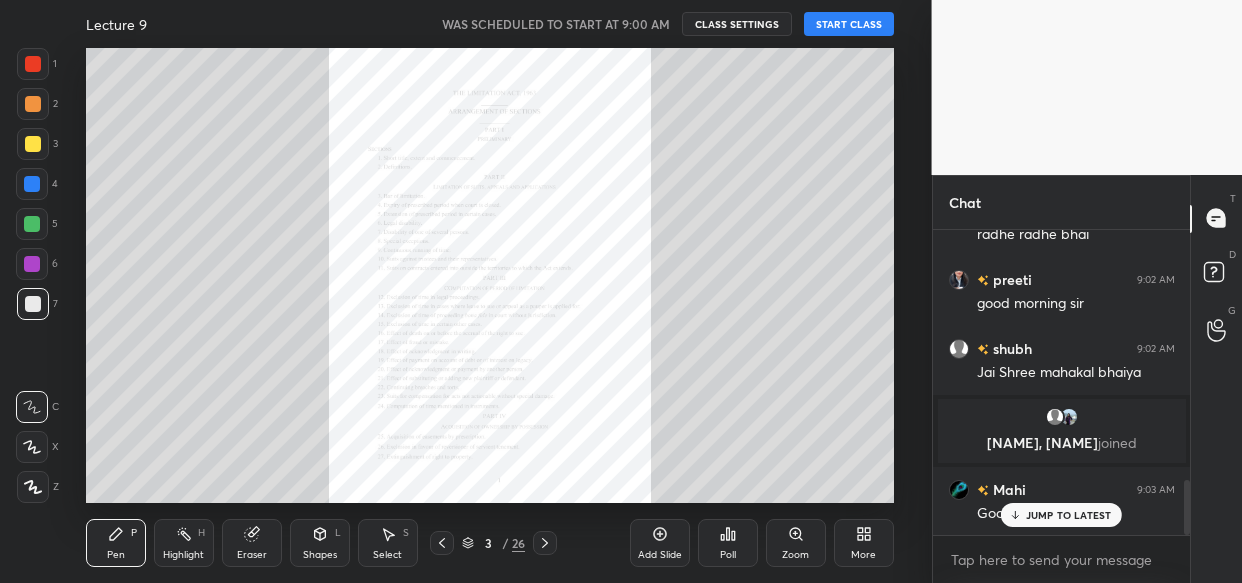 click on "You  joined rojlina, Palak, Firdous  joined Dipanwita 9:02 AM good morning bhaiya 3 Soni, Sejal, Sheetal &  3 others  joined Firdous 9:02 AM Good morning sir Mahi, shubh  joined labheshri 9:02 AM good morning bhaiya Soni 9:02 AM Good morning sir rojlina 9:02 AM Good morning sir Tanu 9:02 AM Good morning bhaiya Roop 9:02 AM radhe radhe bhai preeti 9:02 AM good morning sir shubh 9:02 AM Jai Shree mahakal bhaiya Aanchal, ANUSHKA  joined Mahi 9:03 AM Good morning bhaiya" at bounding box center (1062, 382) 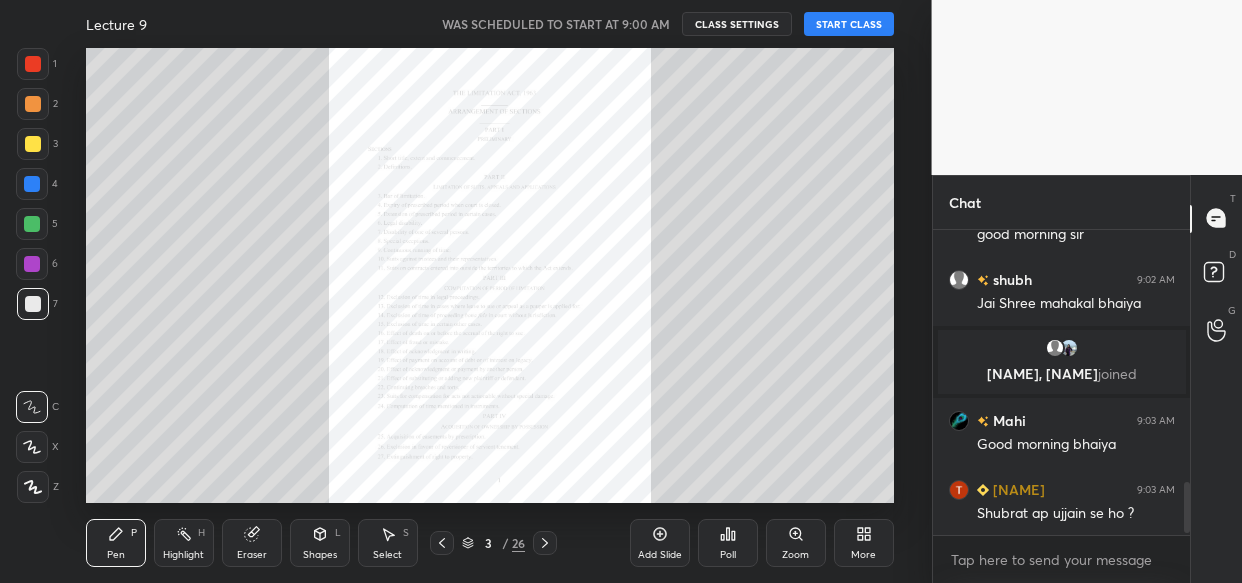 scroll, scrollTop: 1514, scrollLeft: 0, axis: vertical 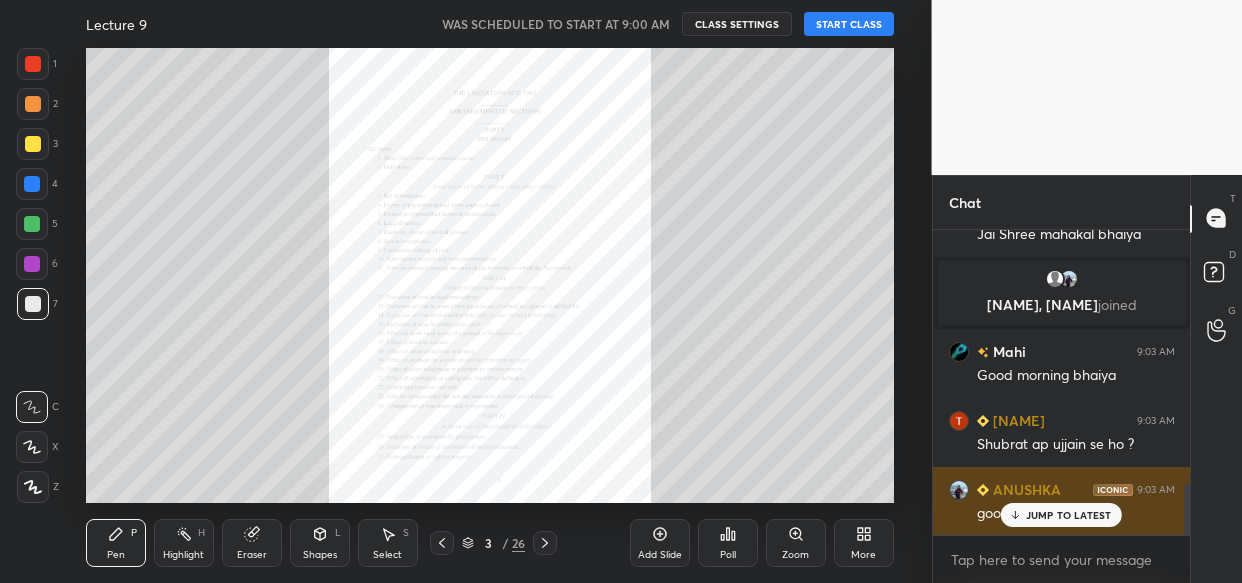 click on "JUMP TO LATEST" at bounding box center (1069, 515) 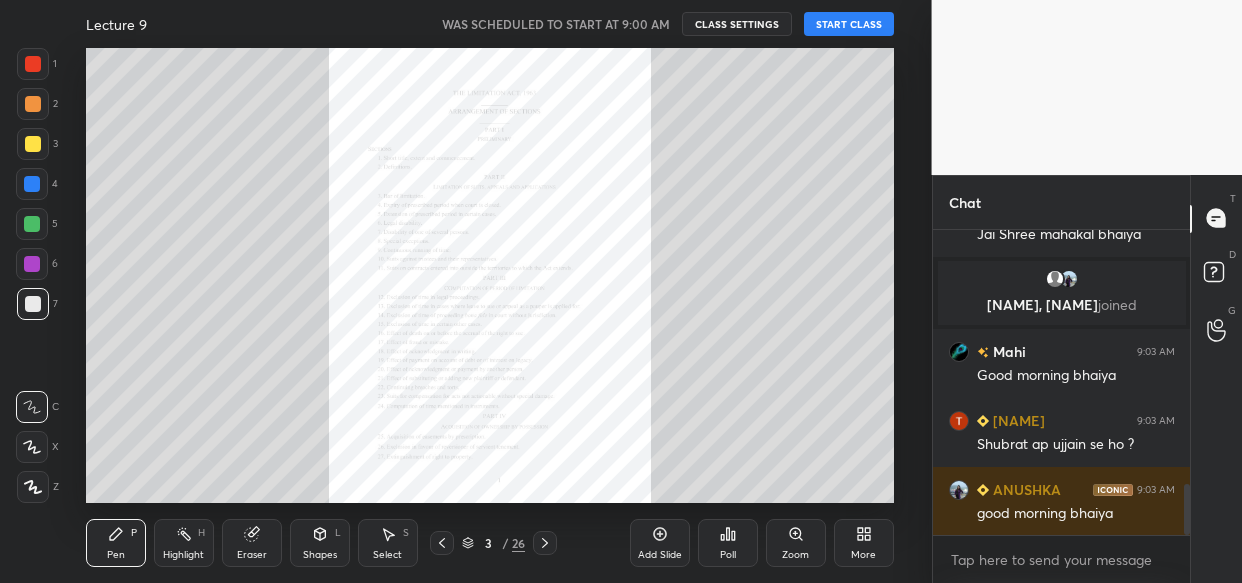 scroll, scrollTop: 1583, scrollLeft: 0, axis: vertical 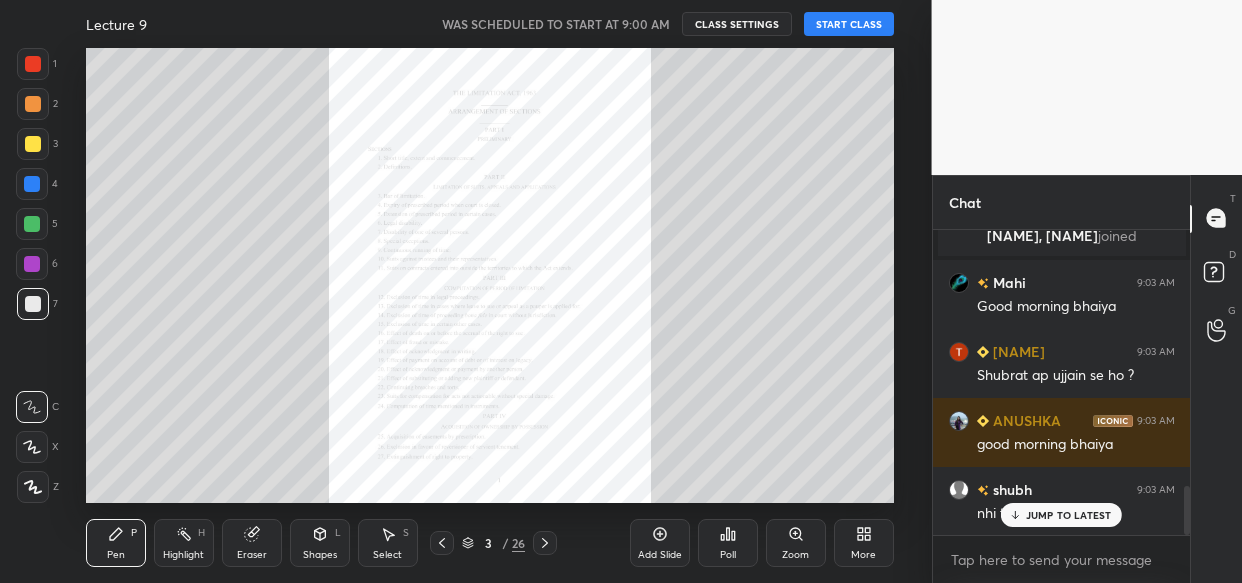 click on "3 Soni, Sejal, Sheetal &  3 others  joined Firdous 9:02 AM Good morning sir Mahi, shubh  joined labheshri 9:02 AM good morning bhaiya Soni 9:02 AM Good morning sir rojlina 9:02 AM Good morning sir Tanu 9:02 AM Good morning bhaiya Roop 9:02 AM radhe radhe bhai preeti 9:02 AM good morning sir shubh 9:02 AM Jai Shree mahakal bhaiya Aanchal, ANUSHKA  joined Mahi 9:03 AM Good morning bhaiya Tanu 9:03 AM Shubrat ap ujjain se ho ? ANUSHKA 9:03 AM good morning bhaiya shubh 9:03 AM nhi tanu di JUMP TO LATEST" at bounding box center (1062, 382) 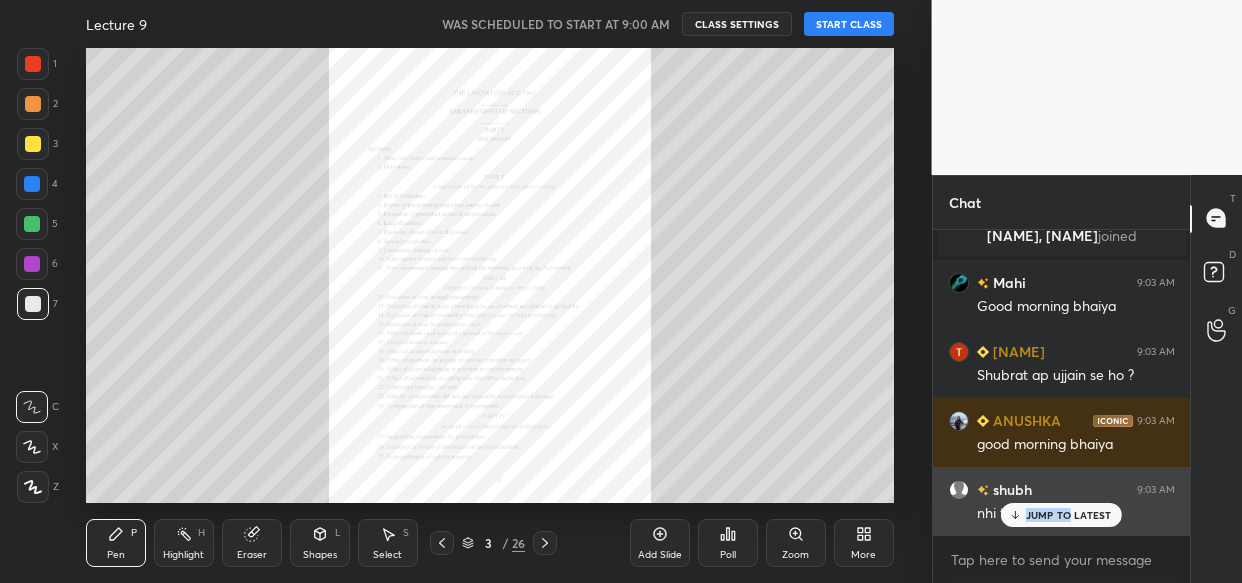 drag, startPoint x: 1070, startPoint y: 518, endPoint x: 1060, endPoint y: 531, distance: 16.40122 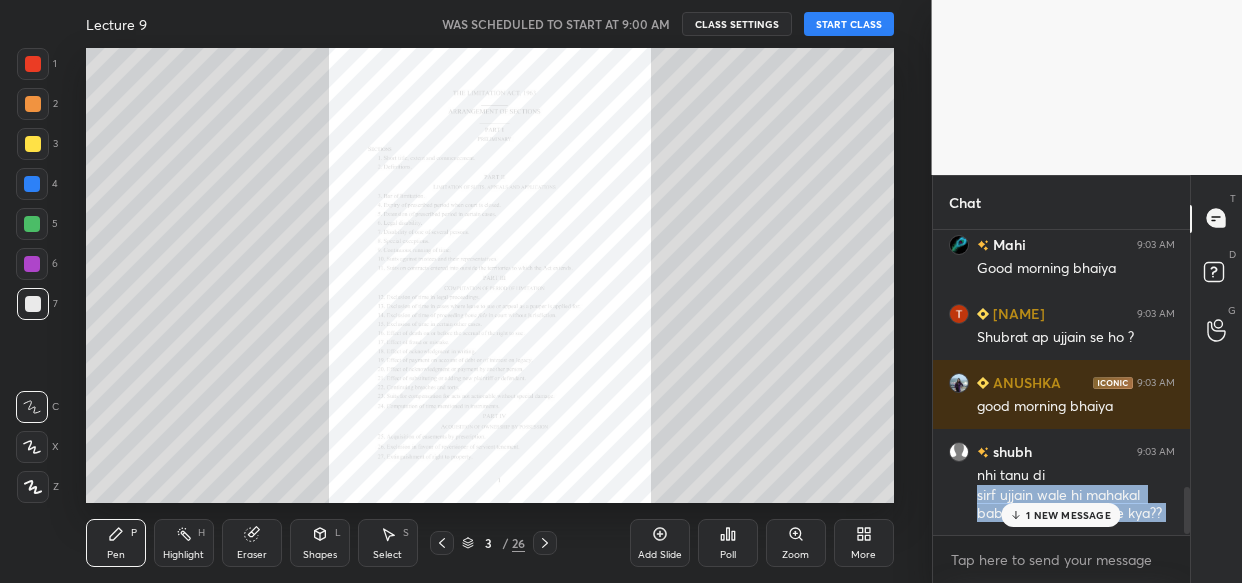scroll, scrollTop: 1690, scrollLeft: 0, axis: vertical 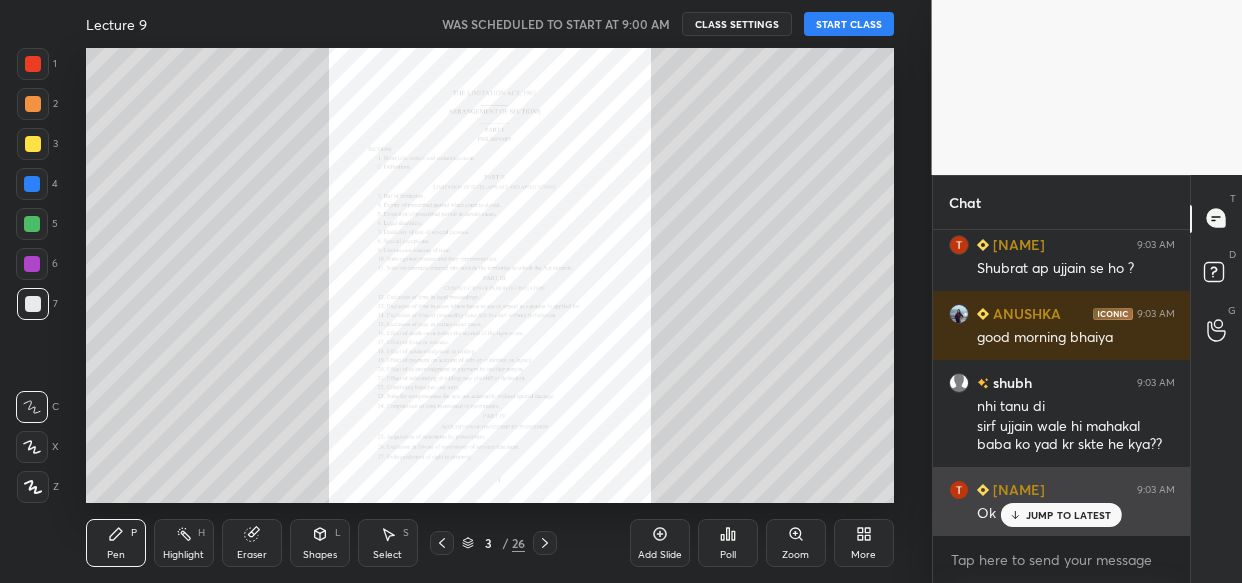 click on "JUMP TO LATEST" at bounding box center [1061, 515] 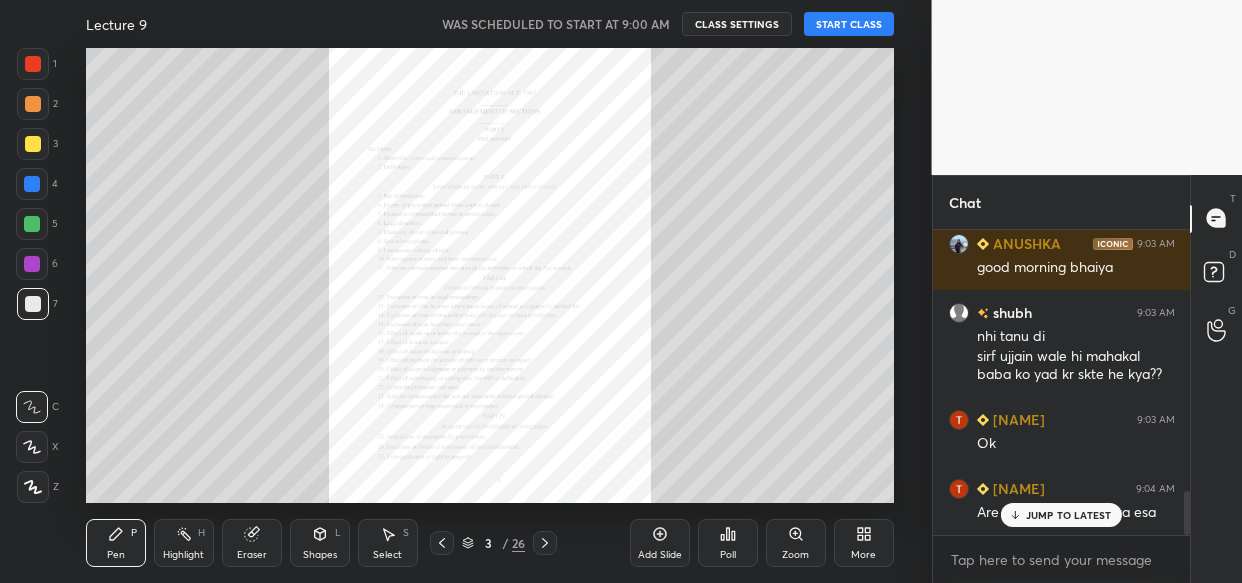 scroll, scrollTop: 1828, scrollLeft: 0, axis: vertical 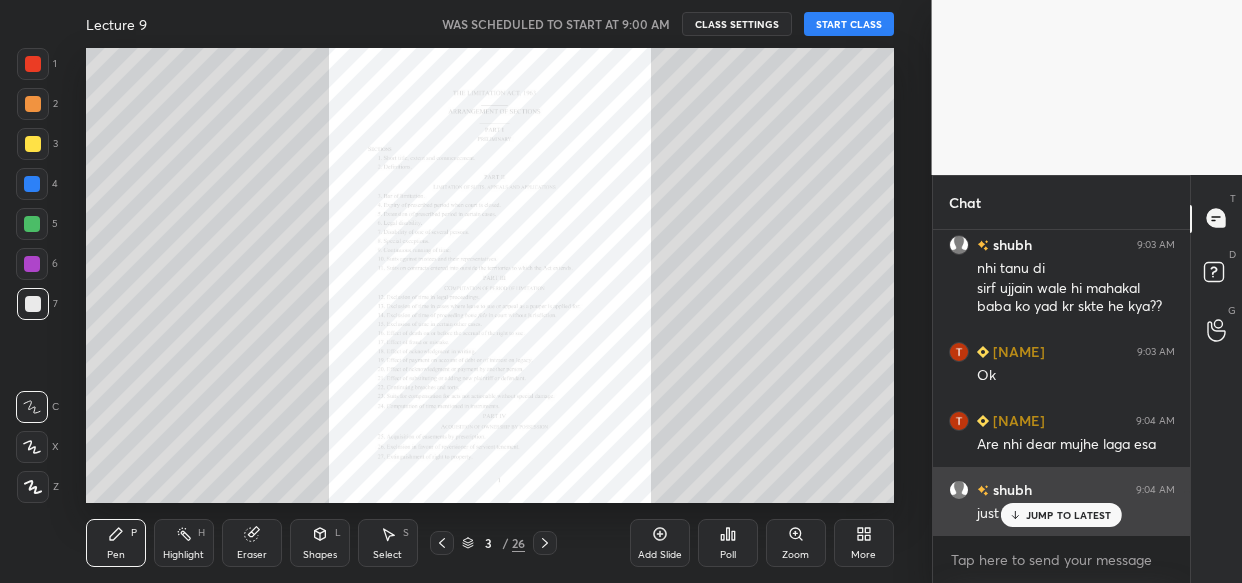 click on "JUMP TO LATEST" at bounding box center [1069, 515] 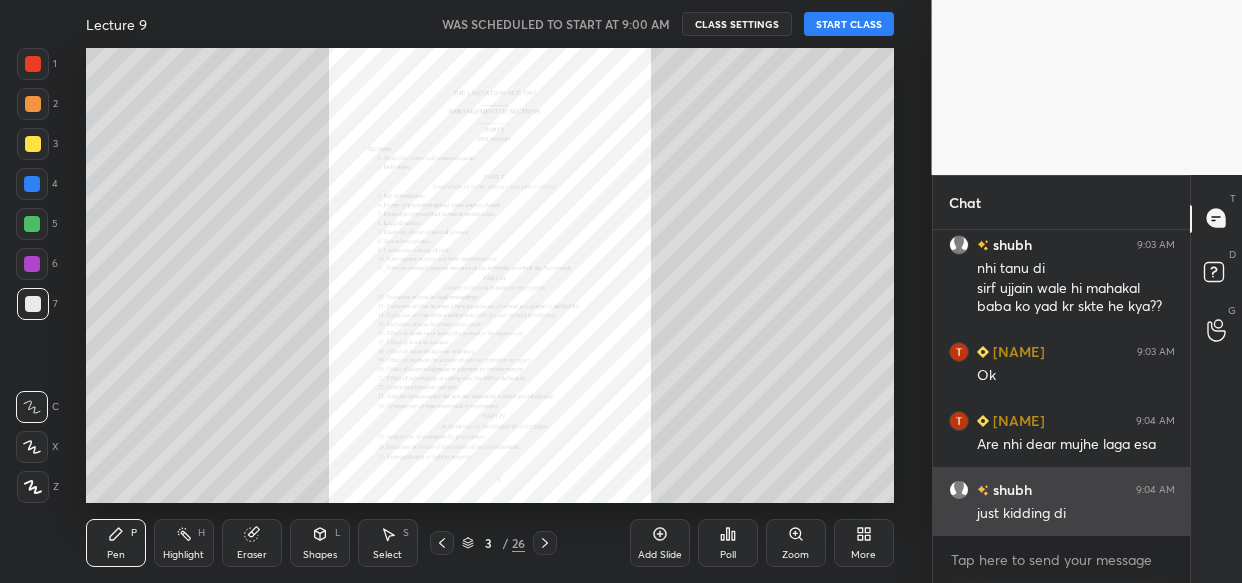click on "just kidding di" at bounding box center [1076, 514] 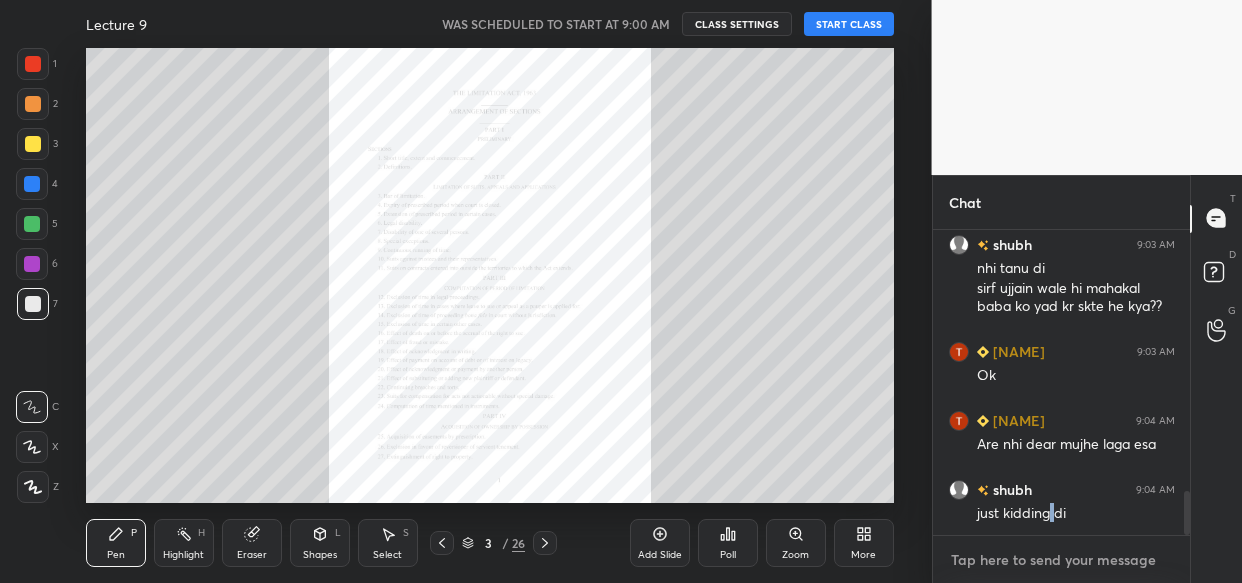 drag, startPoint x: 1036, startPoint y: 570, endPoint x: 1024, endPoint y: 569, distance: 12.0415945 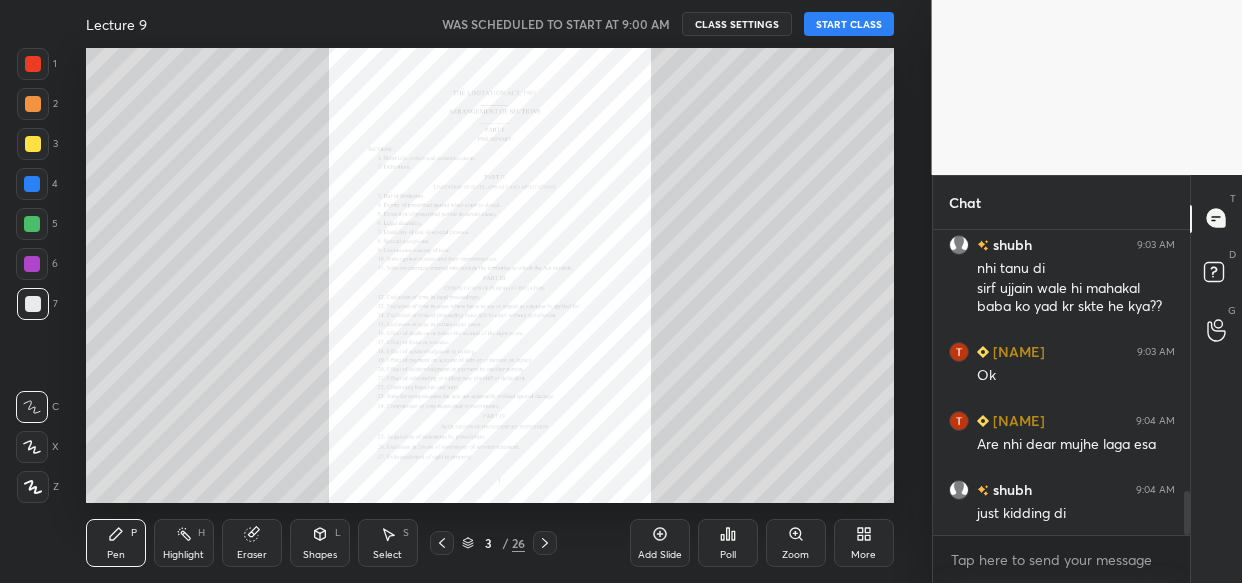 click on "START CLASS" at bounding box center [849, 24] 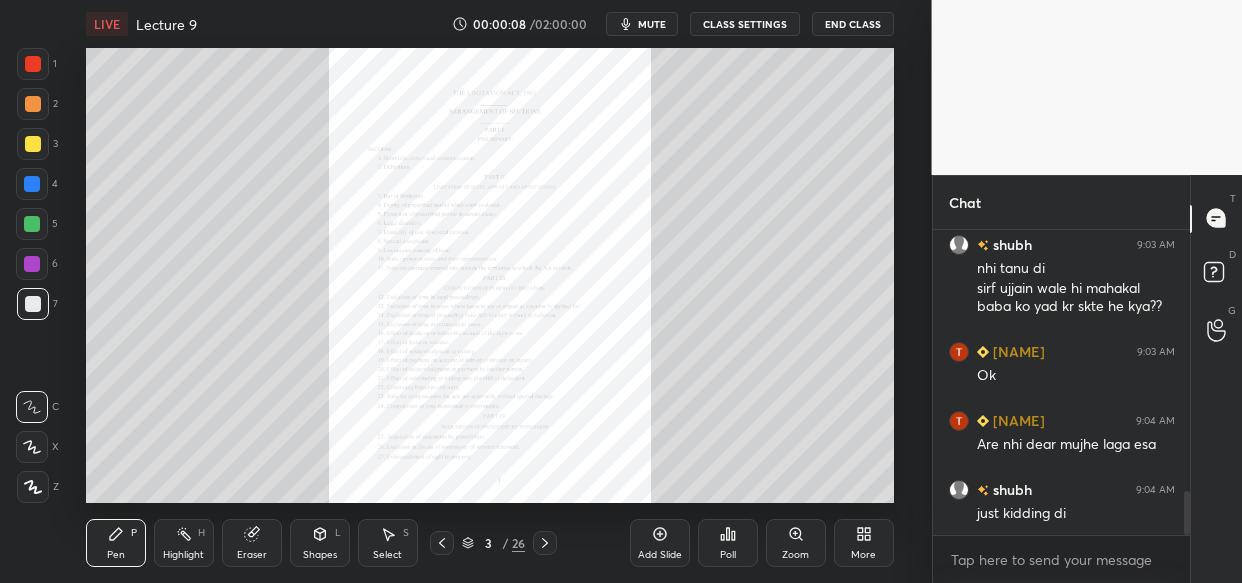 type 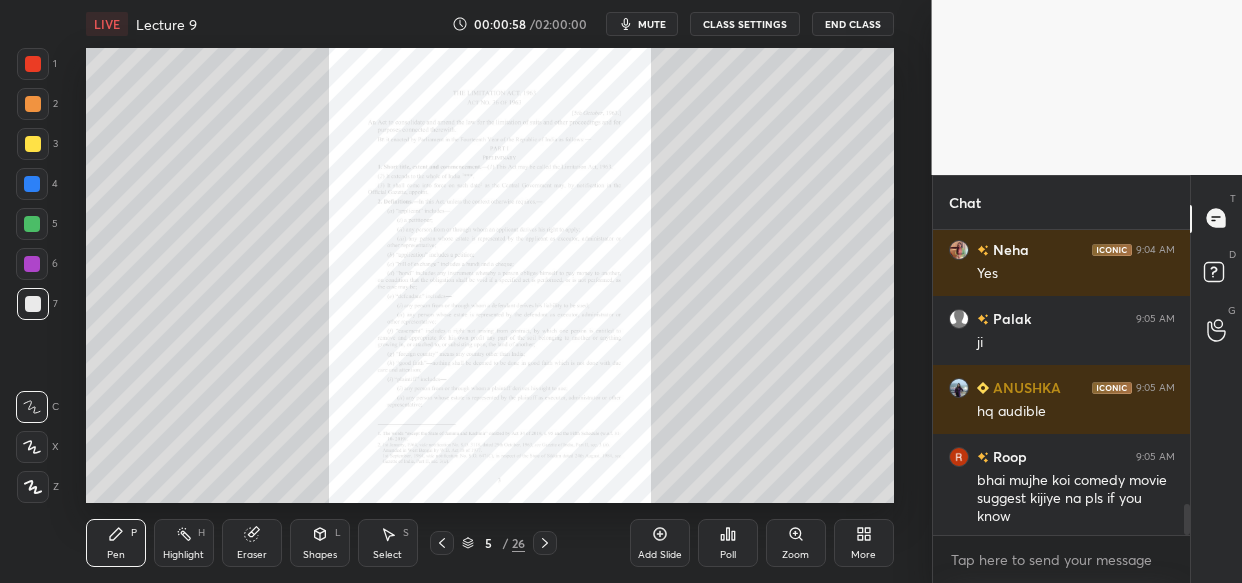 scroll, scrollTop: 2711, scrollLeft: 0, axis: vertical 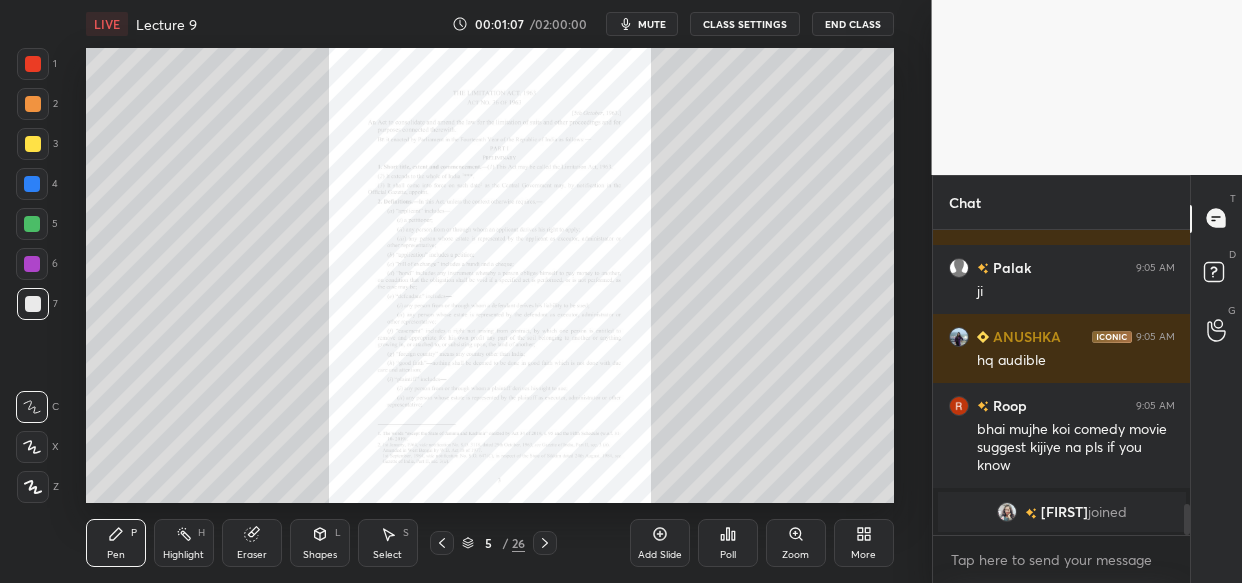 click at bounding box center (33, 144) 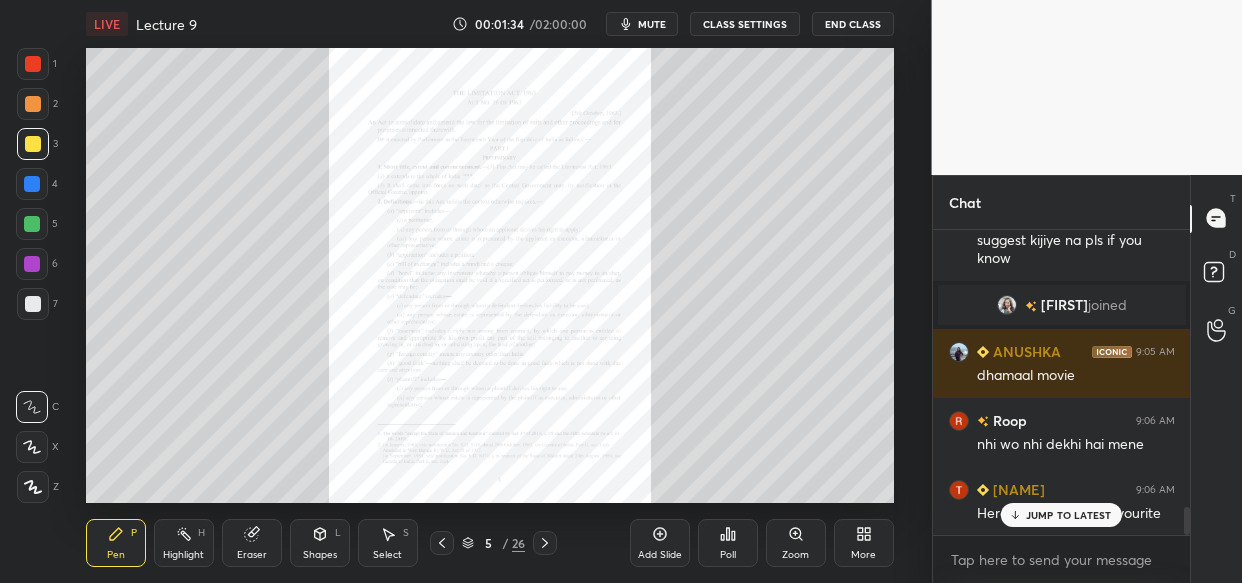 scroll, scrollTop: 3005, scrollLeft: 0, axis: vertical 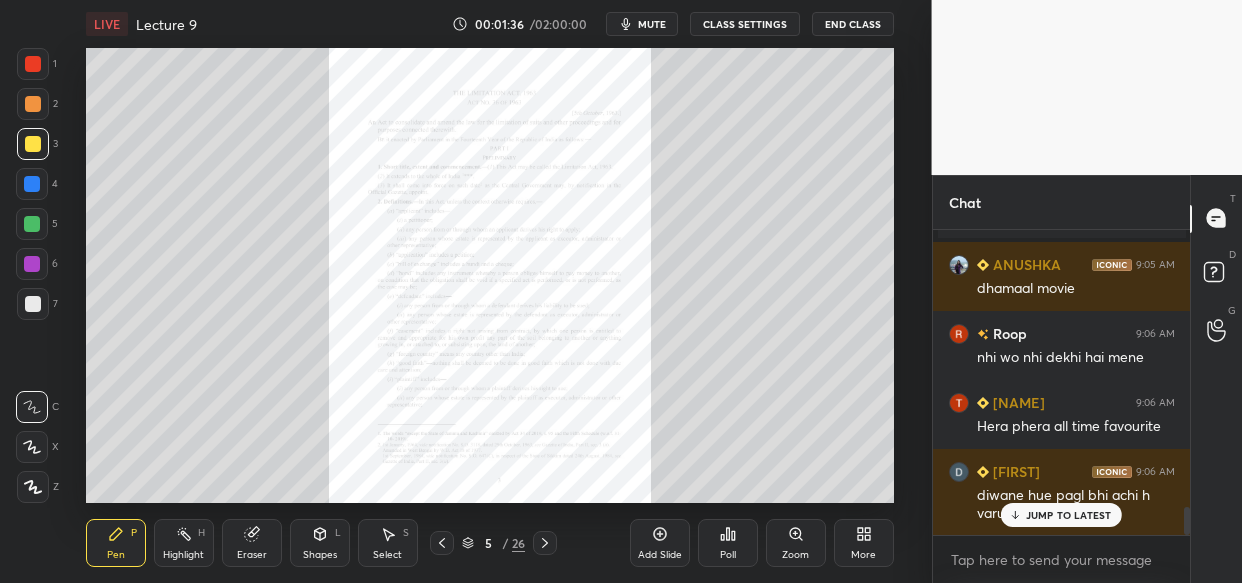 click on "JUMP TO LATEST" at bounding box center (1069, 515) 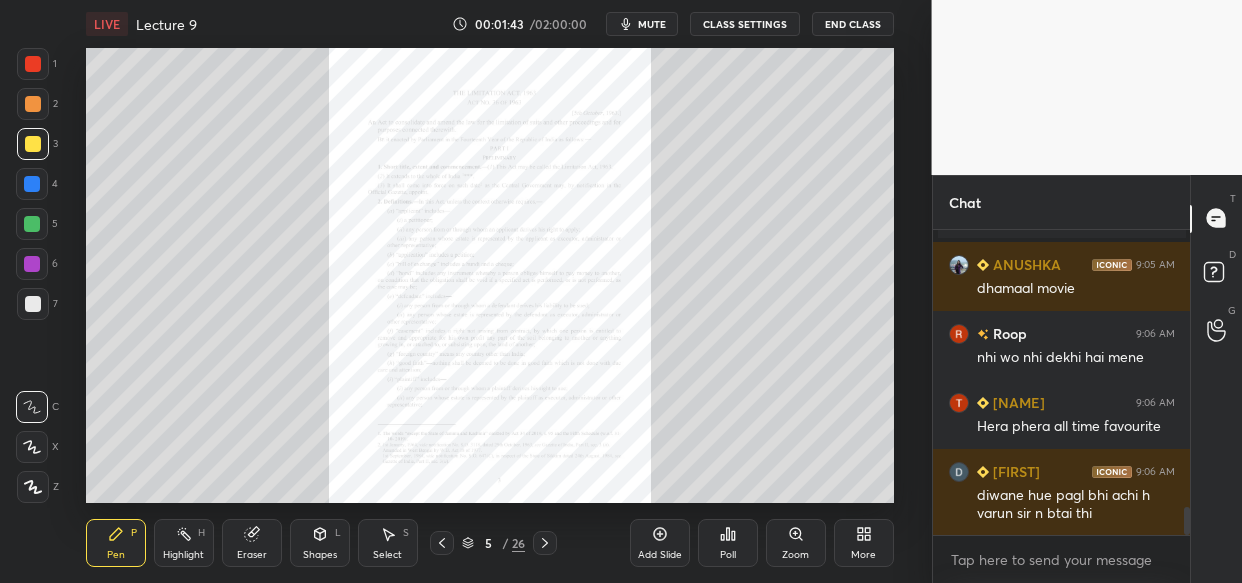scroll, scrollTop: 3074, scrollLeft: 0, axis: vertical 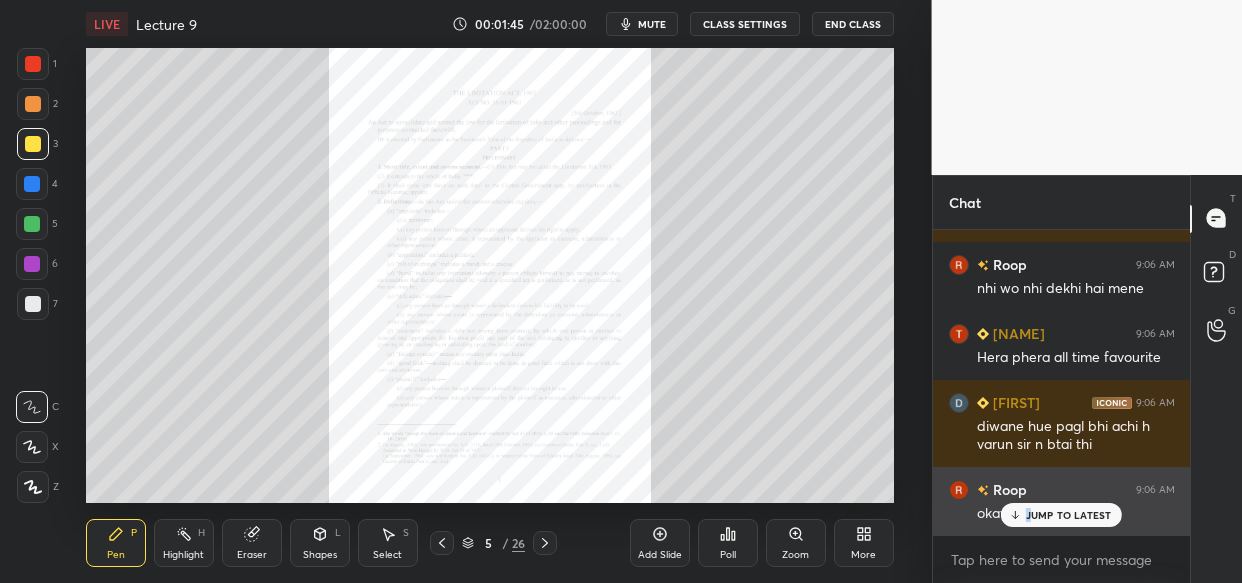 click on "JUMP TO LATEST" at bounding box center [1069, 515] 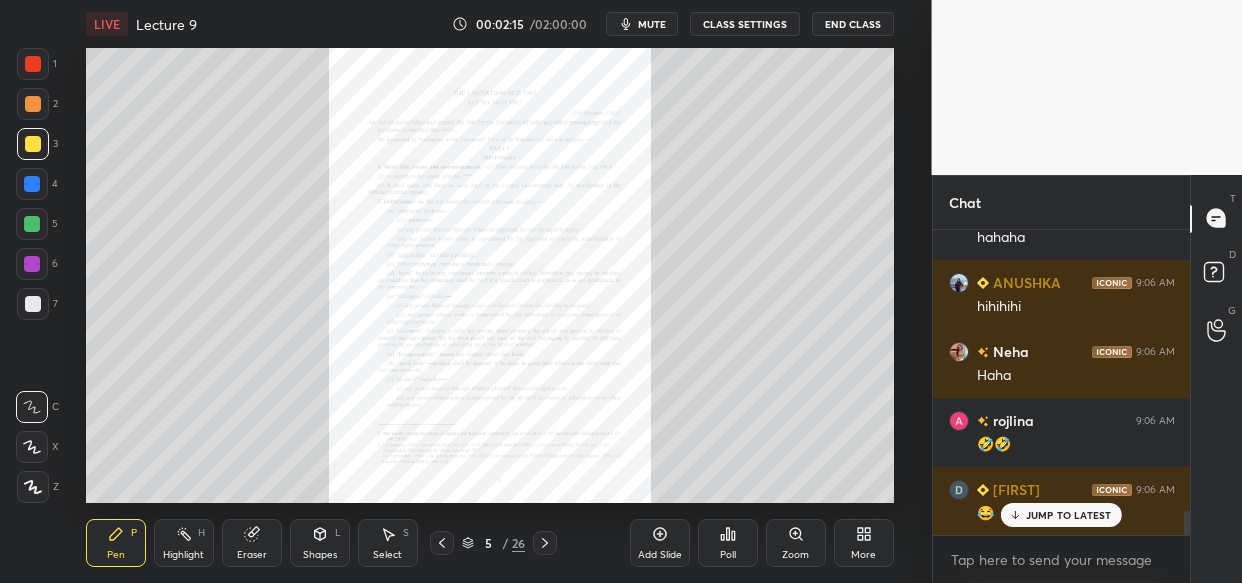 scroll, scrollTop: 3626, scrollLeft: 0, axis: vertical 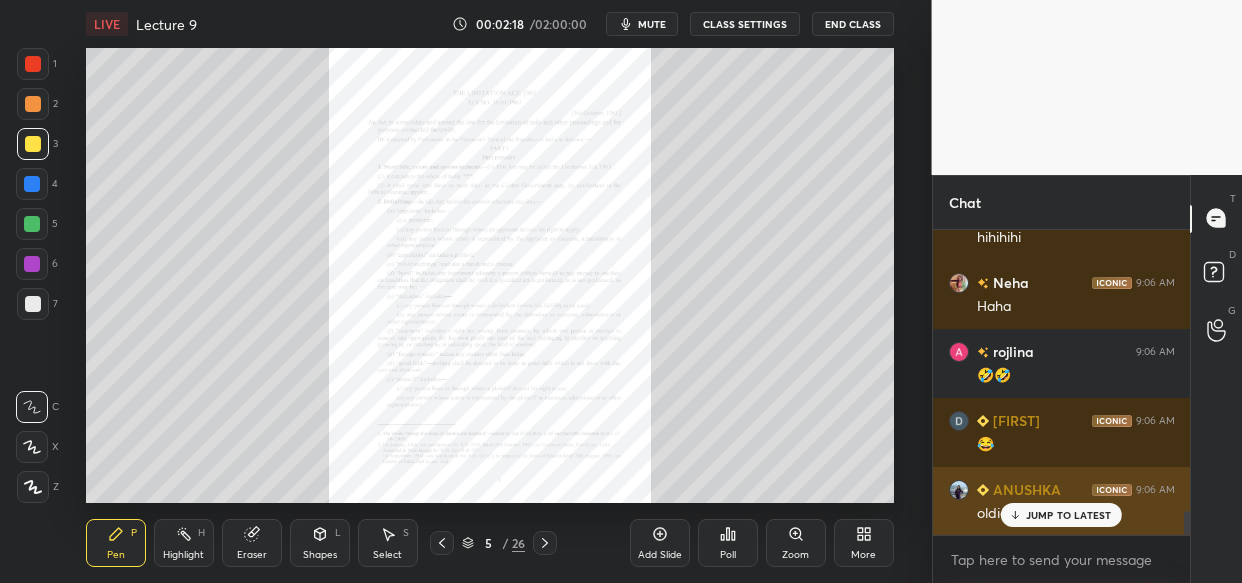 drag, startPoint x: 1038, startPoint y: 511, endPoint x: 951, endPoint y: 530, distance: 89.050545 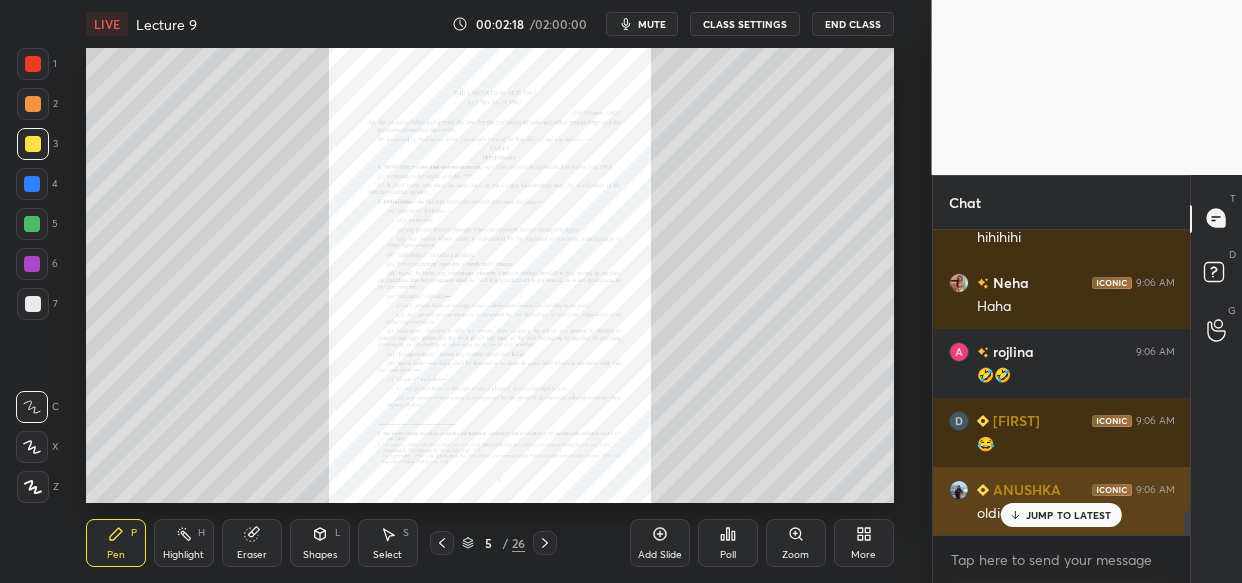click on "JUMP TO LATEST" at bounding box center [1069, 515] 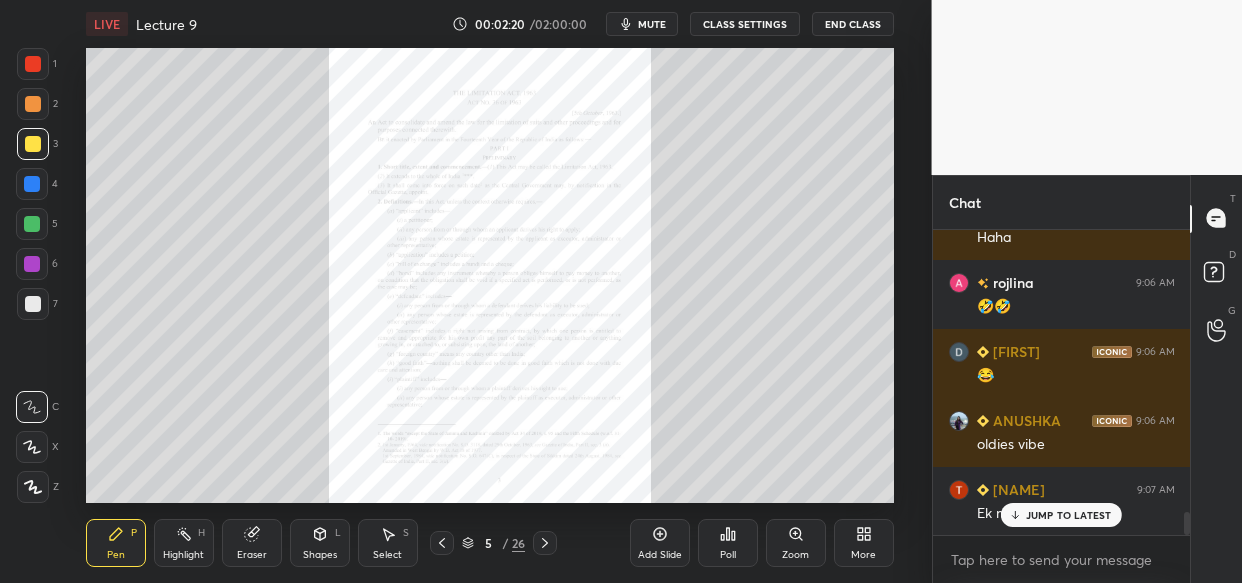 scroll, scrollTop: 3764, scrollLeft: 0, axis: vertical 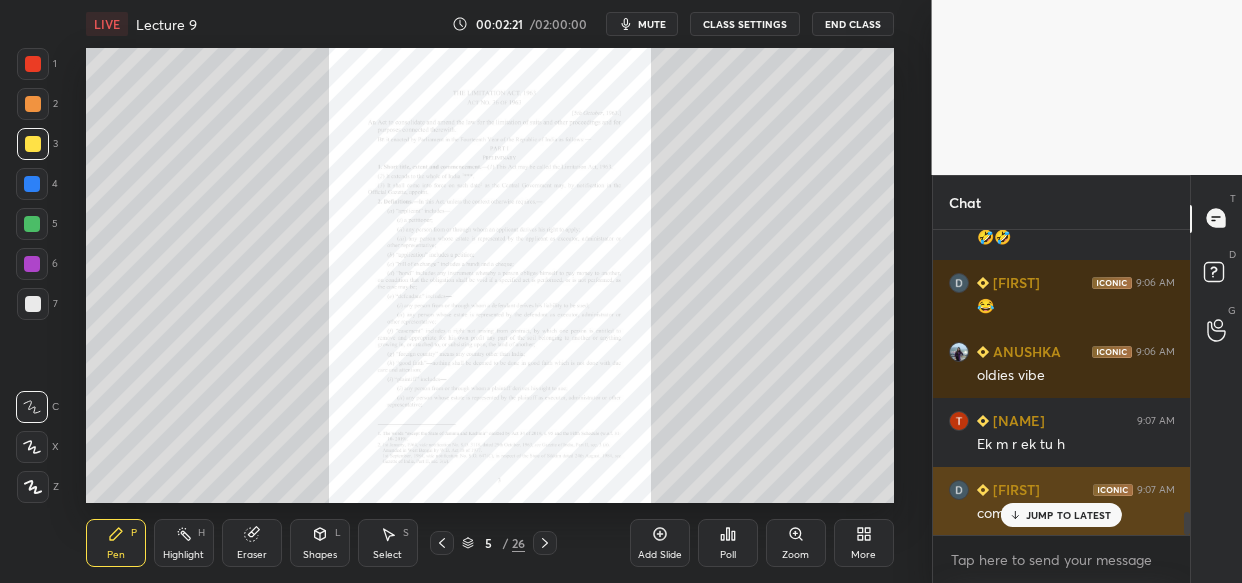 click on "JUMP TO LATEST" at bounding box center (1069, 515) 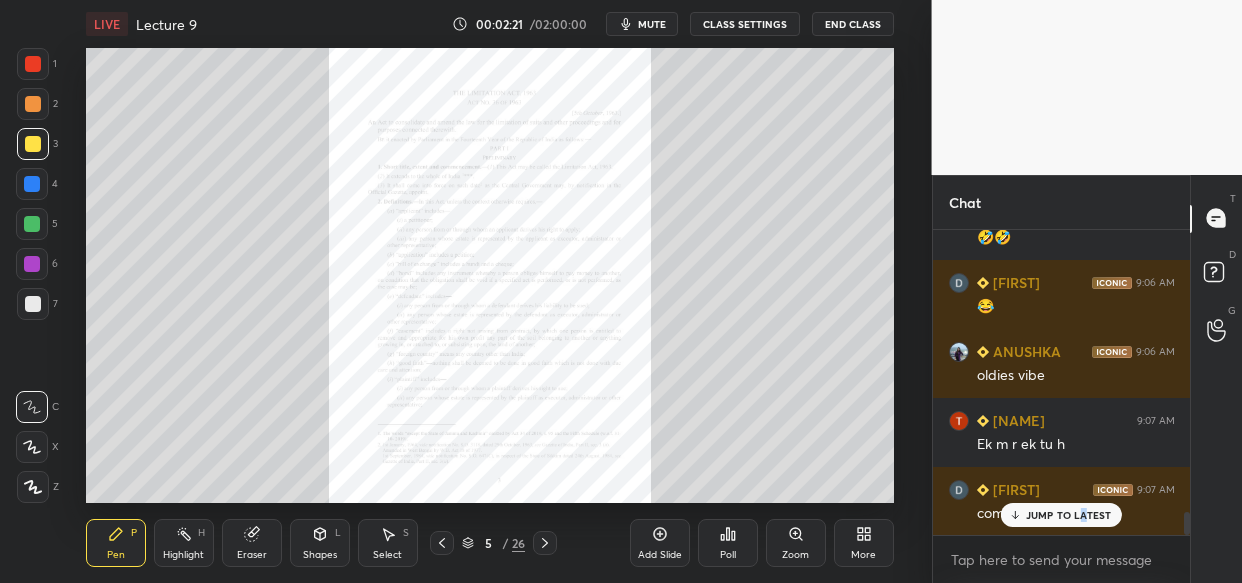 scroll, scrollTop: 3833, scrollLeft: 0, axis: vertical 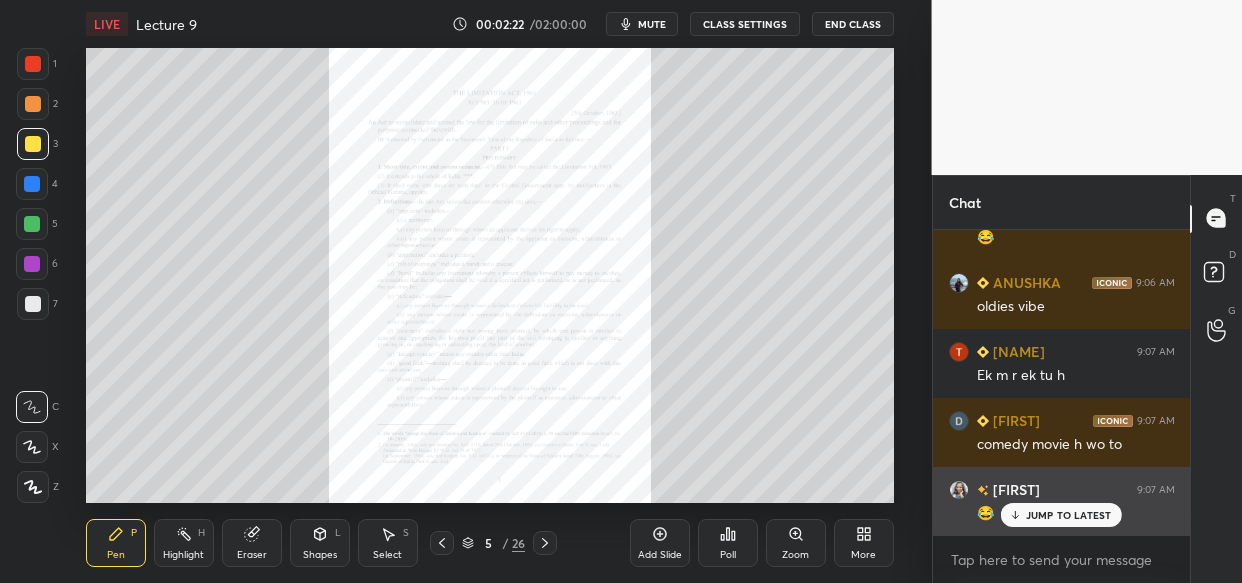click on "JUMP TO LATEST" at bounding box center [1069, 515] 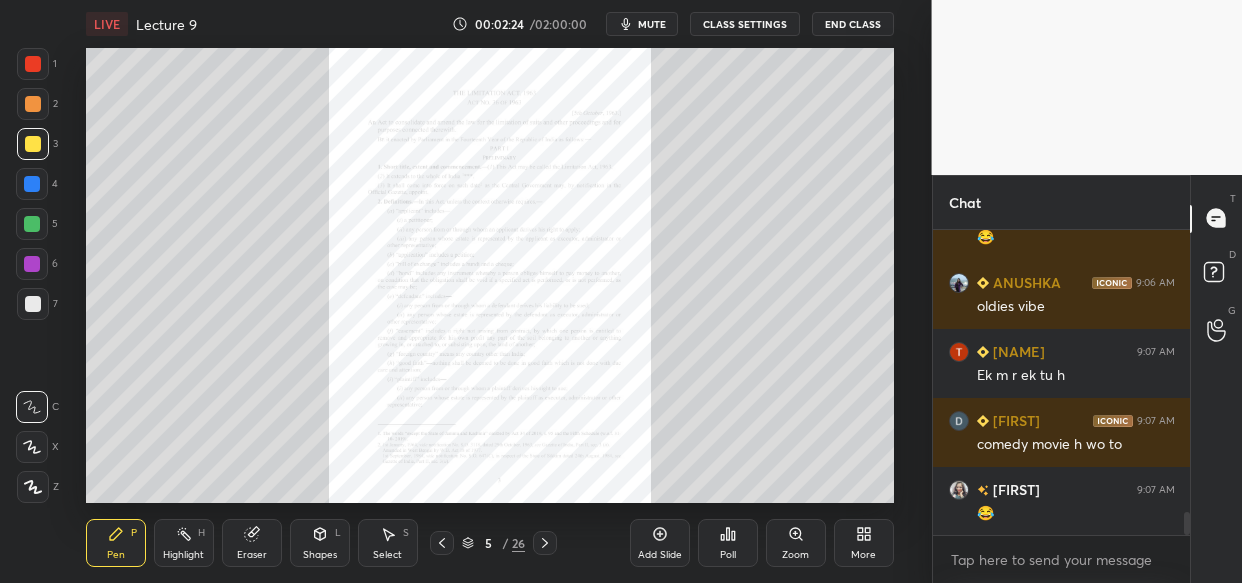 click 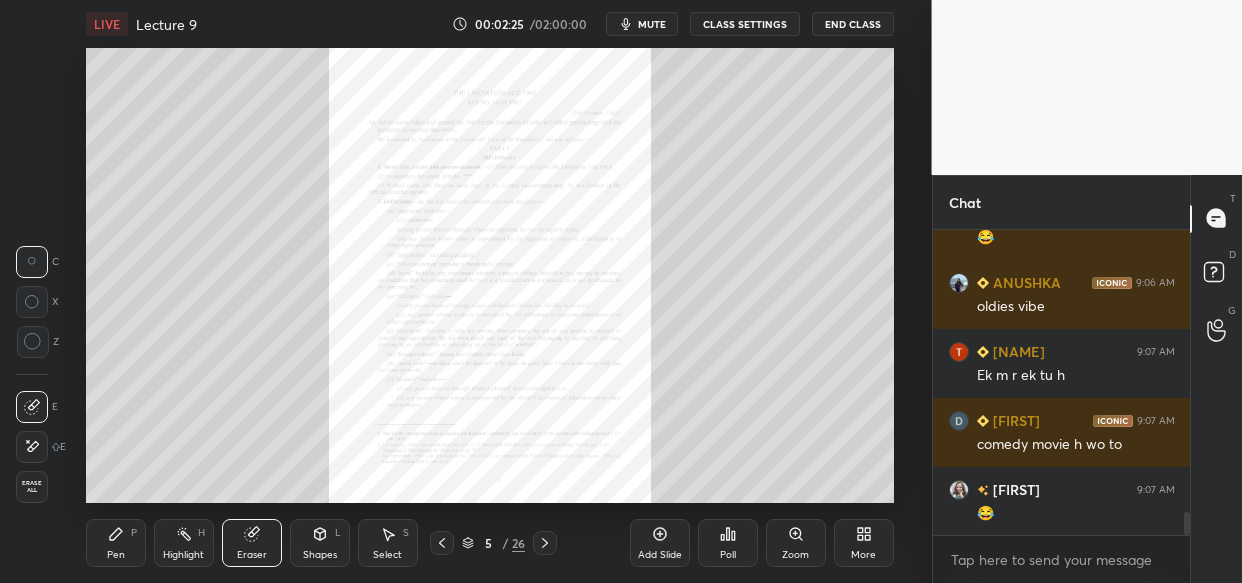 click on "Erase all" at bounding box center (32, 487) 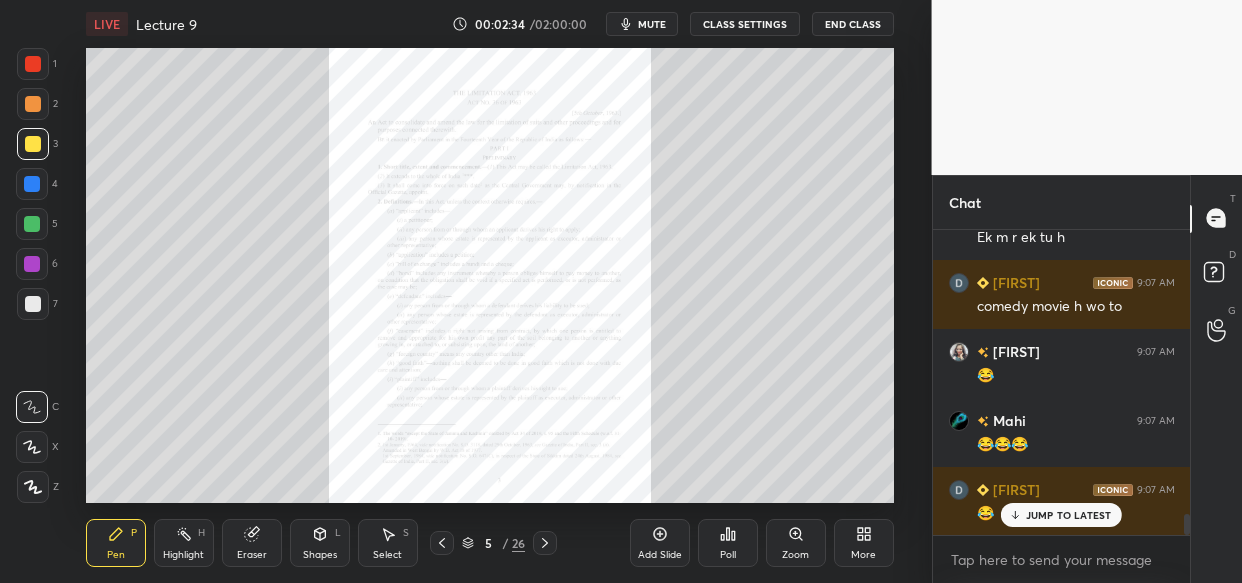 scroll, scrollTop: 4040, scrollLeft: 0, axis: vertical 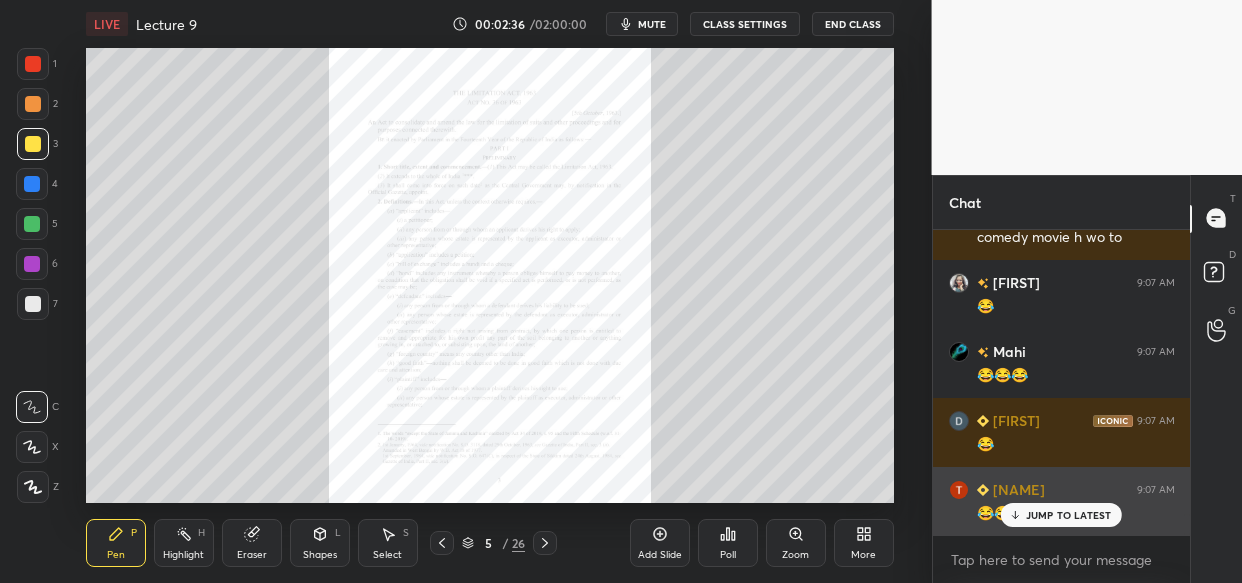 drag, startPoint x: 1070, startPoint y: 515, endPoint x: 1058, endPoint y: 515, distance: 12 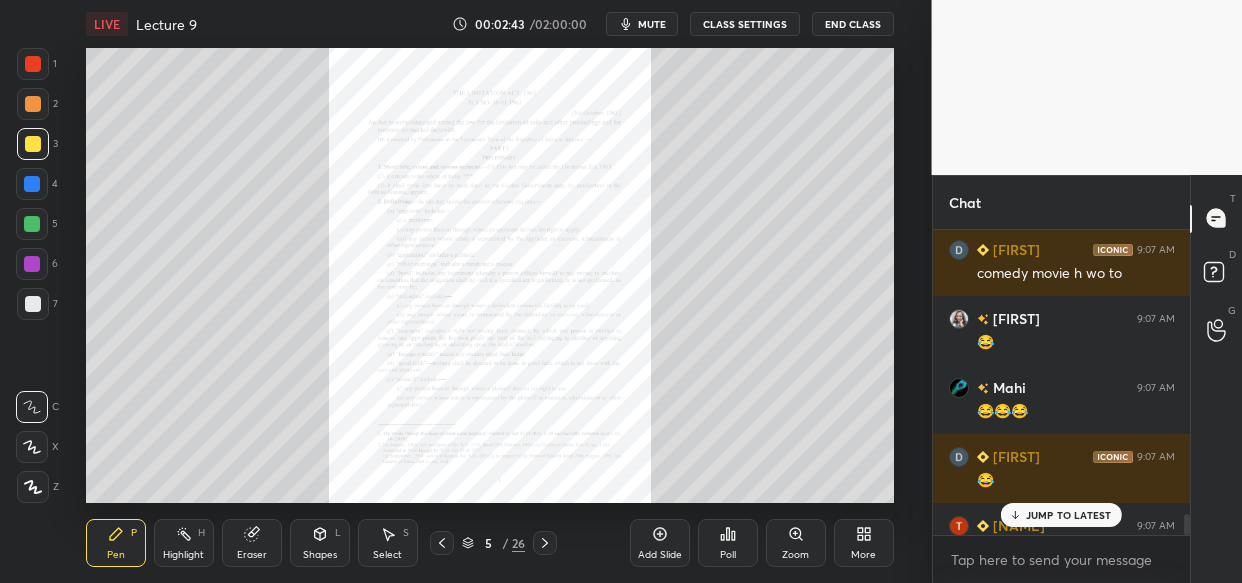 scroll, scrollTop: 4040, scrollLeft: 0, axis: vertical 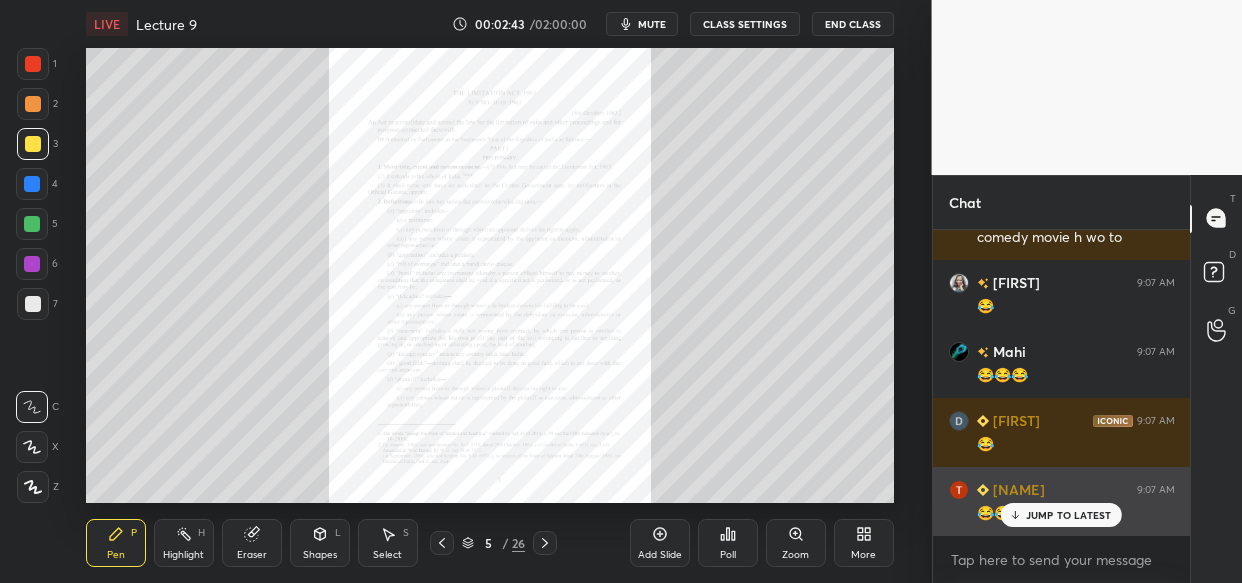 click on "JUMP TO LATEST" at bounding box center (1069, 515) 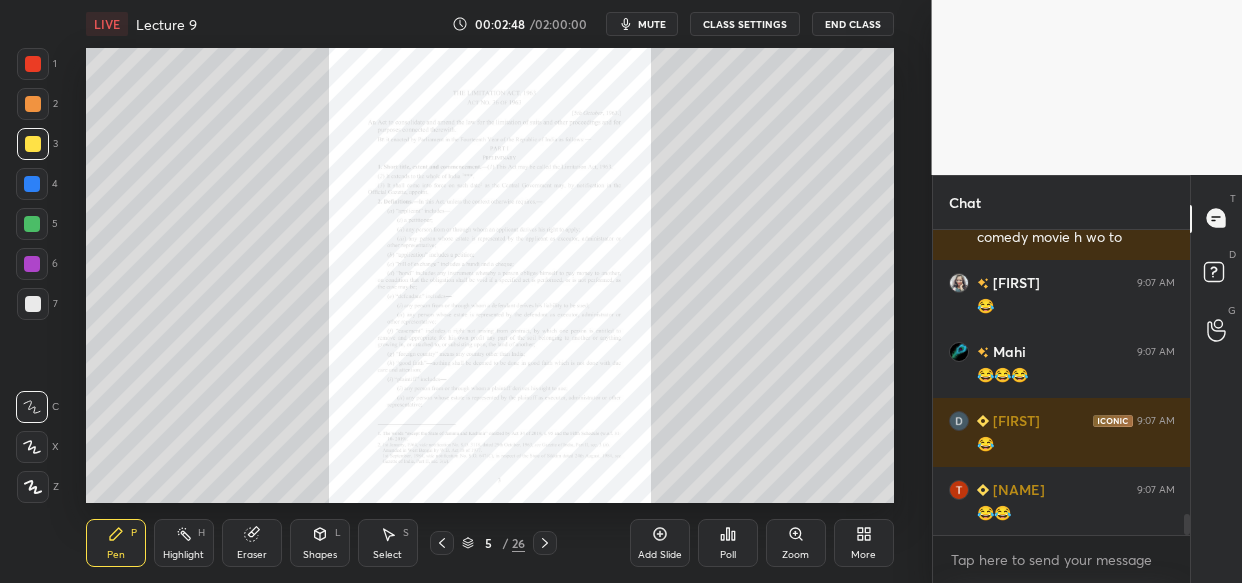 drag, startPoint x: 35, startPoint y: 152, endPoint x: 34, endPoint y: 197, distance: 45.01111 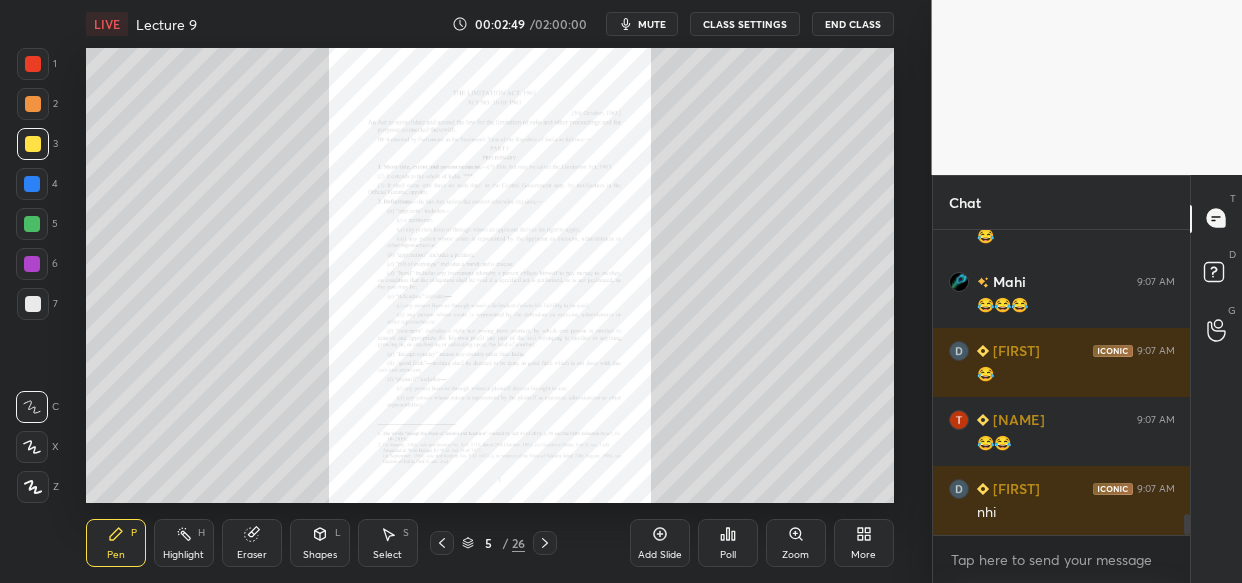 drag, startPoint x: 33, startPoint y: 484, endPoint x: 38, endPoint y: 506, distance: 22.561028 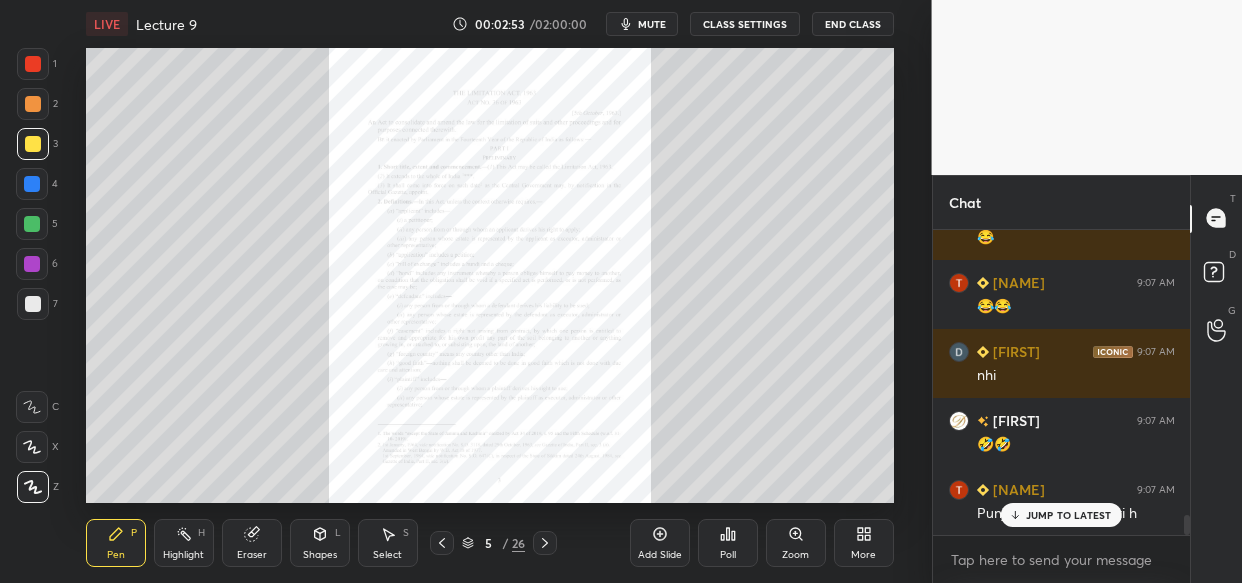 scroll, scrollTop: 4316, scrollLeft: 0, axis: vertical 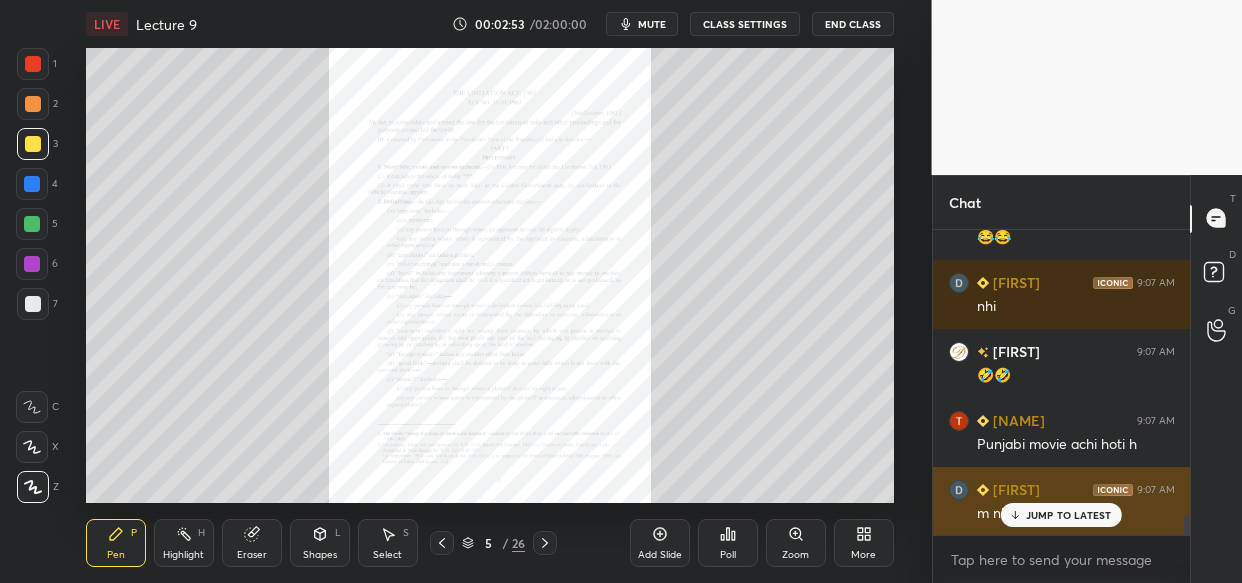 drag, startPoint x: 1068, startPoint y: 522, endPoint x: 1053, endPoint y: 524, distance: 15.132746 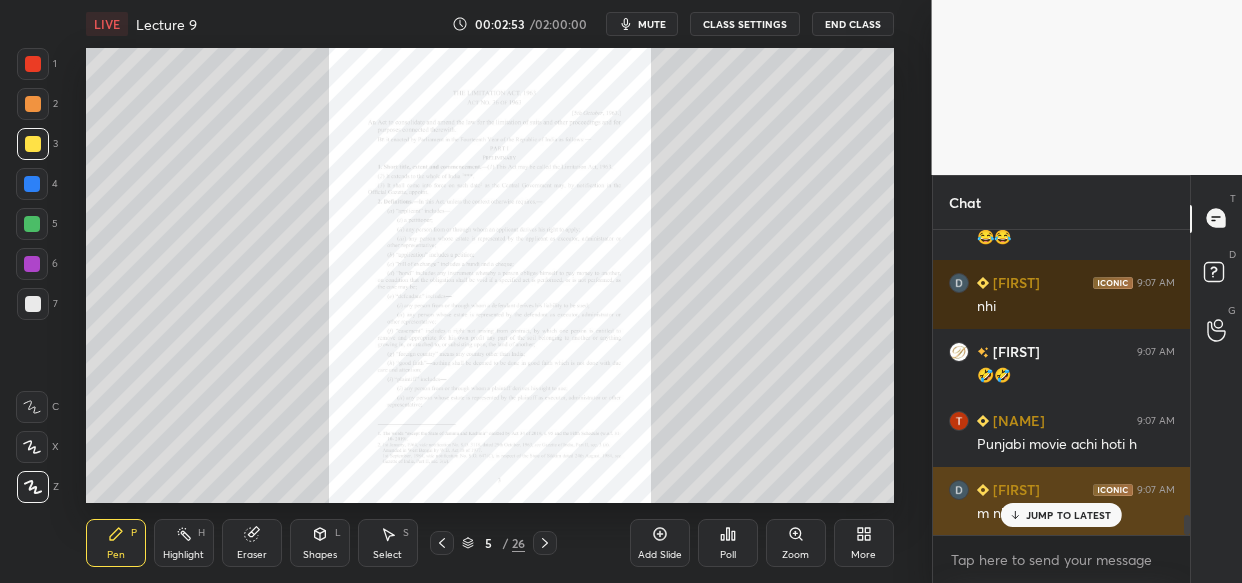 click on "JUMP TO LATEST" at bounding box center [1061, 515] 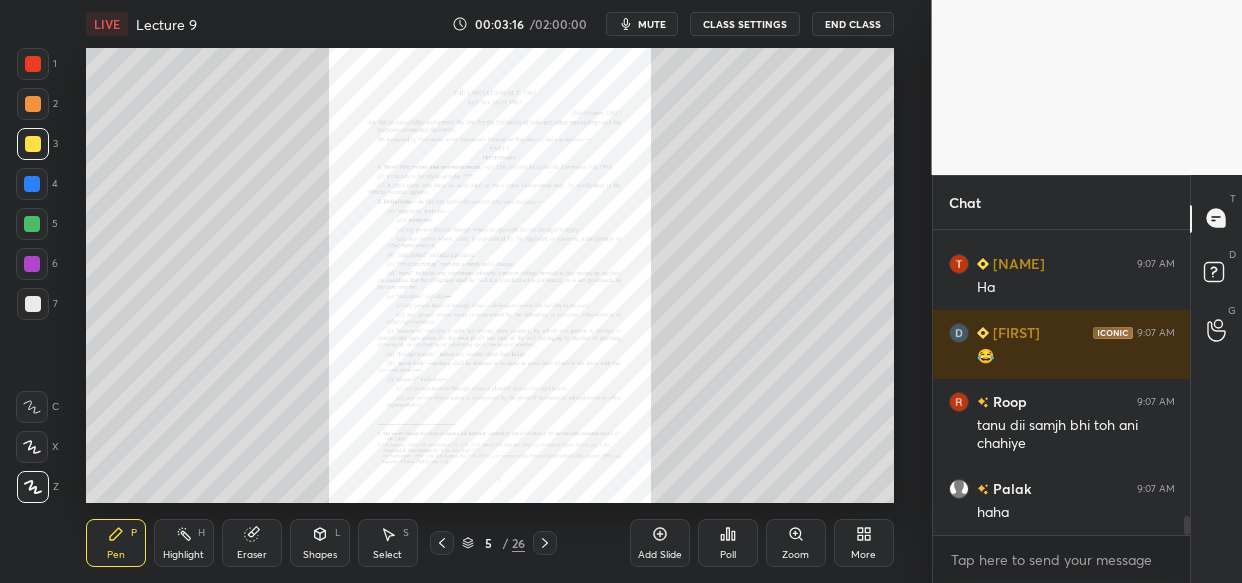 scroll, scrollTop: 4748, scrollLeft: 0, axis: vertical 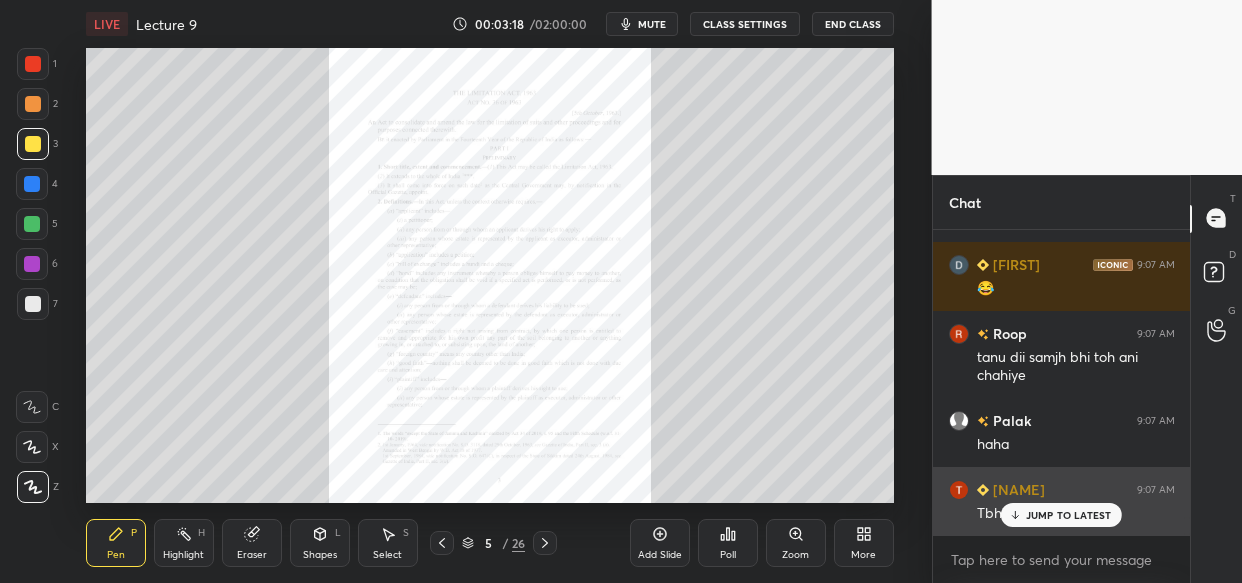 click on "JUMP TO LATEST" at bounding box center [1069, 515] 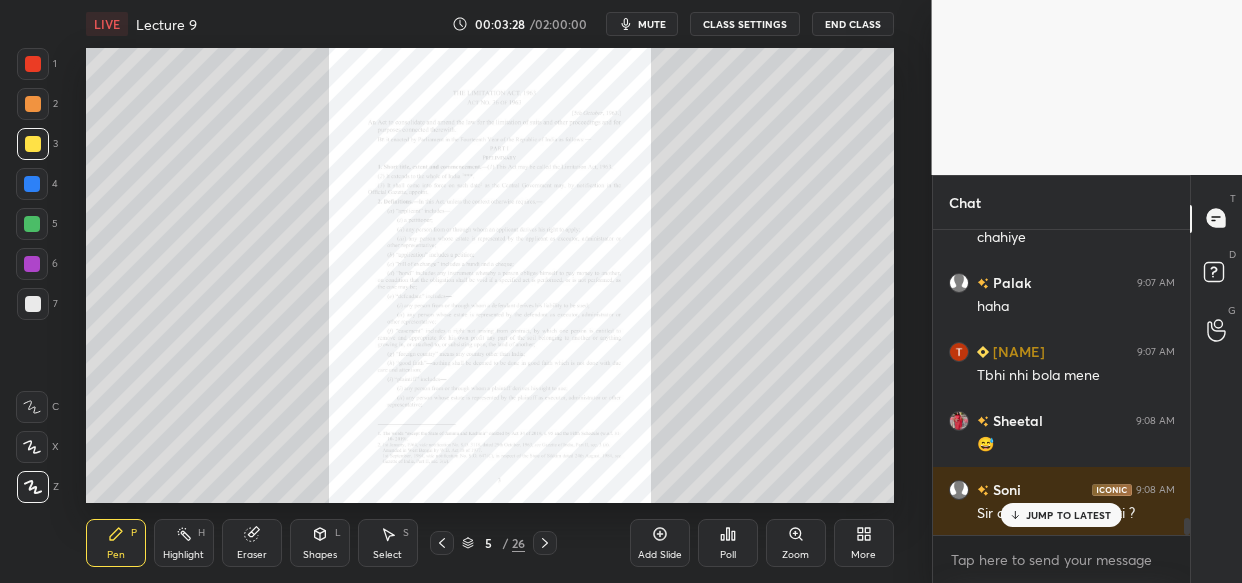 scroll, scrollTop: 5024, scrollLeft: 0, axis: vertical 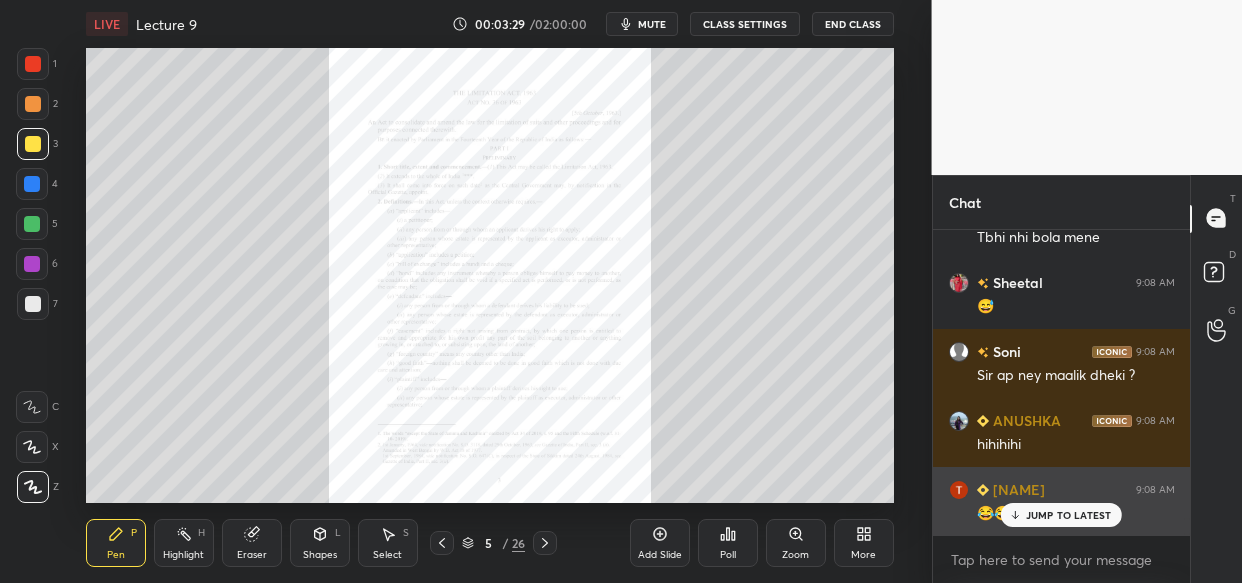 drag, startPoint x: 1061, startPoint y: 503, endPoint x: 1046, endPoint y: 511, distance: 17 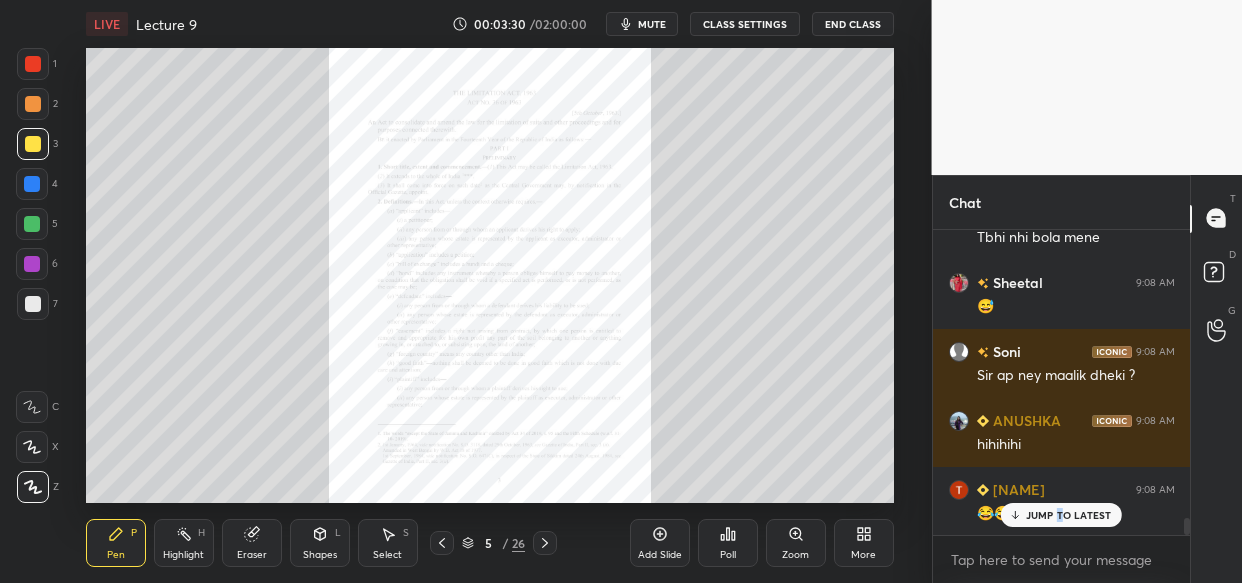 scroll, scrollTop: 5093, scrollLeft: 0, axis: vertical 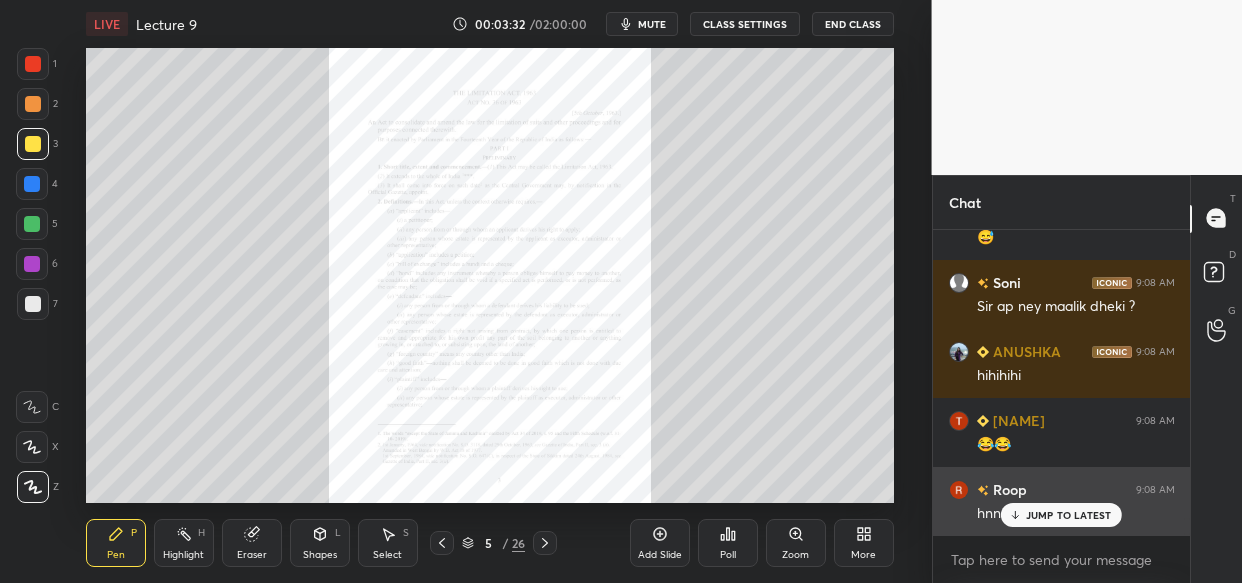 drag, startPoint x: 1060, startPoint y: 517, endPoint x: 1050, endPoint y: 513, distance: 10.770329 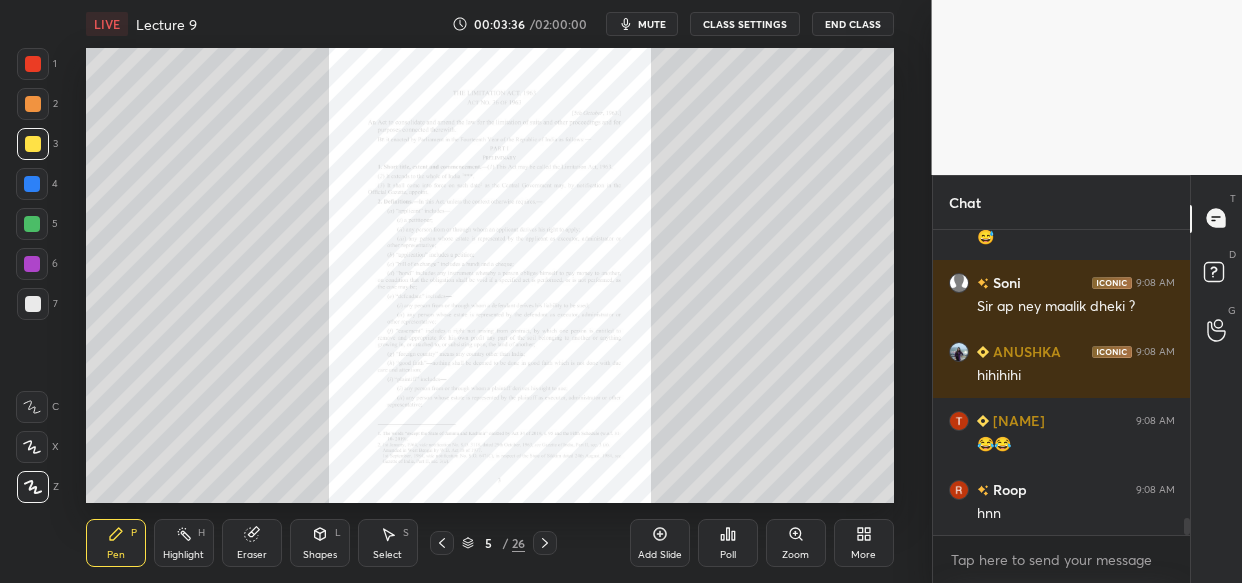scroll, scrollTop: 5162, scrollLeft: 0, axis: vertical 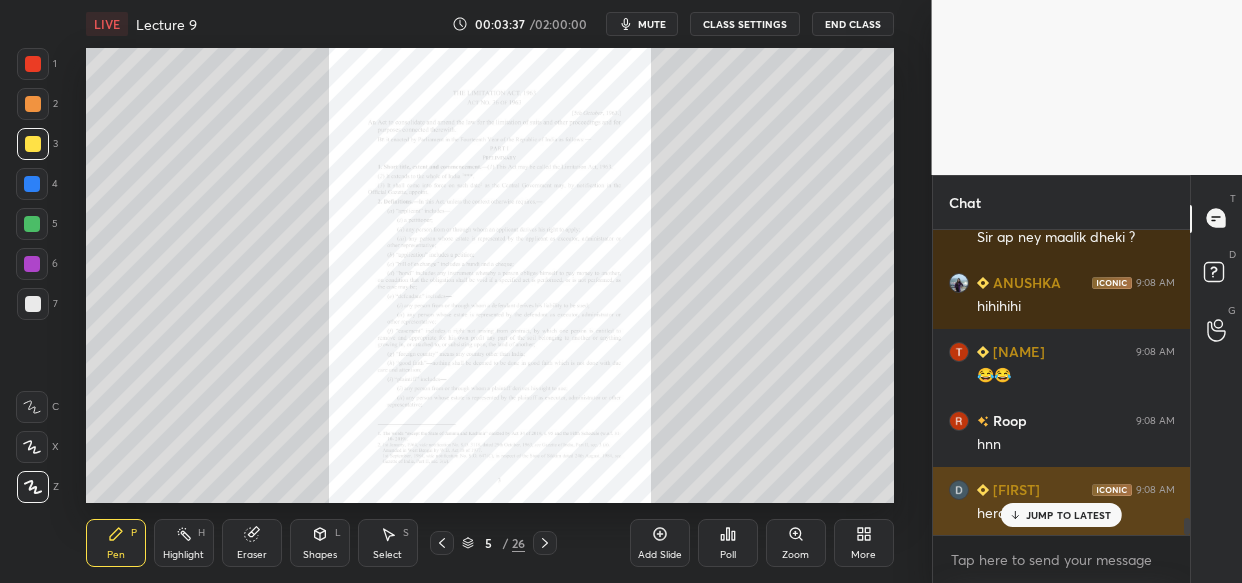 drag, startPoint x: 1040, startPoint y: 511, endPoint x: 995, endPoint y: 509, distance: 45.044422 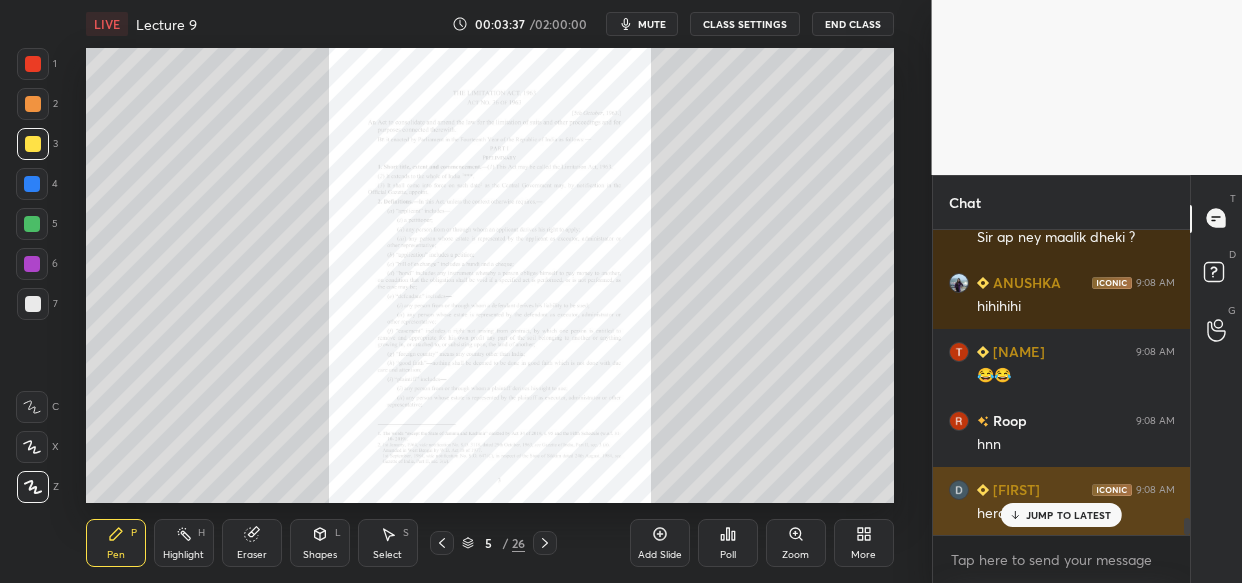 click on "JUMP TO LATEST" at bounding box center (1069, 515) 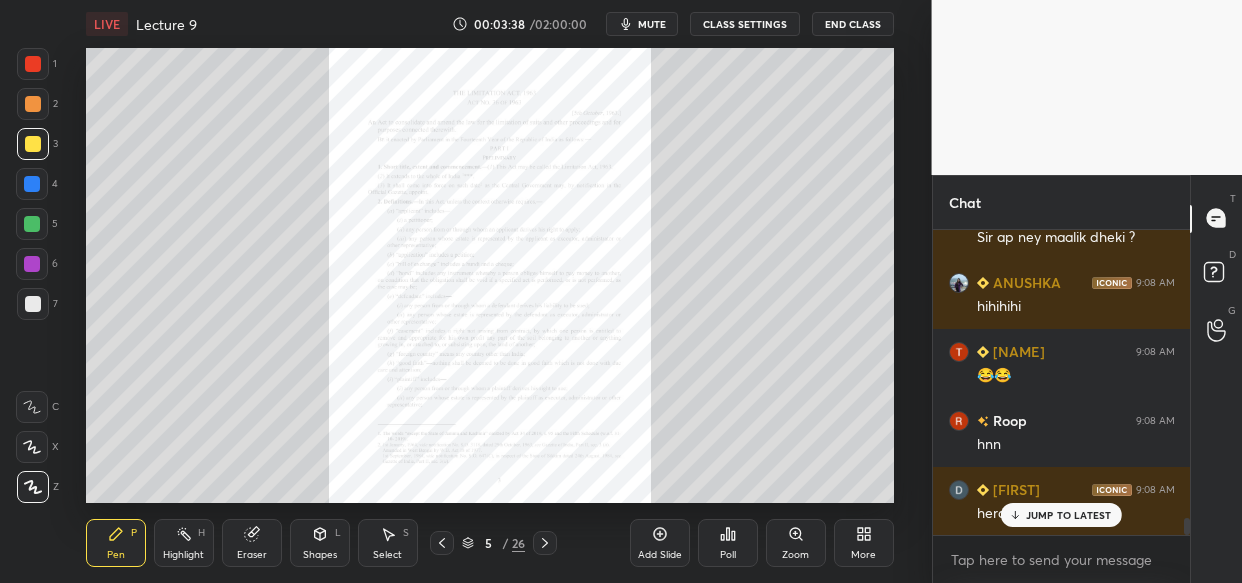 scroll, scrollTop: 5231, scrollLeft: 0, axis: vertical 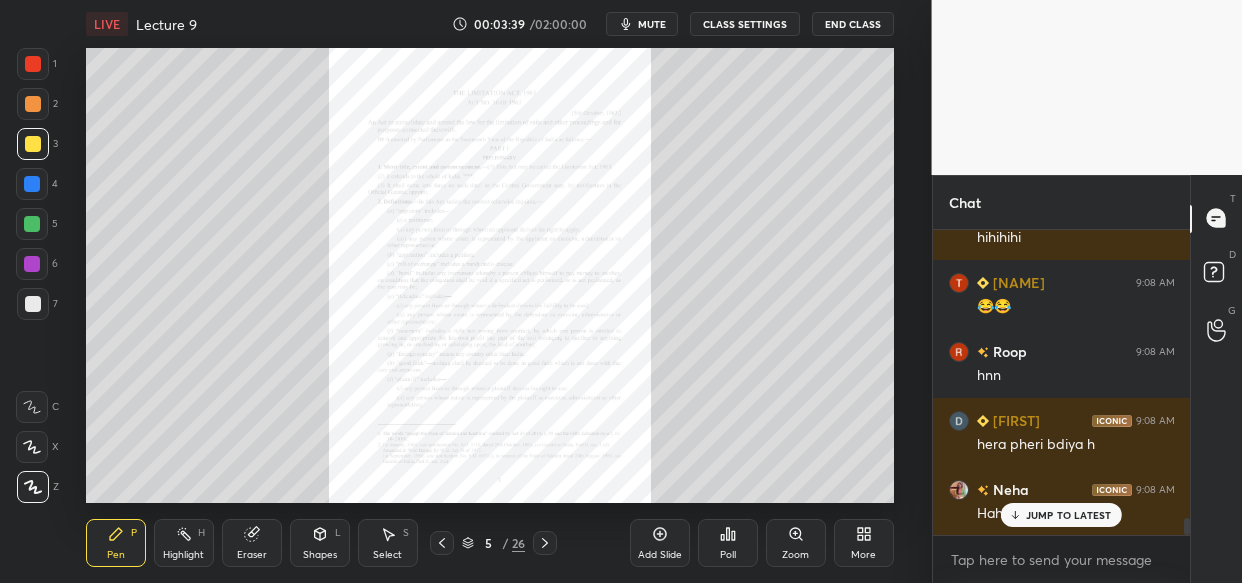 click on "JUMP TO LATEST" at bounding box center (1069, 515) 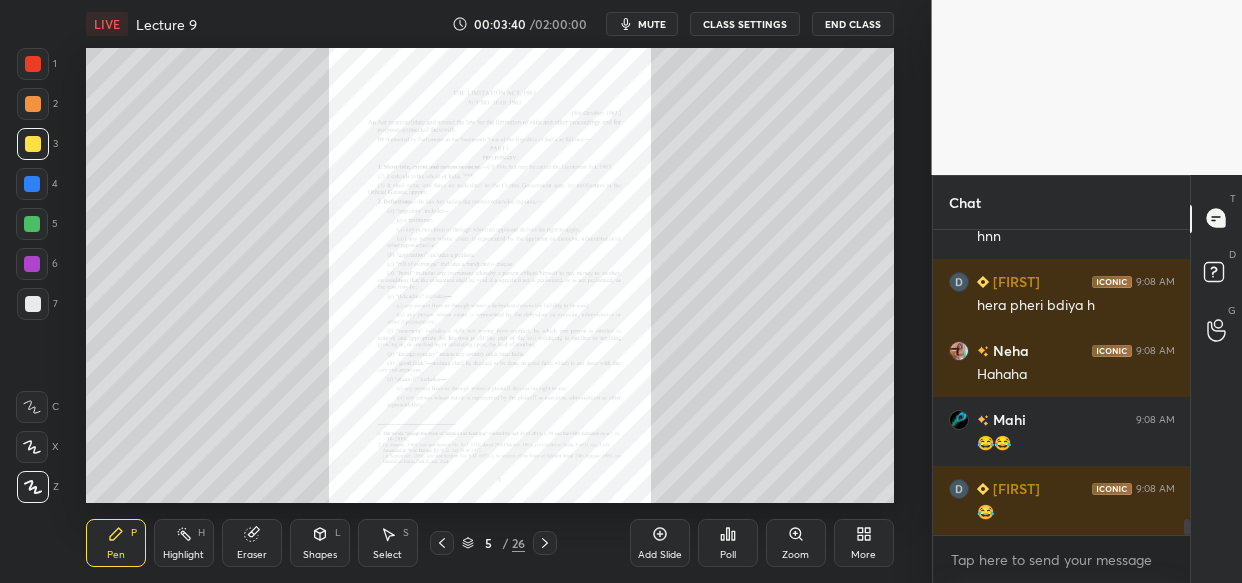 scroll, scrollTop: 5507, scrollLeft: 0, axis: vertical 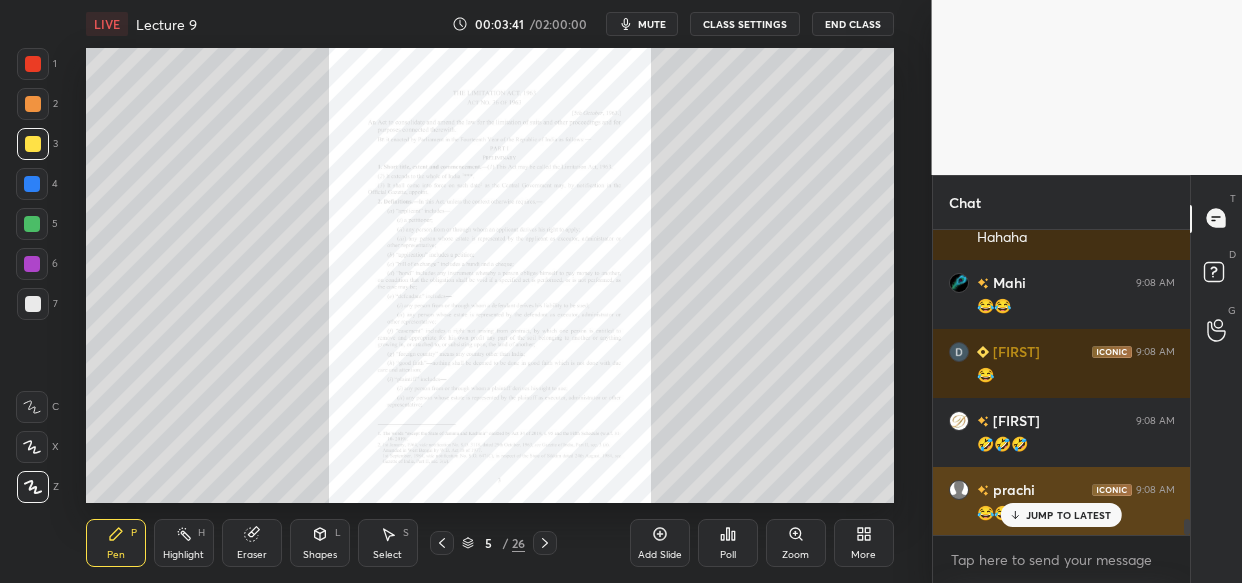 drag, startPoint x: 1044, startPoint y: 507, endPoint x: 1012, endPoint y: 515, distance: 32.984844 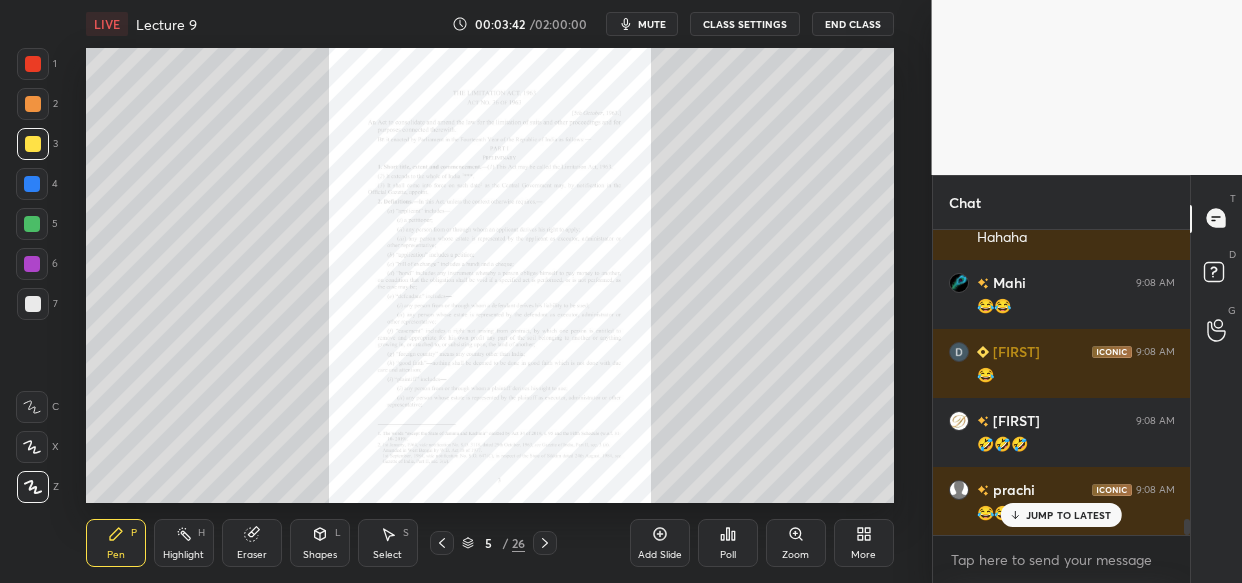 scroll, scrollTop: 5576, scrollLeft: 0, axis: vertical 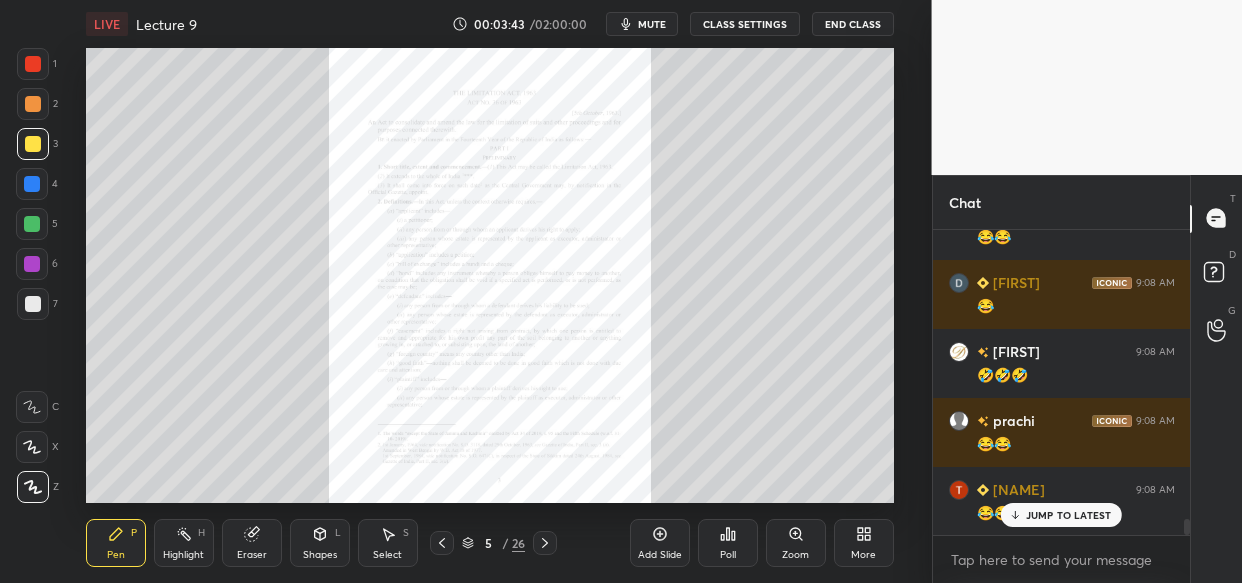 click on "JUMP TO LATEST" at bounding box center [1069, 515] 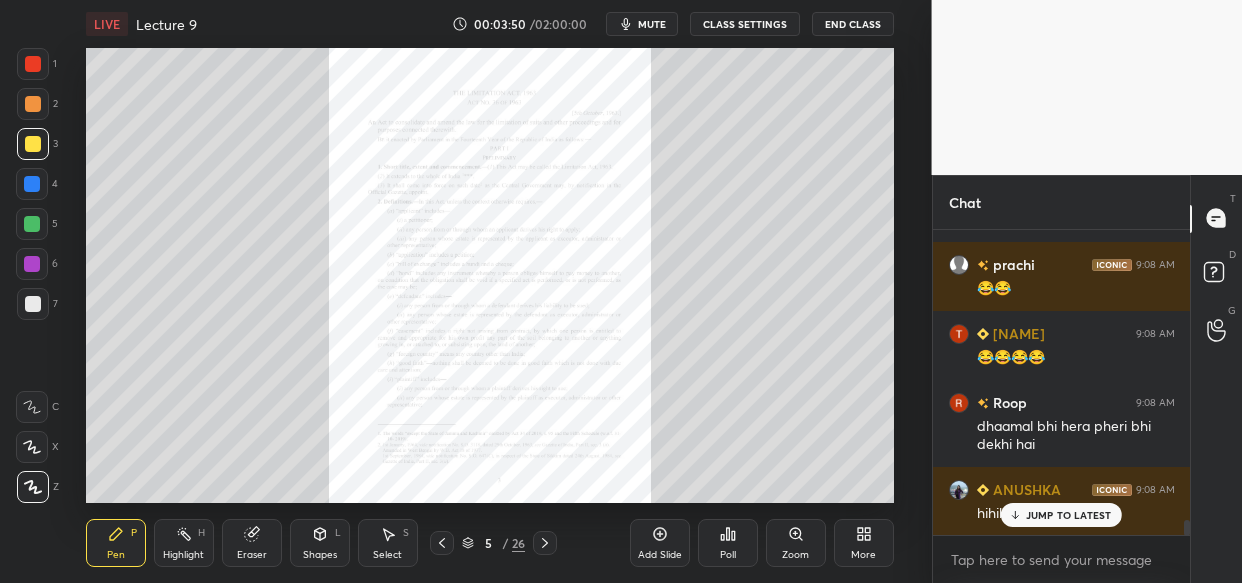 scroll, scrollTop: 5801, scrollLeft: 0, axis: vertical 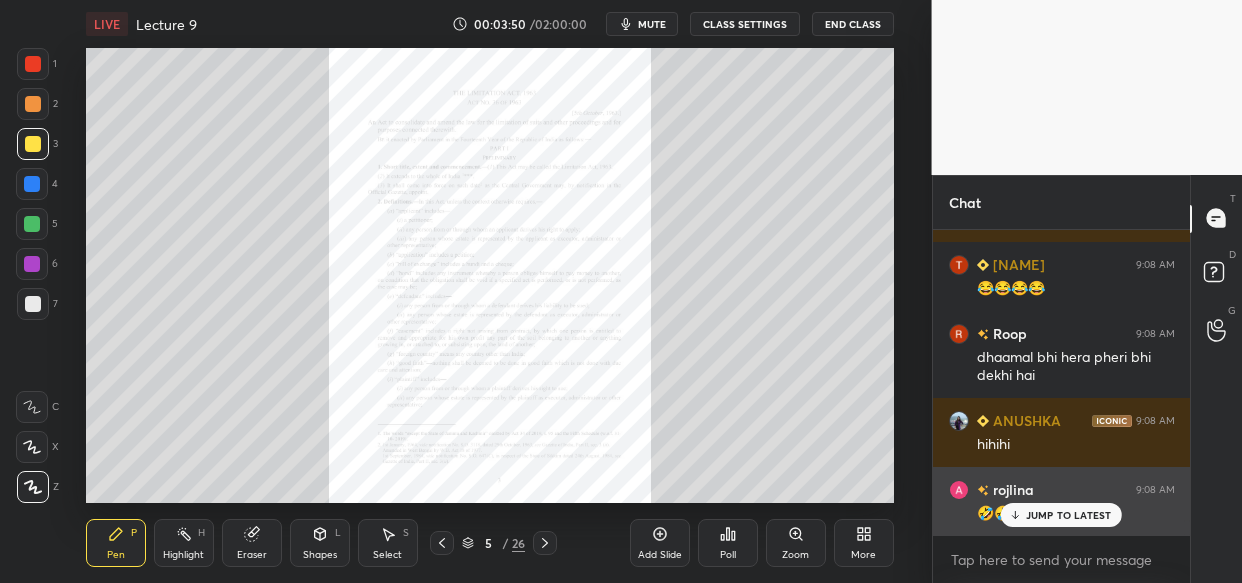 click on "JUMP TO LATEST" at bounding box center (1069, 515) 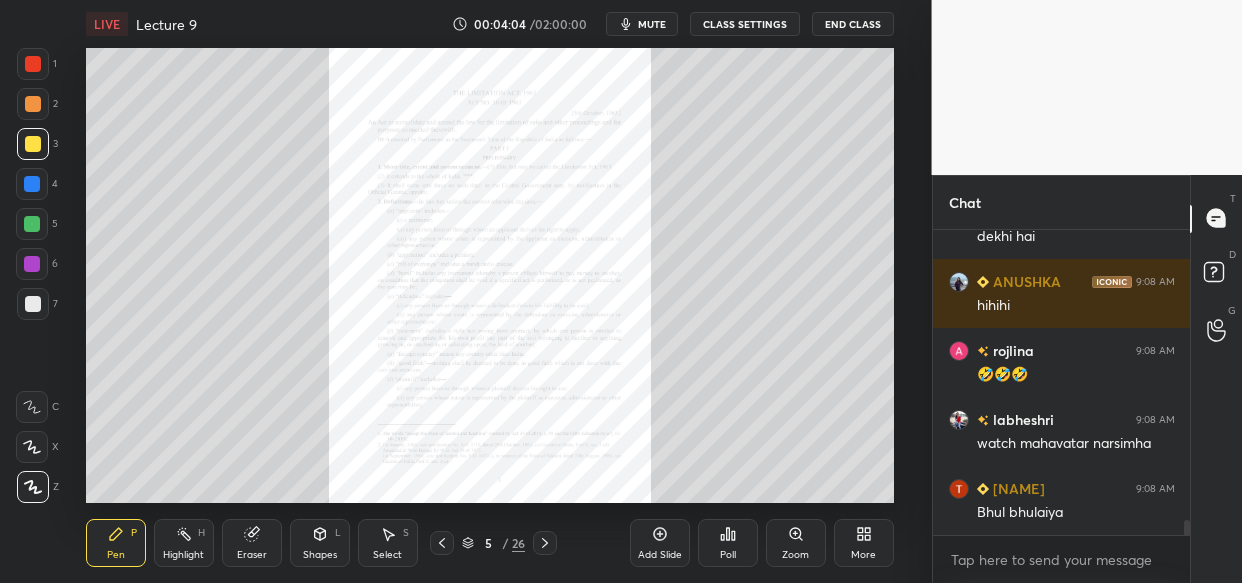 scroll, scrollTop: 6008, scrollLeft: 0, axis: vertical 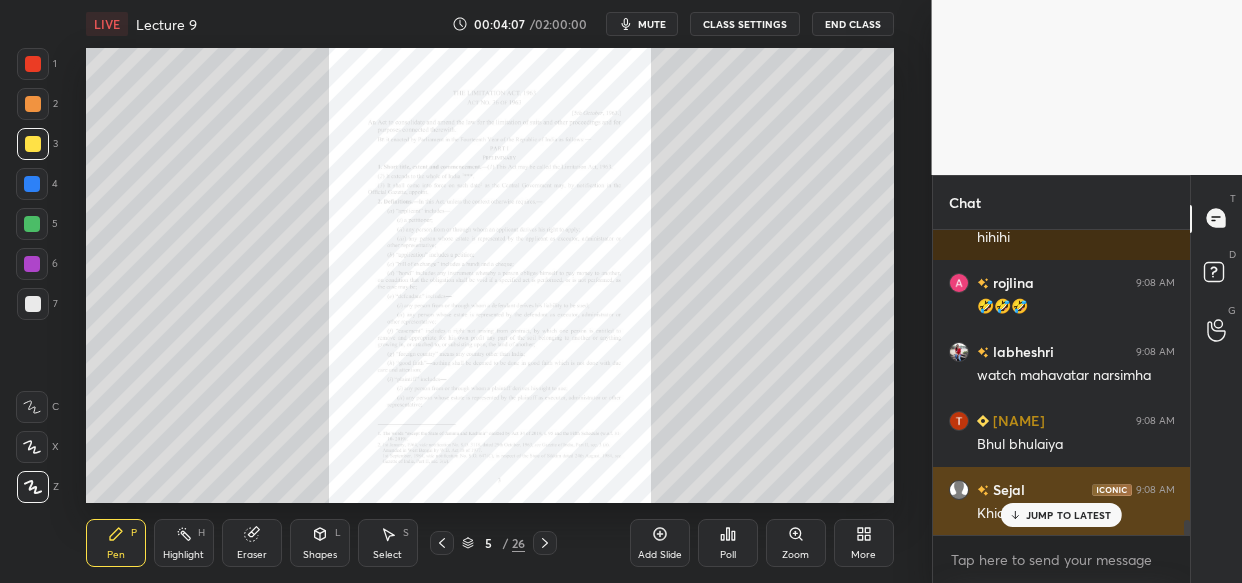 drag, startPoint x: 1076, startPoint y: 515, endPoint x: 994, endPoint y: 507, distance: 82.38932 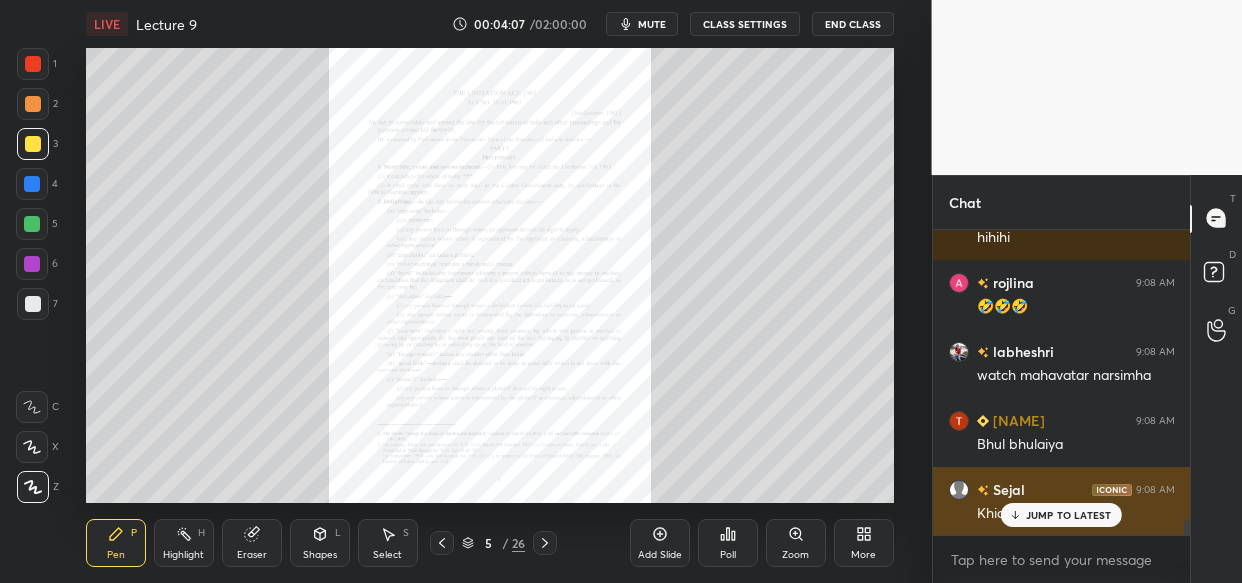click on "JUMP TO LATEST" at bounding box center [1069, 515] 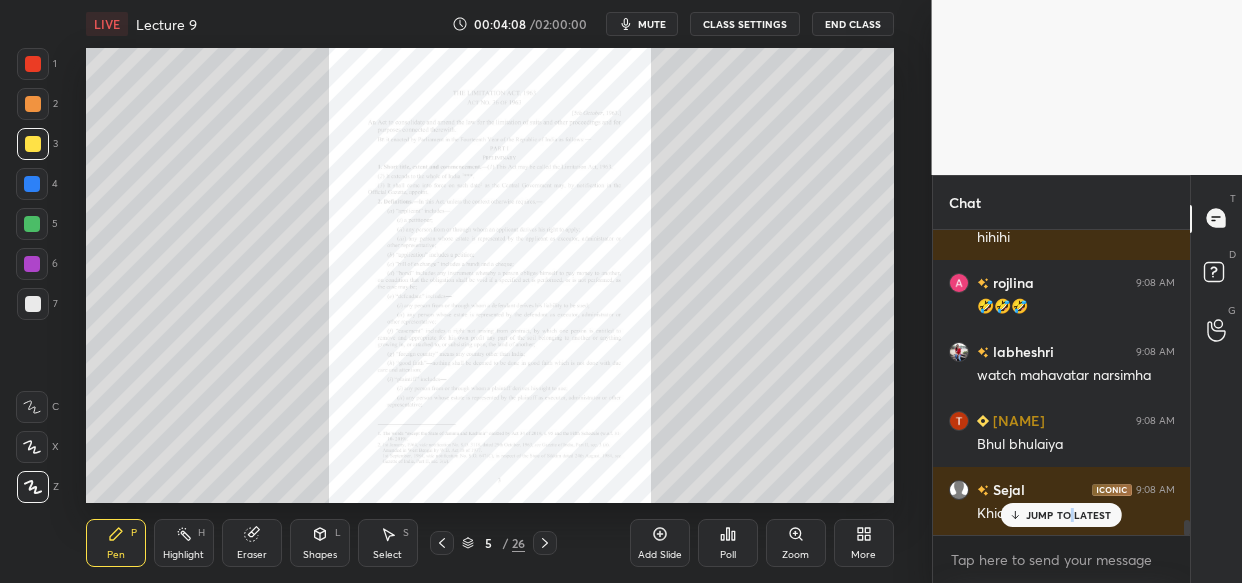 scroll, scrollTop: 6077, scrollLeft: 0, axis: vertical 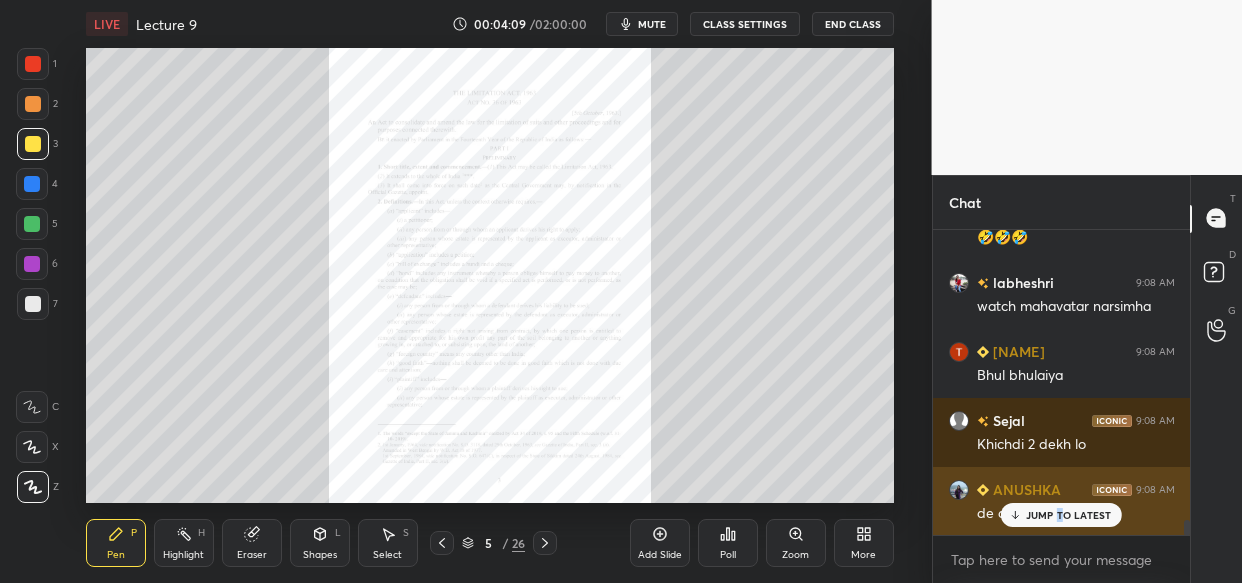 drag, startPoint x: 1060, startPoint y: 508, endPoint x: 974, endPoint y: 506, distance: 86.023254 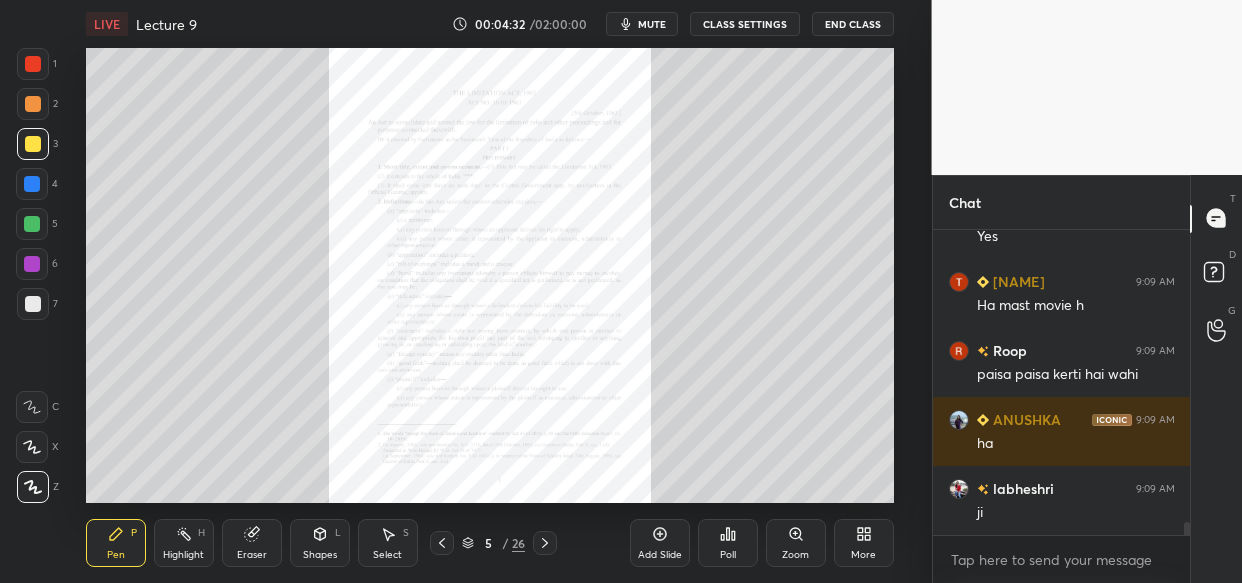 scroll, scrollTop: 6836, scrollLeft: 0, axis: vertical 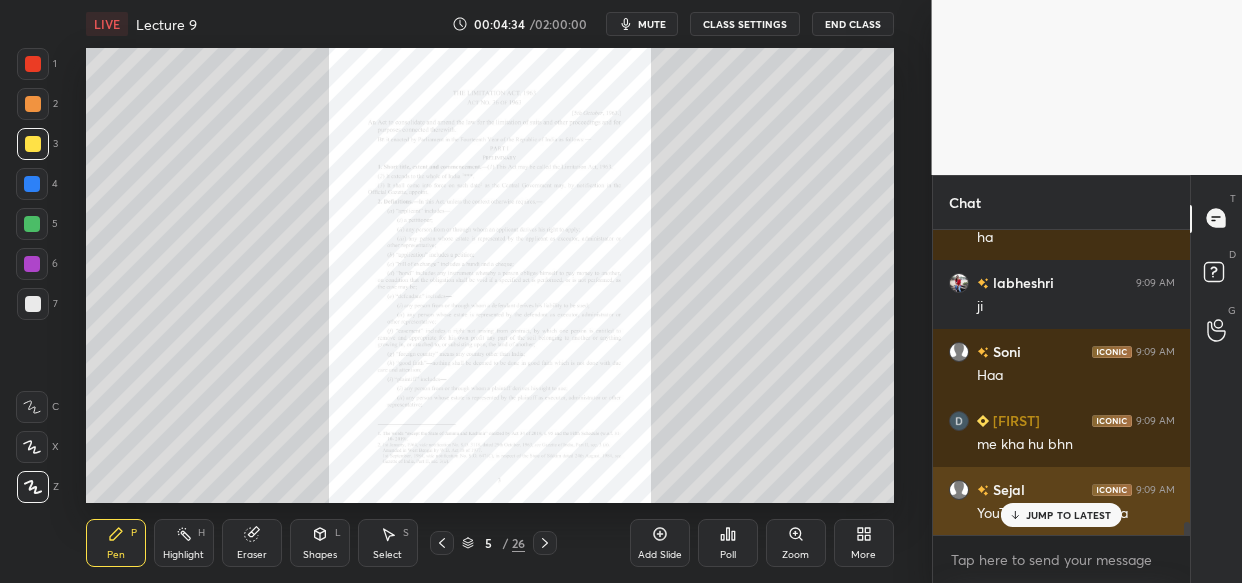 click on "JUMP TO LATEST" at bounding box center [1061, 515] 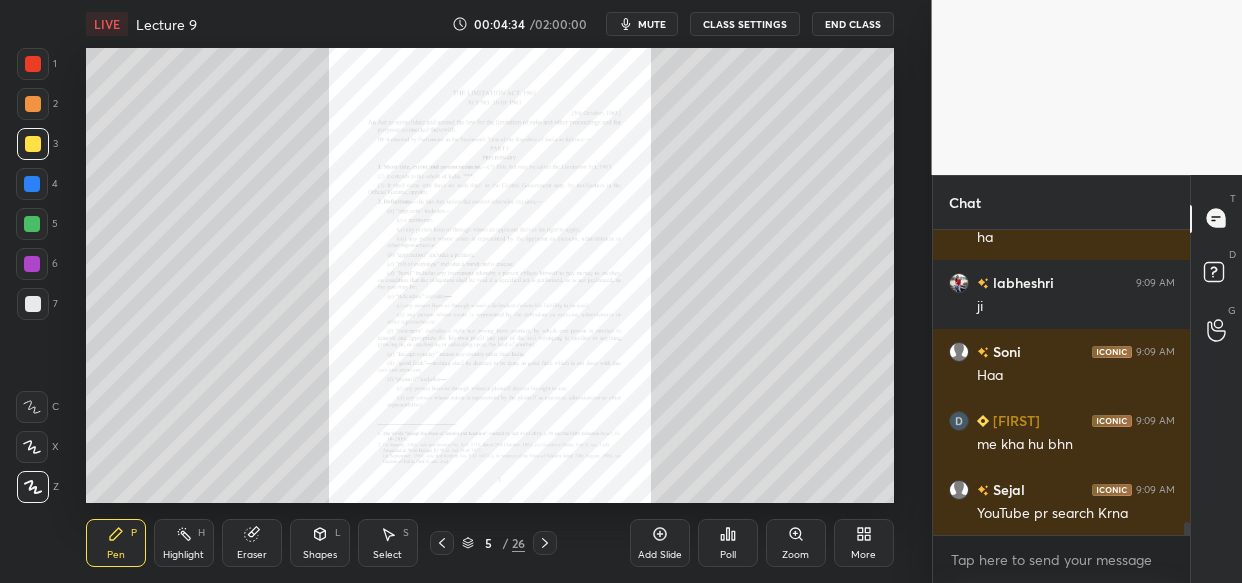 scroll, scrollTop: 6905, scrollLeft: 0, axis: vertical 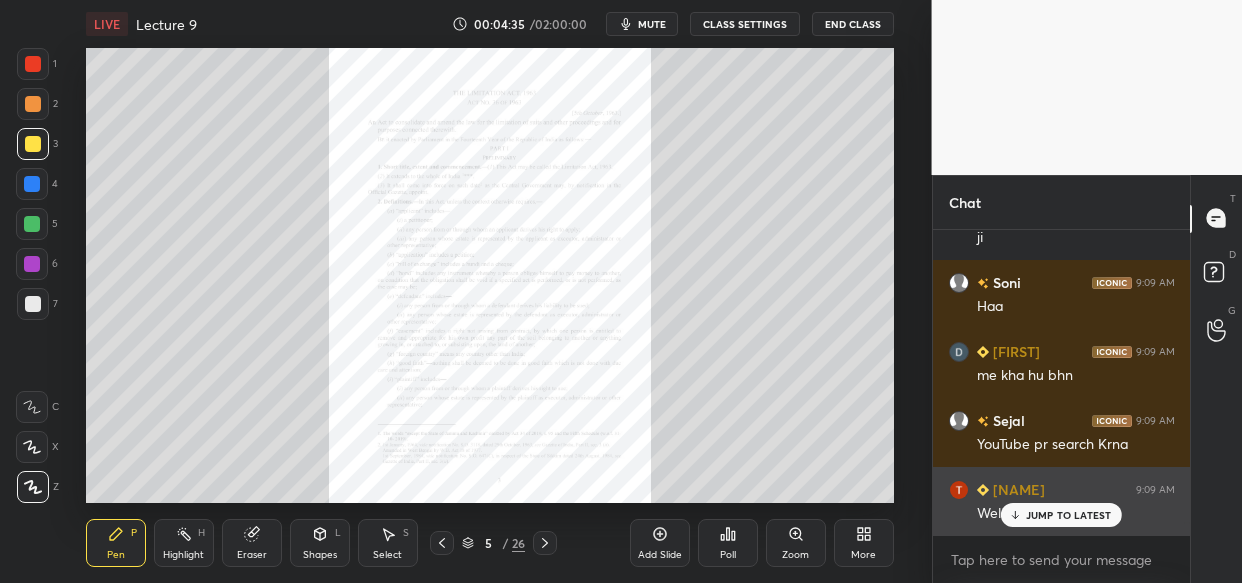 click on "JUMP TO LATEST" at bounding box center [1069, 515] 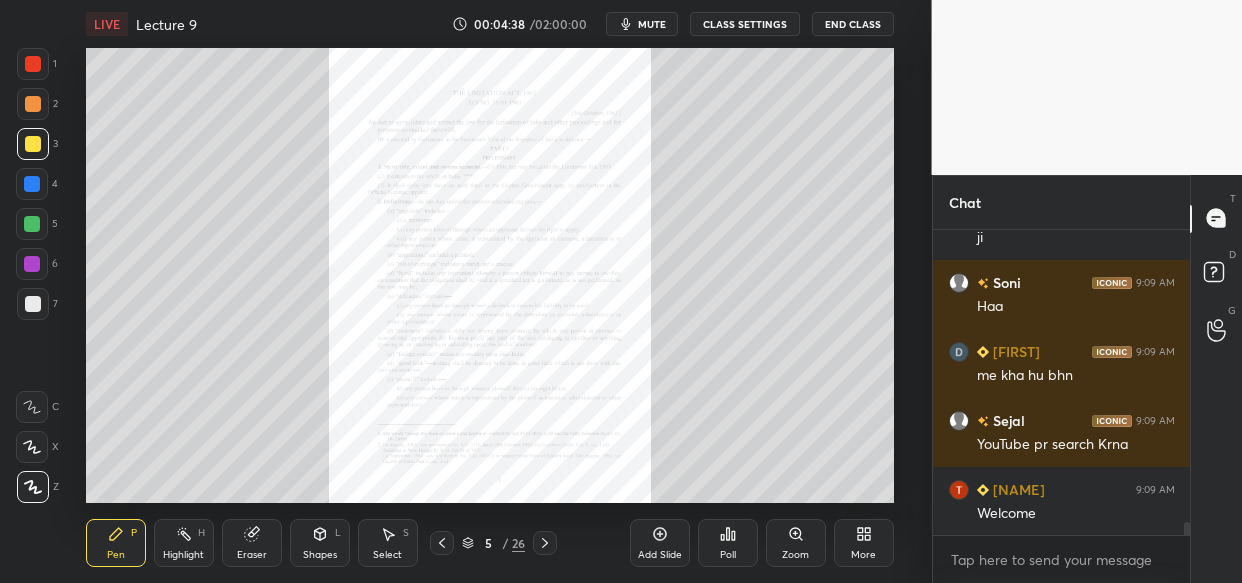 drag, startPoint x: 252, startPoint y: 550, endPoint x: 203, endPoint y: 557, distance: 49.497475 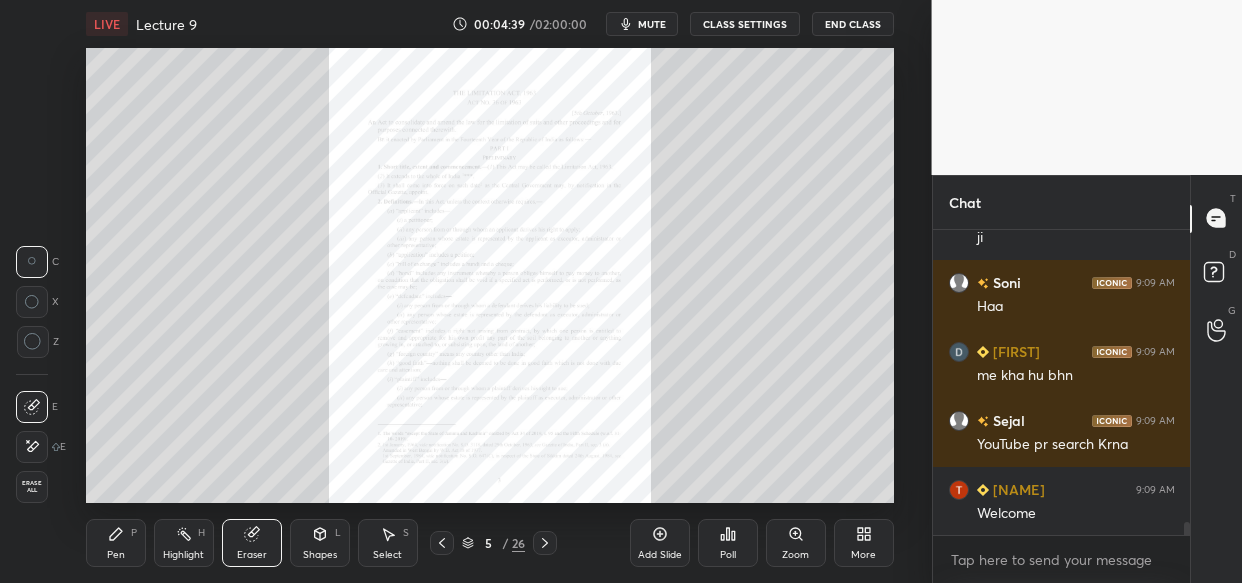 drag, startPoint x: 40, startPoint y: 474, endPoint x: 43, endPoint y: 484, distance: 10.440307 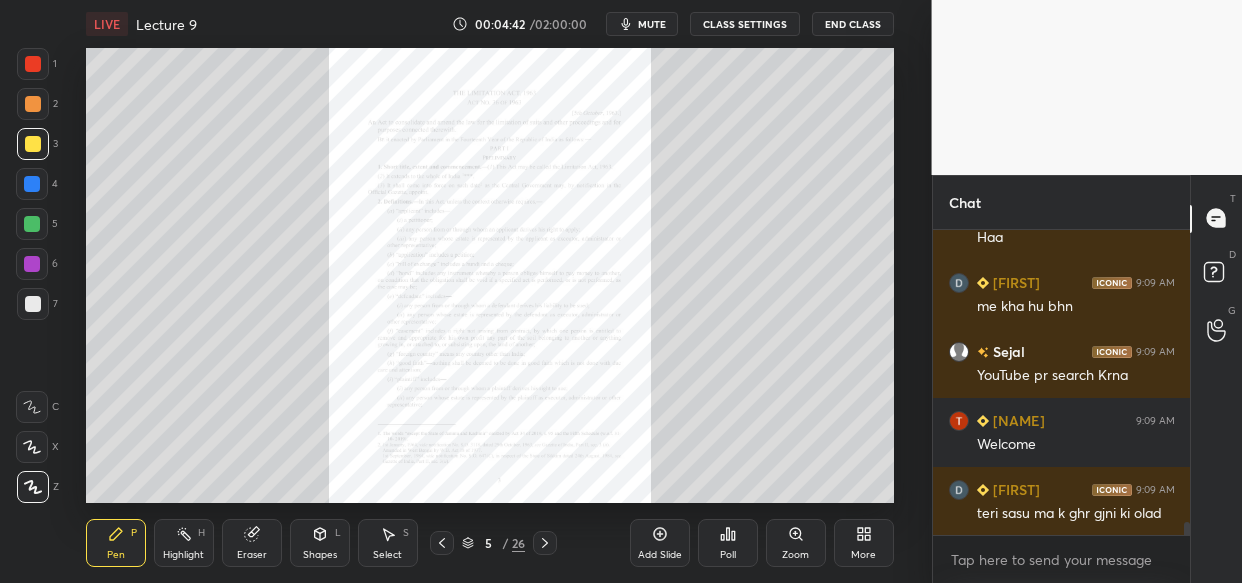 scroll, scrollTop: 7043, scrollLeft: 0, axis: vertical 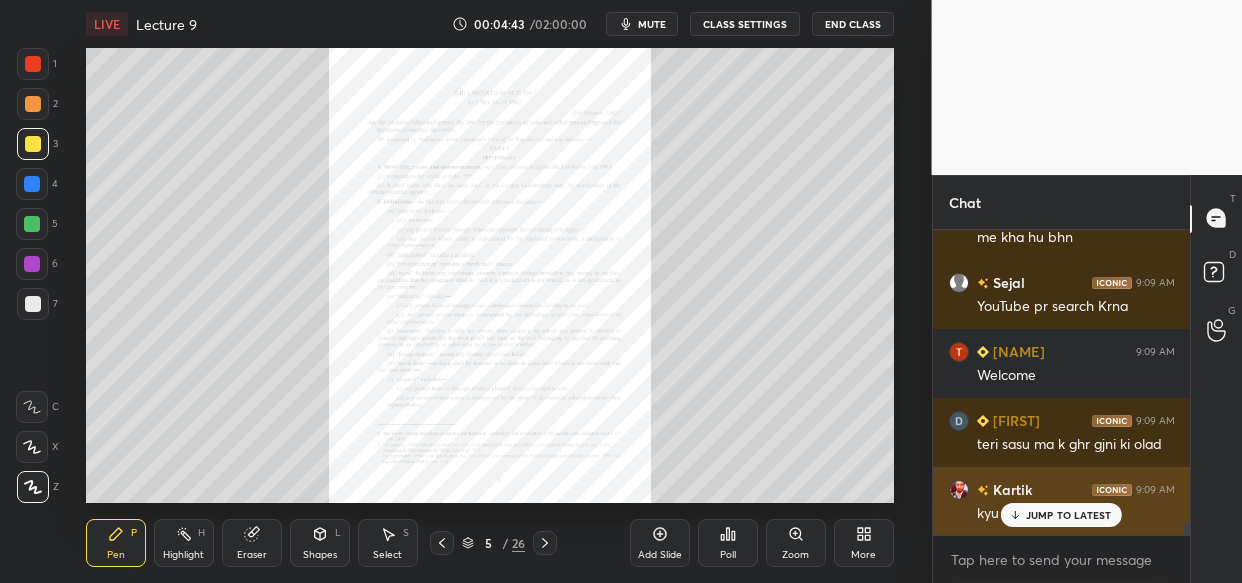 click on "JUMP TO LATEST" at bounding box center [1061, 515] 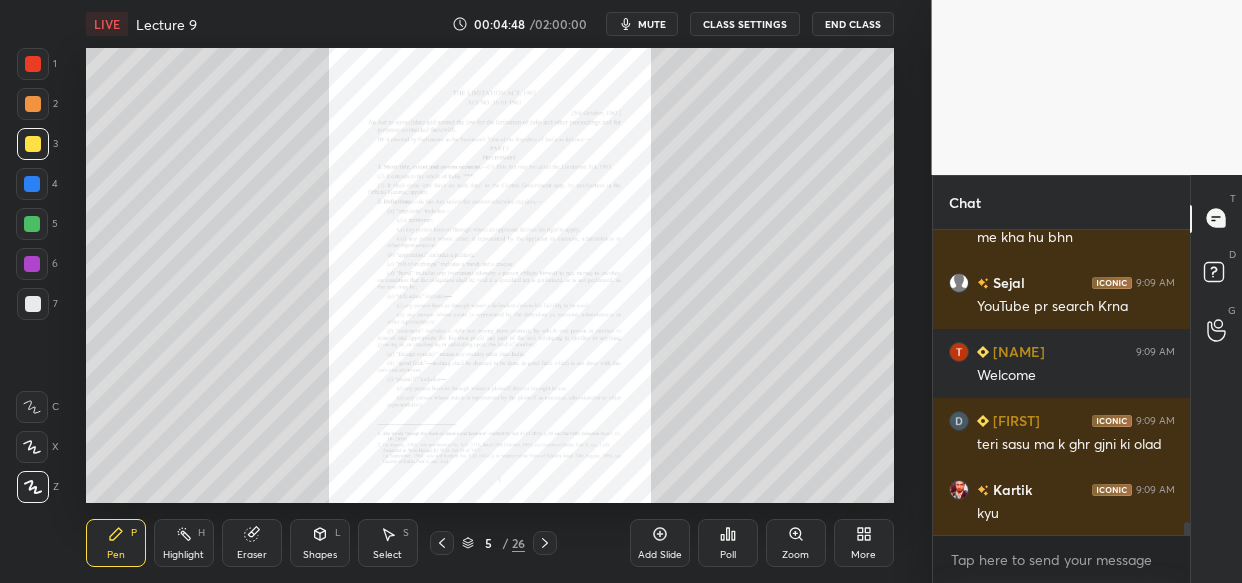 scroll, scrollTop: 7112, scrollLeft: 0, axis: vertical 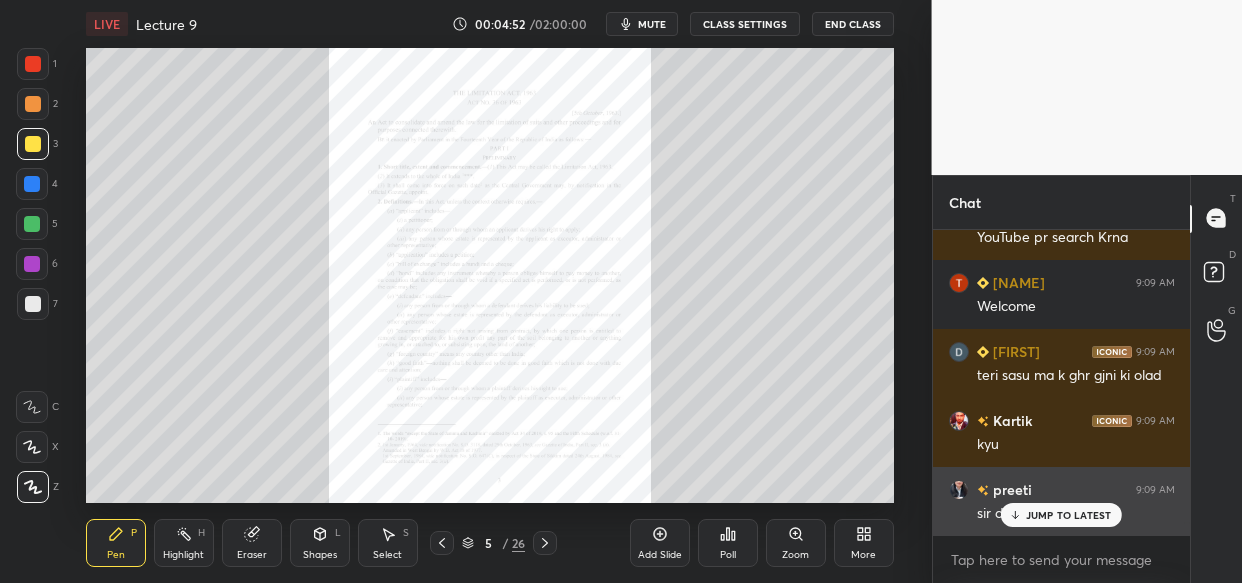 click on "JUMP TO LATEST" at bounding box center (1069, 515) 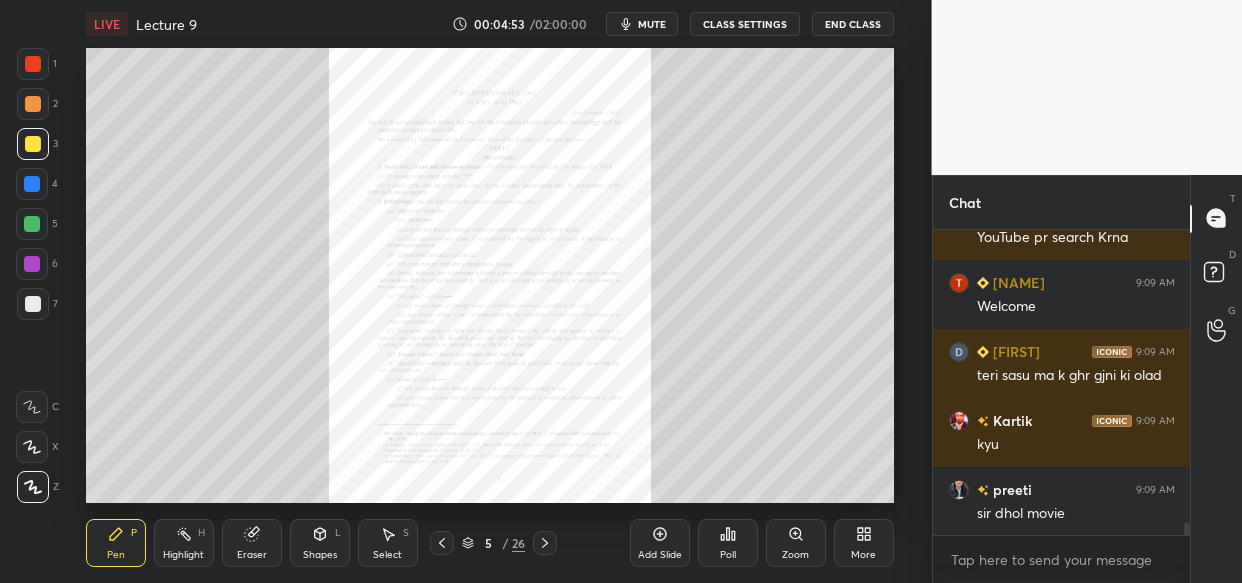 scroll, scrollTop: 7181, scrollLeft: 0, axis: vertical 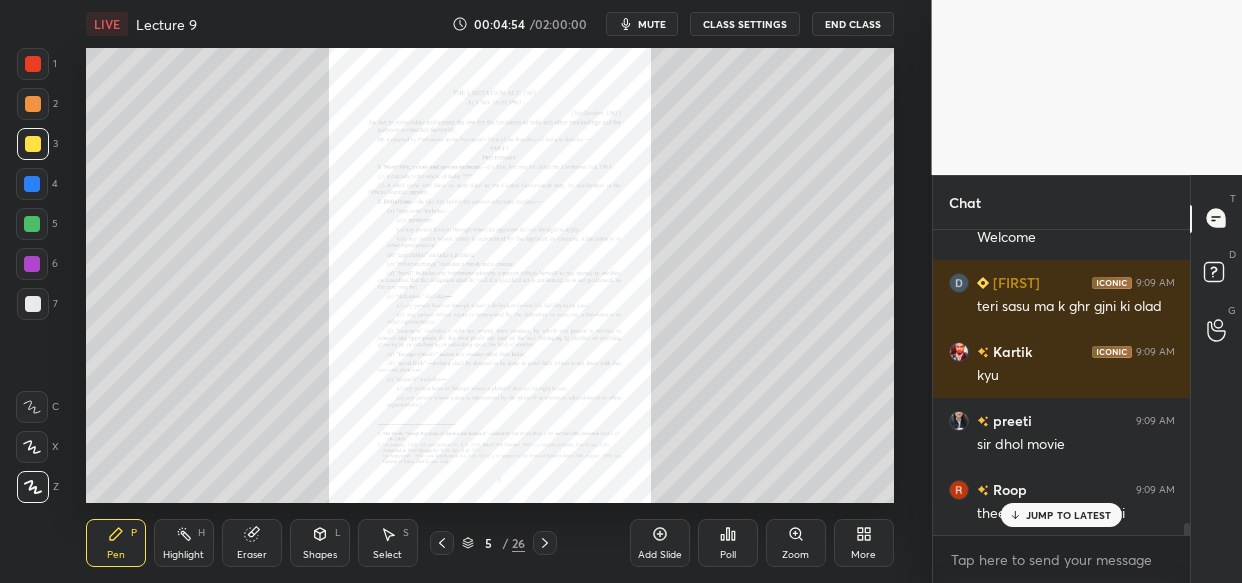 drag, startPoint x: 1100, startPoint y: 518, endPoint x: 997, endPoint y: 547, distance: 107.00467 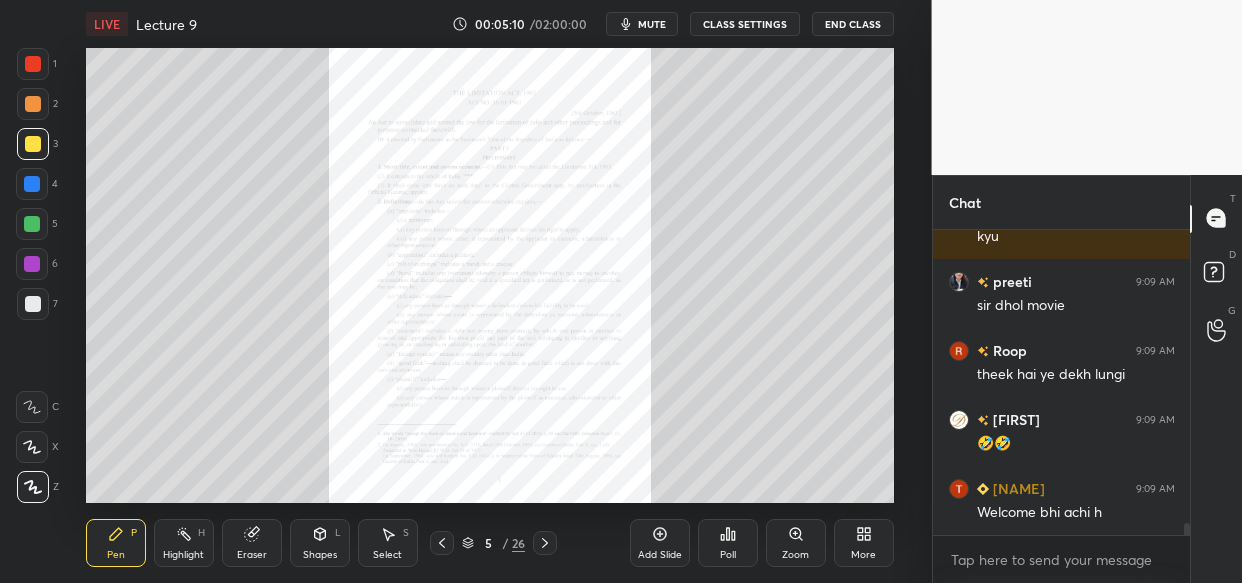 scroll, scrollTop: 7388, scrollLeft: 0, axis: vertical 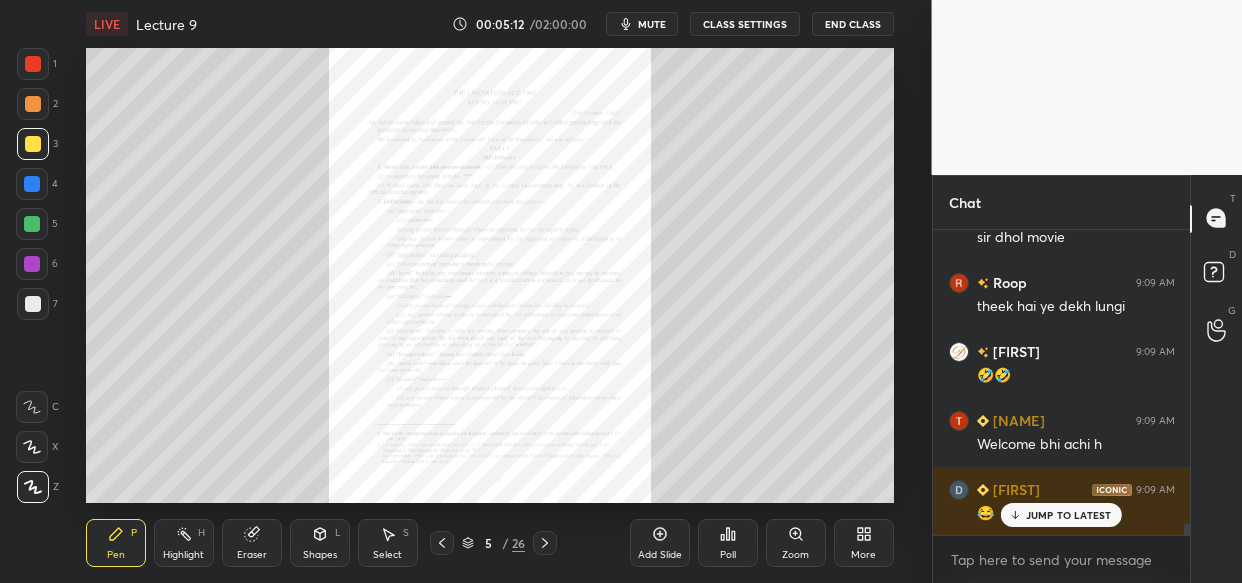 click at bounding box center [32, 184] 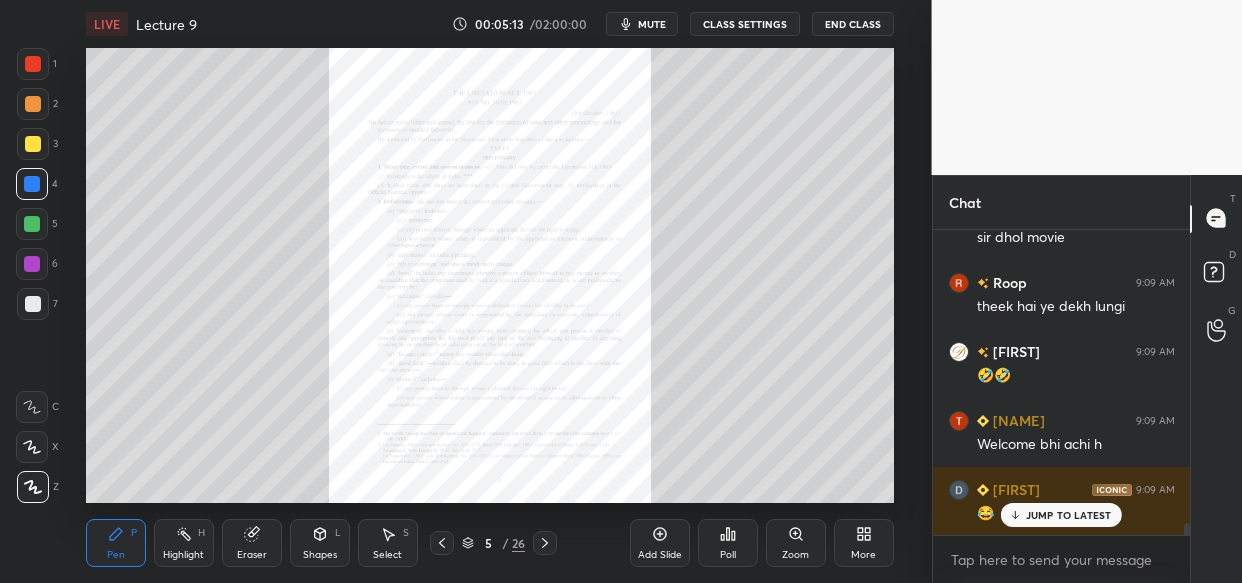 click on "Eraser" at bounding box center (252, 543) 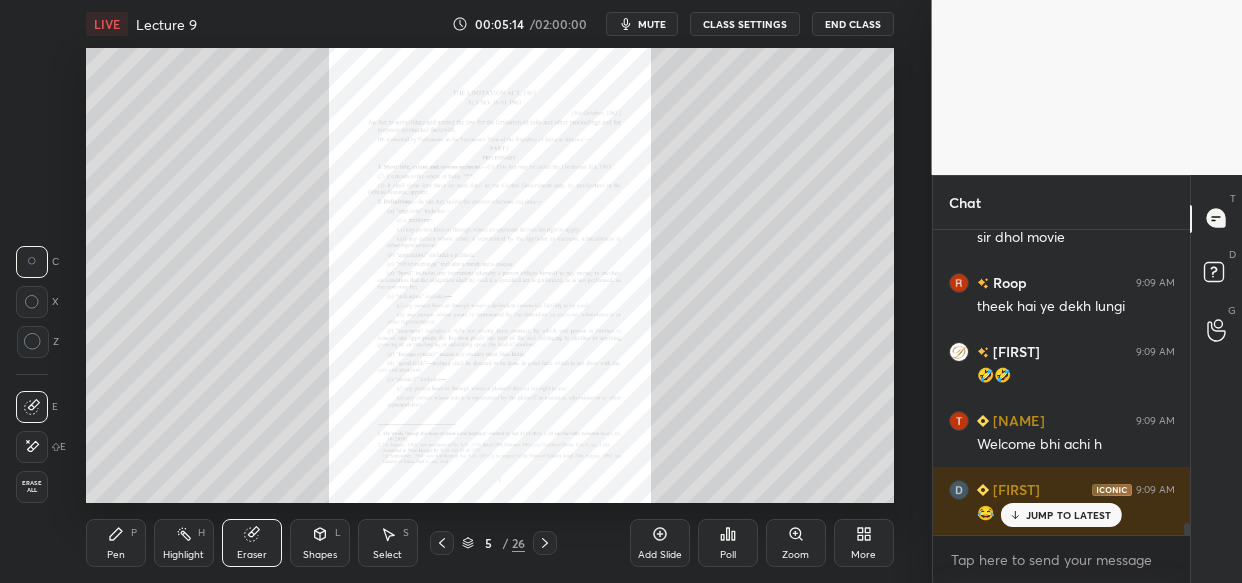 click on "Erase all" at bounding box center (32, 487) 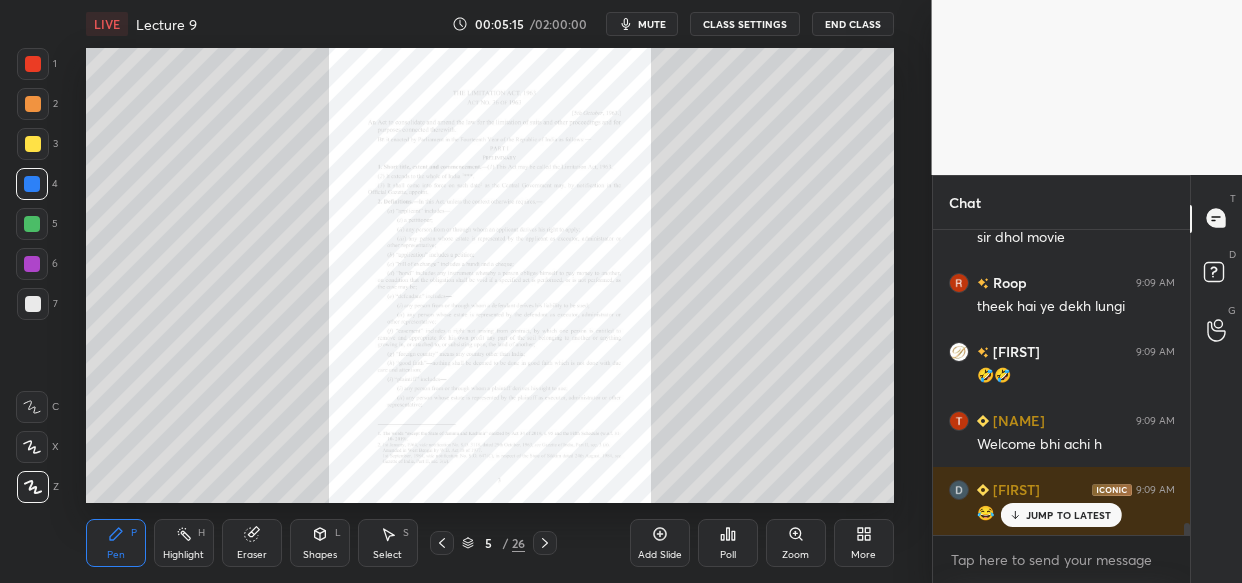 click at bounding box center [33, 144] 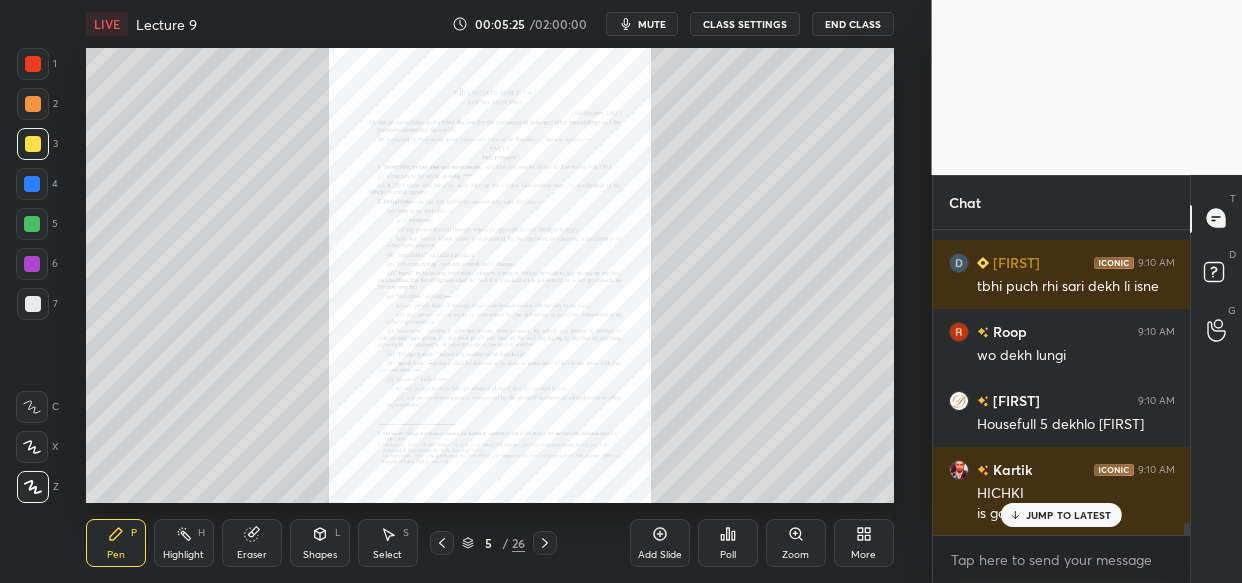 scroll, scrollTop: 7822, scrollLeft: 0, axis: vertical 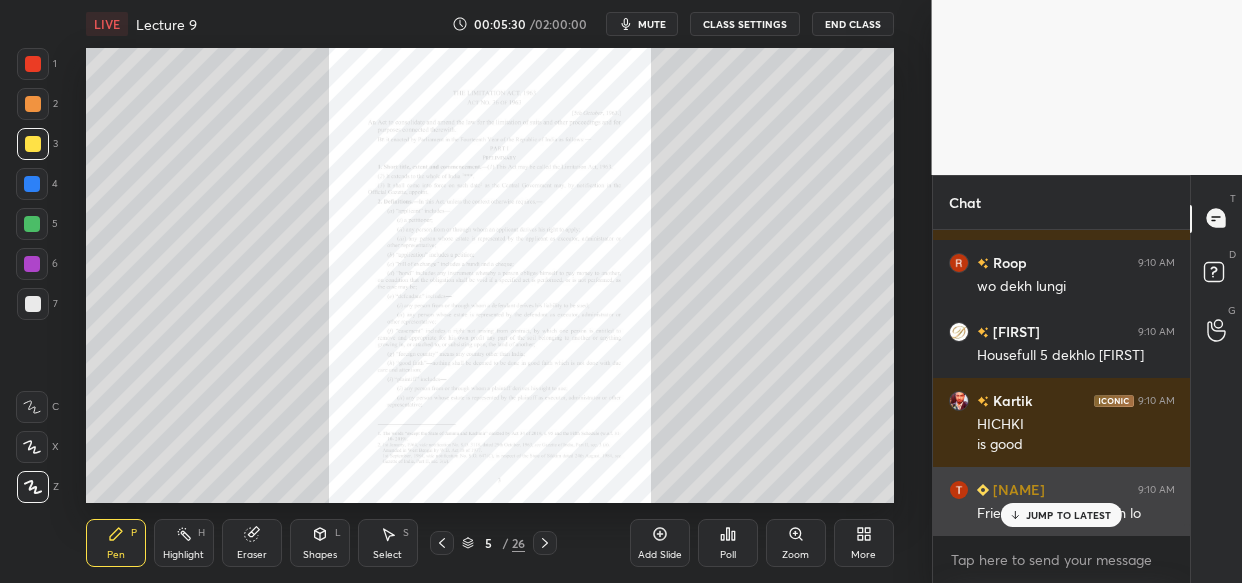 click on "JUMP TO LATEST" at bounding box center [1069, 515] 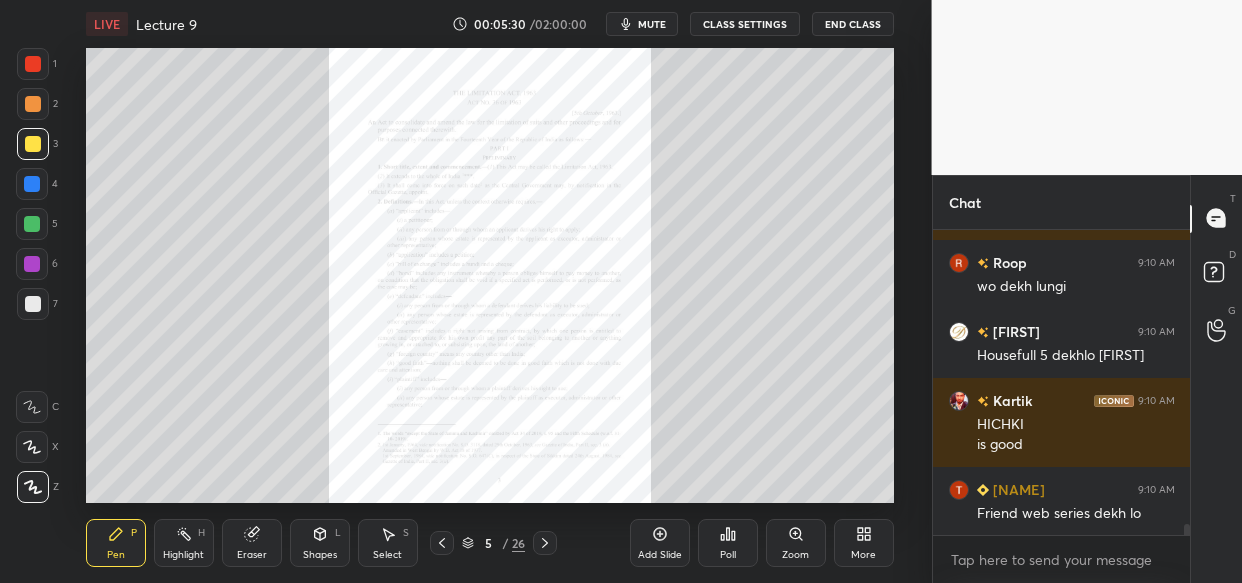 scroll, scrollTop: 7891, scrollLeft: 0, axis: vertical 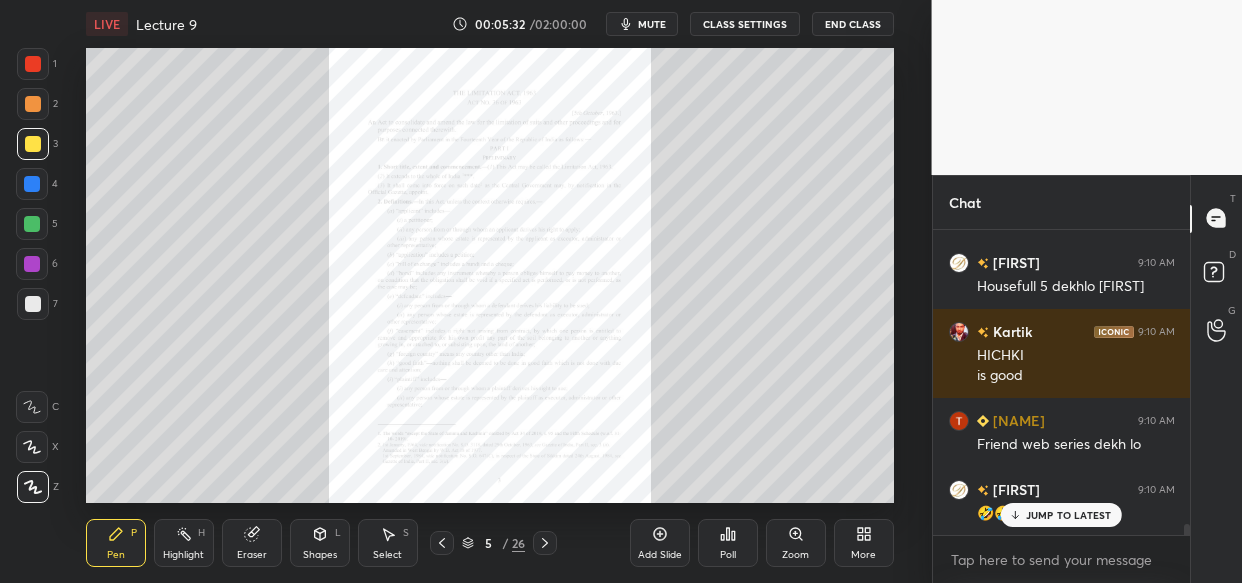 drag, startPoint x: 1056, startPoint y: 499, endPoint x: 1021, endPoint y: 510, distance: 36.687874 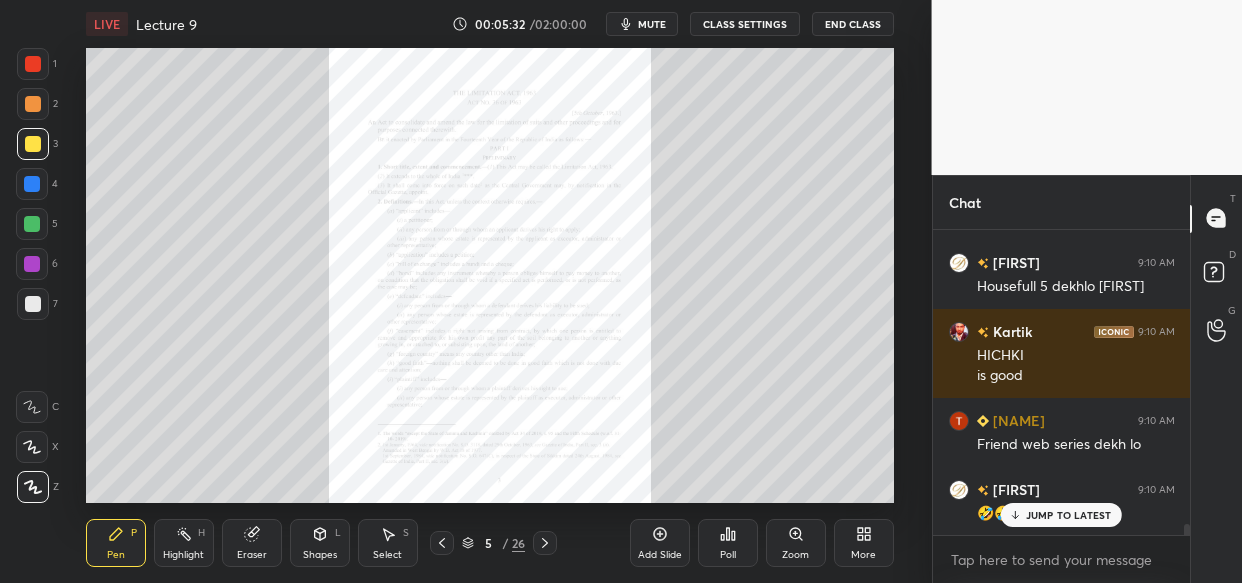 click on "🤣🤣" at bounding box center [1076, 512] 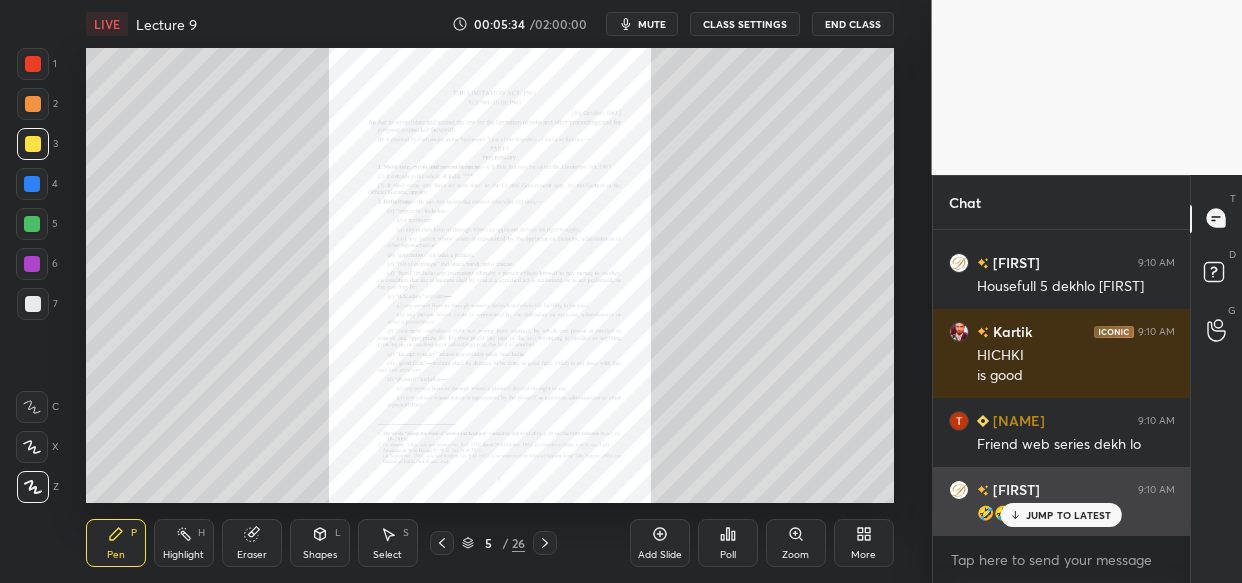 click on "JUMP TO LATEST" at bounding box center (1069, 515) 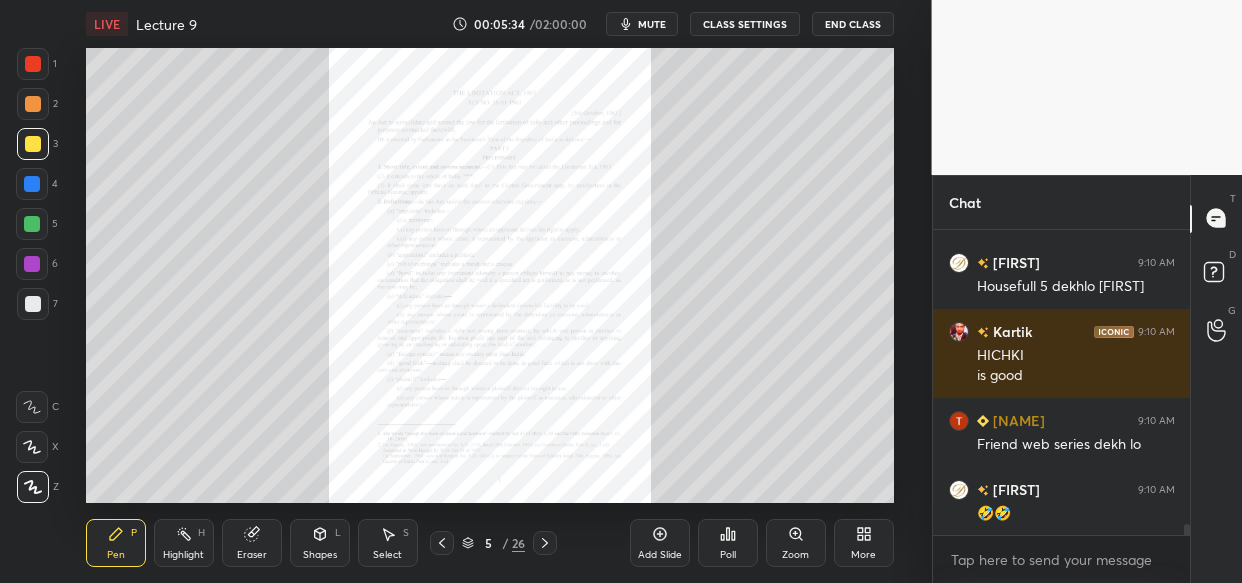 scroll, scrollTop: 7960, scrollLeft: 0, axis: vertical 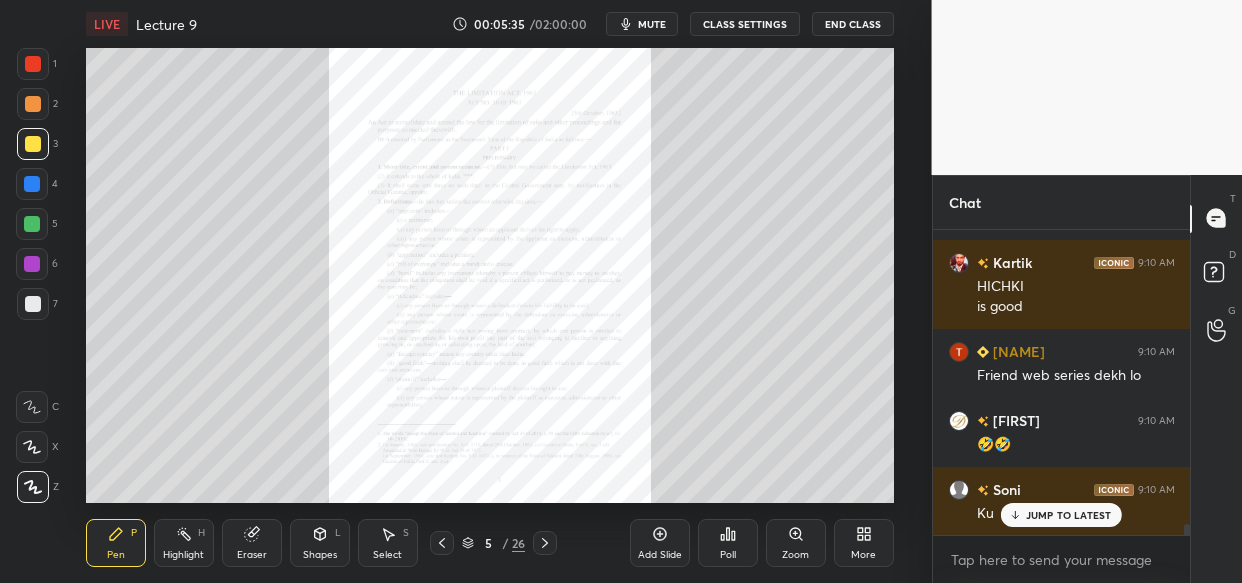 click on "JUMP TO LATEST" at bounding box center (1061, 515) 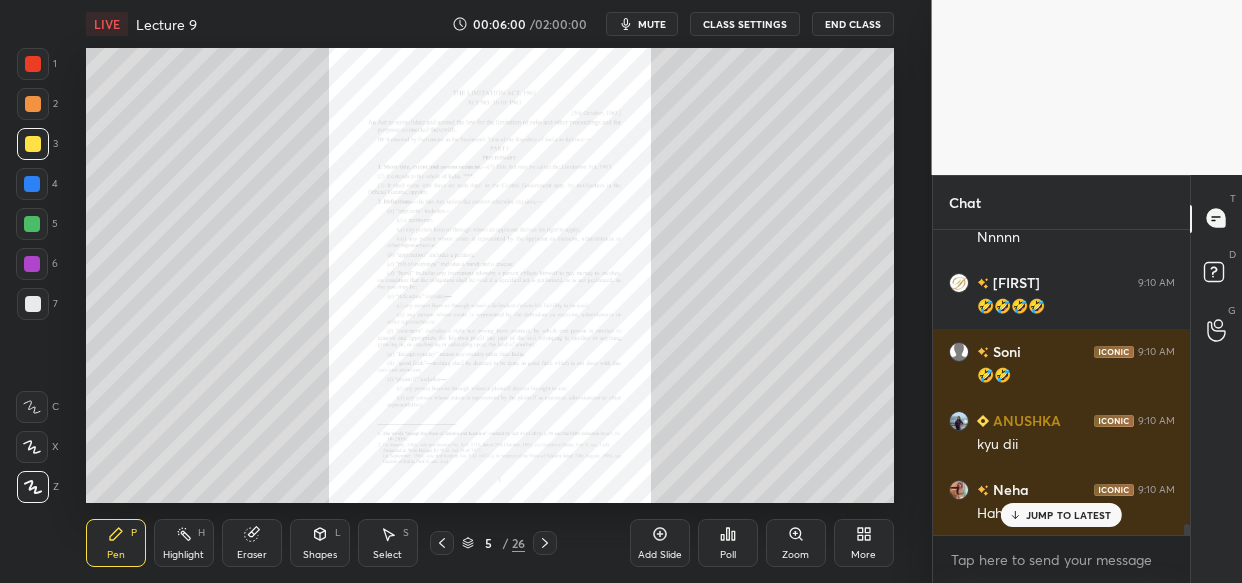 scroll, scrollTop: 8512, scrollLeft: 0, axis: vertical 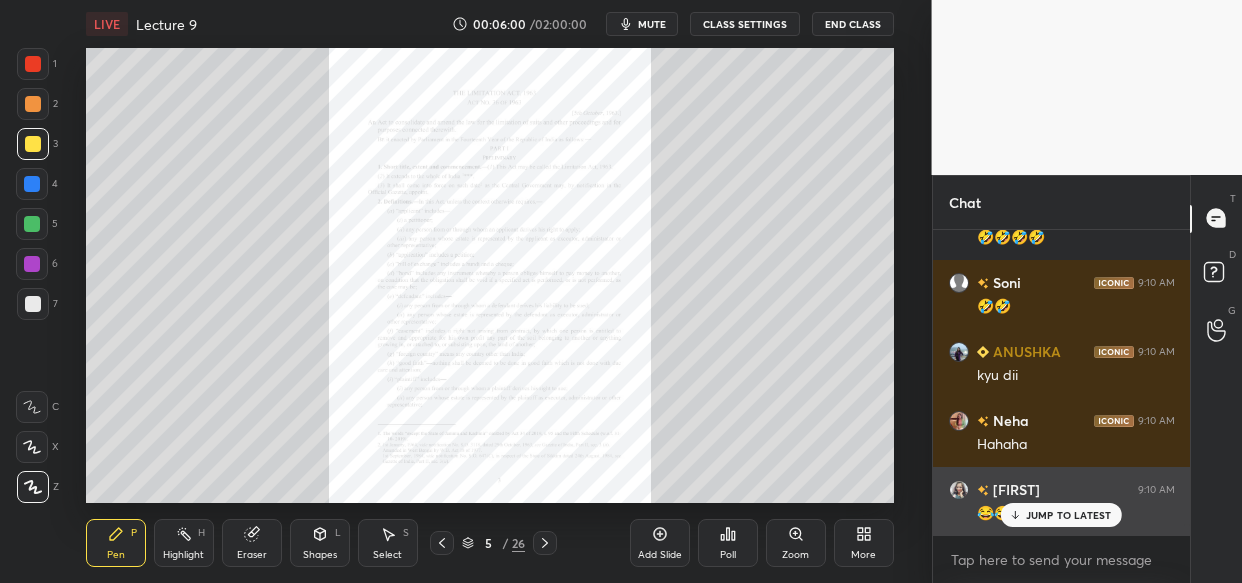 click on "JUMP TO LATEST" at bounding box center (1069, 515) 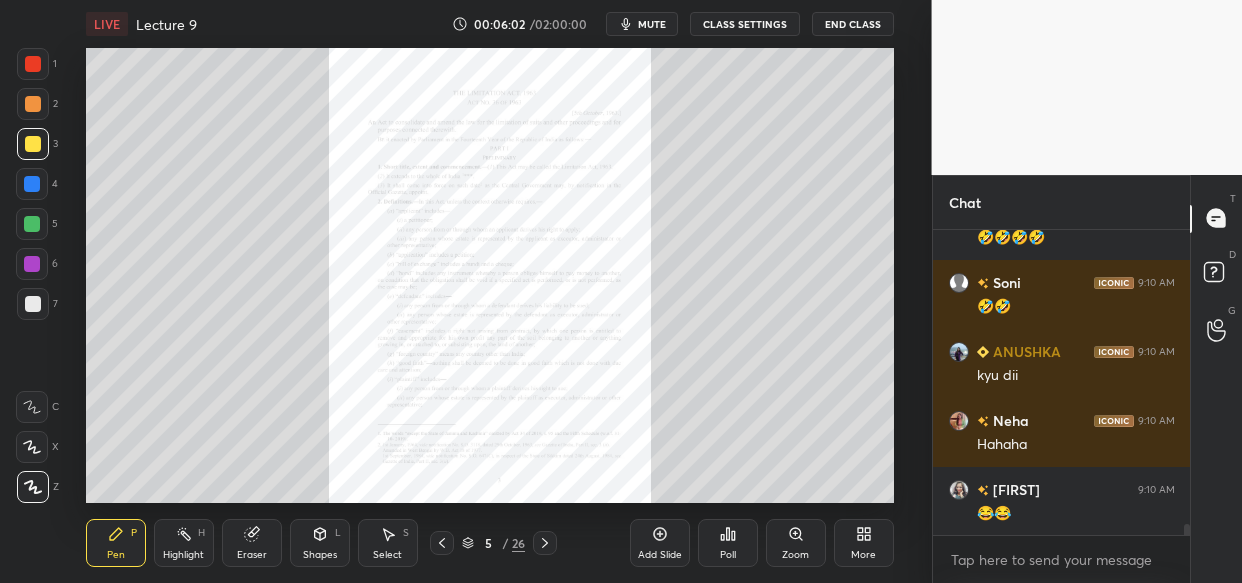 scroll, scrollTop: 8581, scrollLeft: 0, axis: vertical 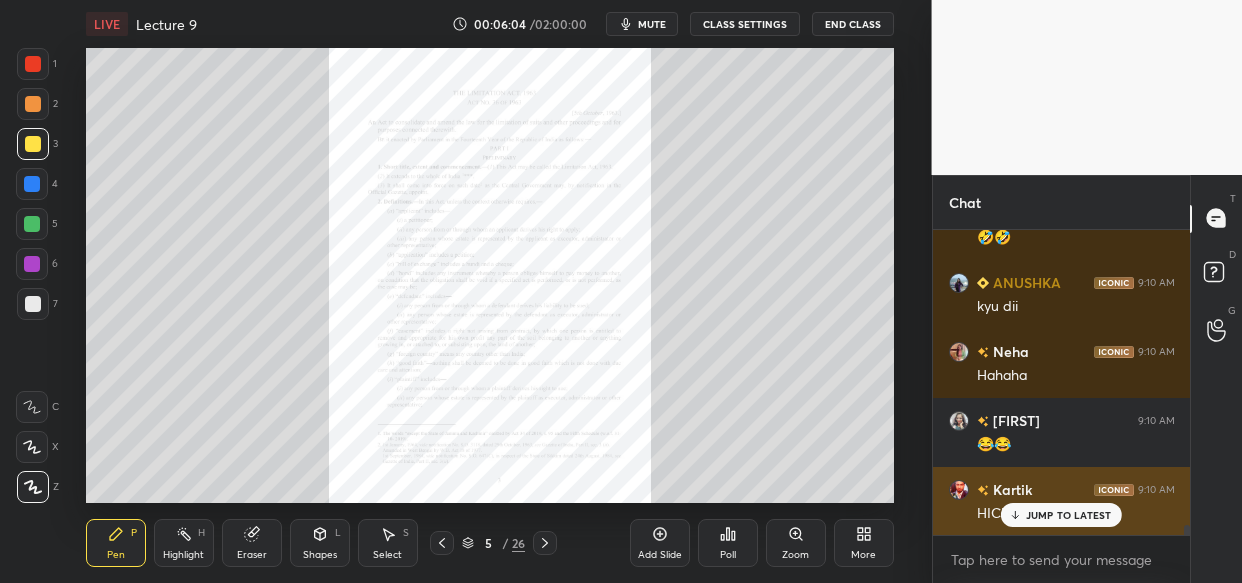 drag, startPoint x: 1040, startPoint y: 509, endPoint x: 1009, endPoint y: 508, distance: 31.016125 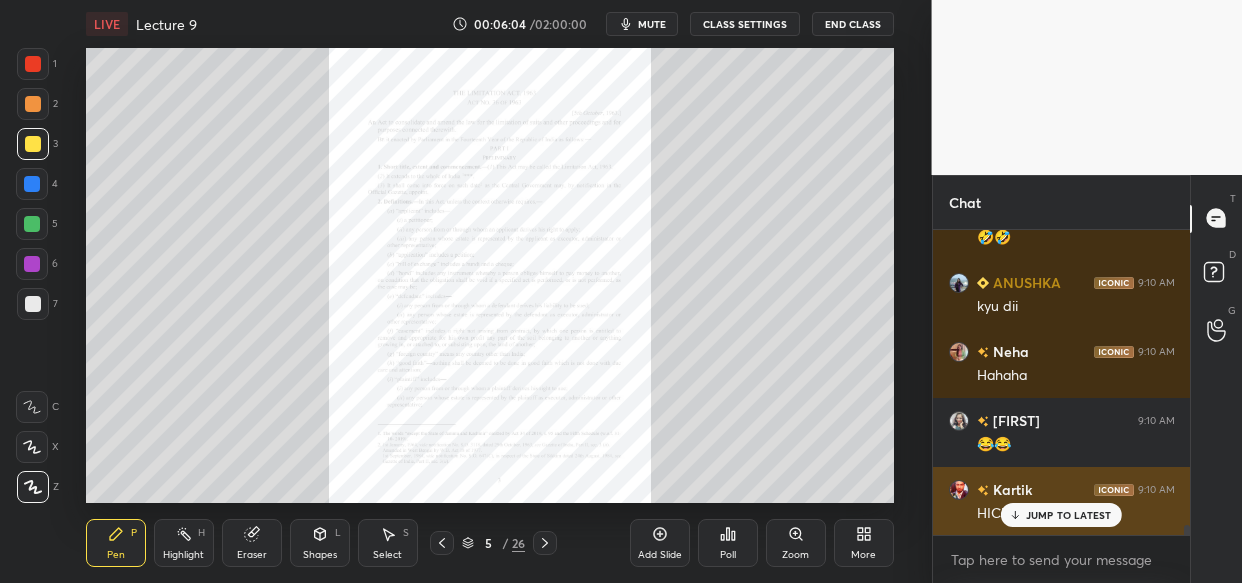 click on "JUMP TO LATEST" at bounding box center [1069, 515] 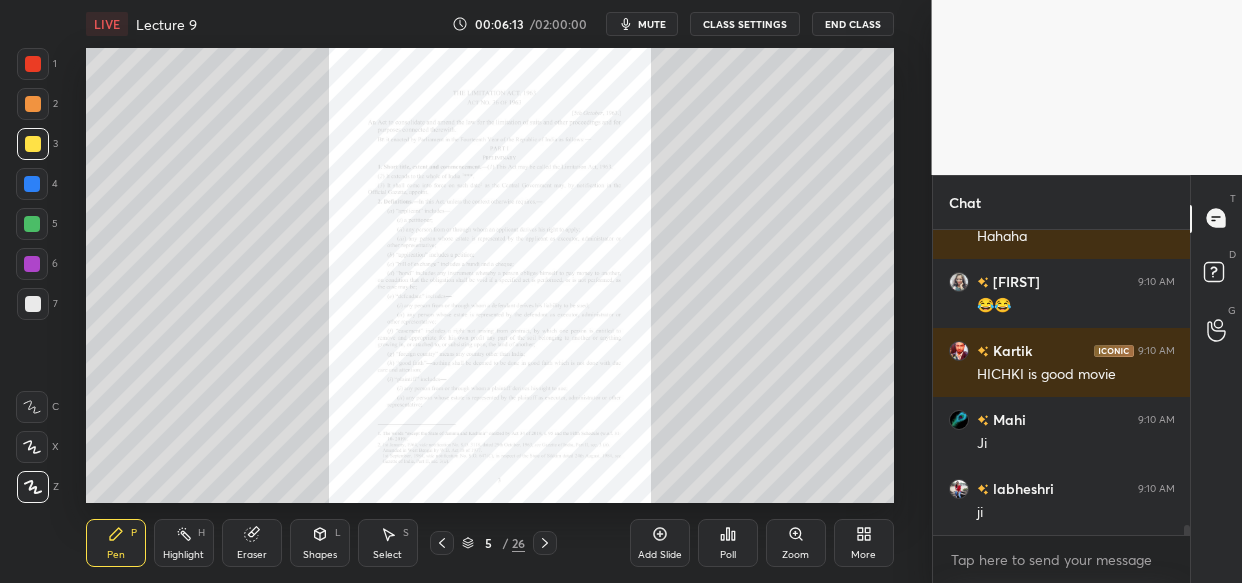 scroll, scrollTop: 8806, scrollLeft: 0, axis: vertical 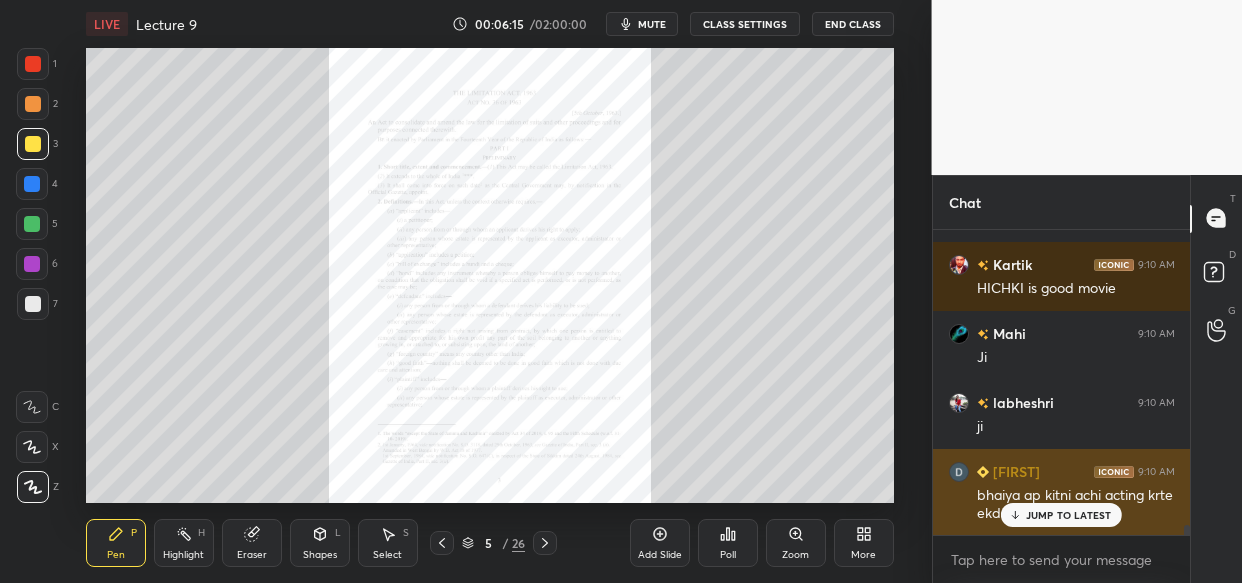 click 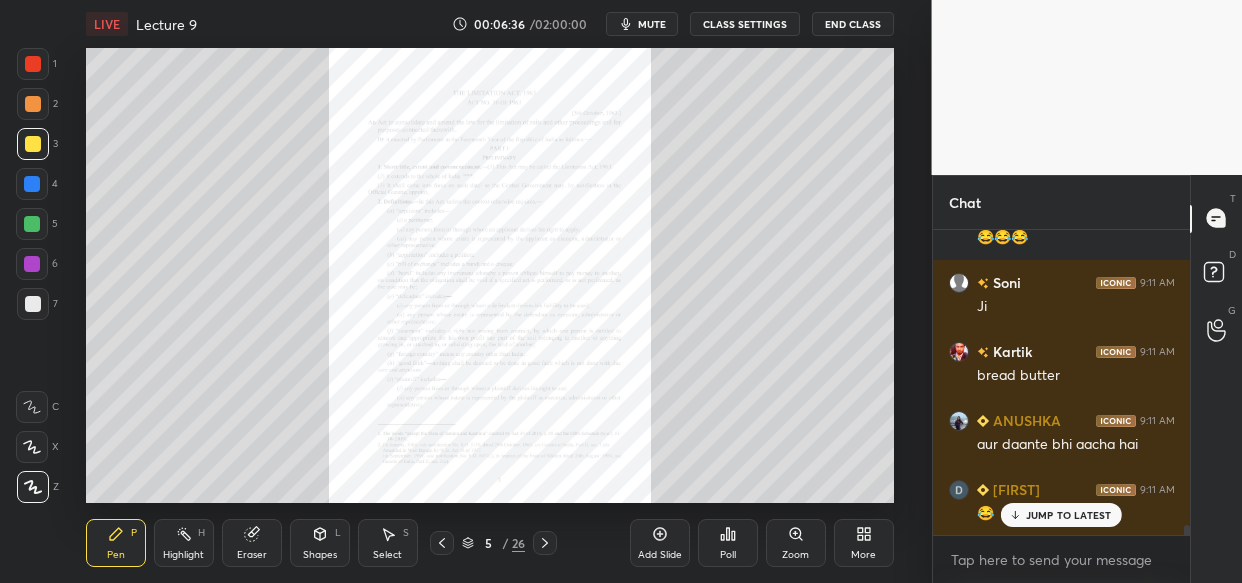 scroll, scrollTop: 9475, scrollLeft: 0, axis: vertical 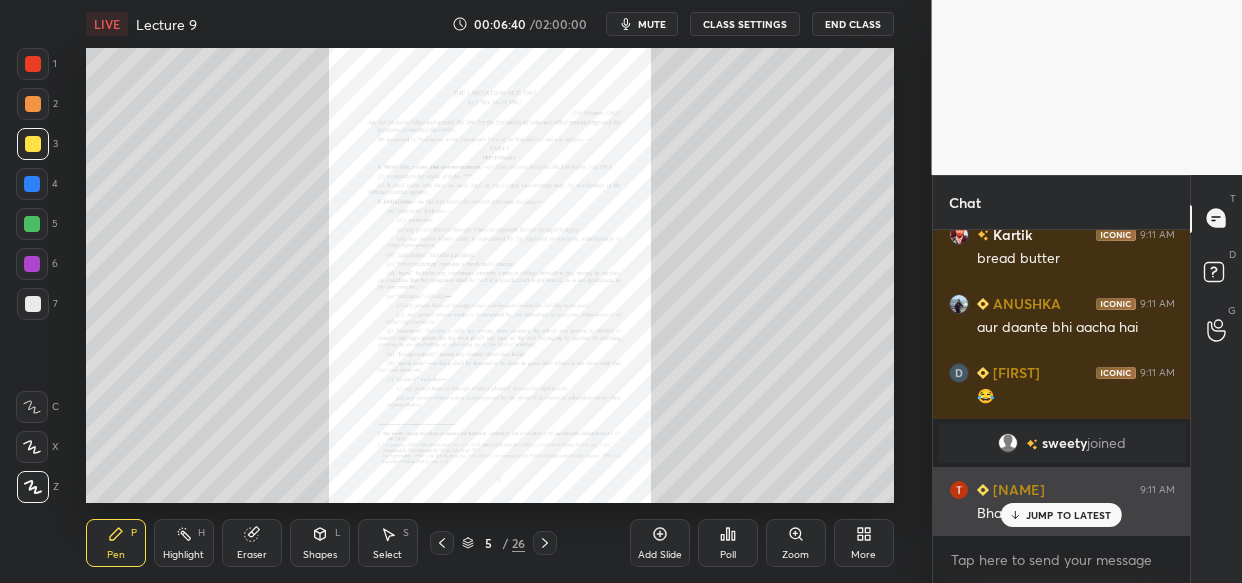 drag, startPoint x: 1058, startPoint y: 520, endPoint x: 1045, endPoint y: 528, distance: 15.264338 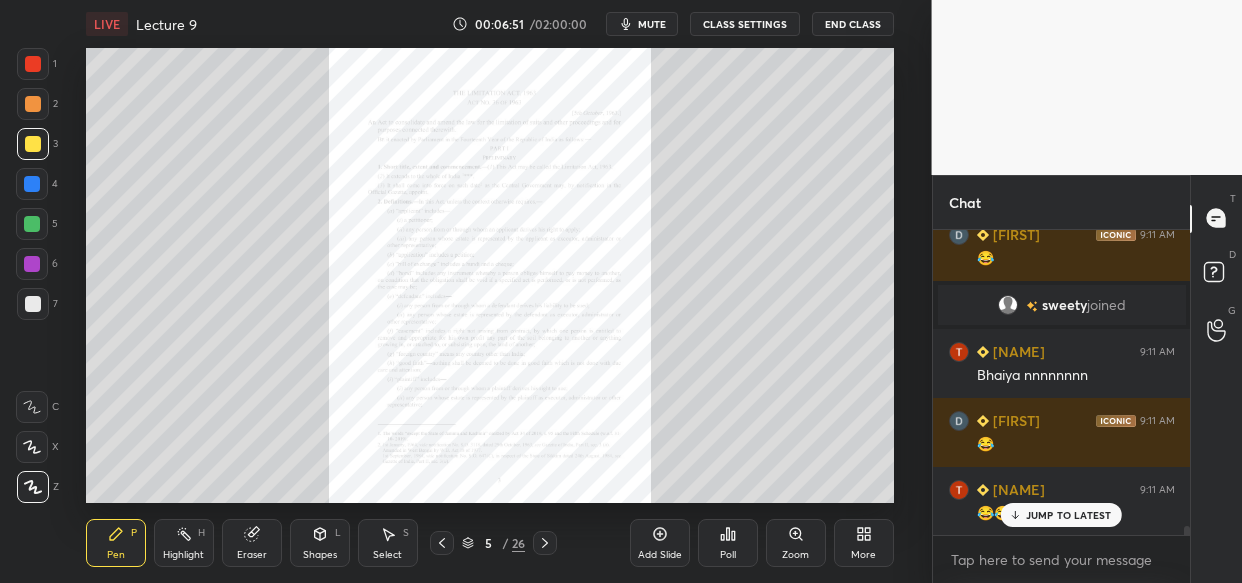 scroll, scrollTop: 9682, scrollLeft: 0, axis: vertical 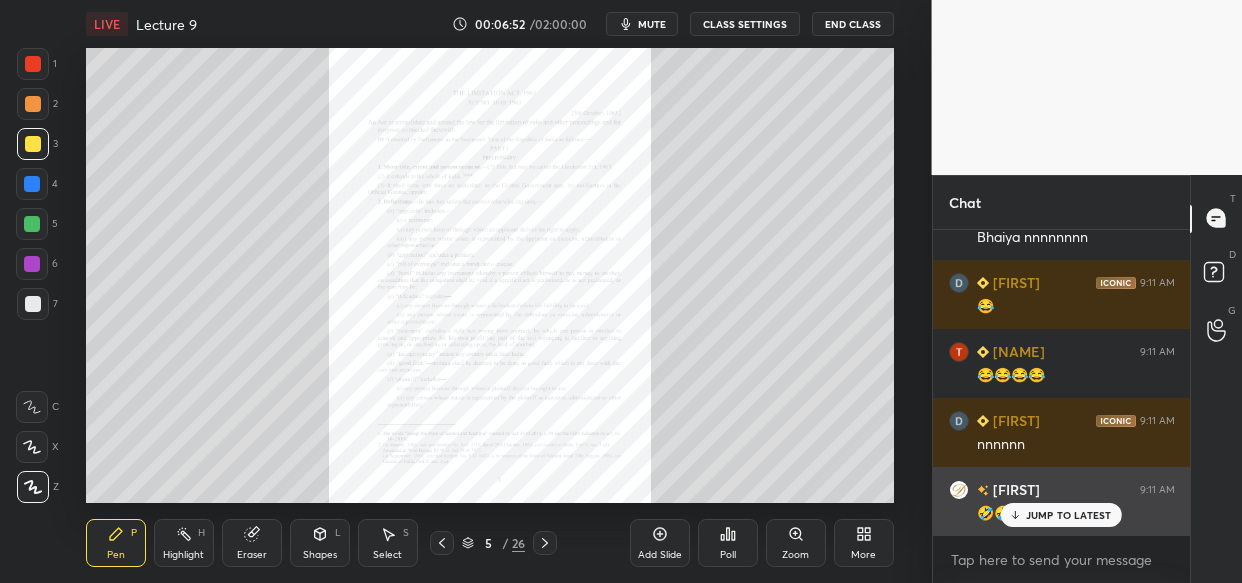 drag, startPoint x: 1030, startPoint y: 514, endPoint x: 1015, endPoint y: 518, distance: 15.524175 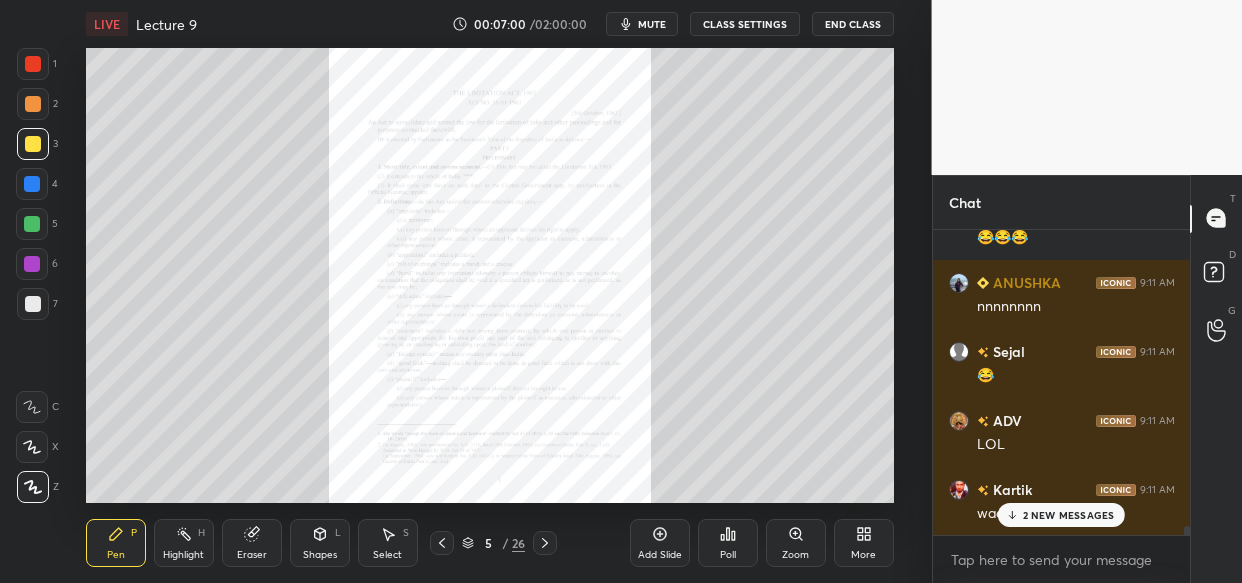 scroll, scrollTop: 10234, scrollLeft: 0, axis: vertical 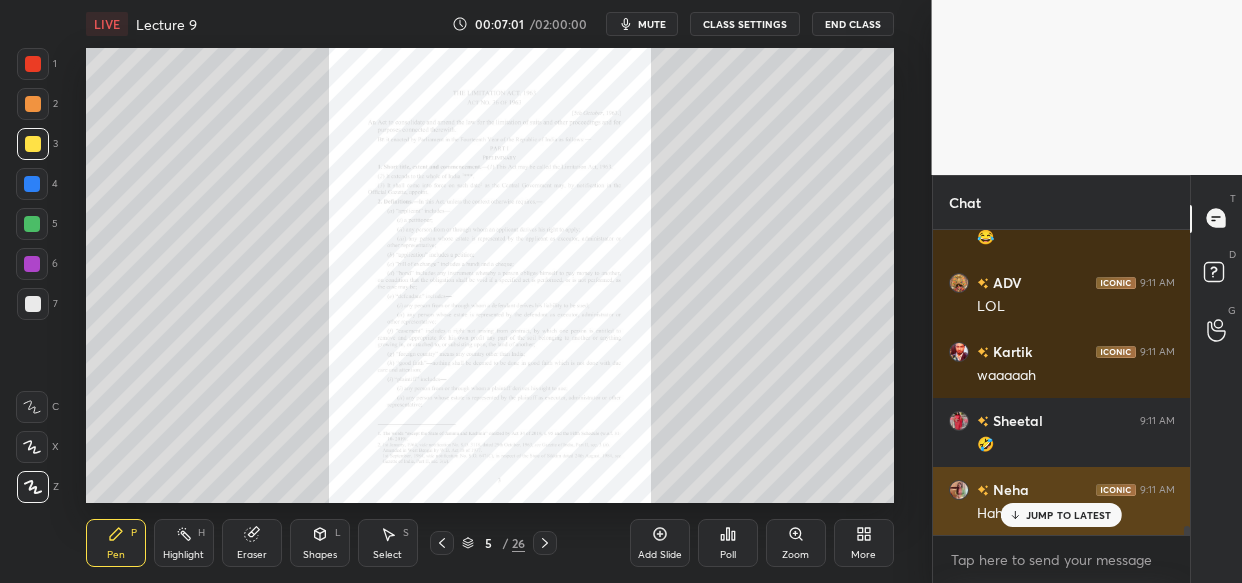 drag, startPoint x: 1049, startPoint y: 514, endPoint x: 1009, endPoint y: 515, distance: 40.012497 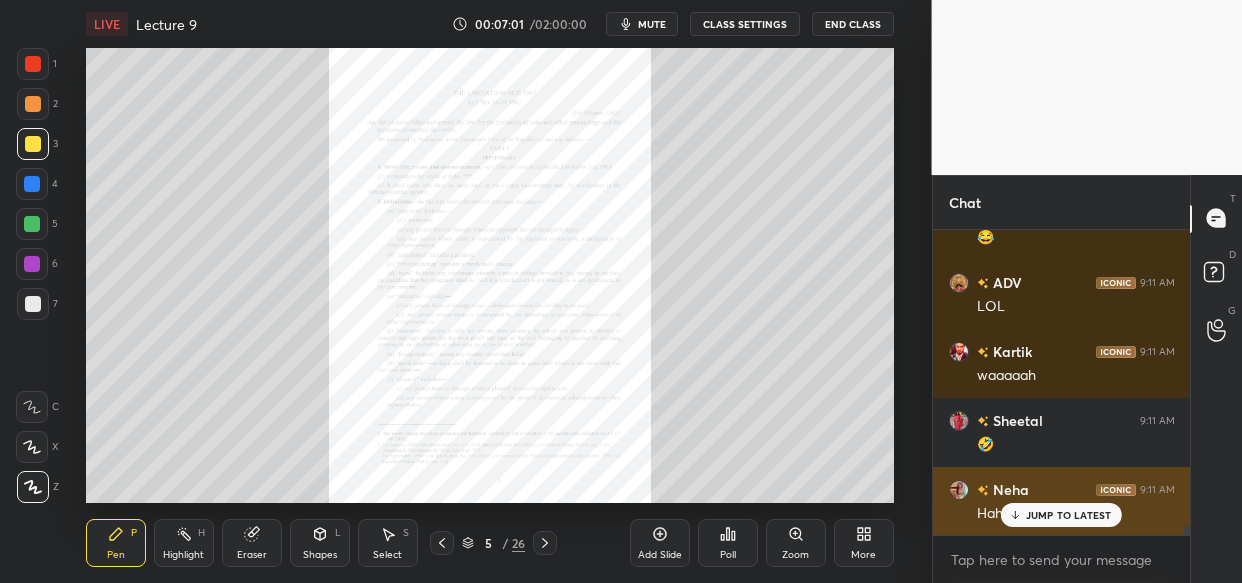 click on "JUMP TO LATEST" at bounding box center (1069, 515) 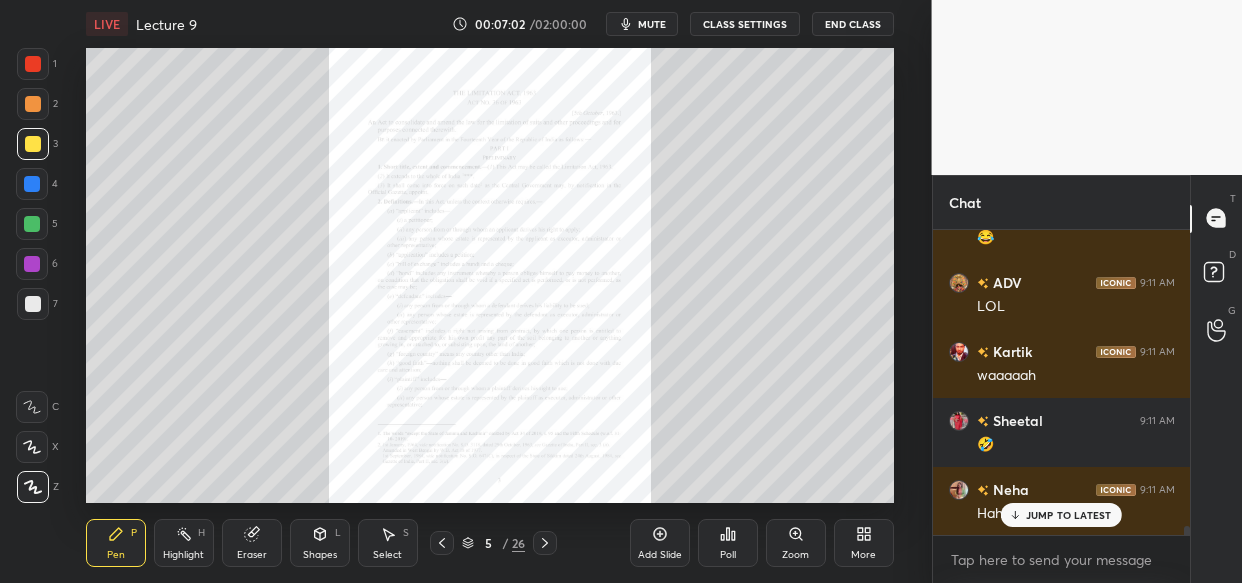 scroll, scrollTop: 10303, scrollLeft: 0, axis: vertical 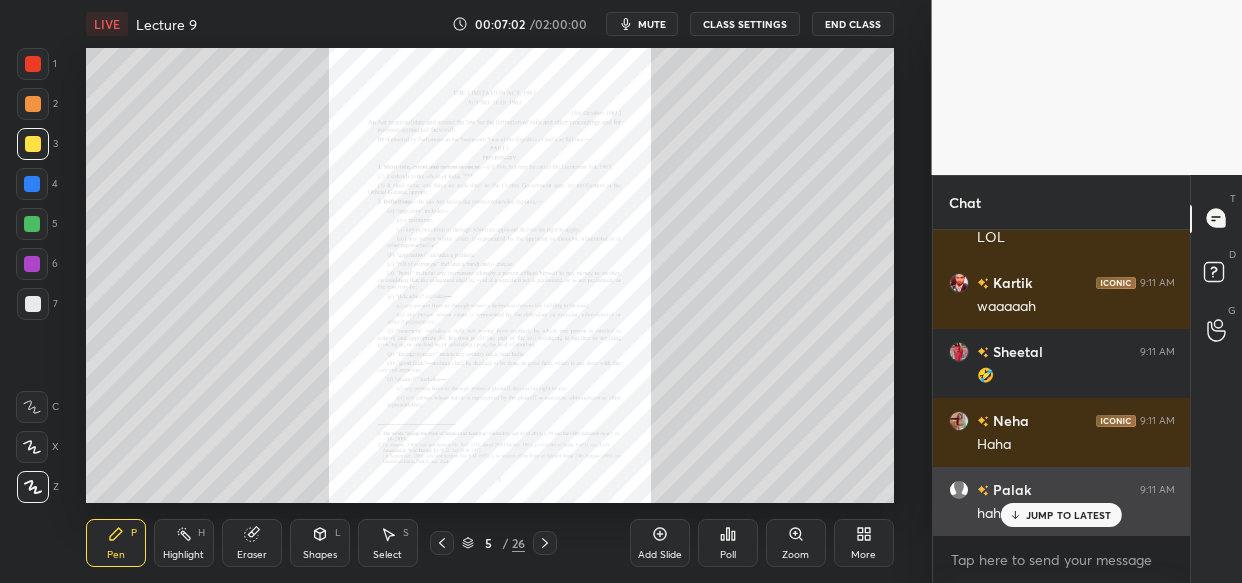 drag, startPoint x: 1081, startPoint y: 511, endPoint x: 1064, endPoint y: 517, distance: 18.027756 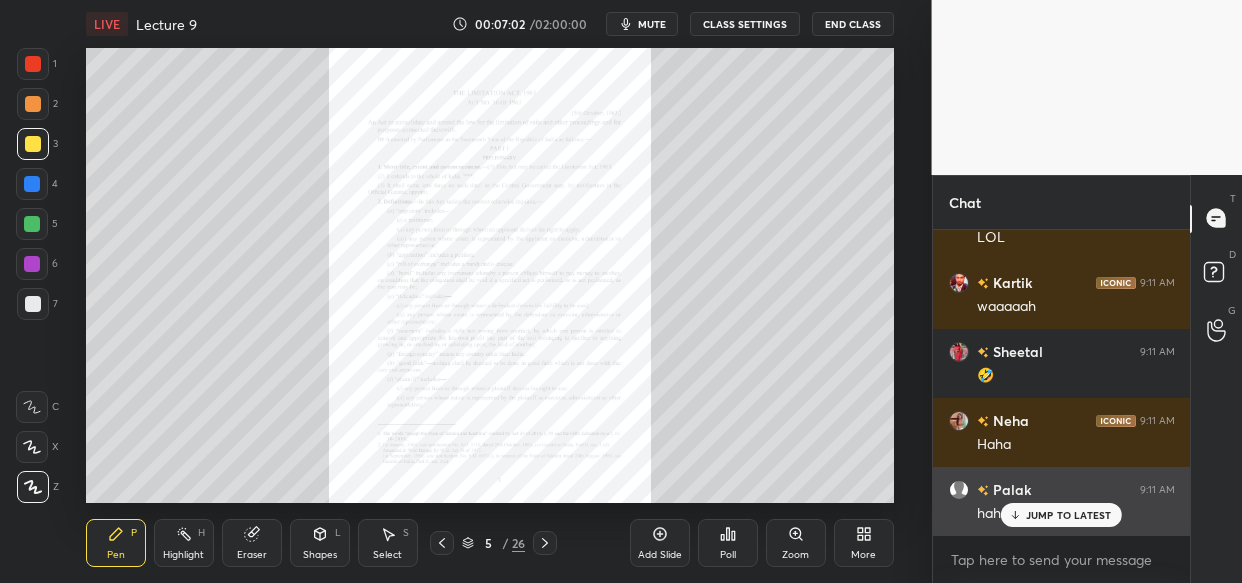 click on "JUMP TO LATEST" at bounding box center (1069, 515) 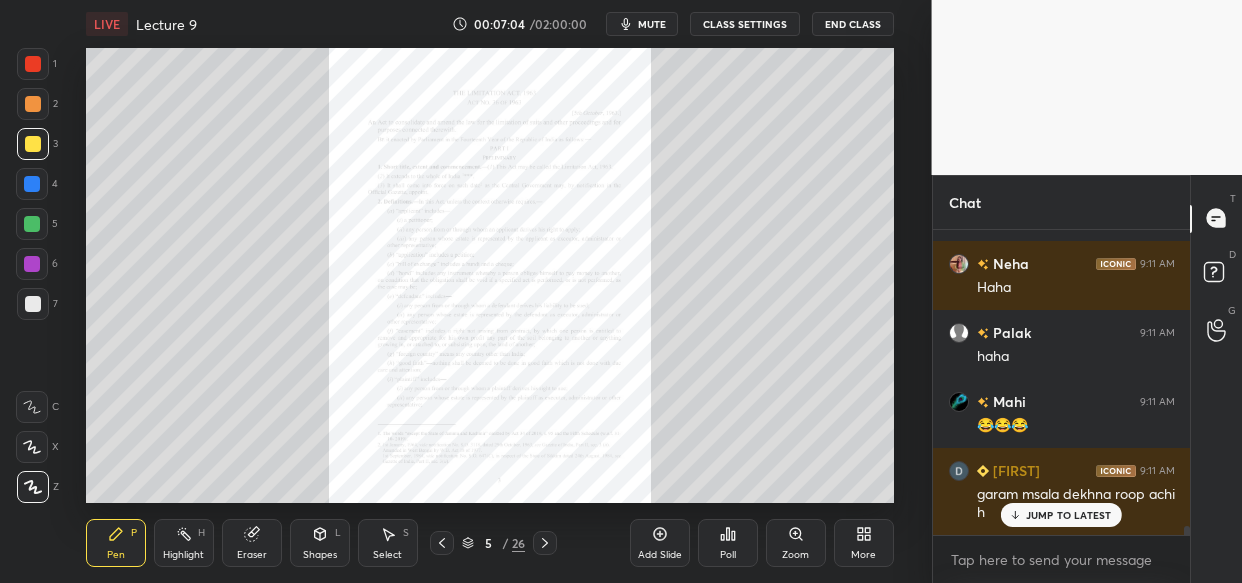 scroll, scrollTop: 10528, scrollLeft: 0, axis: vertical 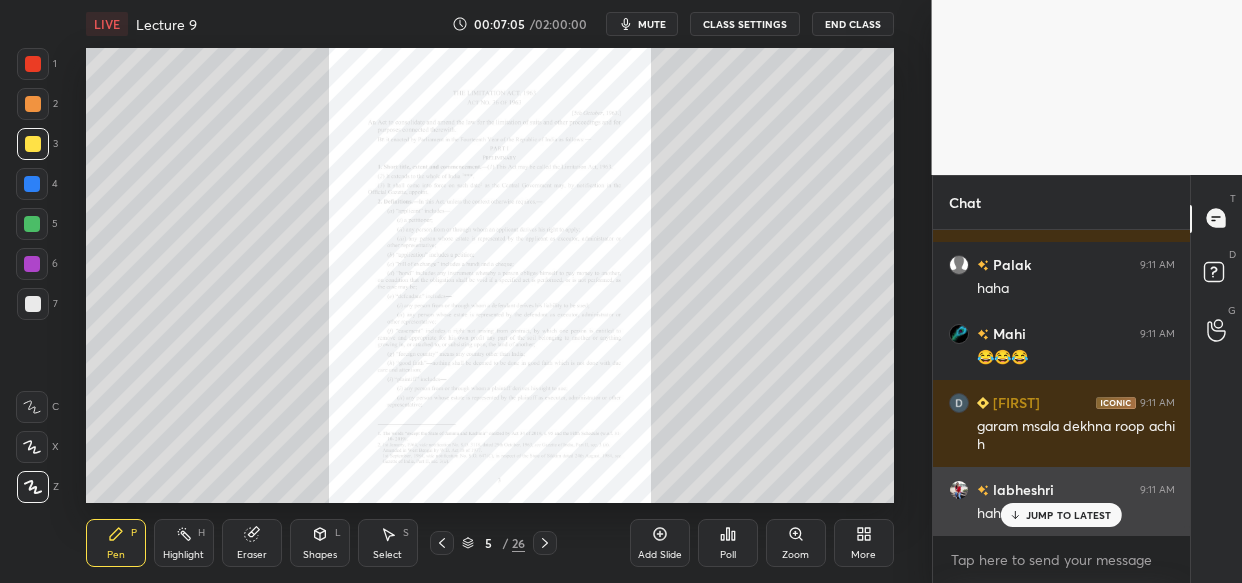 click on "JUMP TO LATEST" at bounding box center [1069, 515] 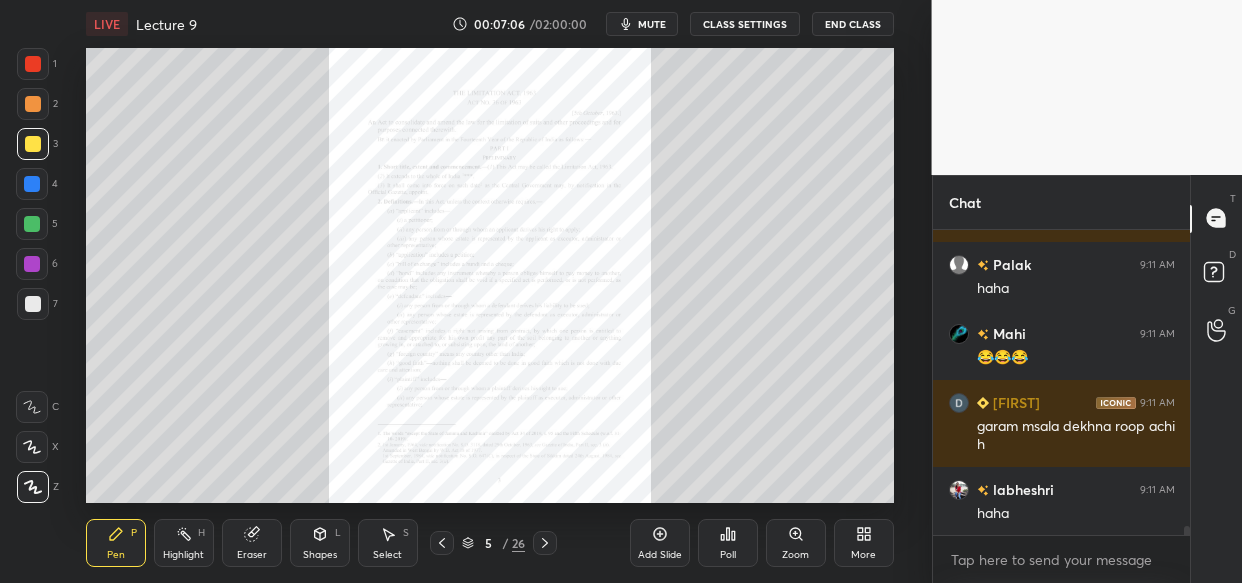 click on "Eraser" at bounding box center (252, 555) 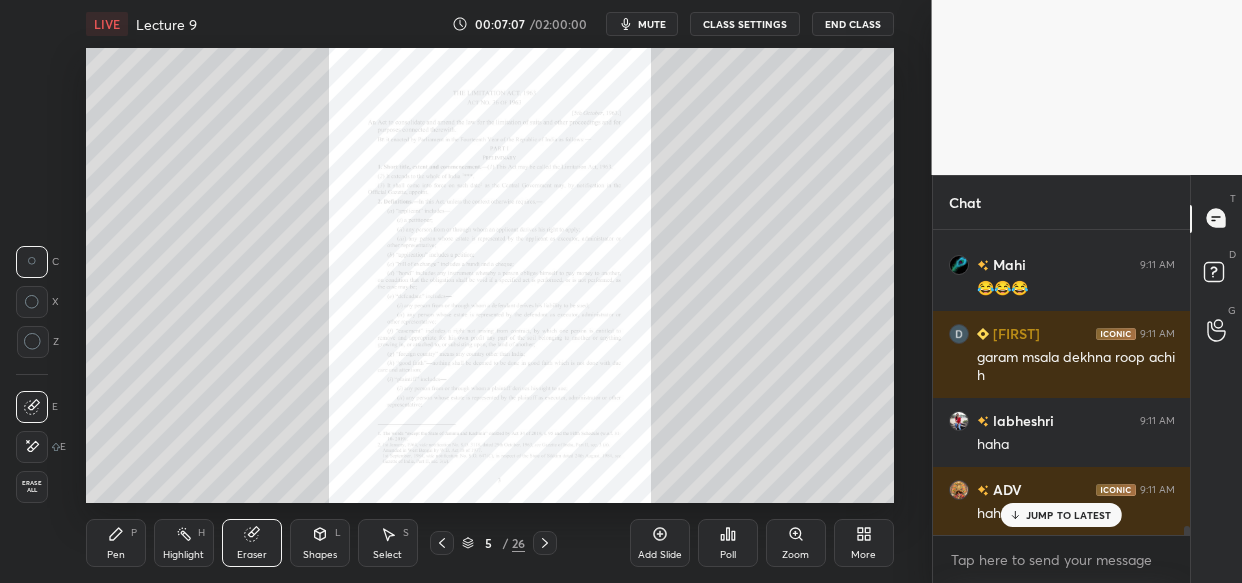 click on "Erase all" at bounding box center (32, 487) 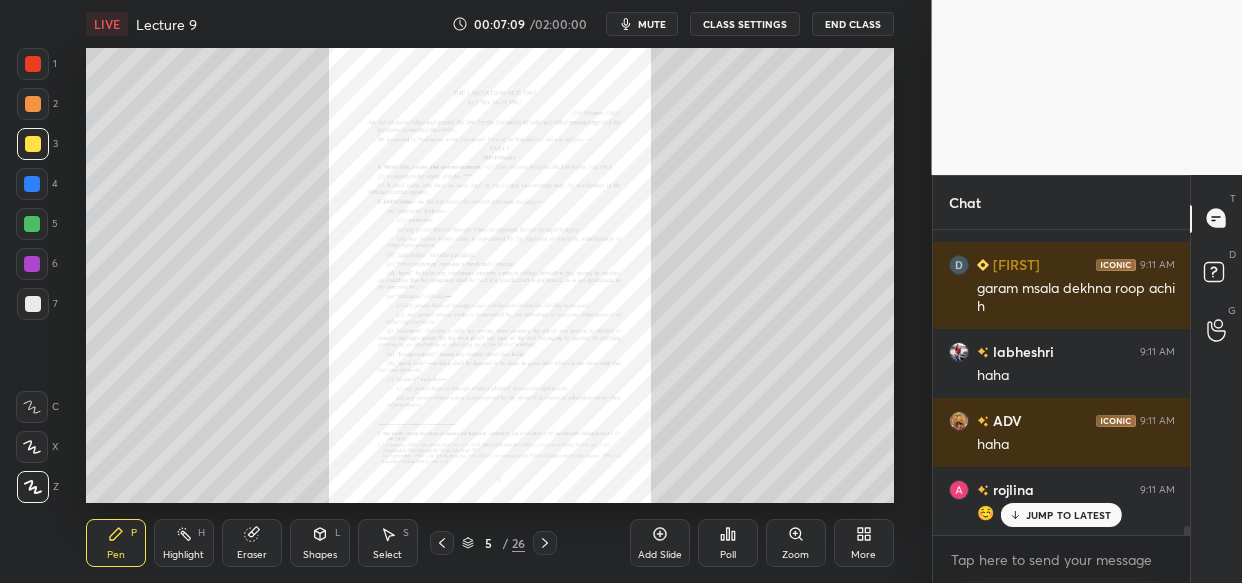 scroll, scrollTop: 10735, scrollLeft: 0, axis: vertical 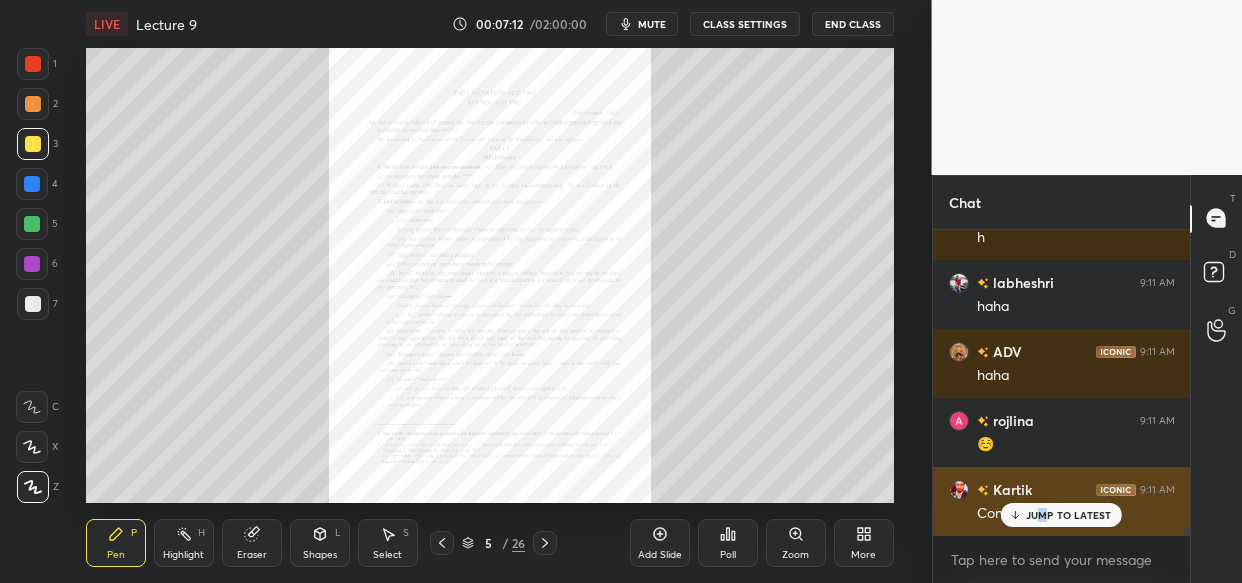 click on "JUMP TO LATEST" at bounding box center (1069, 515) 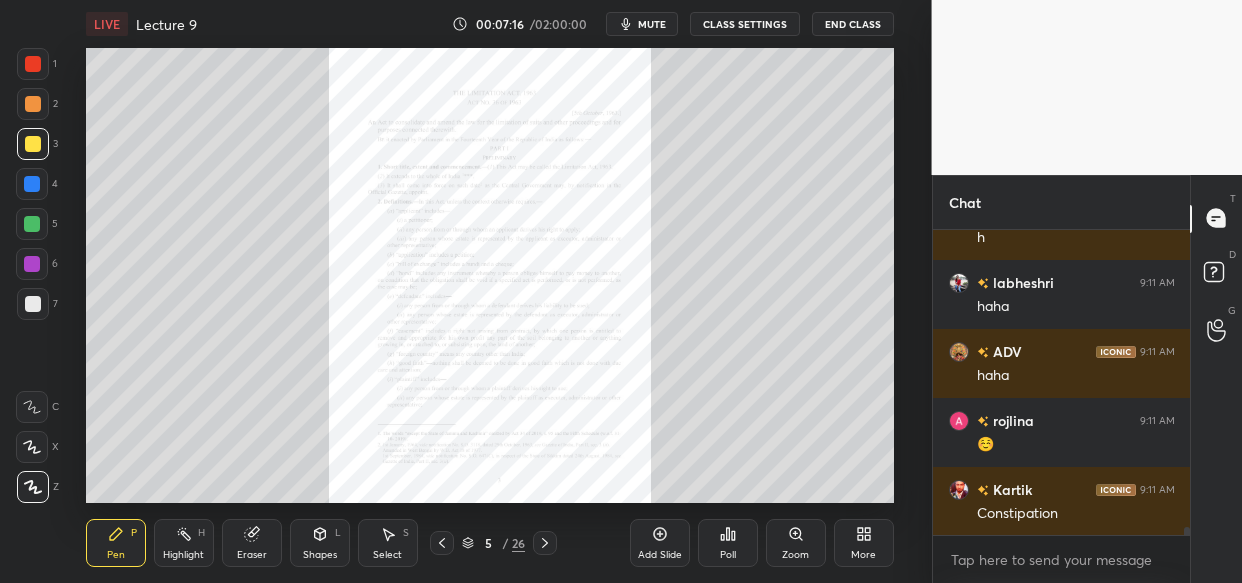 scroll, scrollTop: 10804, scrollLeft: 0, axis: vertical 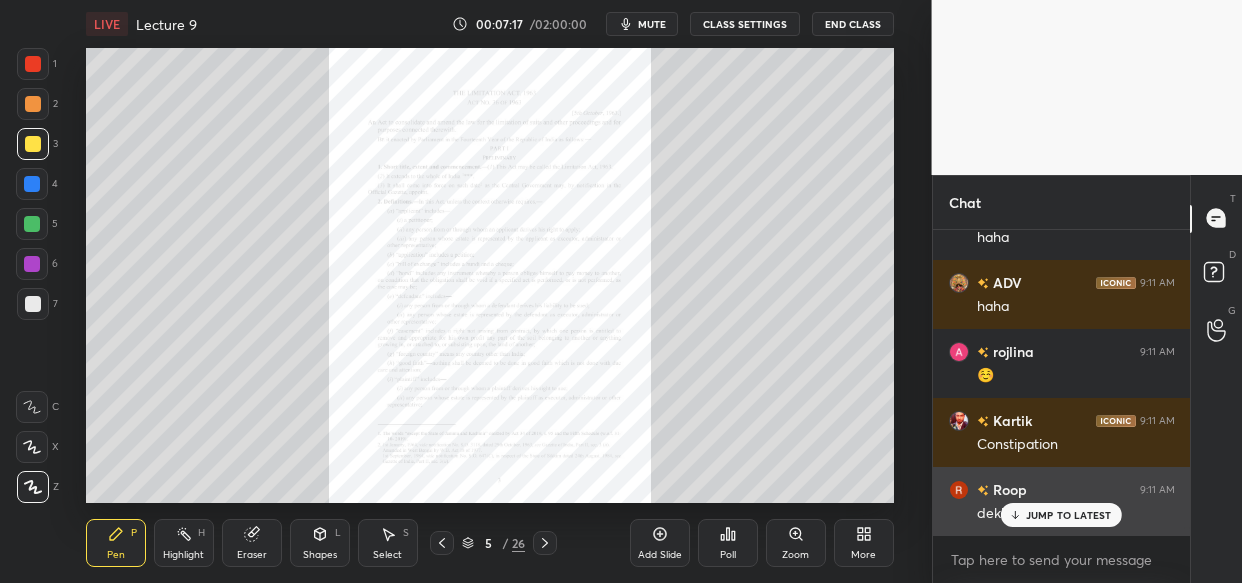 click on "JUMP TO LATEST" at bounding box center (1069, 515) 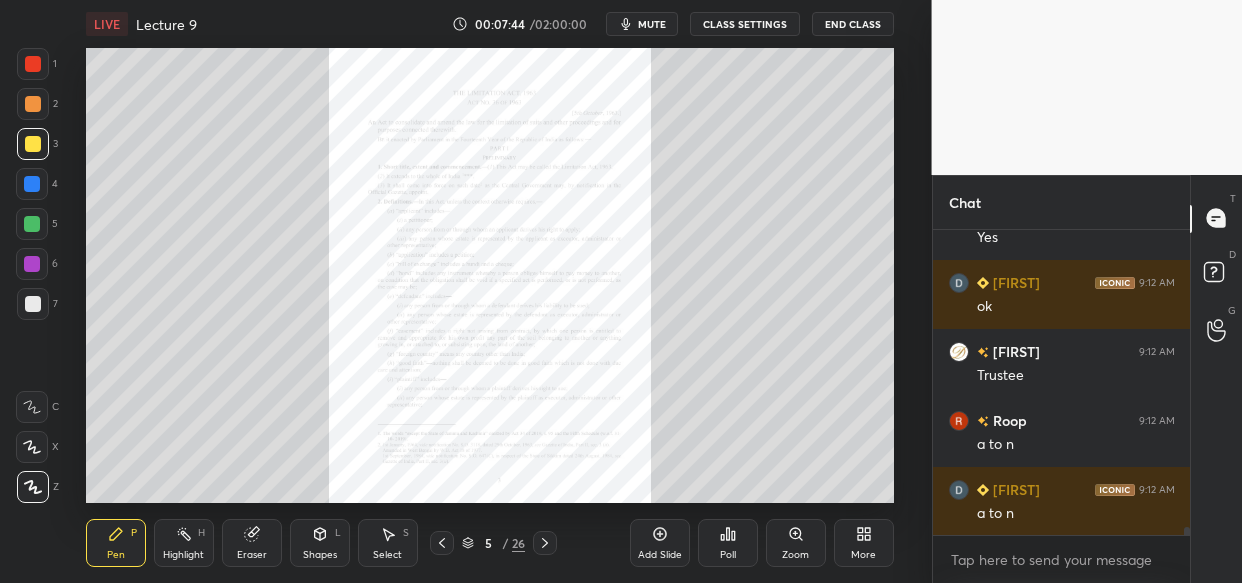 scroll, scrollTop: 12135, scrollLeft: 0, axis: vertical 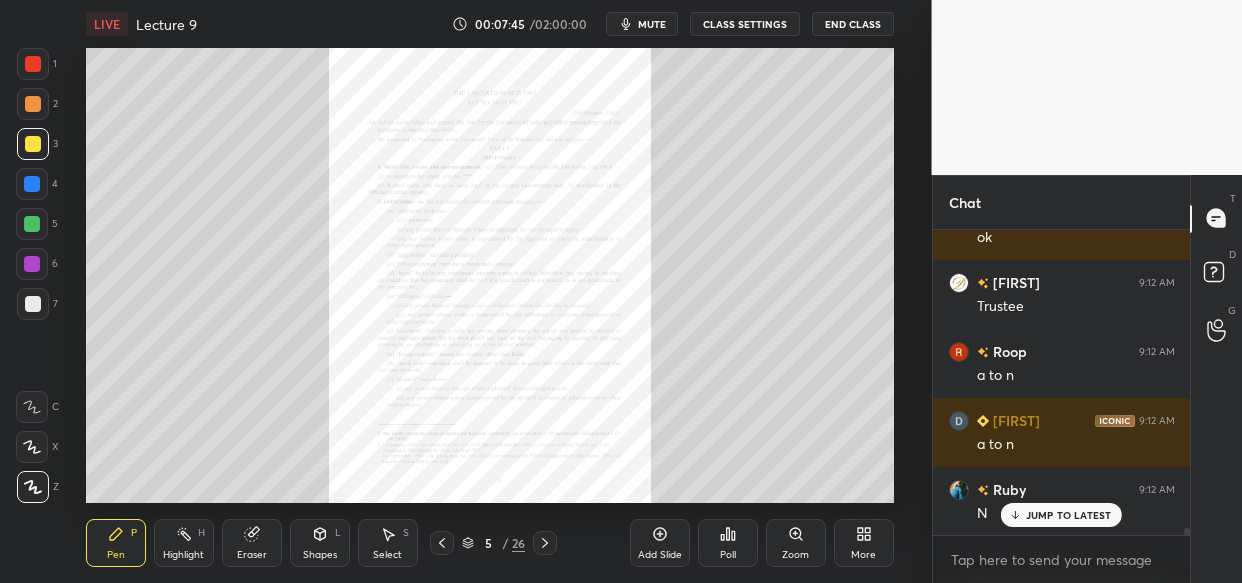 click on "Setting up your live class Poll for   secs No correct answer Start poll" at bounding box center [490, 275] 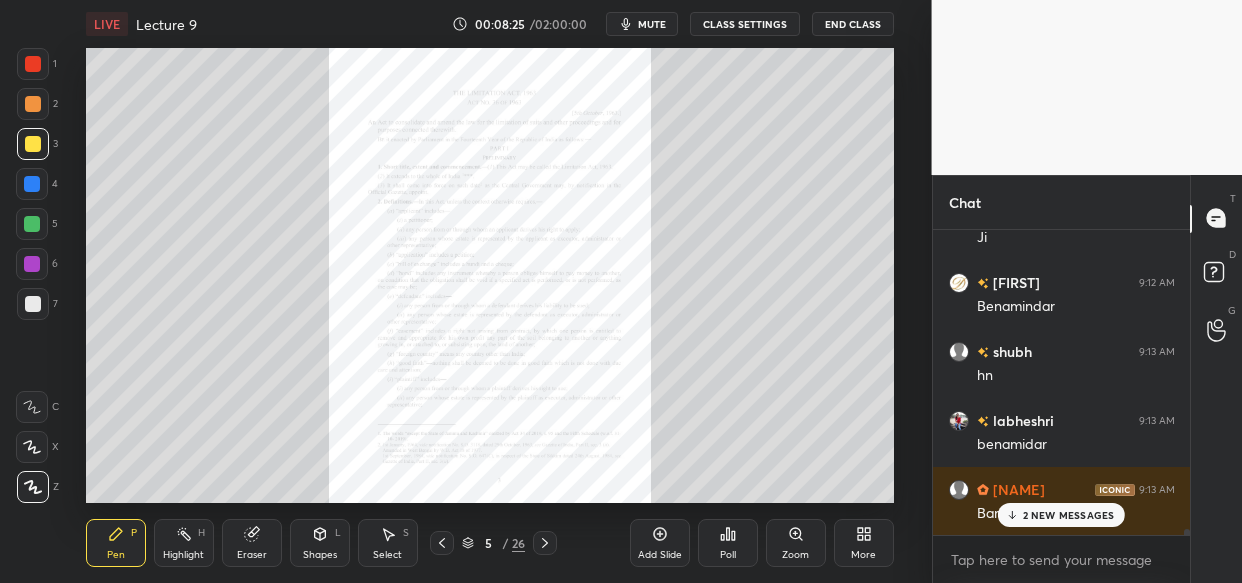scroll, scrollTop: 14550, scrollLeft: 0, axis: vertical 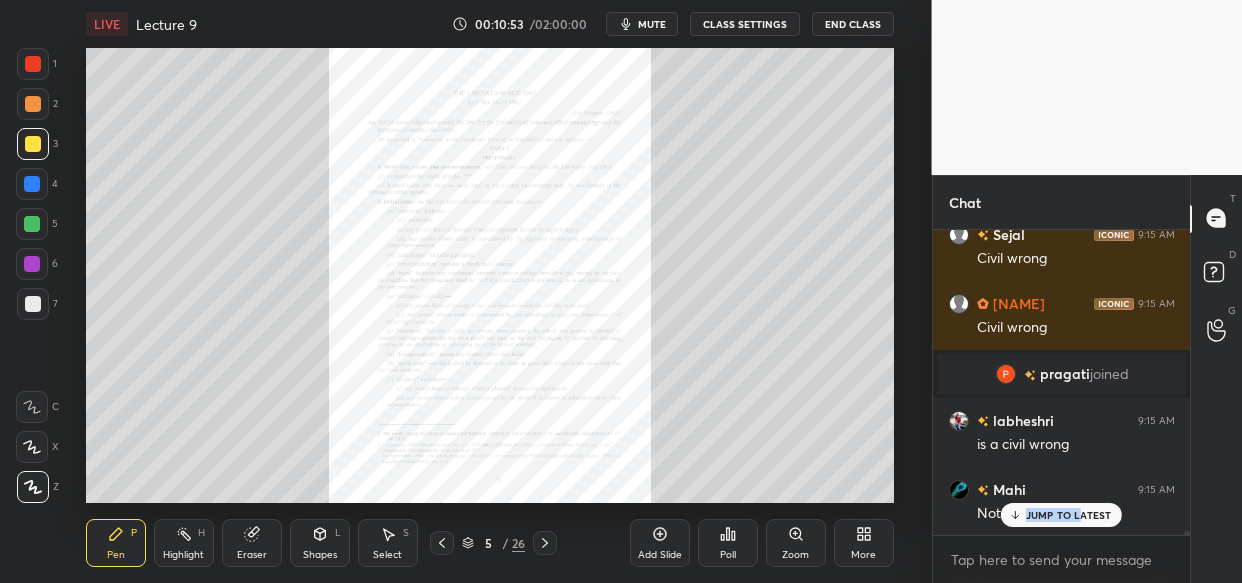 click on "Shalinee 9:15 AM No Dipanwita 9:15 AM Tort Sheetal 9:15 AM Tort Shalinee 9:15 AM Tort labheshri 9:15 AM tort Sejal 9:15 AM Tort Ruby 9:15 AM Tort Mahi 9:15 AM Civil wrong Dipanwita 9:15 AM Civil wrong Neha 9:15 AM Civil wrong Sejal 9:15 AM Civil wrong Sanjam 9:15 AM Civil wrong pragati  joined labheshri 9:15 AM is a civil wrong Mahi 9:15 AM Not BOC, BOT JUMP TO LATEST" at bounding box center (1062, 382) 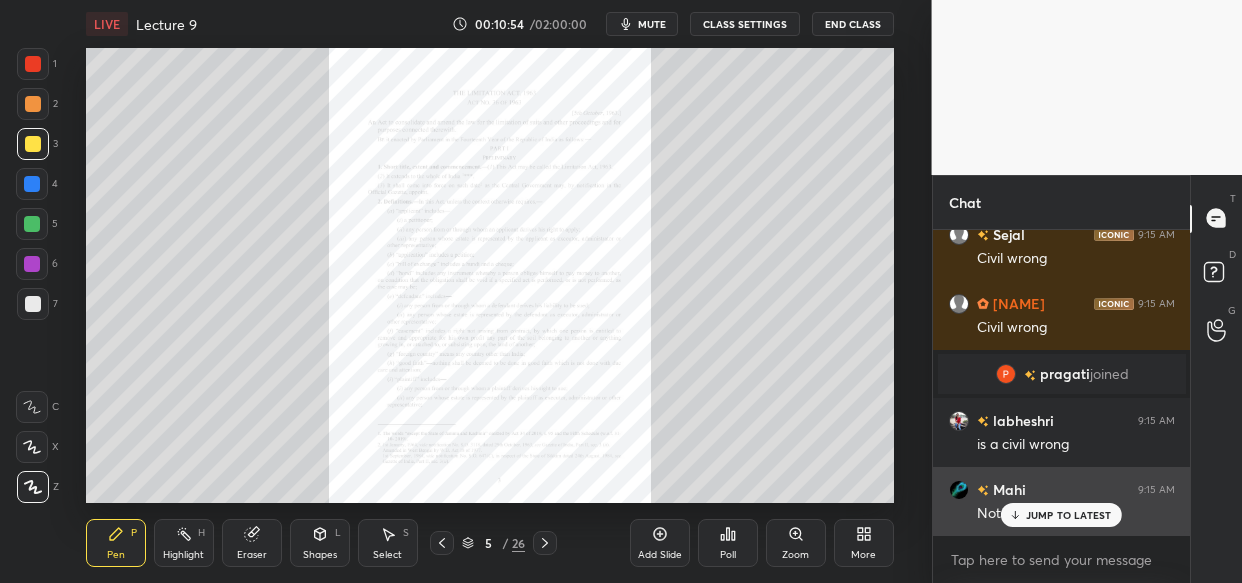 click on "JUMP TO LATEST" at bounding box center [1069, 515] 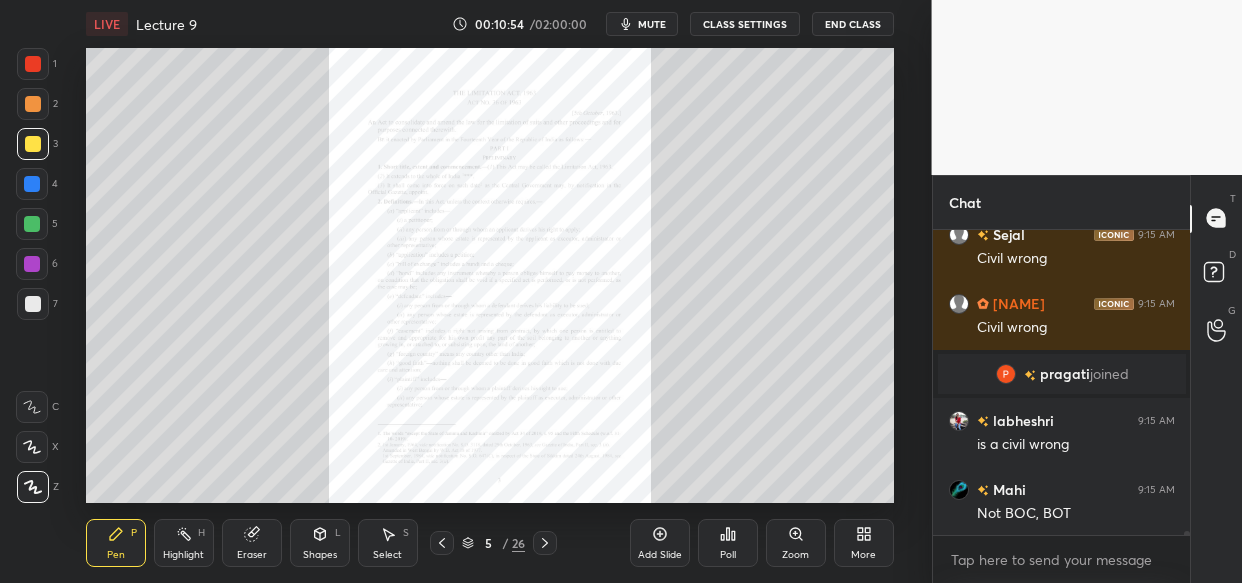scroll, scrollTop: 21313, scrollLeft: 0, axis: vertical 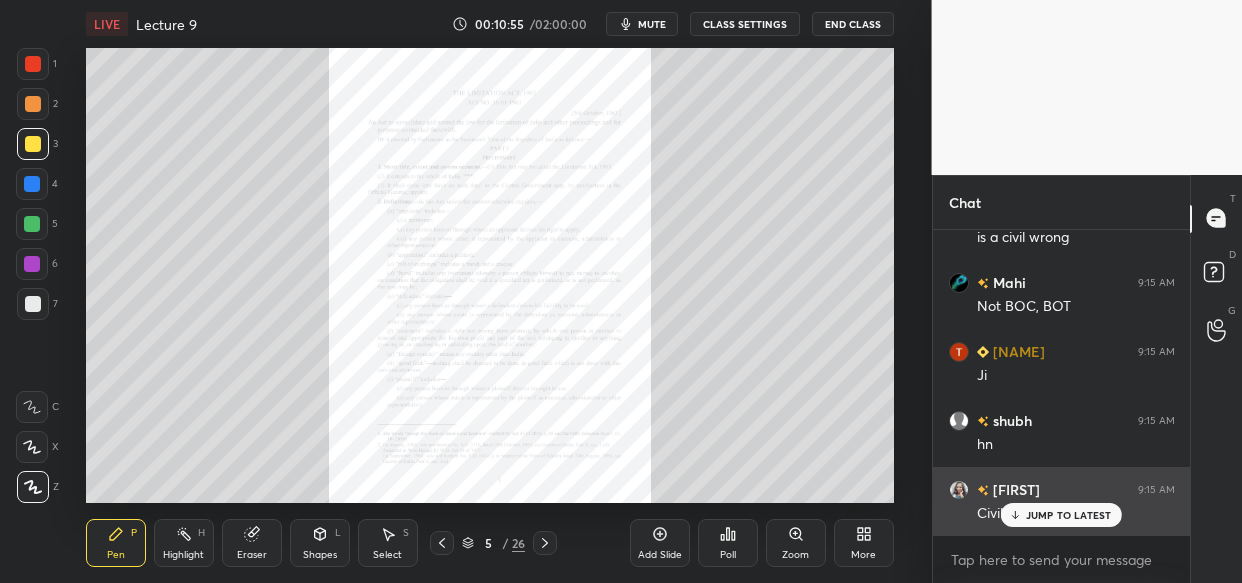 click on "JUMP TO LATEST" at bounding box center [1069, 515] 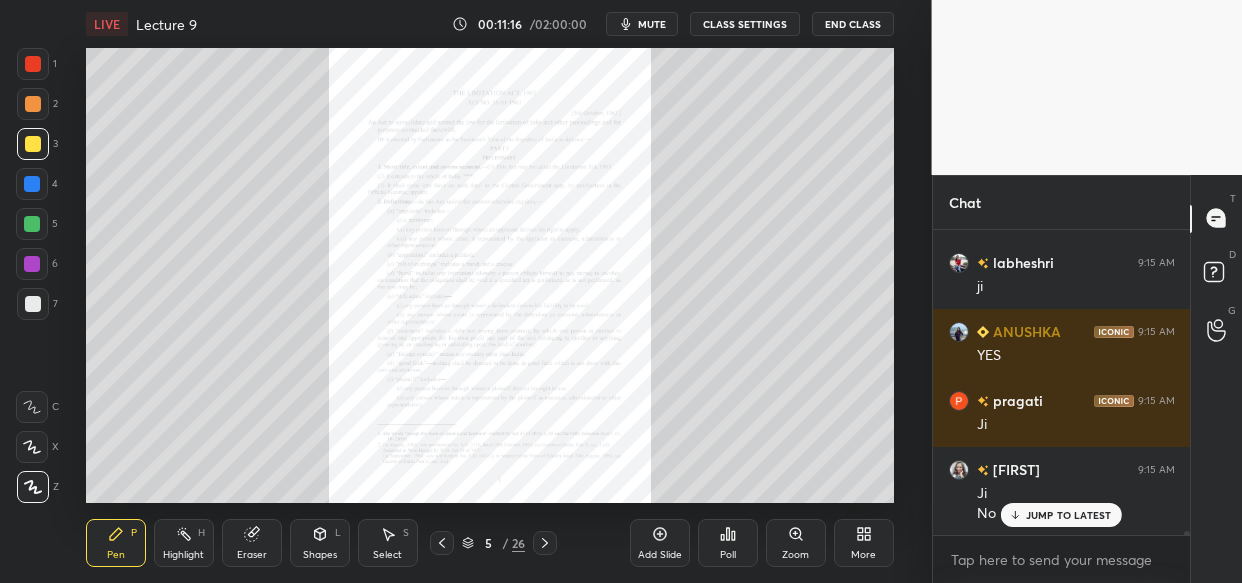 scroll, scrollTop: 22437, scrollLeft: 0, axis: vertical 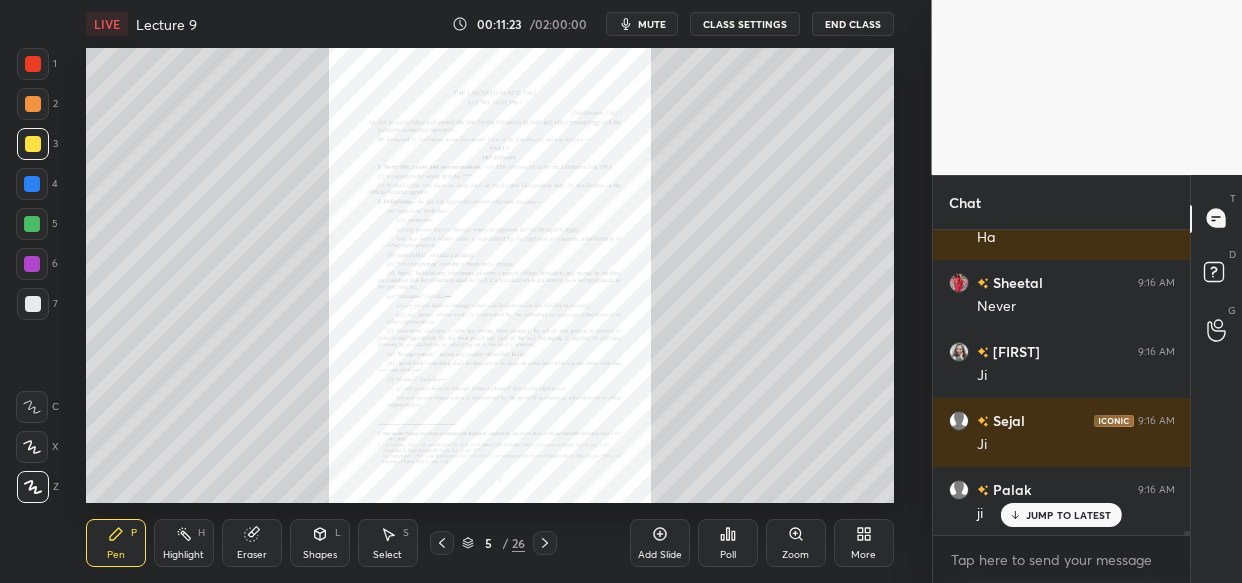 click on "Add Slide" at bounding box center (660, 543) 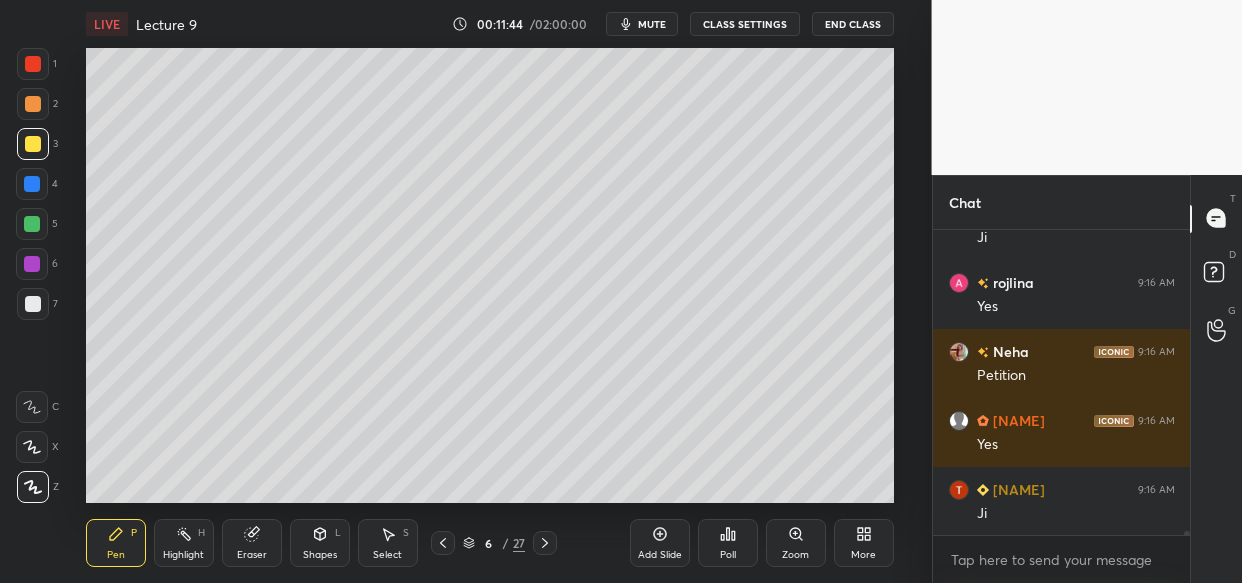 click on "LIVE Lecture 9 00:11:44 /  02:00:00 mute CLASS SETTINGS End Class Setting up your live class Poll for   secs No correct answer Start poll Back Lecture 9 • L9 of Limitation Act Comprehensive Course Vishal Singh Thakur Pen P Highlight H Eraser Shapes L Select S 6 / 27 Add Slide Poll Zoom More" at bounding box center [490, 291] 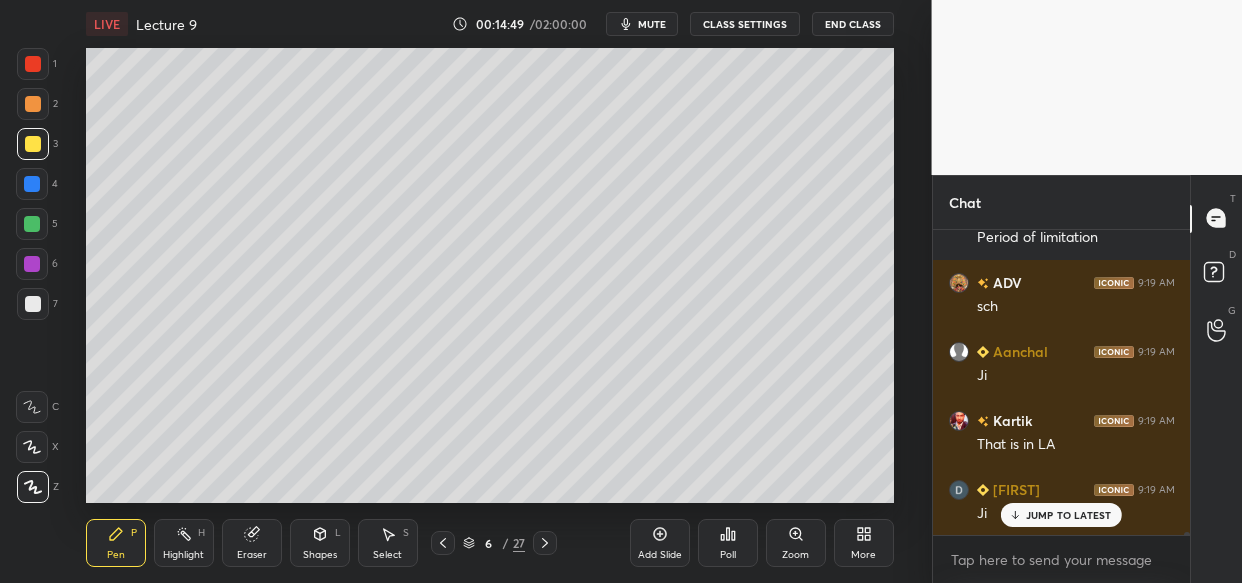 scroll, scrollTop: 30616, scrollLeft: 0, axis: vertical 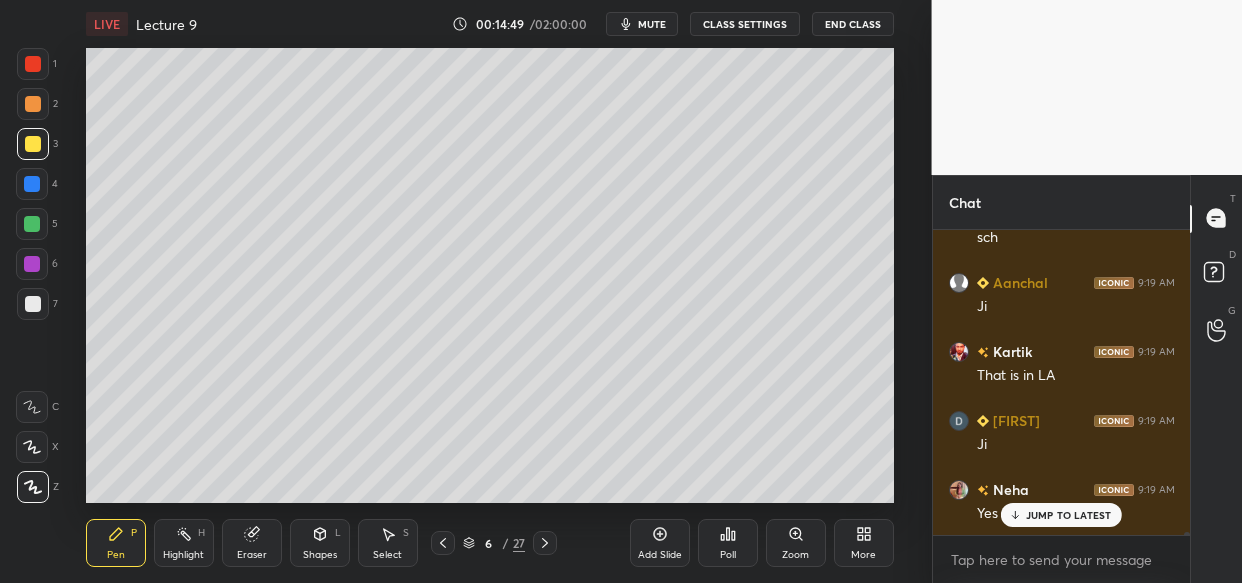 click on "LIVE Lecture 9 00:14:49 /  02:00:00 mute CLASS SETTINGS End Class Setting up your live class Poll for   secs No correct answer Start poll Back Lecture 9 • L9 of Limitation Act Comprehensive Course Vishal Singh Thakur Pen P Highlight H Eraser Shapes L Select S 6 / 27 Add Slide Poll Zoom More" at bounding box center [490, 291] 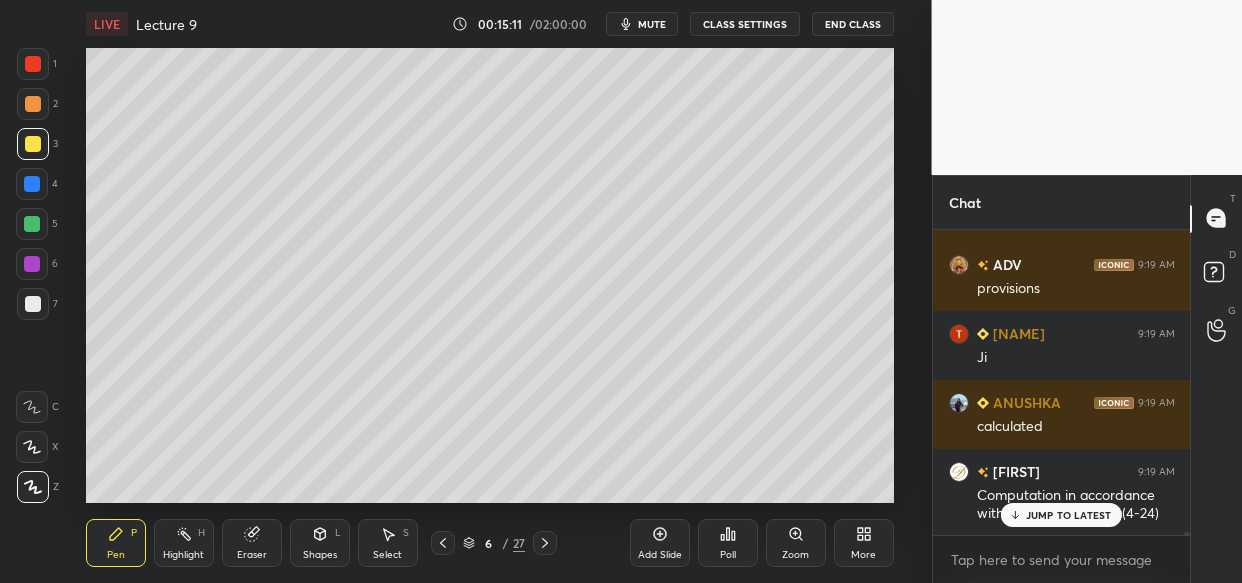 scroll, scrollTop: 31324, scrollLeft: 0, axis: vertical 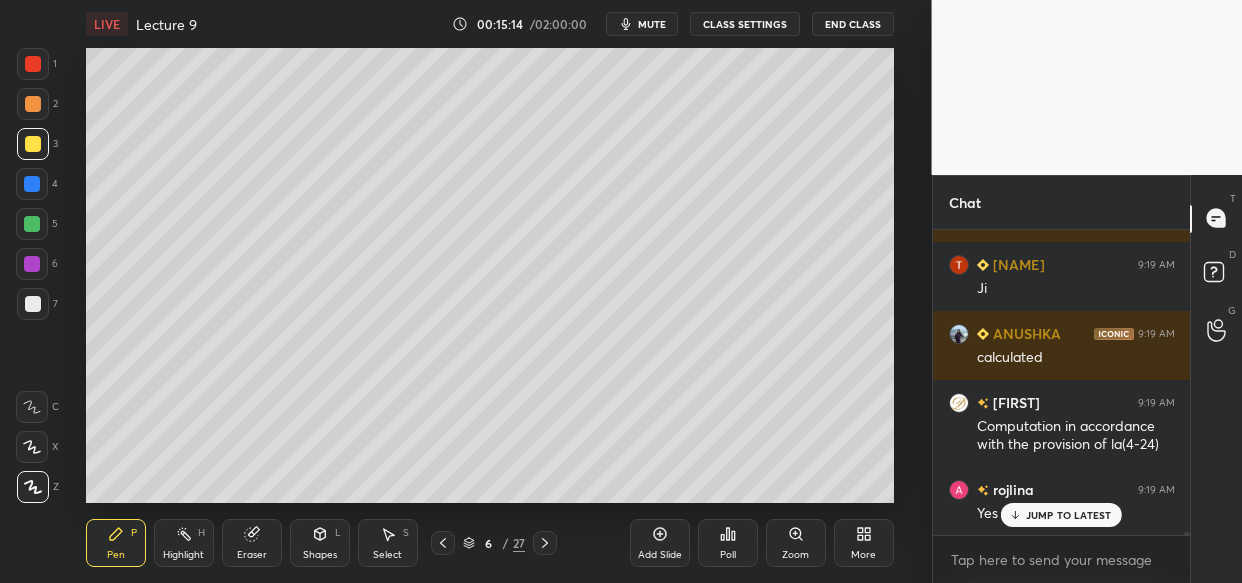 click on "Add Slide" at bounding box center [660, 543] 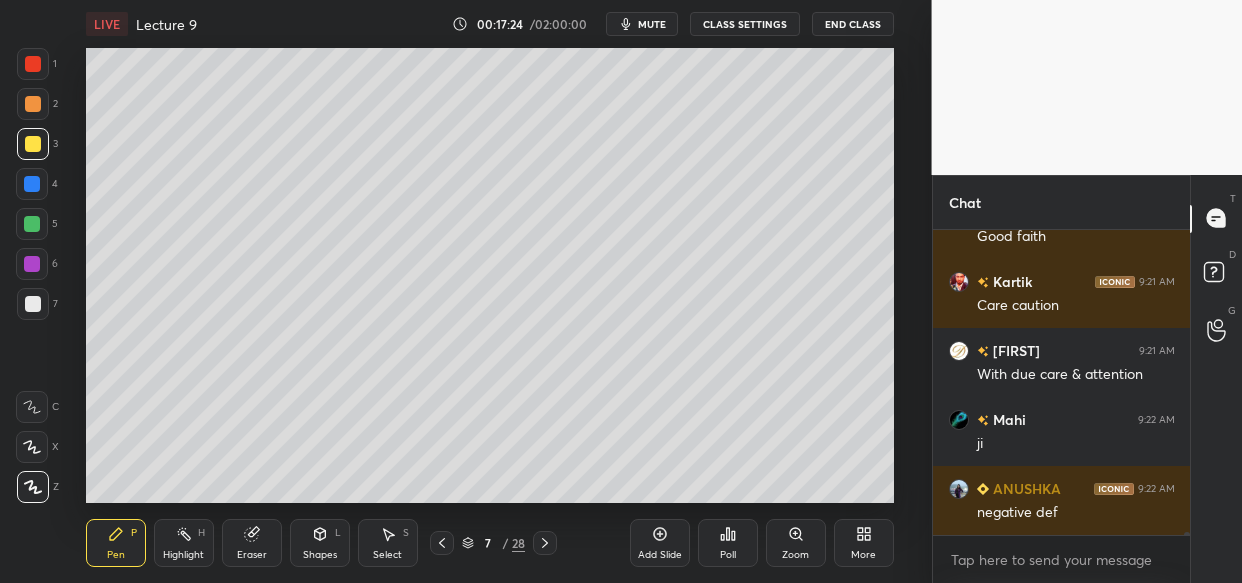 scroll, scrollTop: 35188, scrollLeft: 0, axis: vertical 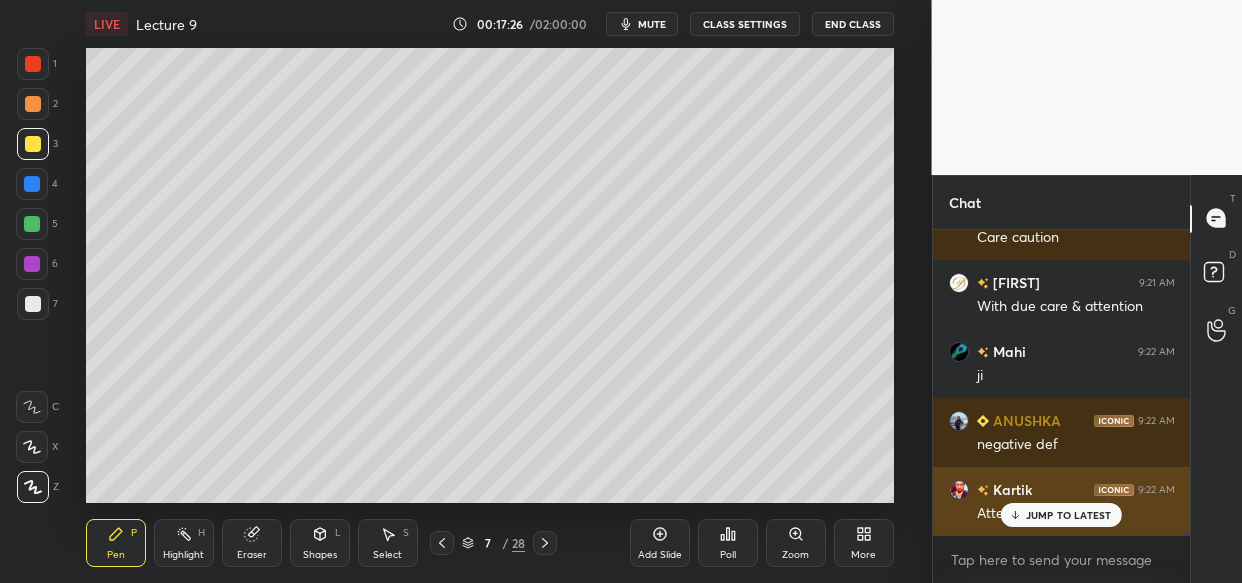 click on "JUMP TO LATEST" at bounding box center [1061, 515] 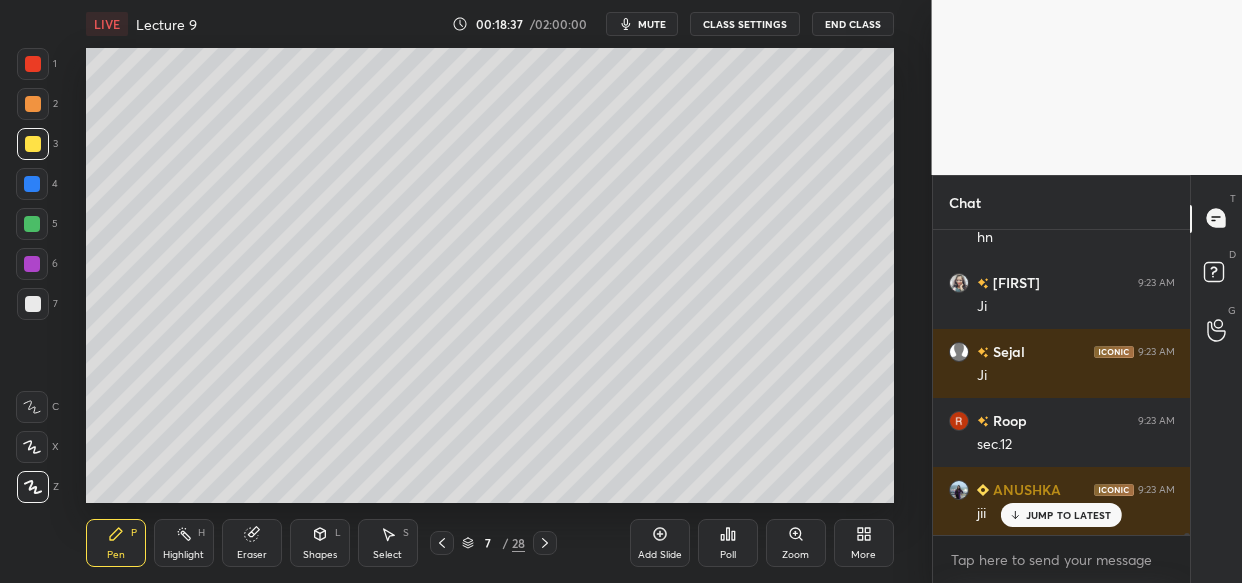 scroll, scrollTop: 38402, scrollLeft: 0, axis: vertical 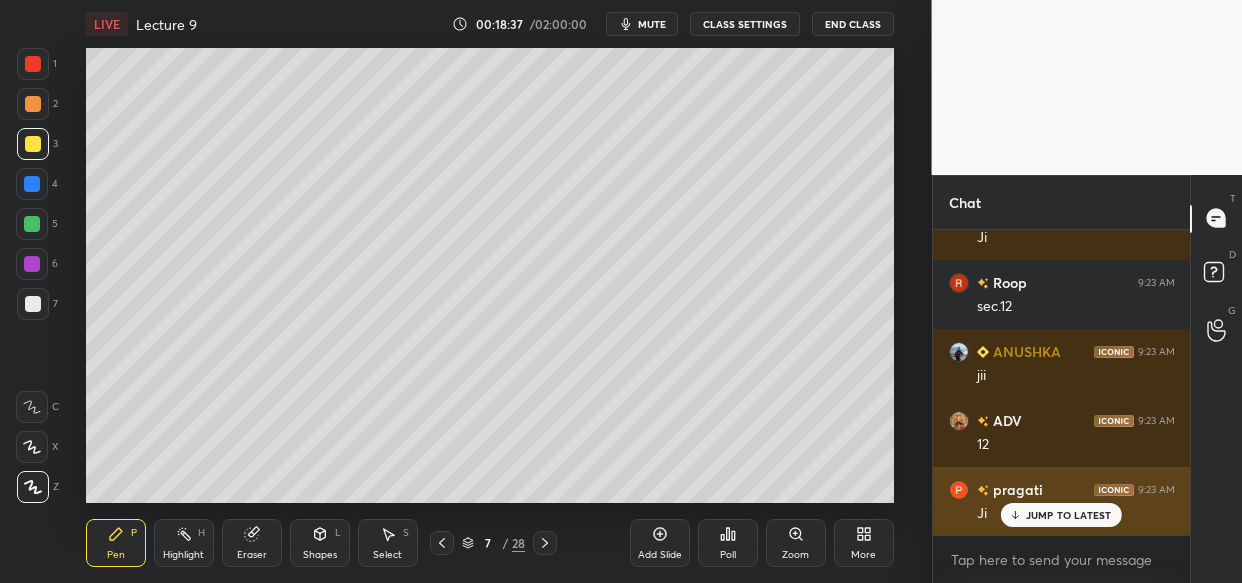 click on "JUMP TO LATEST" at bounding box center [1061, 515] 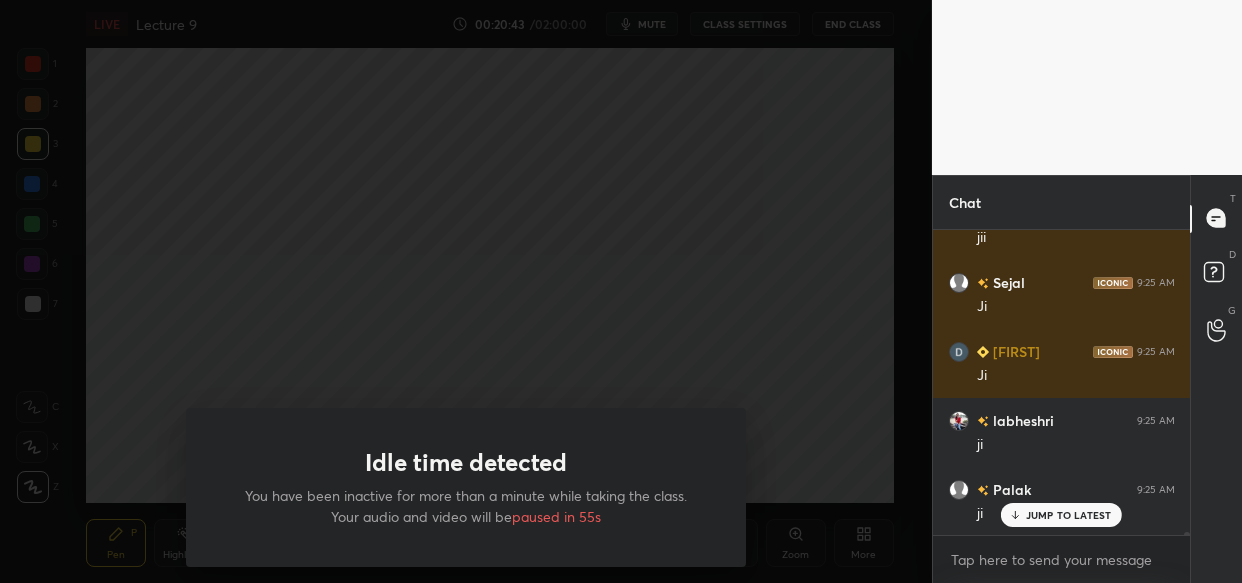 scroll, scrollTop: 31267, scrollLeft: 0, axis: vertical 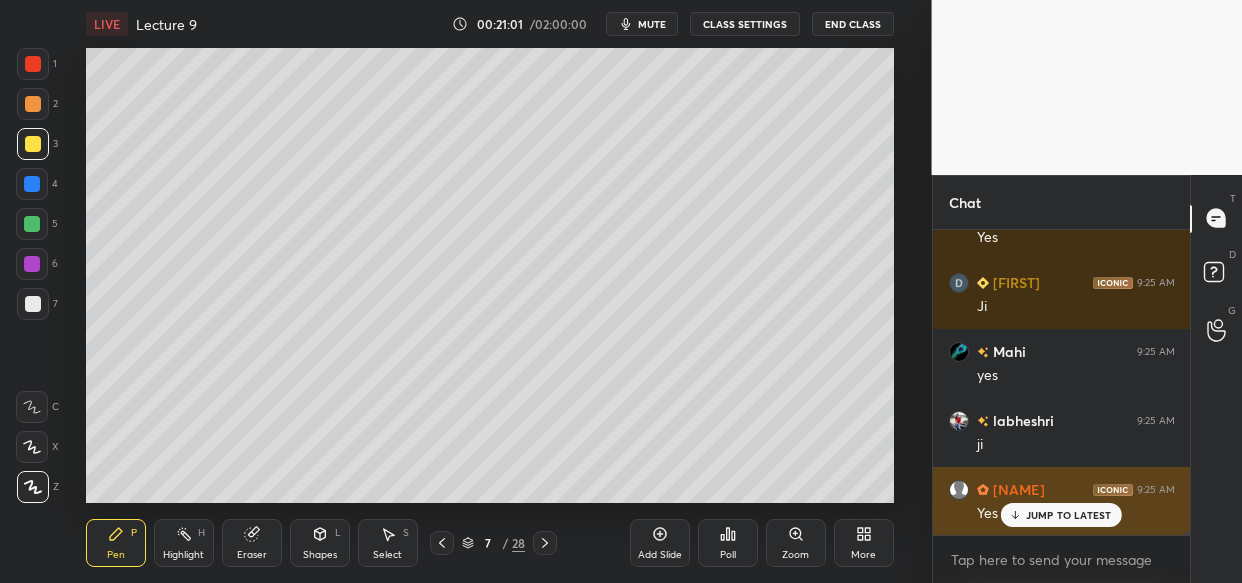 click on "JUMP TO LATEST" at bounding box center (1069, 515) 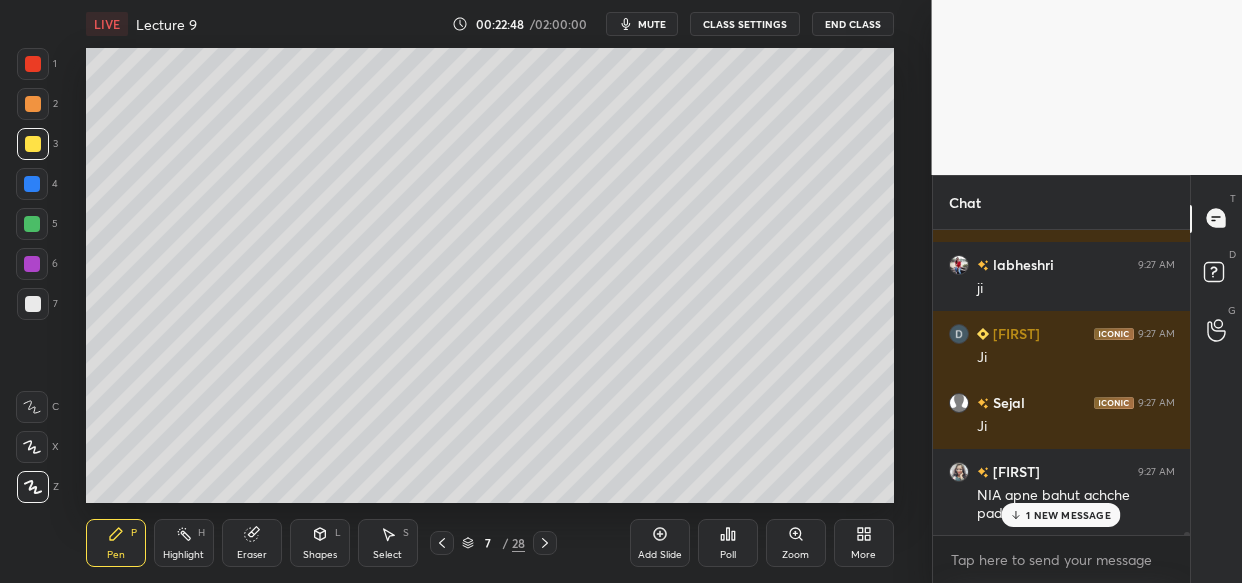 scroll, scrollTop: 35701, scrollLeft: 0, axis: vertical 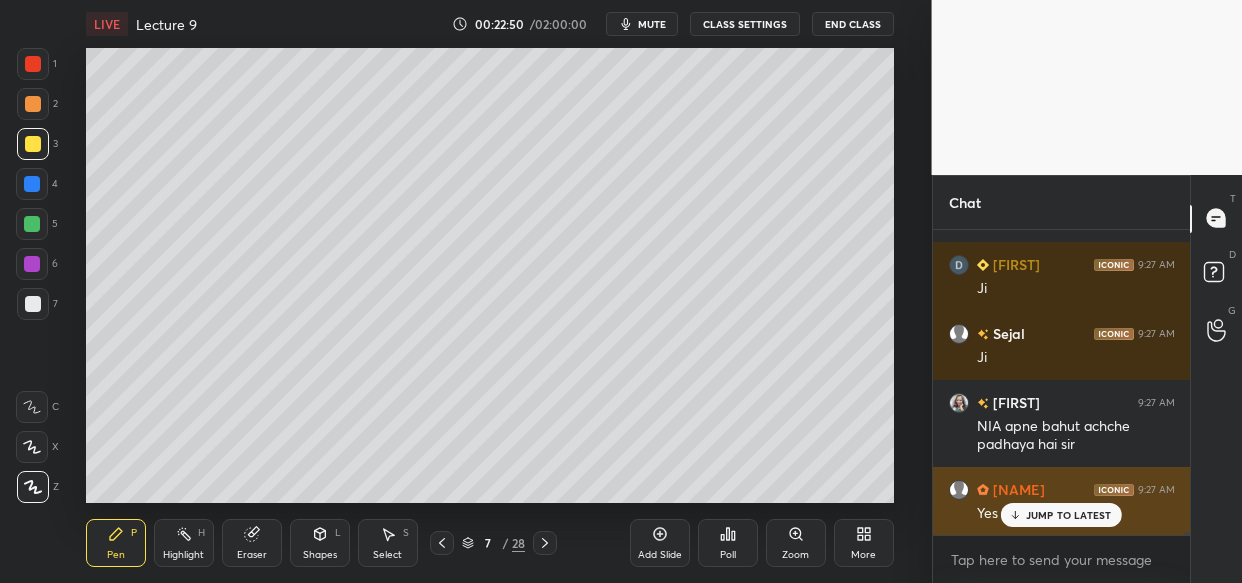 drag, startPoint x: 1088, startPoint y: 511, endPoint x: 1065, endPoint y: 495, distance: 28.01785 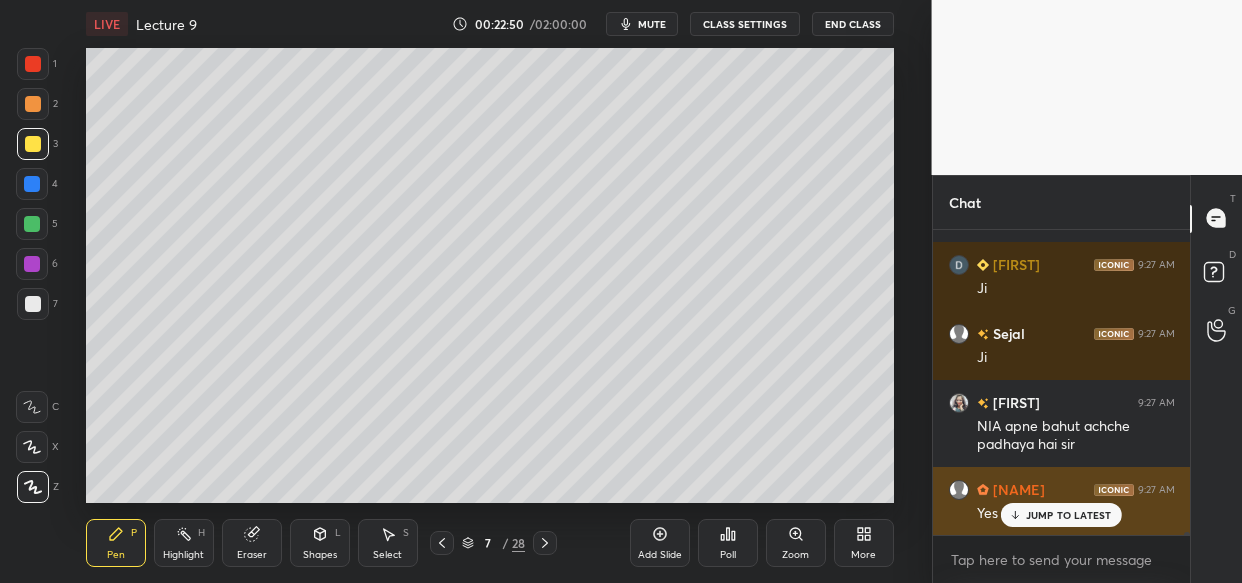 click on "JUMP TO LATEST" at bounding box center (1069, 515) 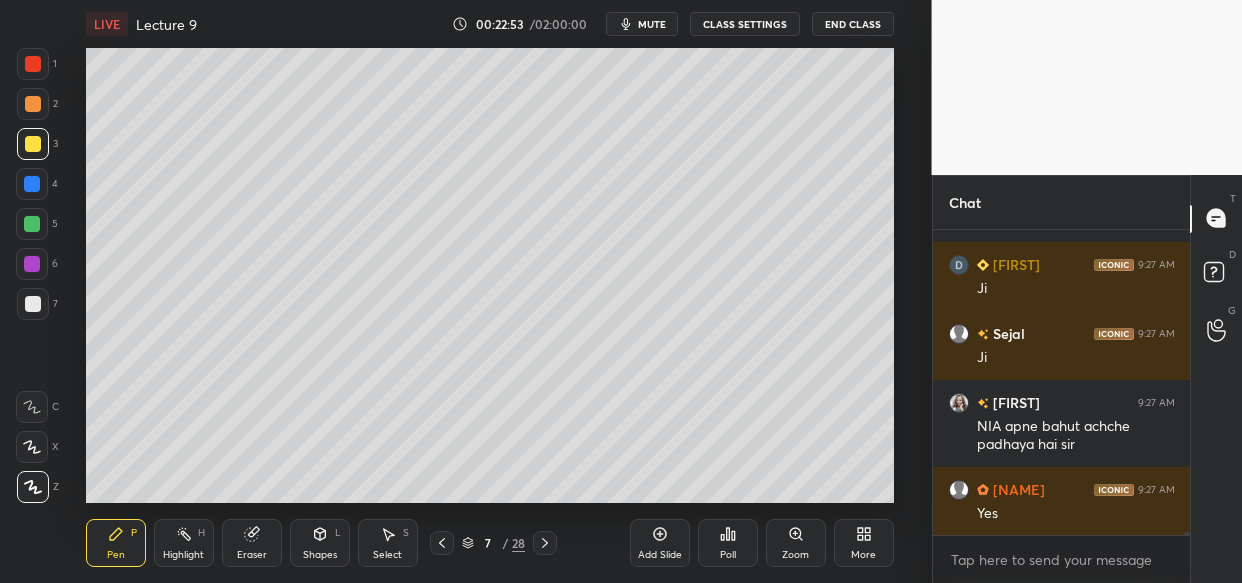 click 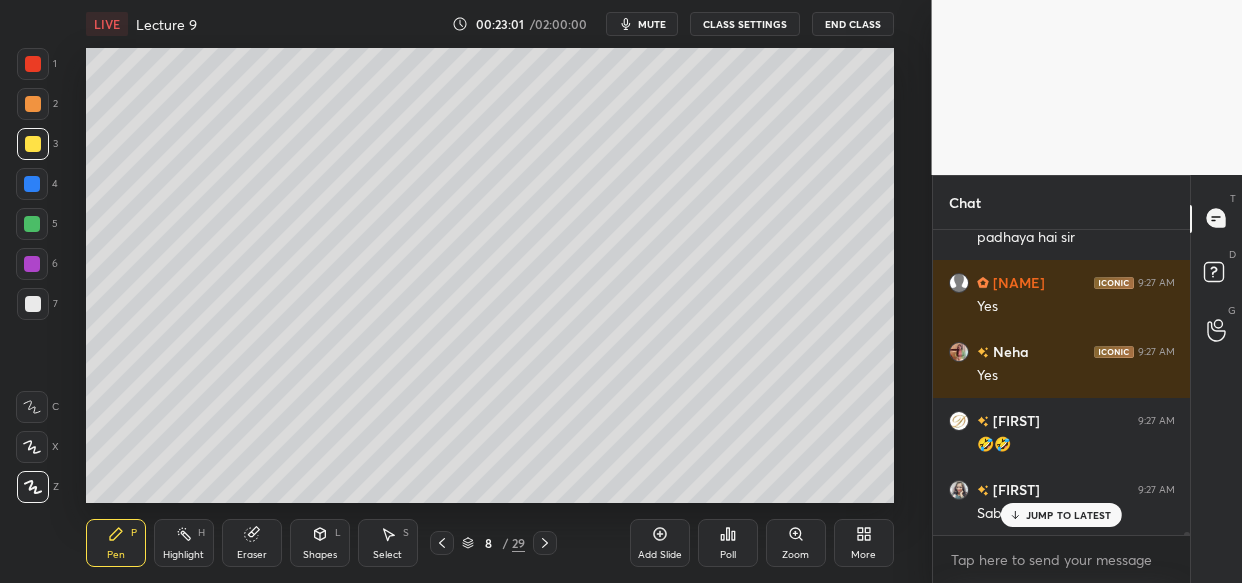 scroll, scrollTop: 35977, scrollLeft: 0, axis: vertical 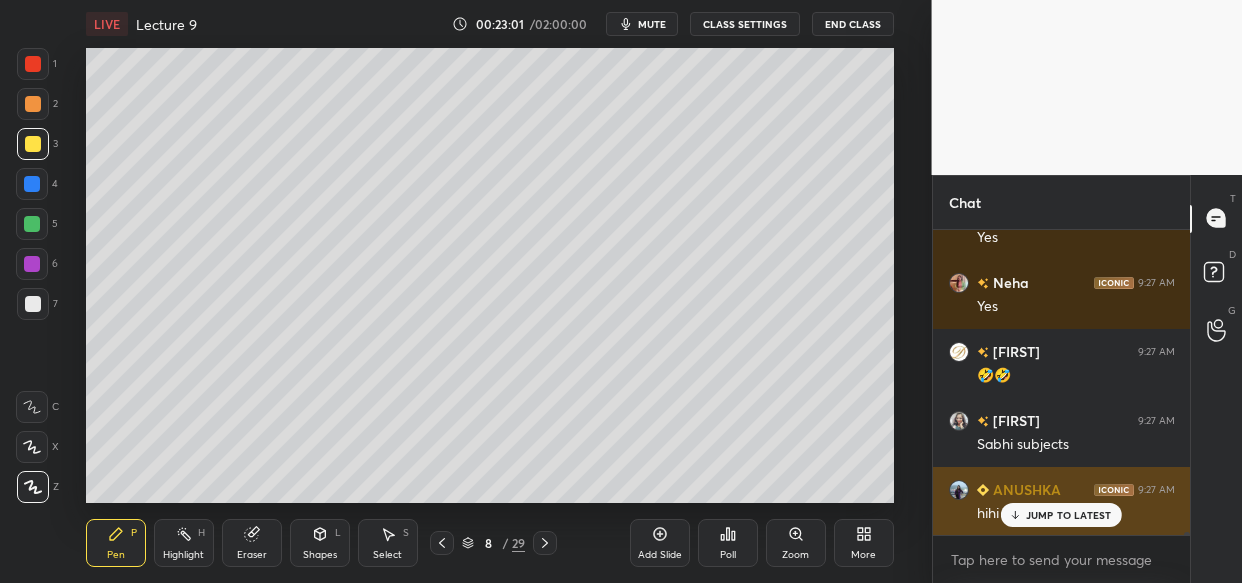 click on "JUMP TO LATEST" at bounding box center [1069, 515] 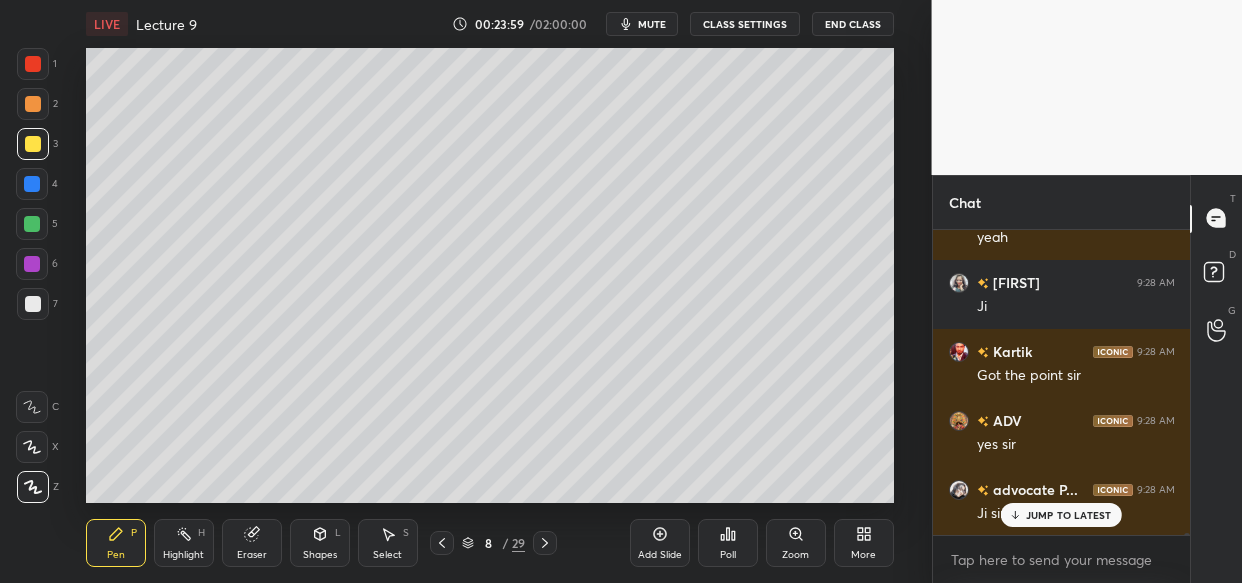 scroll, scrollTop: 38203, scrollLeft: 0, axis: vertical 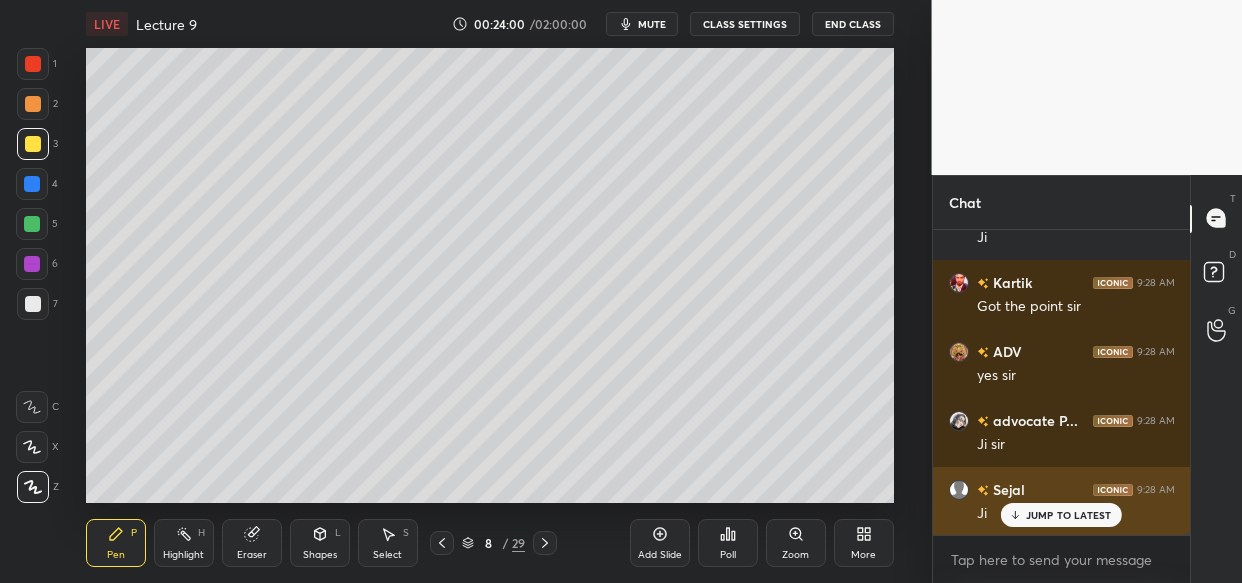 click on "JUMP TO LATEST" at bounding box center [1069, 515] 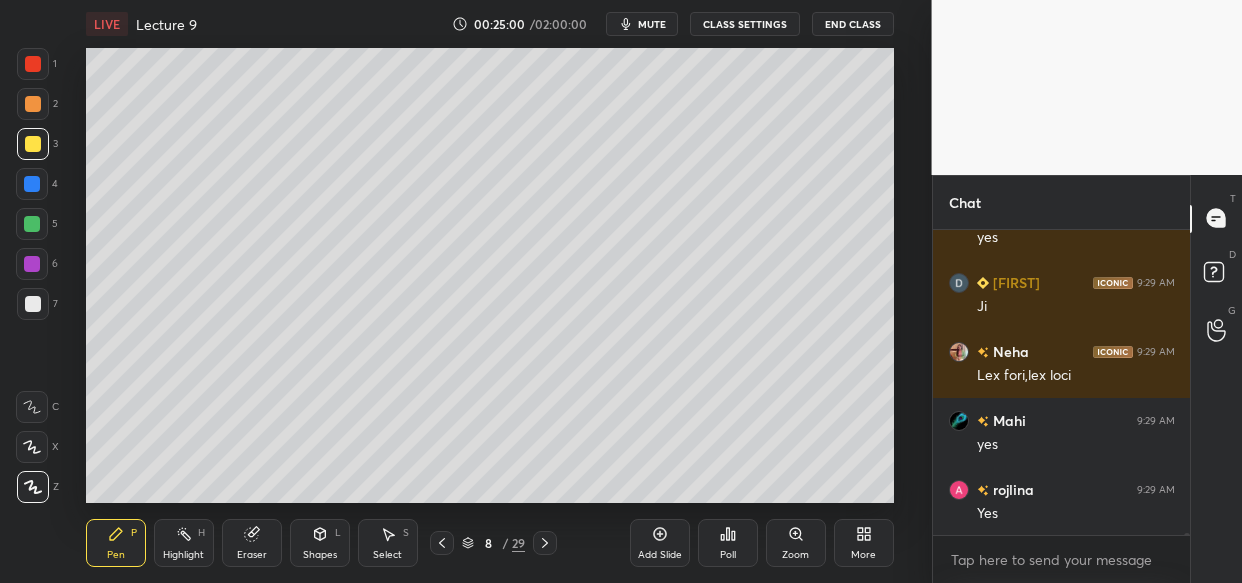scroll, scrollTop: 40687, scrollLeft: 0, axis: vertical 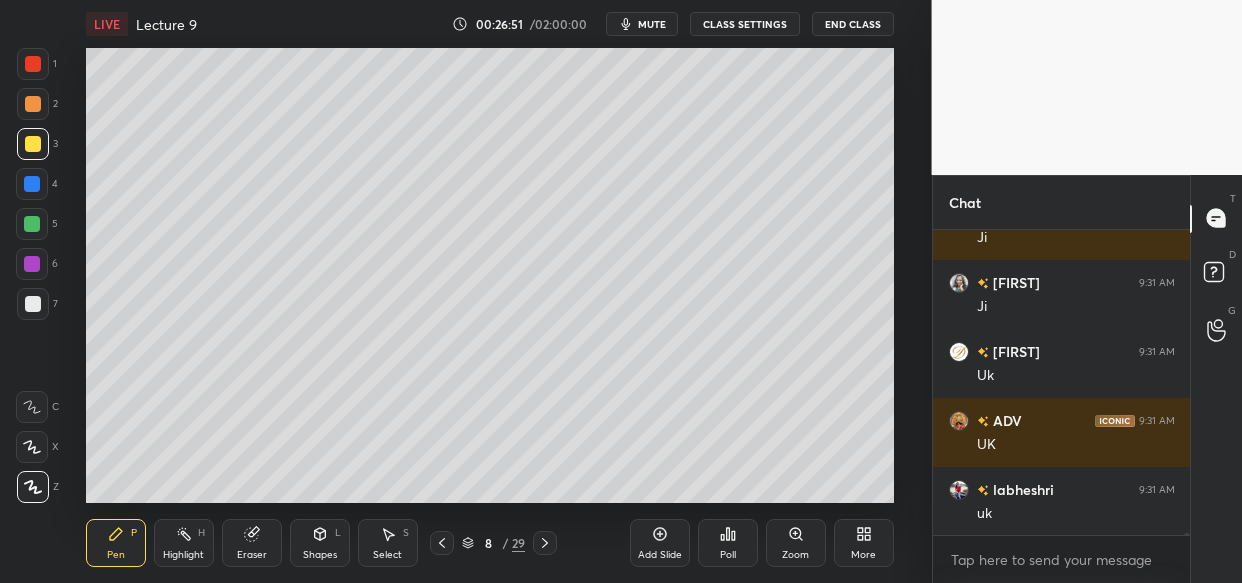 click on "LIVE Lecture 9 00:26:51 /  02:00:00 mute CLASS SETTINGS End Class Setting up your live class Poll for   secs No correct answer Start poll Back Lecture 9 • L9 of Limitation Act Comprehensive Course Vishal Singh Thakur Pen P Highlight H Eraser Shapes L Select S 8 / 29 Add Slide Poll Zoom More" at bounding box center [490, 291] 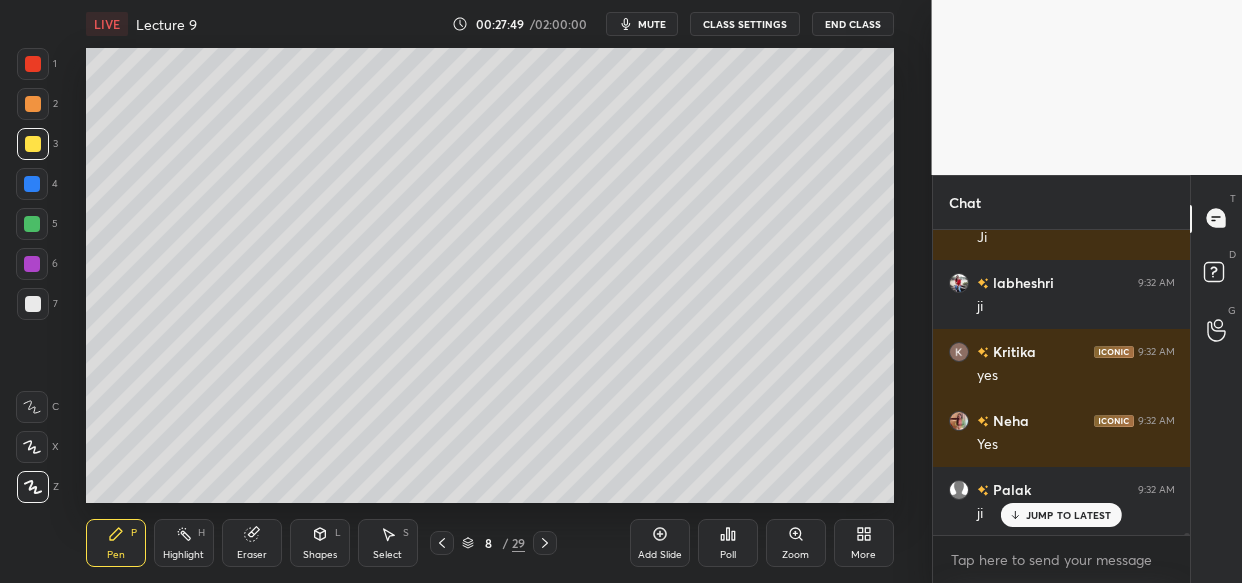 scroll, scrollTop: 46503, scrollLeft: 0, axis: vertical 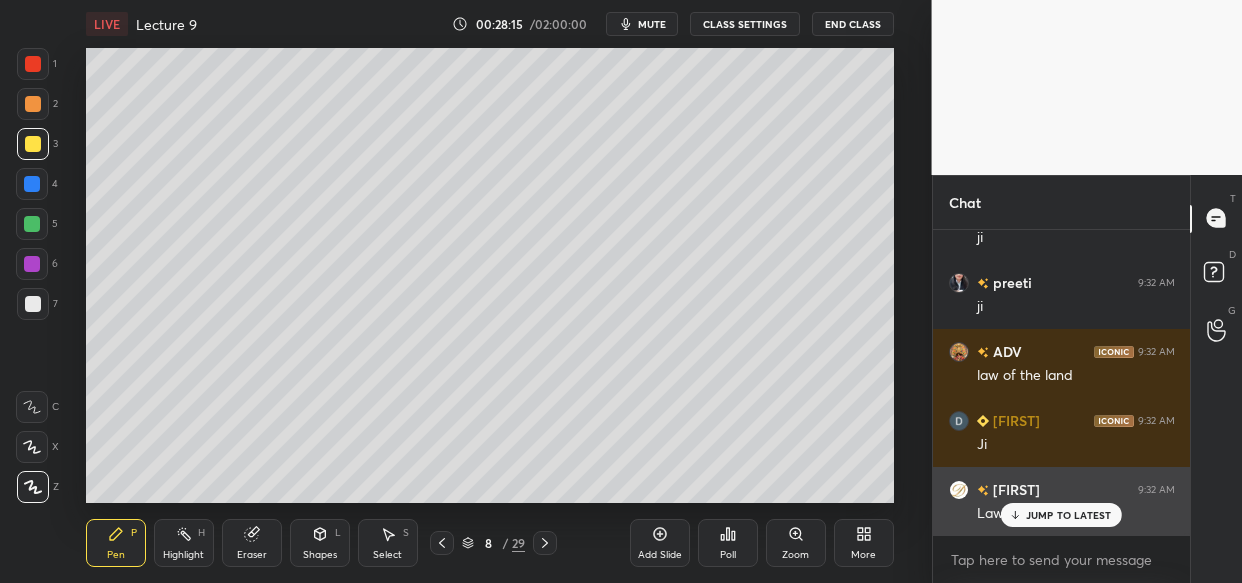 click on "JUMP TO LATEST" at bounding box center [1069, 515] 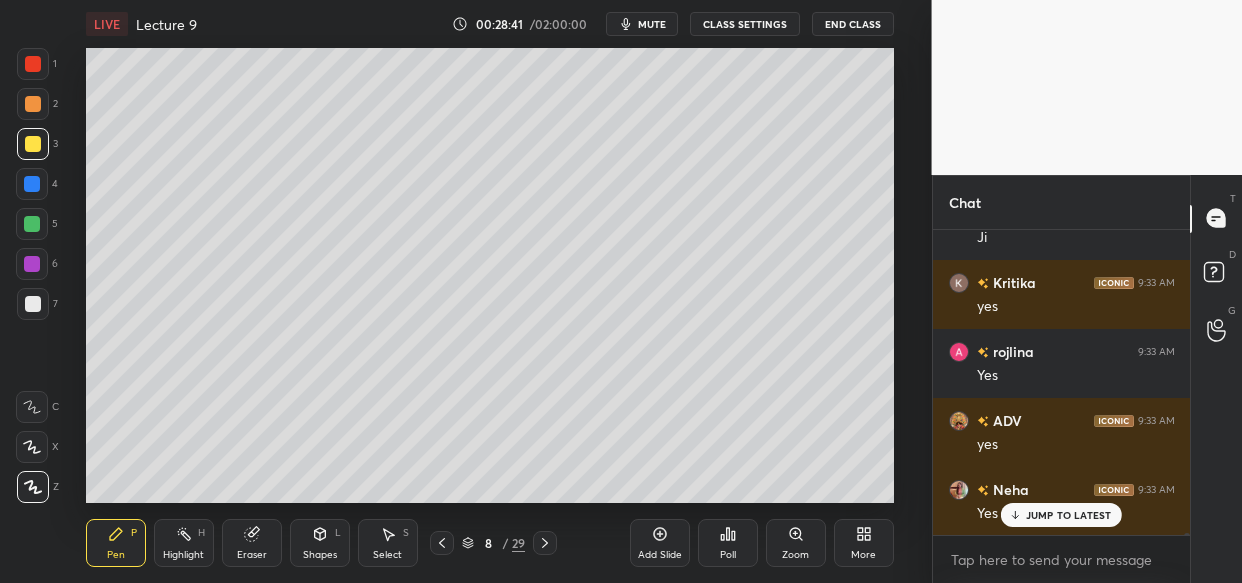 scroll, scrollTop: 47262, scrollLeft: 0, axis: vertical 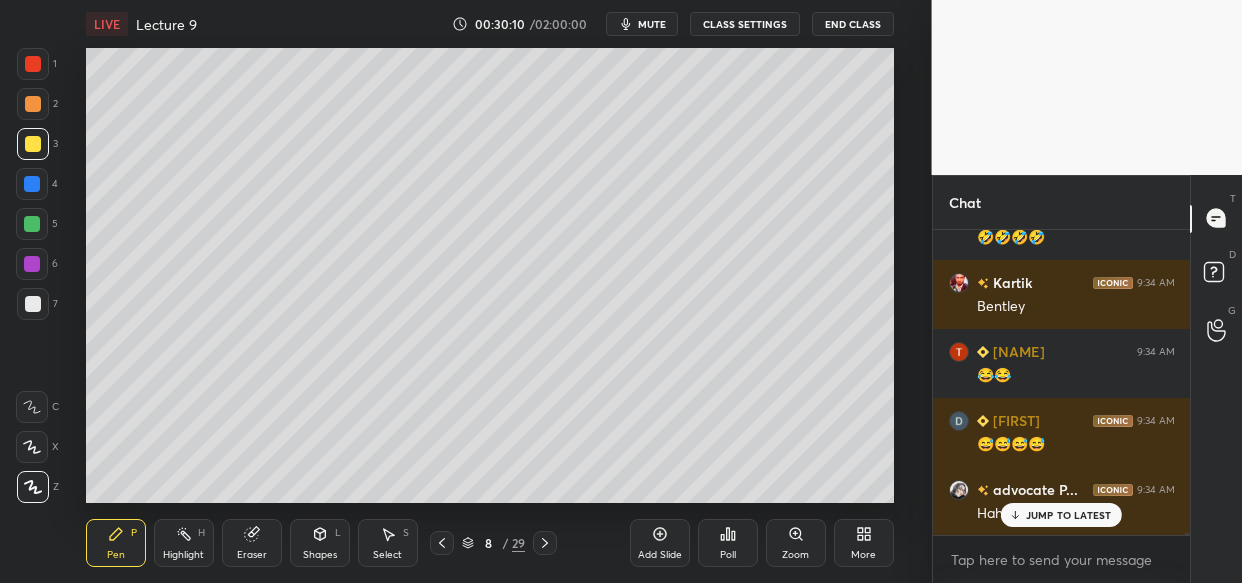 click on "Tanu 9:34 AM Ji Palak 9:34 AM ji Ruby 9:34 AM Ji Kartik 9:34 AM Notade in a day Soni 9:34 AM Ji Shalinee 9:34 AM Ji☺️ advocate P... 9:34 AM Jii pragati 9:34 AM Ji Mahi 9:34 AM haha ANUSHKA 9:34 AM hihihihi Dipanwita 9:34 AM 🤣🤣🤣🤣 Kartik 9:34 AM Bentley Tanu 9:34 AM 😂😂 Dipanwita 9:34 AM 😅😅😅😅 advocate P... 9:34 AM Haha JUMP TO LATEST" at bounding box center (1062, 382) 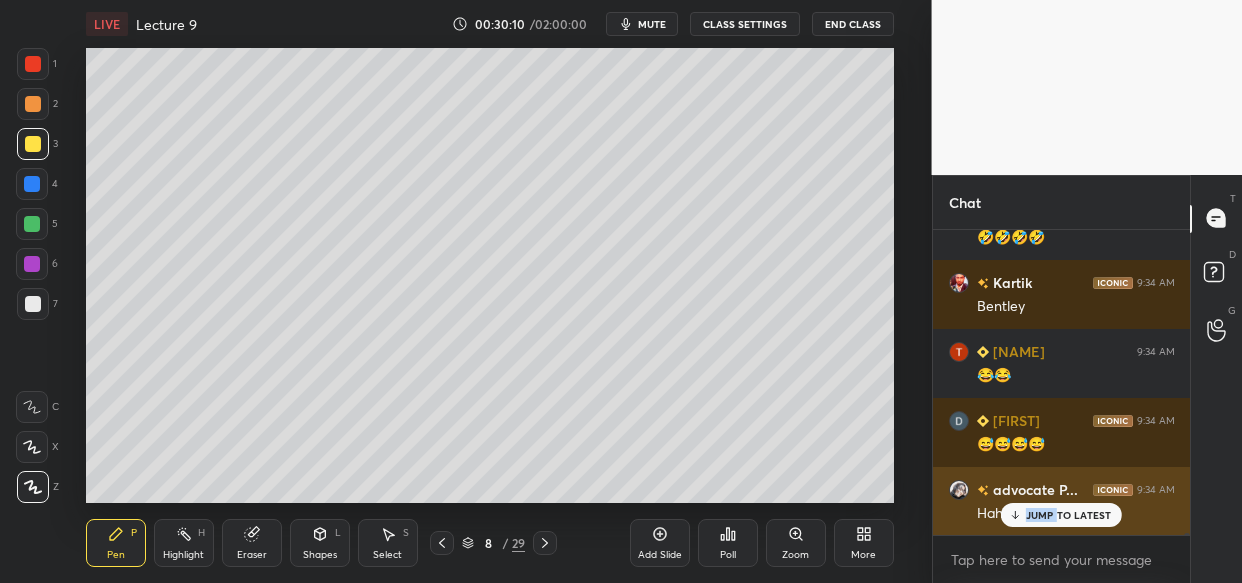 click on "advocate P... 9:34 AM Haha" at bounding box center (1062, 501) 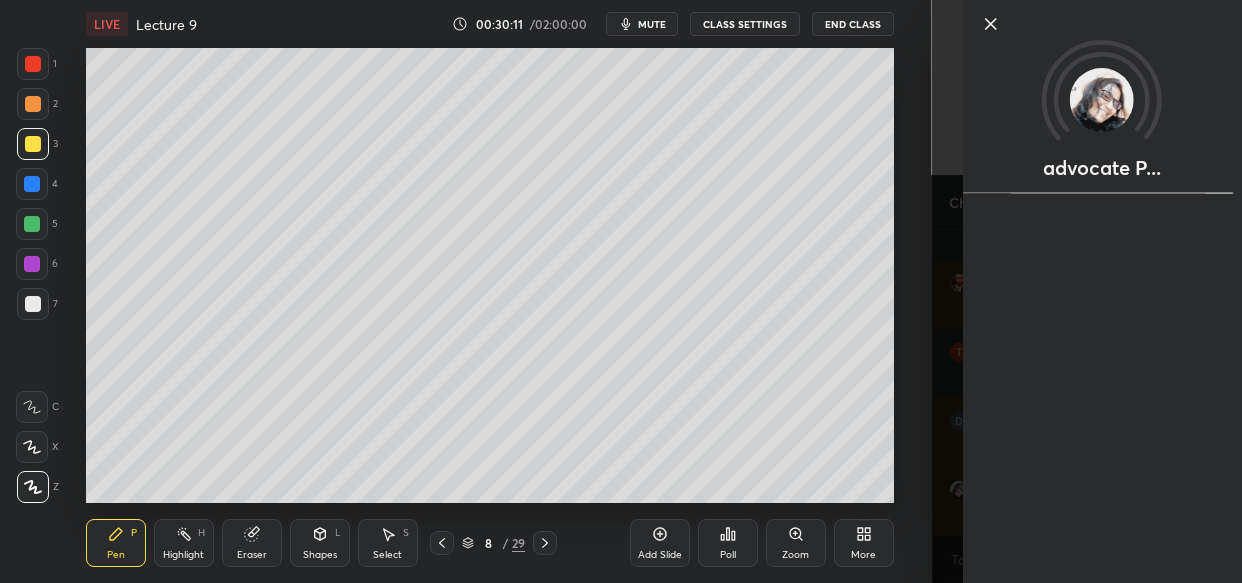scroll, scrollTop: 51264, scrollLeft: 0, axis: vertical 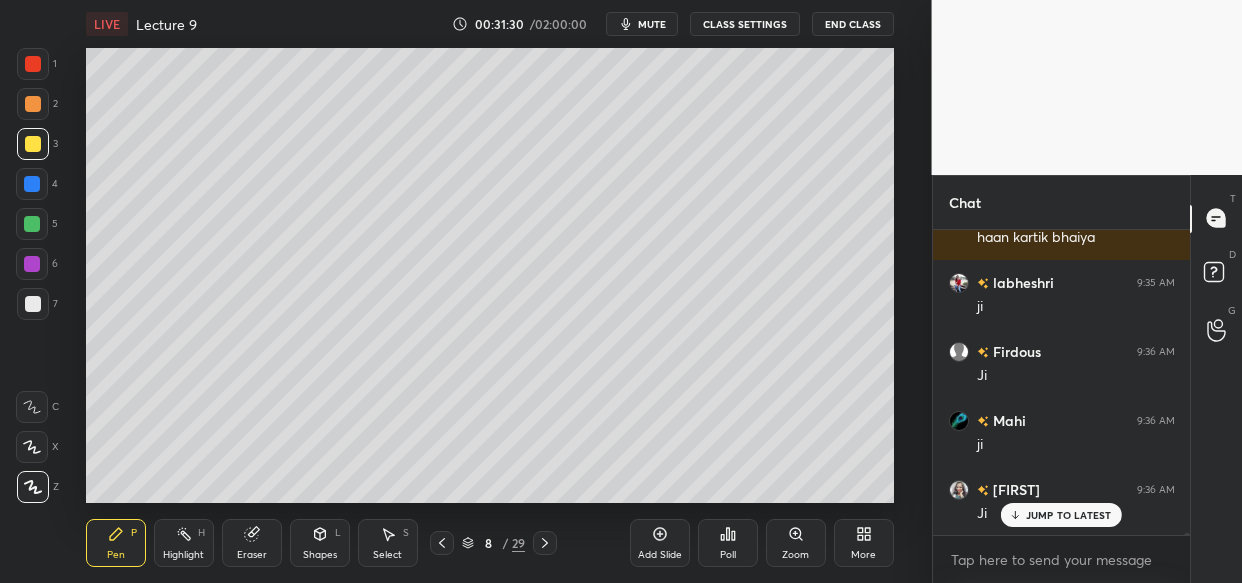drag, startPoint x: 249, startPoint y: 534, endPoint x: 298, endPoint y: 503, distance: 57.982758 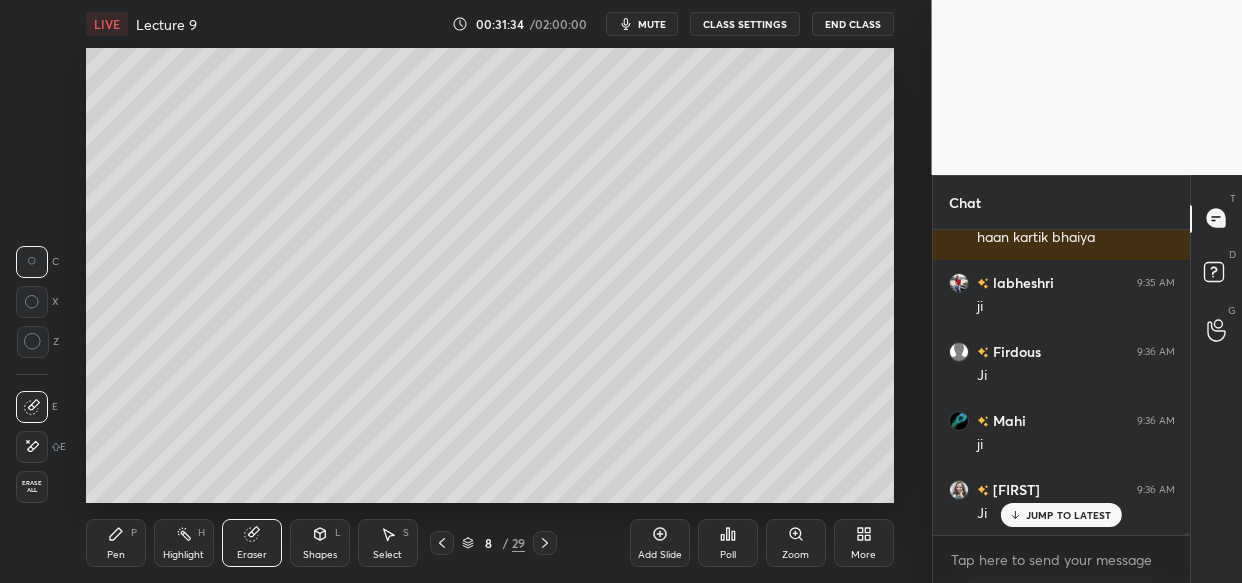 click on "Pen P" at bounding box center (116, 543) 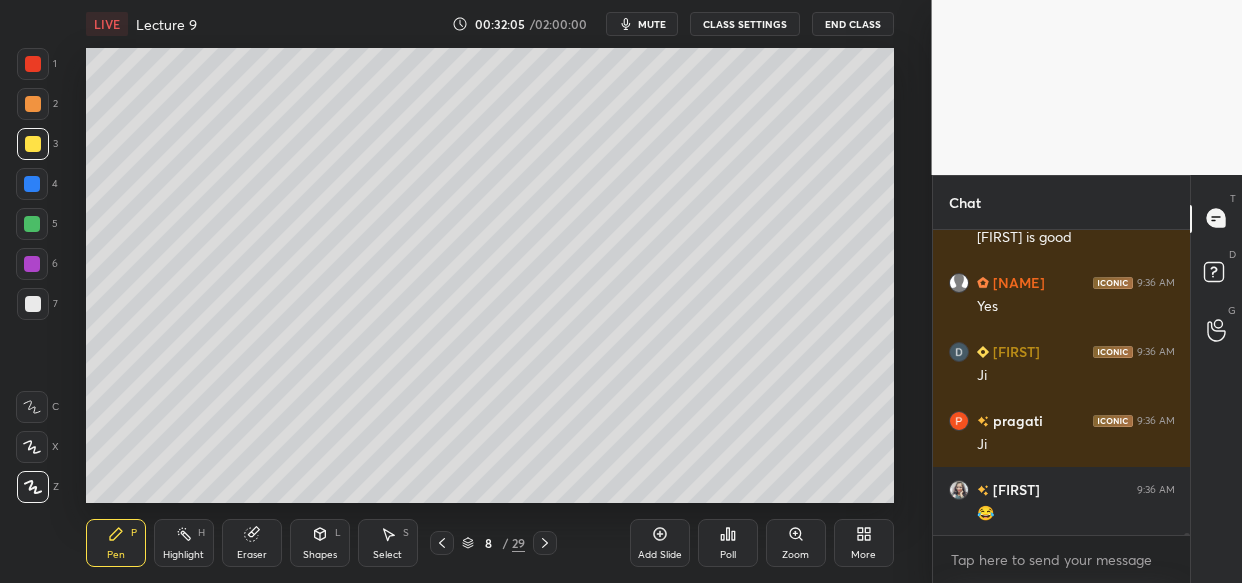 scroll, scrollTop: 54576, scrollLeft: 0, axis: vertical 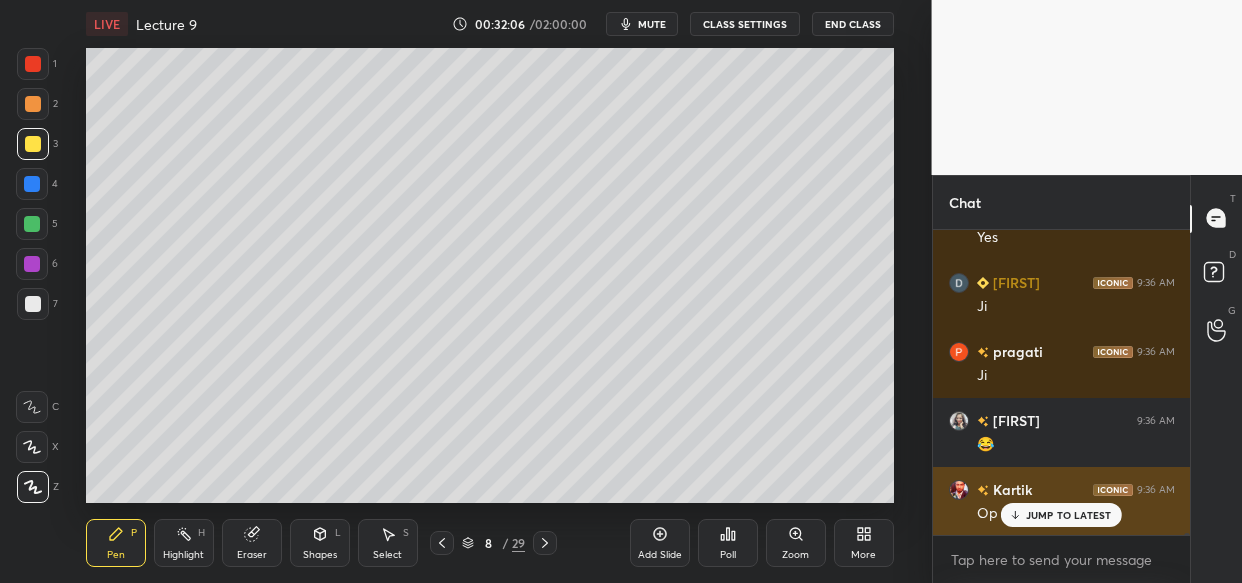 drag, startPoint x: 1081, startPoint y: 515, endPoint x: 1054, endPoint y: 515, distance: 27 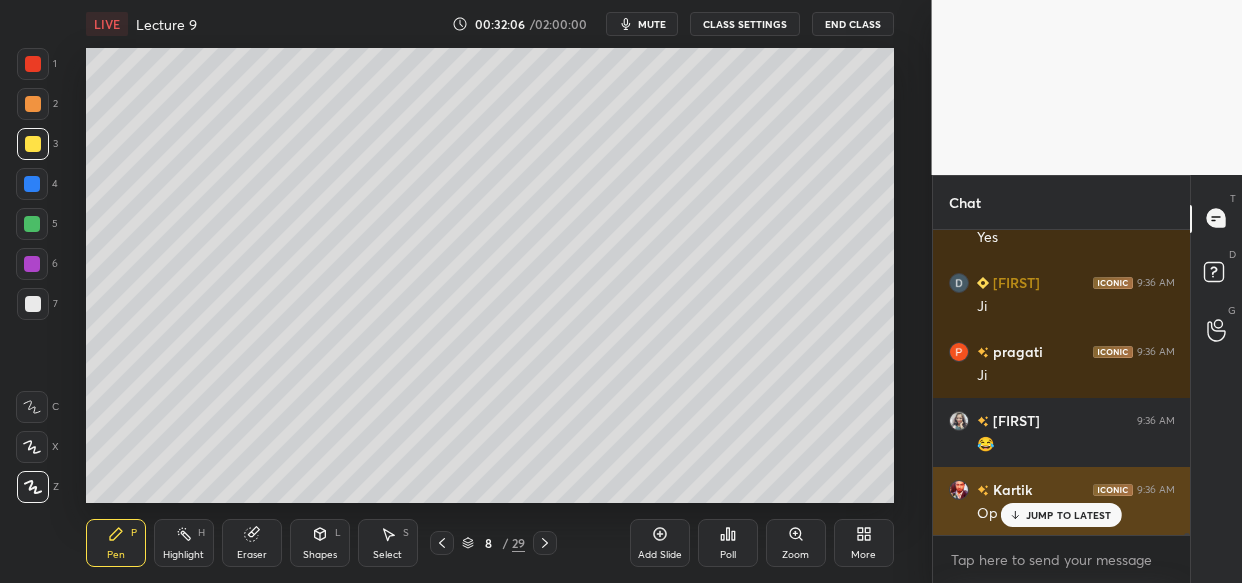 click on "JUMP TO LATEST" at bounding box center (1069, 515) 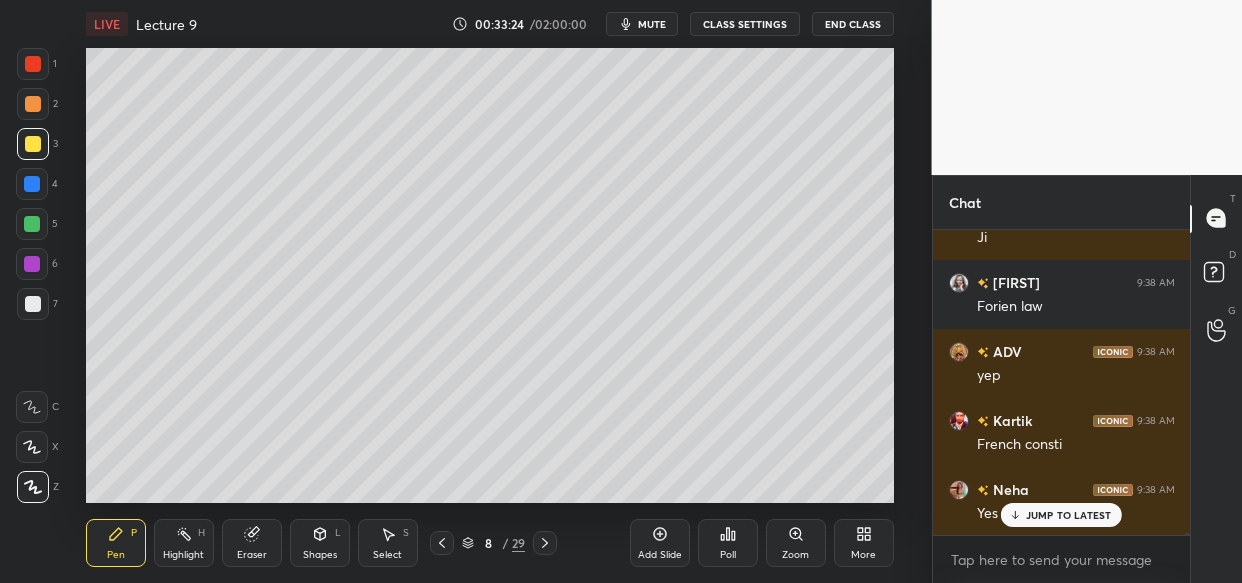 scroll, scrollTop: 56991, scrollLeft: 0, axis: vertical 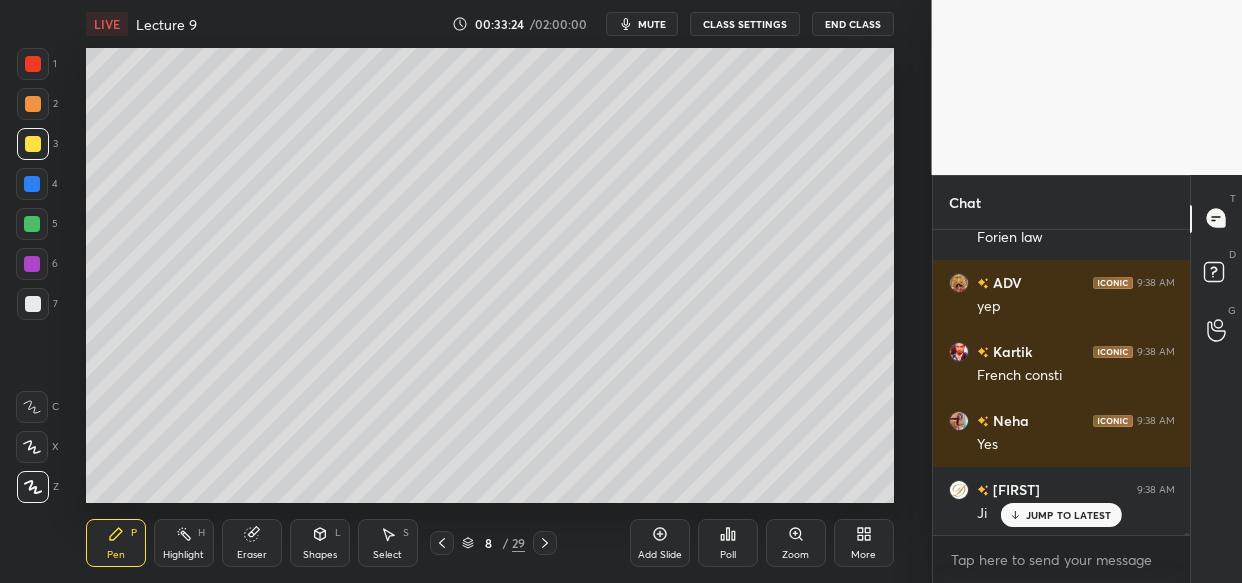 click on "Add Slide" at bounding box center [660, 543] 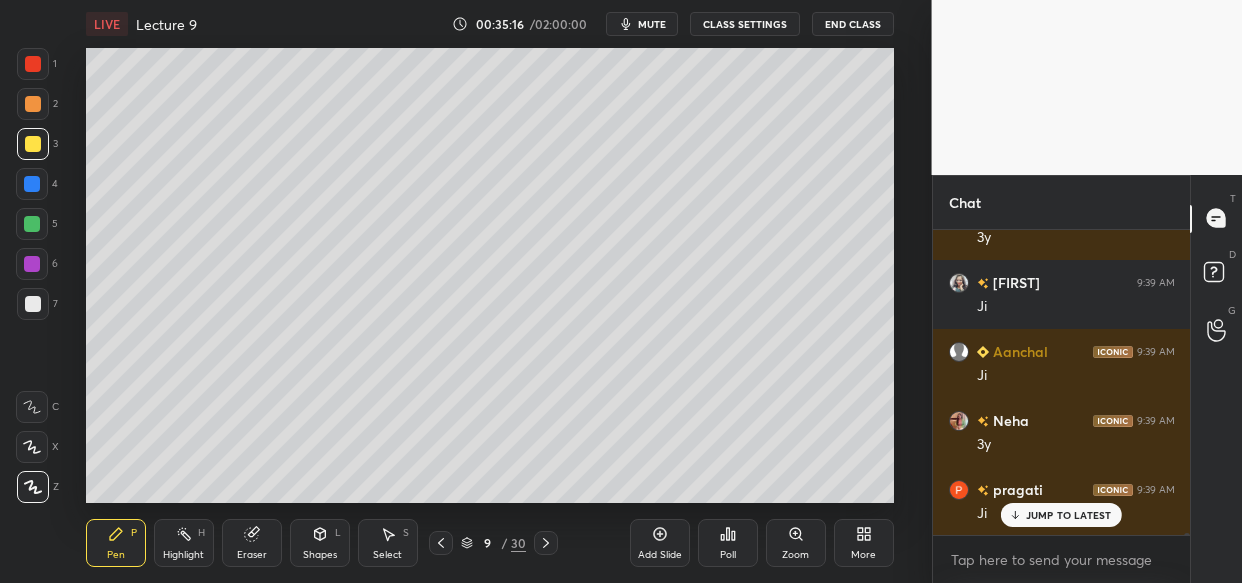 scroll, scrollTop: 60392, scrollLeft: 0, axis: vertical 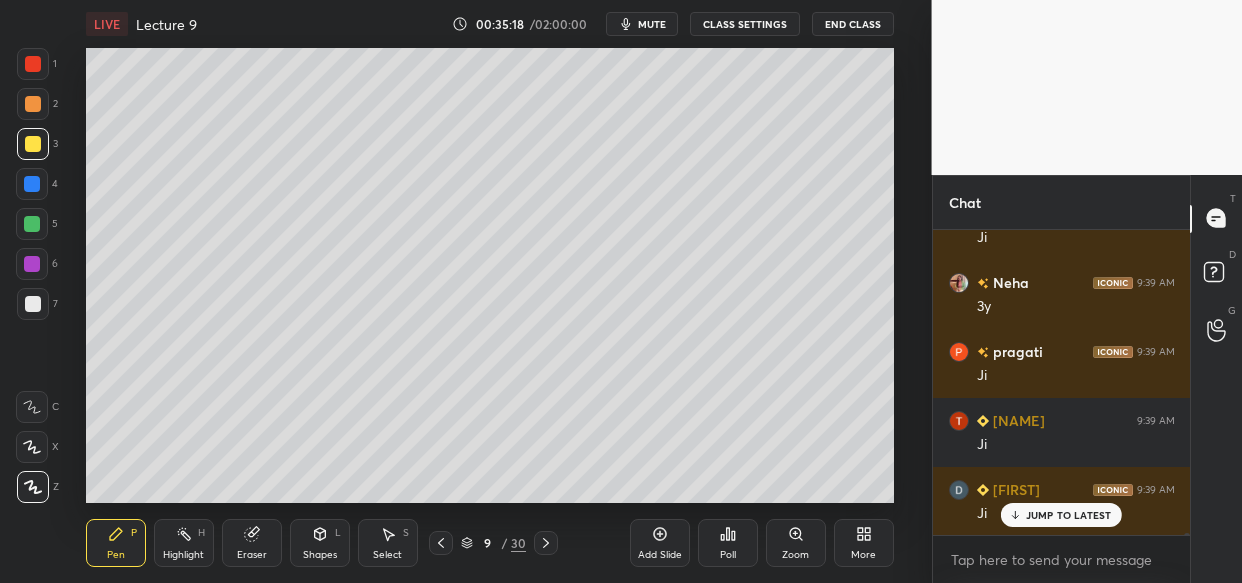 click on "LIVE Lecture 9 00:35:18 /  02:00:00 mute CLASS SETTINGS End Class Setting up your live class Poll for   secs No correct answer Start poll Back Lecture 9 • L9 of Limitation Act Comprehensive Course Vishal Singh Thakur Pen P Highlight H Eraser Shapes L Select S 9 / 30 Add Slide Poll Zoom More" at bounding box center (490, 291) 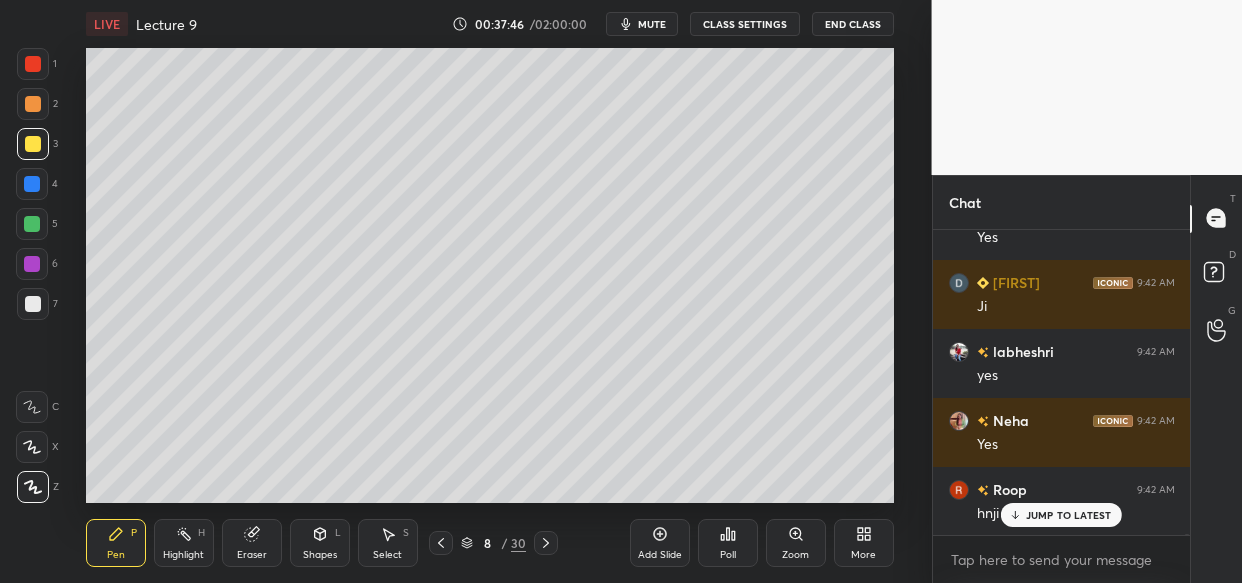 scroll, scrollTop: 65035, scrollLeft: 0, axis: vertical 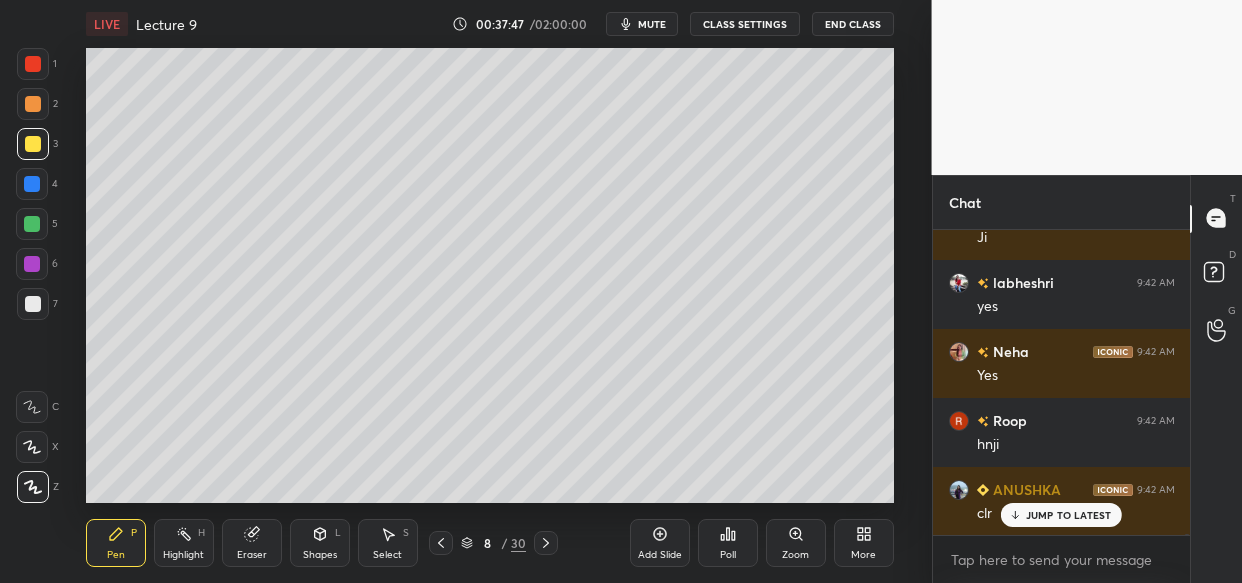 click on "Add Slide" at bounding box center [660, 555] 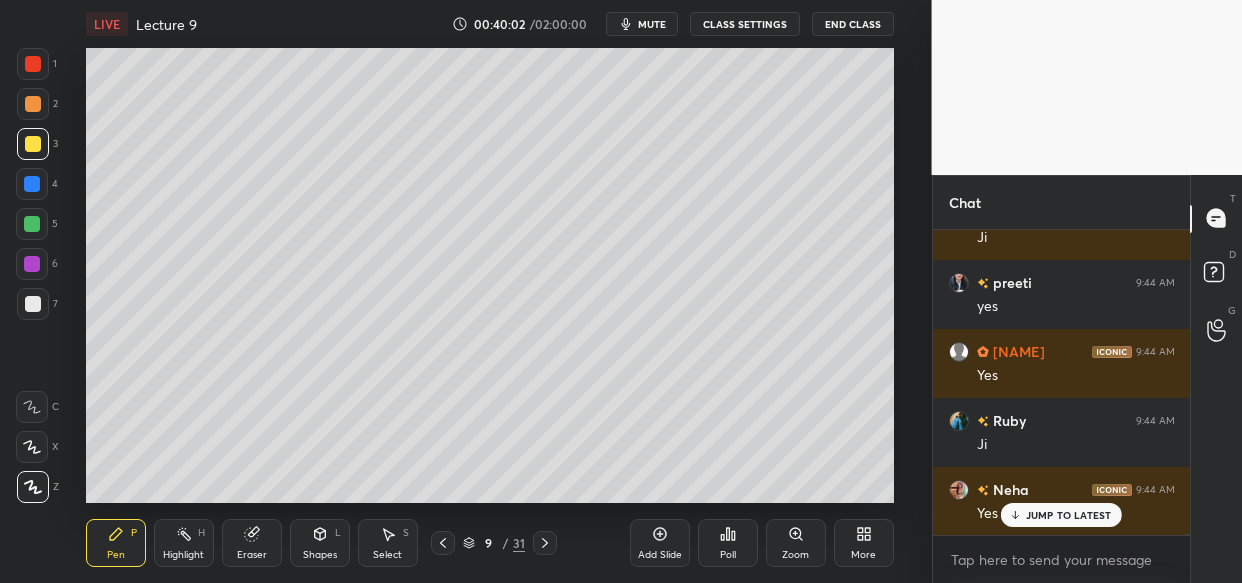 scroll, scrollTop: 70555, scrollLeft: 0, axis: vertical 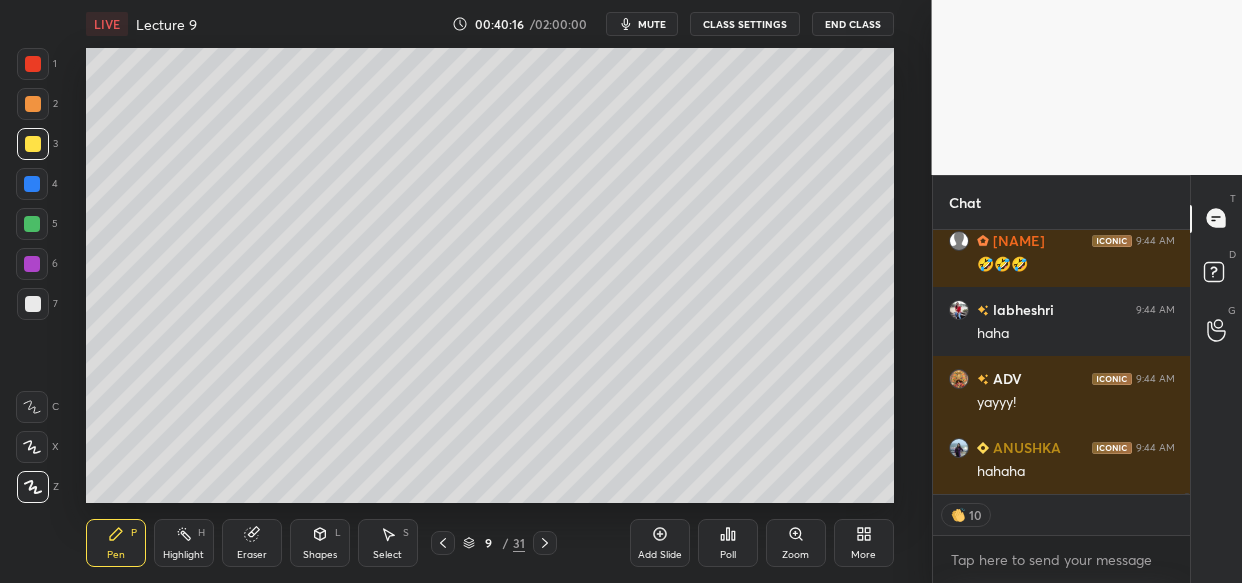 click 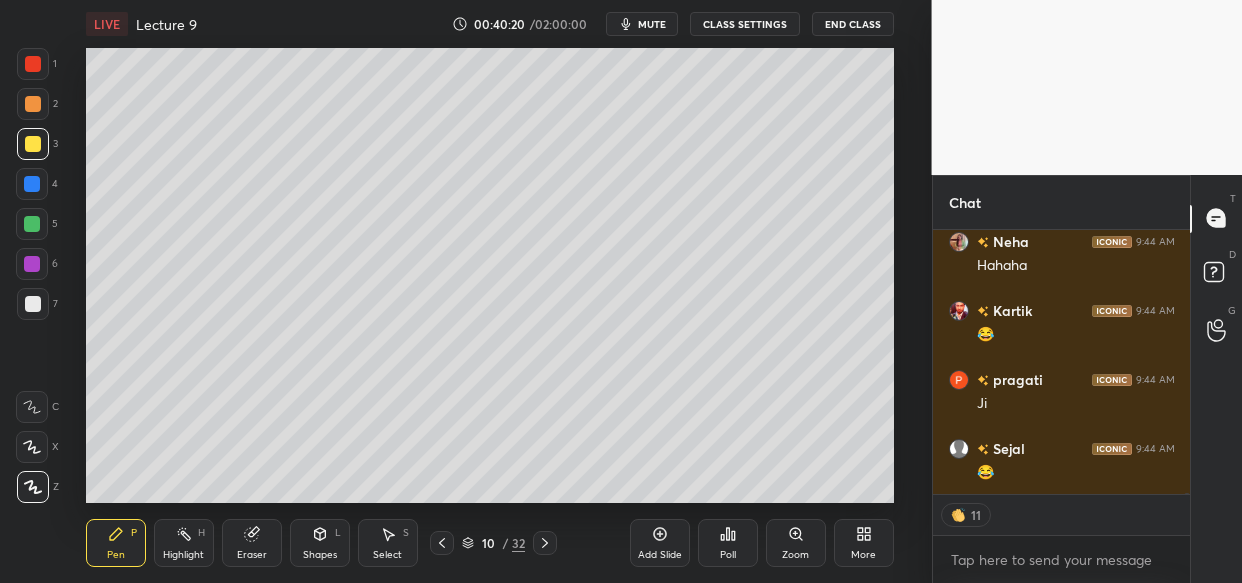 scroll, scrollTop: 71631, scrollLeft: 0, axis: vertical 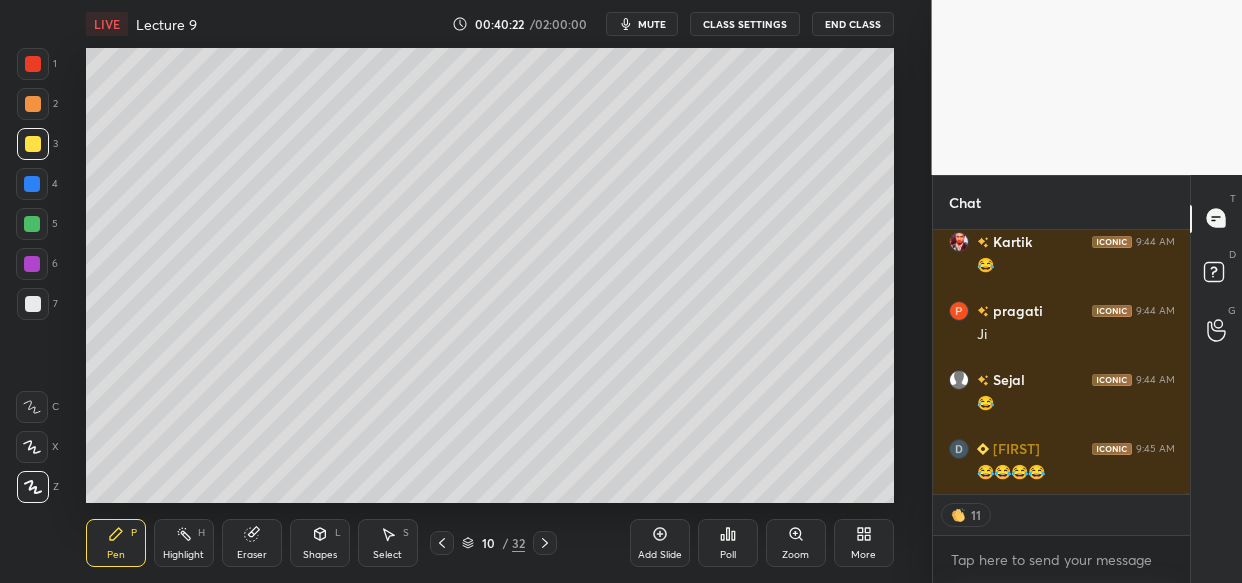 click on "Setting up your live class Poll for   secs No correct answer Start poll" at bounding box center [490, 275] 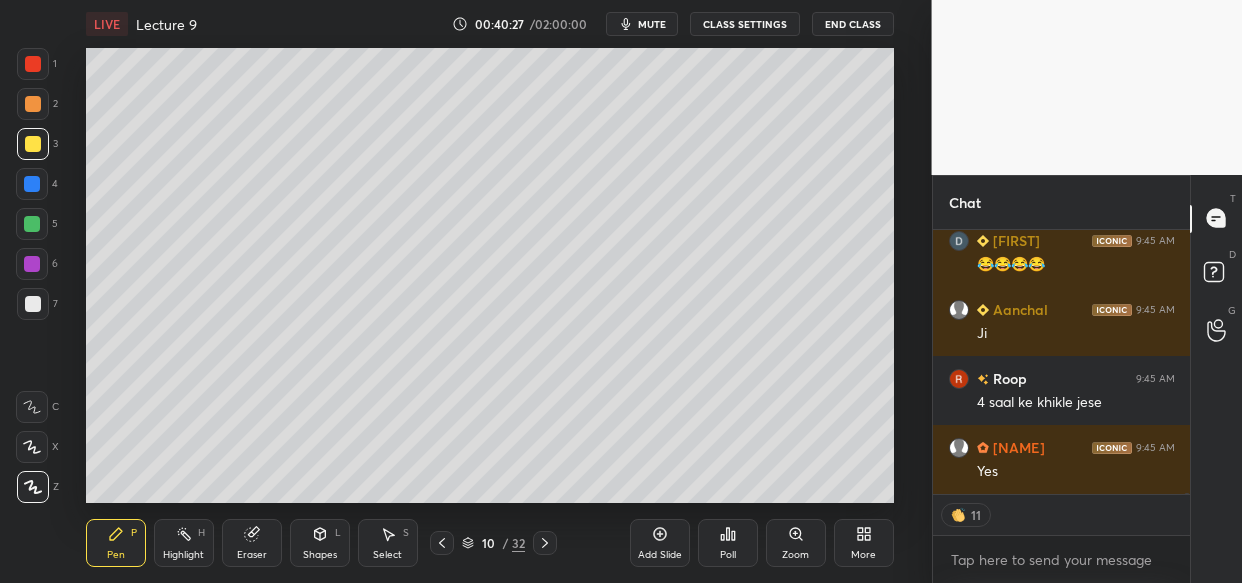 scroll, scrollTop: 71908, scrollLeft: 0, axis: vertical 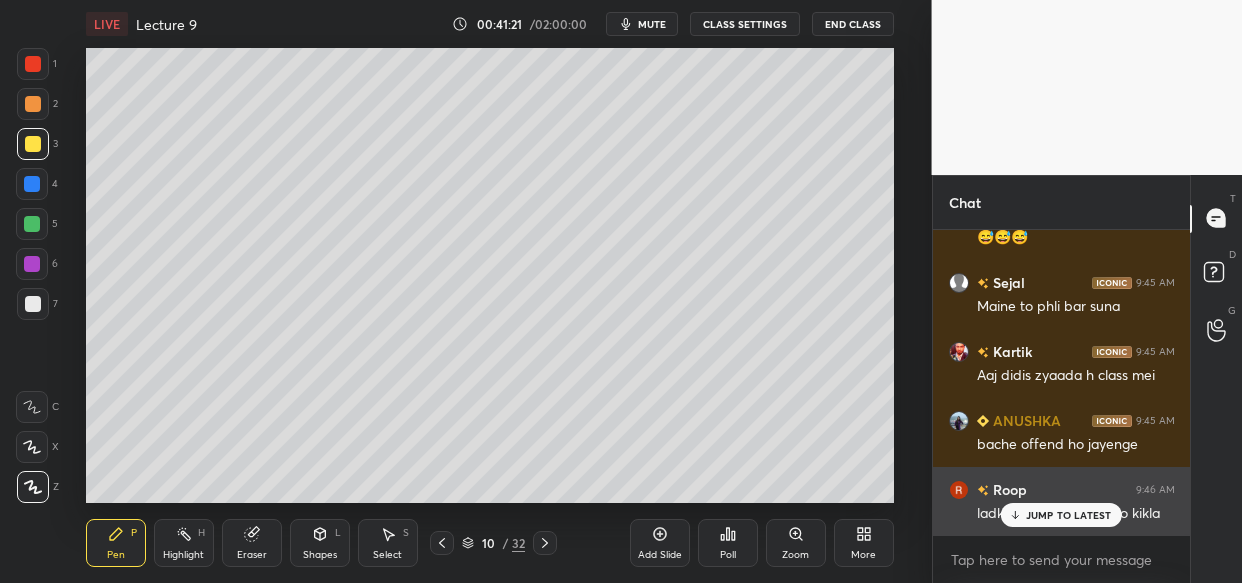 click on "JUMP TO LATEST" at bounding box center (1069, 515) 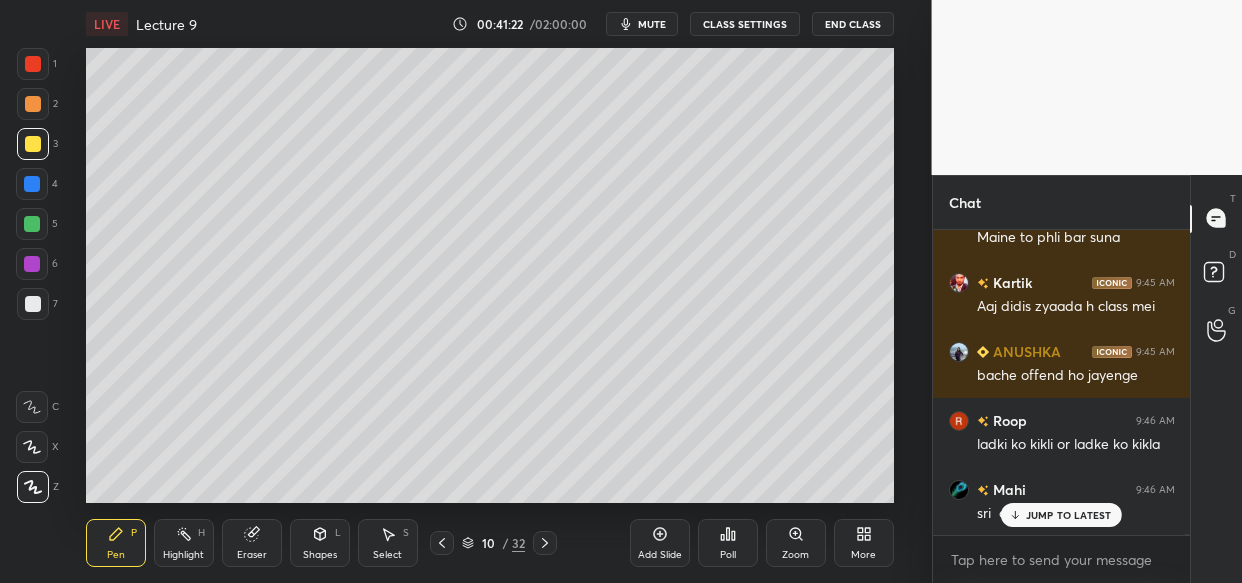 scroll, scrollTop: 73264, scrollLeft: 0, axis: vertical 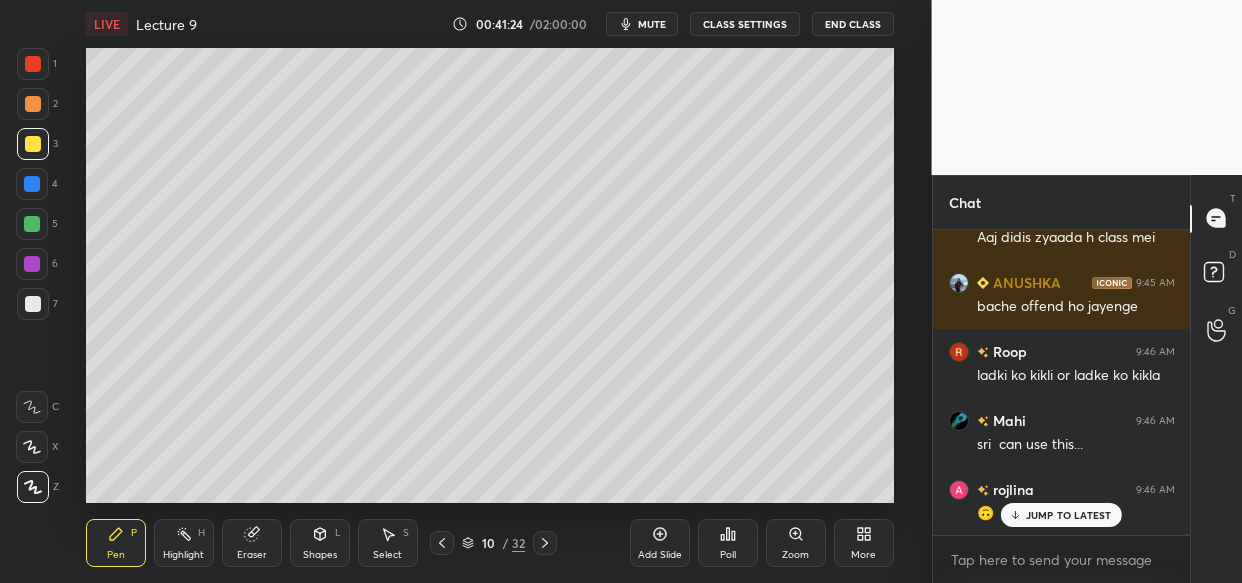 click on "JUMP TO LATEST" at bounding box center (1069, 515) 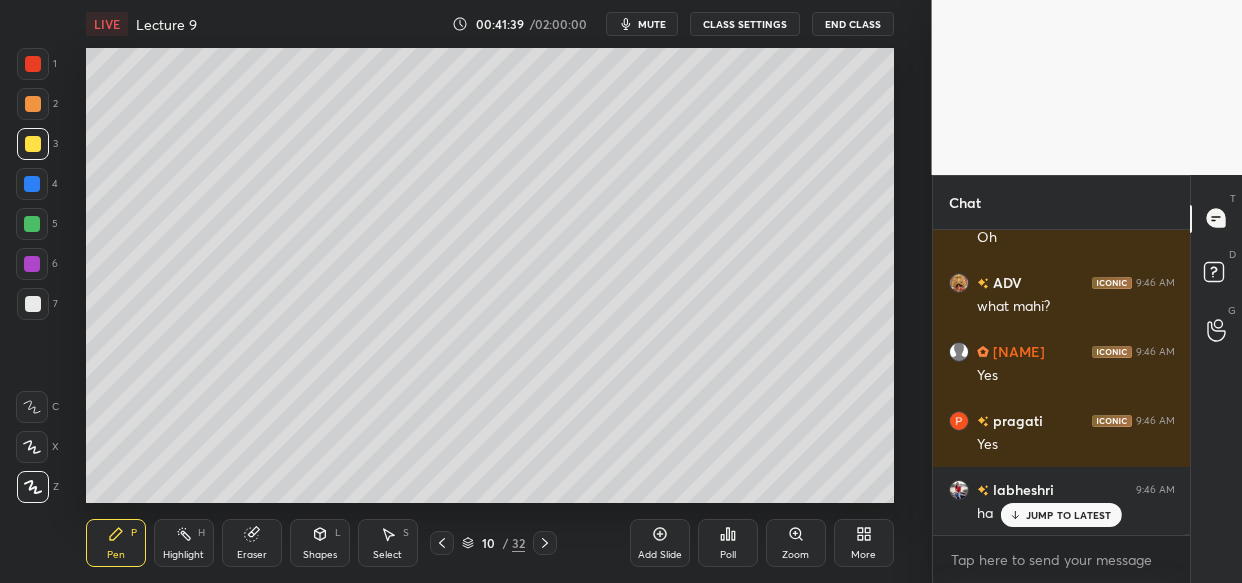scroll, scrollTop: 73747, scrollLeft: 0, axis: vertical 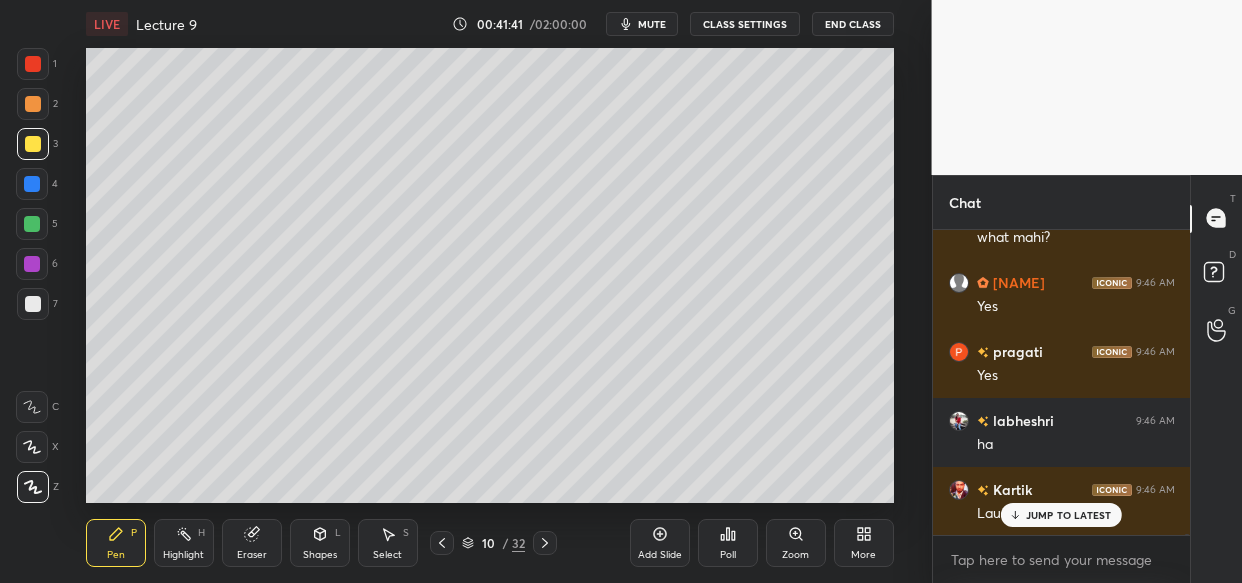 drag, startPoint x: 1076, startPoint y: 522, endPoint x: 1006, endPoint y: 557, distance: 78.26238 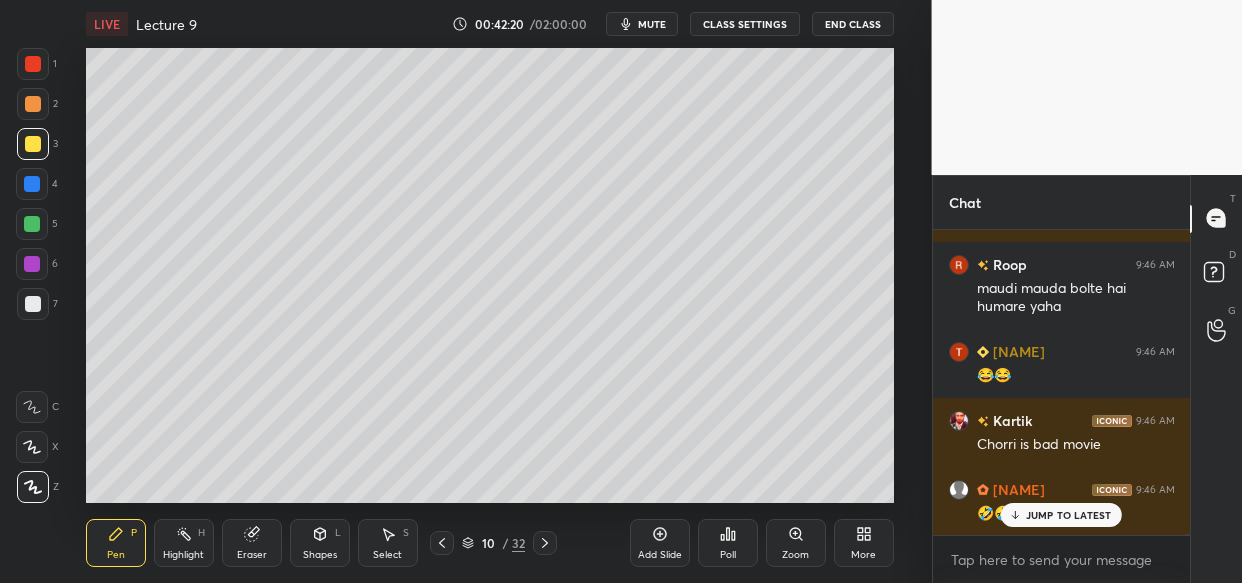 scroll, scrollTop: 75181, scrollLeft: 0, axis: vertical 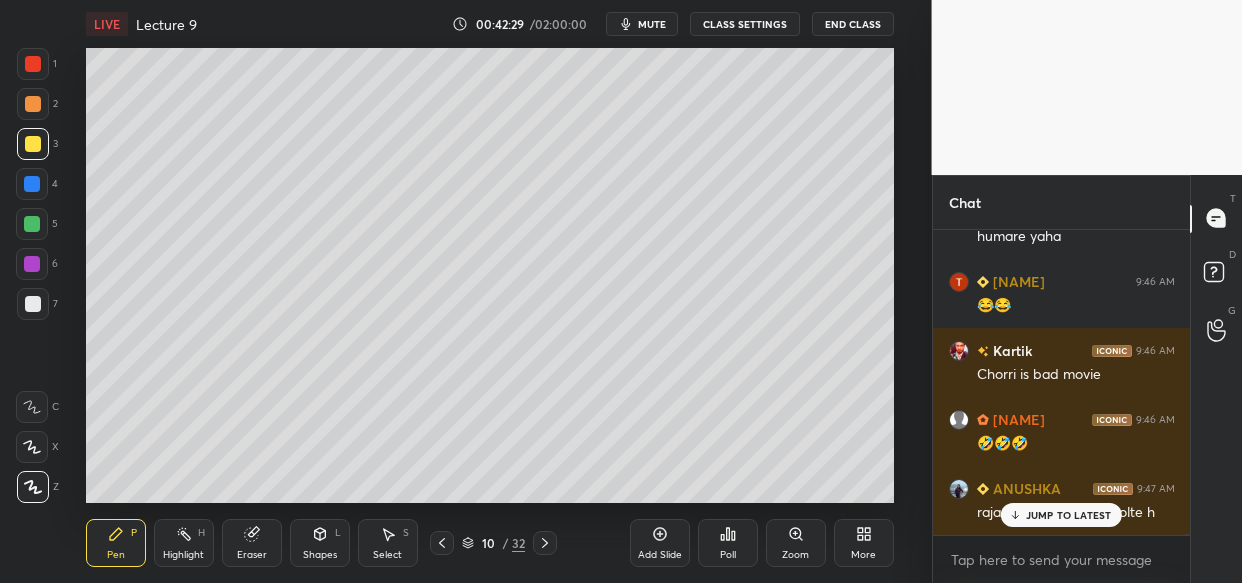 click on "JUMP TO LATEST" at bounding box center (1069, 515) 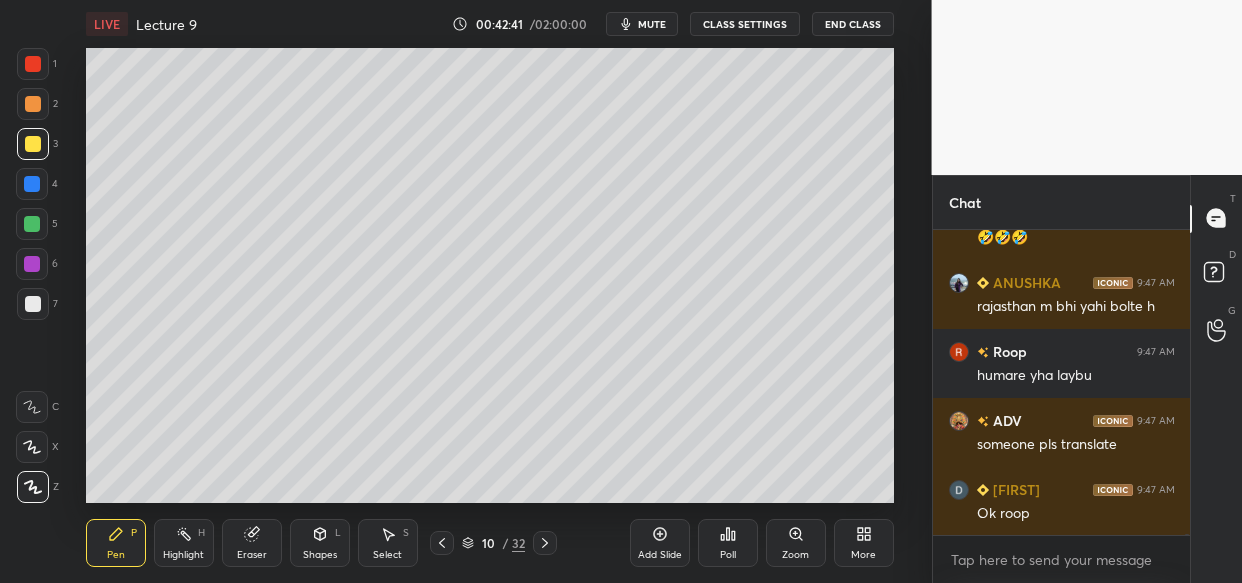 scroll, scrollTop: 75457, scrollLeft: 0, axis: vertical 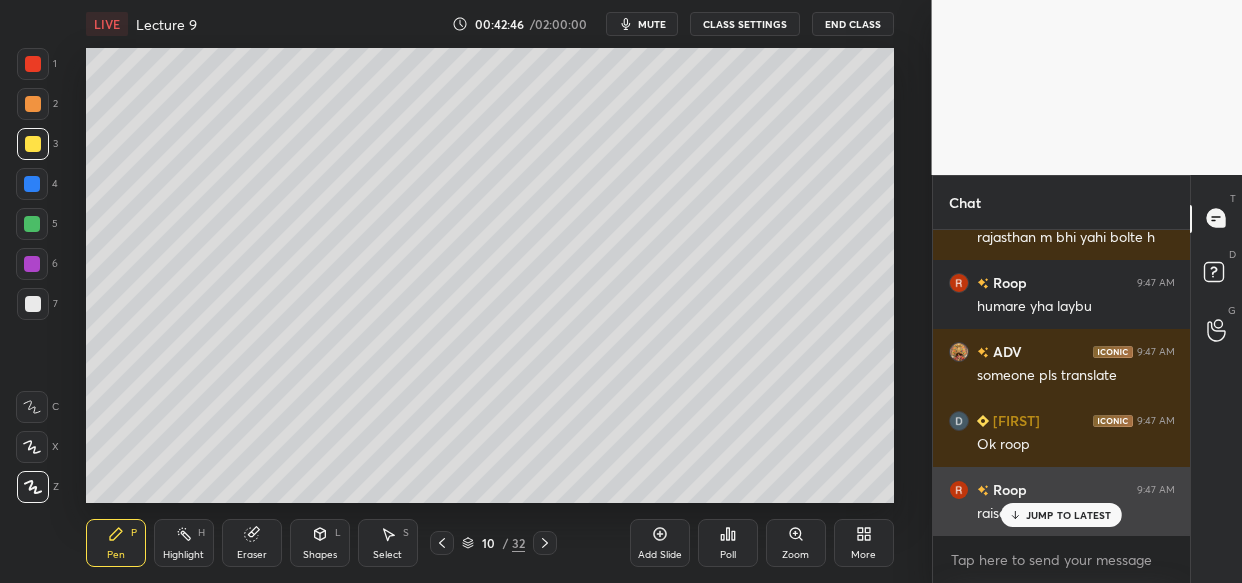 drag, startPoint x: 1040, startPoint y: 520, endPoint x: 1025, endPoint y: 527, distance: 16.552946 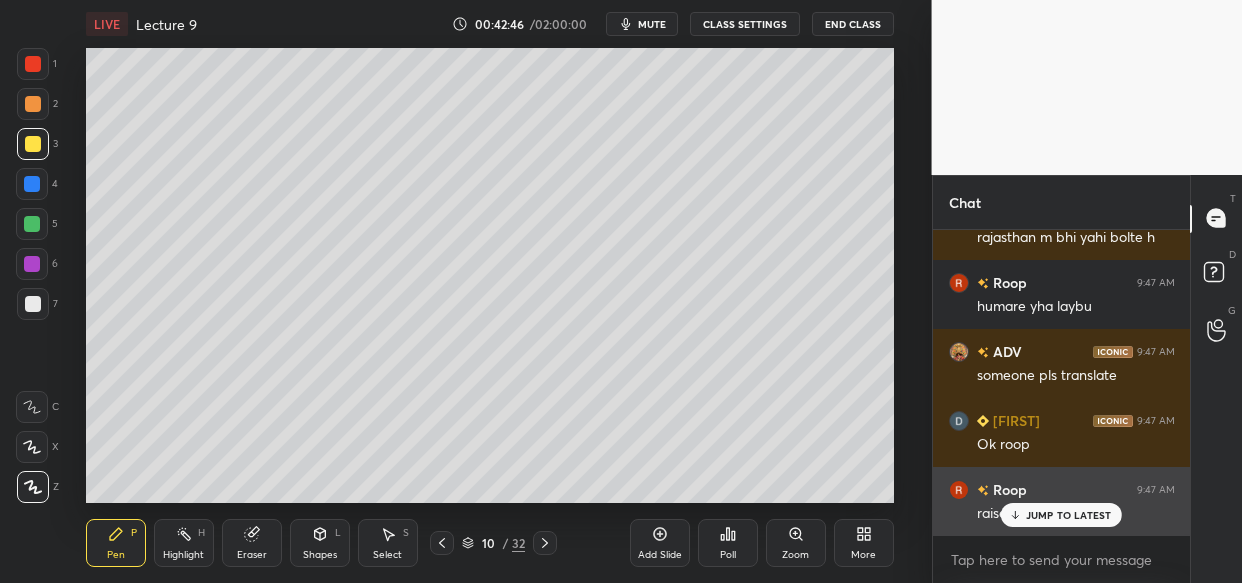 click on "JUMP TO LATEST" at bounding box center [1069, 515] 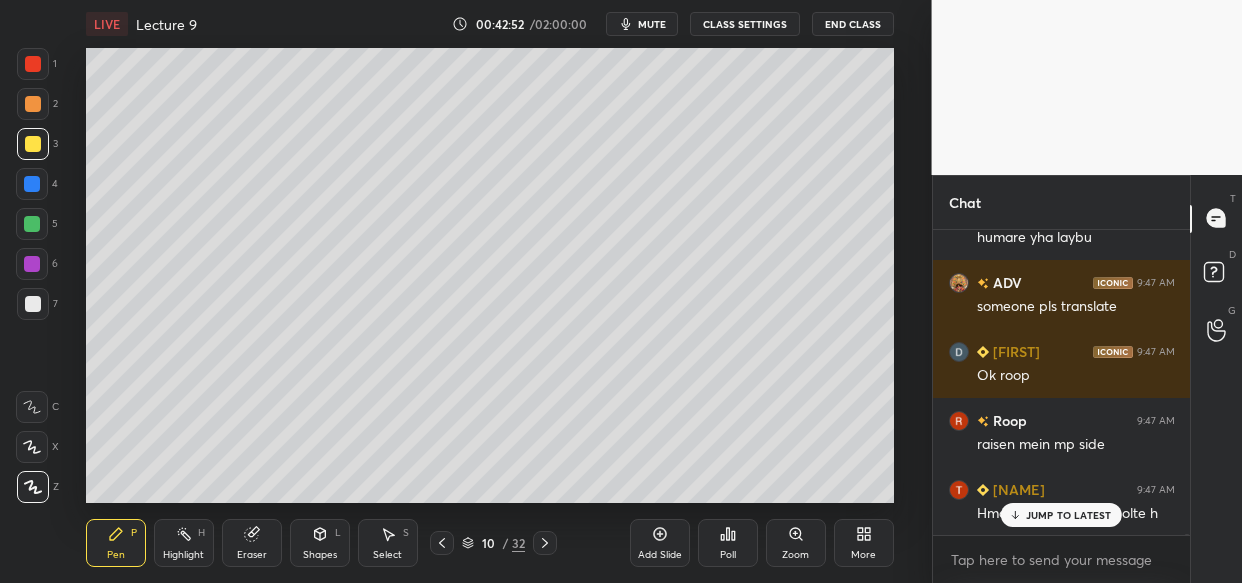 scroll, scrollTop: 75595, scrollLeft: 0, axis: vertical 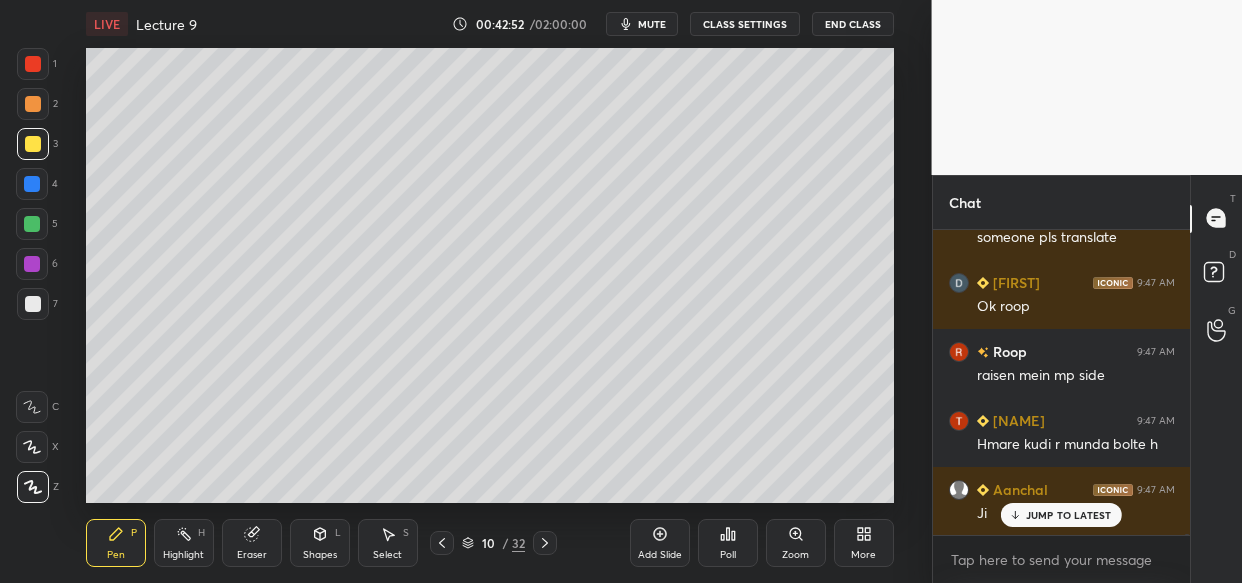 click on "Eraser" at bounding box center [252, 543] 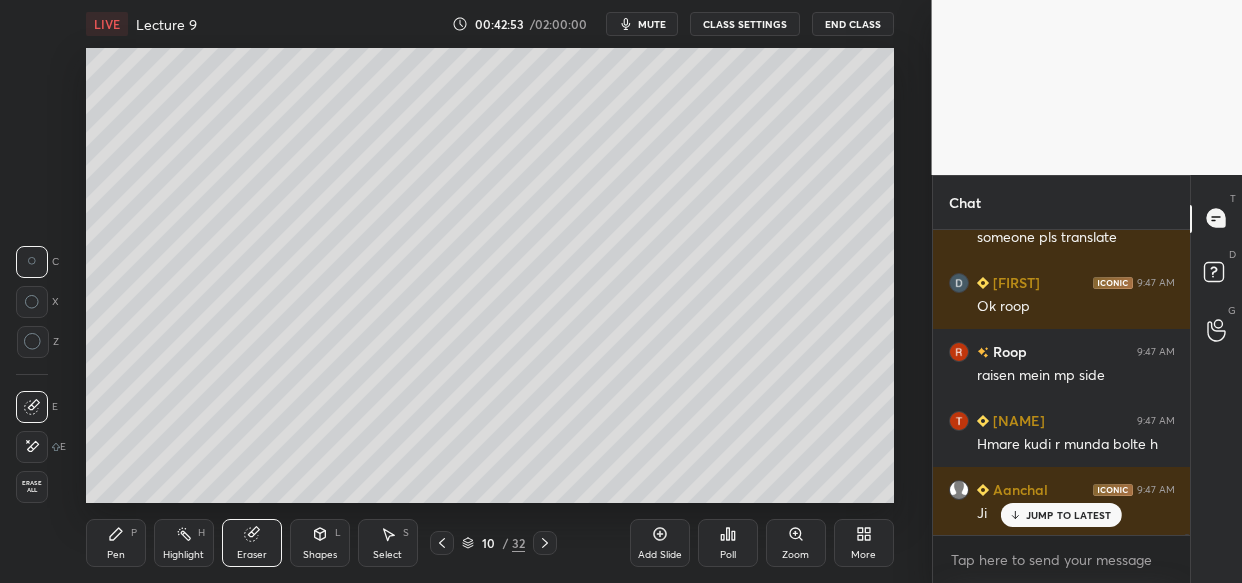 click on "Erase all" at bounding box center (32, 487) 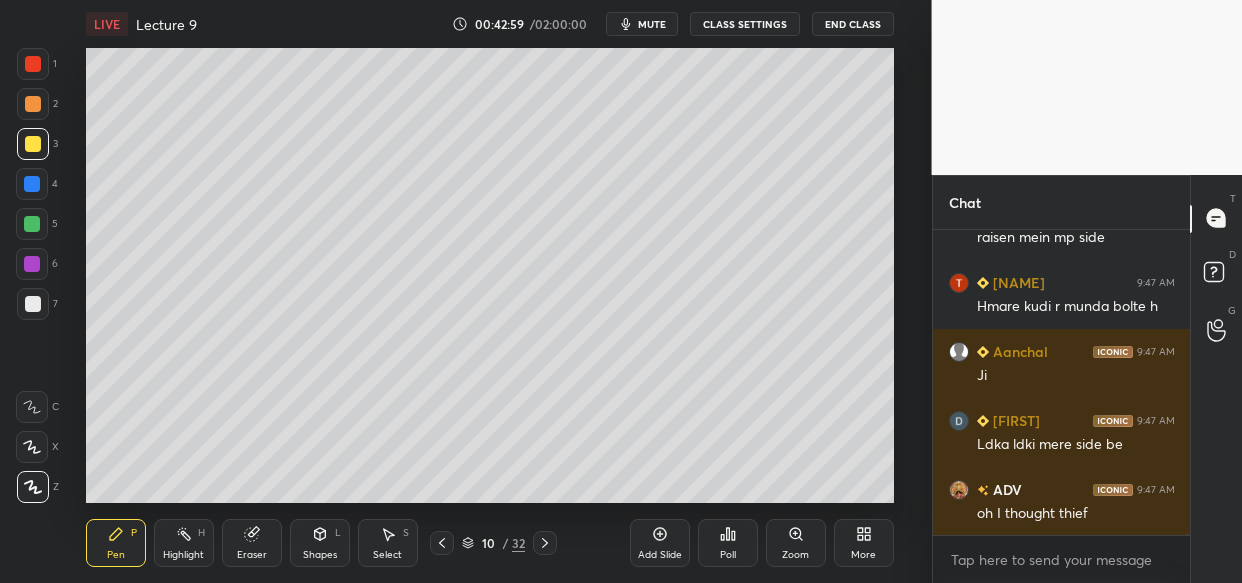 scroll, scrollTop: 75802, scrollLeft: 0, axis: vertical 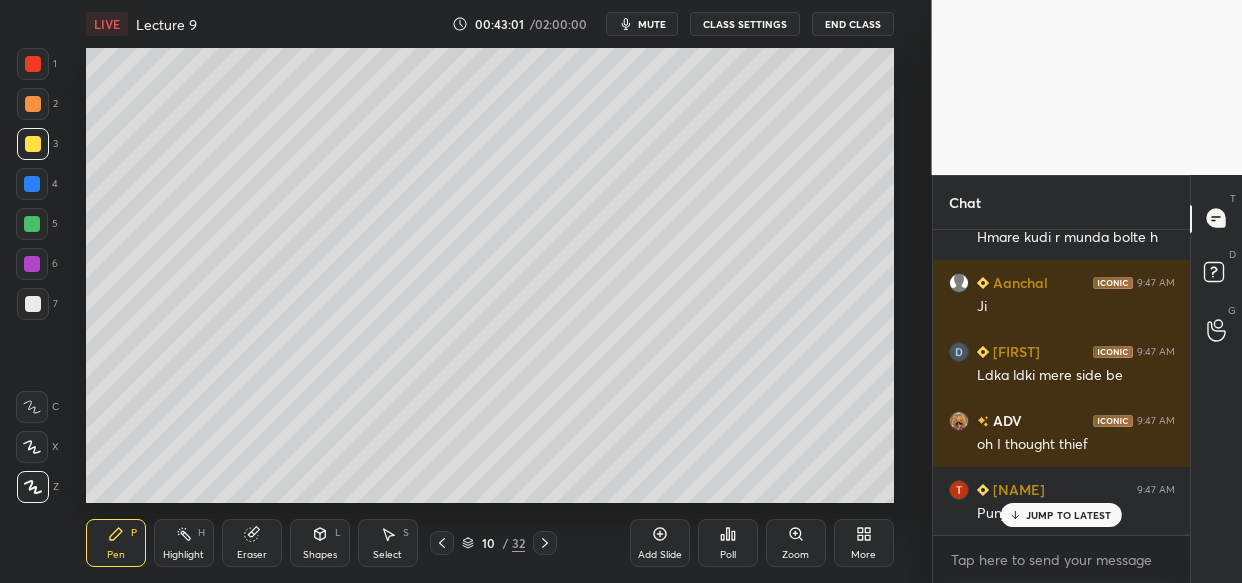 click on "JUMP TO LATEST" at bounding box center [1061, 515] 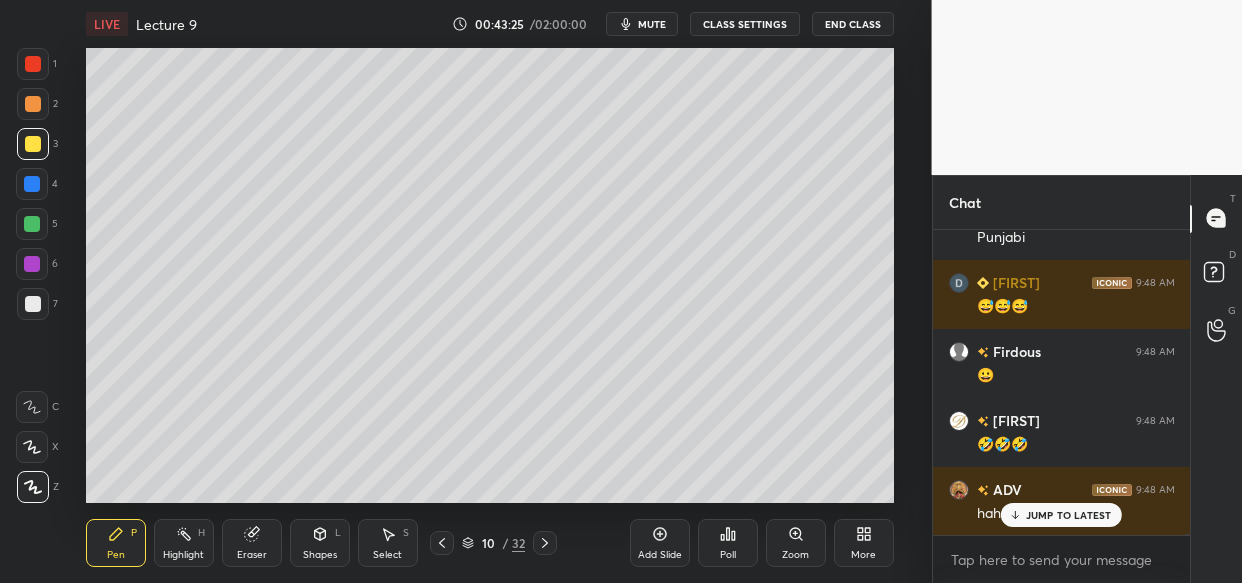 scroll, scrollTop: 76183, scrollLeft: 0, axis: vertical 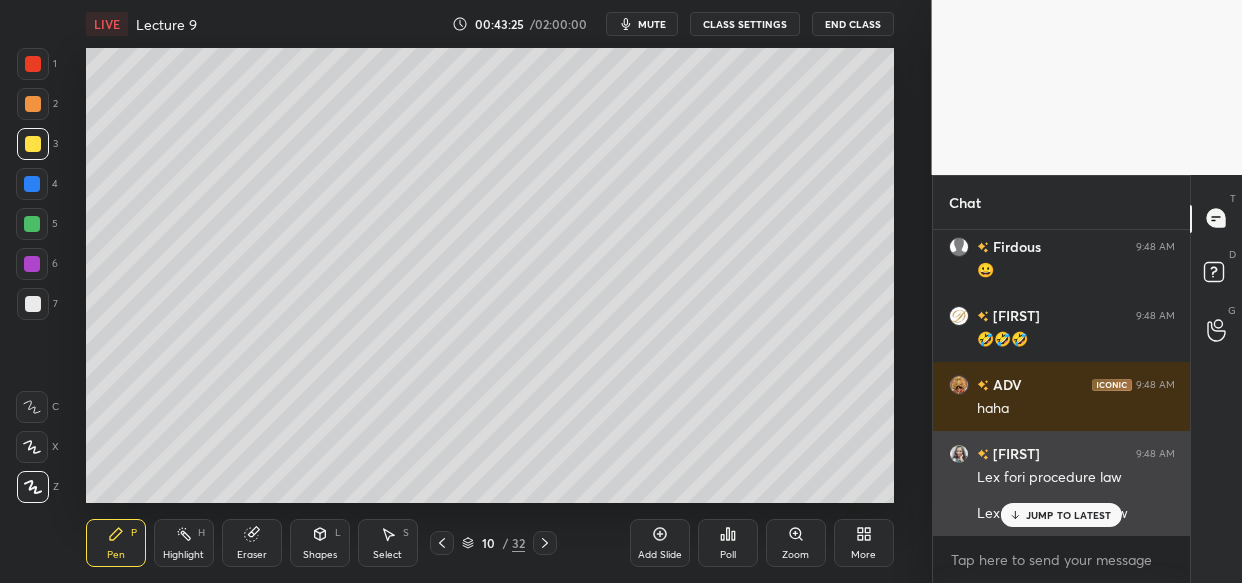 click on "JUMP TO LATEST" at bounding box center (1069, 515) 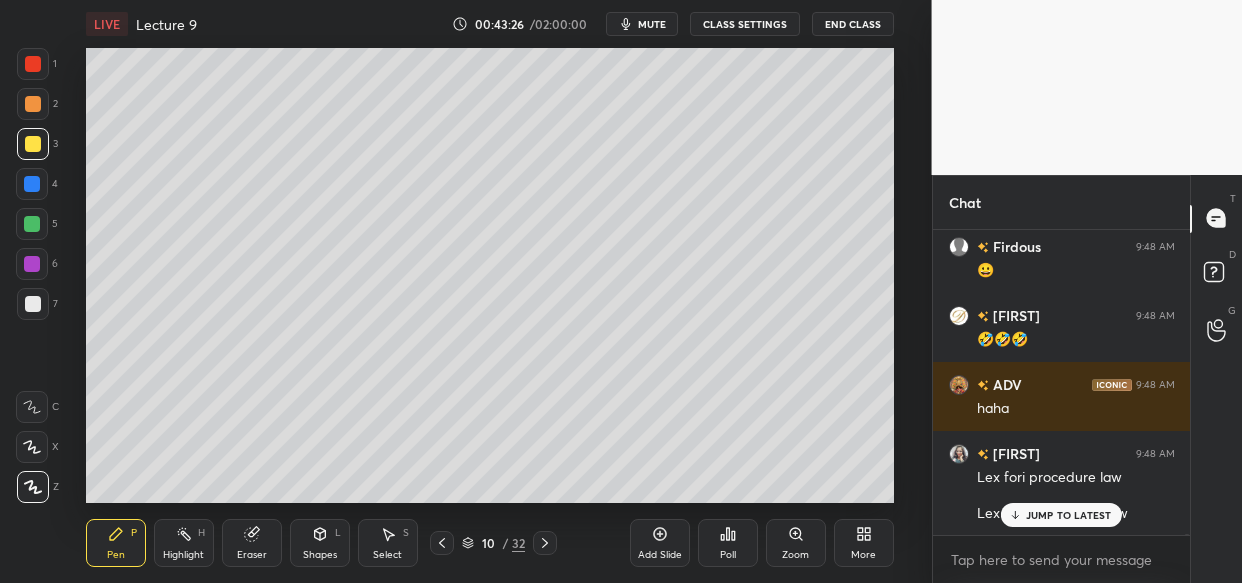 scroll, scrollTop: 76252, scrollLeft: 0, axis: vertical 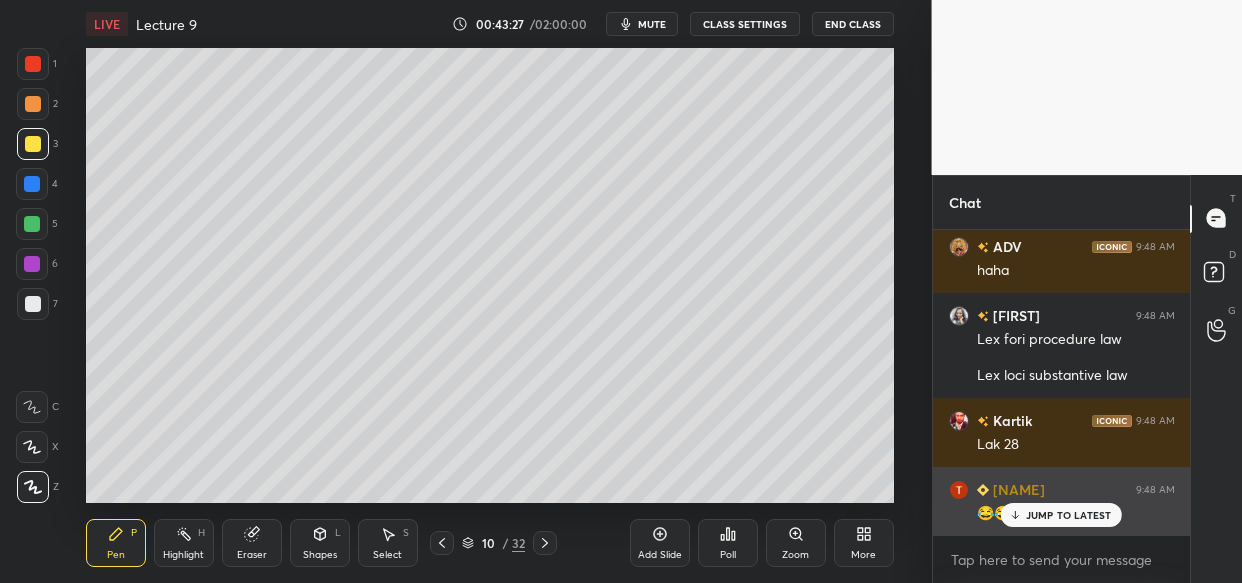 click on "Tanu 9:48 AM" at bounding box center (1062, 489) 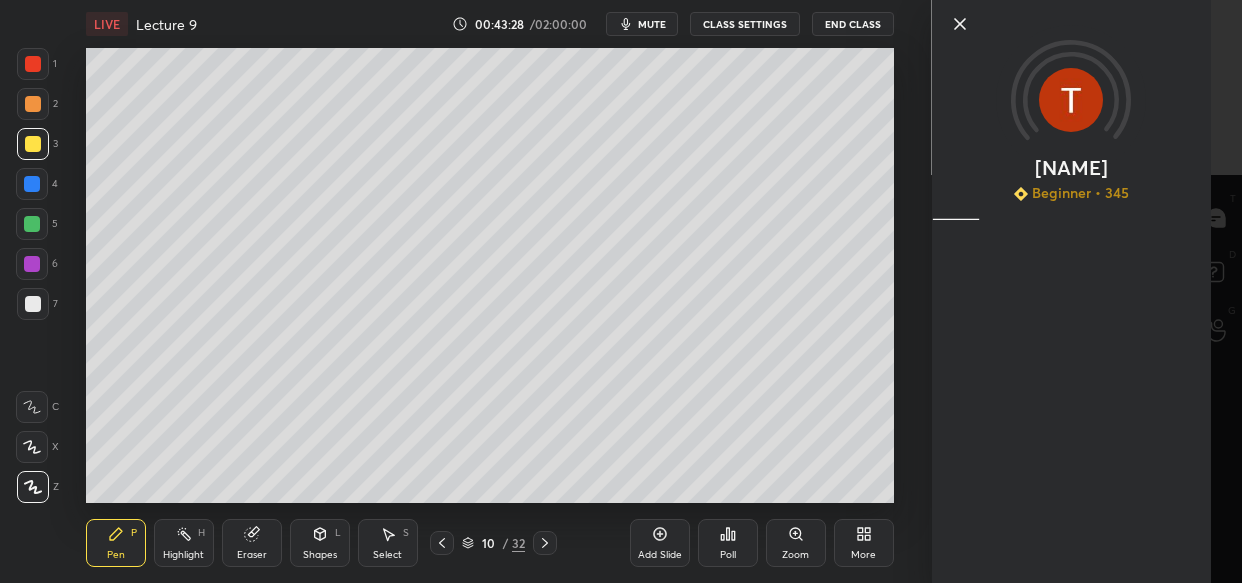scroll, scrollTop: 76390, scrollLeft: 0, axis: vertical 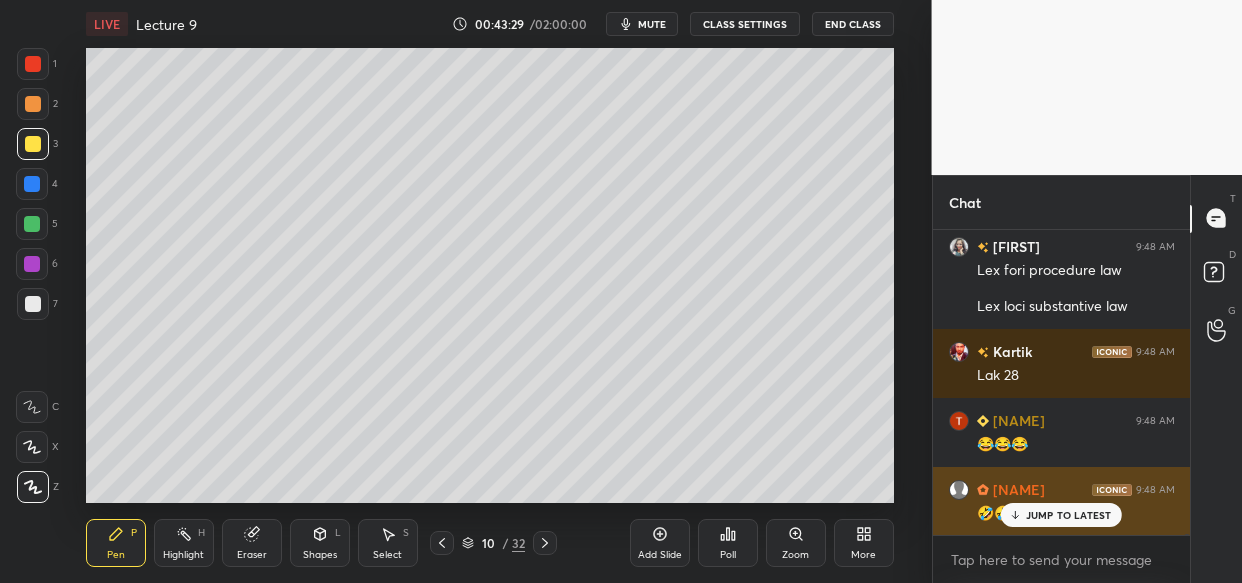 click on "JUMP TO LATEST" at bounding box center [1061, 515] 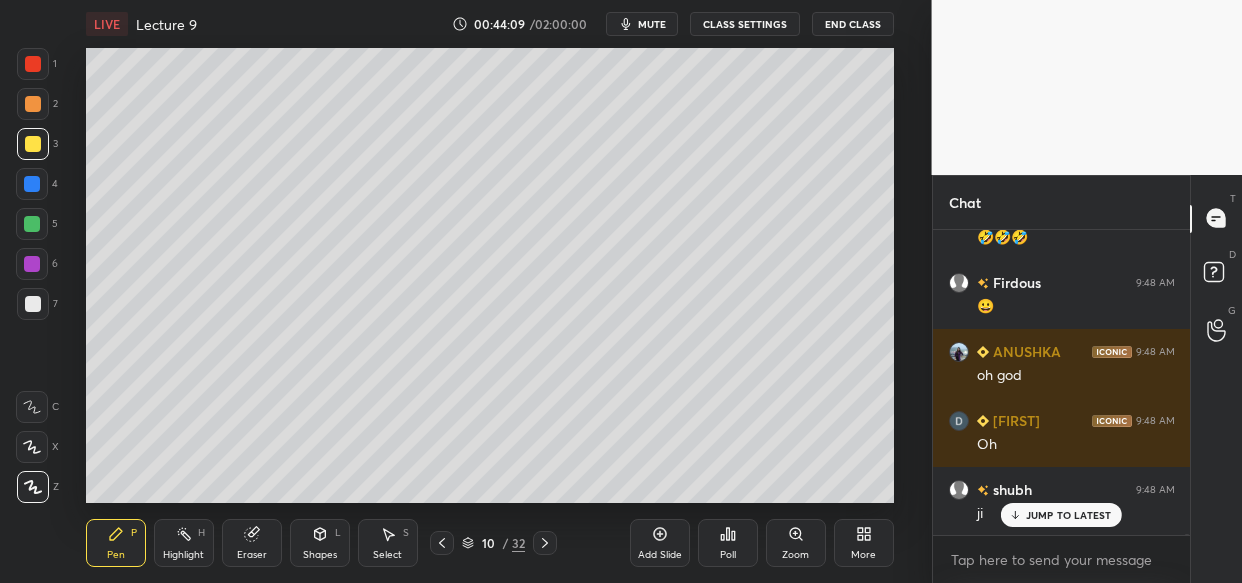 scroll, scrollTop: 77701, scrollLeft: 0, axis: vertical 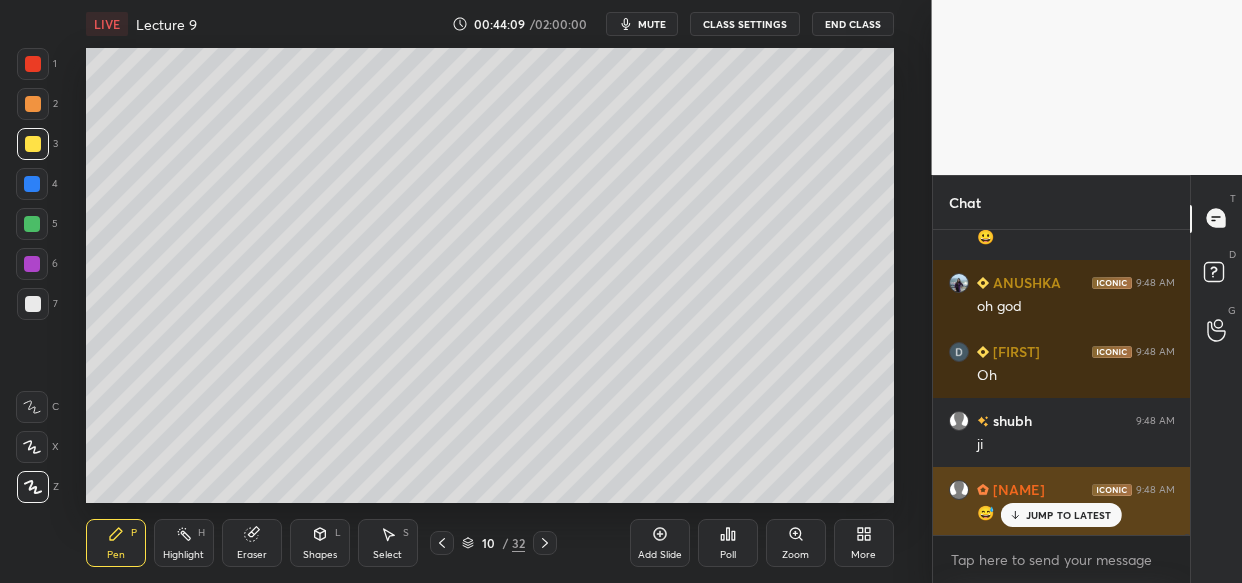drag, startPoint x: 1086, startPoint y: 518, endPoint x: 1092, endPoint y: 529, distance: 12.529964 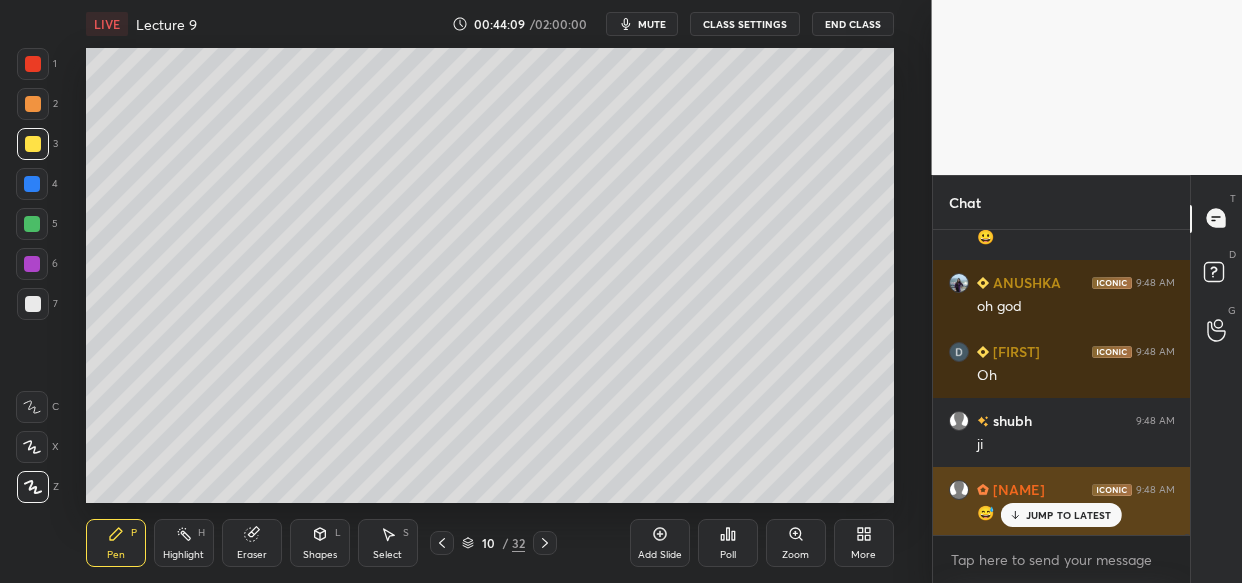 click on "JUMP TO LATEST" at bounding box center [1069, 515] 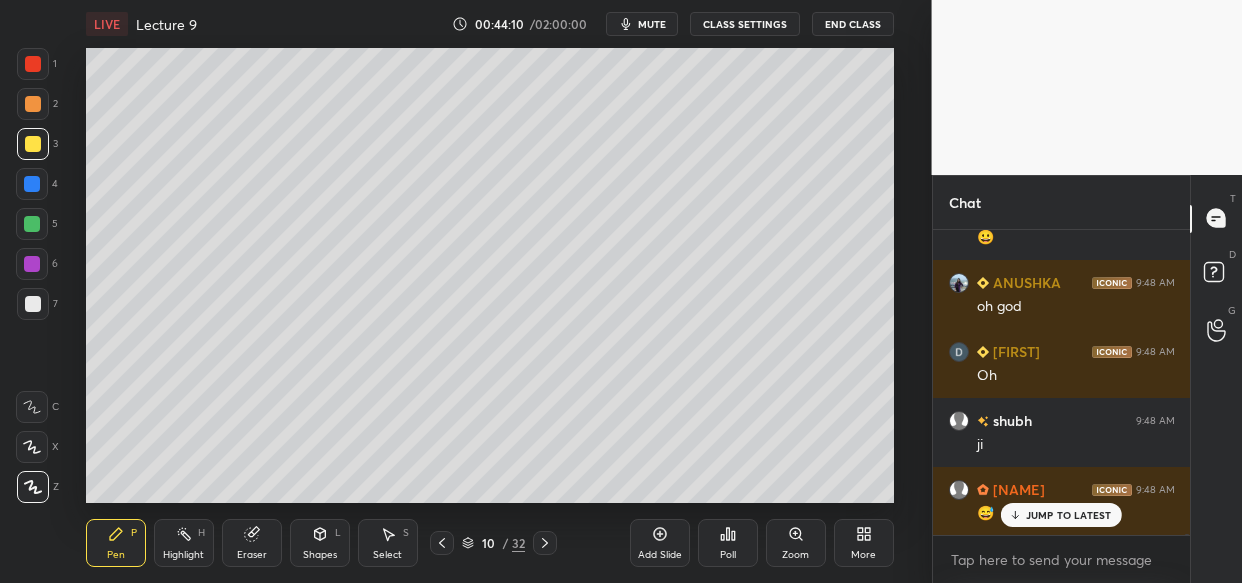 scroll, scrollTop: 77770, scrollLeft: 0, axis: vertical 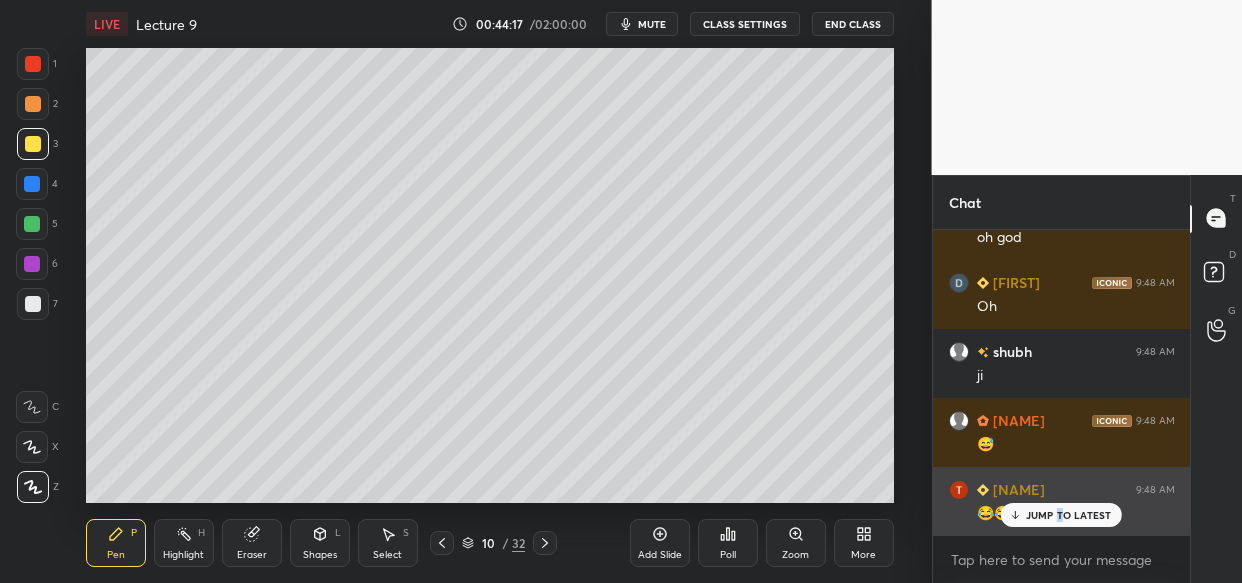 click on "JUMP TO LATEST" at bounding box center [1069, 515] 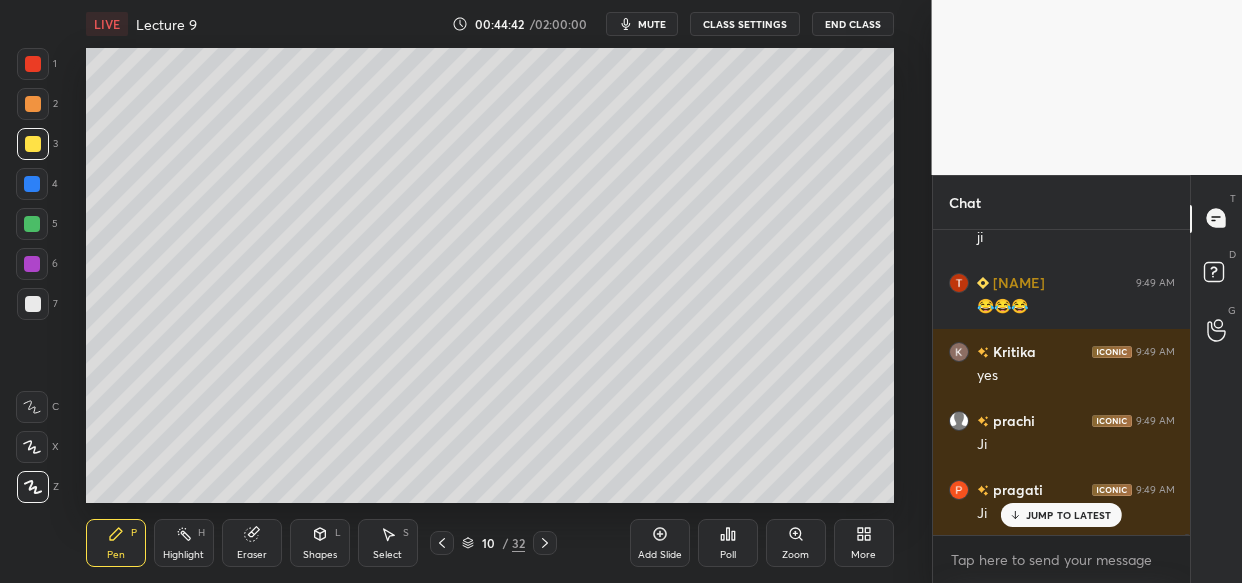 scroll, scrollTop: 78805, scrollLeft: 0, axis: vertical 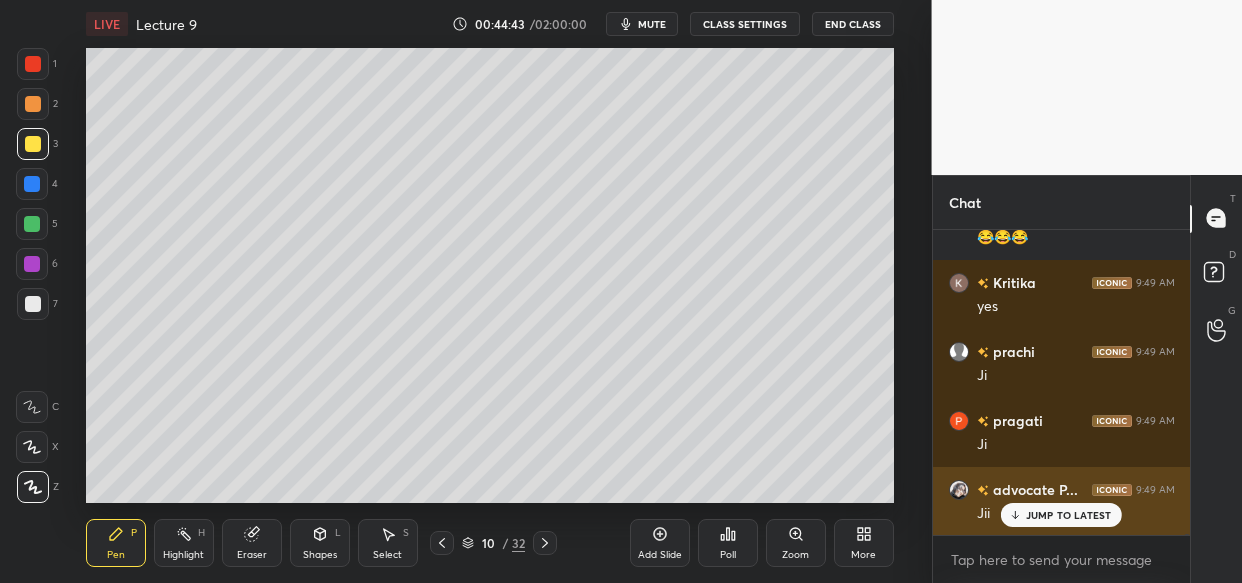 click on "JUMP TO LATEST" at bounding box center [1061, 515] 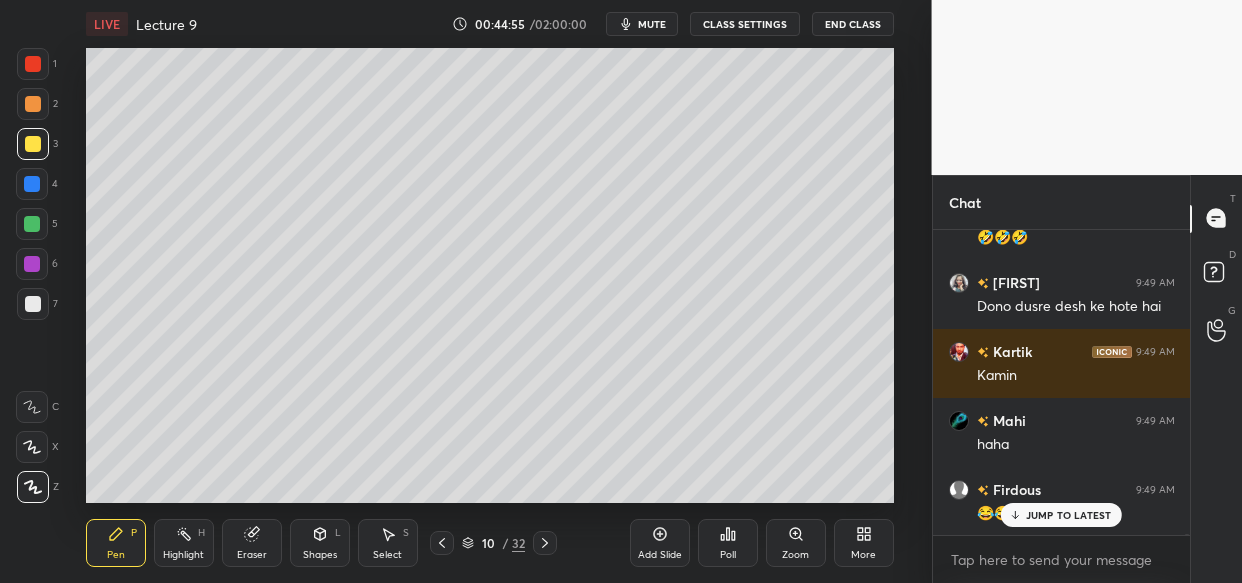 scroll, scrollTop: 79357, scrollLeft: 0, axis: vertical 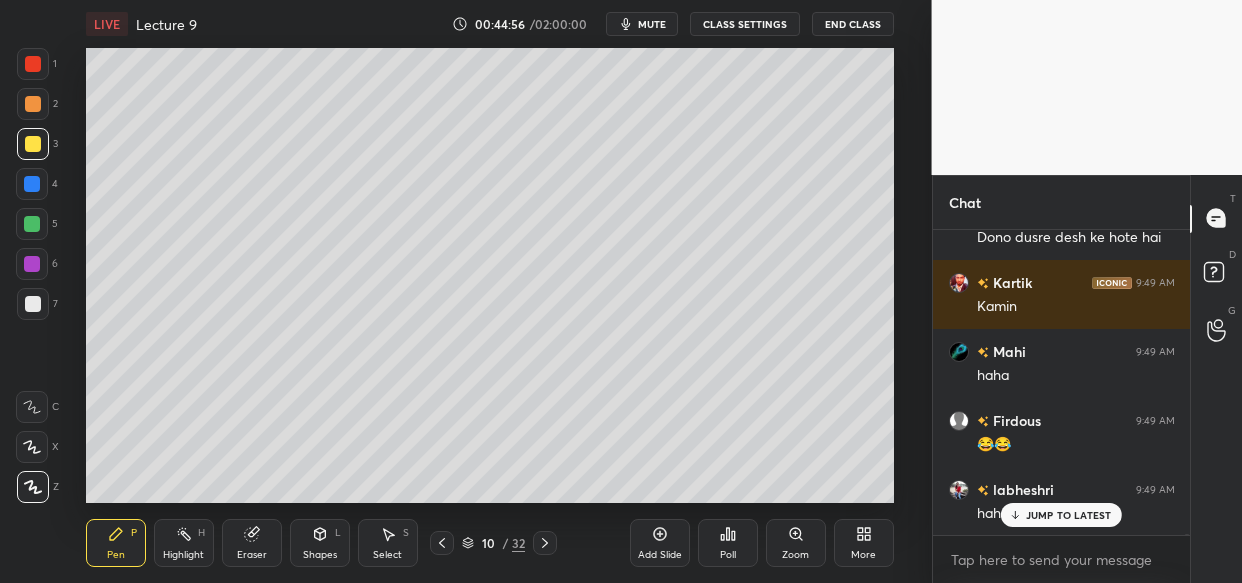 click on "JUMP TO LATEST" at bounding box center (1069, 515) 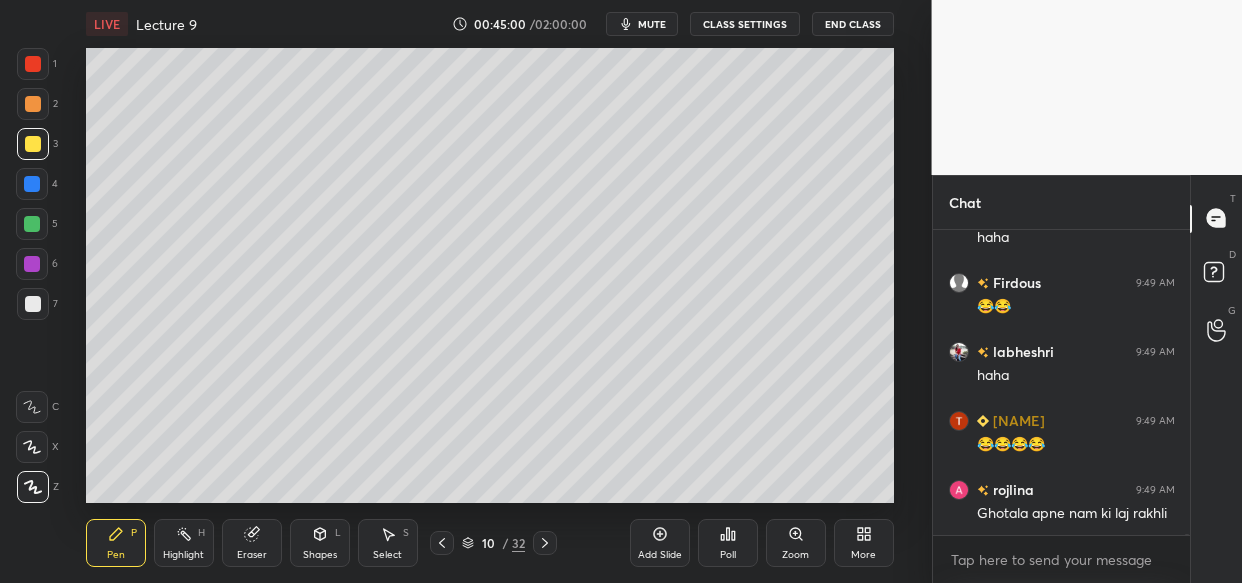 scroll, scrollTop: 79564, scrollLeft: 0, axis: vertical 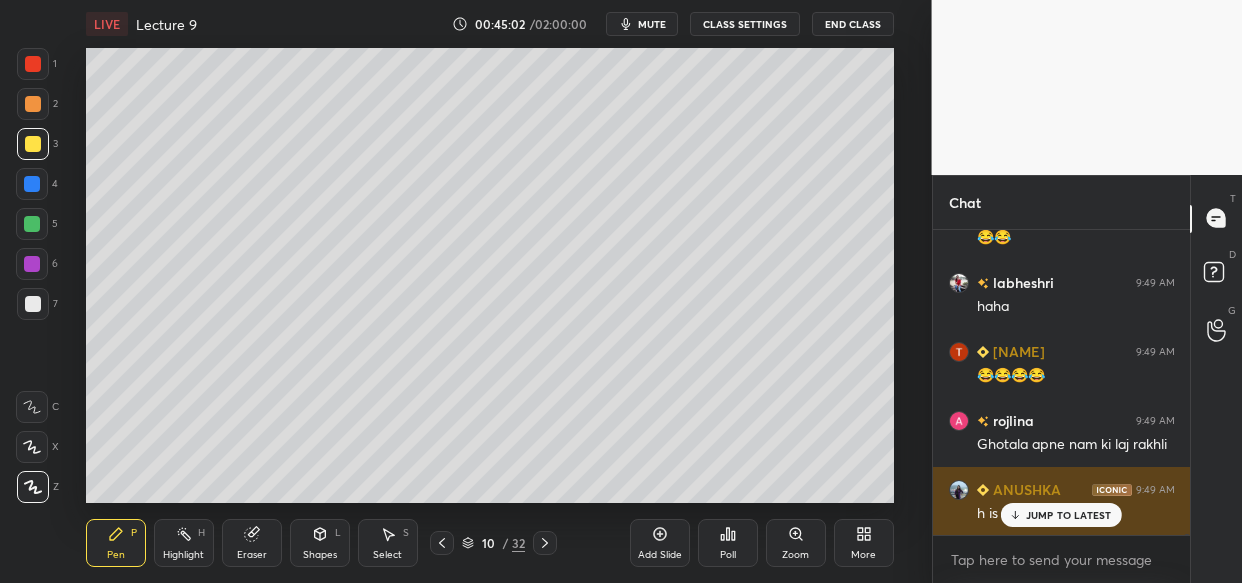 drag, startPoint x: 1040, startPoint y: 519, endPoint x: 1033, endPoint y: 532, distance: 14.764823 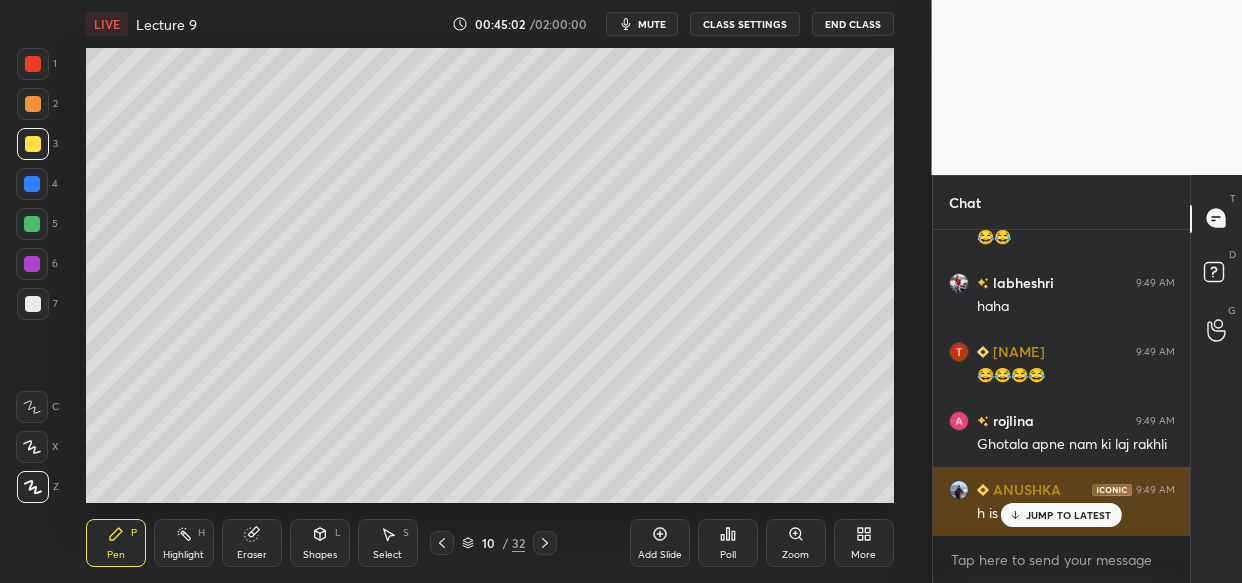 click on "JUMP TO LATEST" at bounding box center [1069, 515] 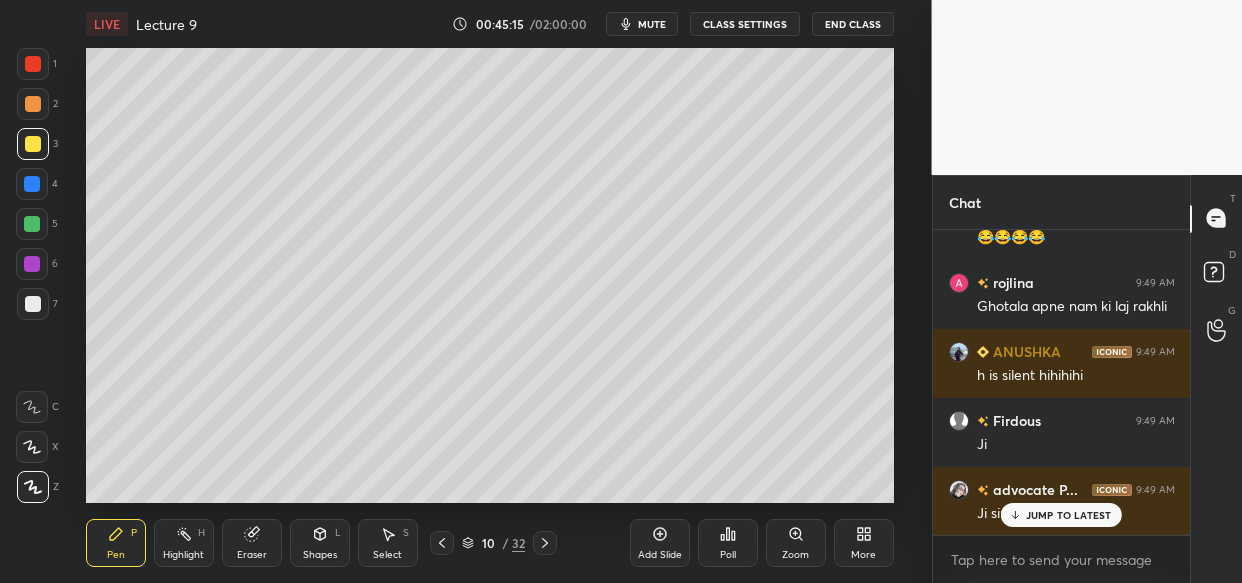 scroll, scrollTop: 79771, scrollLeft: 0, axis: vertical 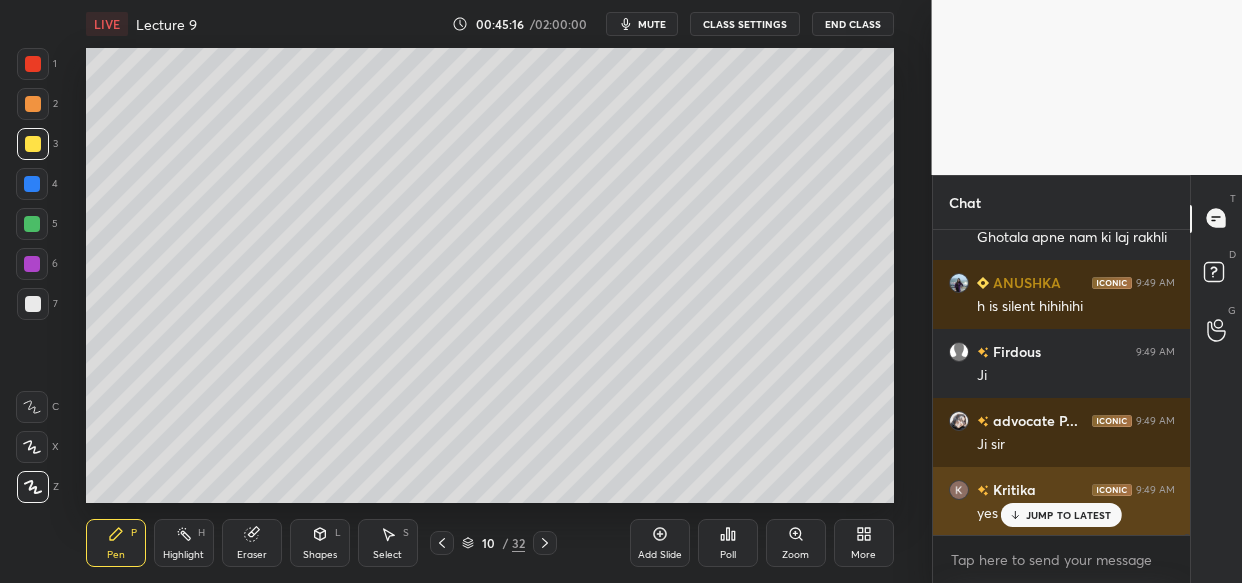 click on "JUMP TO LATEST" at bounding box center [1061, 515] 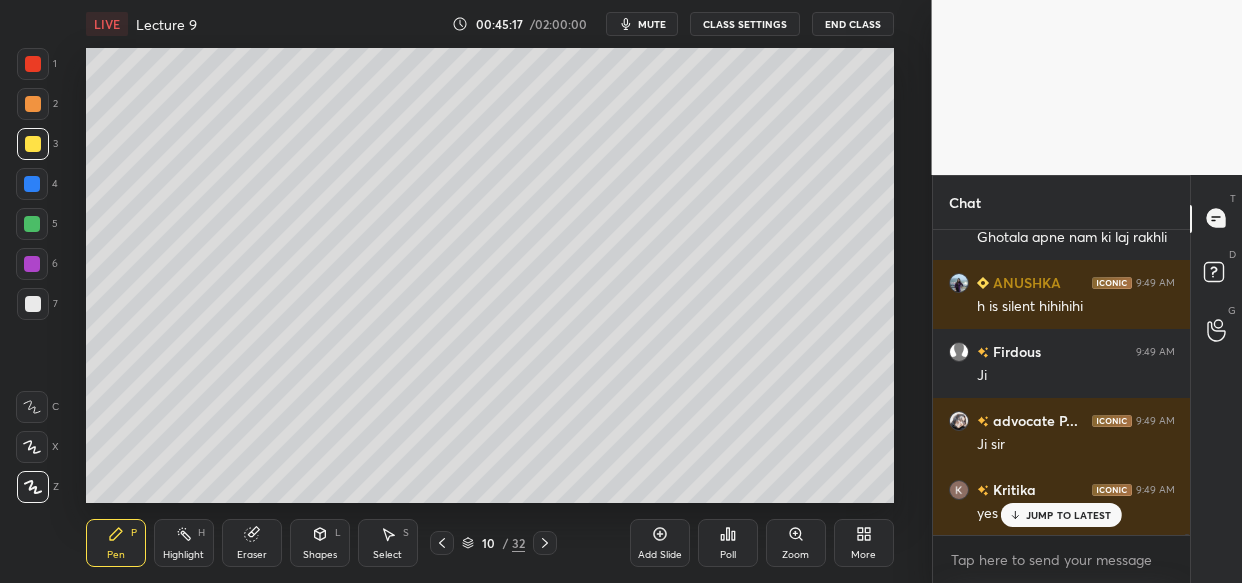 scroll, scrollTop: 79840, scrollLeft: 0, axis: vertical 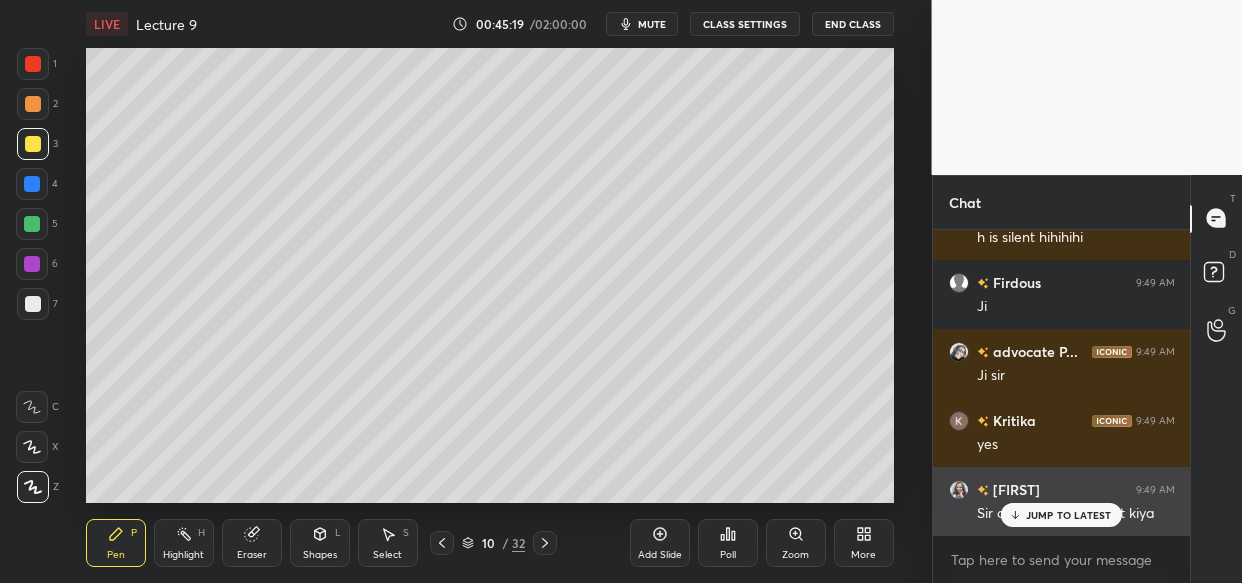 click on "JUMP TO LATEST" at bounding box center [1069, 515] 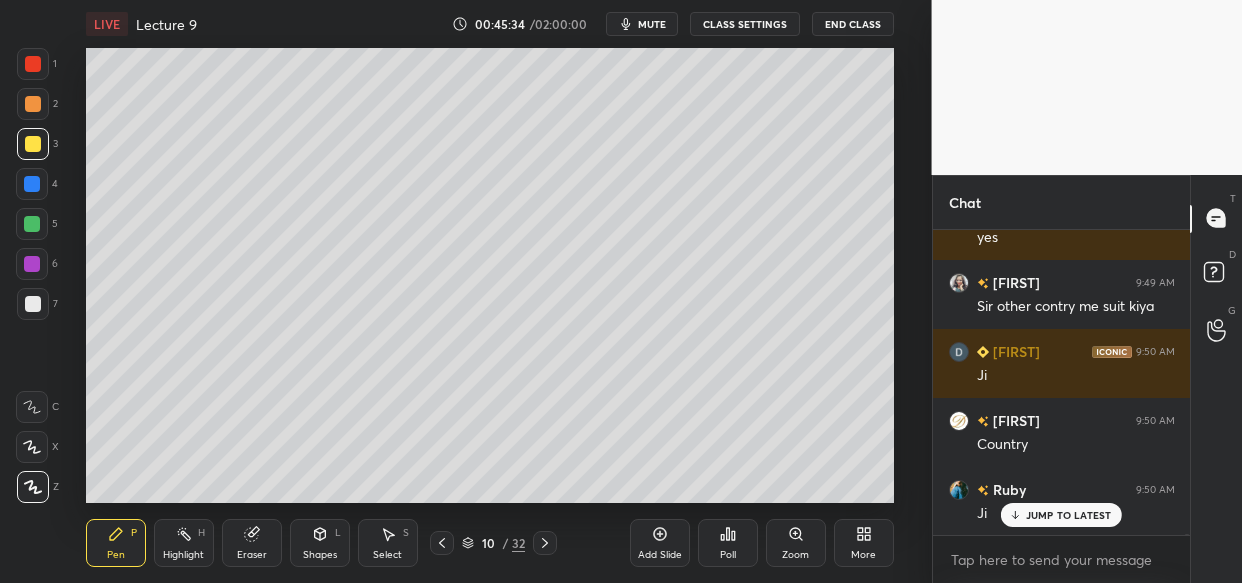 scroll, scrollTop: 80116, scrollLeft: 0, axis: vertical 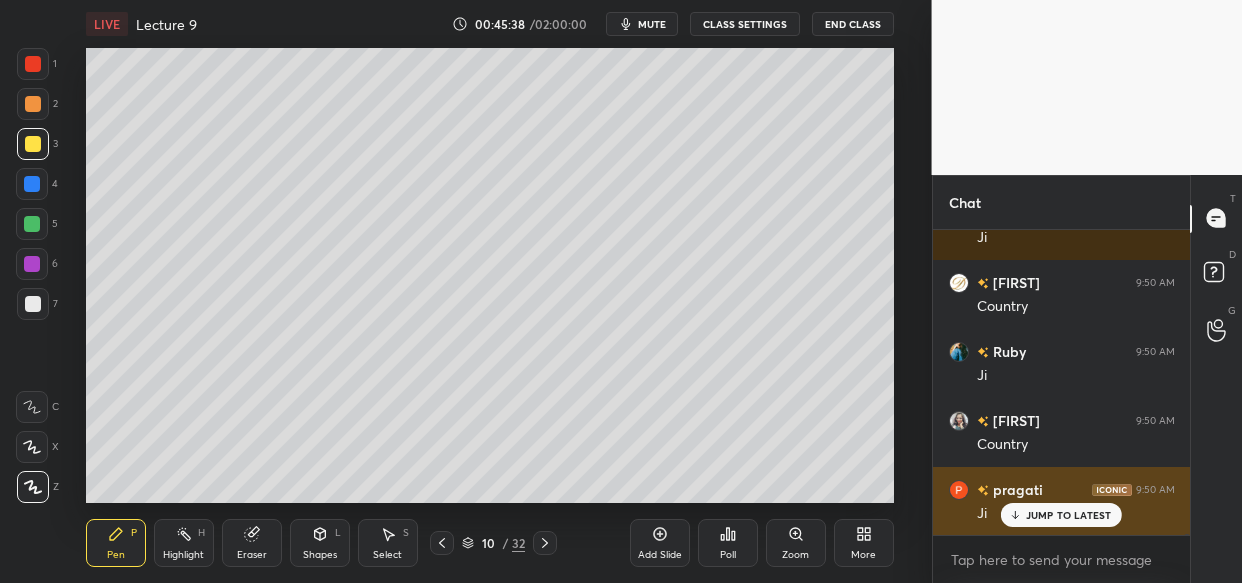 drag, startPoint x: 1032, startPoint y: 510, endPoint x: 1009, endPoint y: 523, distance: 26.41969 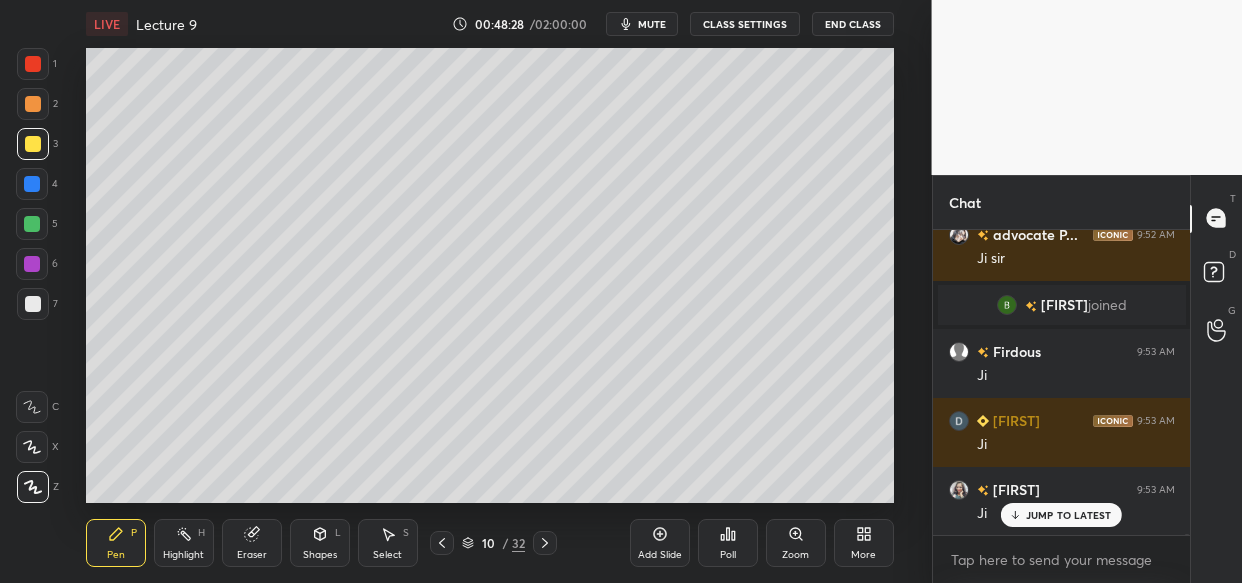 scroll, scrollTop: 86844, scrollLeft: 0, axis: vertical 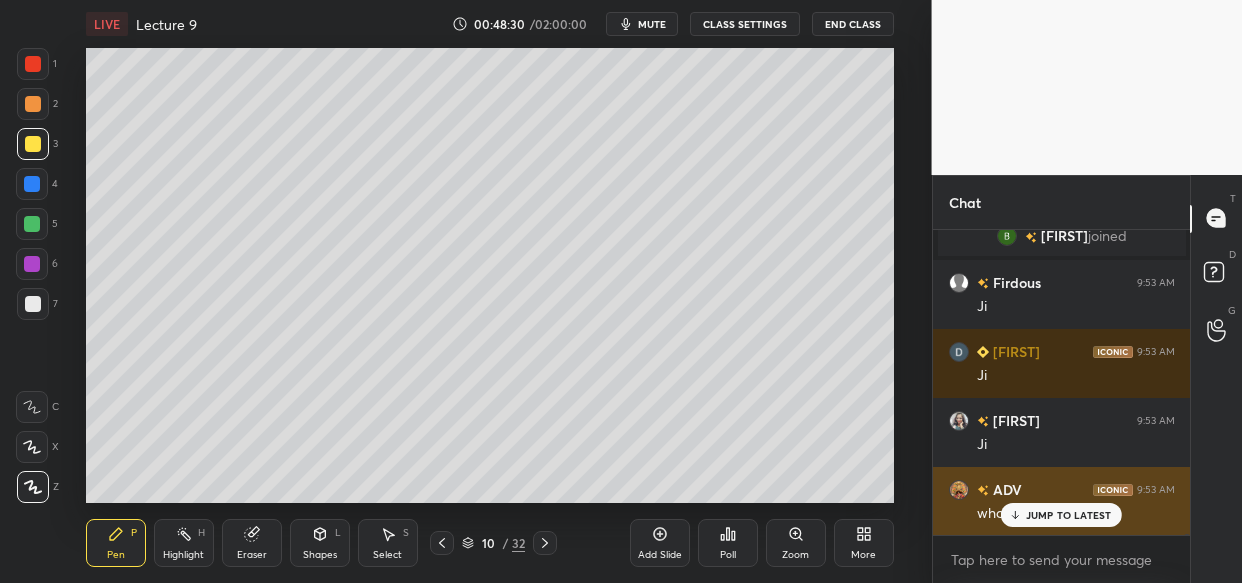 click on "JUMP TO LATEST" at bounding box center [1069, 515] 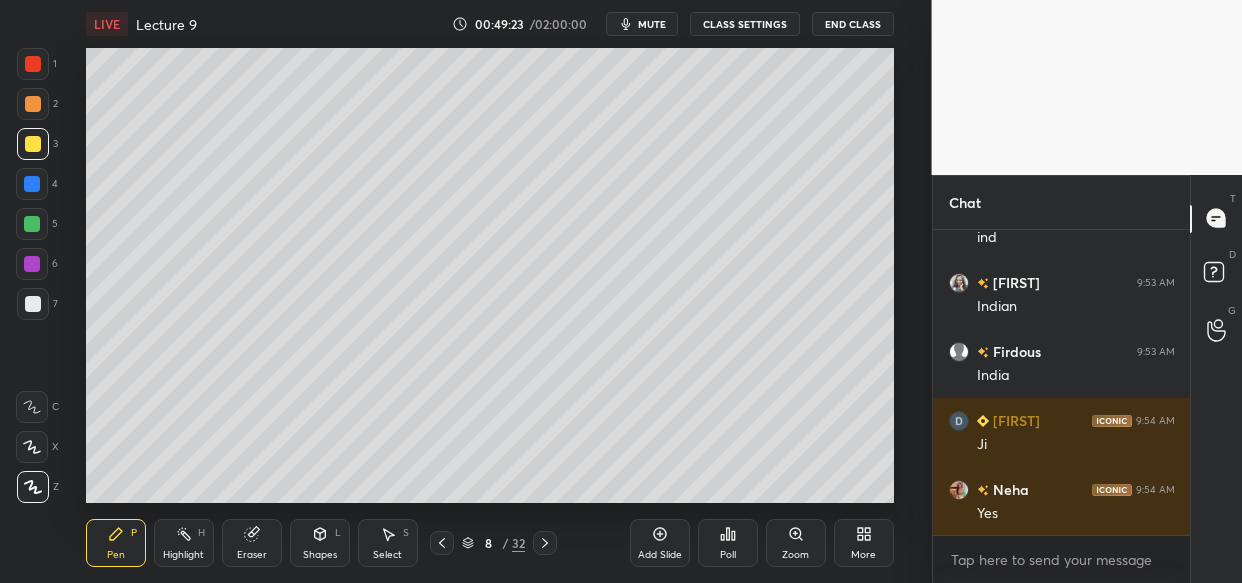 scroll, scrollTop: 88380, scrollLeft: 0, axis: vertical 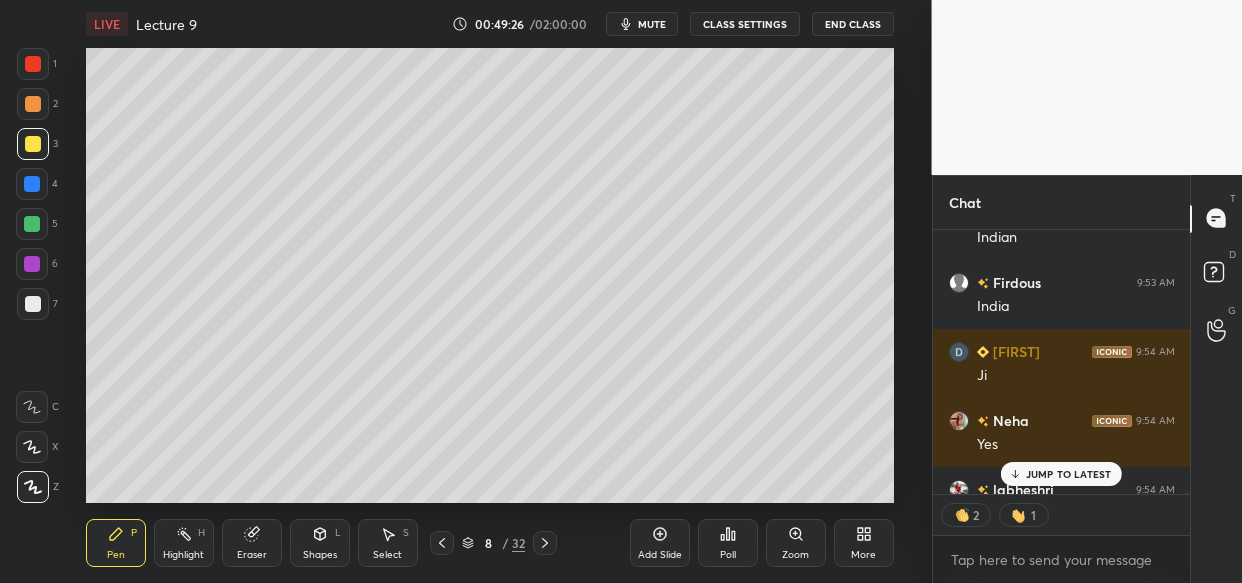 click on "JUMP TO LATEST" at bounding box center [1069, 474] 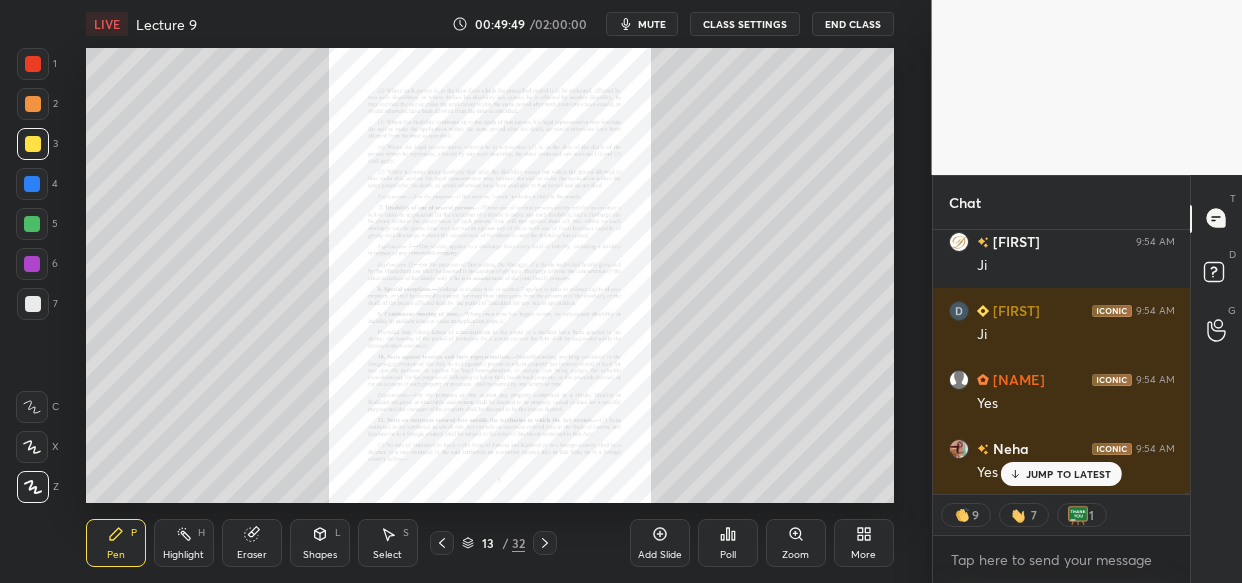 scroll, scrollTop: 90511, scrollLeft: 0, axis: vertical 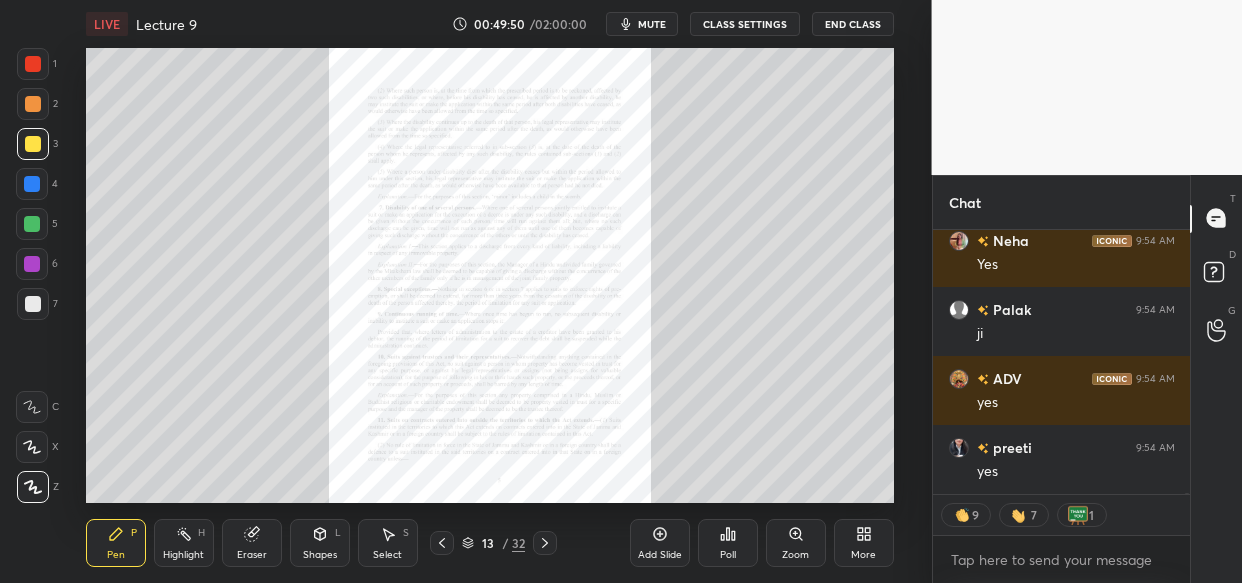 click on "Poll" at bounding box center (728, 543) 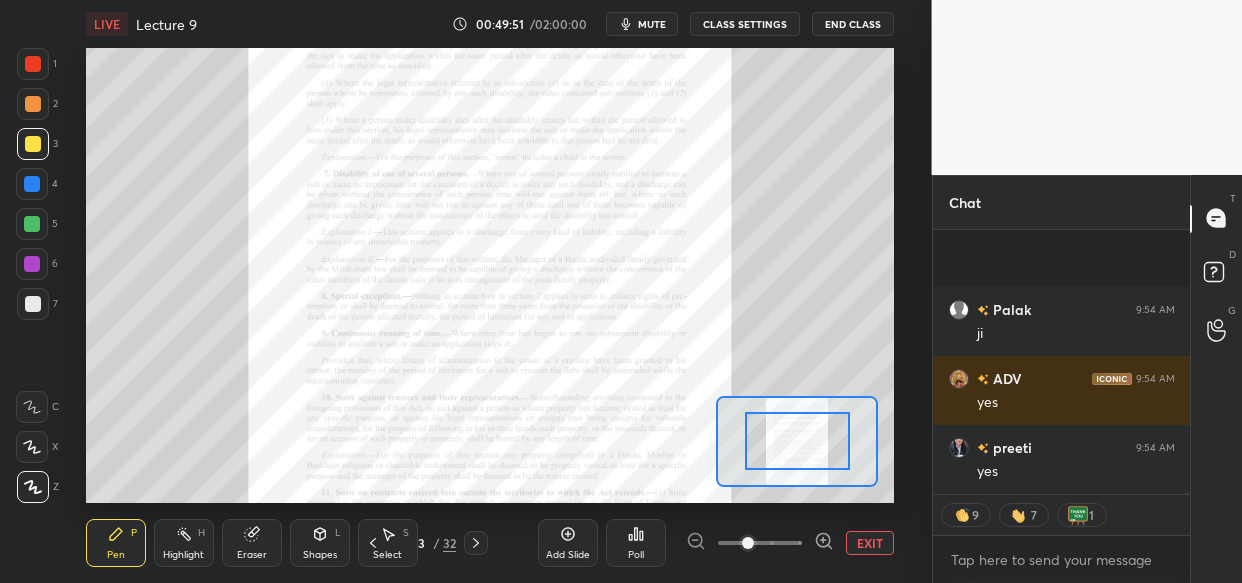 click at bounding box center [760, 543] 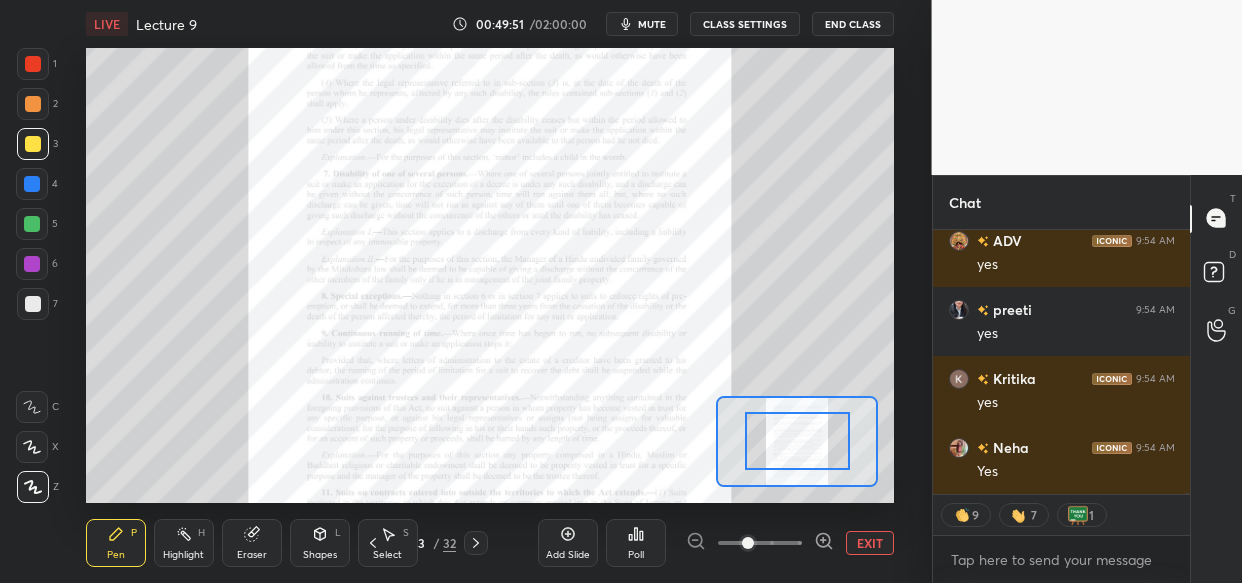 click at bounding box center [760, 543] 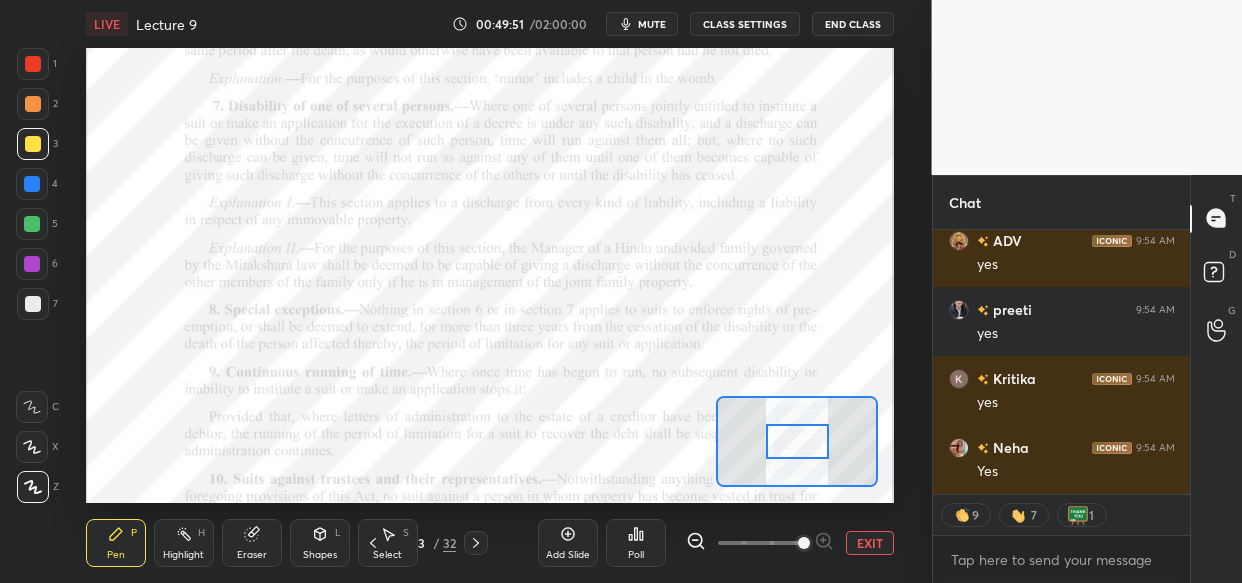 click at bounding box center [804, 543] 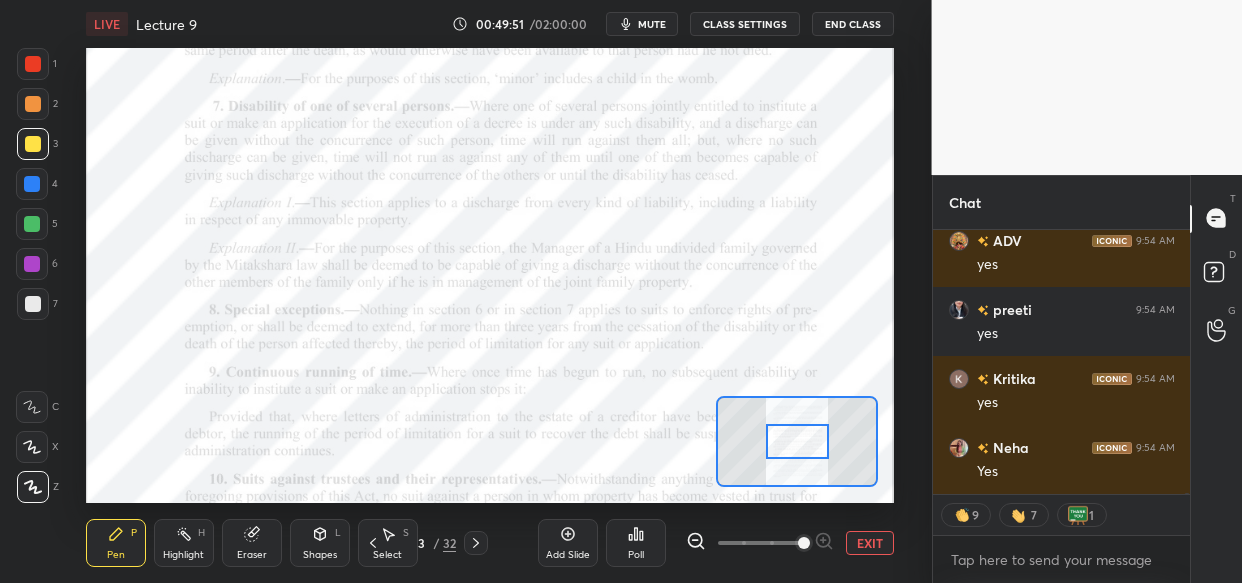 click at bounding box center (760, 543) 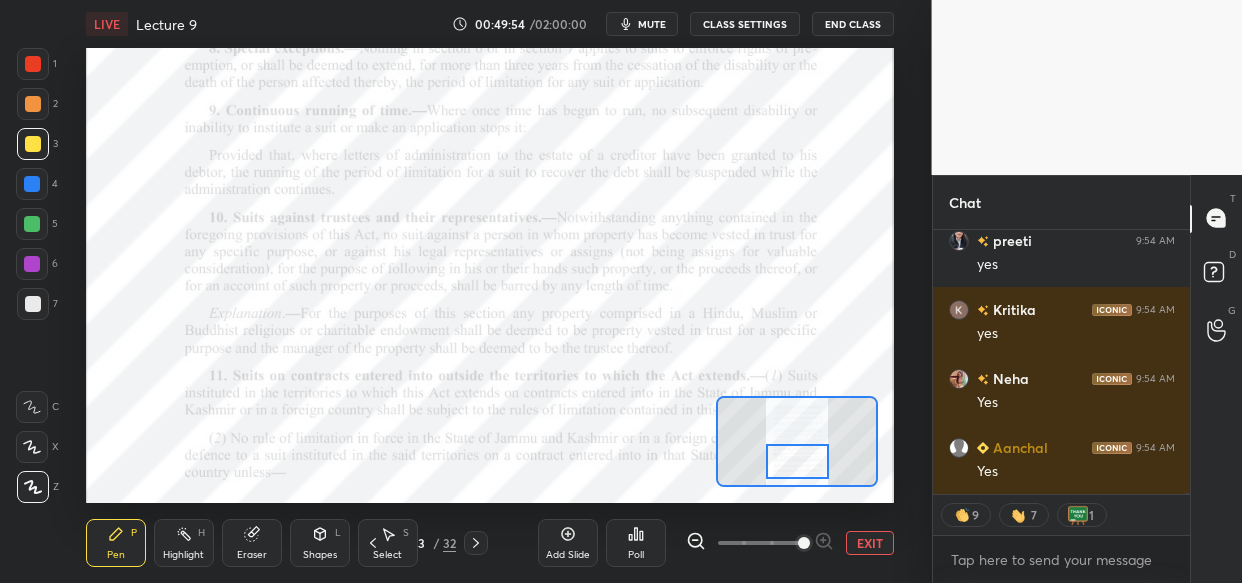drag, startPoint x: 794, startPoint y: 439, endPoint x: 794, endPoint y: 459, distance: 20 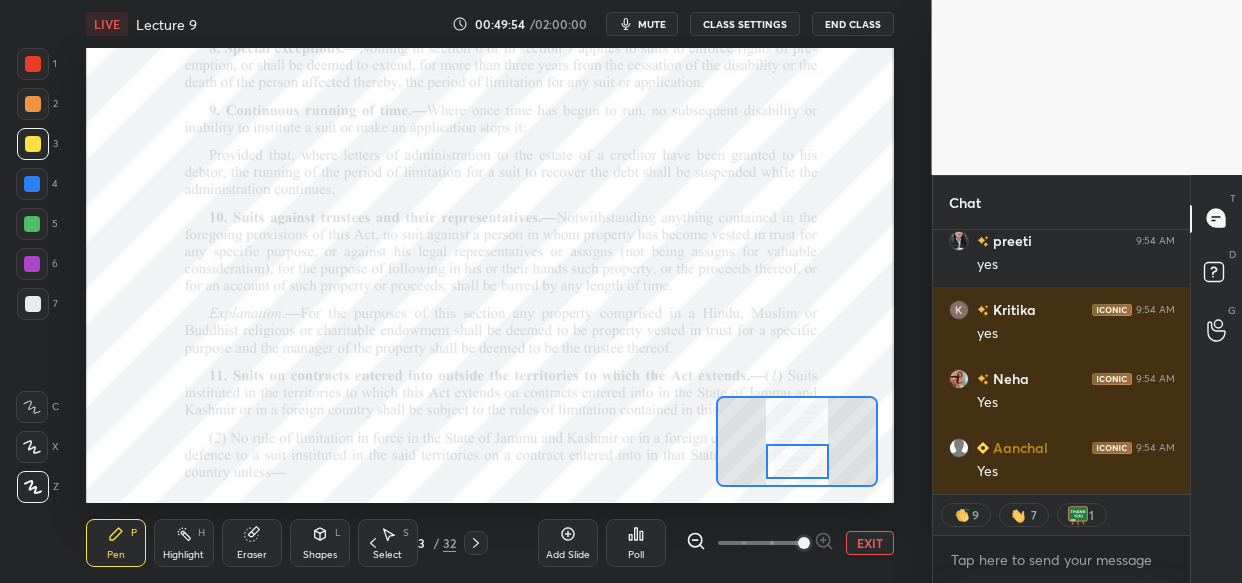 click at bounding box center [797, 461] 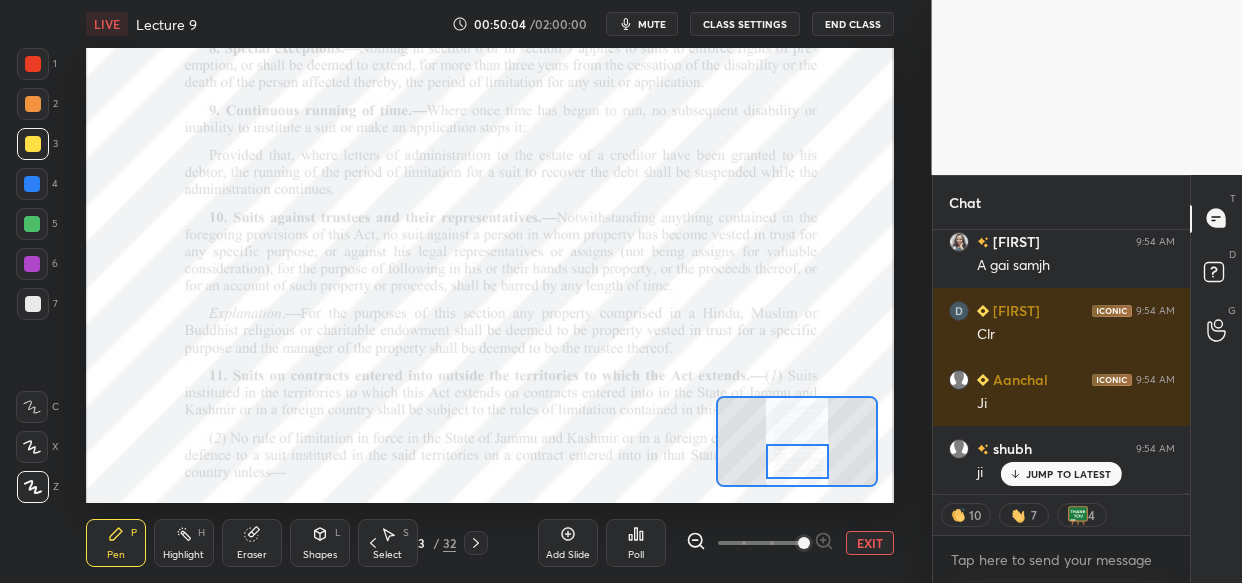 drag, startPoint x: 33, startPoint y: 262, endPoint x: 76, endPoint y: 294, distance: 53.600372 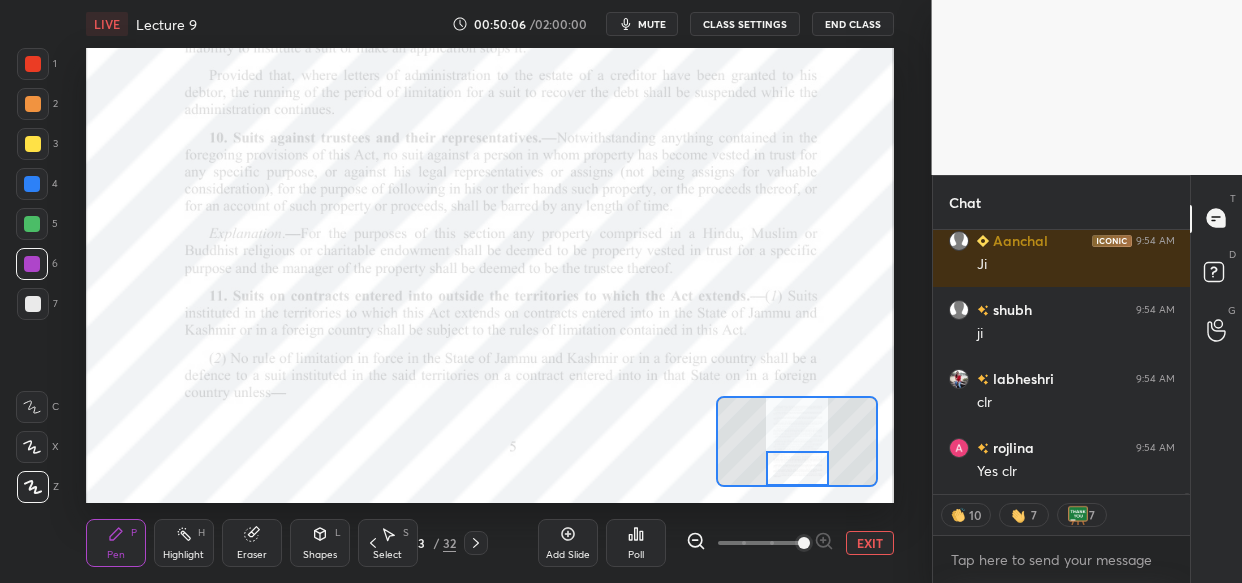 click at bounding box center [797, 468] 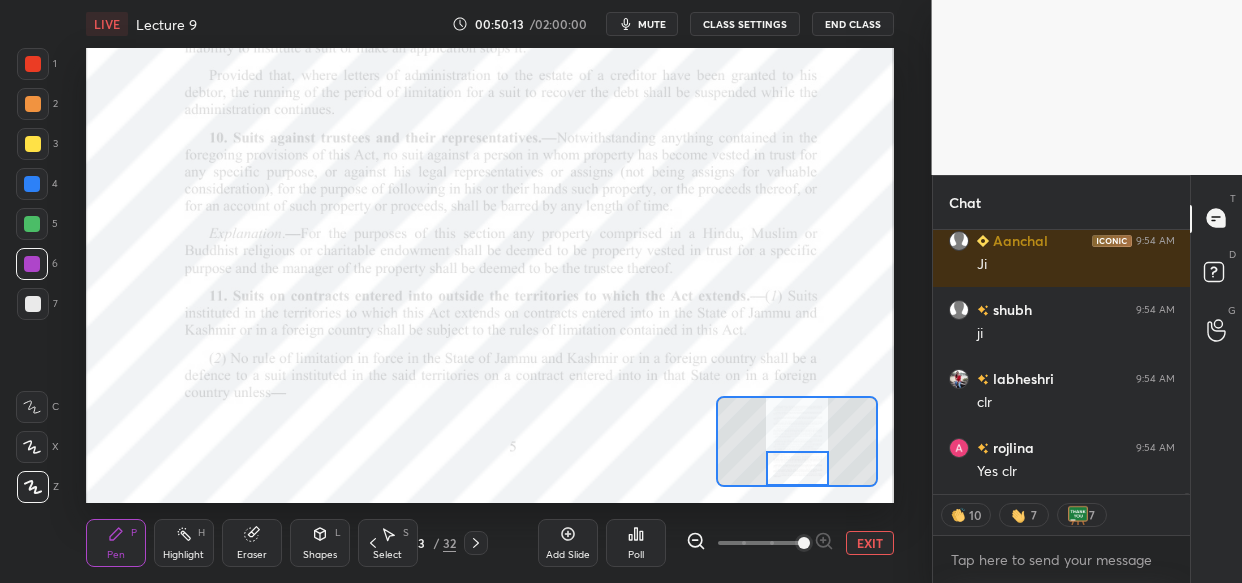 scroll, scrollTop: 91409, scrollLeft: 0, axis: vertical 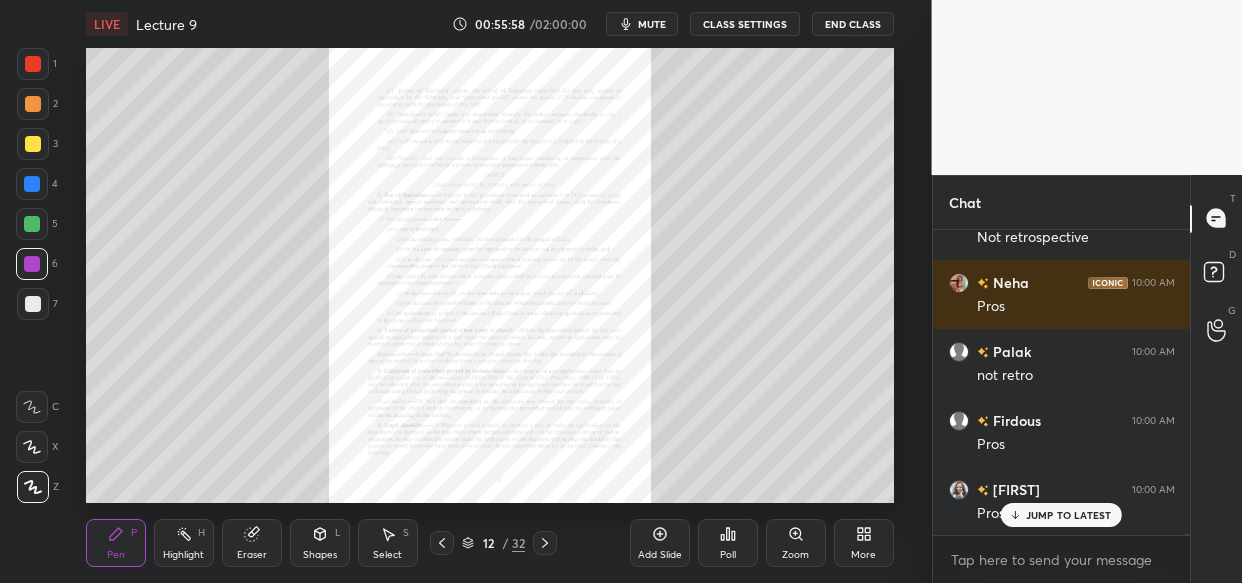 click on "JUMP TO LATEST" at bounding box center (1069, 515) 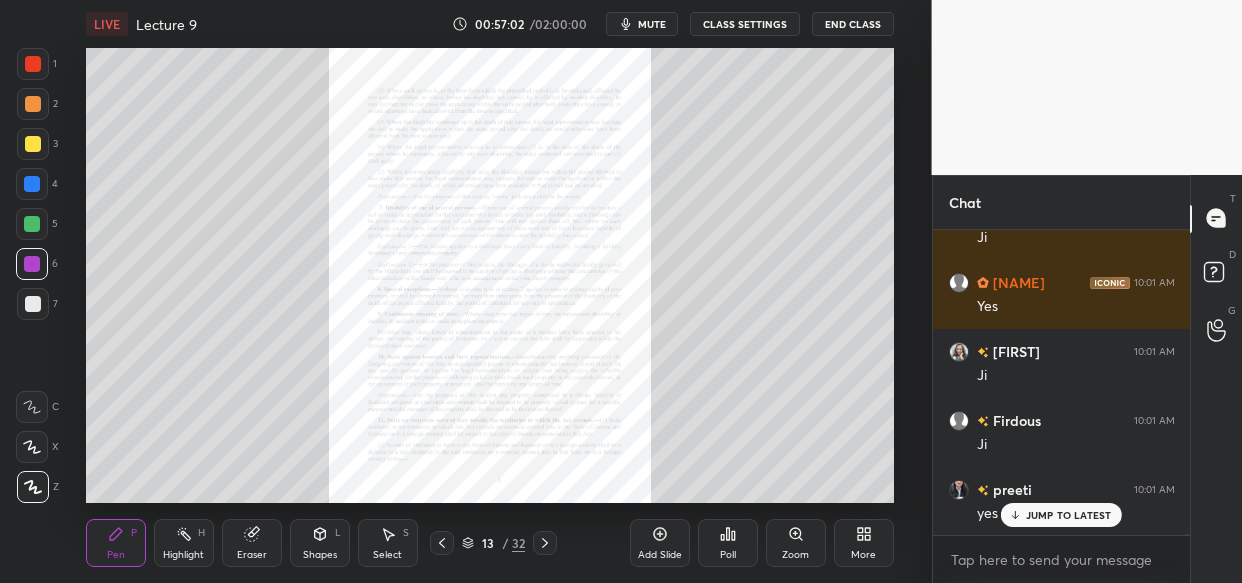 scroll, scrollTop: 103881, scrollLeft: 0, axis: vertical 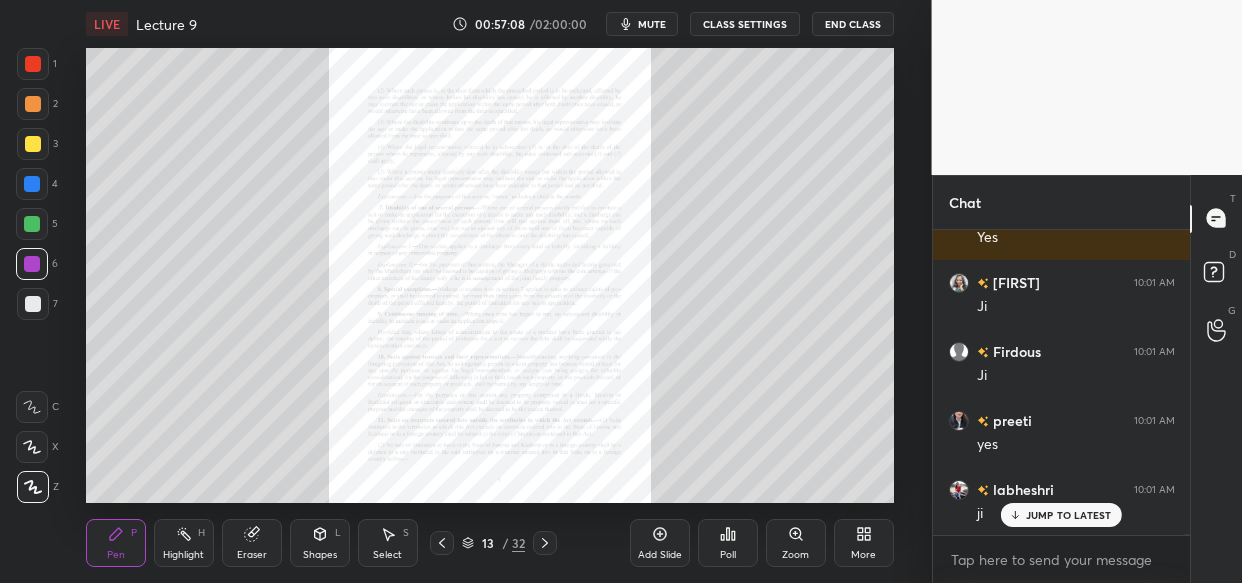 click on "Zoom" at bounding box center (796, 543) 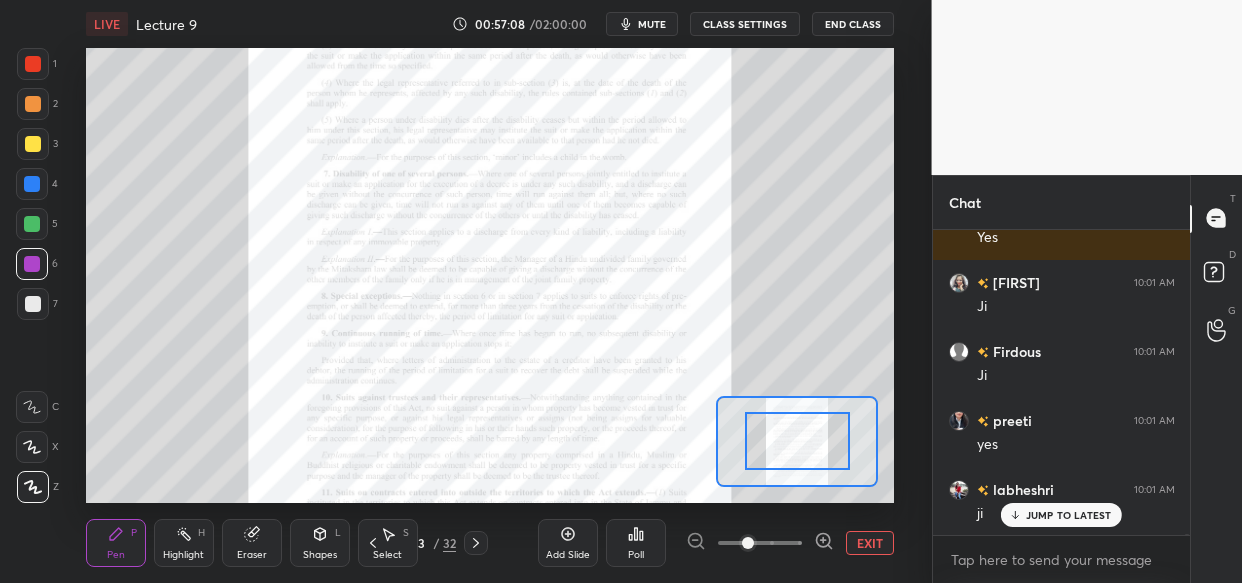 click at bounding box center (760, 543) 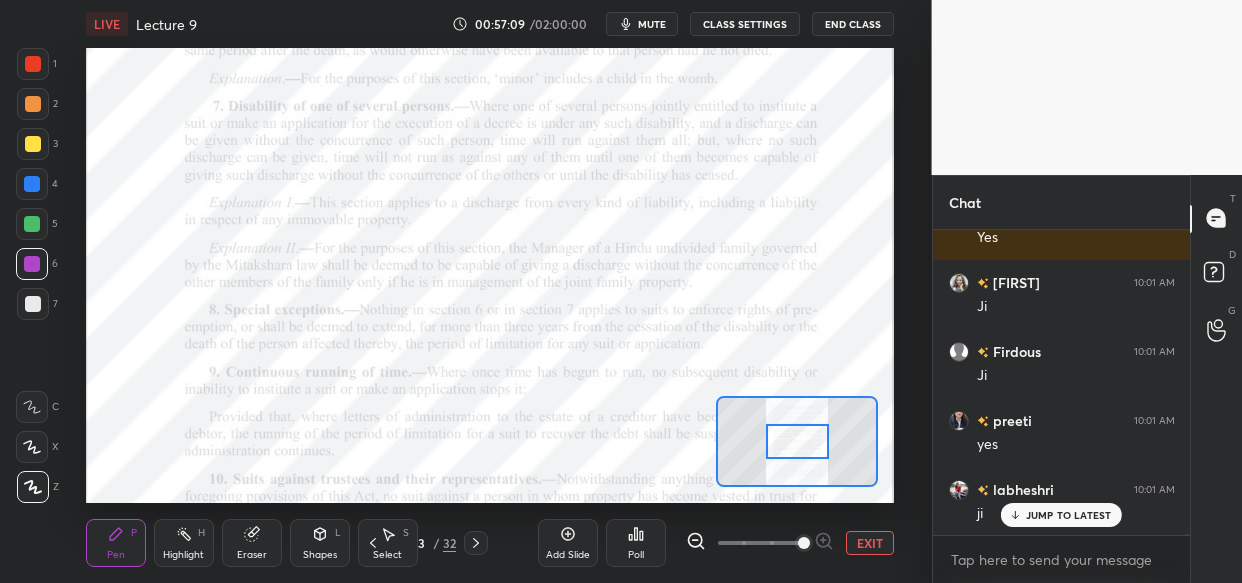 click at bounding box center (804, 543) 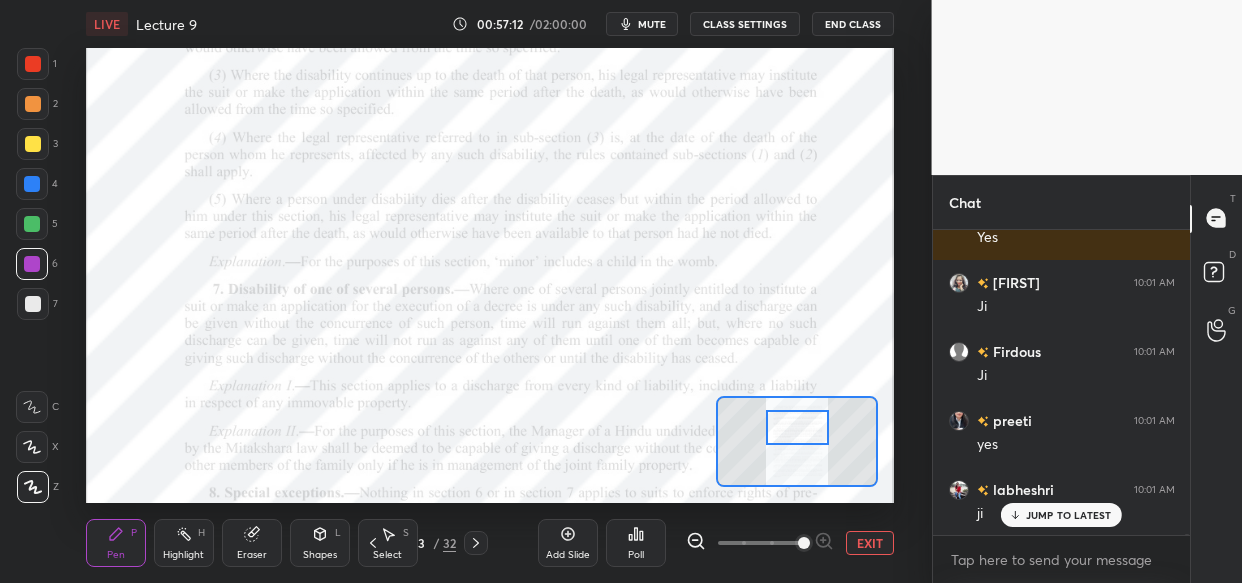 drag, startPoint x: 791, startPoint y: 456, endPoint x: 791, endPoint y: 440, distance: 16 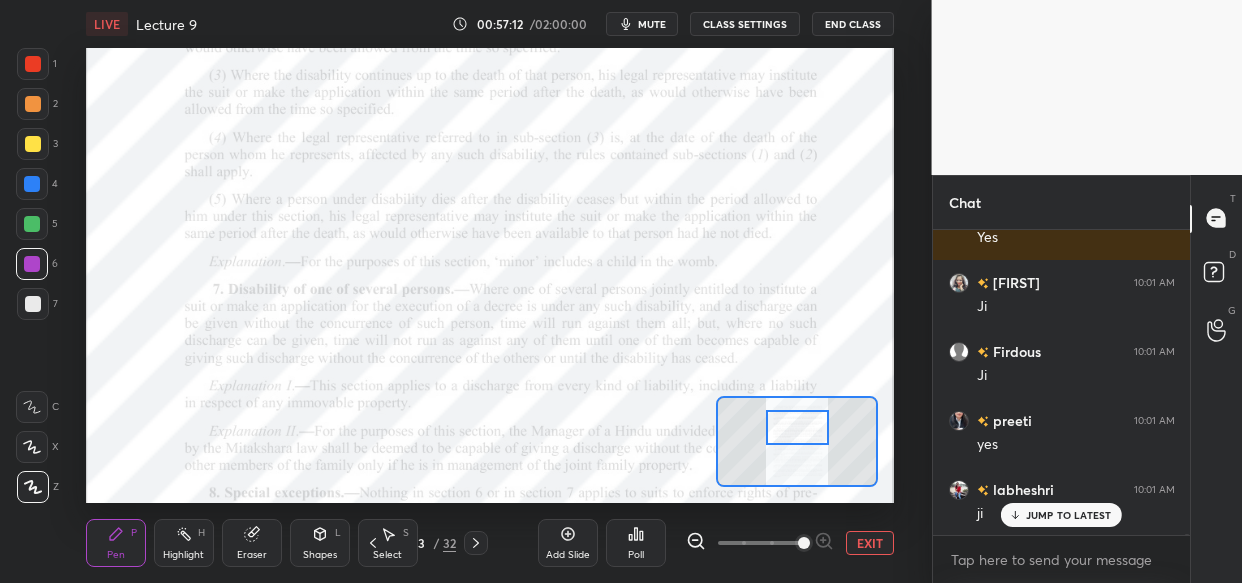 click at bounding box center (797, 427) 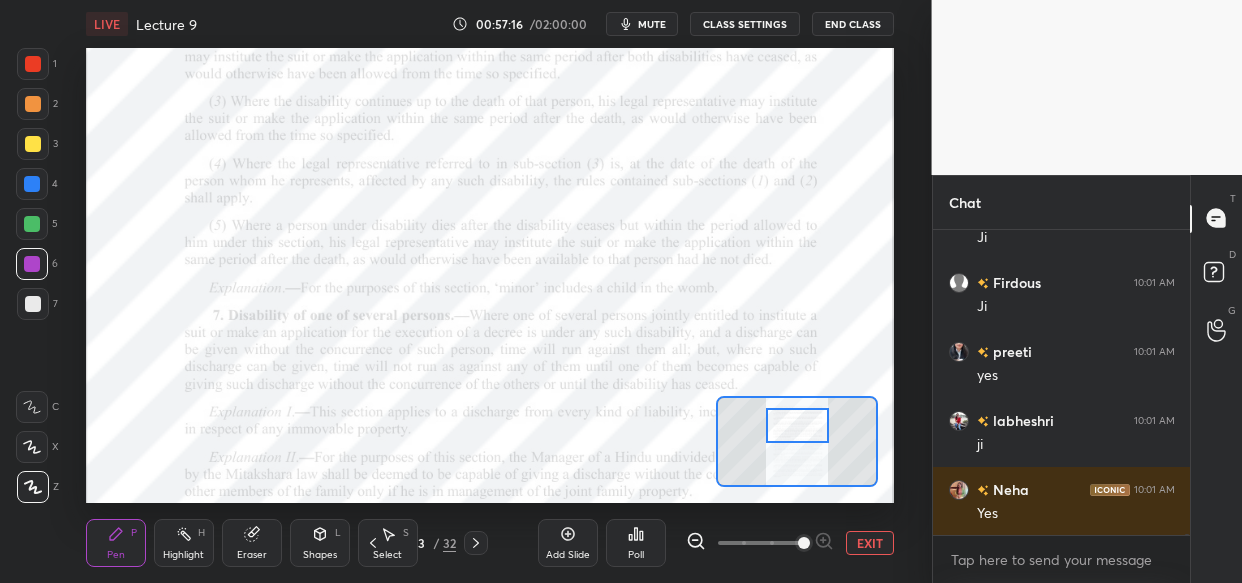 scroll, scrollTop: 104020, scrollLeft: 0, axis: vertical 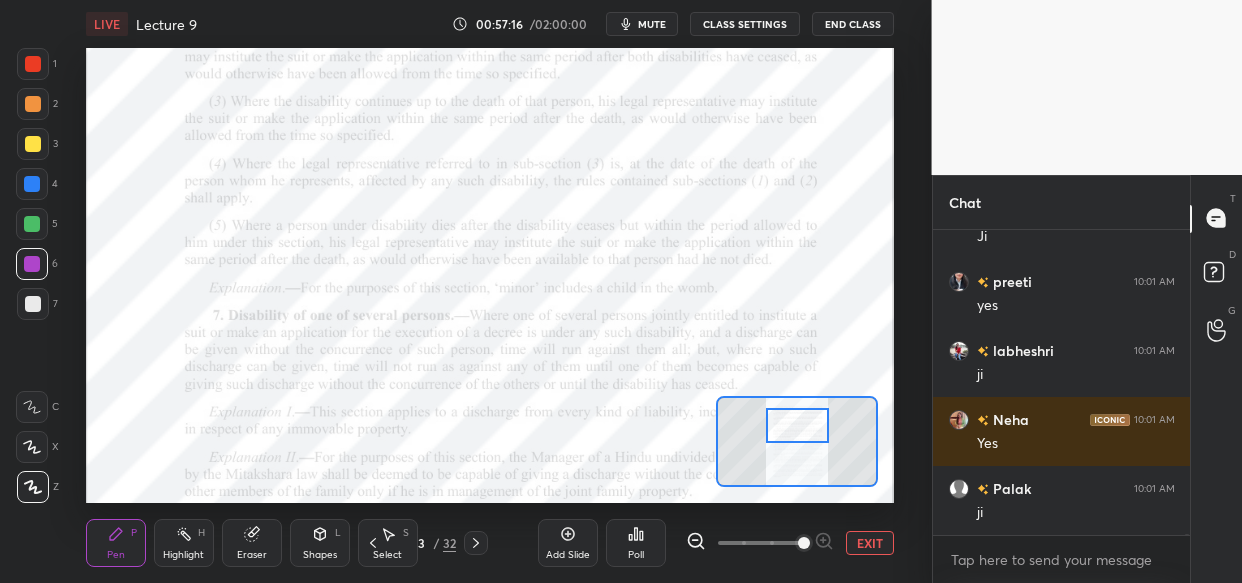 click on "Add Slide" at bounding box center (568, 543) 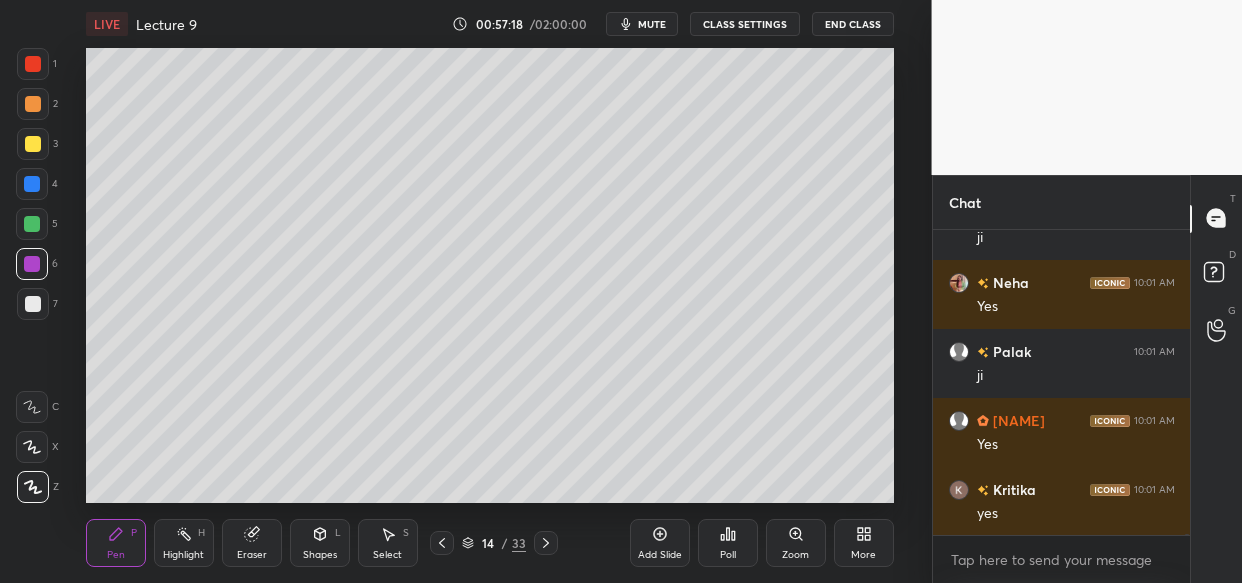 scroll, scrollTop: 104226, scrollLeft: 0, axis: vertical 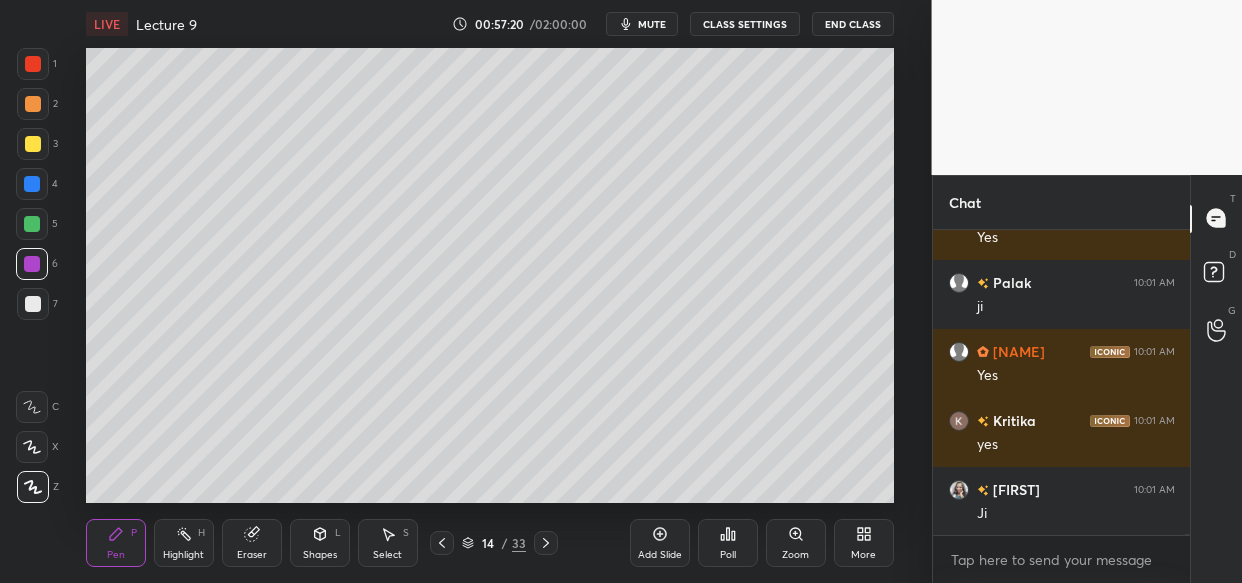 click 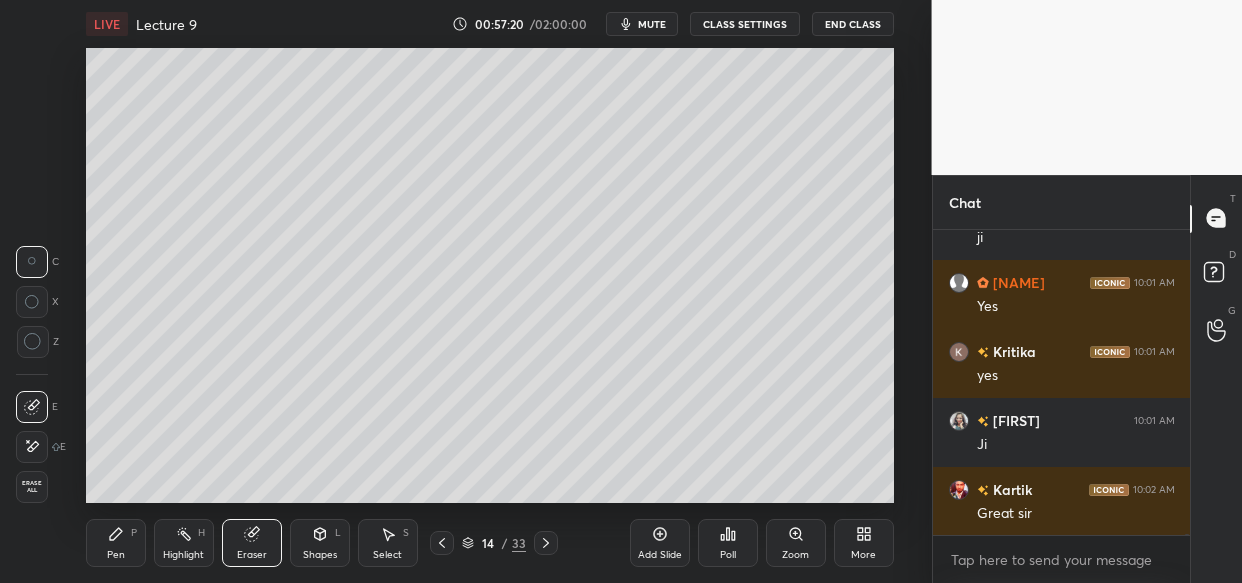 click on "Erase all" at bounding box center [32, 487] 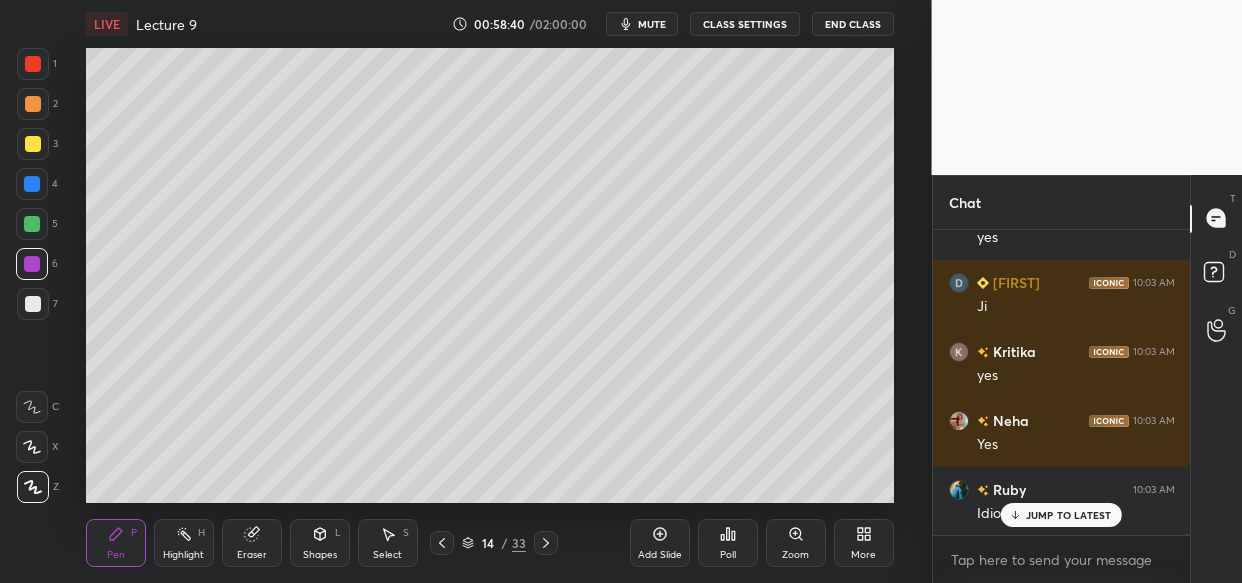 scroll, scrollTop: 106227, scrollLeft: 0, axis: vertical 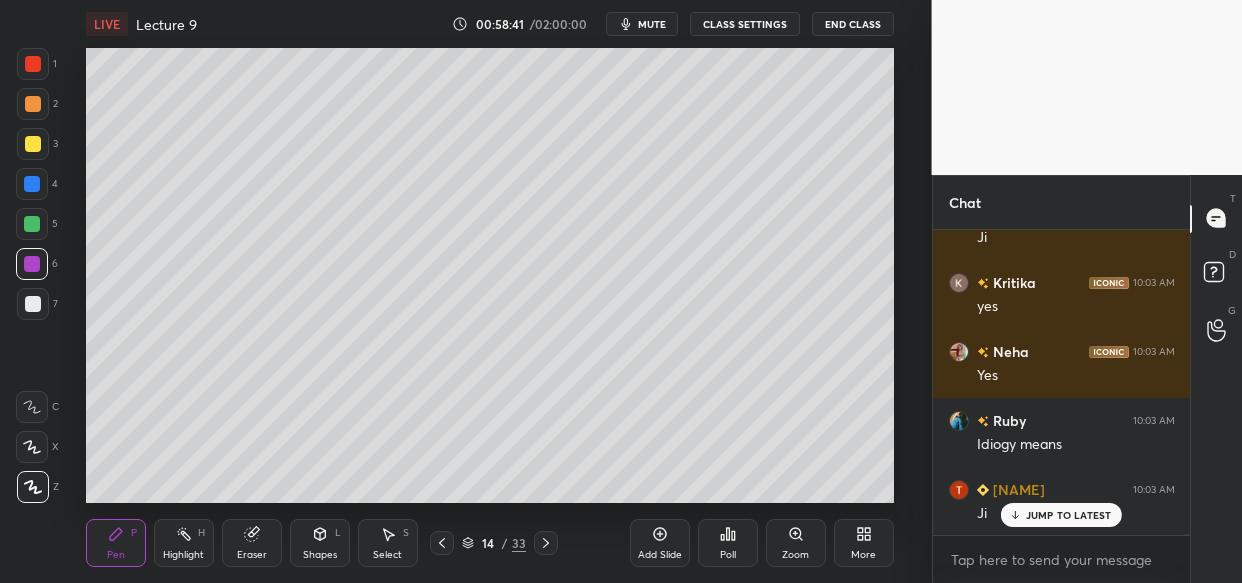 click 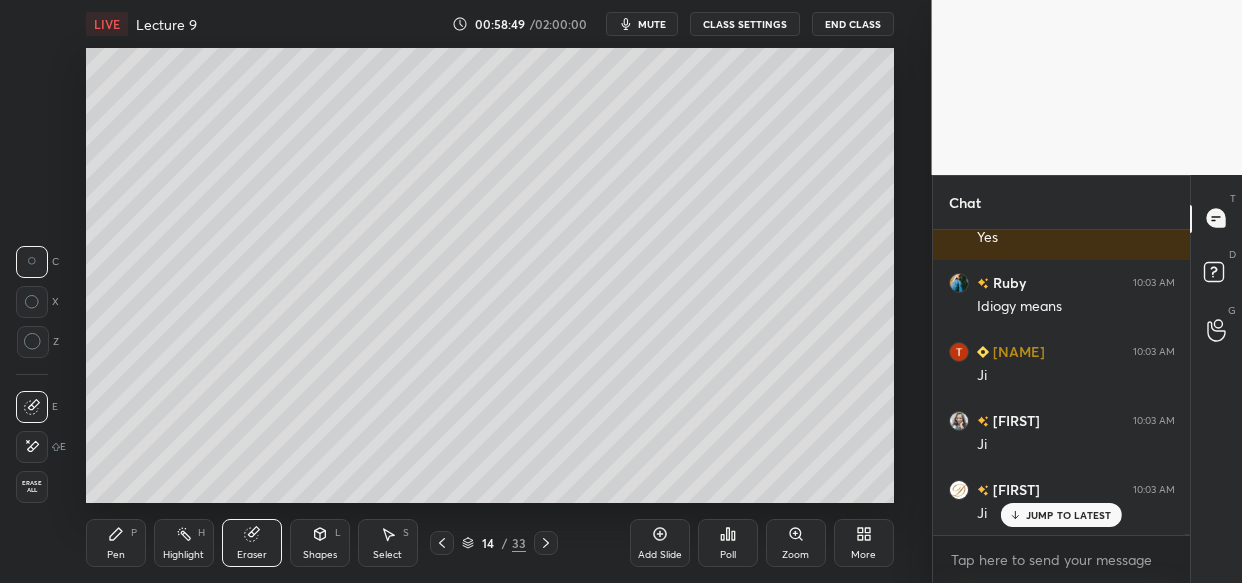 scroll, scrollTop: 106434, scrollLeft: 0, axis: vertical 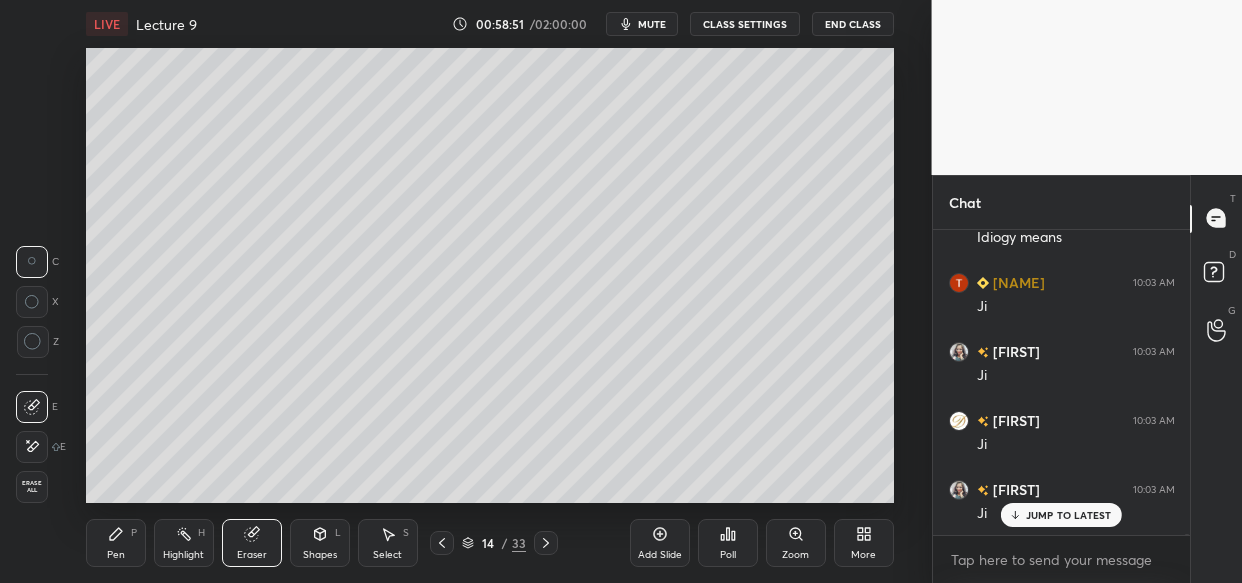 click on "Pen P" at bounding box center [116, 543] 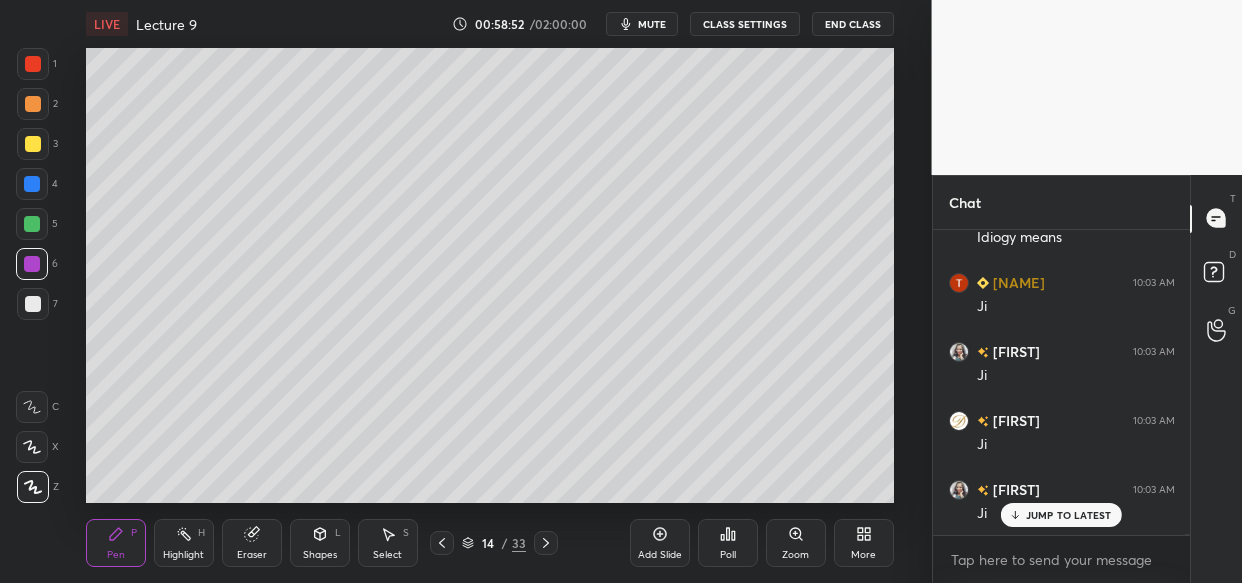 click at bounding box center [33, 144] 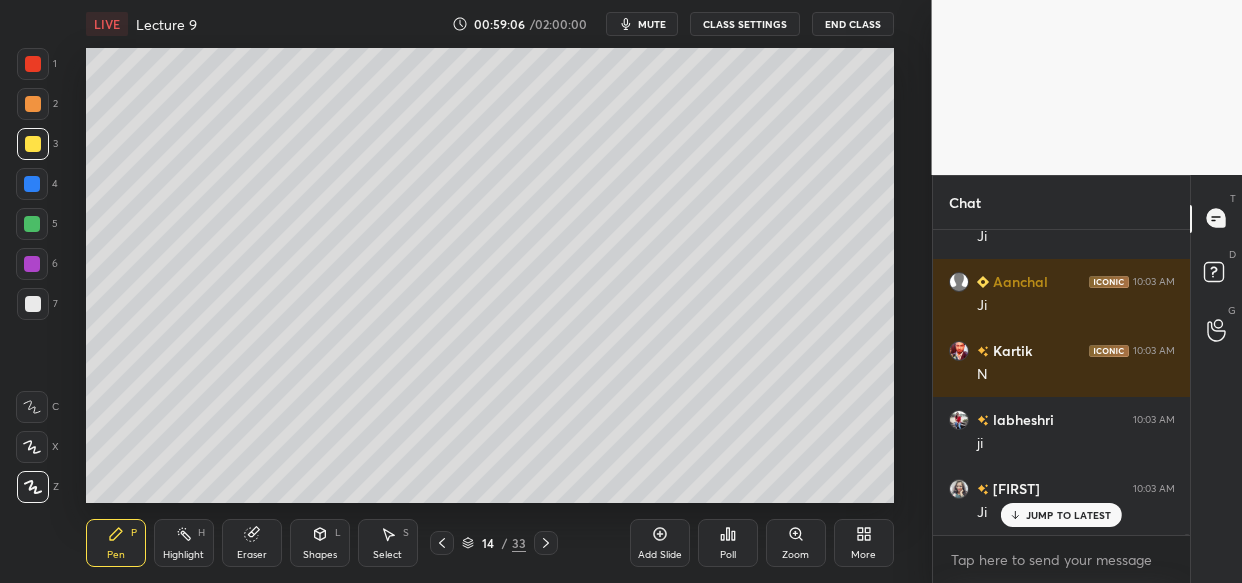 scroll, scrollTop: 106848, scrollLeft: 0, axis: vertical 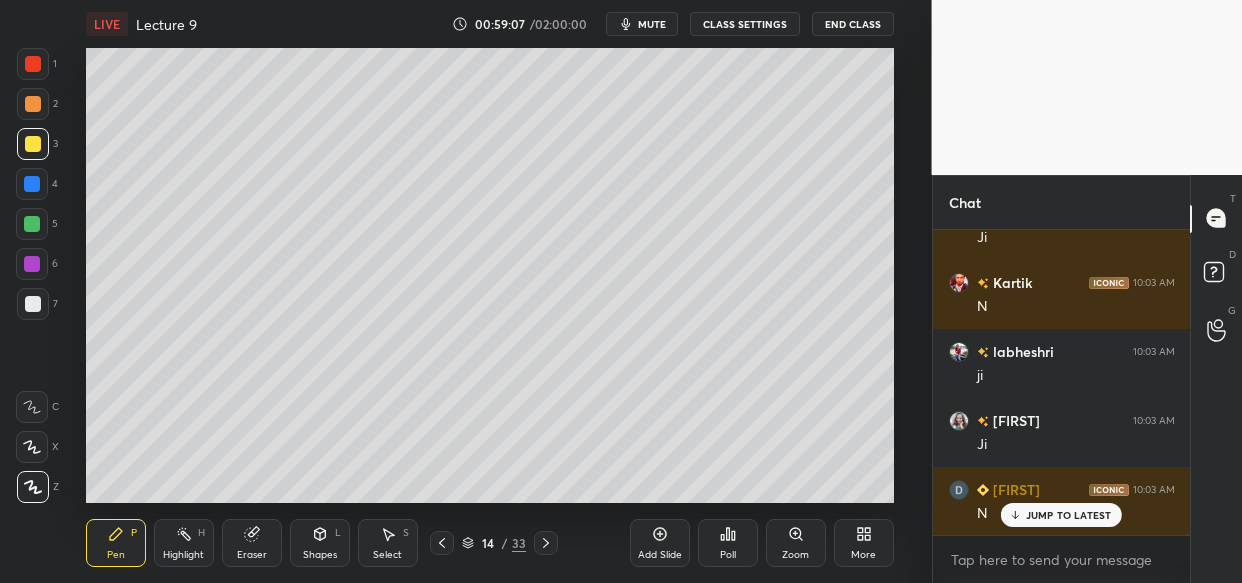 click on "mute" at bounding box center (652, 24) 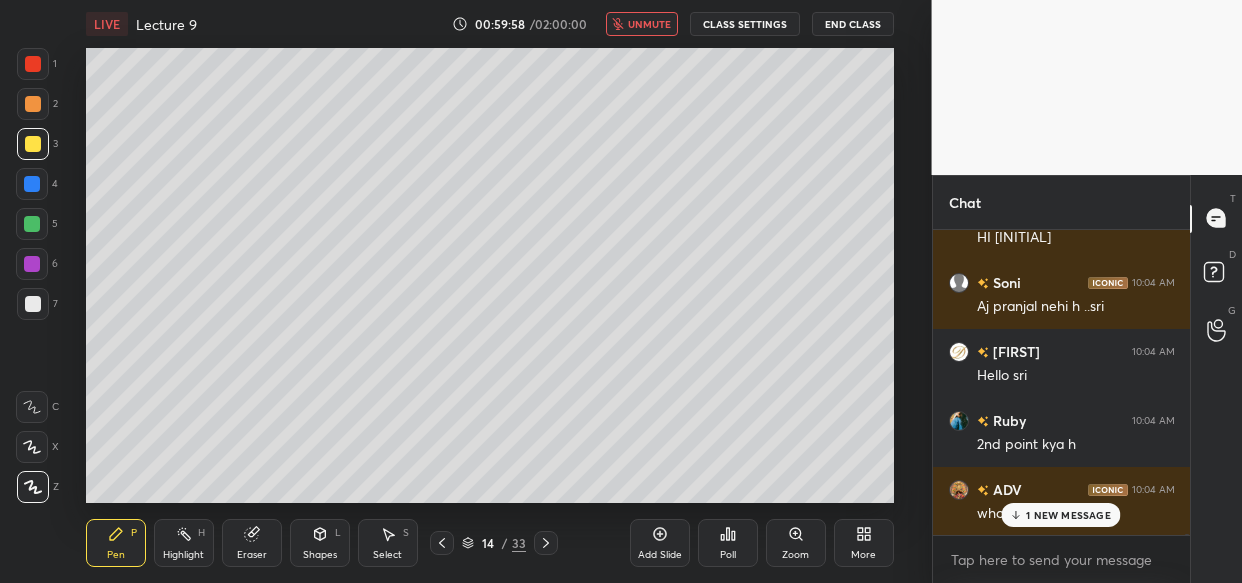 scroll, scrollTop: 107676, scrollLeft: 0, axis: vertical 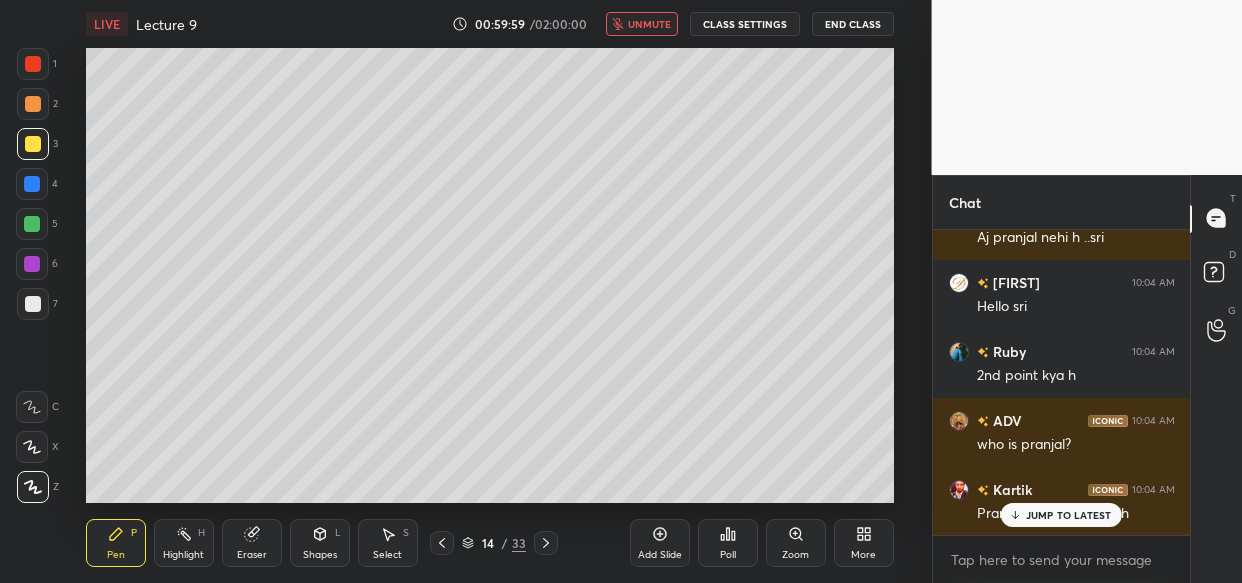 drag, startPoint x: 670, startPoint y: 17, endPoint x: 662, endPoint y: 44, distance: 28.160255 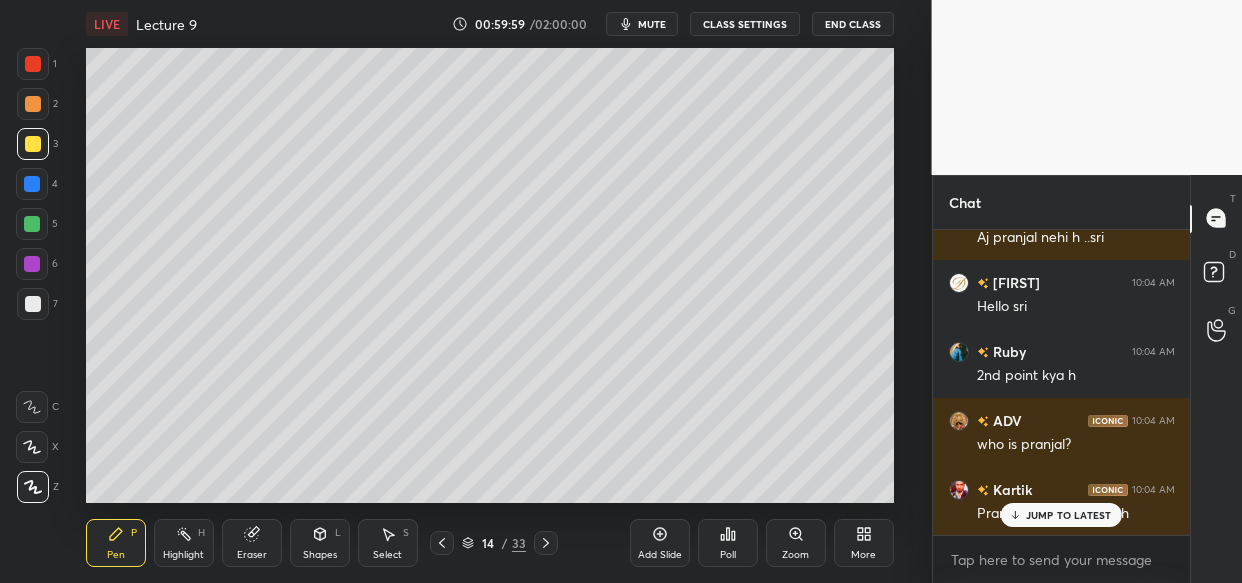 click on "JUMP TO LATEST" at bounding box center [1069, 515] 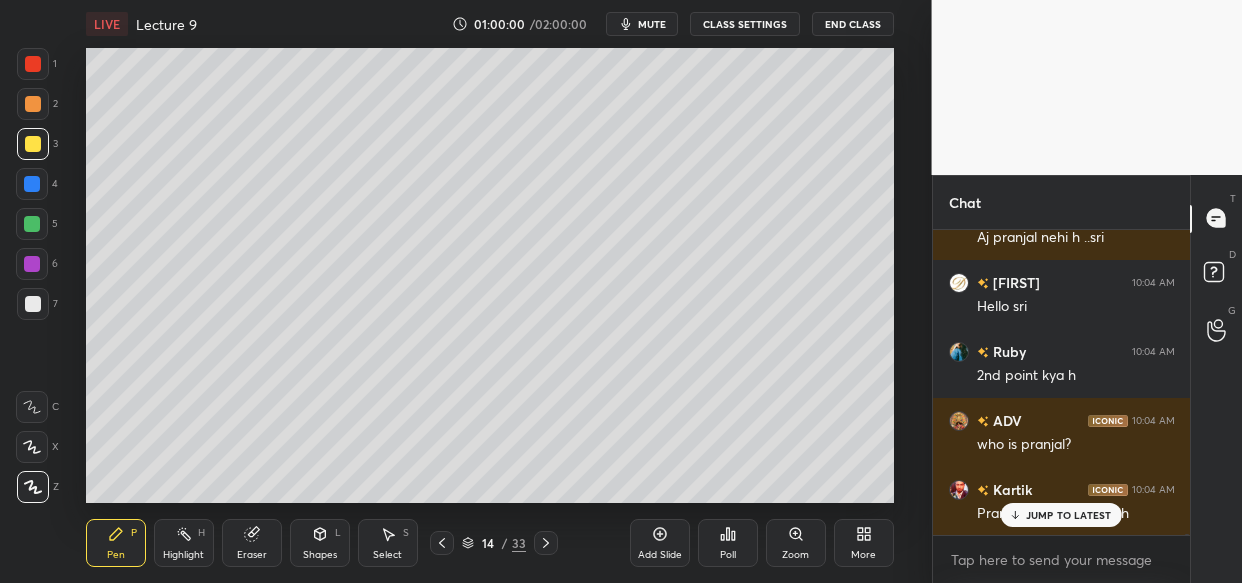 scroll, scrollTop: 107745, scrollLeft: 0, axis: vertical 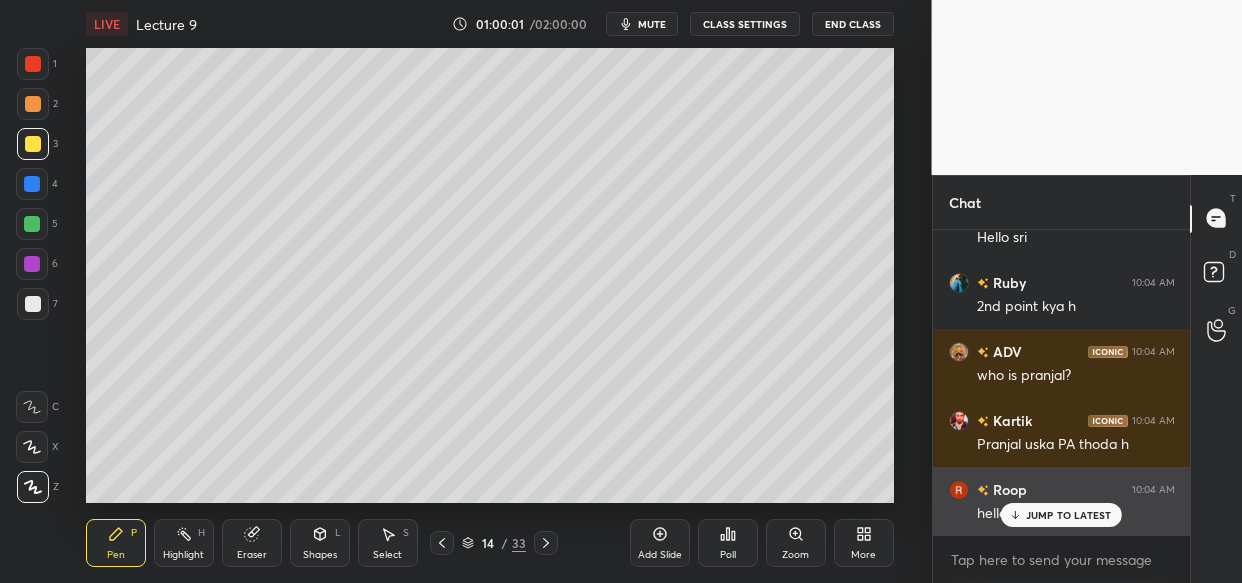 click on "JUMP TO LATEST" at bounding box center [1061, 515] 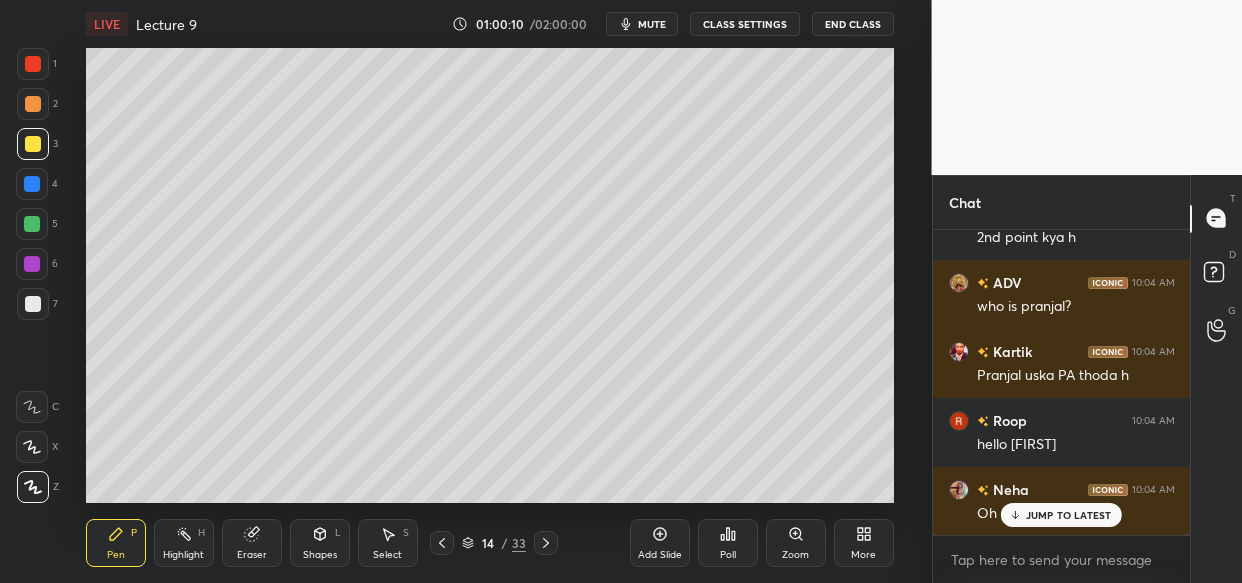 scroll, scrollTop: 107883, scrollLeft: 0, axis: vertical 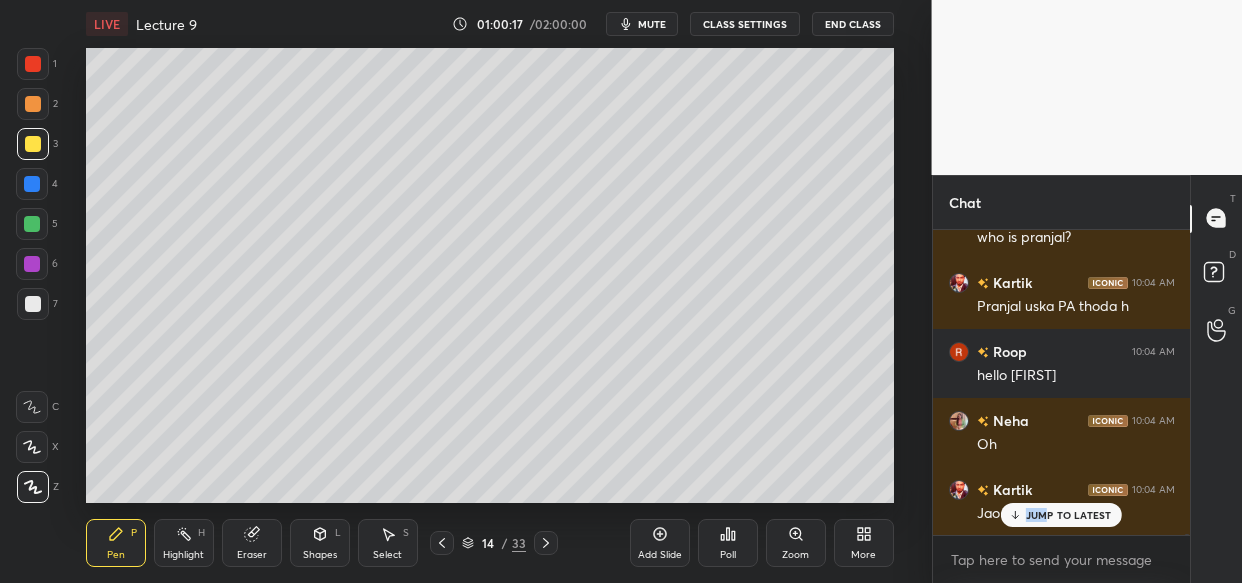 drag, startPoint x: 1049, startPoint y: 522, endPoint x: 1004, endPoint y: 535, distance: 46.840153 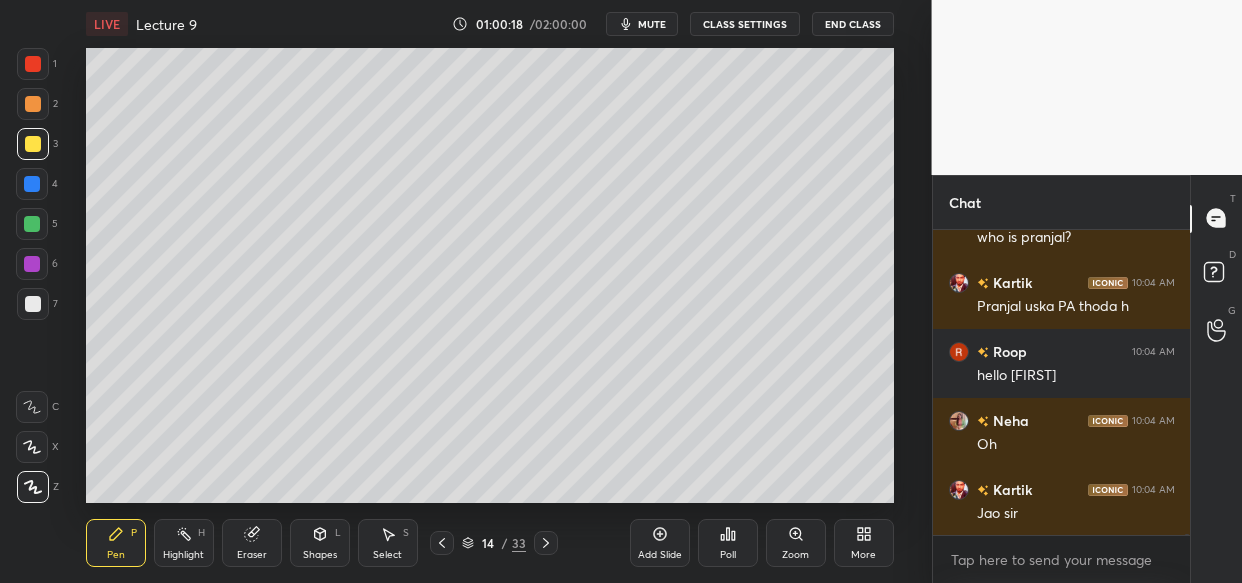scroll, scrollTop: 107952, scrollLeft: 0, axis: vertical 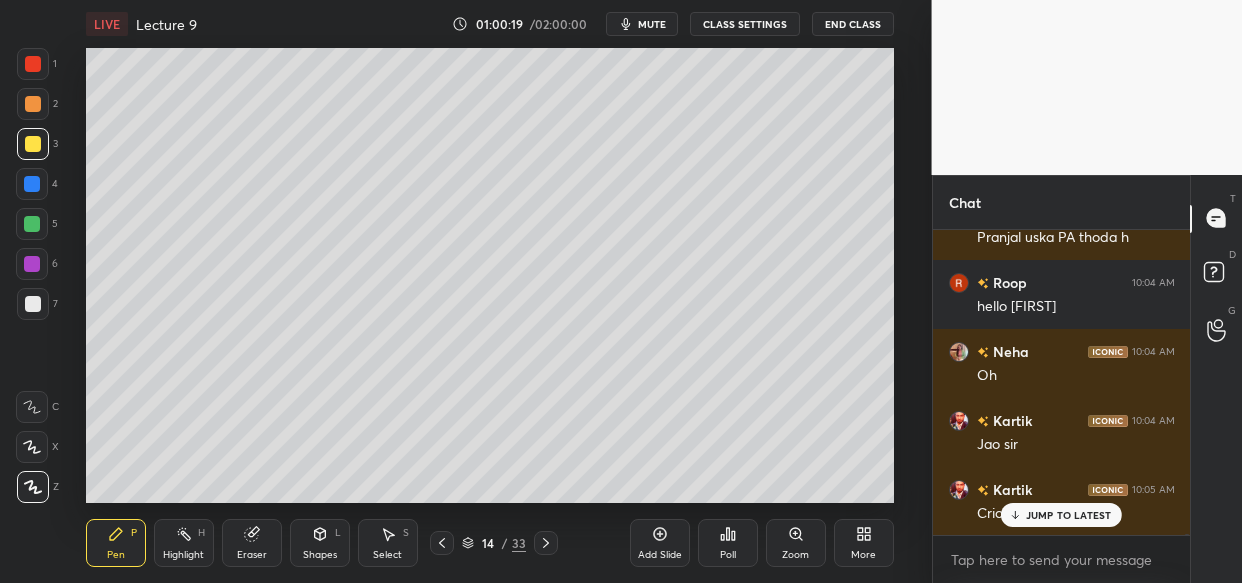 drag, startPoint x: 1069, startPoint y: 519, endPoint x: 1010, endPoint y: 538, distance: 61.983868 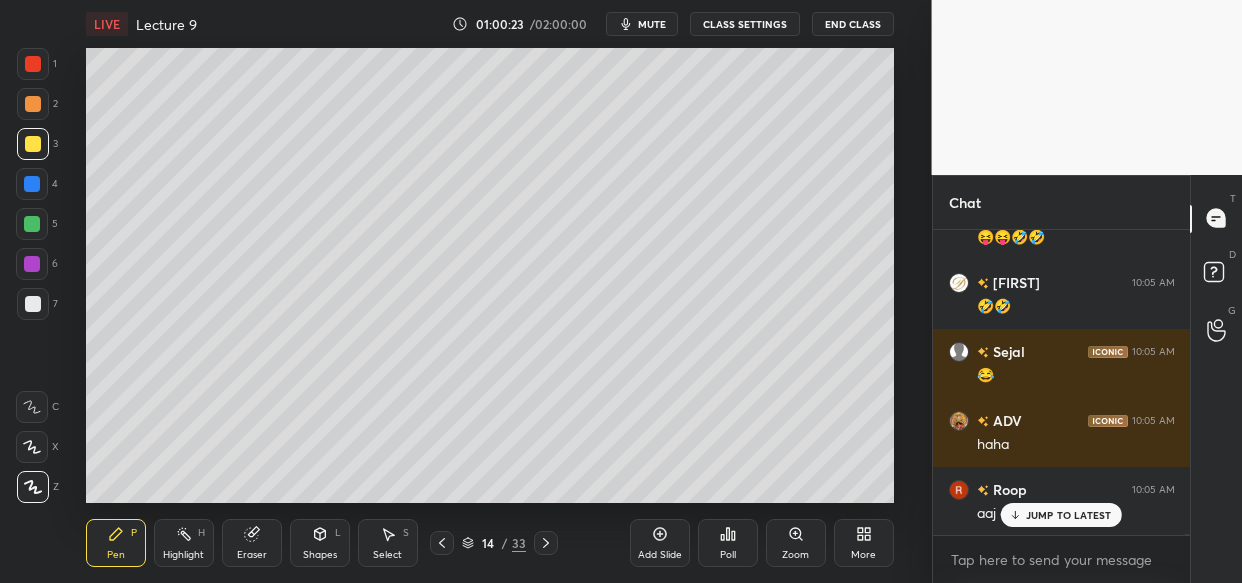 scroll, scrollTop: 108366, scrollLeft: 0, axis: vertical 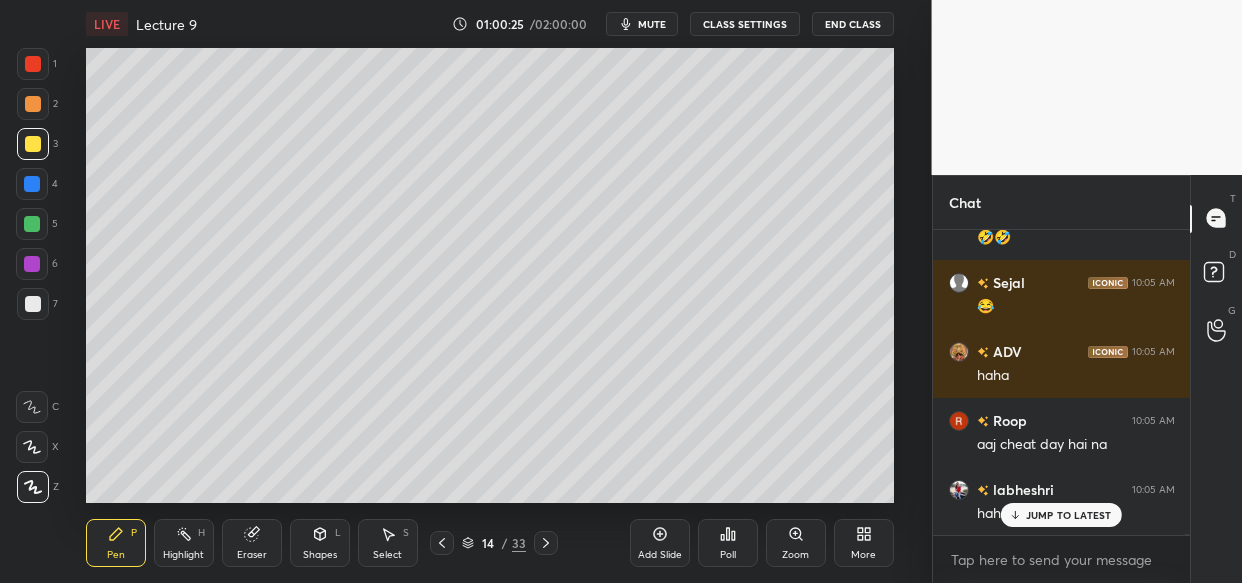 drag, startPoint x: 1070, startPoint y: 521, endPoint x: 1053, endPoint y: 528, distance: 18.384777 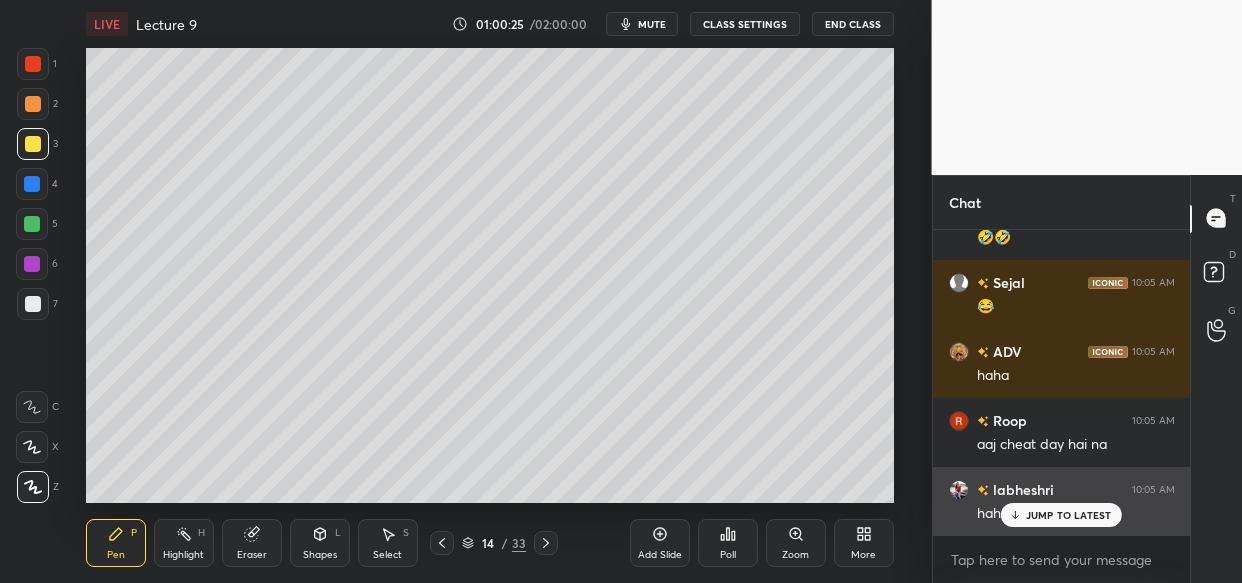 click on "JUMP TO LATEST" at bounding box center (1061, 515) 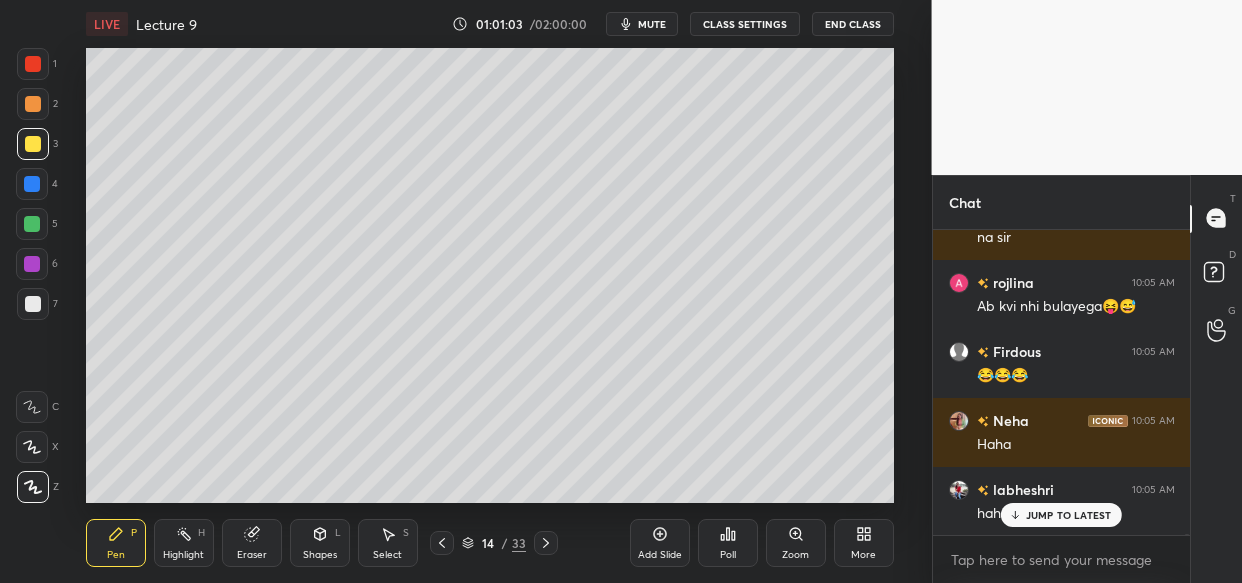 scroll, scrollTop: 109161, scrollLeft: 0, axis: vertical 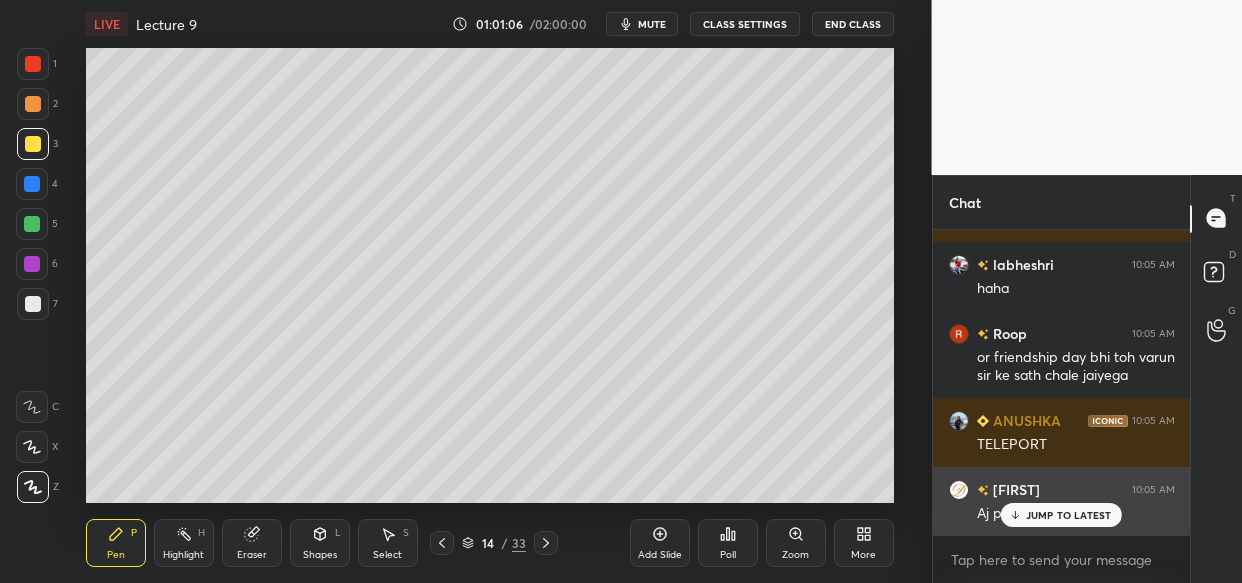 click on "JUMP TO LATEST" at bounding box center (1069, 515) 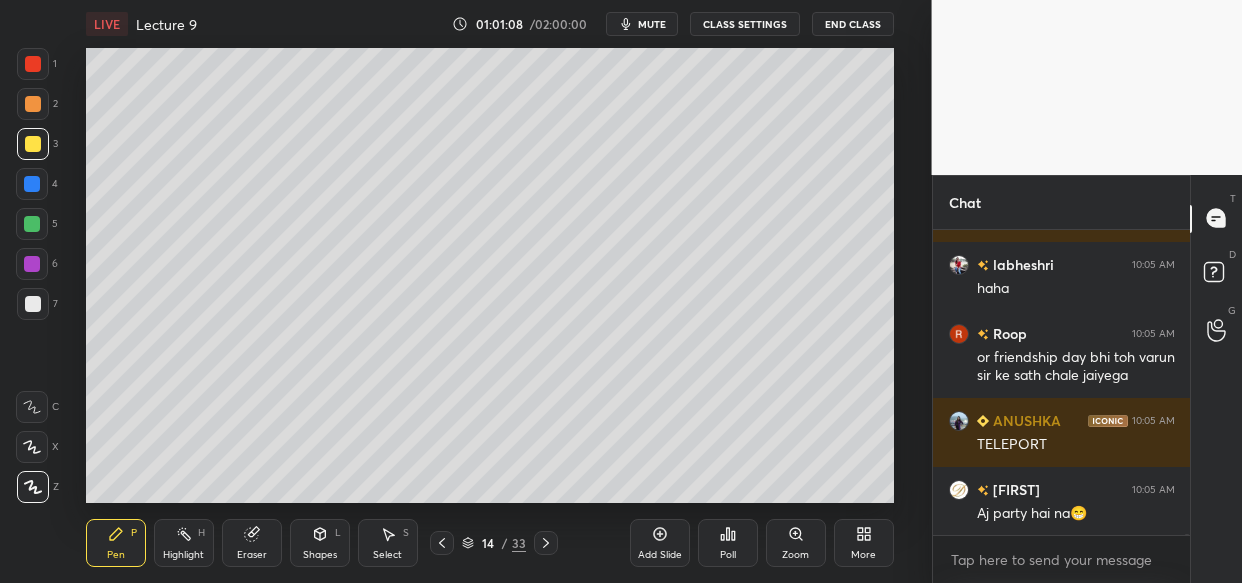 scroll, scrollTop: 109230, scrollLeft: 0, axis: vertical 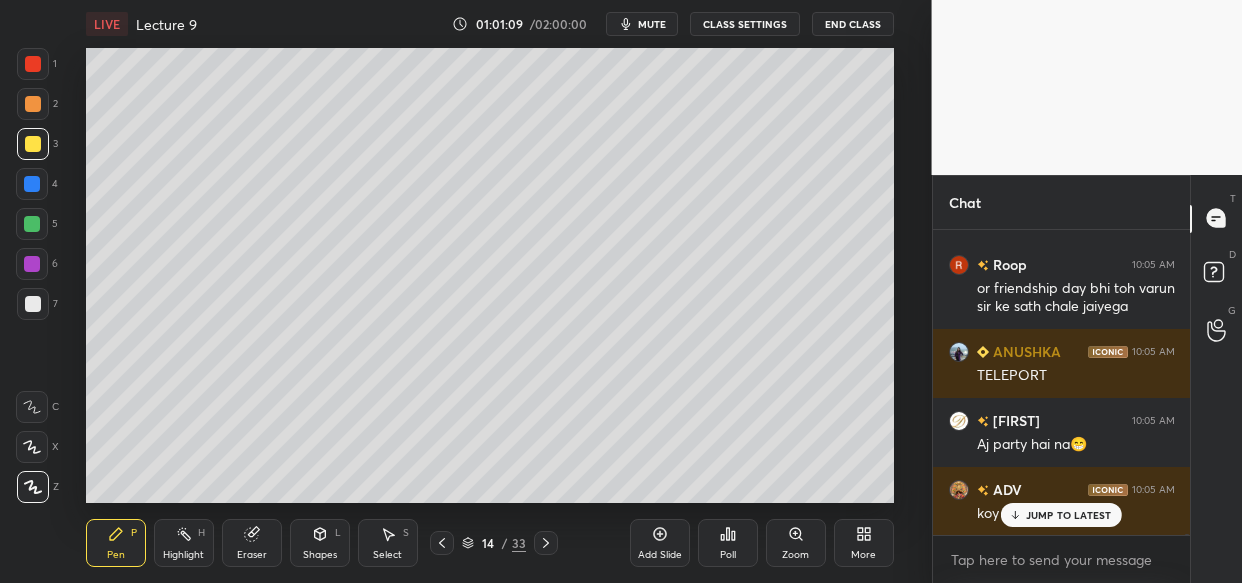 drag, startPoint x: 1056, startPoint y: 514, endPoint x: 909, endPoint y: 559, distance: 153.73354 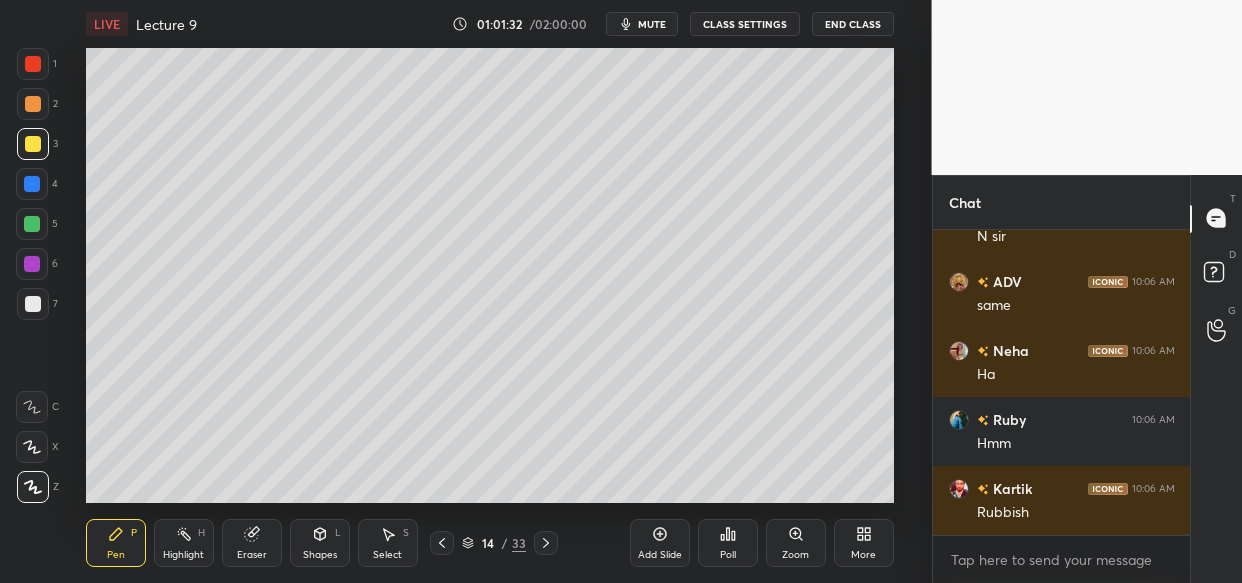 scroll, scrollTop: 110058, scrollLeft: 0, axis: vertical 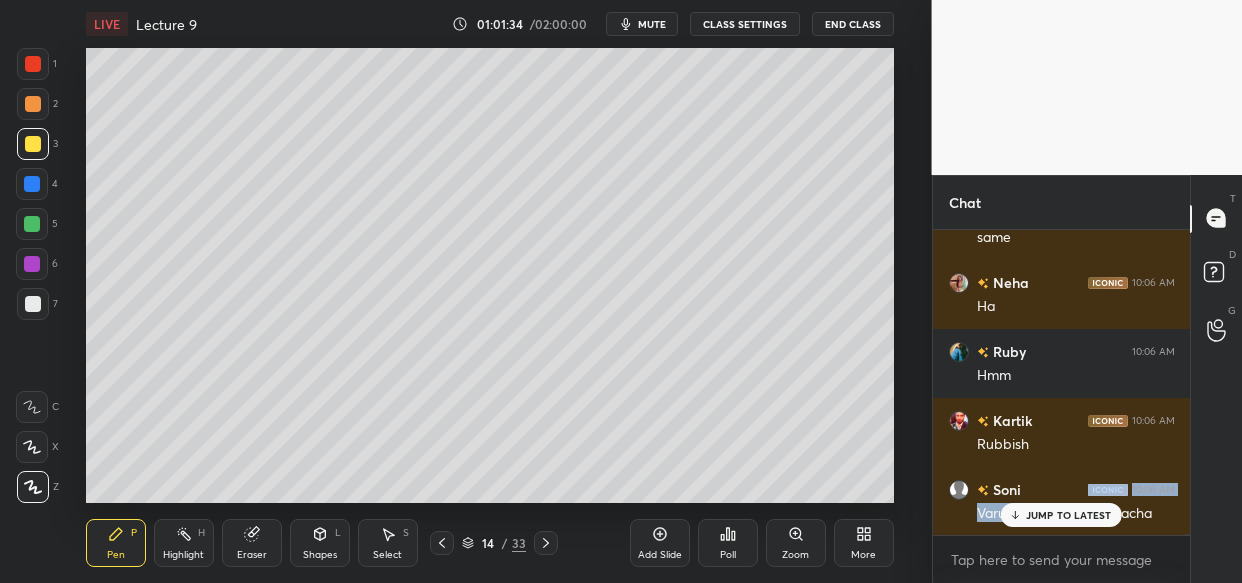 drag, startPoint x: 1022, startPoint y: 494, endPoint x: 1024, endPoint y: 511, distance: 17.117243 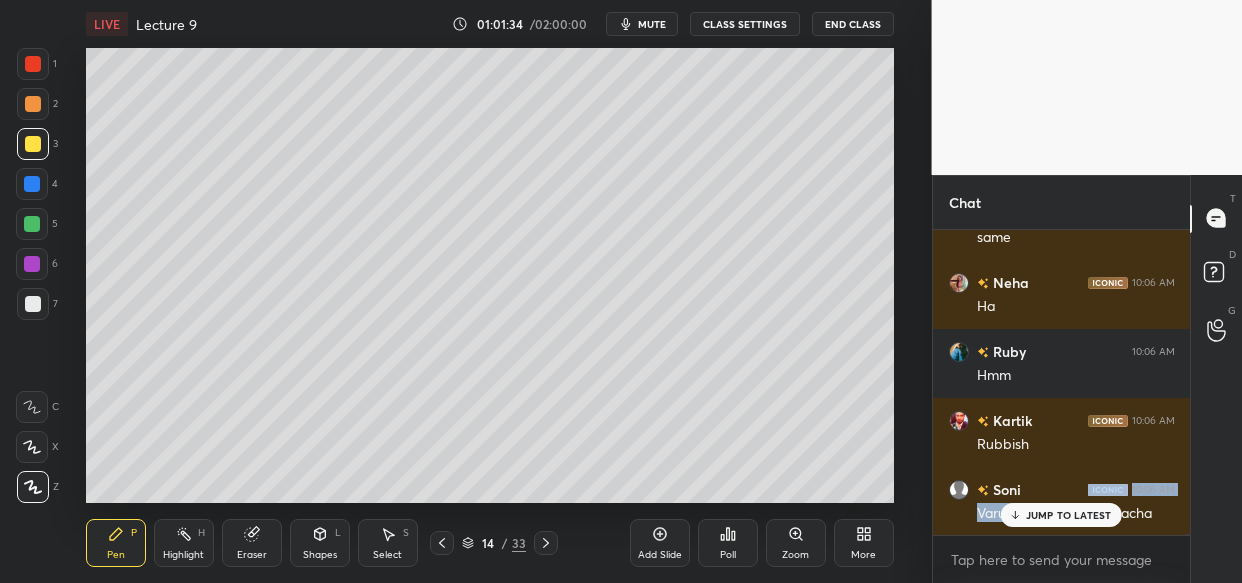 click on "Soni 10:06 AM Varun sir apke dost h...acha" at bounding box center [1062, 501] 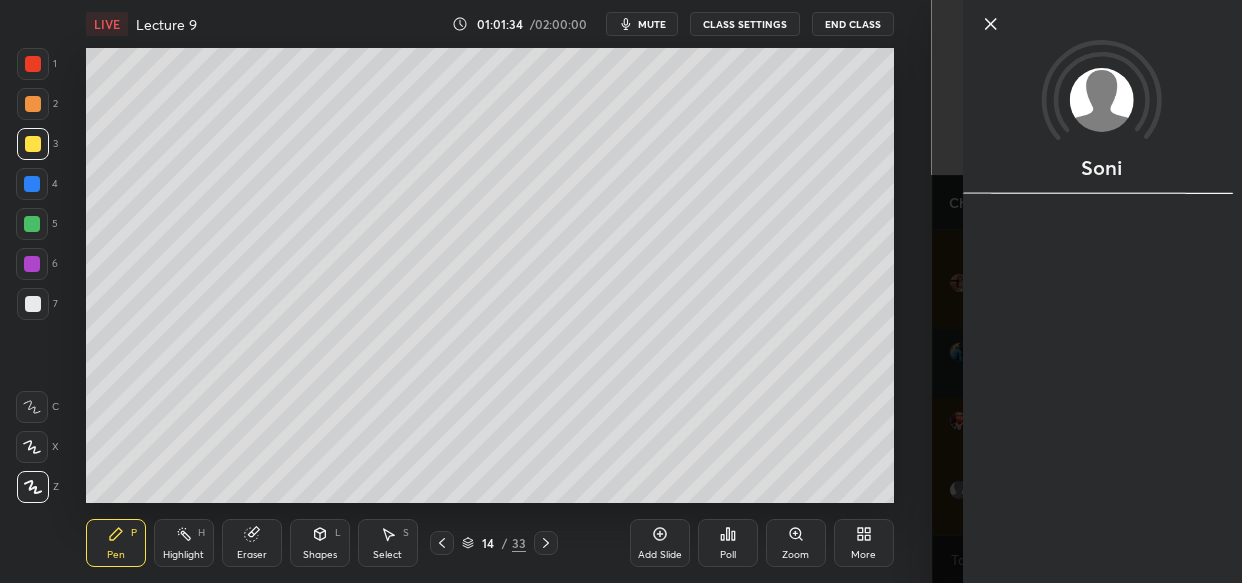 click on "Soni" at bounding box center [1101, 291] 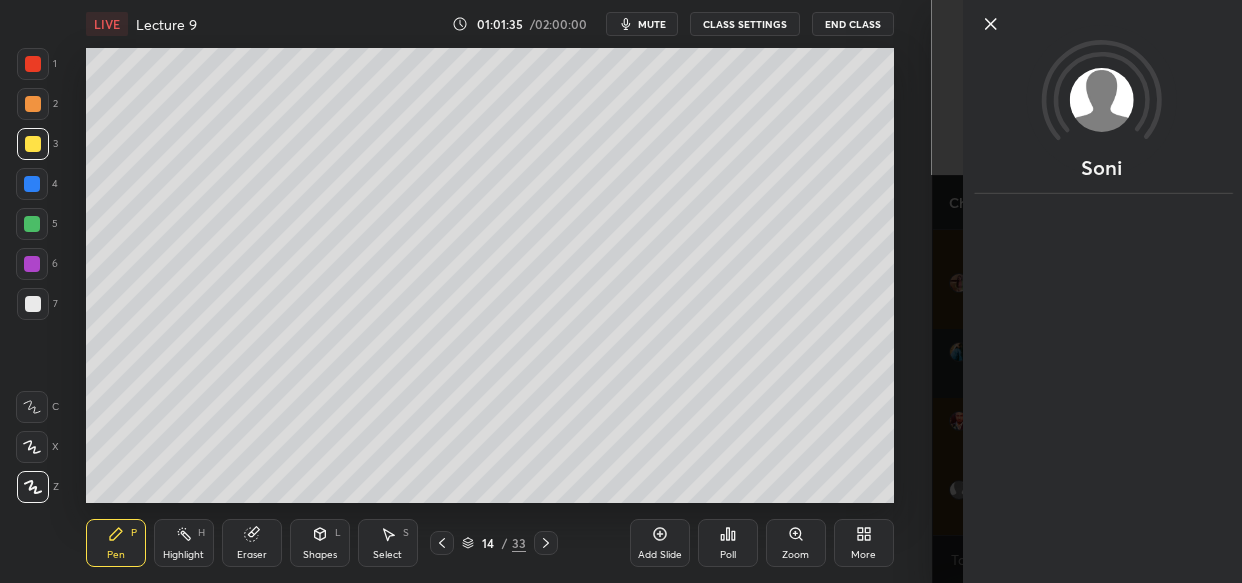 click on "Setting up your live class Poll for   secs No correct answer Start poll" at bounding box center [490, 275] 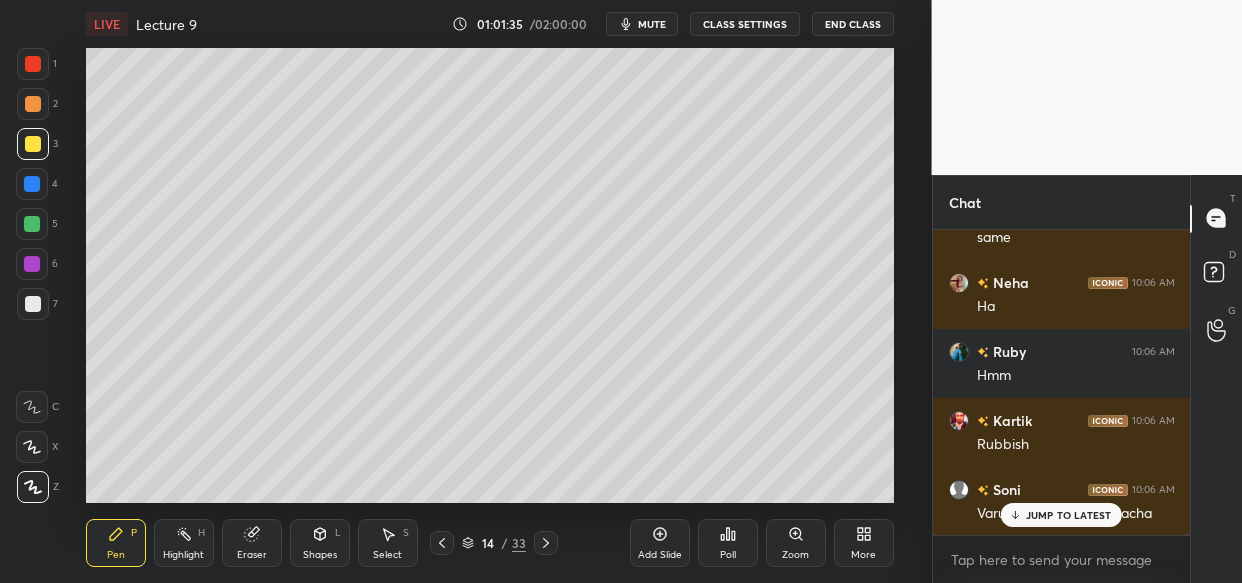 drag, startPoint x: 1058, startPoint y: 530, endPoint x: 1051, endPoint y: 521, distance: 11.401754 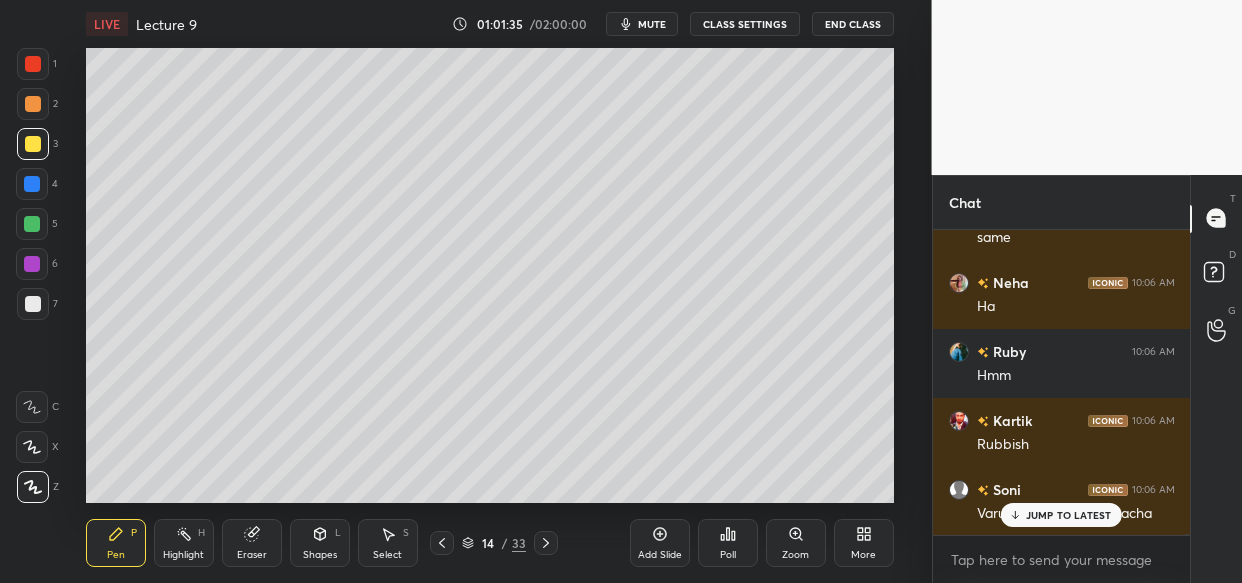 click on "Soni 10:06 AM Varun sir apke dost h...acha" at bounding box center [1062, 501] 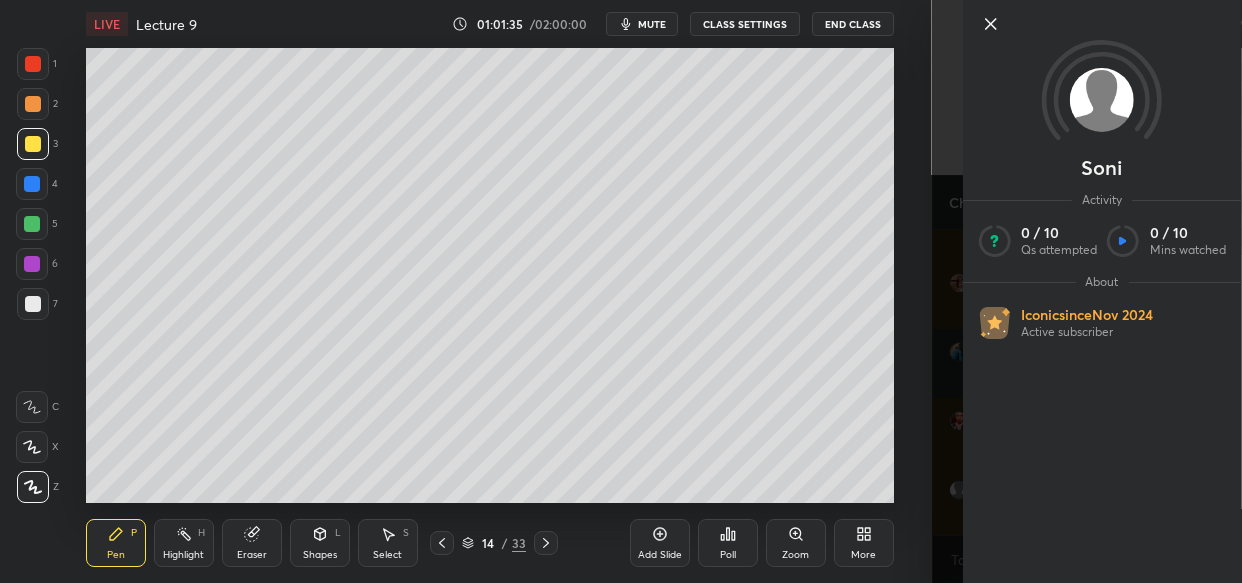 click on "Soni Activity 0 / 10 Qs attempted 0 / 10 Mins watched About Iconic  since  Nov   2024 Active subscriber" at bounding box center [1101, 291] 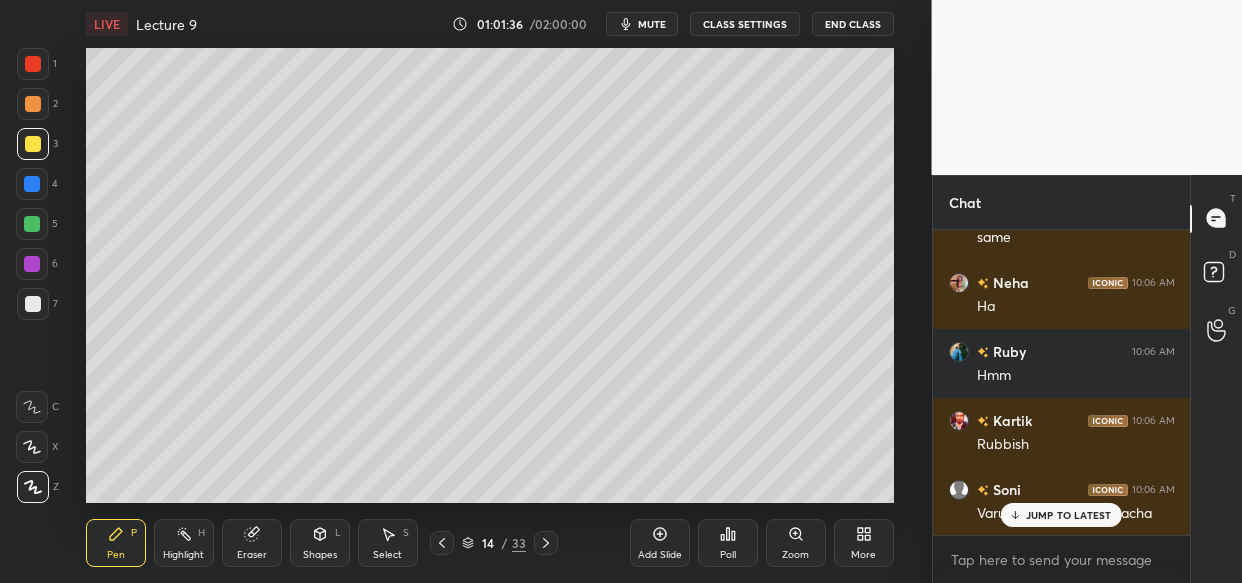scroll, scrollTop: 110127, scrollLeft: 0, axis: vertical 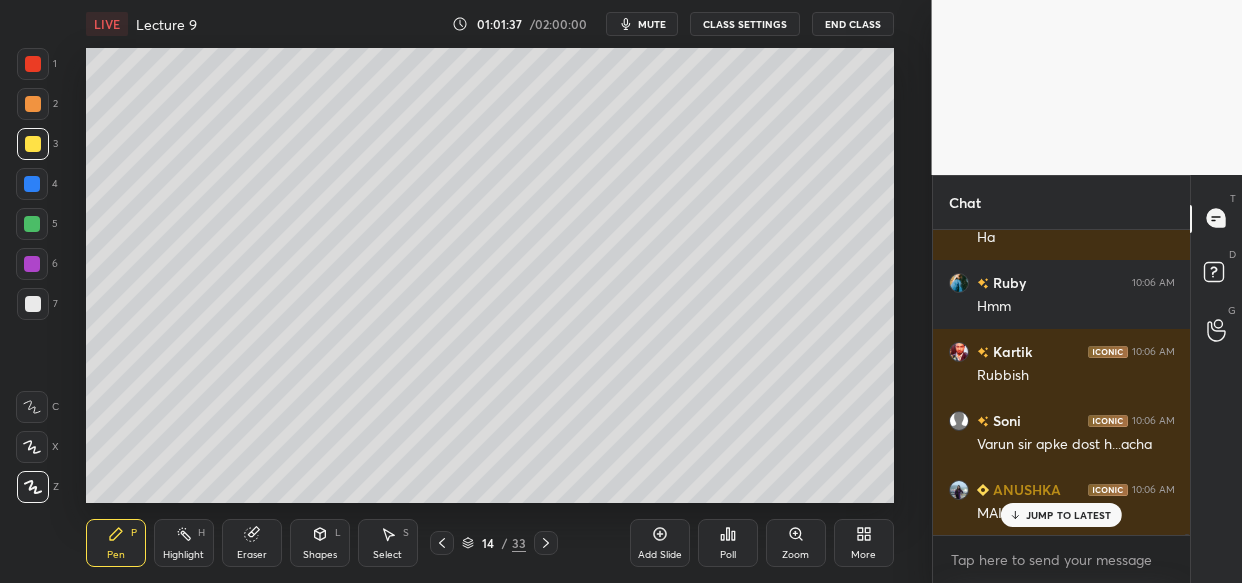 click on "JUMP TO LATEST" at bounding box center (1069, 515) 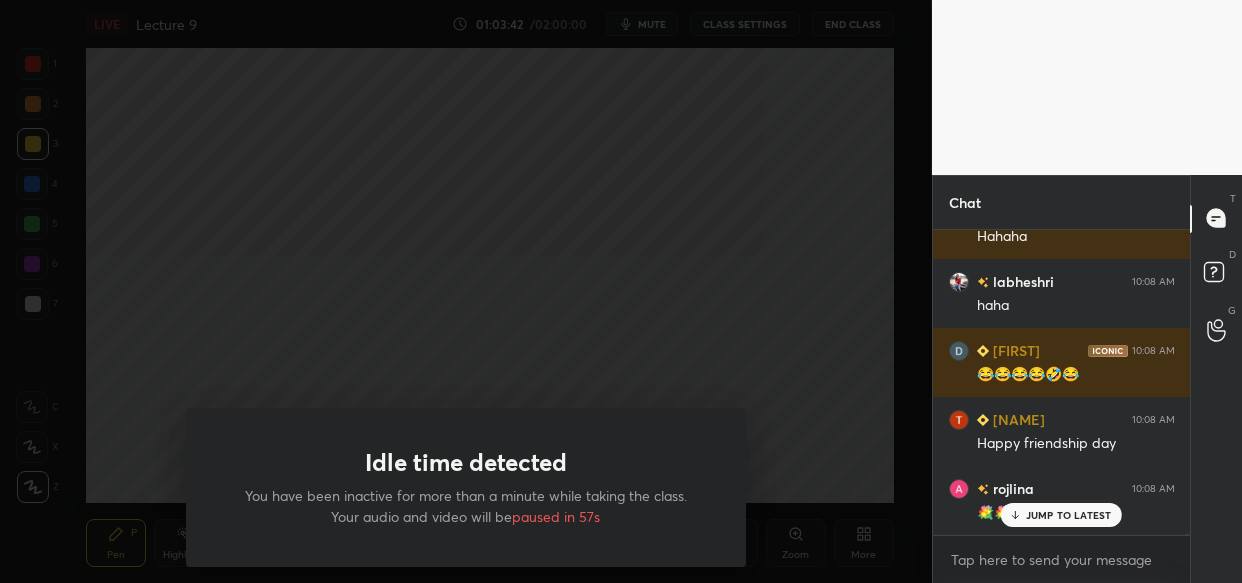 scroll, scrollTop: 114318, scrollLeft: 0, axis: vertical 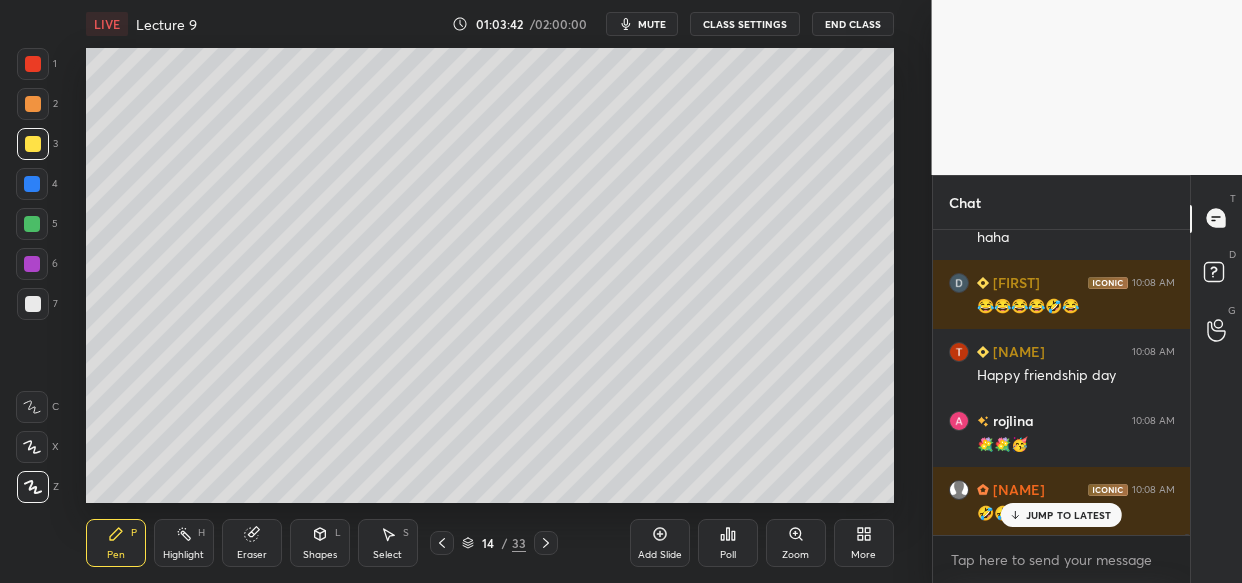 click on "Idle time detected You have been inactive for more than a minute while taking the class. Your audio and video will be  paused in 57s" at bounding box center (466, 291) 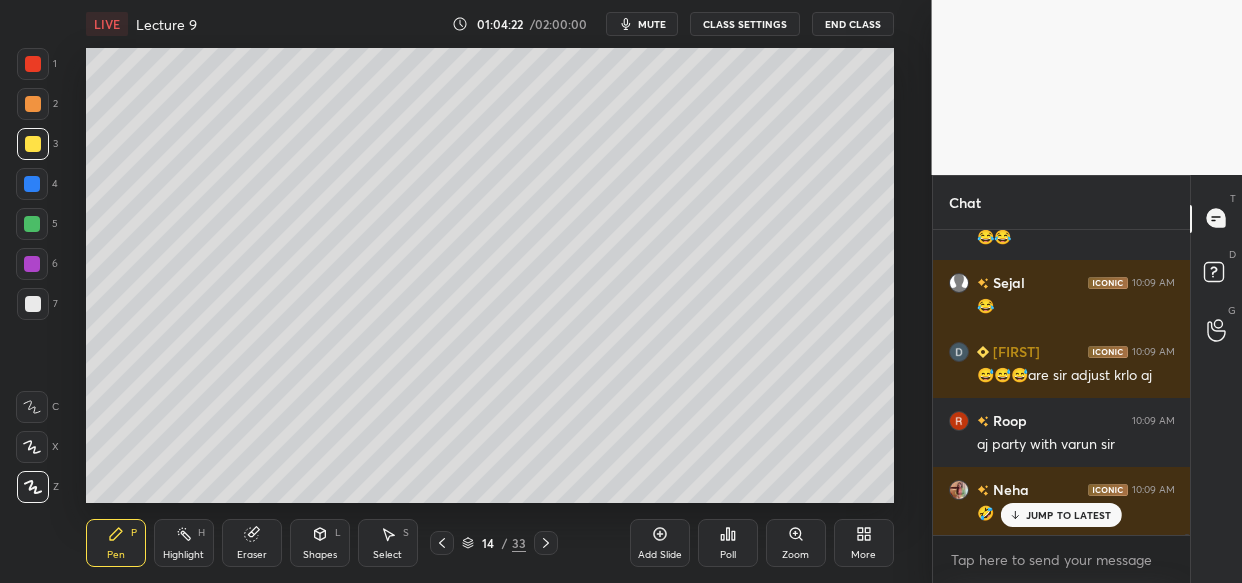 scroll, scrollTop: 115491, scrollLeft: 0, axis: vertical 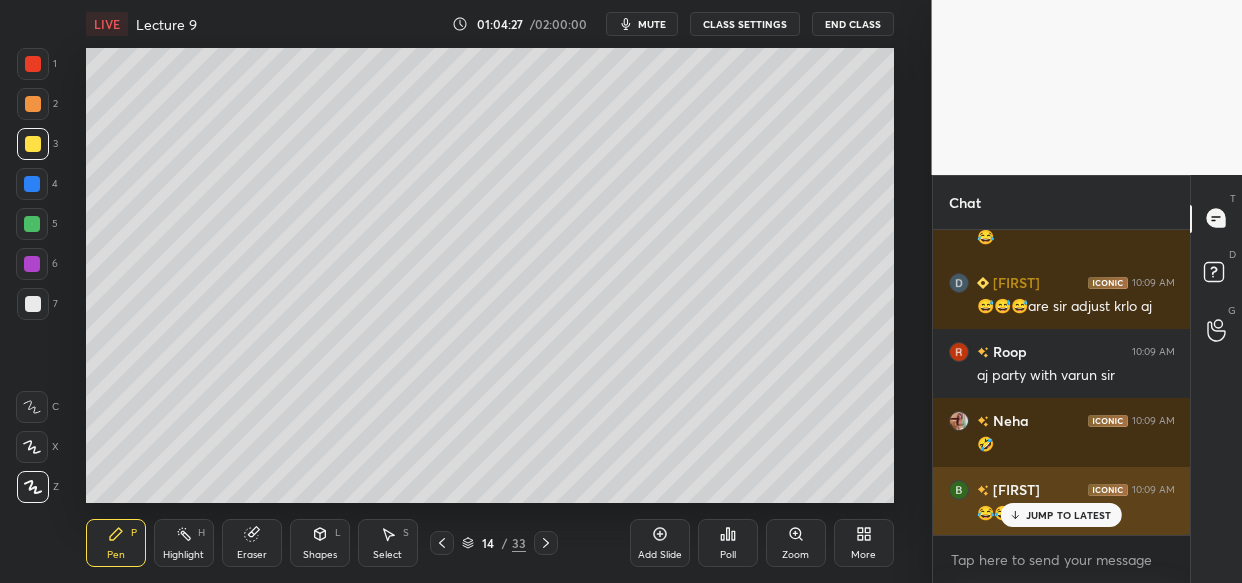click on "JUMP TO LATEST" at bounding box center [1069, 515] 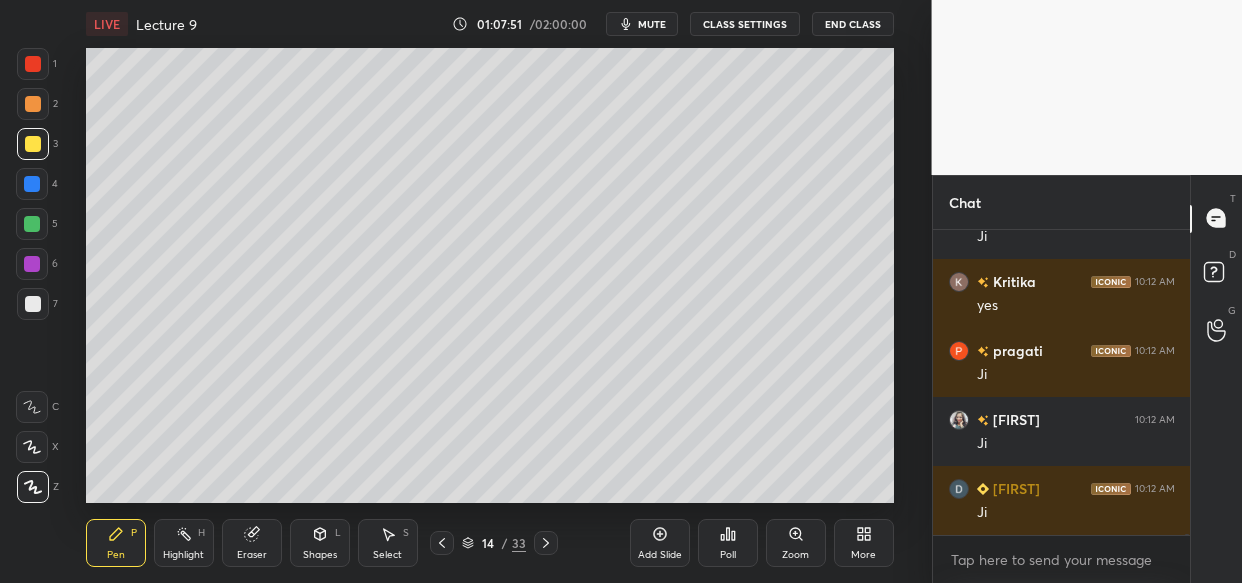 scroll, scrollTop: 121238, scrollLeft: 0, axis: vertical 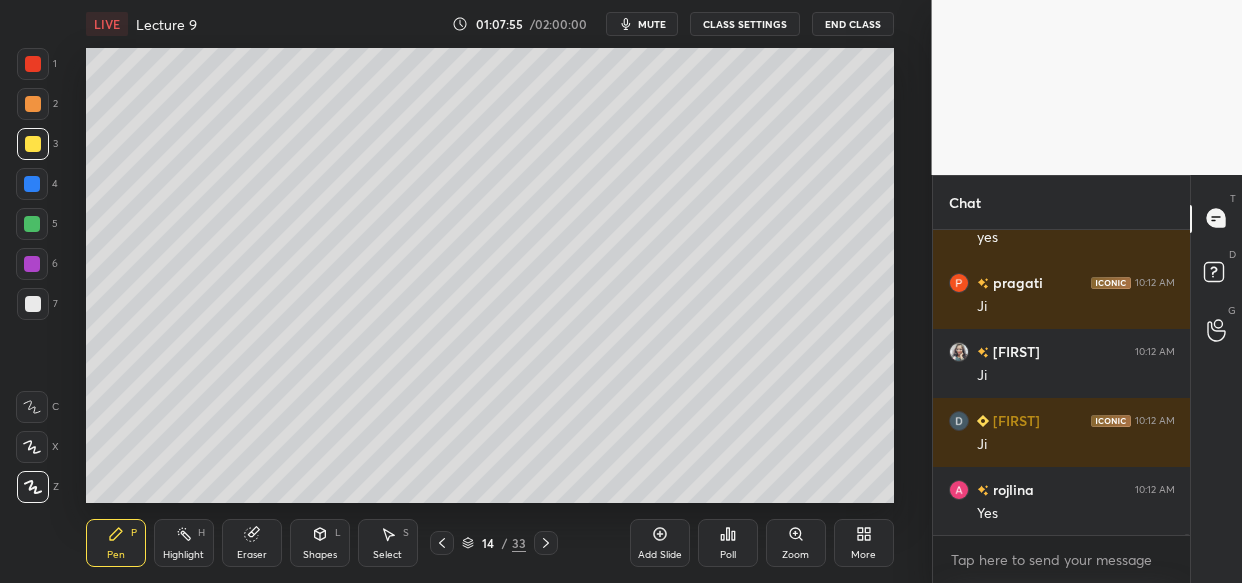 click on "LIVE Lecture 9 01:07:55 /  02:00:00 mute CLASS SETTINGS End Class Setting up your live class Poll for   secs No correct answer Start poll Back Lecture 9 • L9 of Limitation Act Comprehensive Course Vishal Singh Thakur Pen P Highlight H Eraser Shapes L Select S 14 / 33 Add Slide Poll Zoom More" at bounding box center [490, 291] 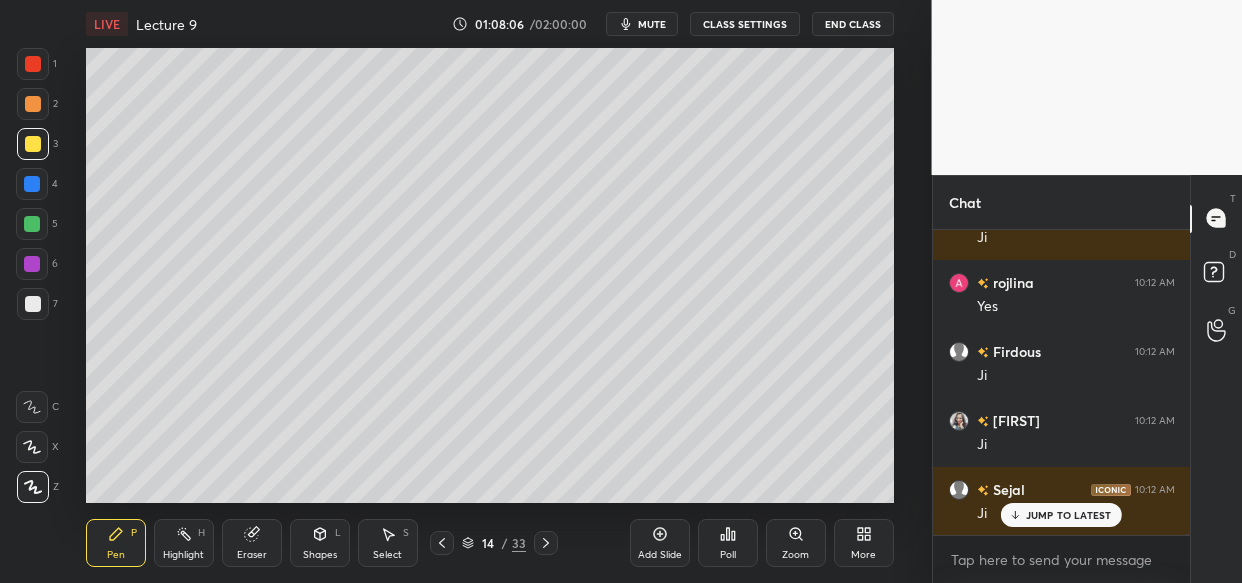 scroll, scrollTop: 121514, scrollLeft: 0, axis: vertical 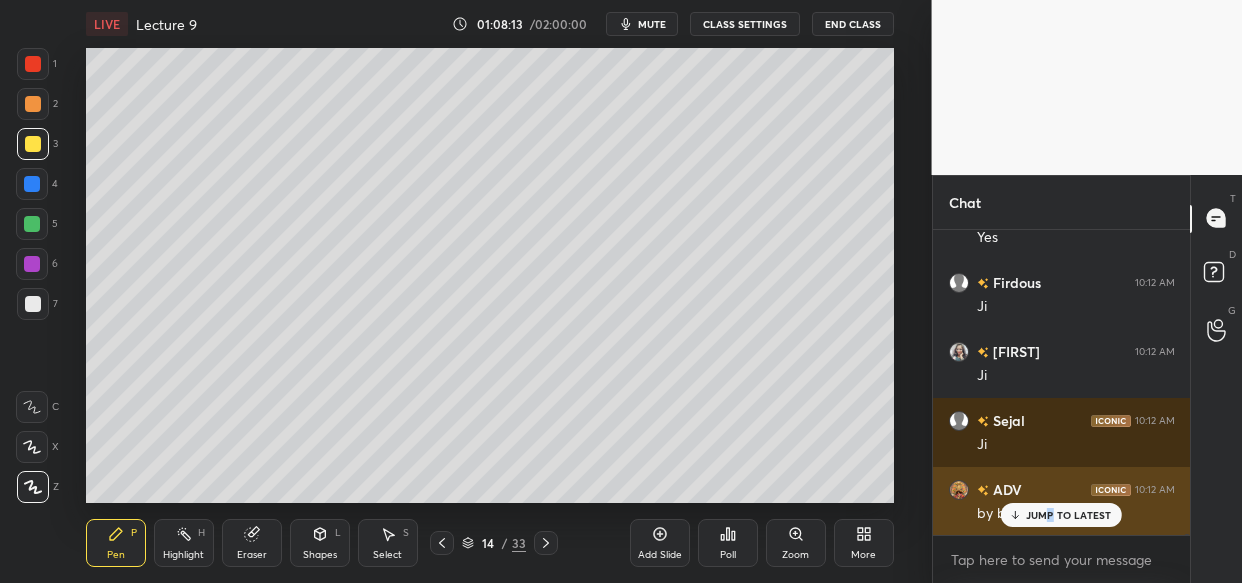 click on "JUMP TO LATEST" at bounding box center [1069, 515] 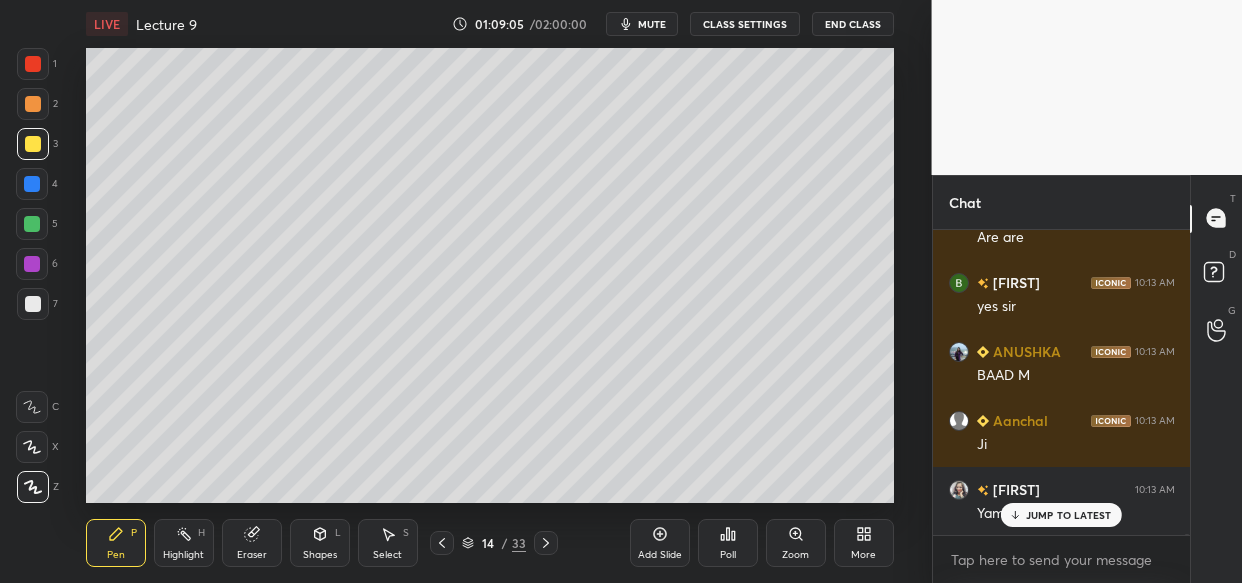 scroll, scrollTop: 124290, scrollLeft: 0, axis: vertical 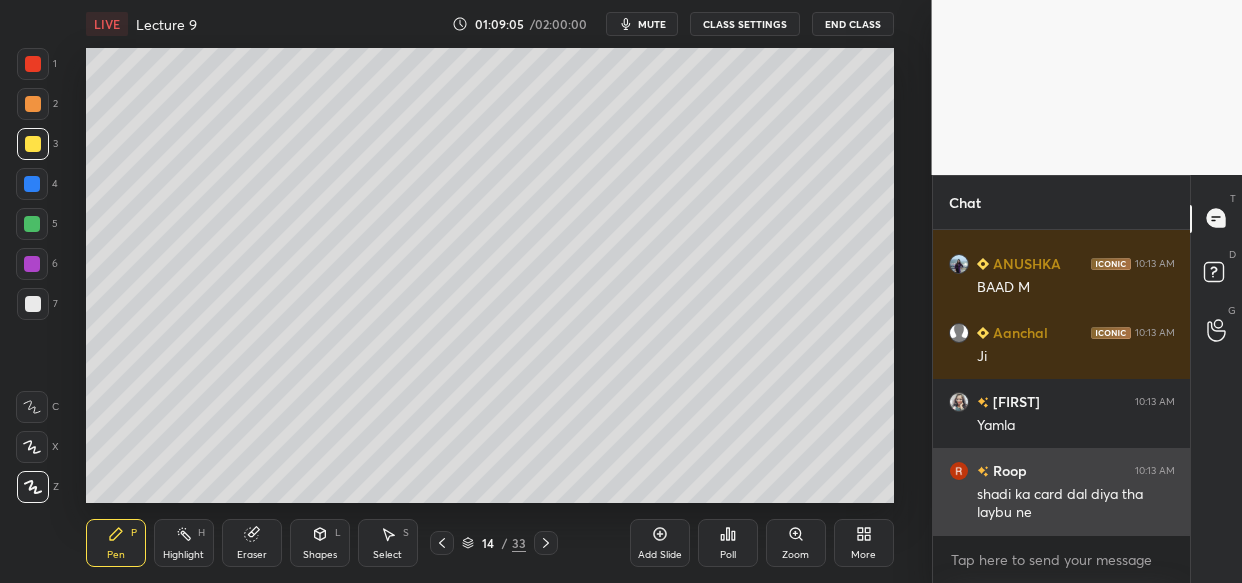 click on "shadi ka card dal diya tha laybu ne" at bounding box center [1076, 504] 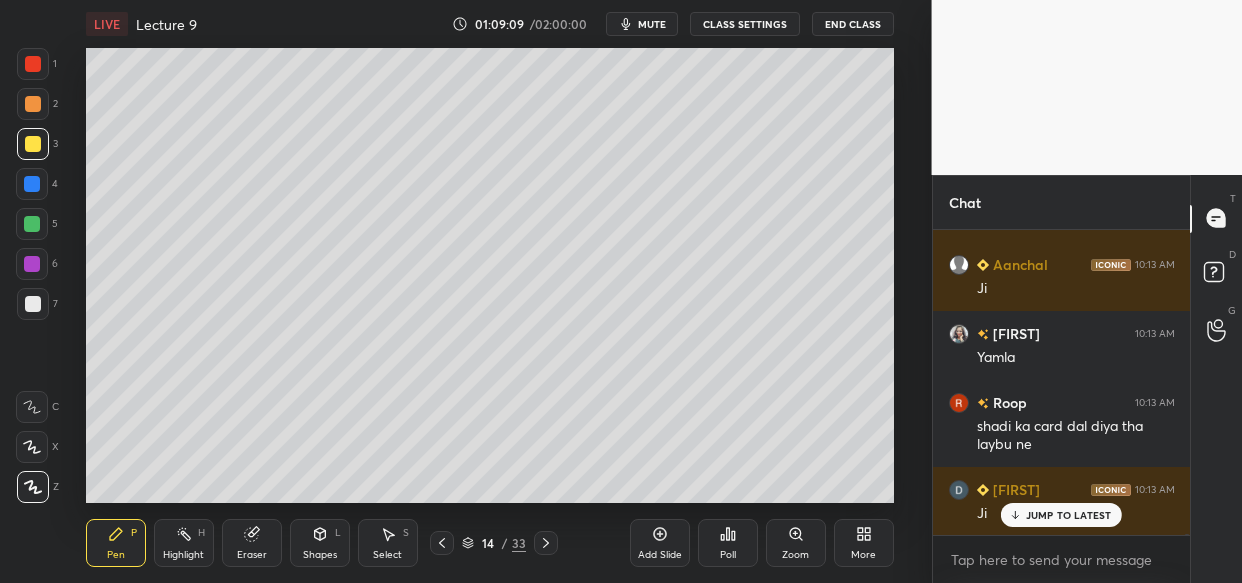 scroll, scrollTop: 124496, scrollLeft: 0, axis: vertical 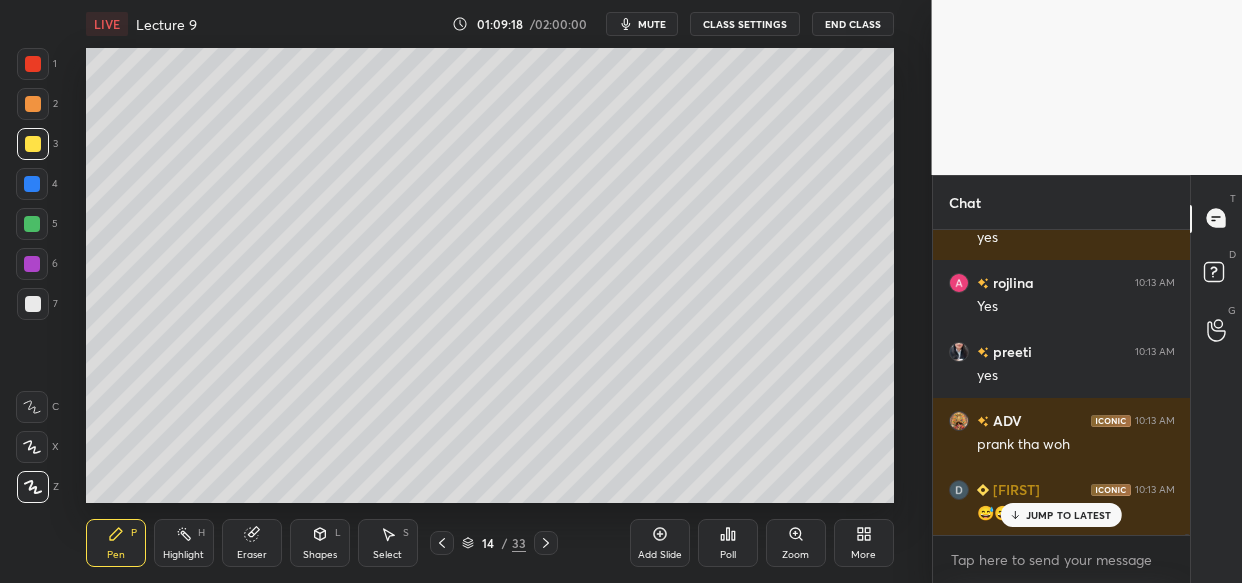 click on "JUMP TO LATEST" at bounding box center (1069, 515) 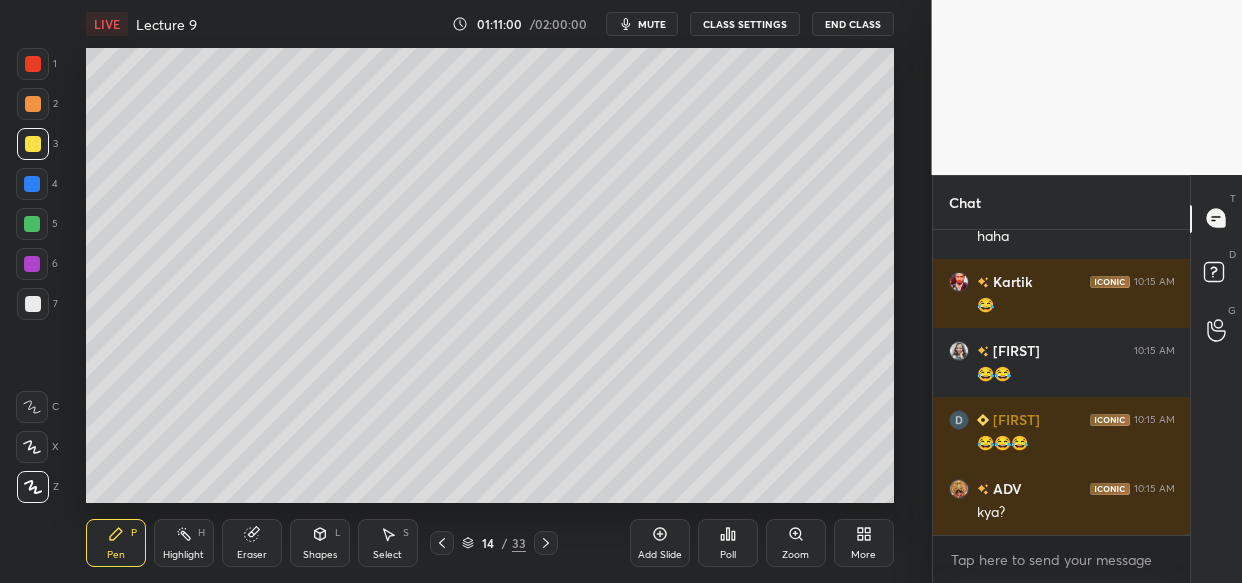 scroll, scrollTop: 128018, scrollLeft: 0, axis: vertical 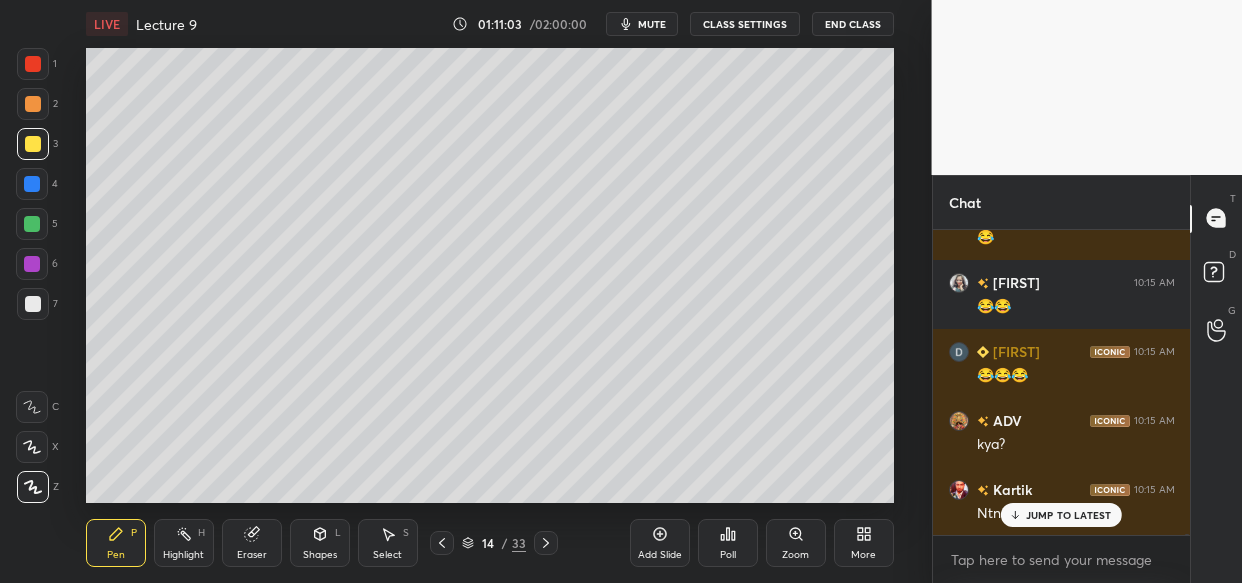 click on "JUMP TO LATEST" at bounding box center (1069, 515) 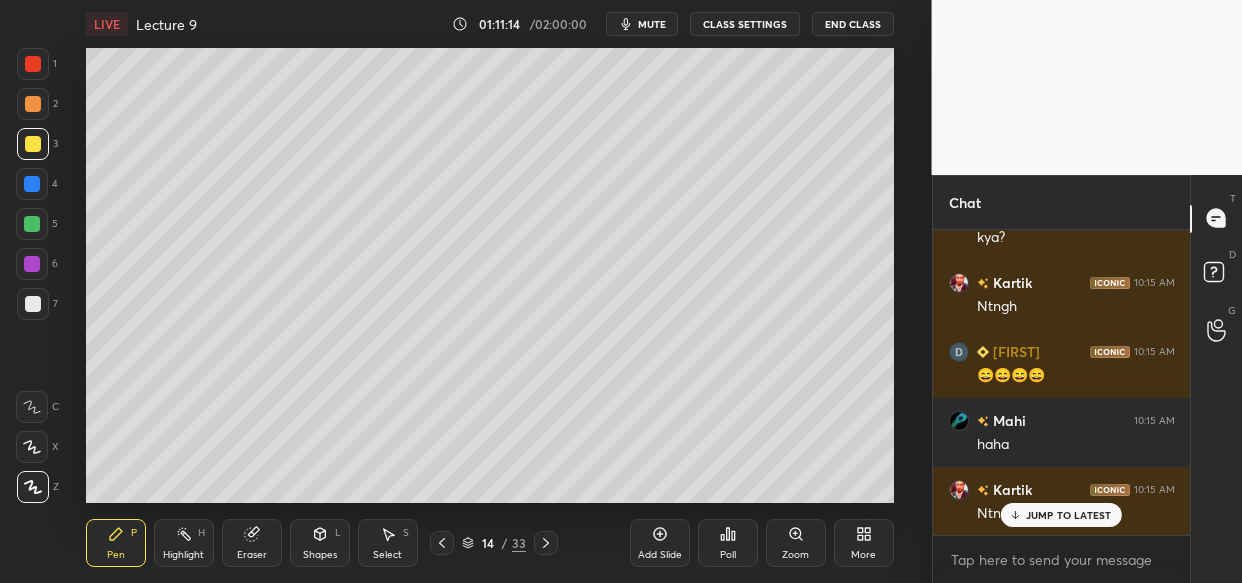 scroll, scrollTop: 128432, scrollLeft: 0, axis: vertical 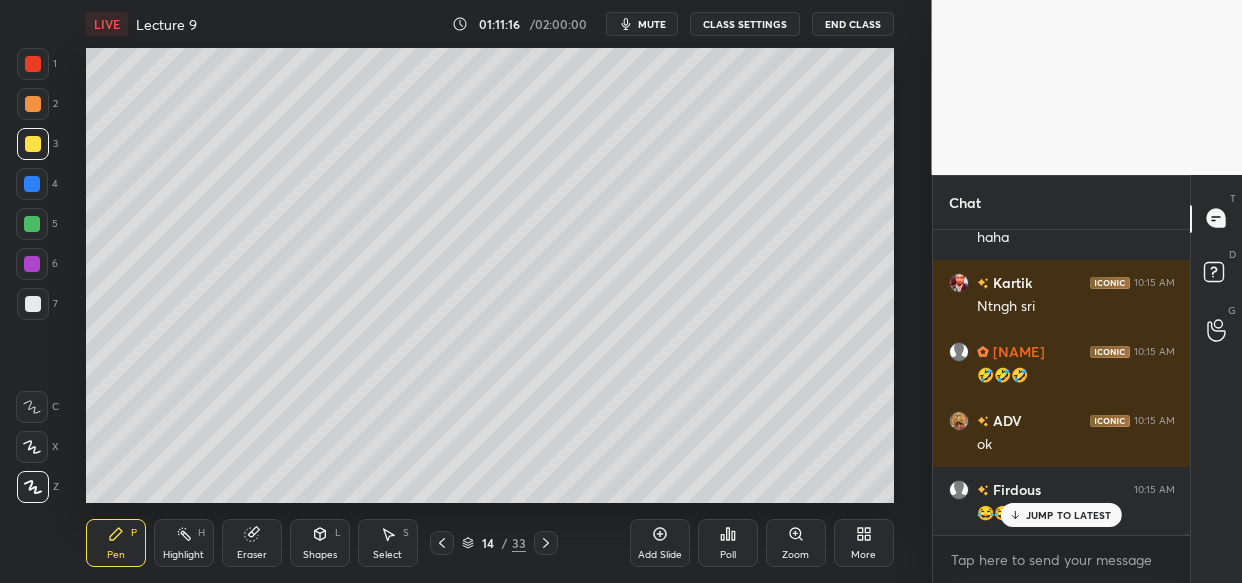click on "JUMP TO LATEST" at bounding box center (1069, 515) 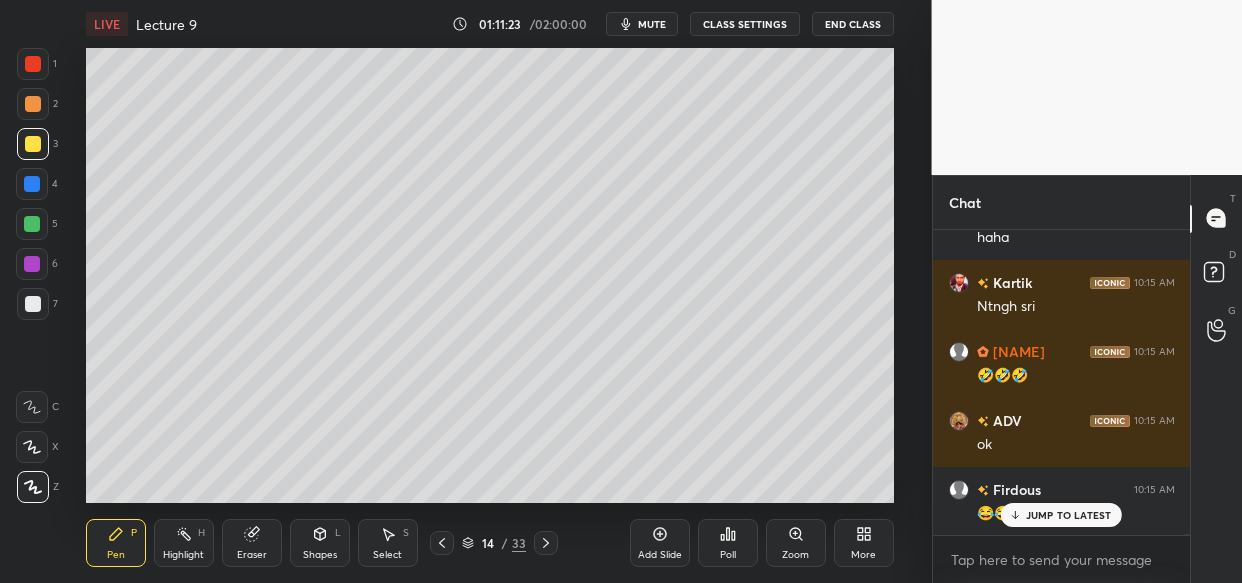 scroll, scrollTop: 128501, scrollLeft: 0, axis: vertical 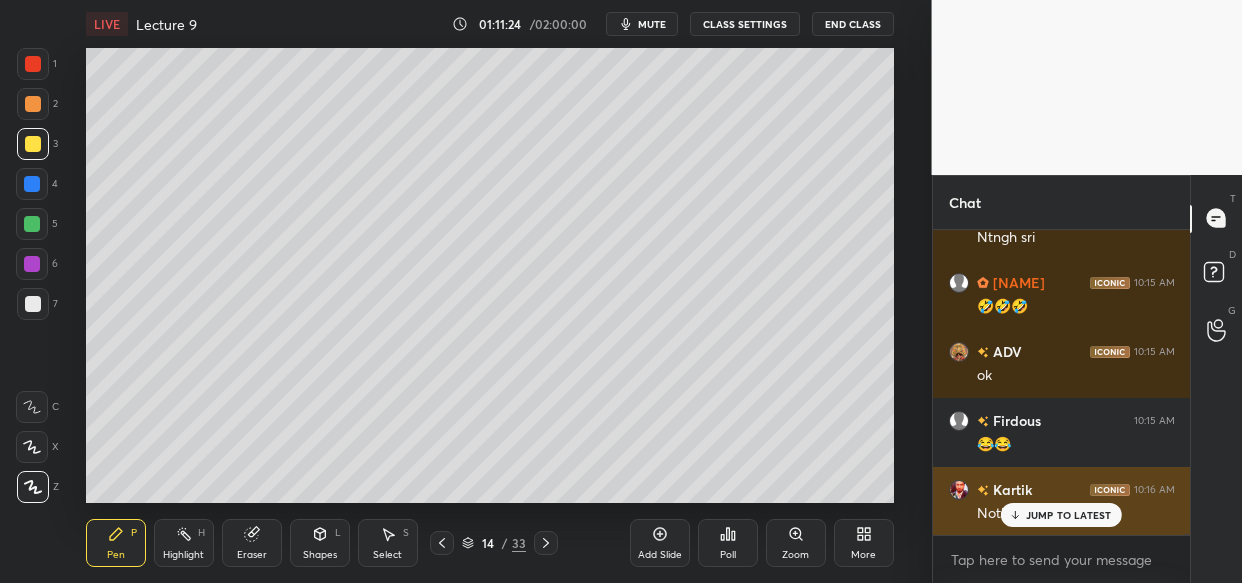 click on "JUMP TO LATEST" at bounding box center [1069, 515] 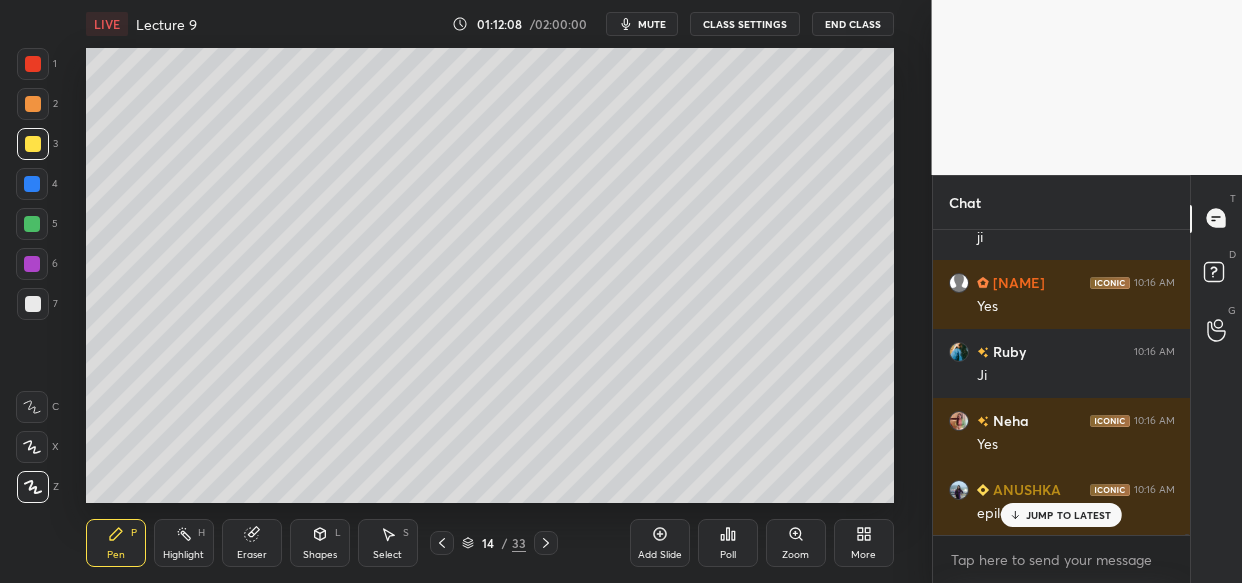 scroll, scrollTop: 130640, scrollLeft: 0, axis: vertical 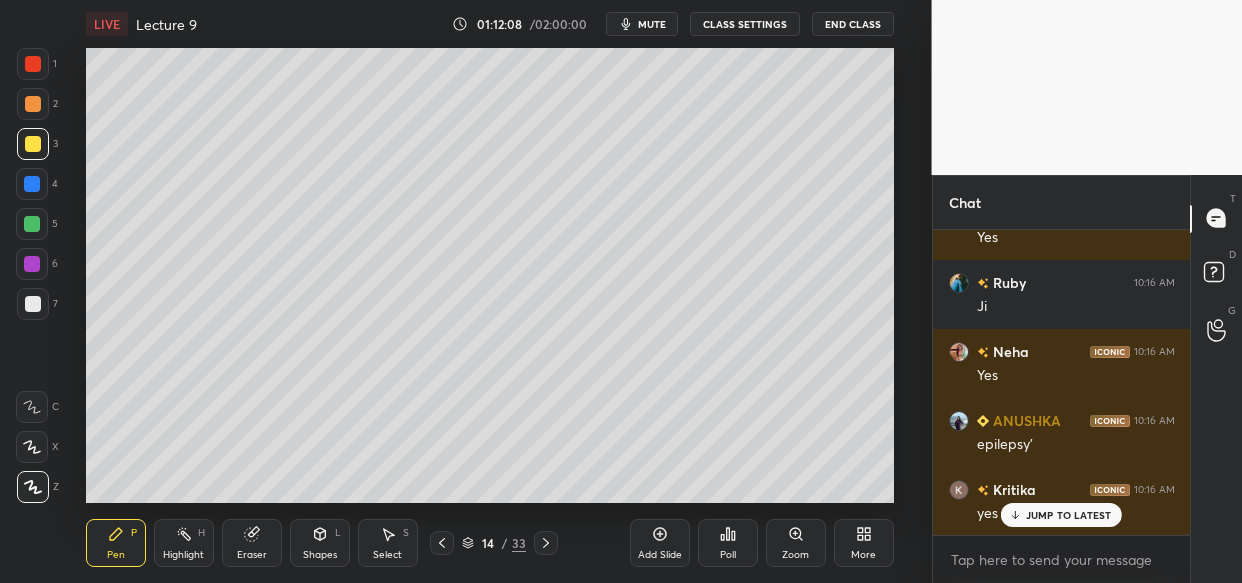 click on "JUMP TO LATEST" at bounding box center (1069, 515) 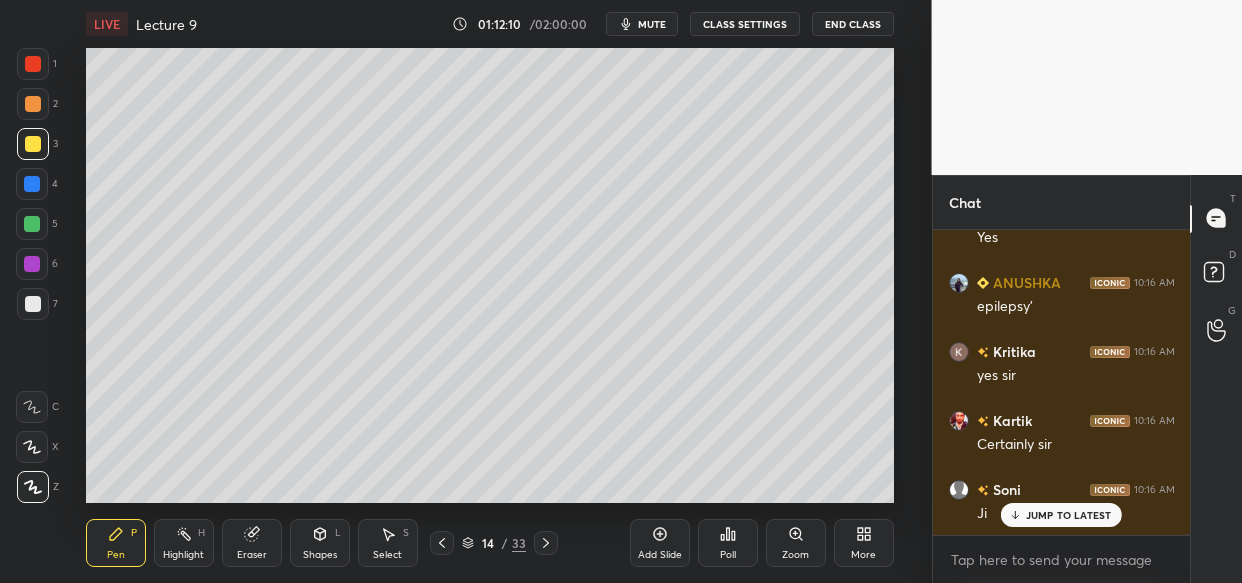 scroll, scrollTop: 130865, scrollLeft: 0, axis: vertical 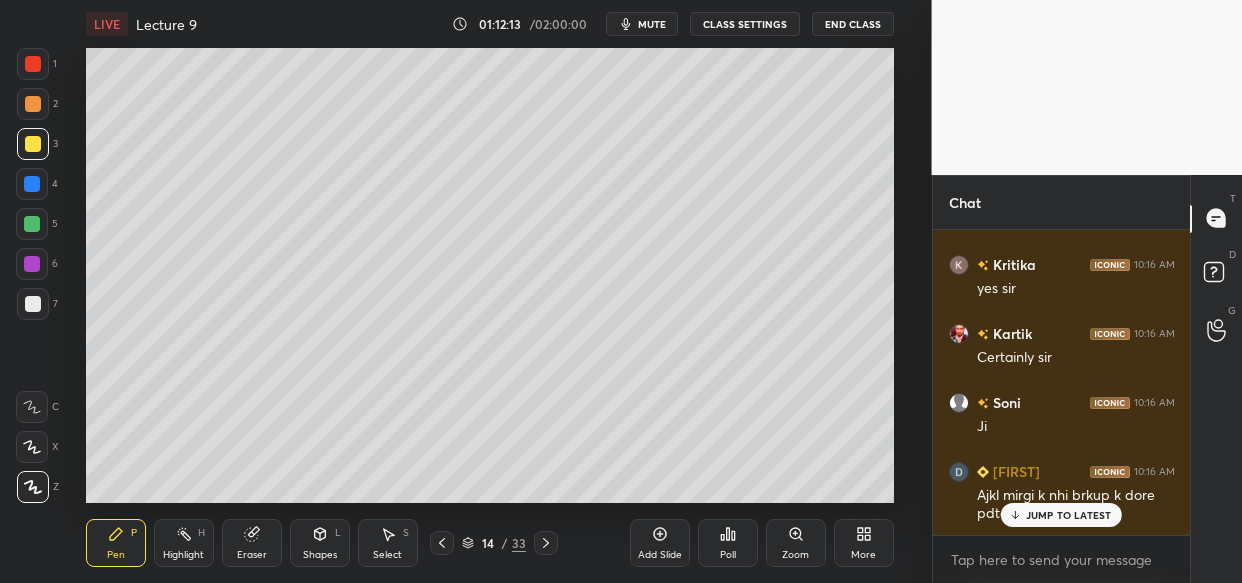 click on "JUMP TO LATEST" at bounding box center [1069, 515] 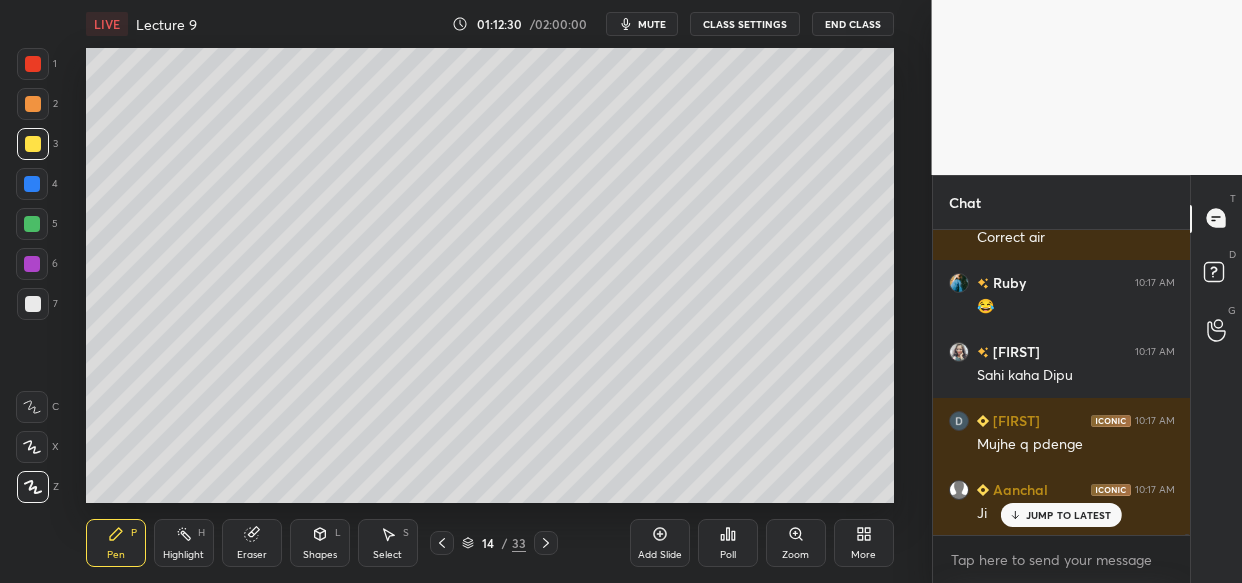 scroll, scrollTop: 131693, scrollLeft: 0, axis: vertical 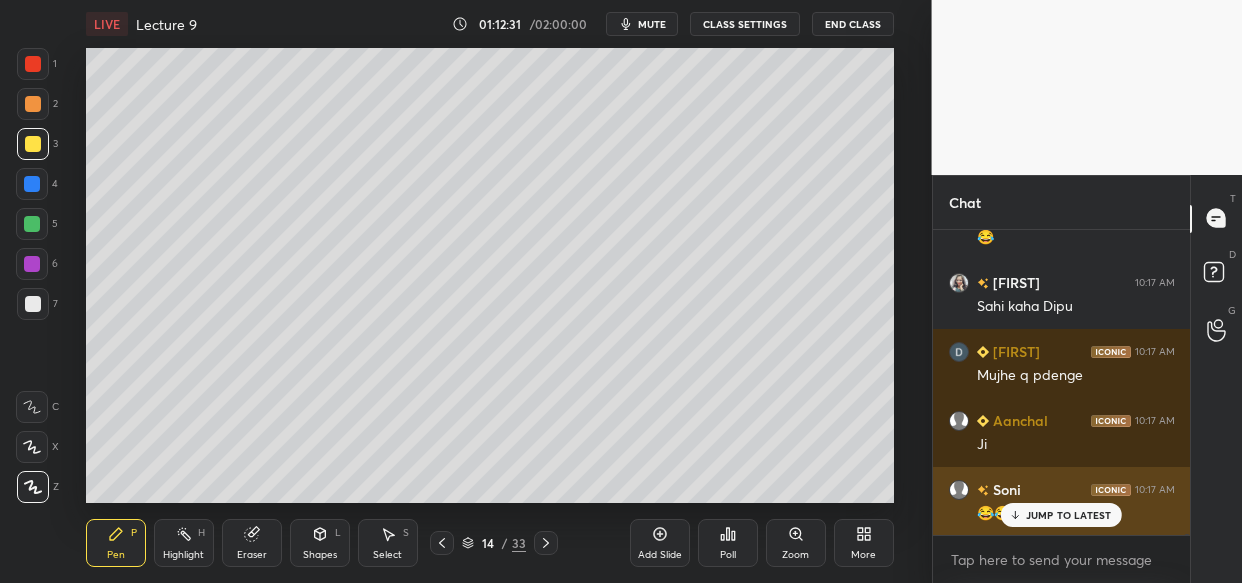 click on "JUMP TO LATEST" at bounding box center [1069, 515] 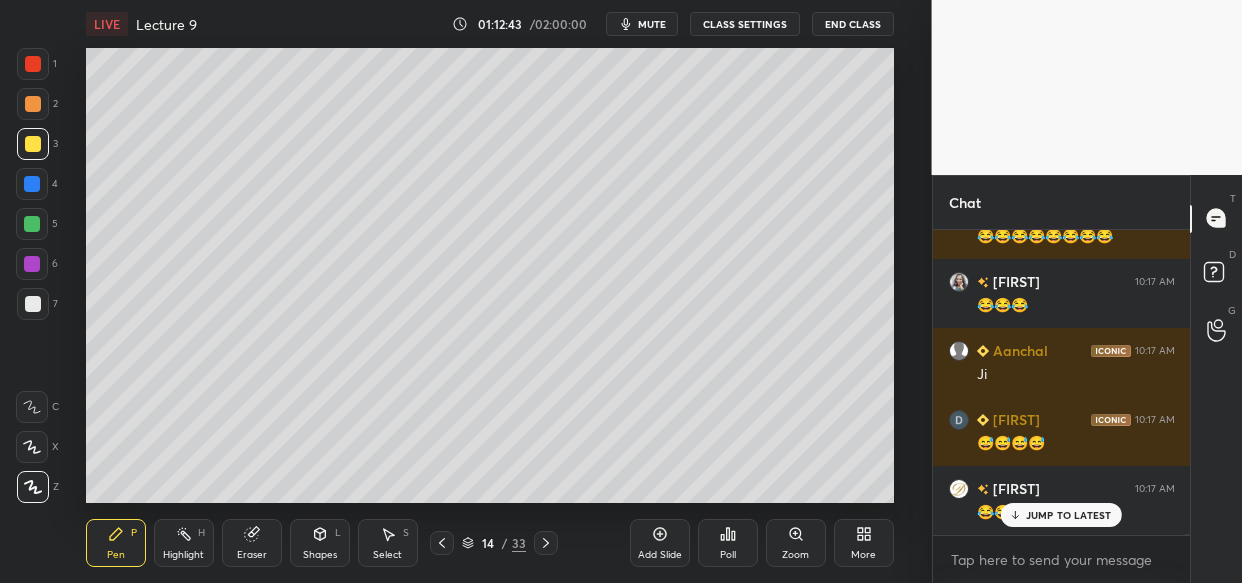 scroll, scrollTop: 132038, scrollLeft: 0, axis: vertical 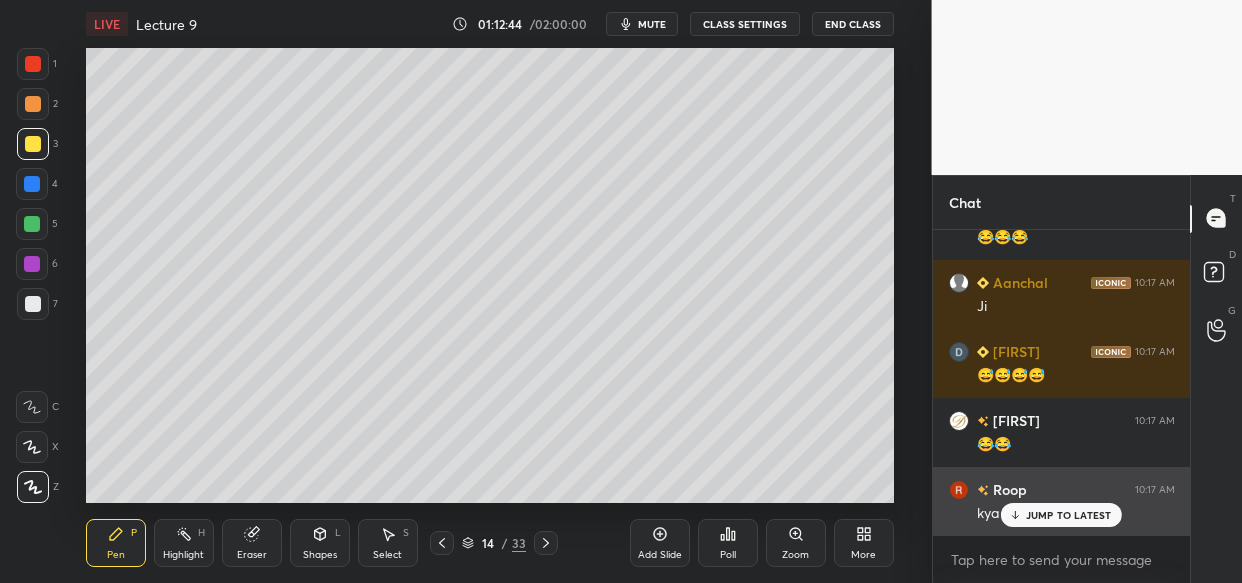 click on "JUMP TO LATEST" at bounding box center [1069, 515] 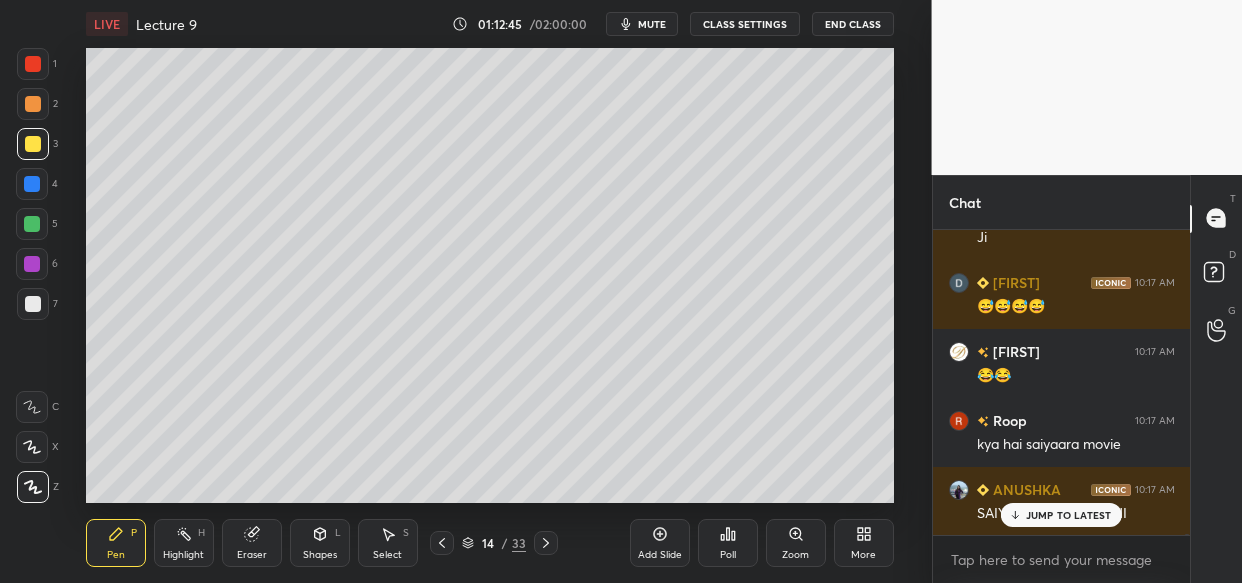scroll, scrollTop: 132245, scrollLeft: 0, axis: vertical 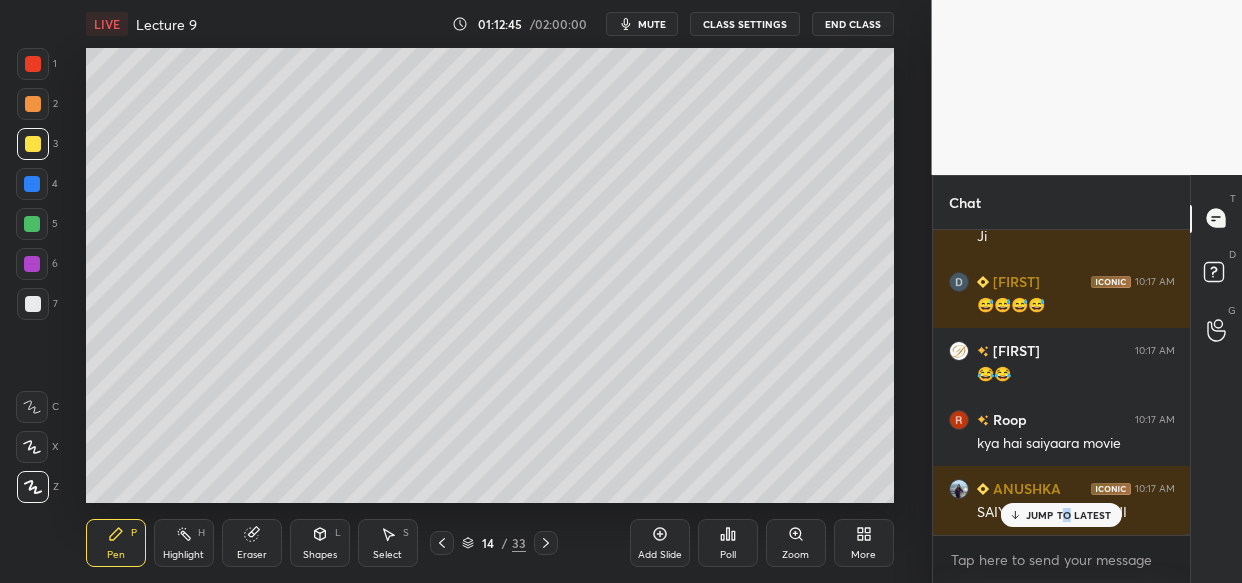 drag, startPoint x: 1070, startPoint y: 516, endPoint x: 1060, endPoint y: 517, distance: 10.049875 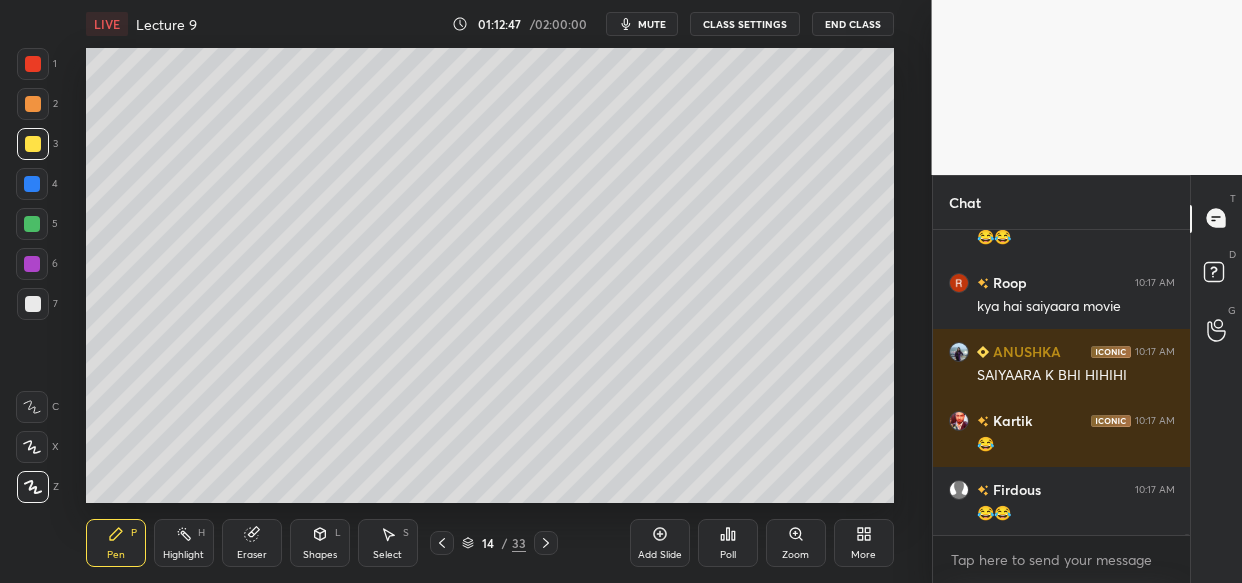 scroll, scrollTop: 132314, scrollLeft: 0, axis: vertical 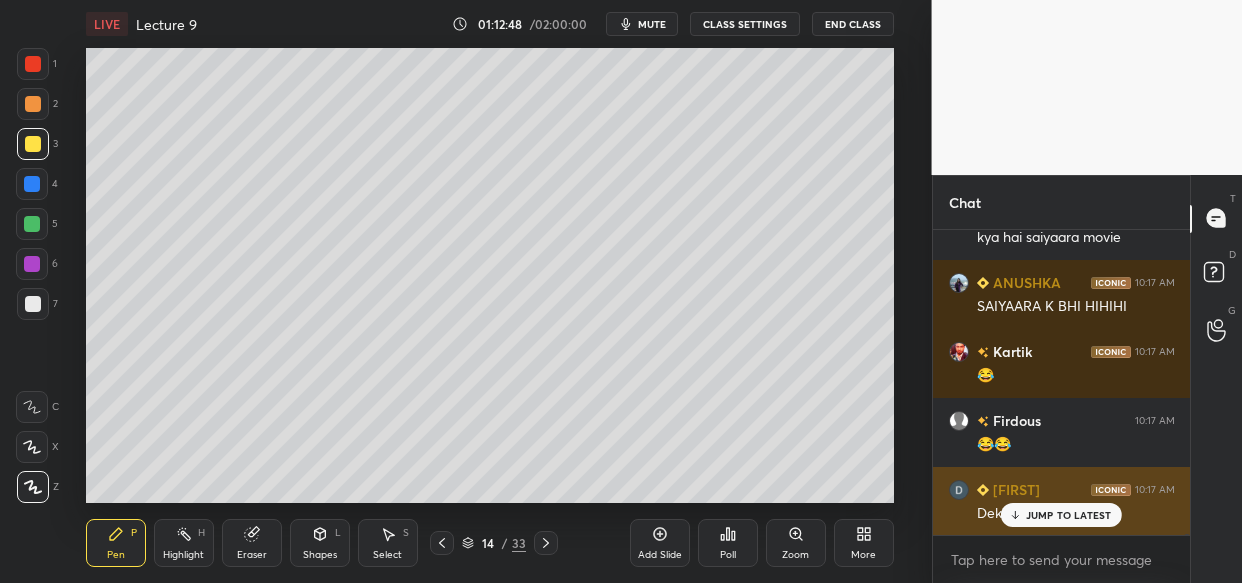 click on "Kartik 10:17 AM Correct air Ruby 10:17 AM 😂 Shalinee 10:17 AM Sahi kaha Dipu Dipanwita 10:17 AM Mujhe q pdenge Aanchal 10:17 AM Ji Soni 10:17 AM 😂😂😂😂😂😂😂😂 Shalinee 10:17 AM 😂😂😂 Aanchal 10:17 AM Ji Dipanwita 10:17 AM 😅😅😅😅 Dipanwita 10:17 AM 😂😂 Roop 10:17 AM kya hai saiyaara movie ANUSHKA 10:17 AM SAIYAARA K BHI HIHIHI Kartik 10:17 AM 😂 Firdous 10:17 AM 😂😂 Dipanwita 10:17 AM Dekhti hu charo trf JUMP TO LATEST" at bounding box center (1062, 382) 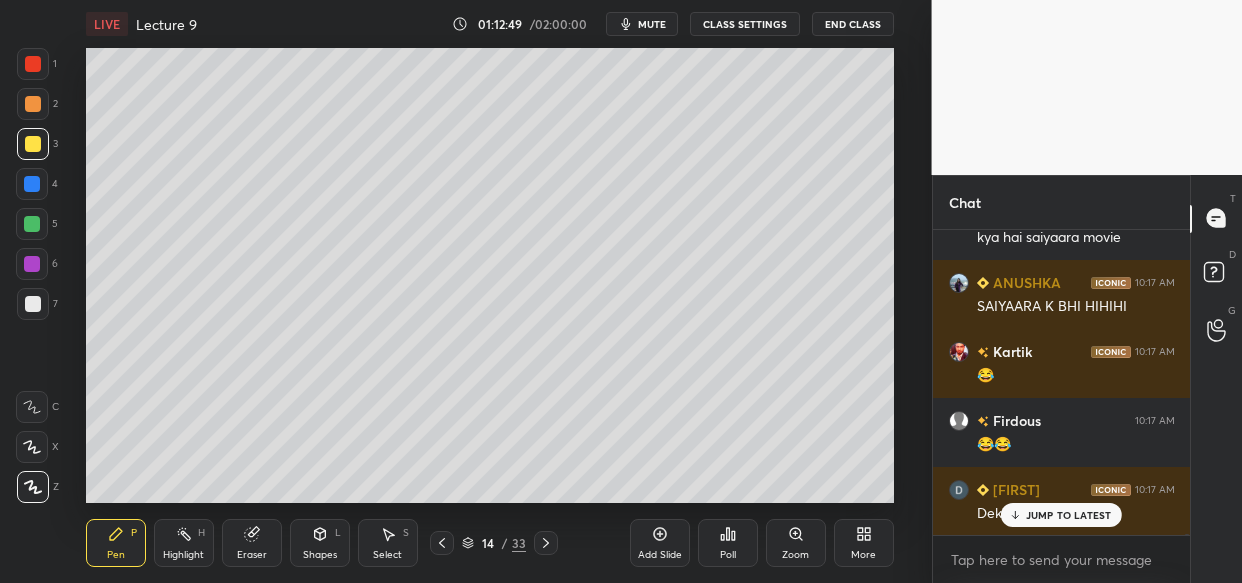click on "Kartik 10:17 AM Correct air Ruby 10:17 AM 😂 Shalinee 10:17 AM Sahi kaha Dipu Dipanwita 10:17 AM Mujhe q pdenge Aanchal 10:17 AM Ji Soni 10:17 AM 😂😂😂😂😂😂😂😂 Shalinee 10:17 AM 😂😂😂 Aanchal 10:17 AM Ji Dipanwita 10:17 AM 😅😅😅😅 Dipanwita 10:17 AM 😂😂 Roop 10:17 AM kya hai saiyaara movie ANUSHKA 10:17 AM SAIYAARA K BHI HIHIHI Kartik 10:17 AM 😂 Firdous 10:17 AM 😂😂 Dipanwita 10:17 AM Dekhti hu charo trf JUMP TO LATEST" at bounding box center [1062, 382] 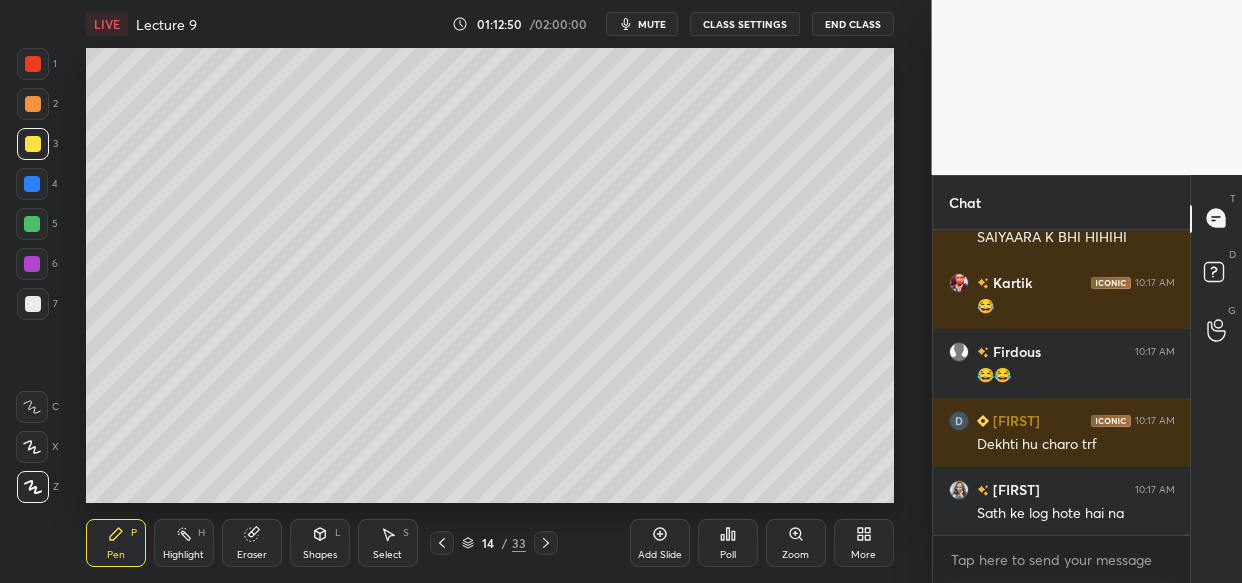 scroll, scrollTop: 132452, scrollLeft: 0, axis: vertical 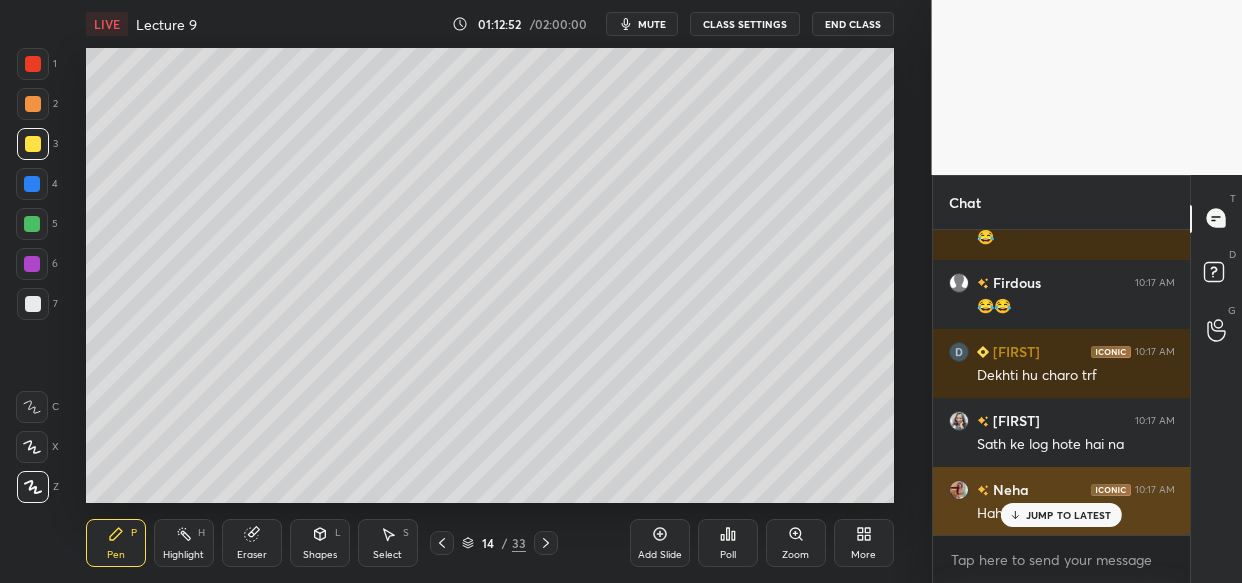 click on "JUMP TO LATEST" at bounding box center [1069, 515] 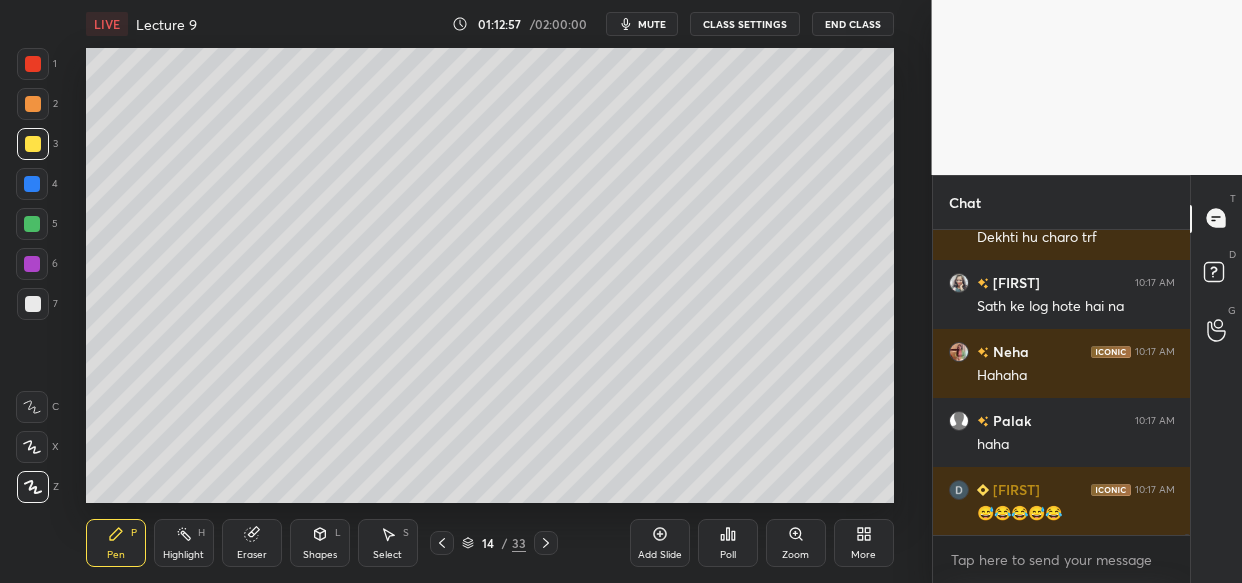 scroll, scrollTop: 132660, scrollLeft: 0, axis: vertical 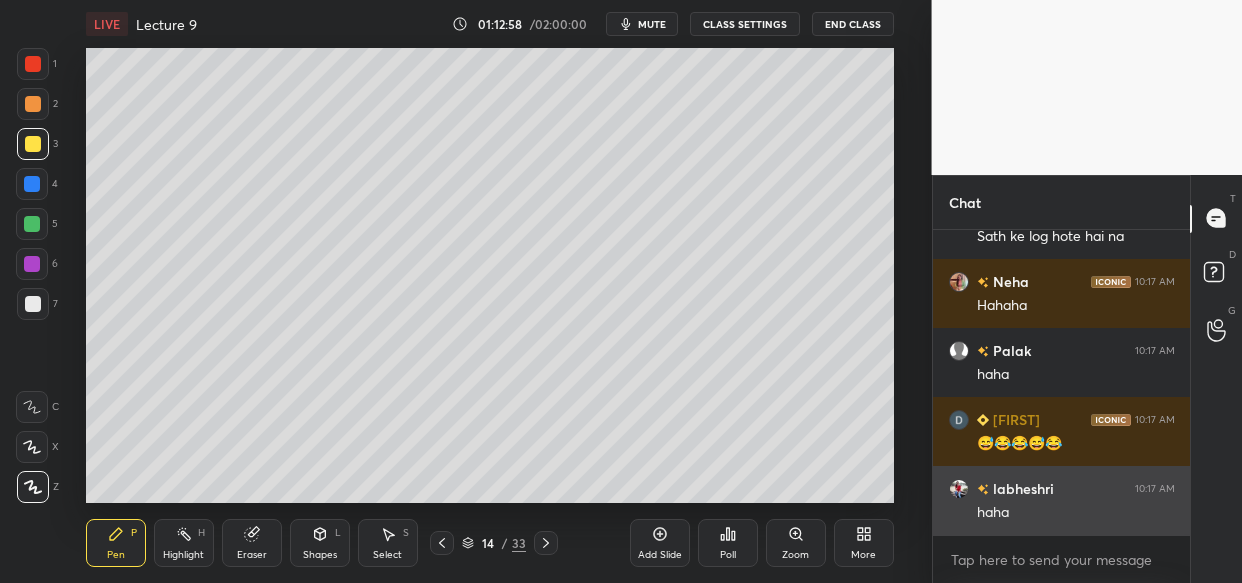 click on "haha" at bounding box center (1076, 513) 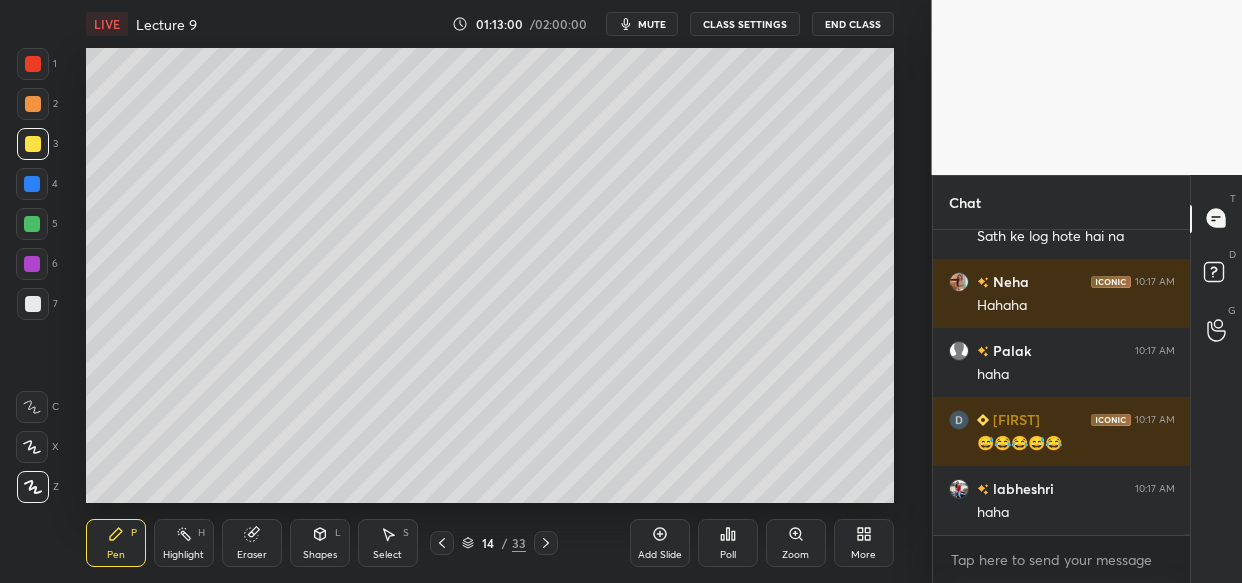 scroll, scrollTop: 132728, scrollLeft: 0, axis: vertical 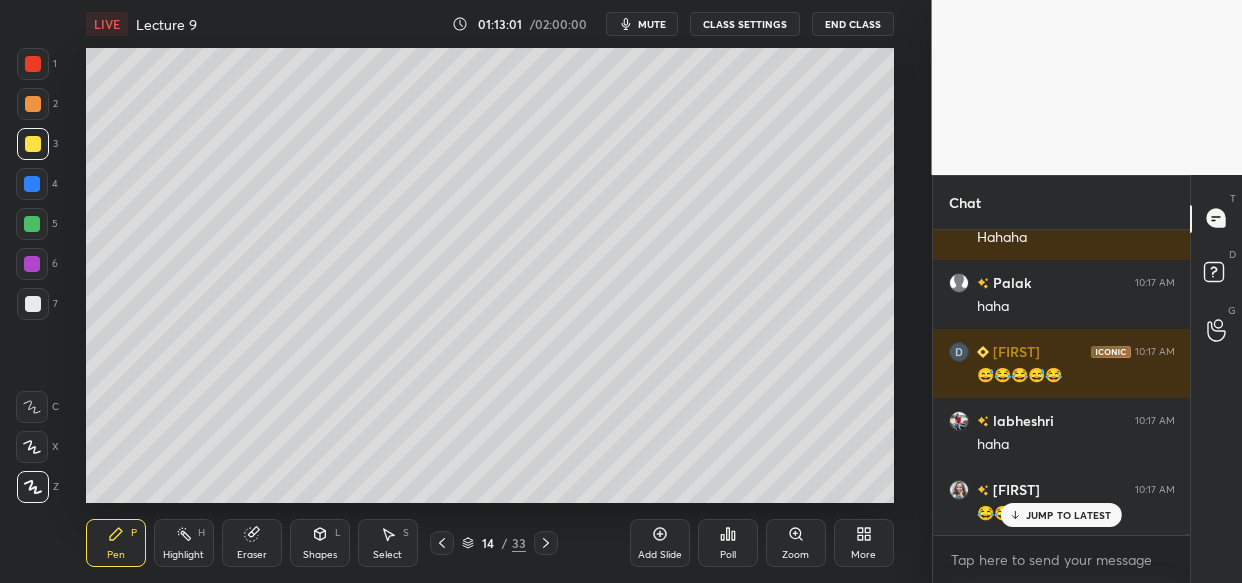 click on "Shalinee 10:17 AM 😂😂😂 Aanchal 10:17 AM Ji Dipanwita 10:17 AM 😅😅😅😅 Dipanwita 10:17 AM 😂😂 Roop 10:17 AM kya hai saiyaara movie ANUSHKA 10:17 AM SAIYAARA K BHI HIHIHI Kartik 10:17 AM 😂 Firdous 10:17 AM 😂😂 Dipanwita 10:17 AM Dekhti hu charo trf Shalinee 10:17 AM Sath ke log hote hai na Neha 10:17 AM Hahaha Palak 10:17 AM haha Dipanwita 10:17 AM 😅😂😂😅😂 labheshri 10:17 AM haha Shalinee 10:17 AM 😂😂😂 JUMP TO LATEST" at bounding box center (1062, 382) 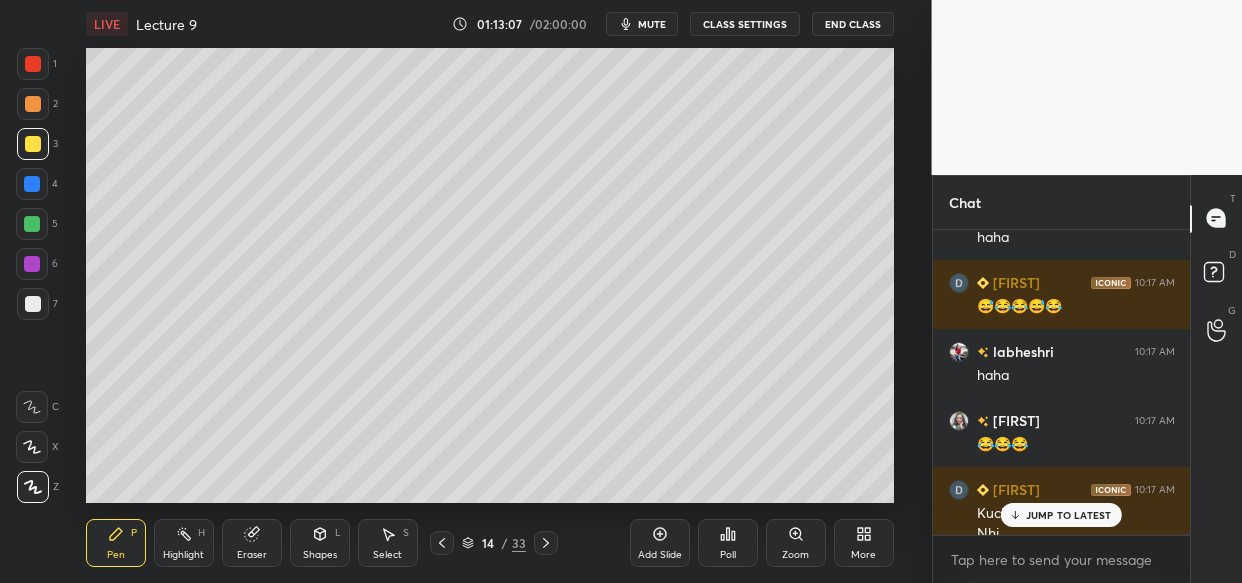 scroll, scrollTop: 132817, scrollLeft: 0, axis: vertical 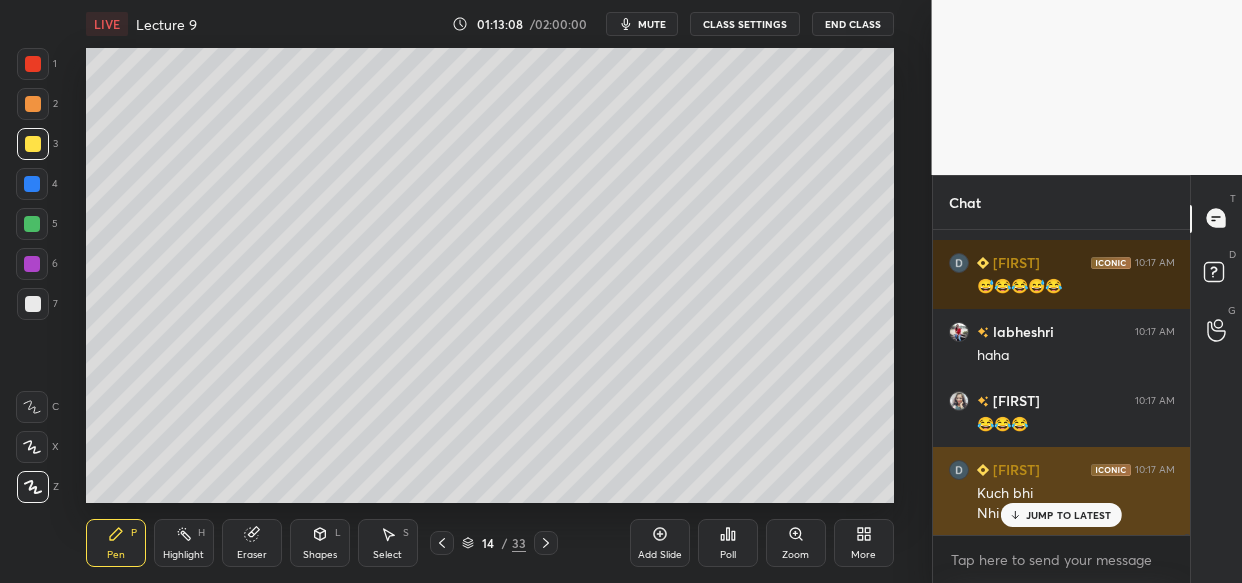 click on "JUMP TO LATEST" at bounding box center (1061, 515) 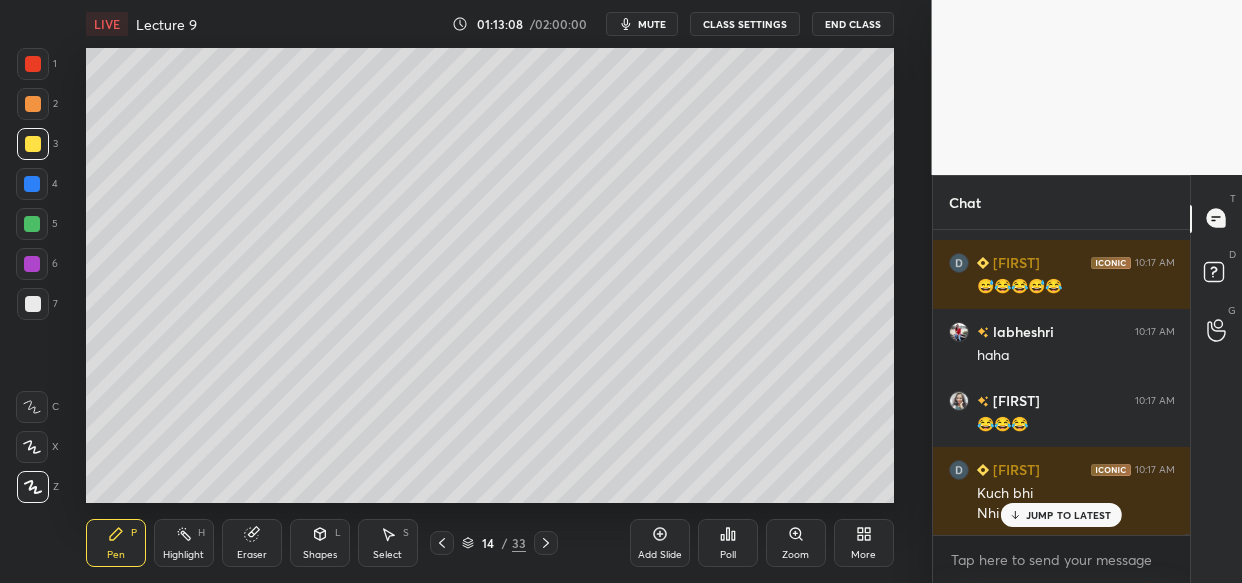 scroll, scrollTop: 132886, scrollLeft: 0, axis: vertical 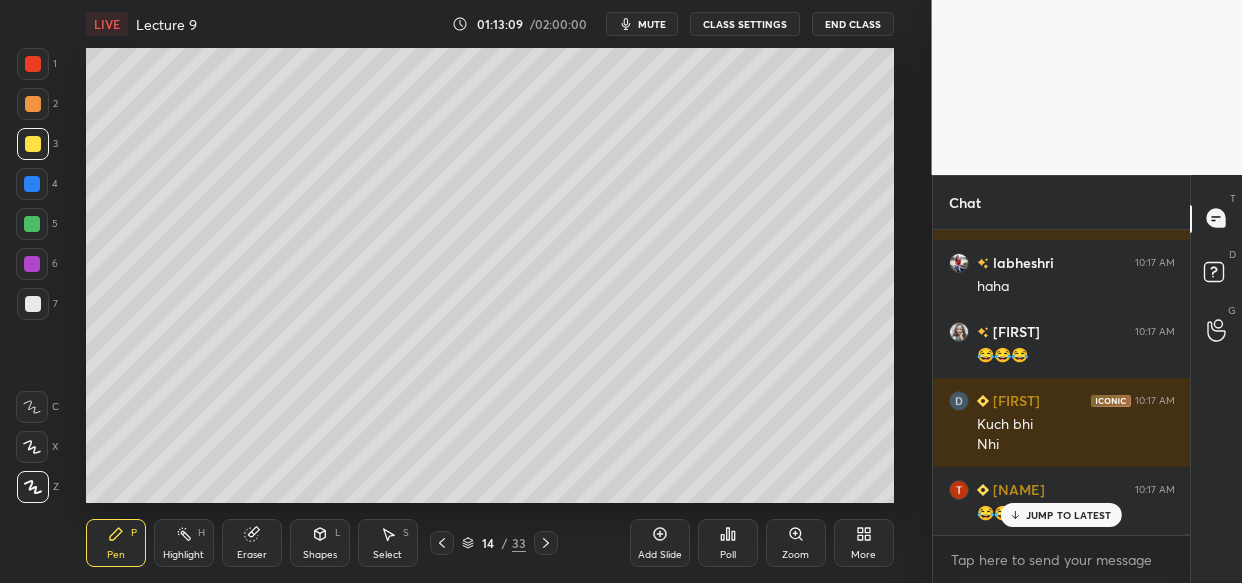 click on "Dipanwita 10:17 AM 😅😅😅😅 Dipanwita 10:17 AM 😂😂 Roop 10:17 AM kya hai saiyaara movie ANUSHKA 10:17 AM SAIYAARA K BHI HIHIHI Kartik 10:17 AM 😂 Firdous 10:17 AM 😂😂 Dipanwita 10:17 AM Dekhti hu charo trf Shalinee 10:17 AM Sath ke log hote hai na Neha 10:17 AM Hahaha Palak 10:17 AM haha Dipanwita 10:17 AM 😅😂😂😅😂 labheshri 10:17 AM haha Shalinee 10:17 AM 😂😂😂 Dipanwita 10:17 AM Kuch bhi Nhi Tanu 10:17 AM 😂😂😂 JUMP TO LATEST" at bounding box center [1062, 382] 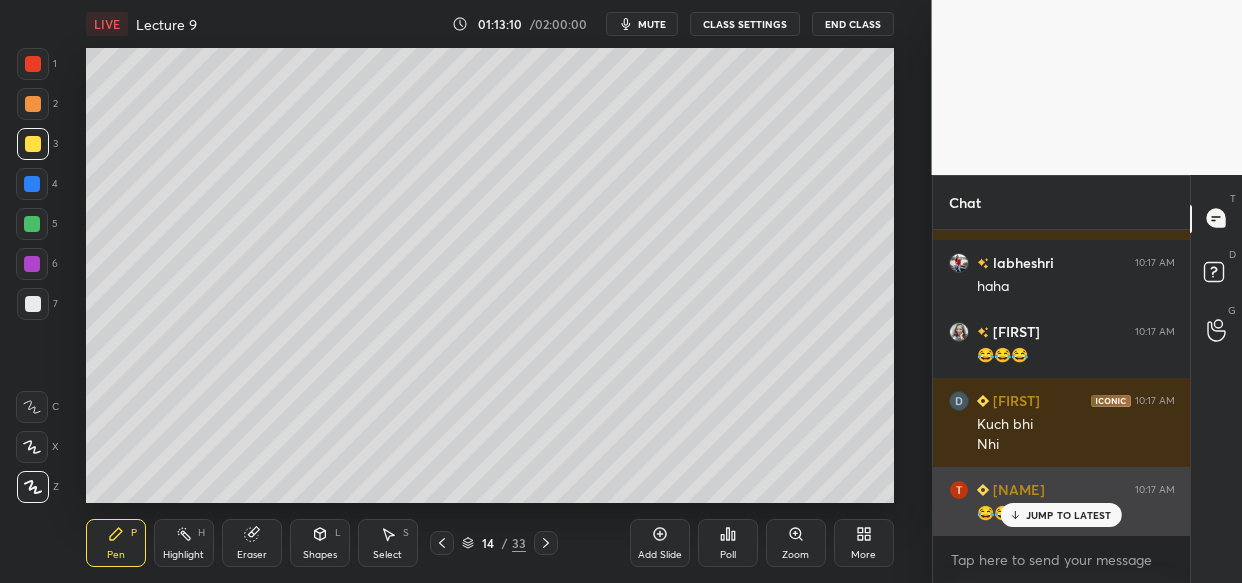 drag, startPoint x: 1100, startPoint y: 507, endPoint x: 1087, endPoint y: 516, distance: 15.811388 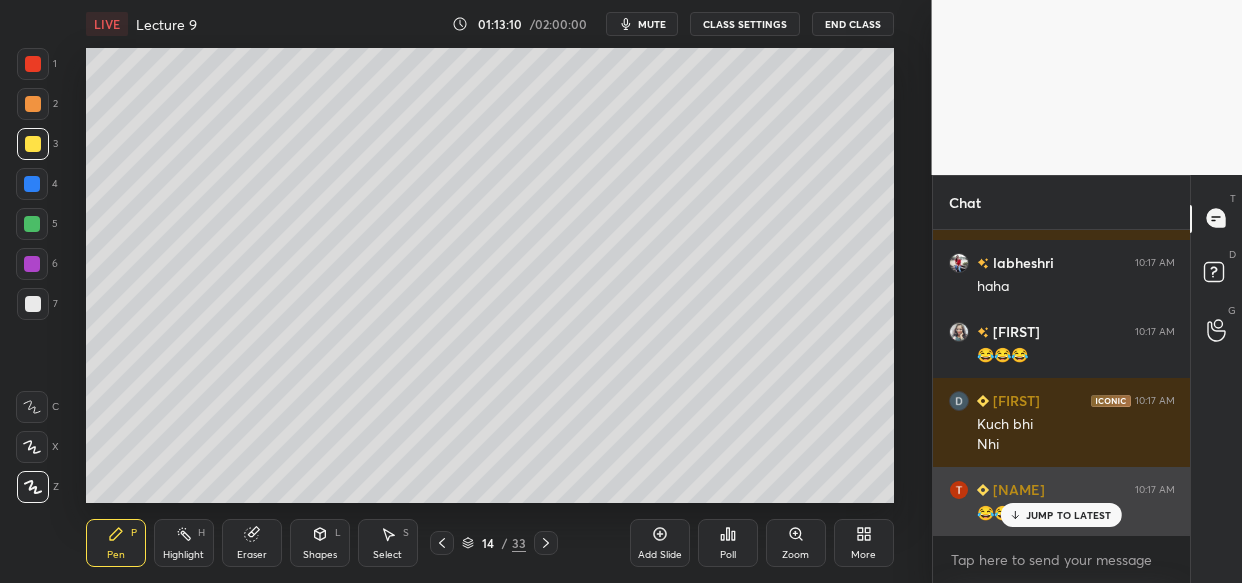 click on "JUMP TO LATEST" at bounding box center (1061, 515) 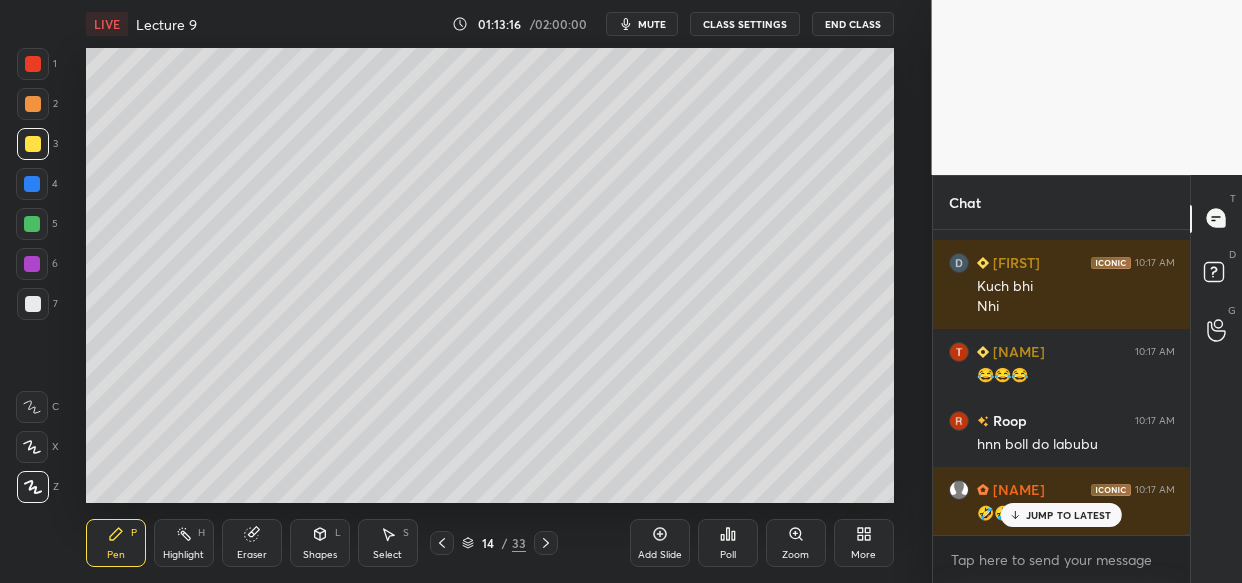 scroll, scrollTop: 133093, scrollLeft: 0, axis: vertical 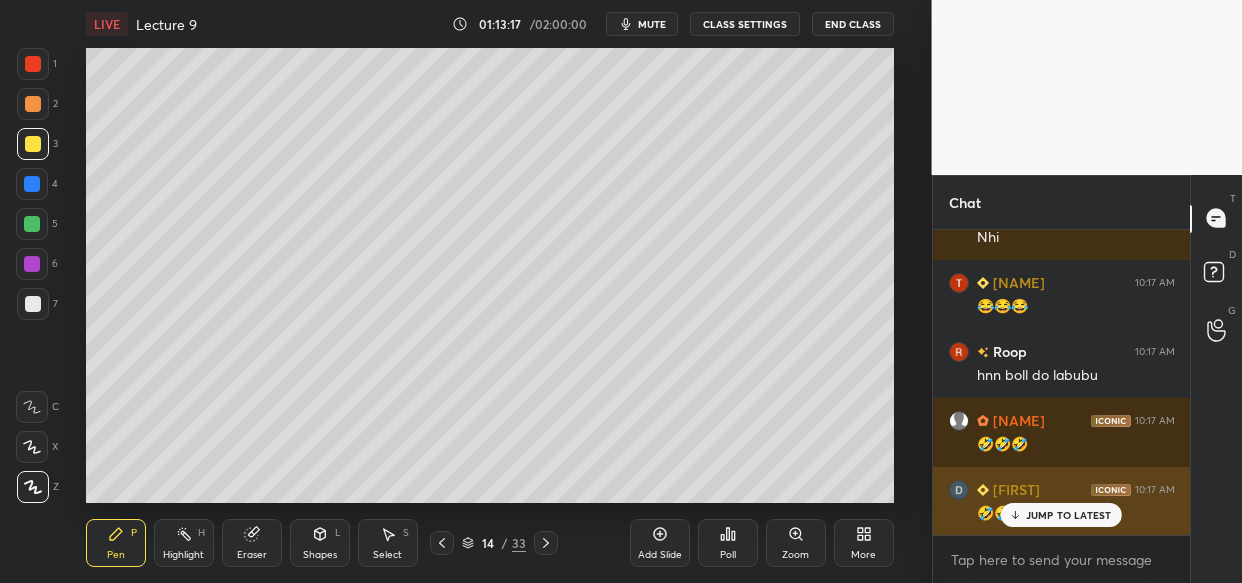 click on "JUMP TO LATEST" at bounding box center [1069, 515] 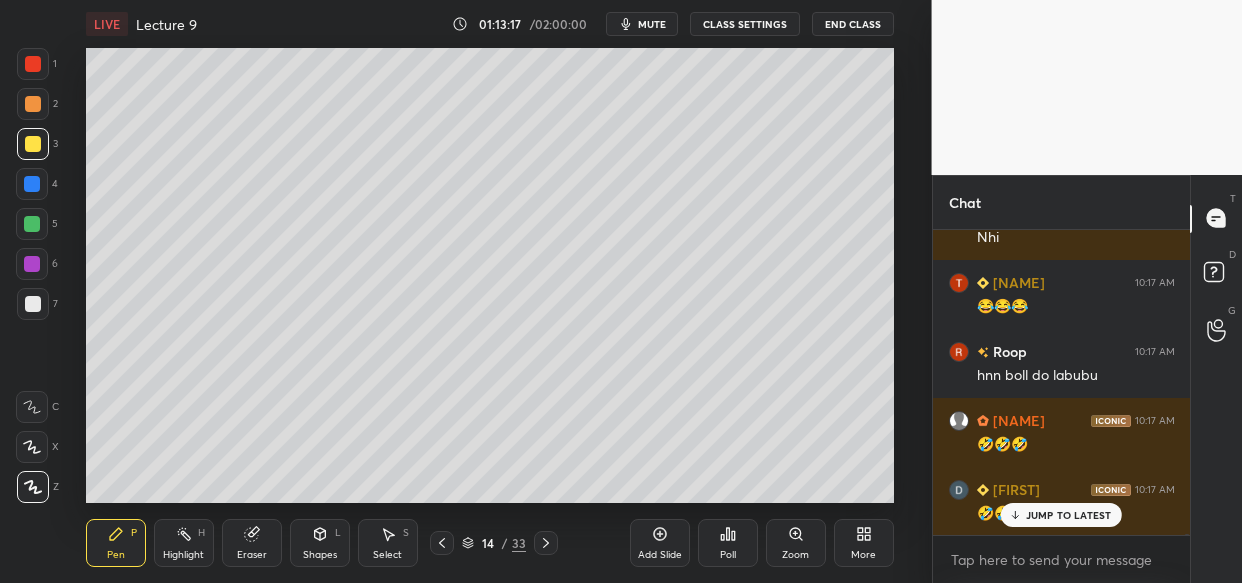 scroll, scrollTop: 133231, scrollLeft: 0, axis: vertical 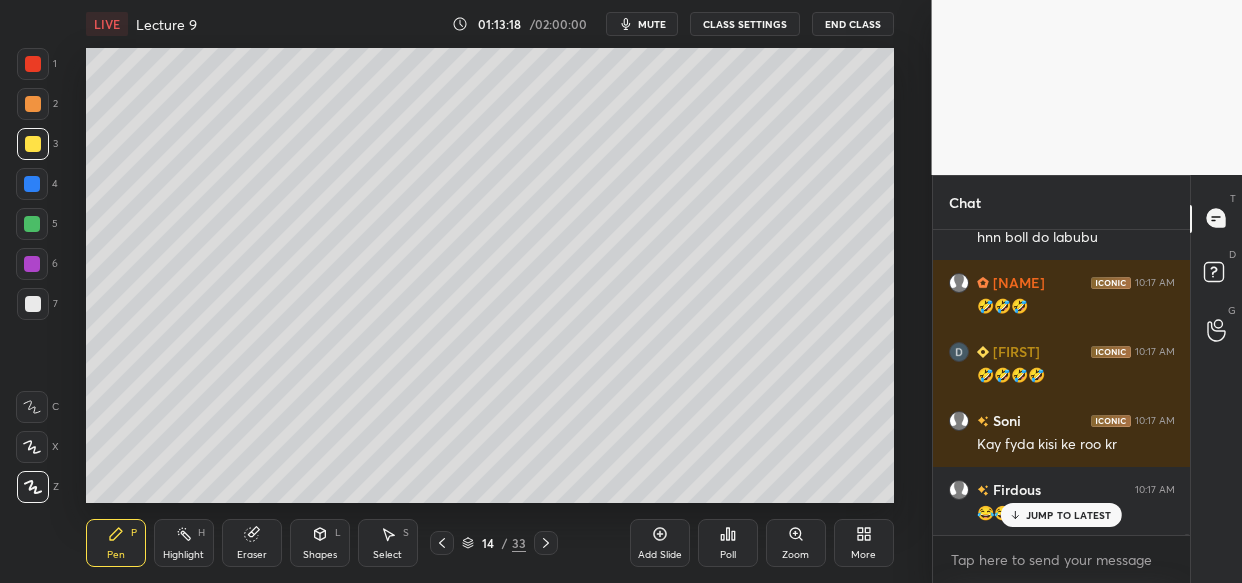 click on "Firdous 10:17 AM 😂😂 Dipanwita 10:17 AM Dekhti hu charo trf Shalinee 10:17 AM Sath ke log hote hai na Neha 10:17 AM Hahaha Palak 10:17 AM haha Dipanwita 10:17 AM 😅😂😂😅😂 labheshri 10:17 AM haha Shalinee 10:17 AM 😂😂😂 Dipanwita 10:17 AM Kuch bhi Nhi Tanu 10:17 AM 😂😂😂 Roop 10:17 AM hnn boll do labubu Sanjam 10:17 AM 🤣🤣🤣 Dipanwita 10:17 AM 🤣🤣🤣🤣 Soni 10:17 AM Kay fyda kisi ke roo kr Firdous 10:17 AM 😂😂😂 JUMP TO LATEST" at bounding box center [1062, 382] 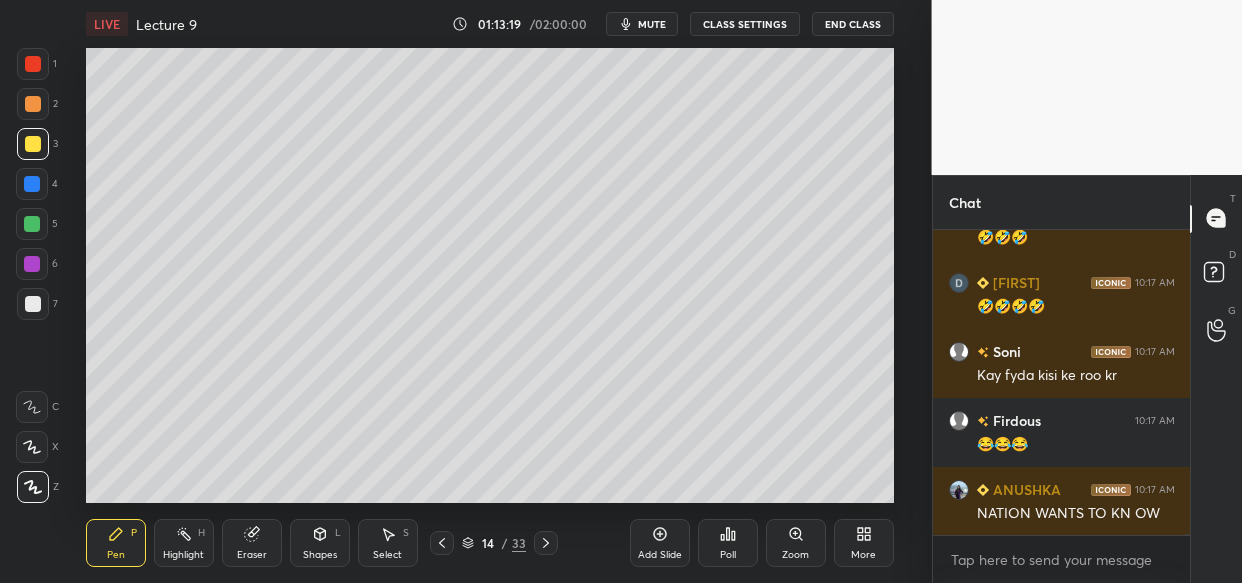 scroll, scrollTop: 133387, scrollLeft: 0, axis: vertical 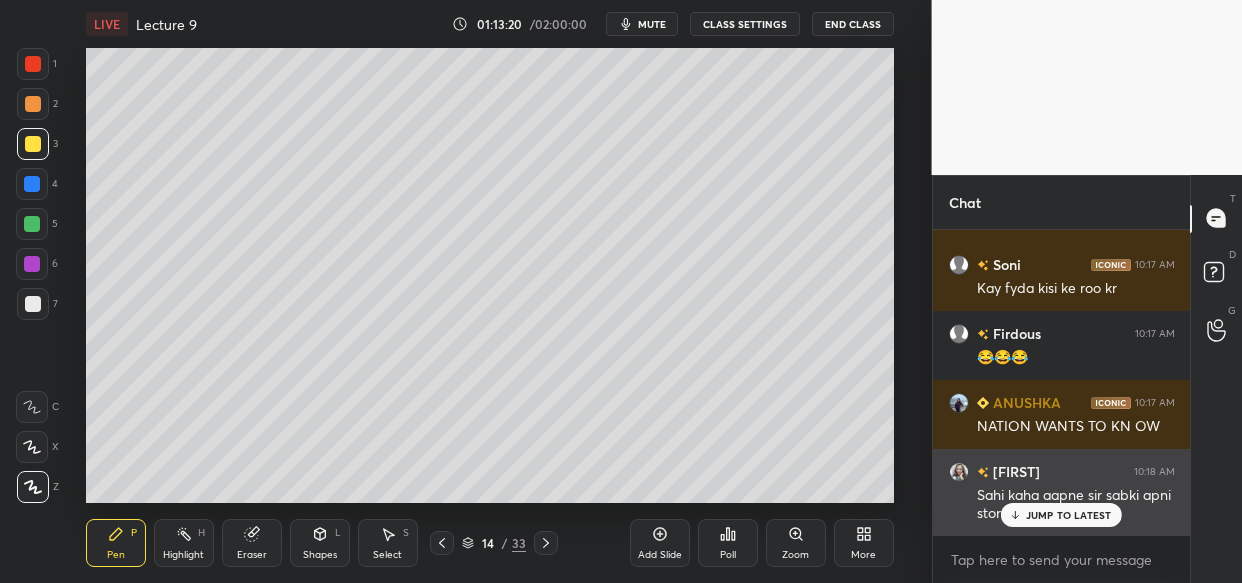 click on "JUMP TO LATEST" at bounding box center [1069, 515] 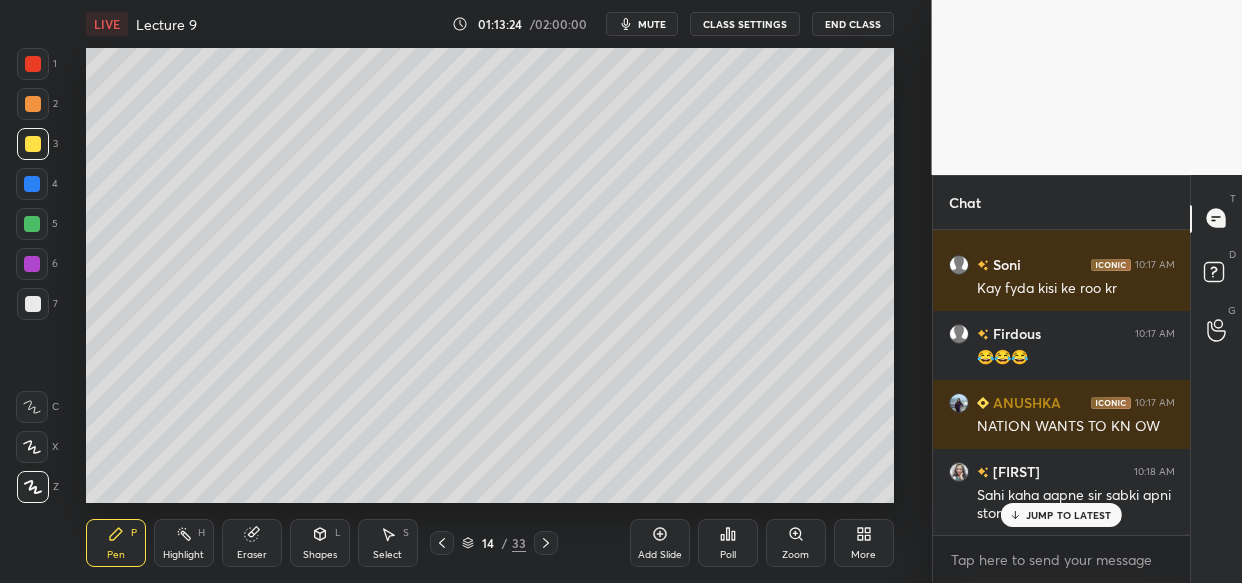 scroll, scrollTop: 133456, scrollLeft: 0, axis: vertical 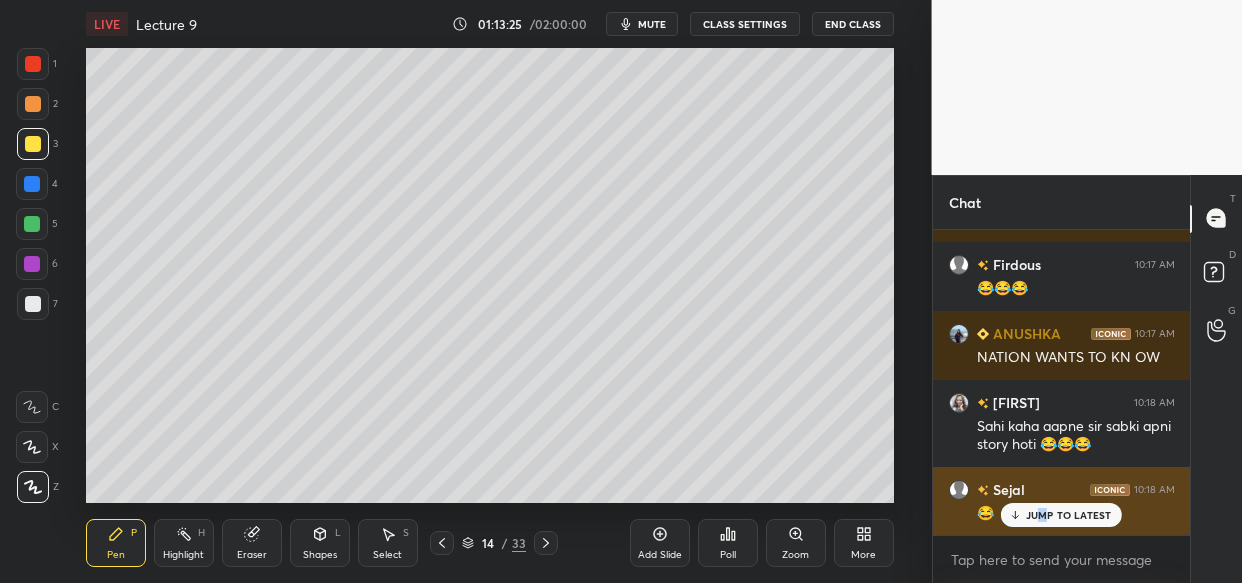 drag, startPoint x: 1046, startPoint y: 507, endPoint x: 982, endPoint y: 517, distance: 64.77654 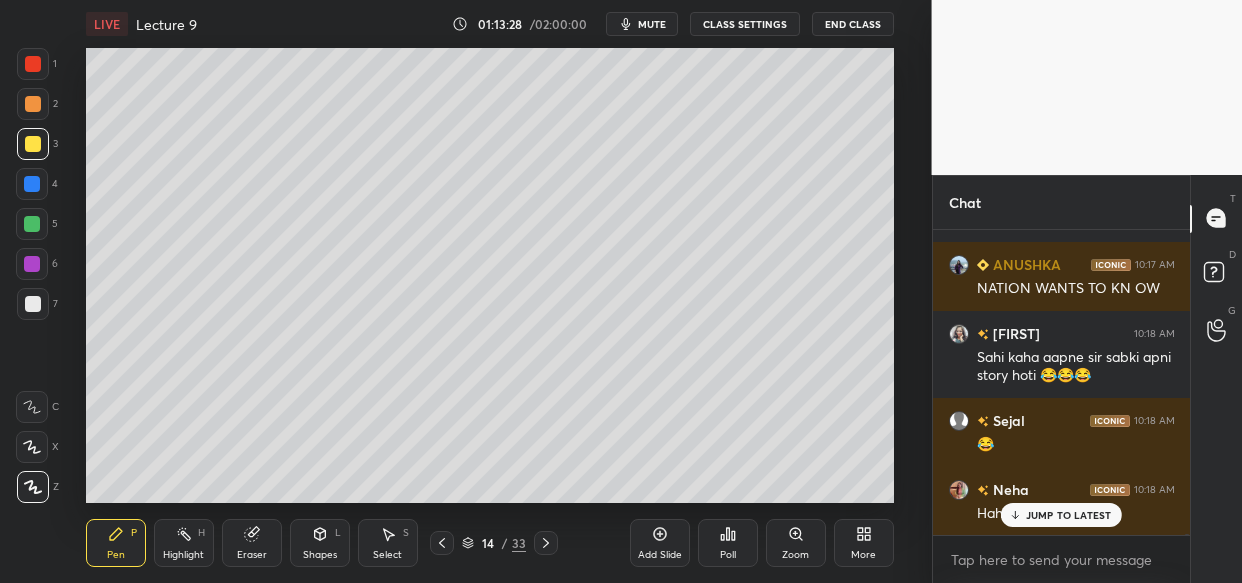 scroll, scrollTop: 133594, scrollLeft: 0, axis: vertical 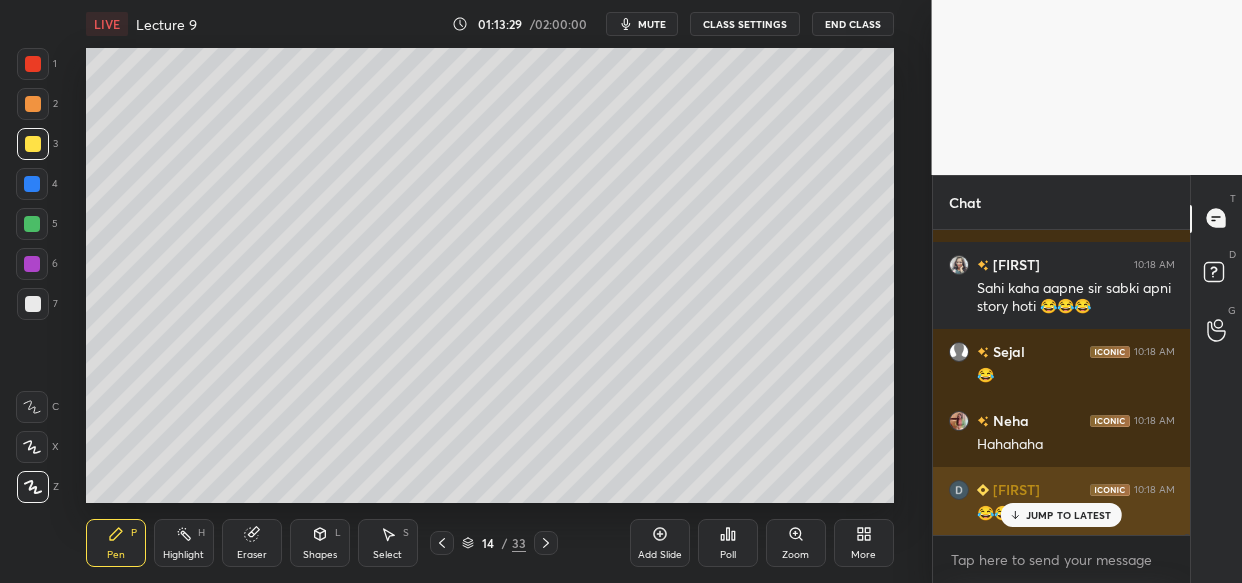 click on "JUMP TO LATEST" at bounding box center (1069, 515) 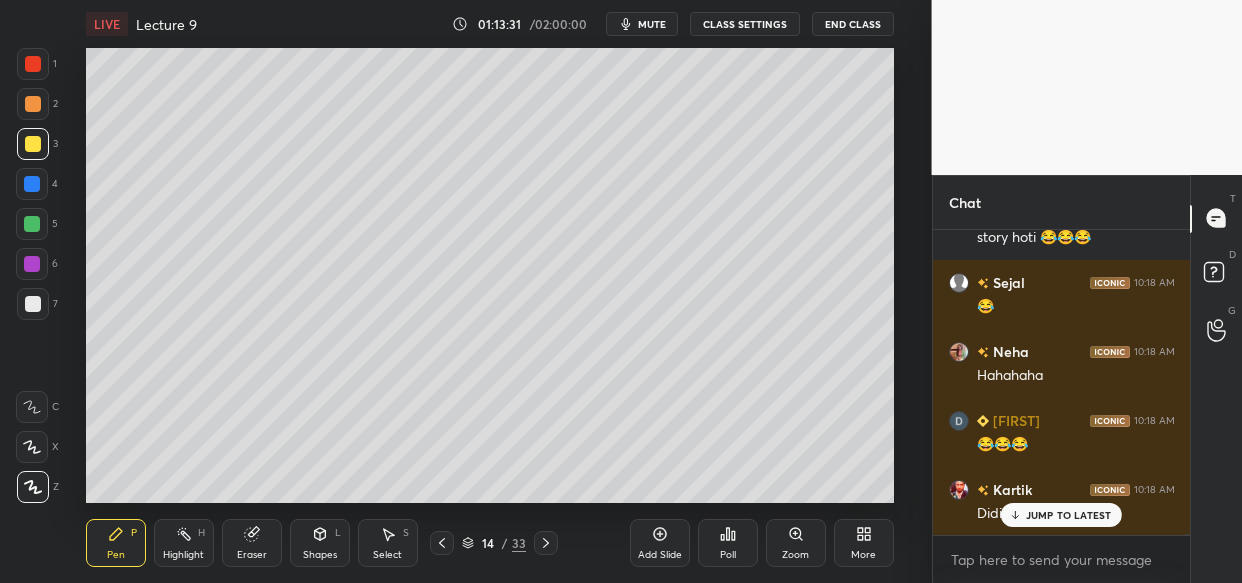 scroll, scrollTop: 133732, scrollLeft: 0, axis: vertical 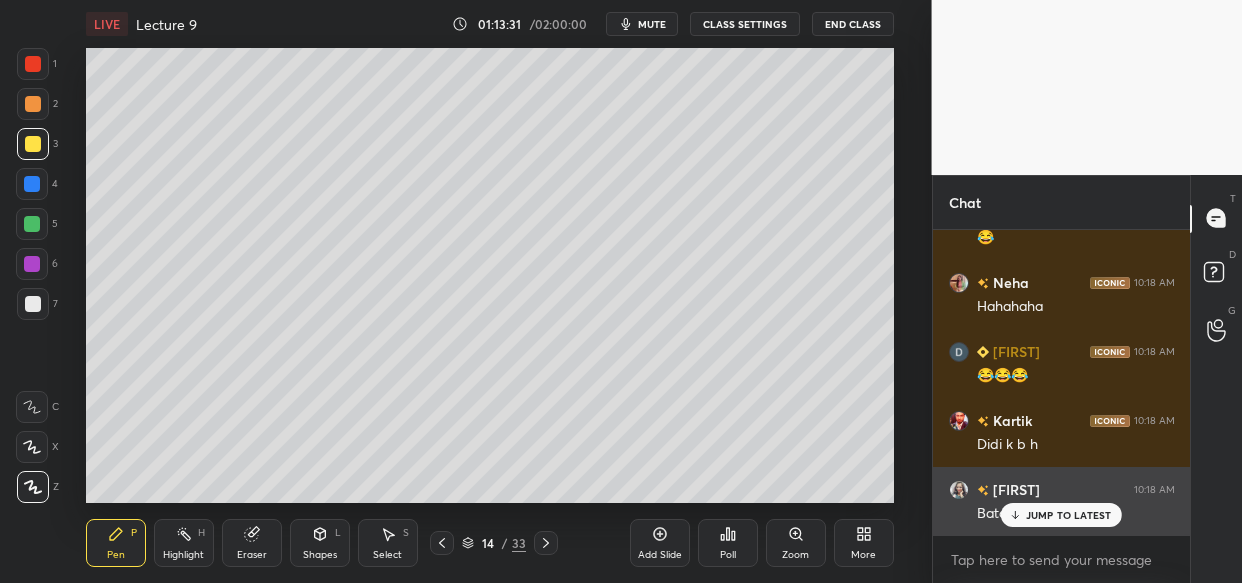 click on "JUMP TO LATEST" at bounding box center (1069, 515) 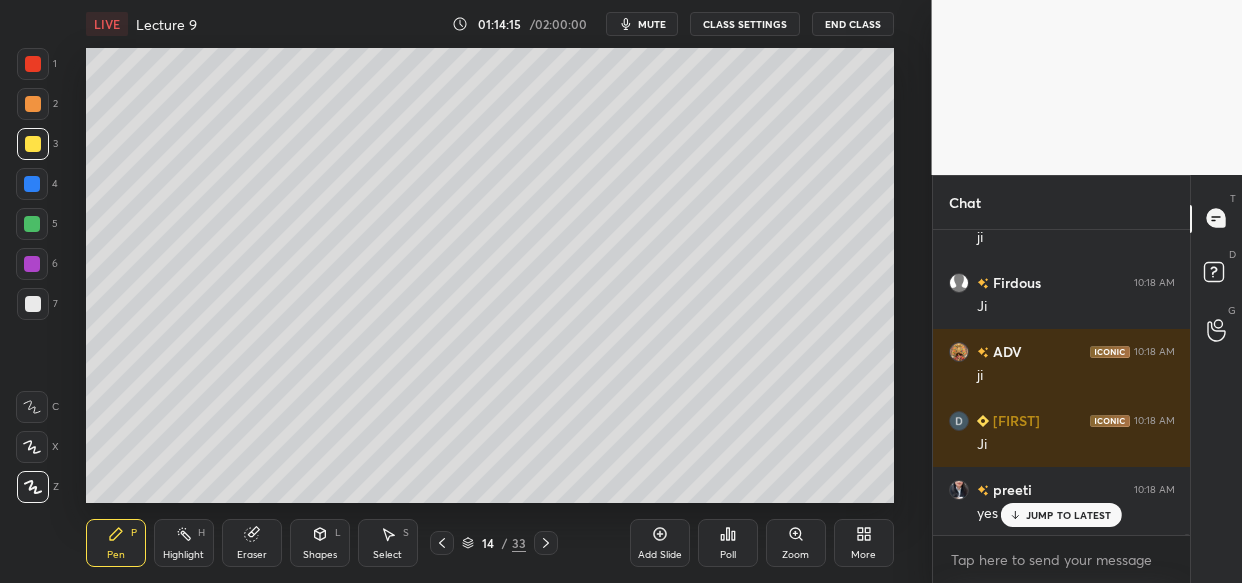 scroll, scrollTop: 135595, scrollLeft: 0, axis: vertical 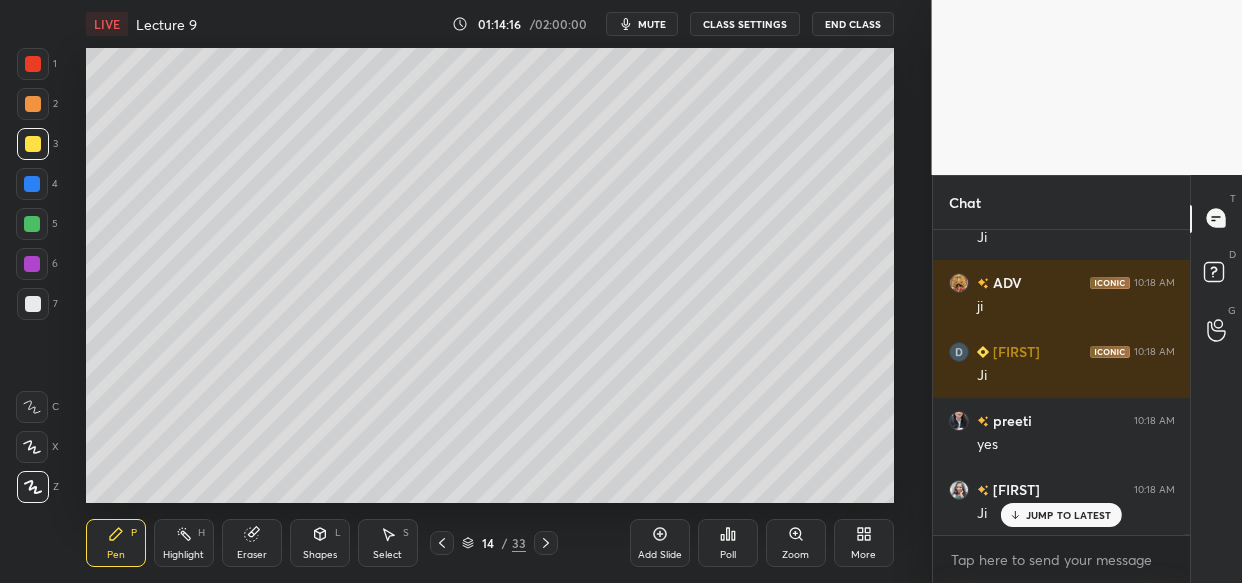 click on "Add Slide" at bounding box center [660, 543] 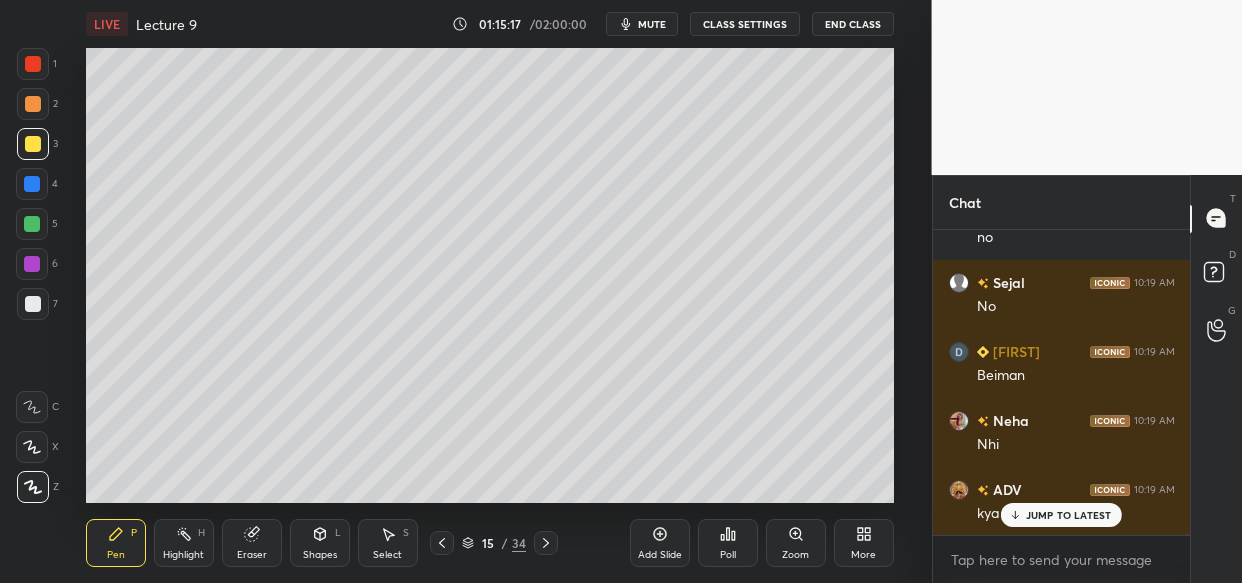 scroll, scrollTop: 137251, scrollLeft: 0, axis: vertical 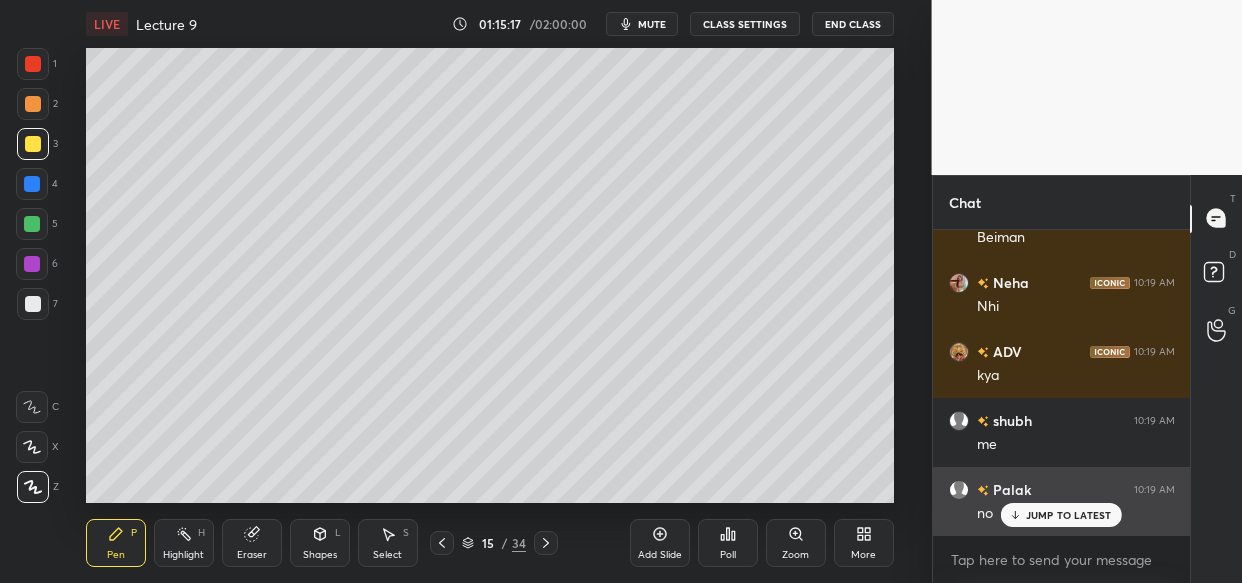 click on "JUMP TO LATEST" at bounding box center (1069, 515) 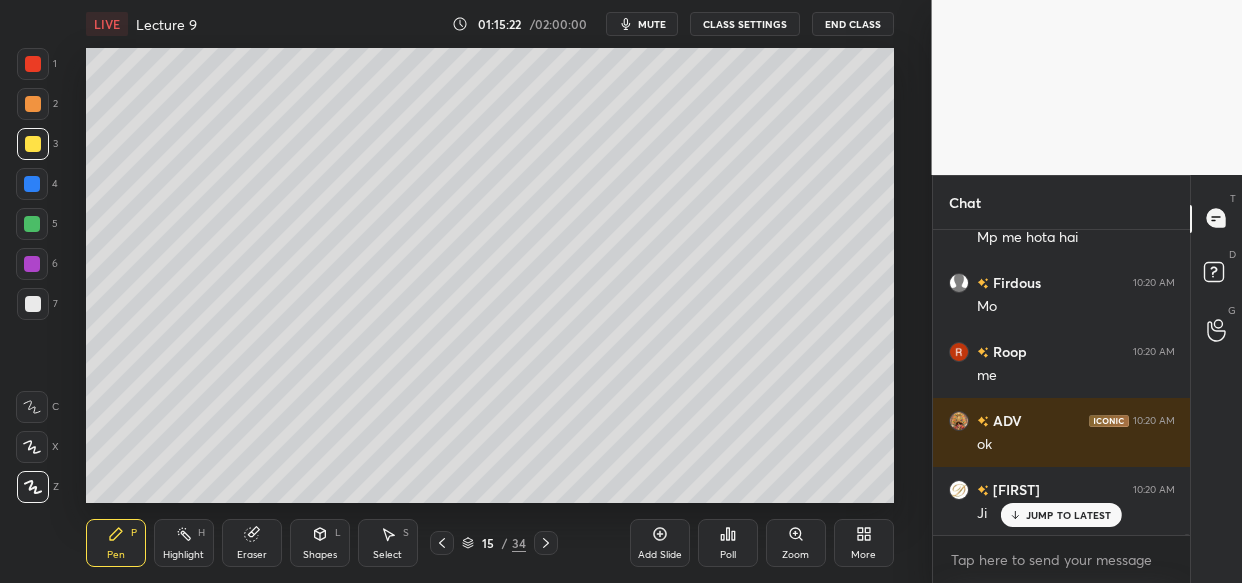 scroll, scrollTop: 137872, scrollLeft: 0, axis: vertical 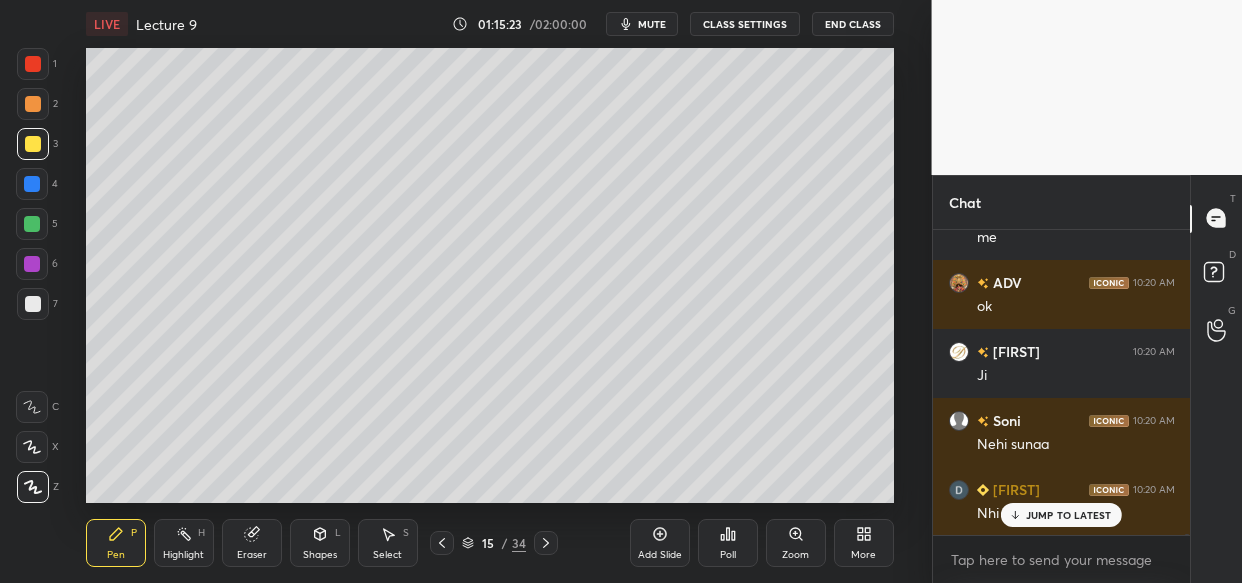 click on "Eraser" at bounding box center (252, 543) 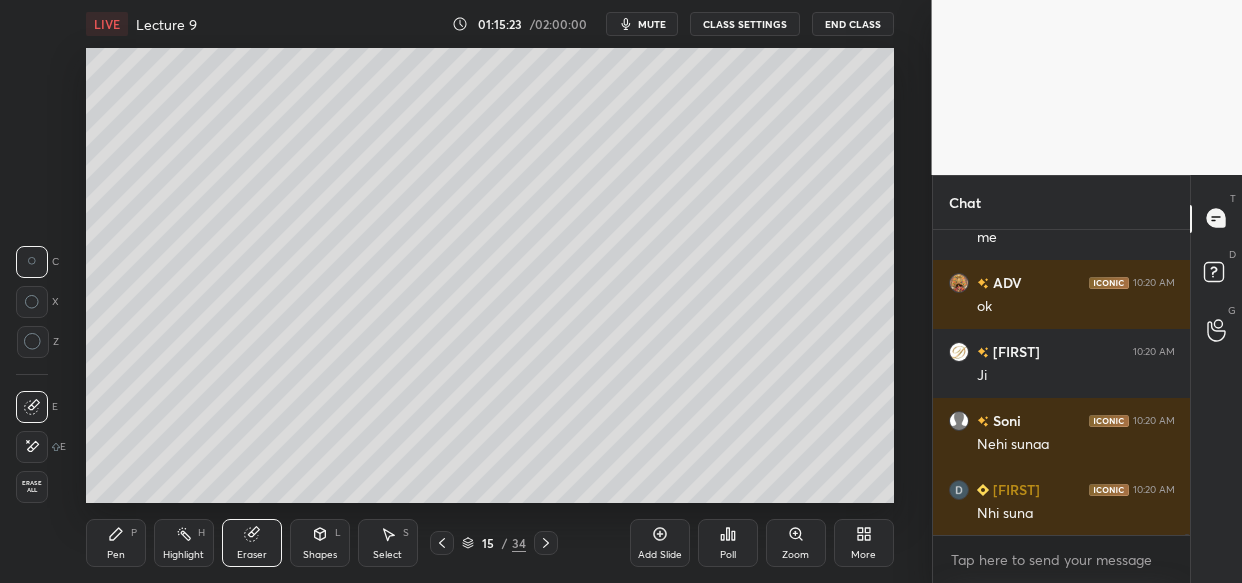 scroll, scrollTop: 137941, scrollLeft: 0, axis: vertical 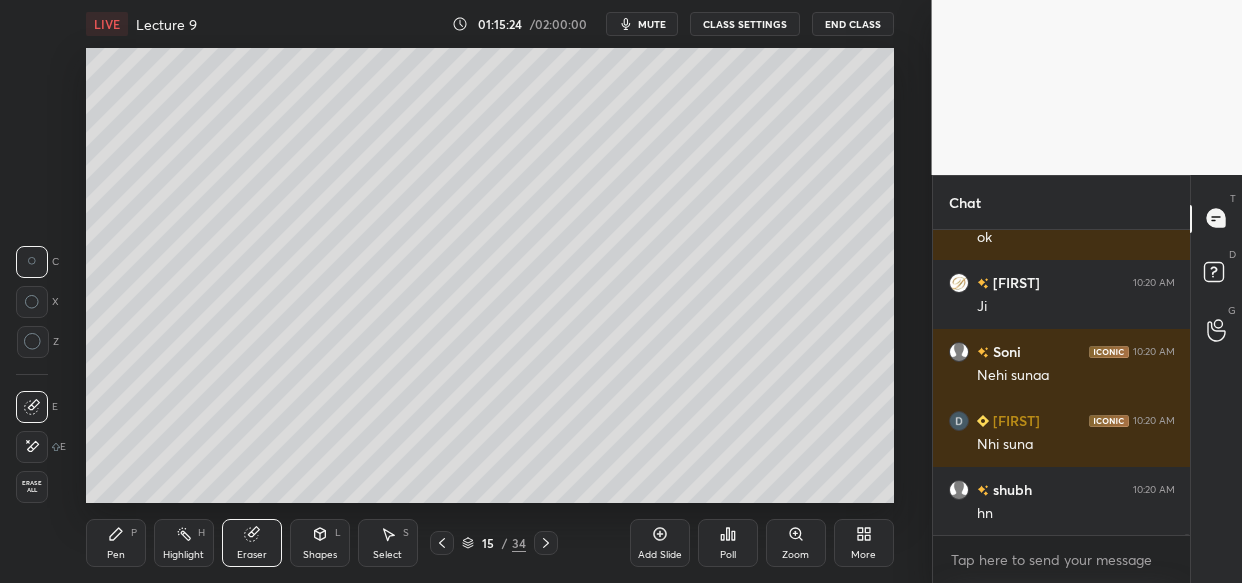 click 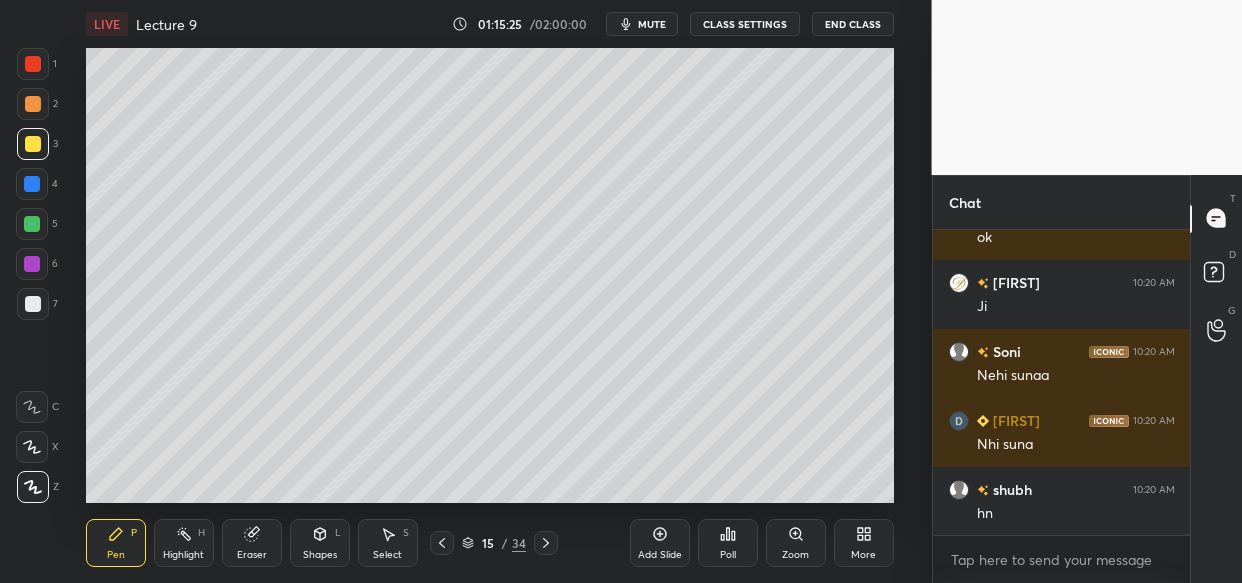 scroll, scrollTop: 138010, scrollLeft: 0, axis: vertical 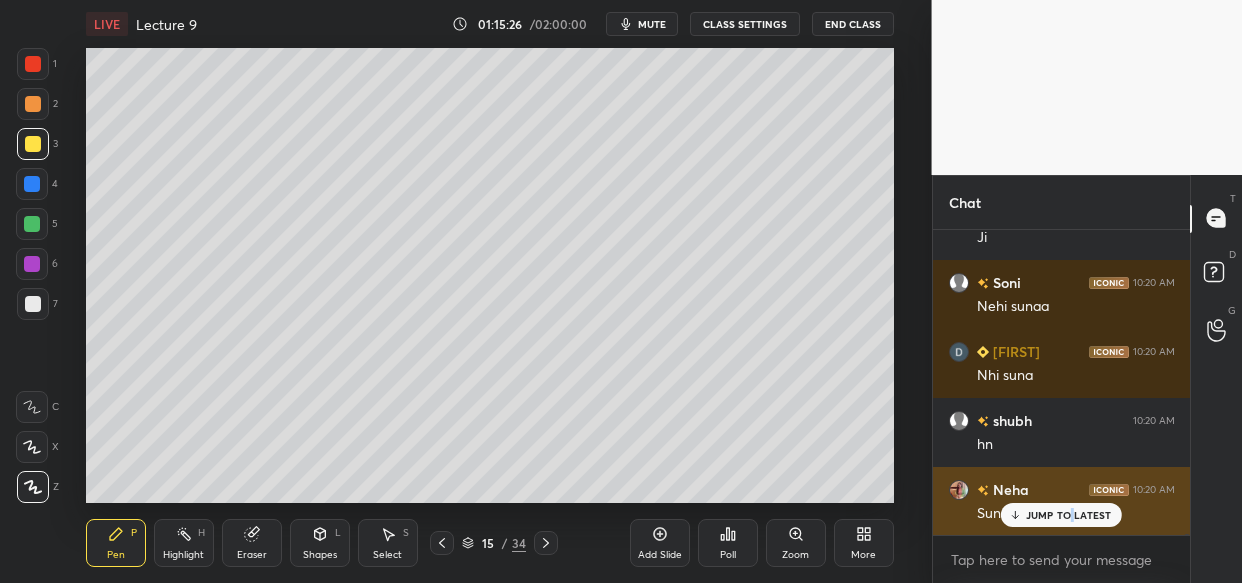 click on "JUMP TO LATEST" at bounding box center [1069, 515] 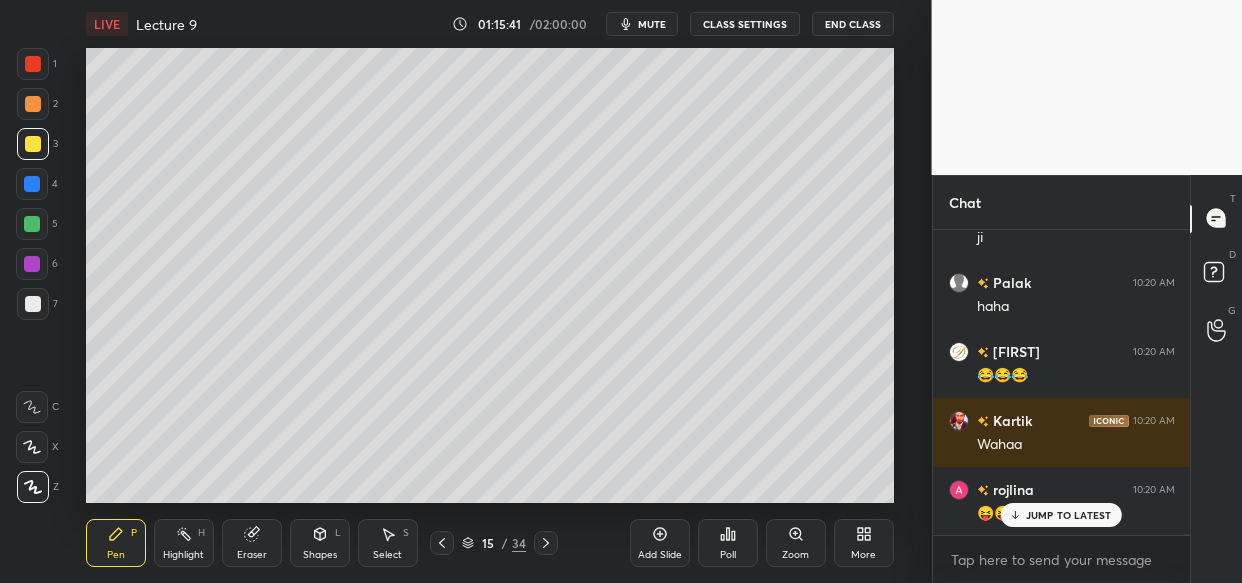 scroll, scrollTop: 138787, scrollLeft: 0, axis: vertical 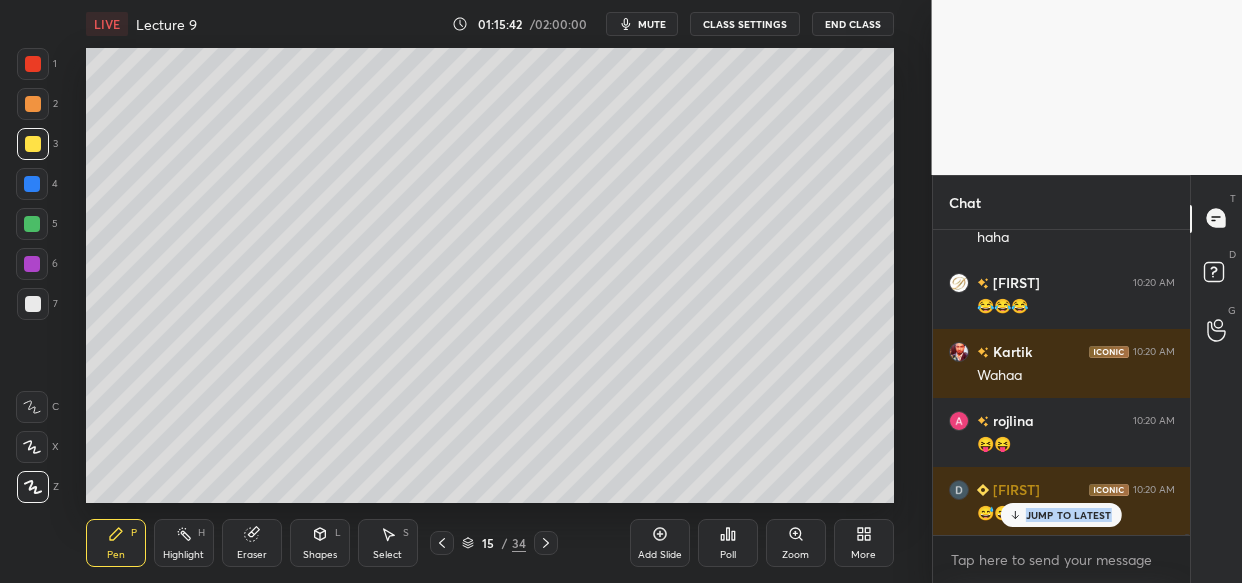 click on "JUMP TO LATEST" at bounding box center [1069, 515] 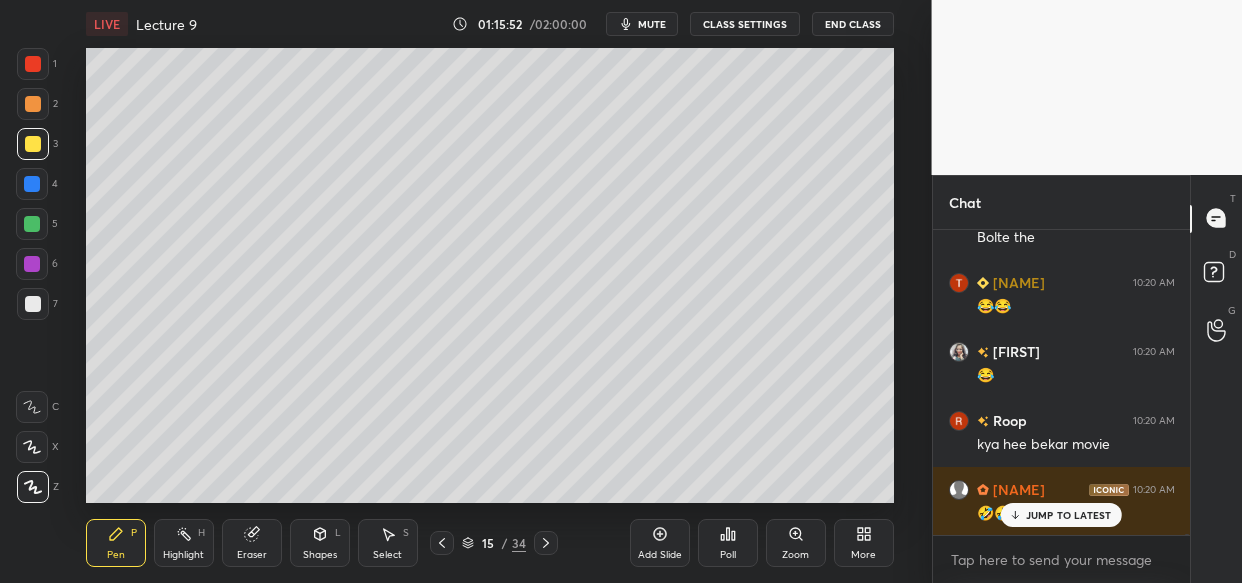 scroll, scrollTop: 139477, scrollLeft: 0, axis: vertical 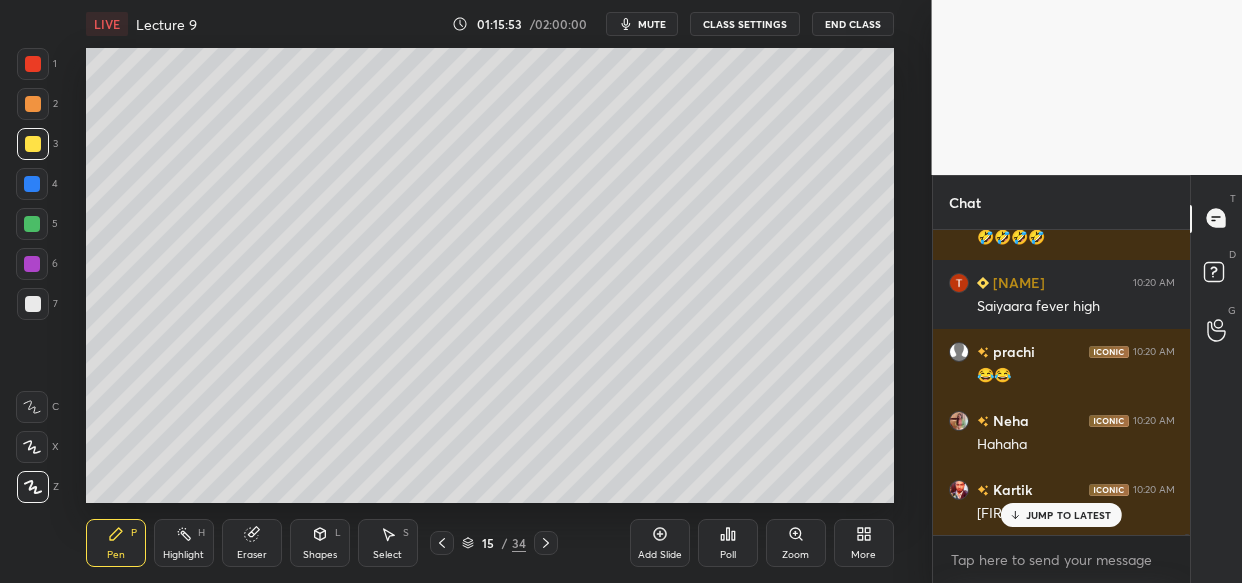 click on "JUMP TO LATEST" at bounding box center [1061, 515] 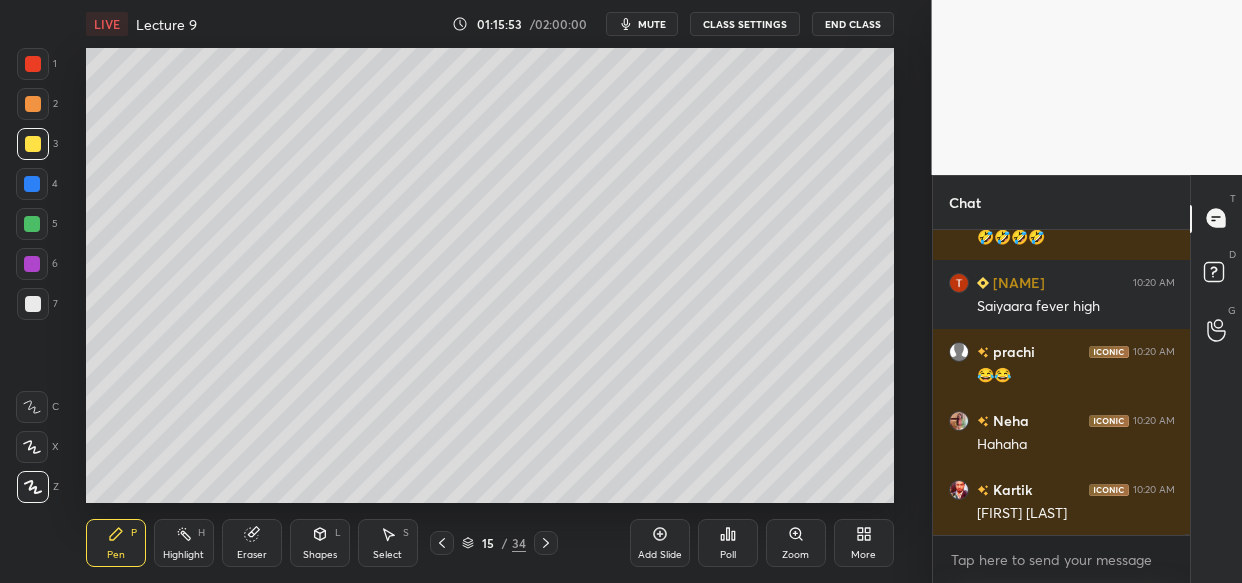 scroll, scrollTop: 139615, scrollLeft: 0, axis: vertical 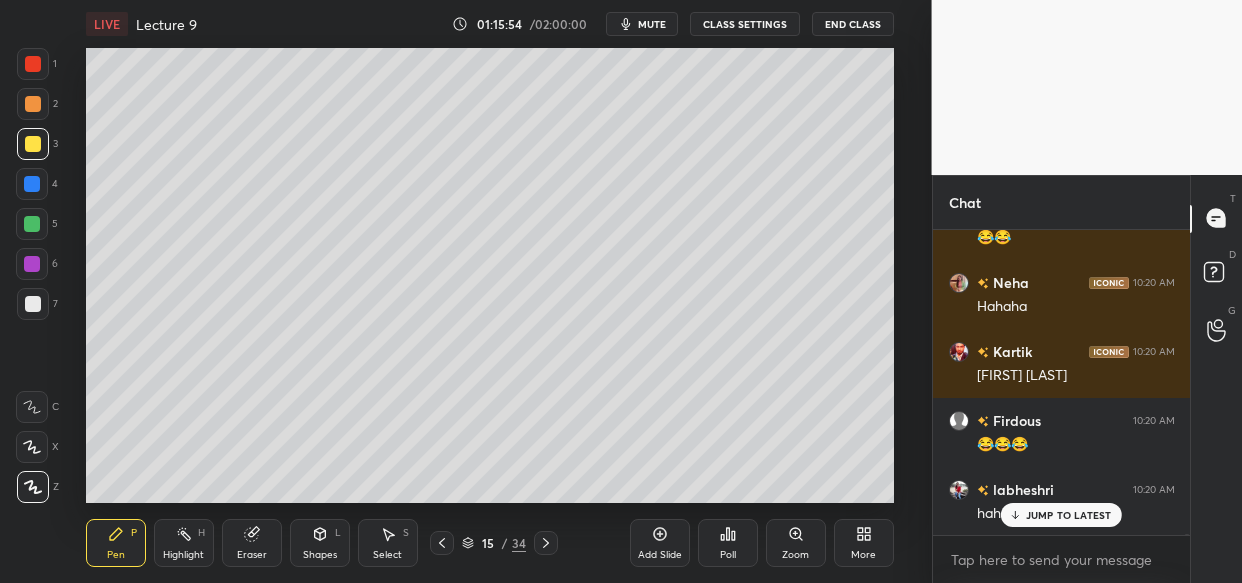 drag, startPoint x: 1051, startPoint y: 515, endPoint x: 997, endPoint y: 541, distance: 59.933296 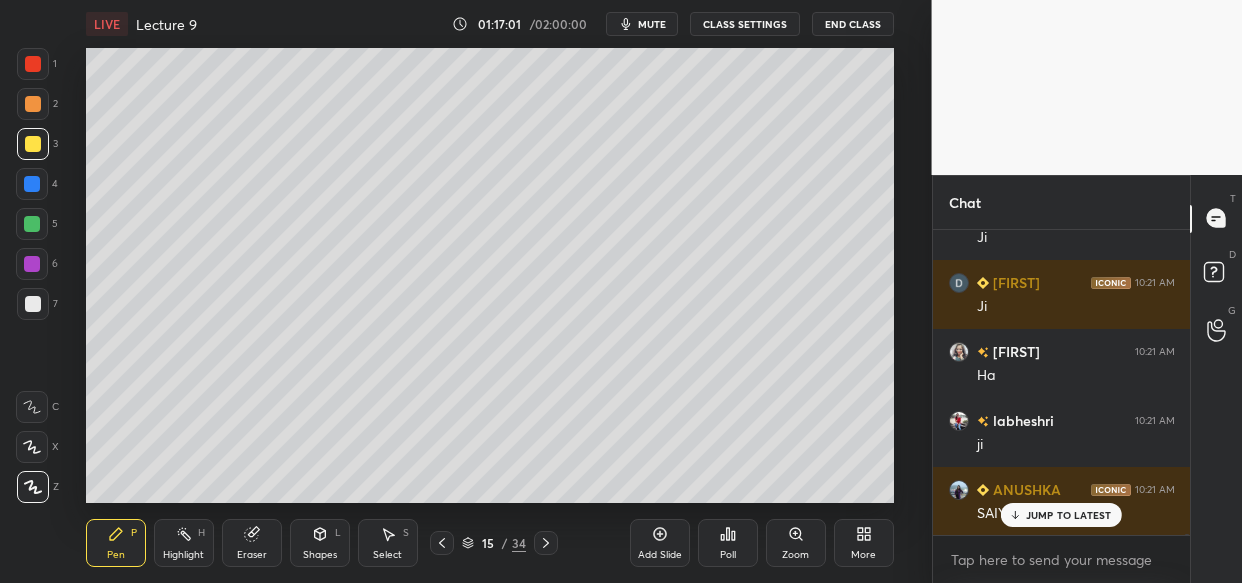 scroll, scrollTop: 141534, scrollLeft: 0, axis: vertical 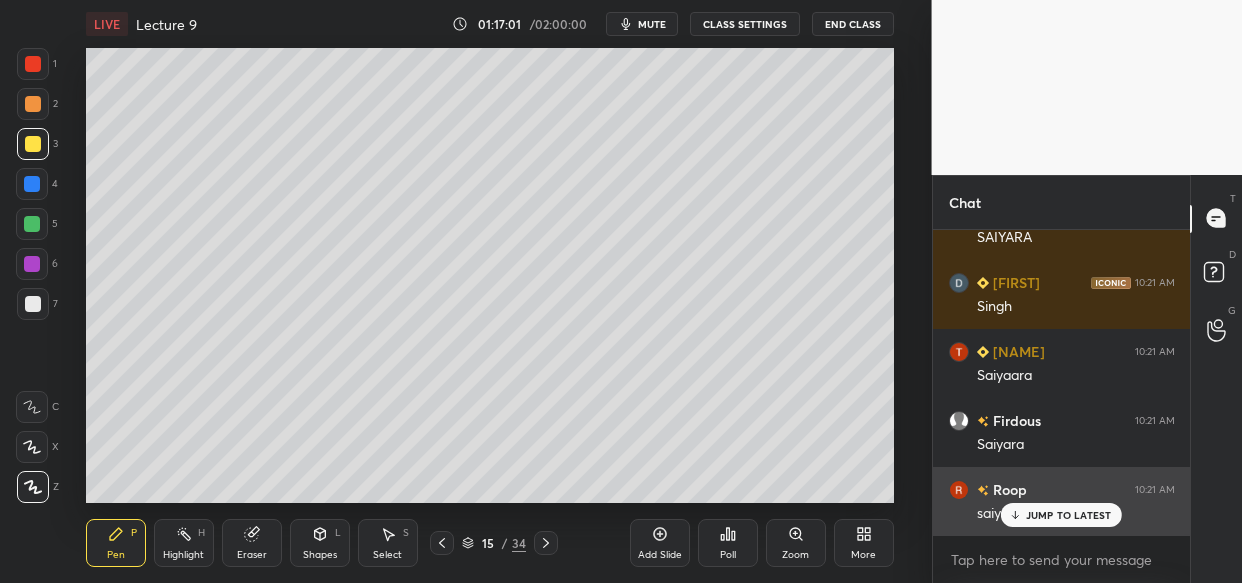 click on "JUMP TO LATEST" at bounding box center (1069, 515) 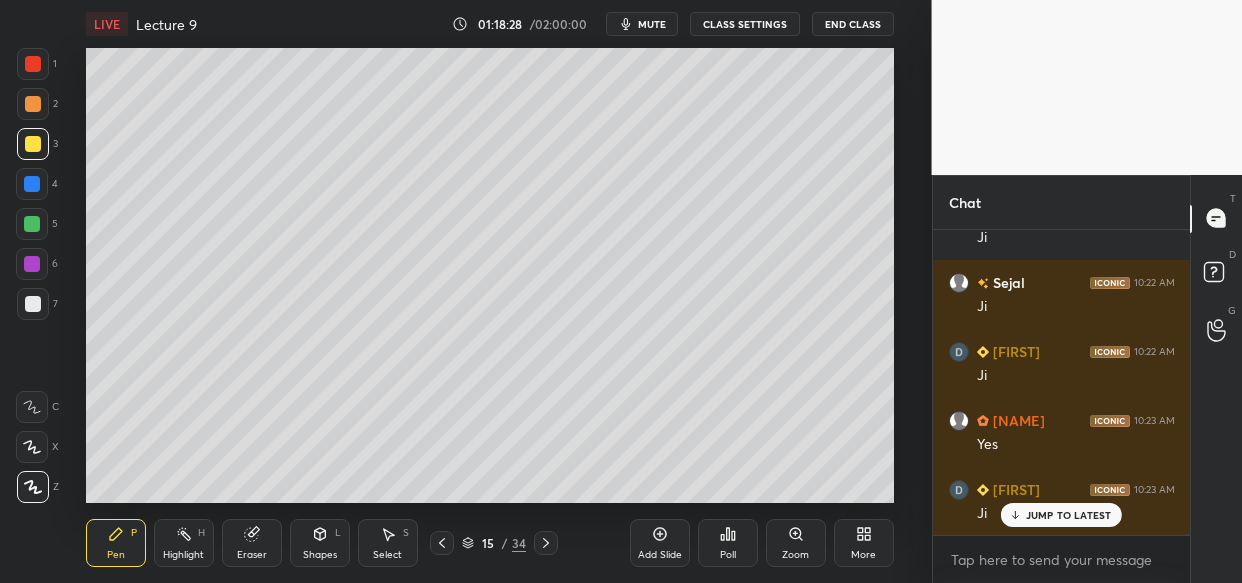 scroll, scrollTop: 144640, scrollLeft: 0, axis: vertical 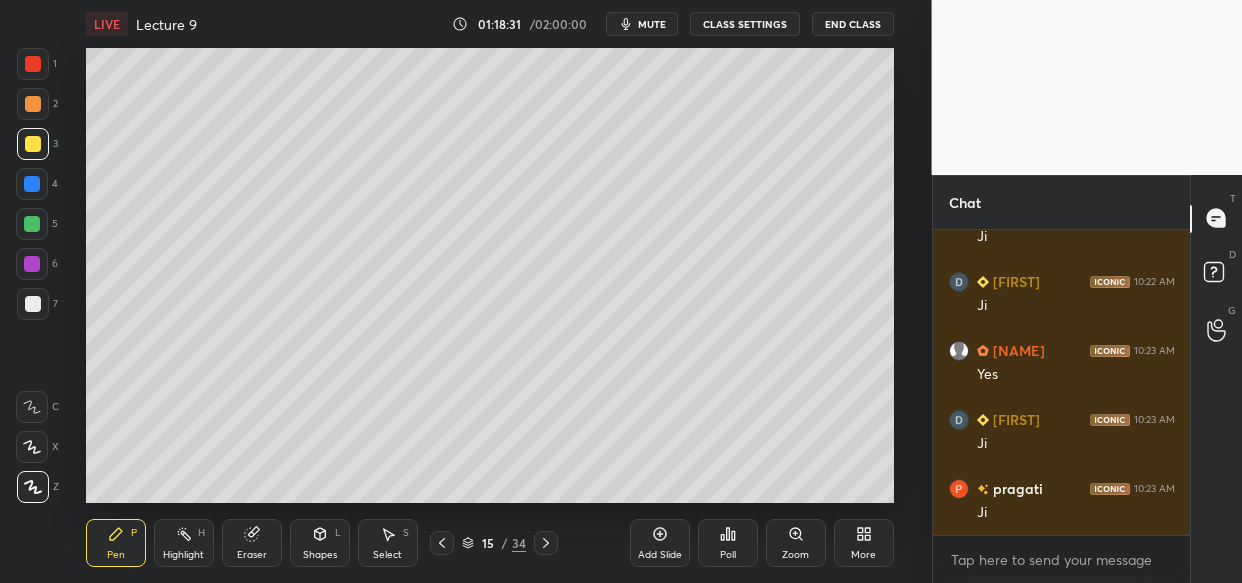 click on "LIVE Lecture 9 01:18:31 /  02:00:00 mute CLASS SETTINGS End Class Setting up your live class Poll for   secs No correct answer Start poll Back Lecture 9 • L9 of Limitation Act Comprehensive Course Vishal Singh Thakur Pen P Highlight H Eraser Shapes L Select S 15 / 34 Add Slide Poll Zoom More" at bounding box center [490, 291] 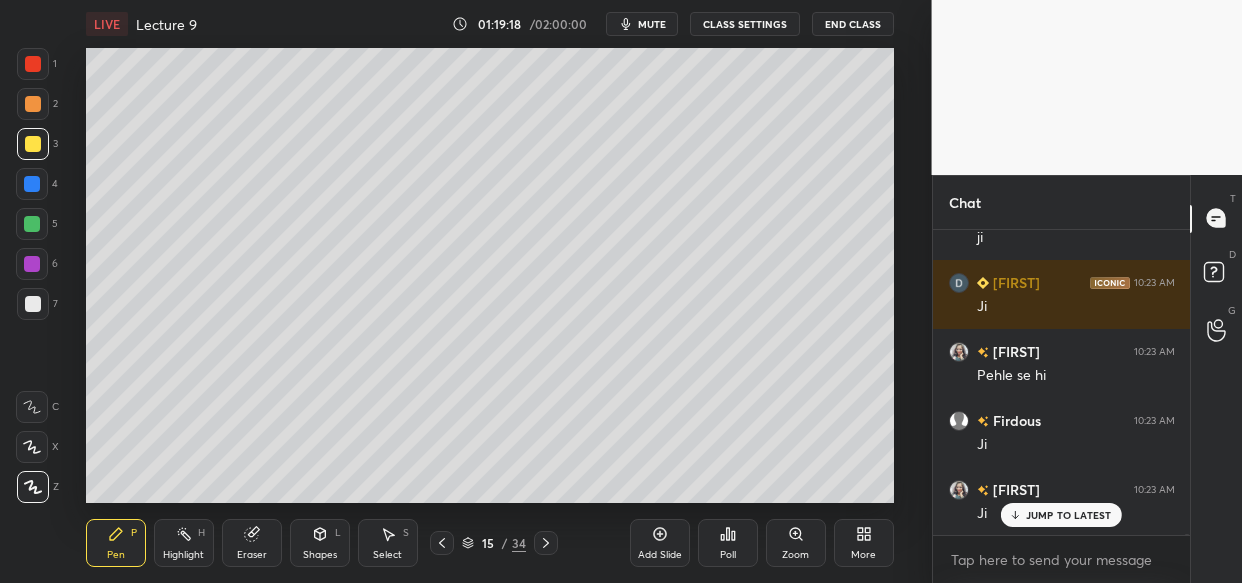 scroll, scrollTop: 146295, scrollLeft: 0, axis: vertical 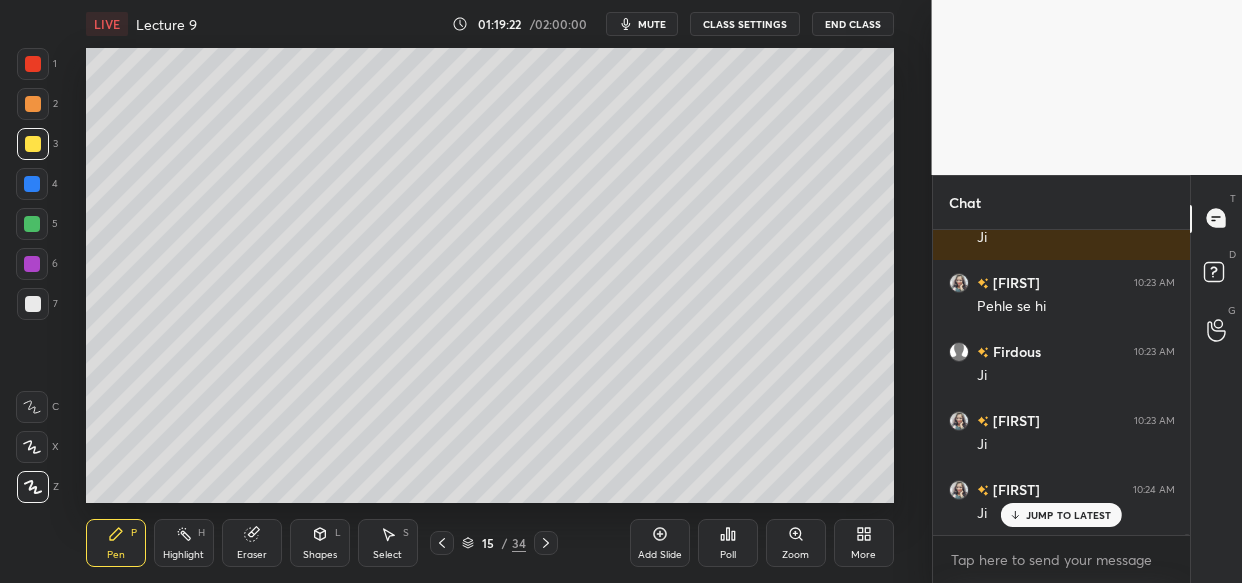 click on "Add Slide" at bounding box center [660, 543] 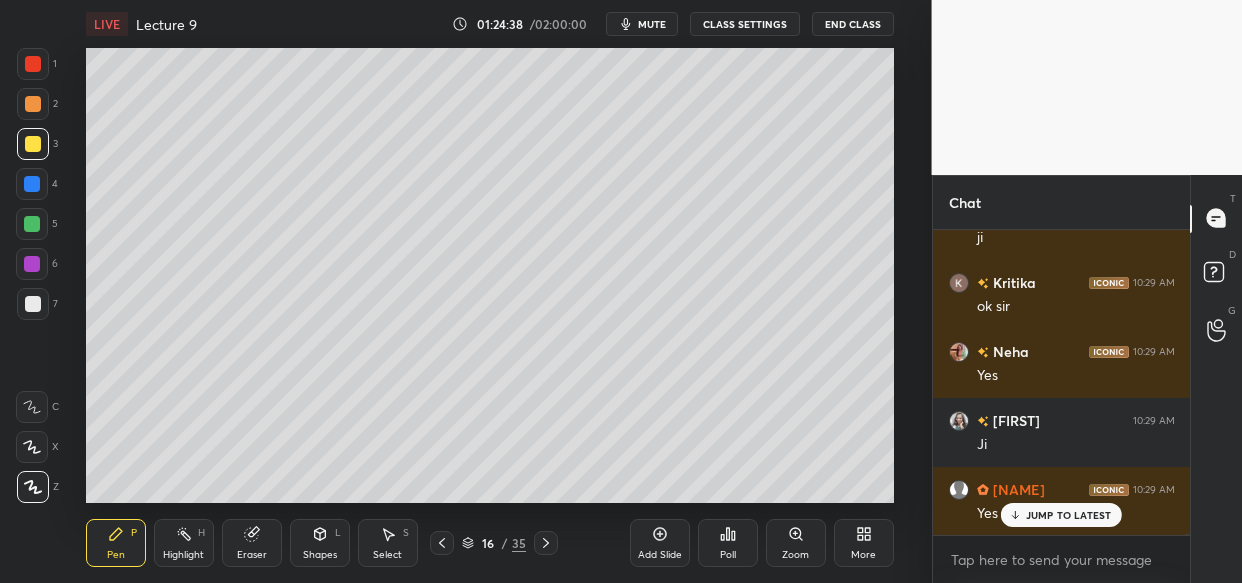 scroll, scrollTop: 154811, scrollLeft: 0, axis: vertical 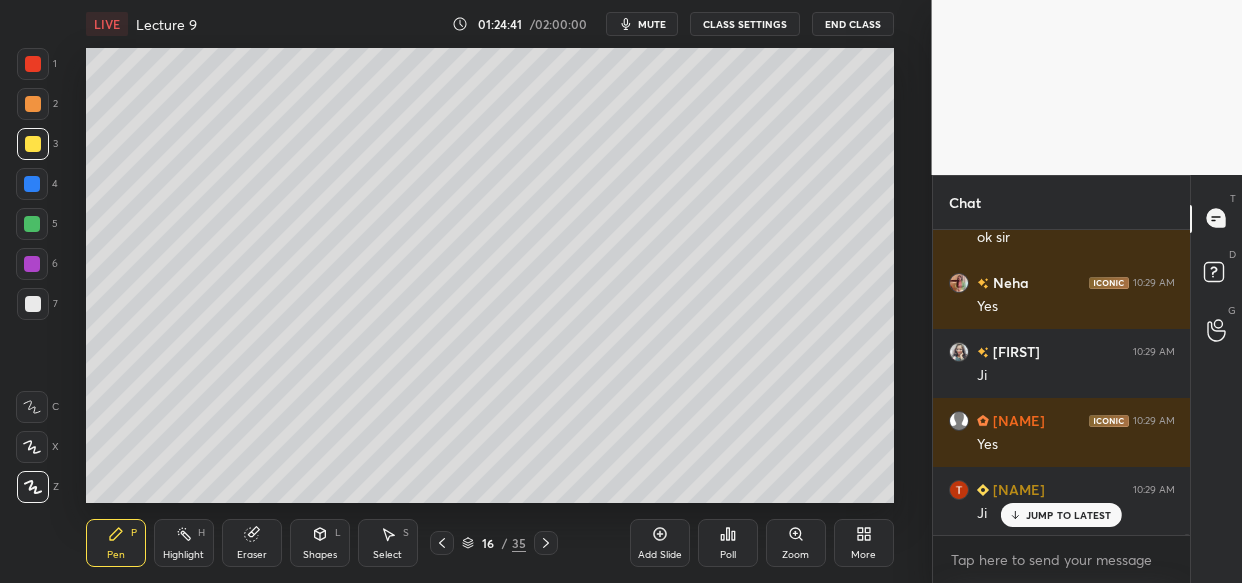 click on "LIVE Lecture 9 01:24:41 /  02:00:00 mute CLASS SETTINGS End Class Setting up your live class Poll for   secs No correct answer Start poll Back Lecture 9 • L9 of Limitation Act Comprehensive Course Vishal Singh Thakur Pen P Highlight H Eraser Shapes L Select S 16 / 35 Add Slide Poll Zoom More" at bounding box center (490, 291) 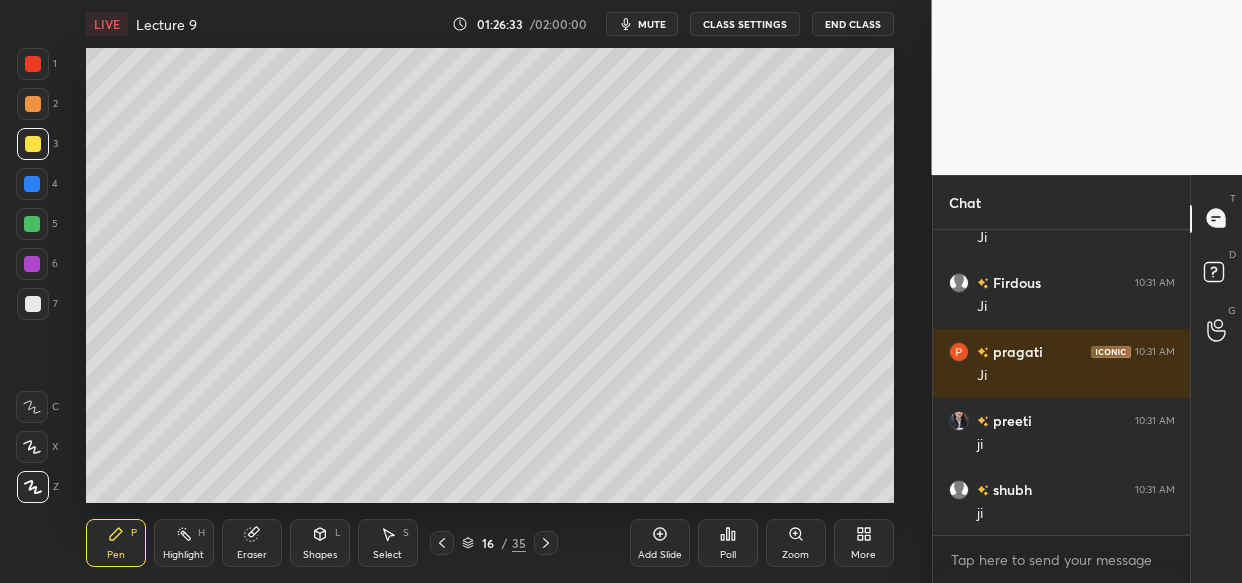 scroll, scrollTop: 157226, scrollLeft: 0, axis: vertical 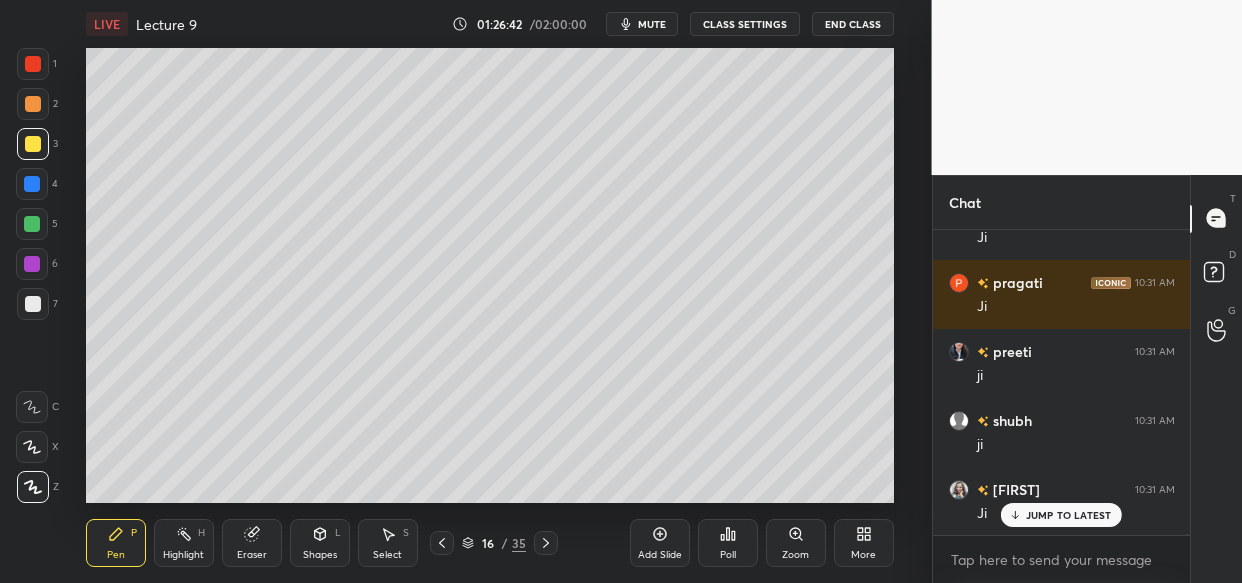 click at bounding box center [466, 291] 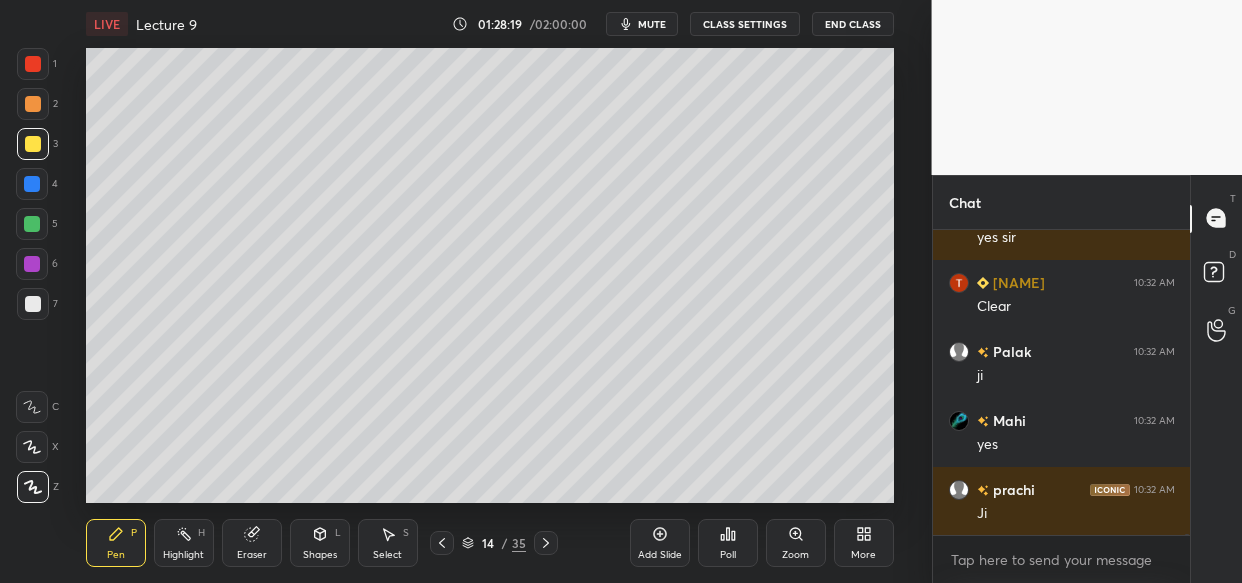 scroll, scrollTop: 163150, scrollLeft: 0, axis: vertical 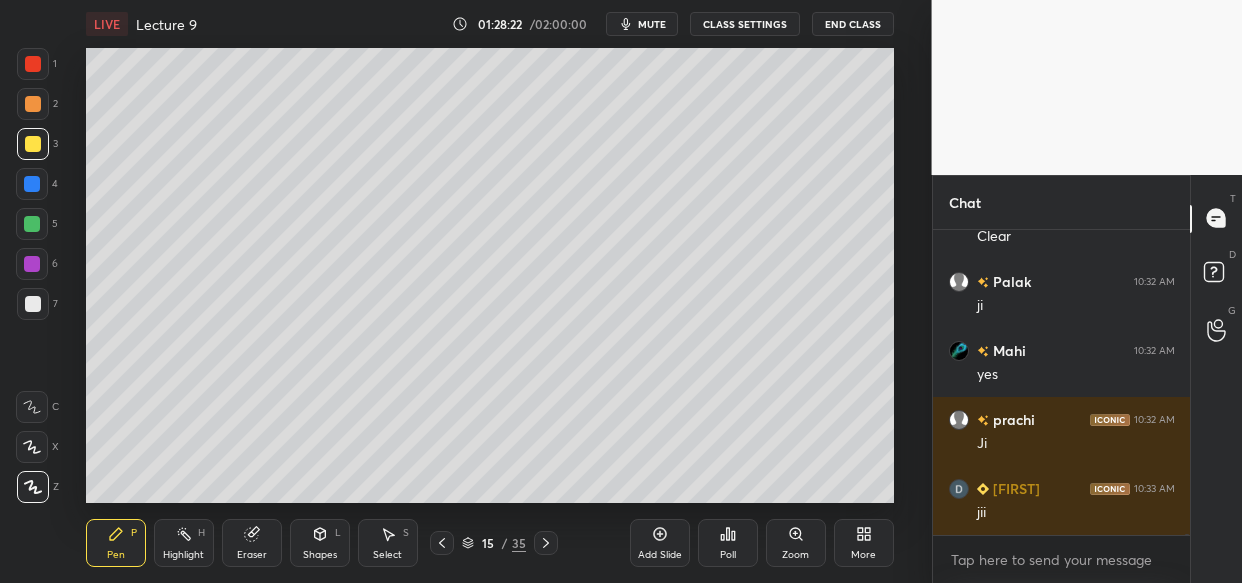 click on "LIVE Lecture 9 01:28:22 /  02:00:00 mute CLASS SETTINGS End Class Setting up your live class Poll for   secs No correct answer Start poll Back Lecture 9 • L9 of Limitation Act Comprehensive Course Vishal Singh Thakur Pen P Highlight H Eraser Shapes L Select S 15 / 35 Add Slide Poll Zoom More" at bounding box center (490, 291) 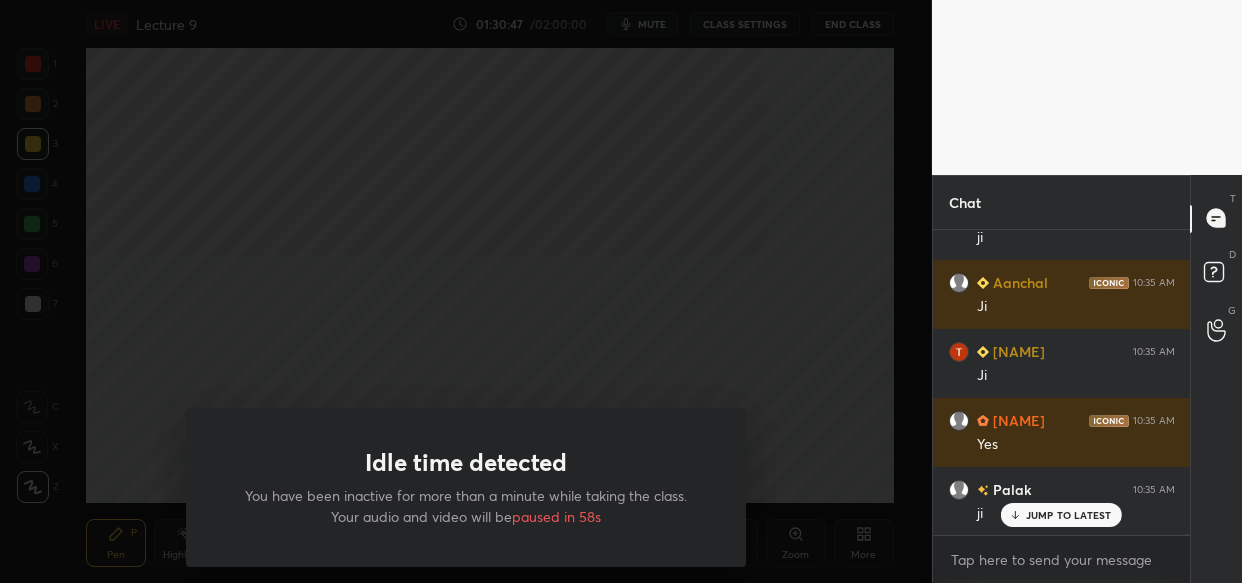 scroll, scrollTop: 170740, scrollLeft: 0, axis: vertical 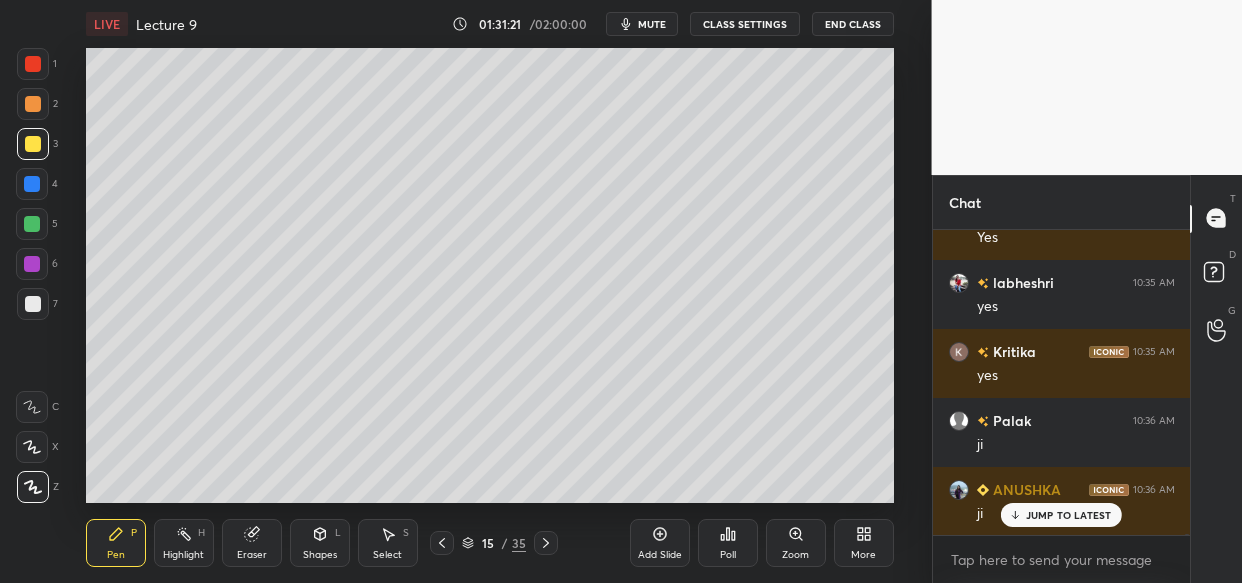 drag, startPoint x: 661, startPoint y: 544, endPoint x: 638, endPoint y: 544, distance: 23 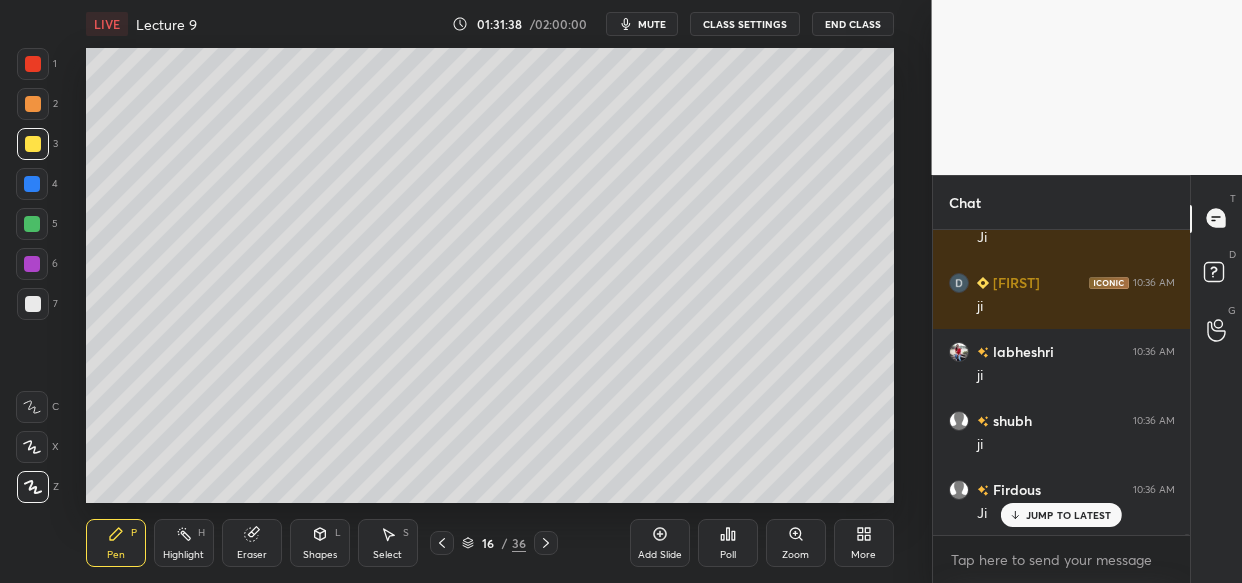 scroll, scrollTop: 173361, scrollLeft: 0, axis: vertical 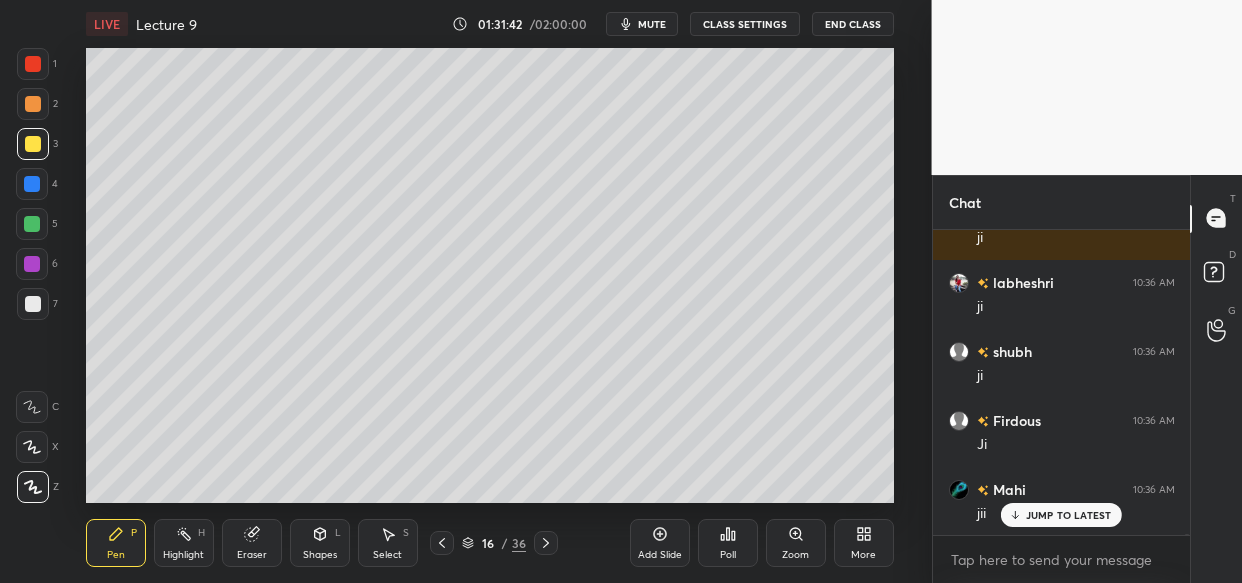 click on "Eraser" at bounding box center (252, 543) 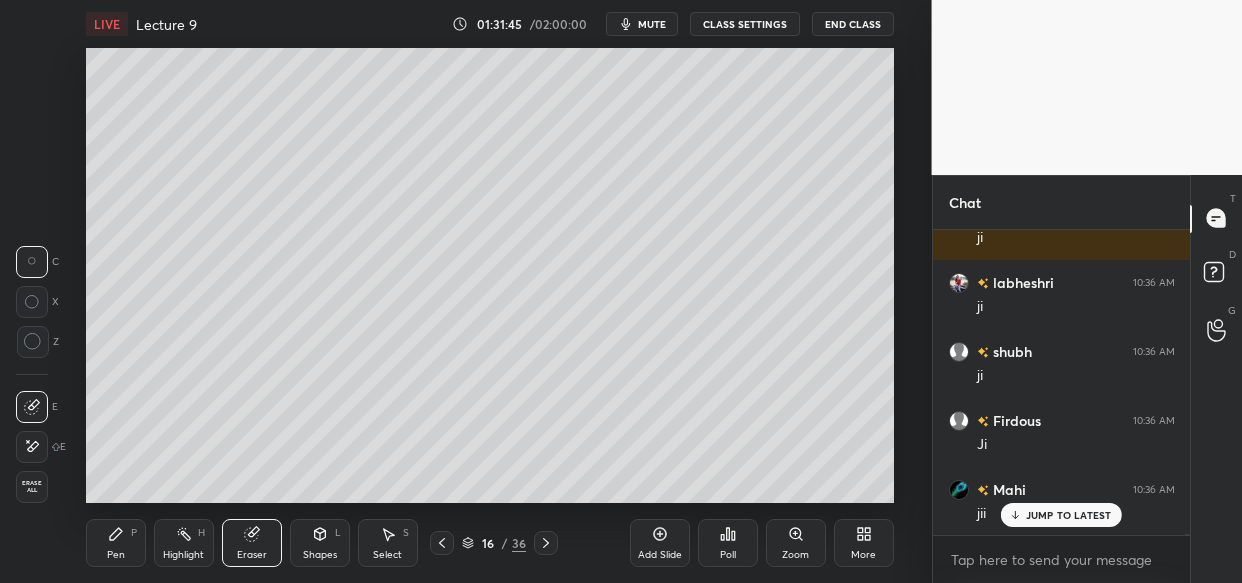 click on "Pen P" at bounding box center (116, 543) 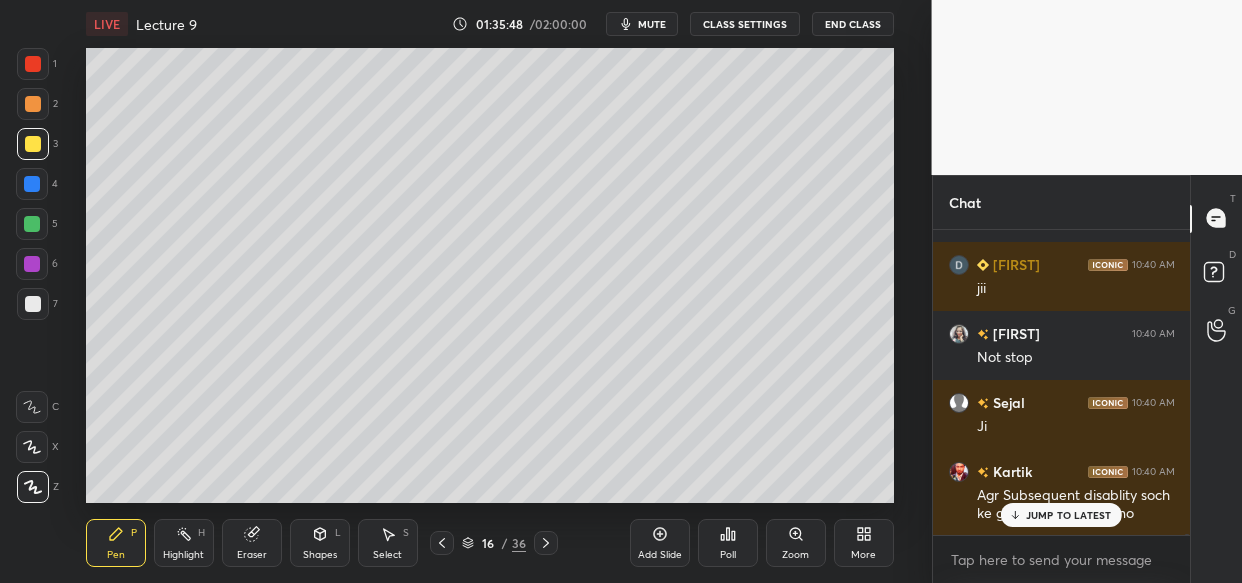 scroll, scrollTop: 184290, scrollLeft: 0, axis: vertical 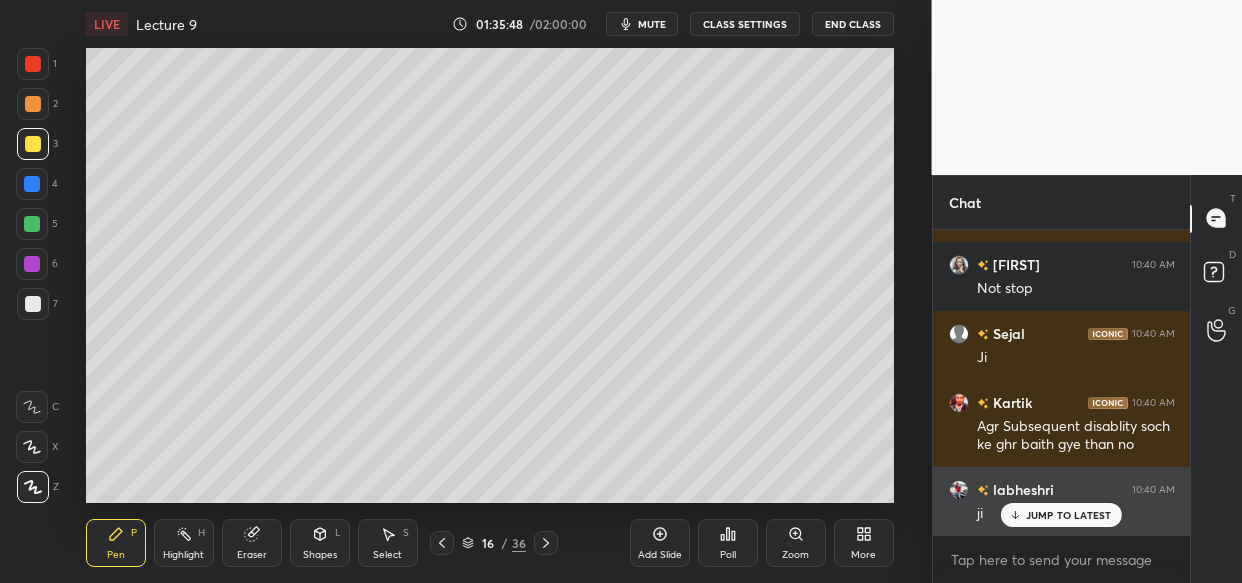 click on "JUMP TO LATEST" at bounding box center [1069, 515] 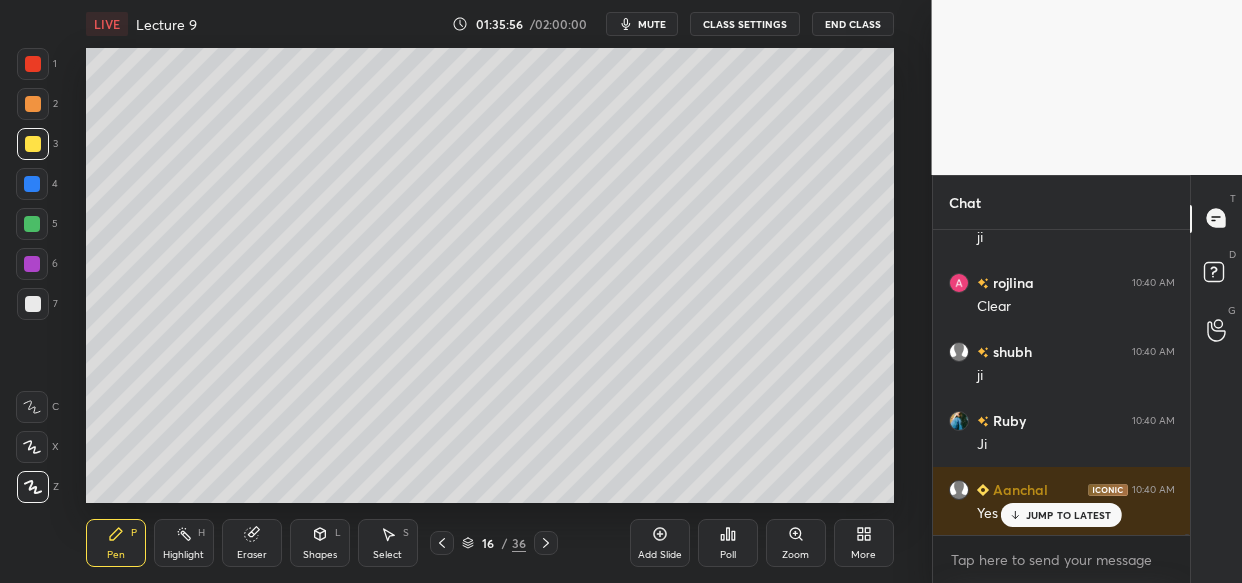 scroll, scrollTop: 184773, scrollLeft: 0, axis: vertical 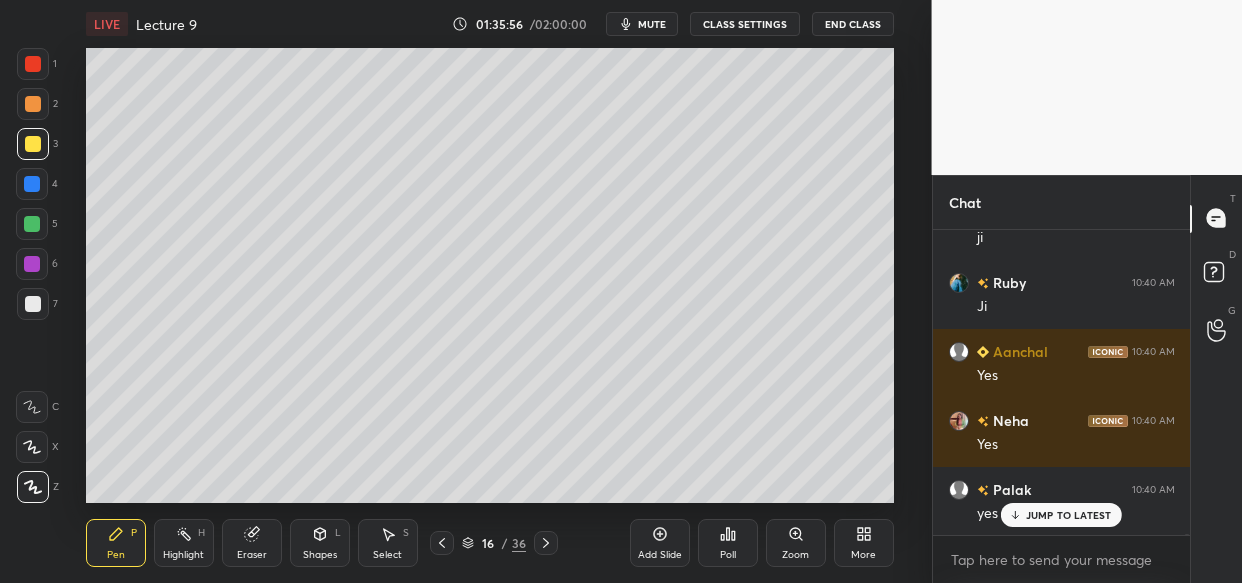 click on "Add Slide" at bounding box center [660, 555] 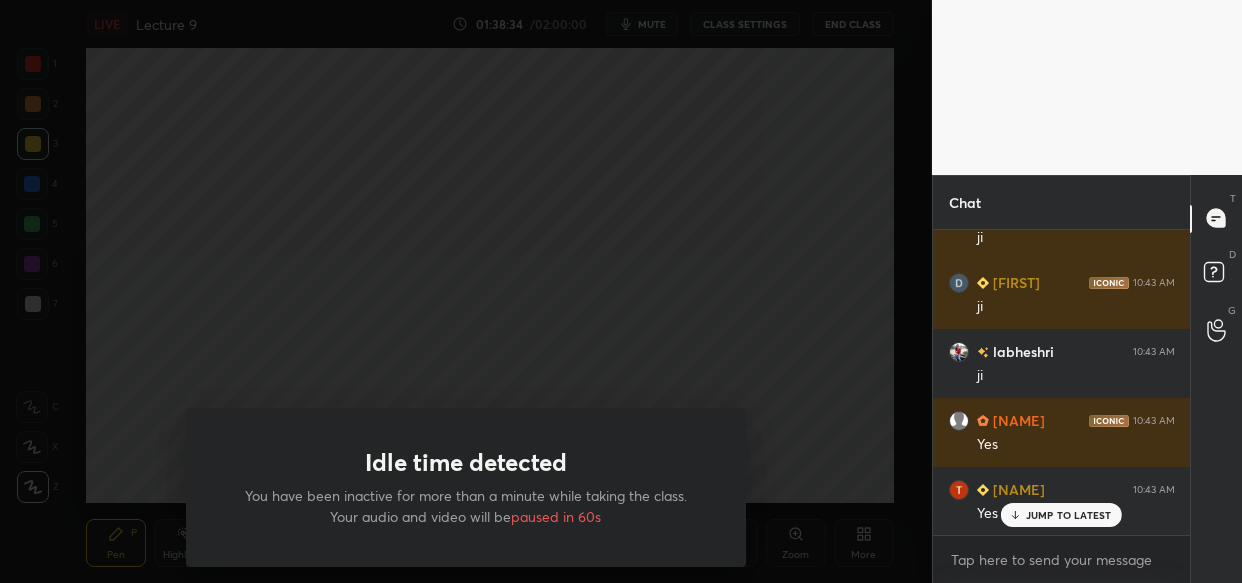 scroll, scrollTop: 190824, scrollLeft: 0, axis: vertical 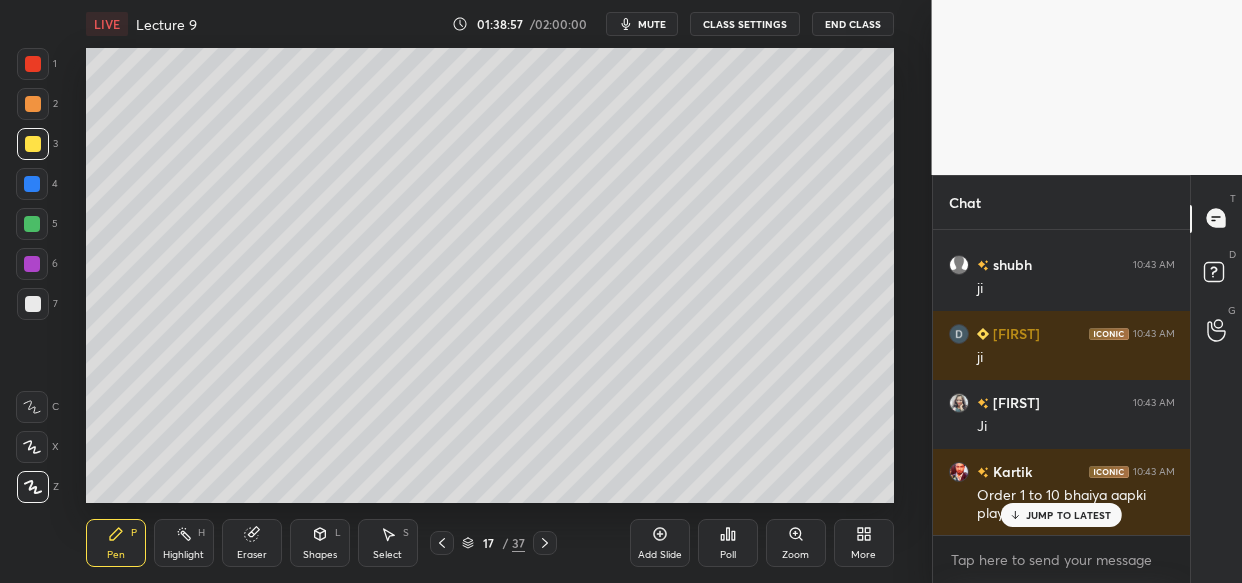 click on "JUMP TO LATEST" at bounding box center [1069, 515] 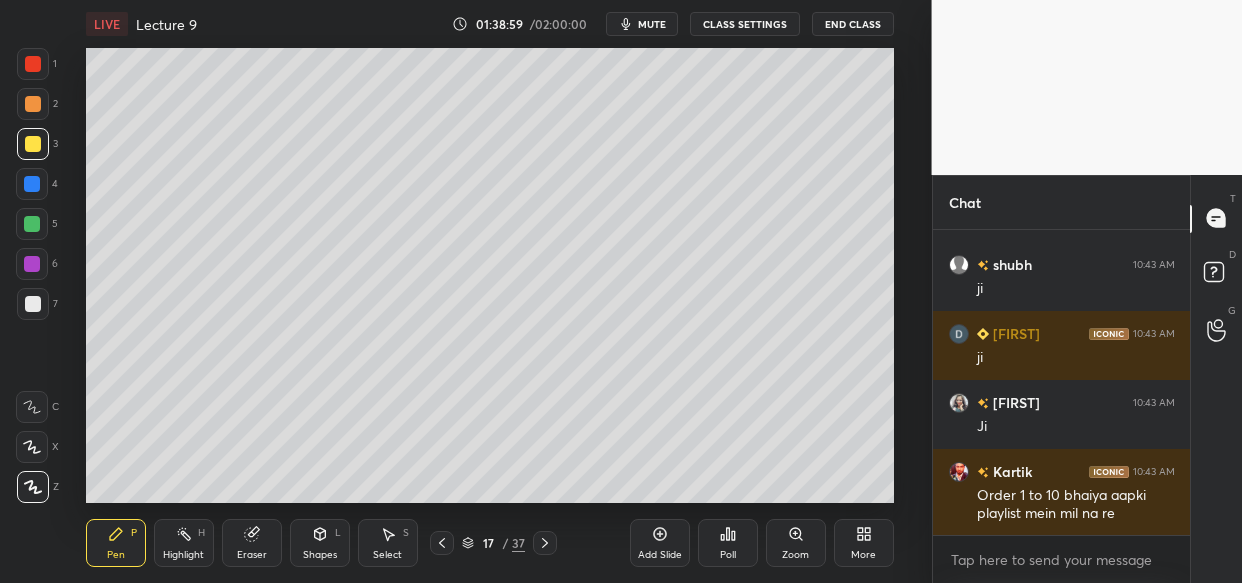 scroll, scrollTop: 191601, scrollLeft: 0, axis: vertical 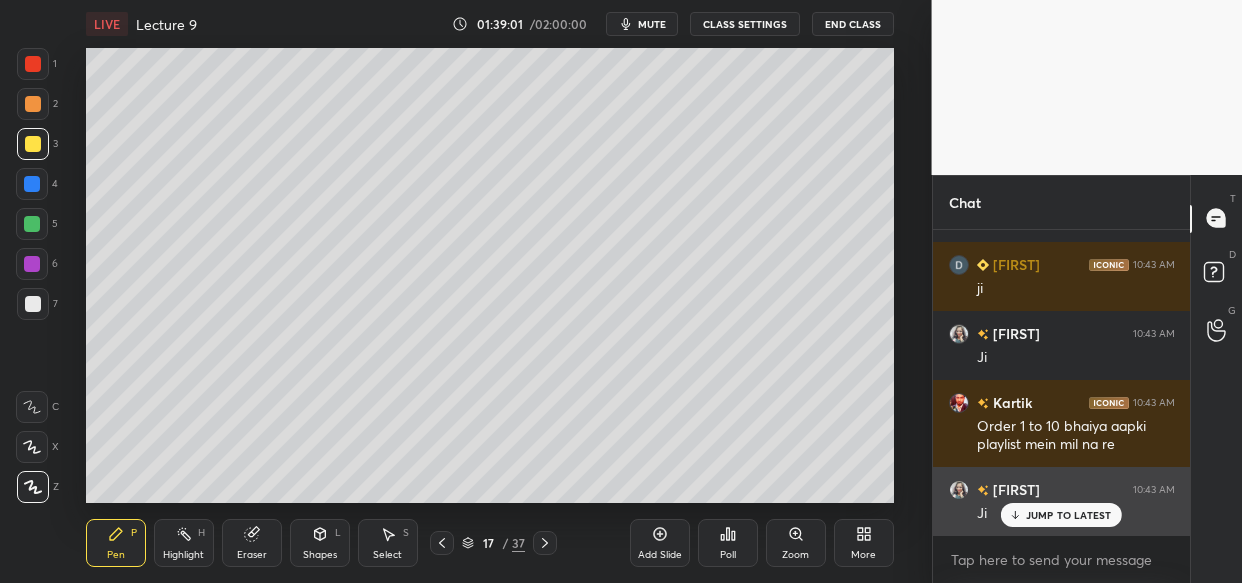 click on "JUMP TO LATEST" at bounding box center [1061, 515] 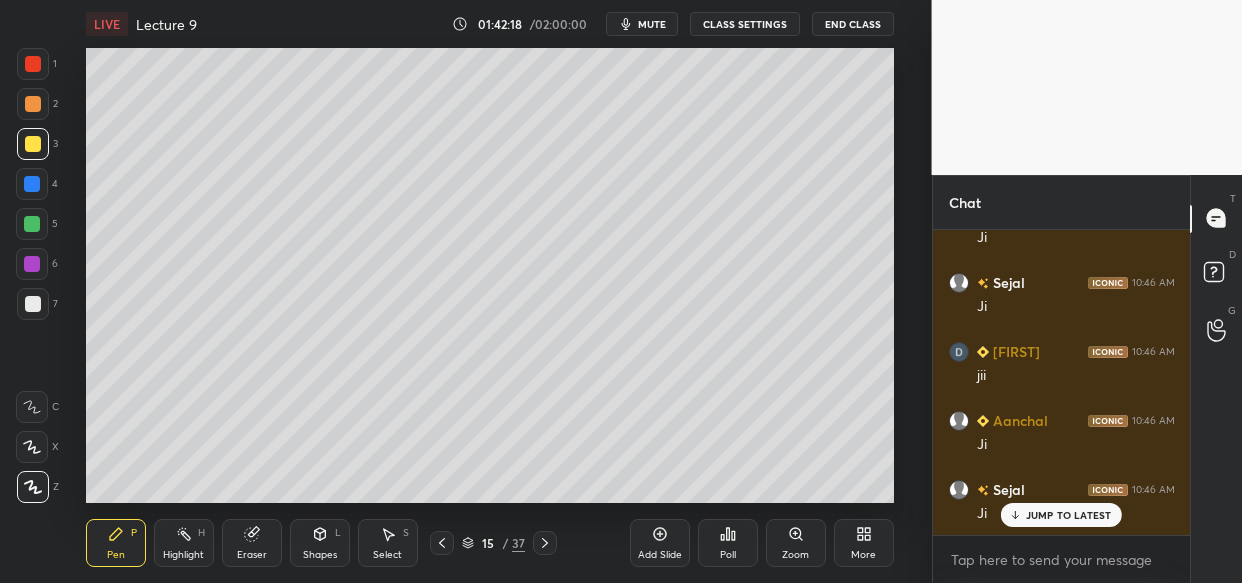 scroll, scrollTop: 196727, scrollLeft: 0, axis: vertical 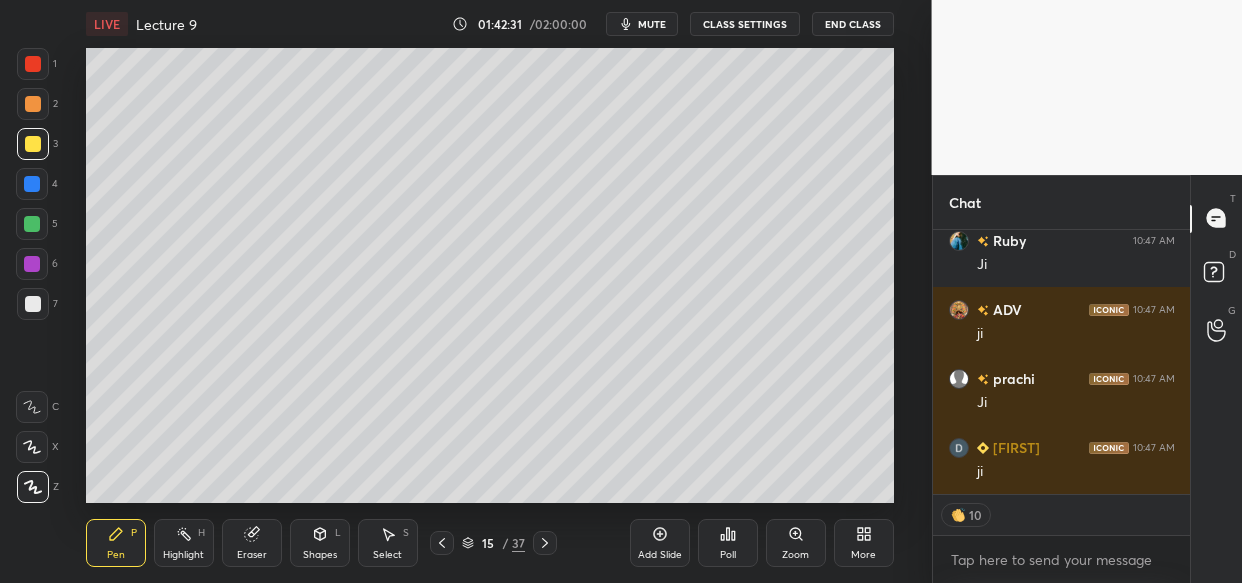 click on "Add Slide" at bounding box center [660, 555] 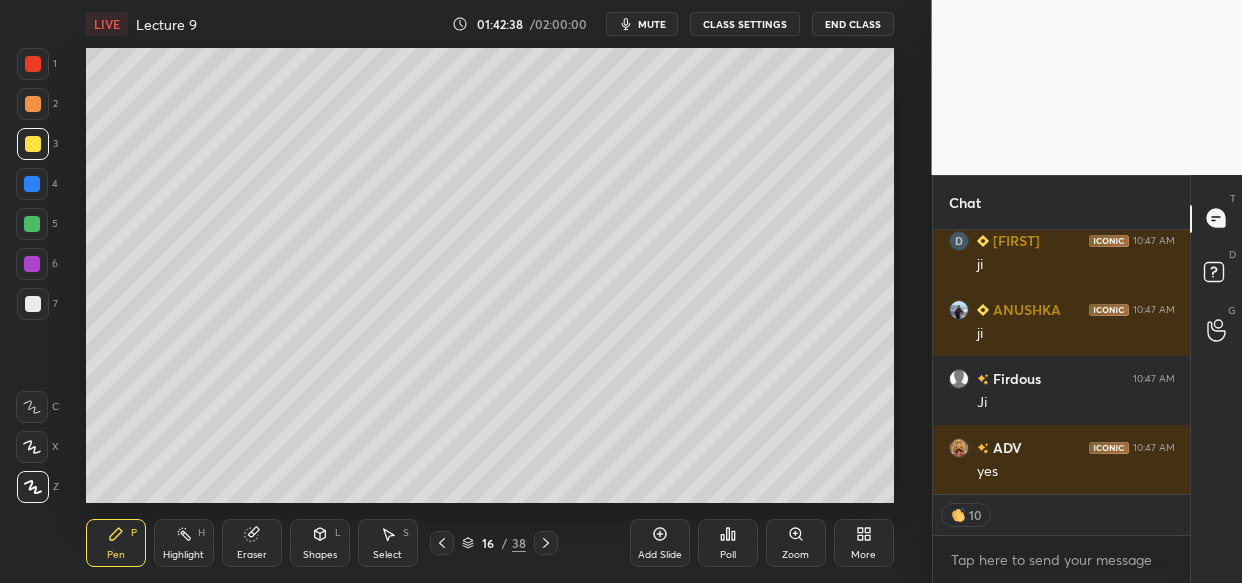 scroll, scrollTop: 197735, scrollLeft: 0, axis: vertical 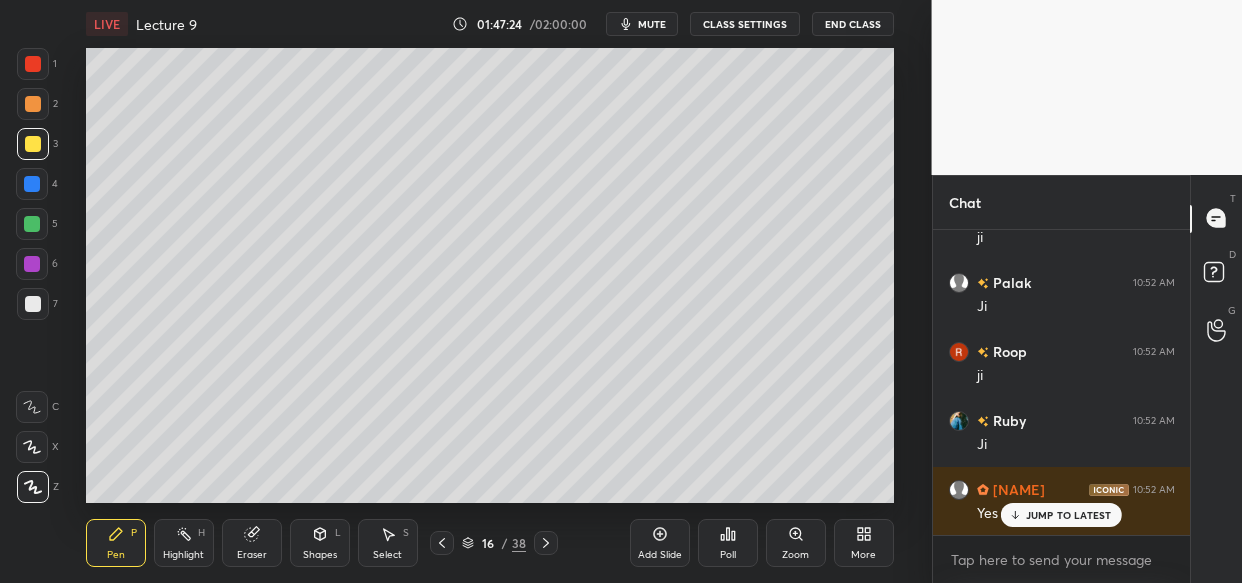 click on "Add Slide" at bounding box center (660, 555) 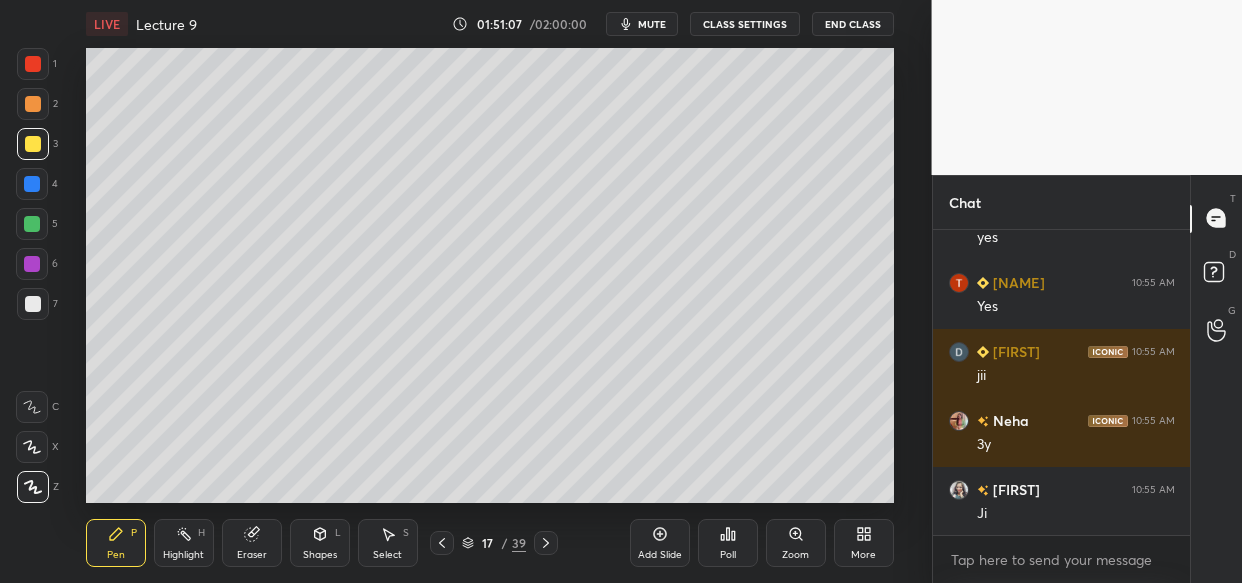 scroll, scrollTop: 214142, scrollLeft: 0, axis: vertical 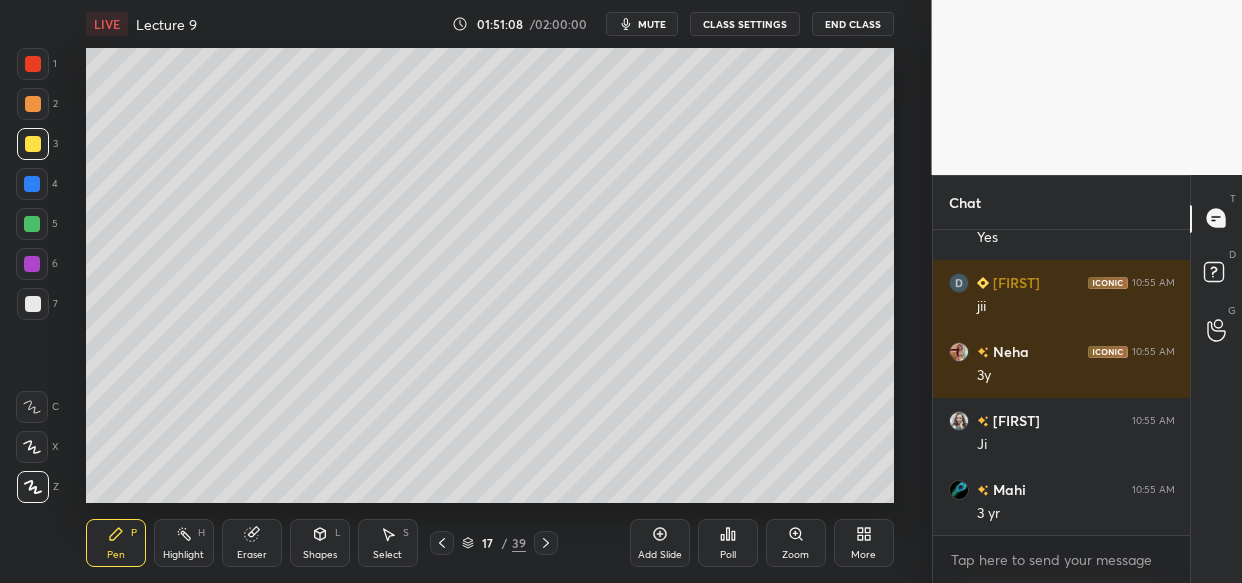 click on "Eraser" at bounding box center (252, 543) 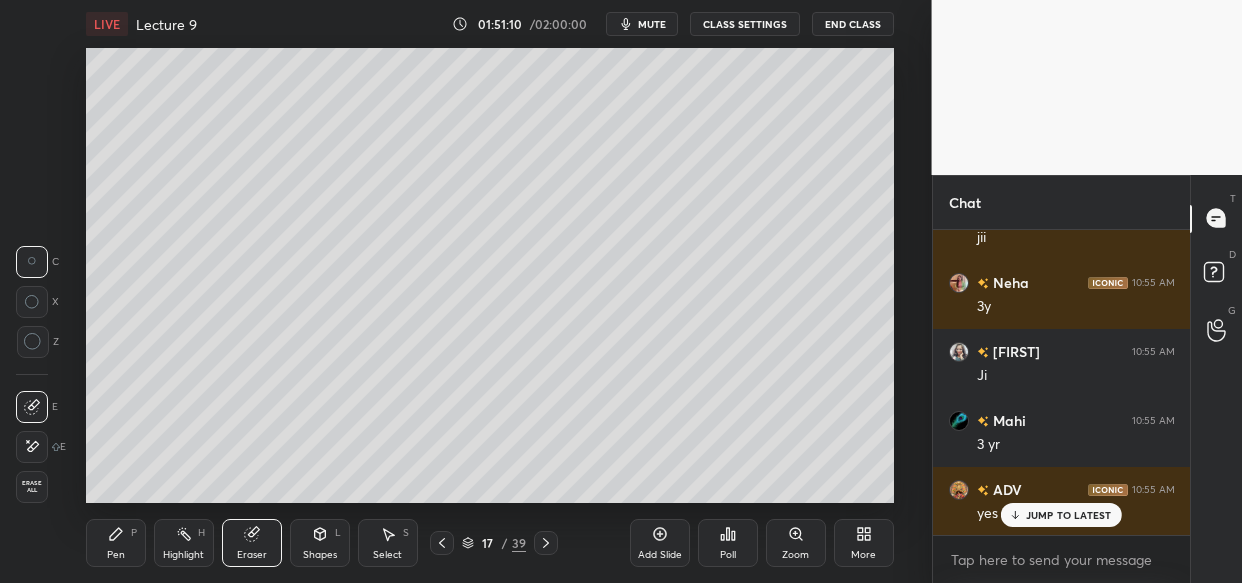 scroll, scrollTop: 214280, scrollLeft: 0, axis: vertical 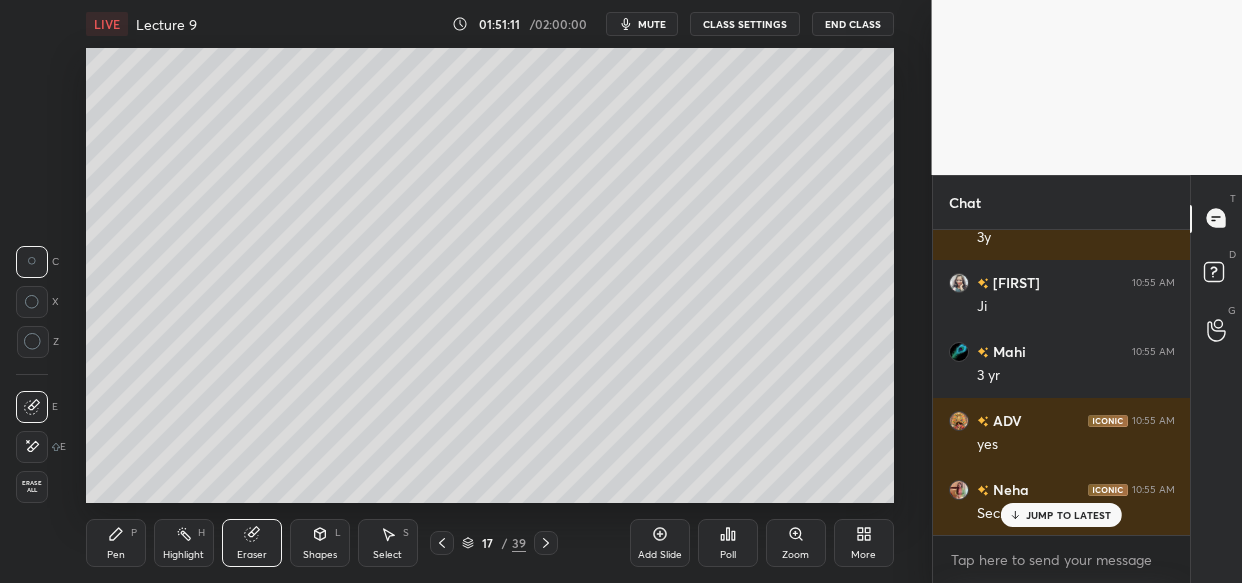 click on "Pen P" at bounding box center (116, 543) 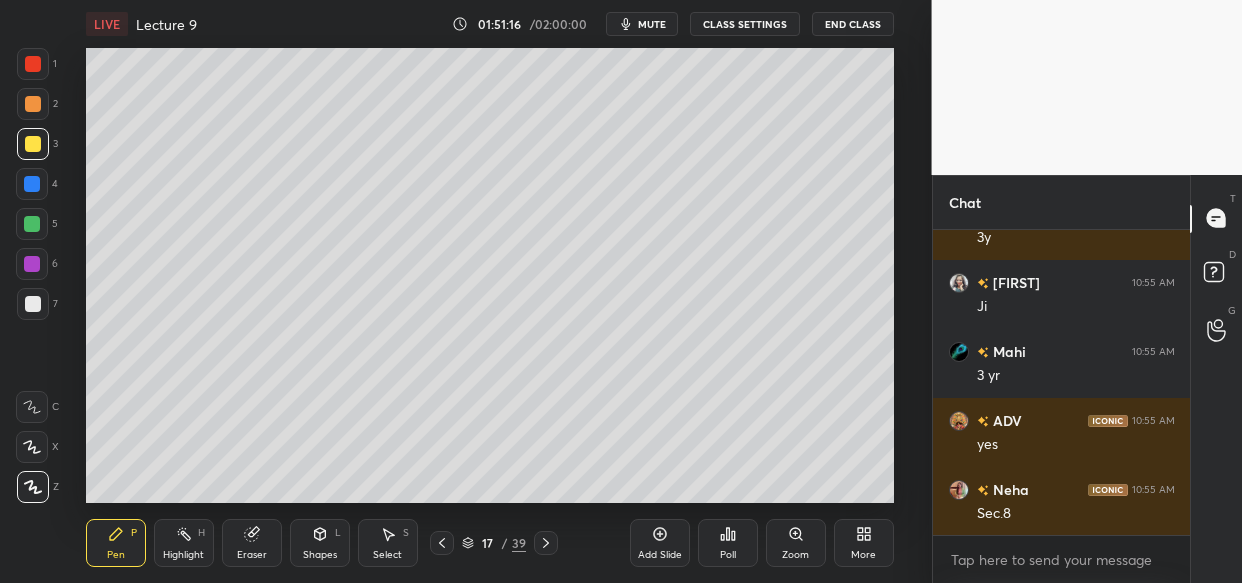 drag, startPoint x: 1022, startPoint y: 517, endPoint x: 981, endPoint y: 571, distance: 67.80118 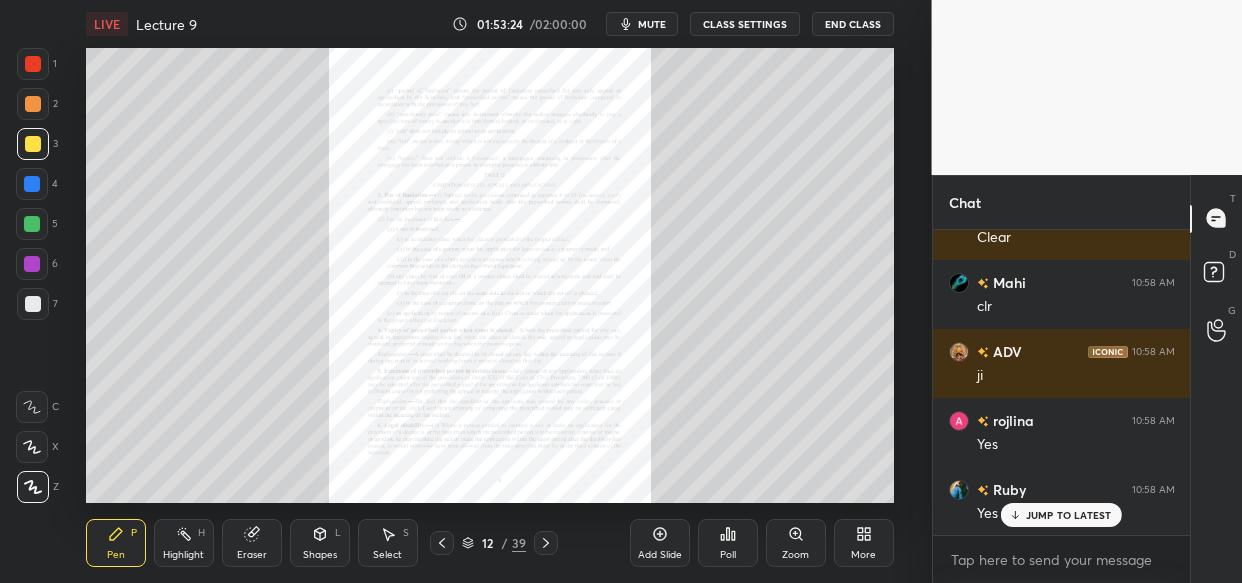 scroll, scrollTop: 219647, scrollLeft: 0, axis: vertical 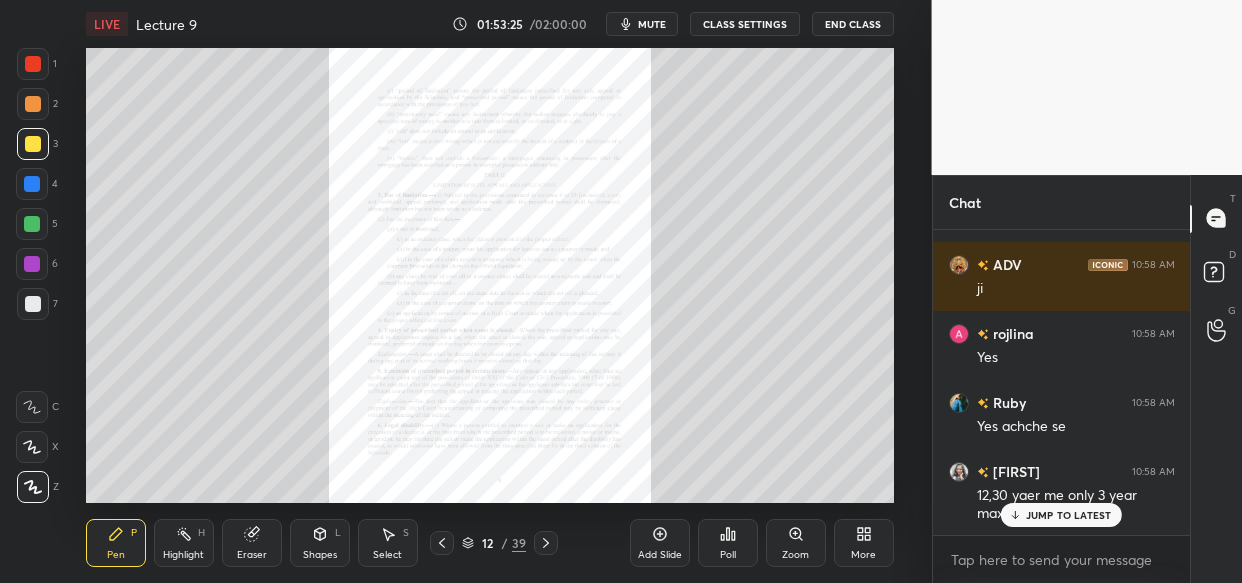 click on "Zoom" at bounding box center [796, 543] 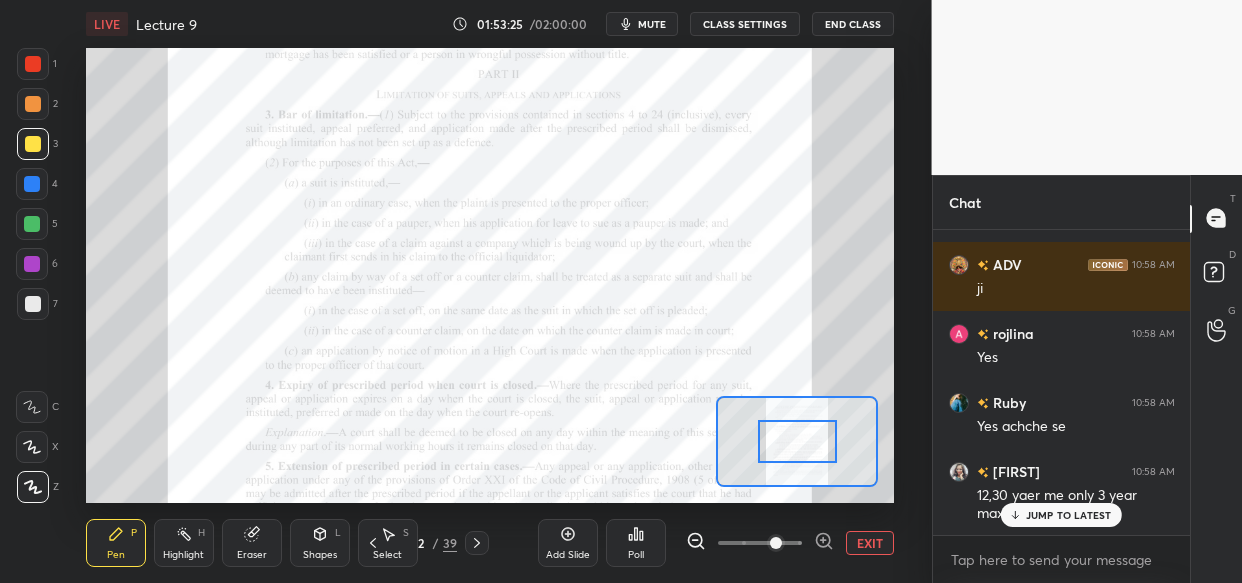 click at bounding box center [776, 543] 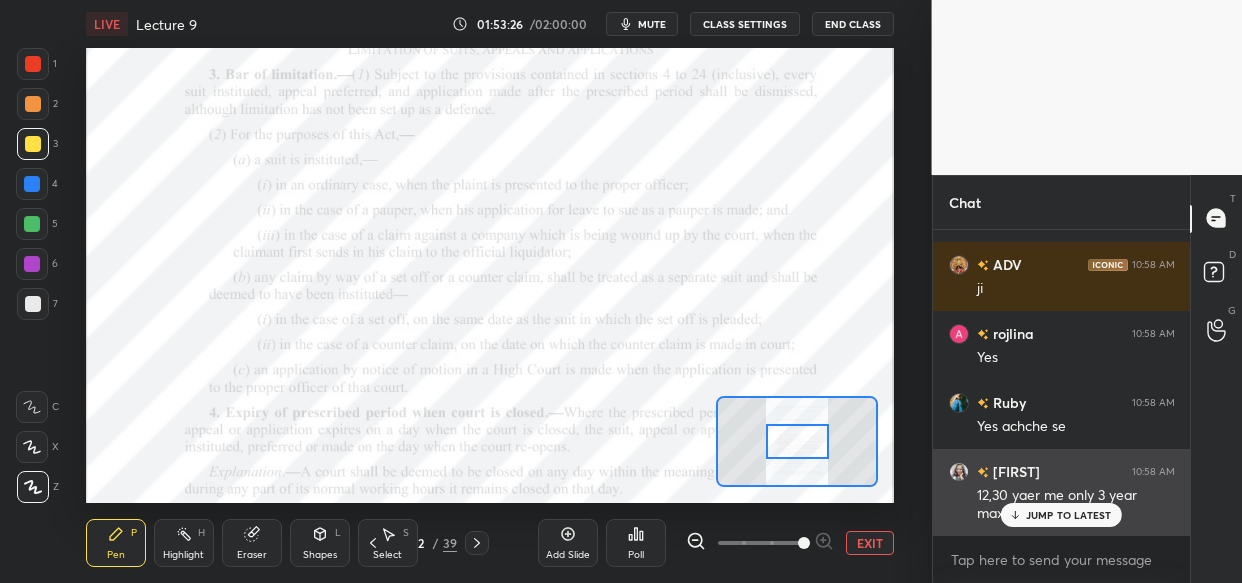 click on "JUMP TO LATEST" at bounding box center (1061, 515) 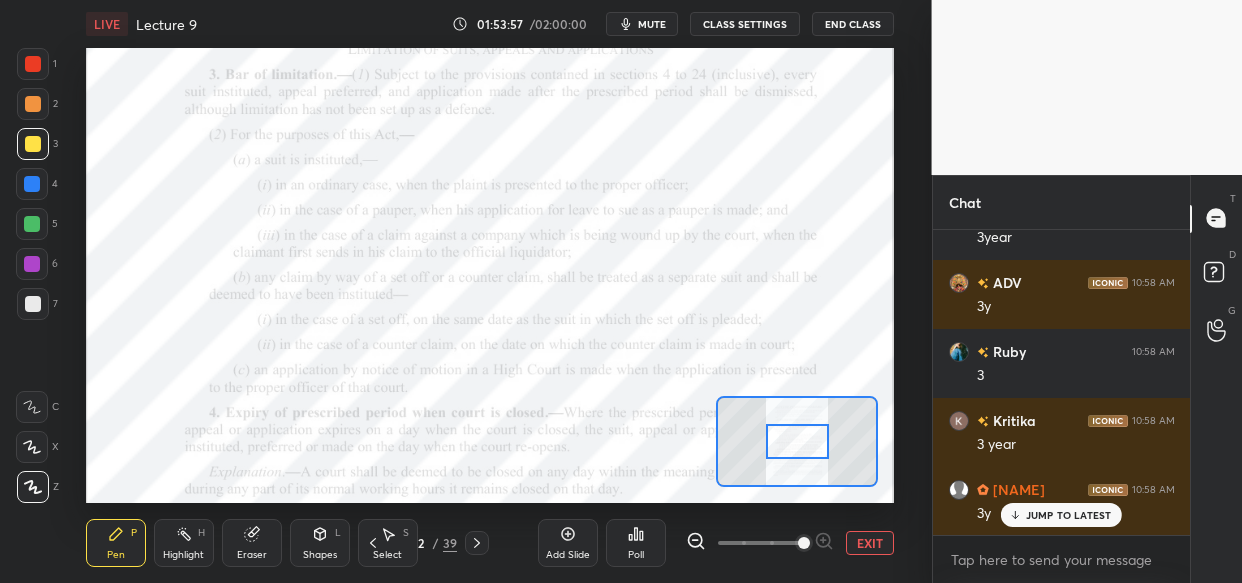 scroll, scrollTop: 220702, scrollLeft: 0, axis: vertical 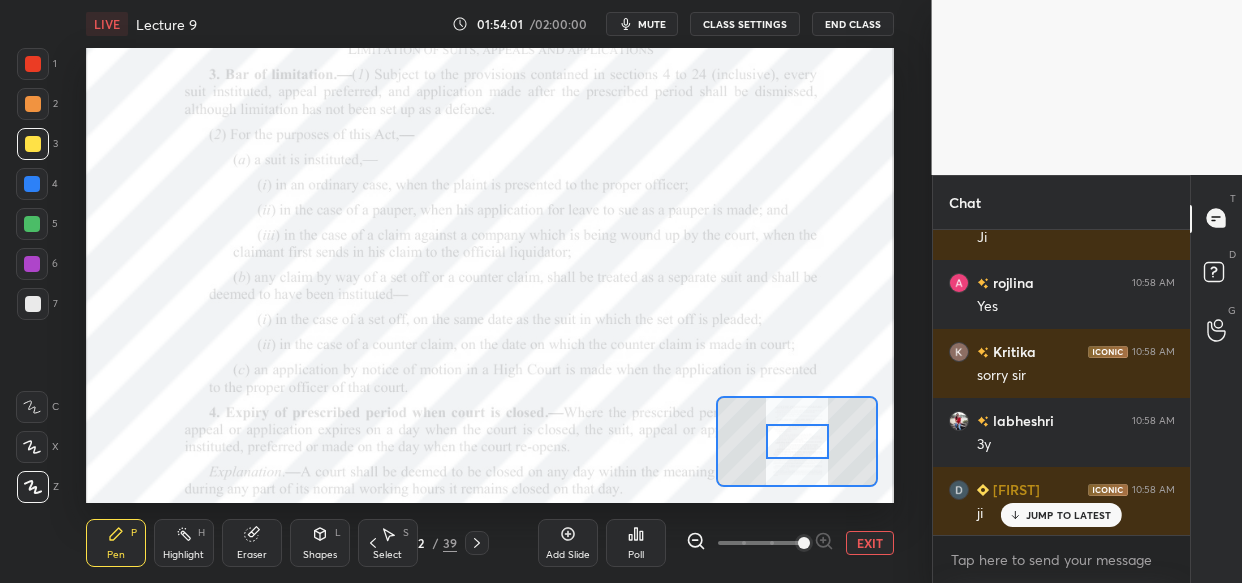 click at bounding box center [32, 264] 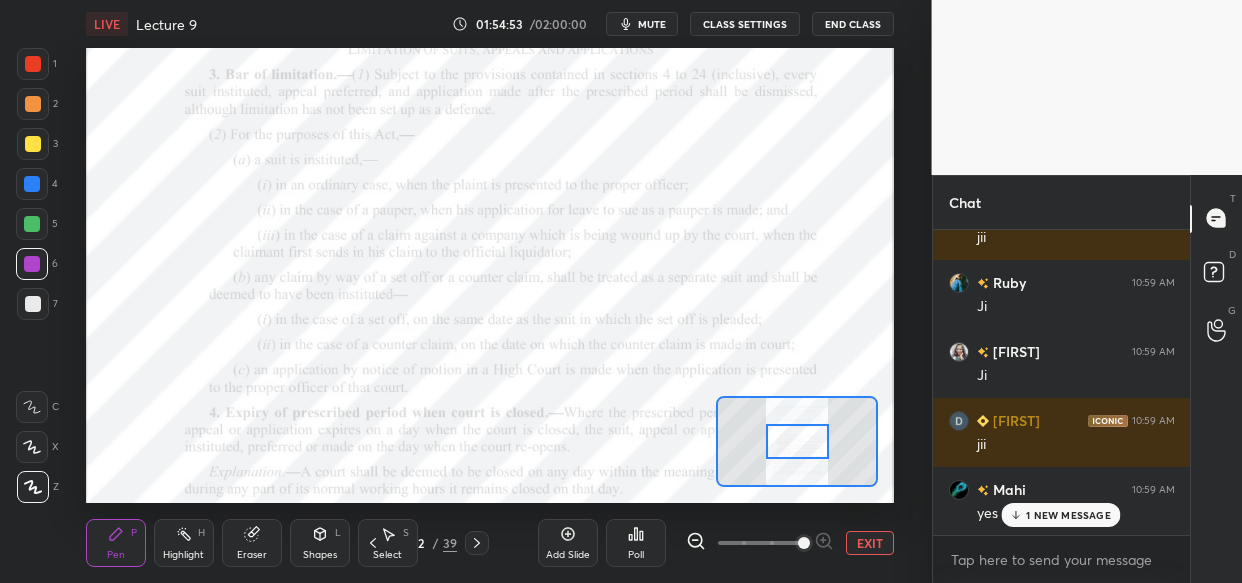 scroll, scrollTop: 222740, scrollLeft: 0, axis: vertical 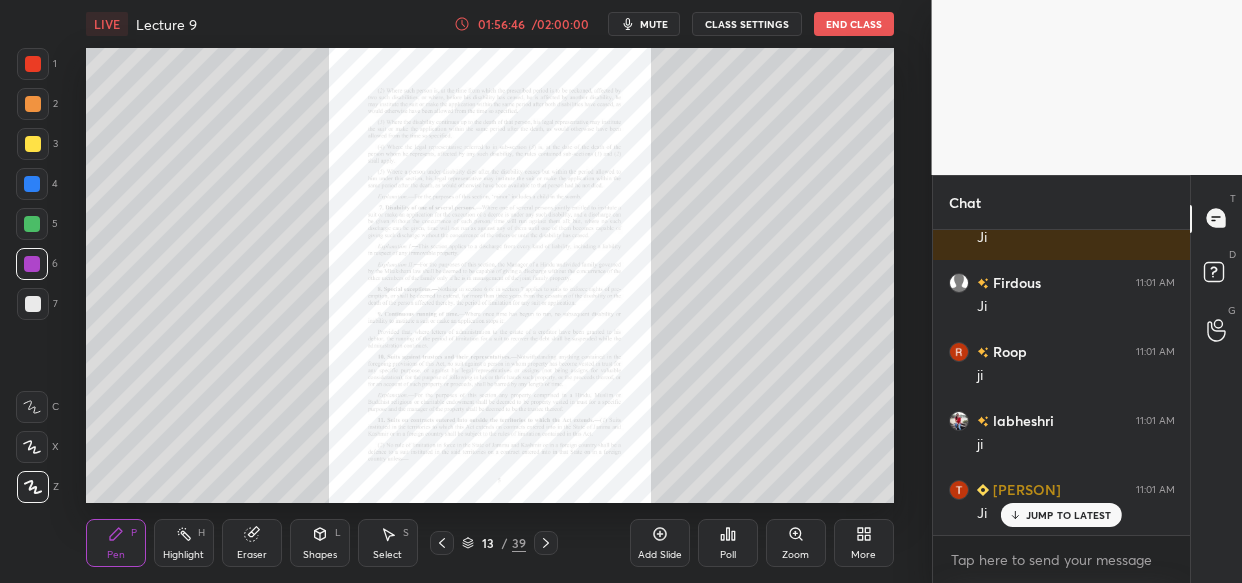 click on "Zoom" at bounding box center (796, 543) 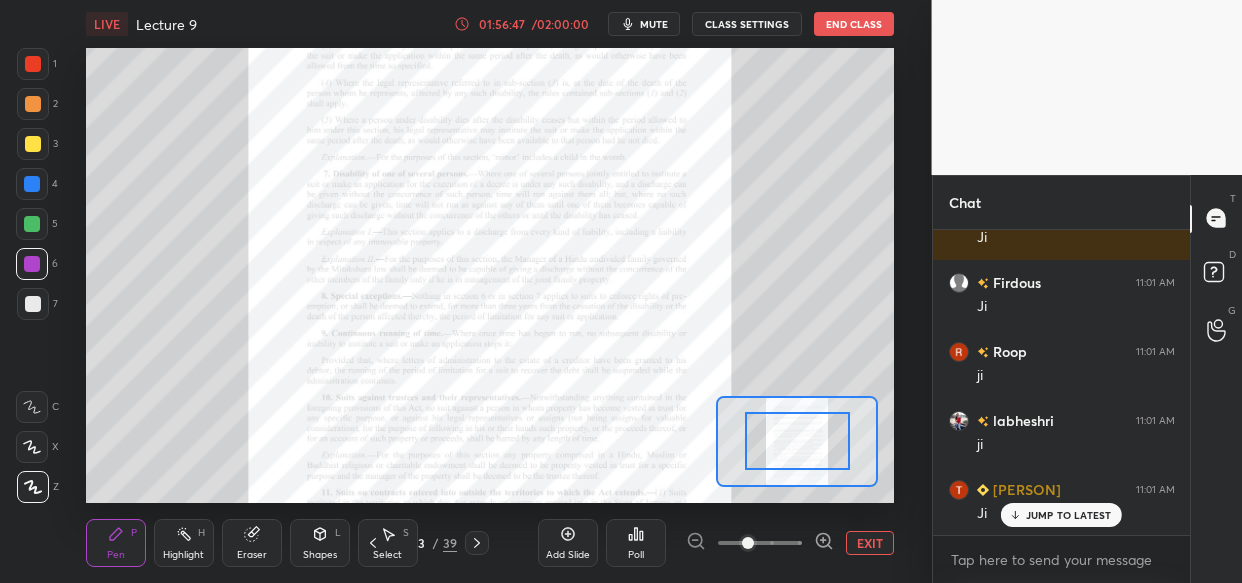 click at bounding box center [760, 543] 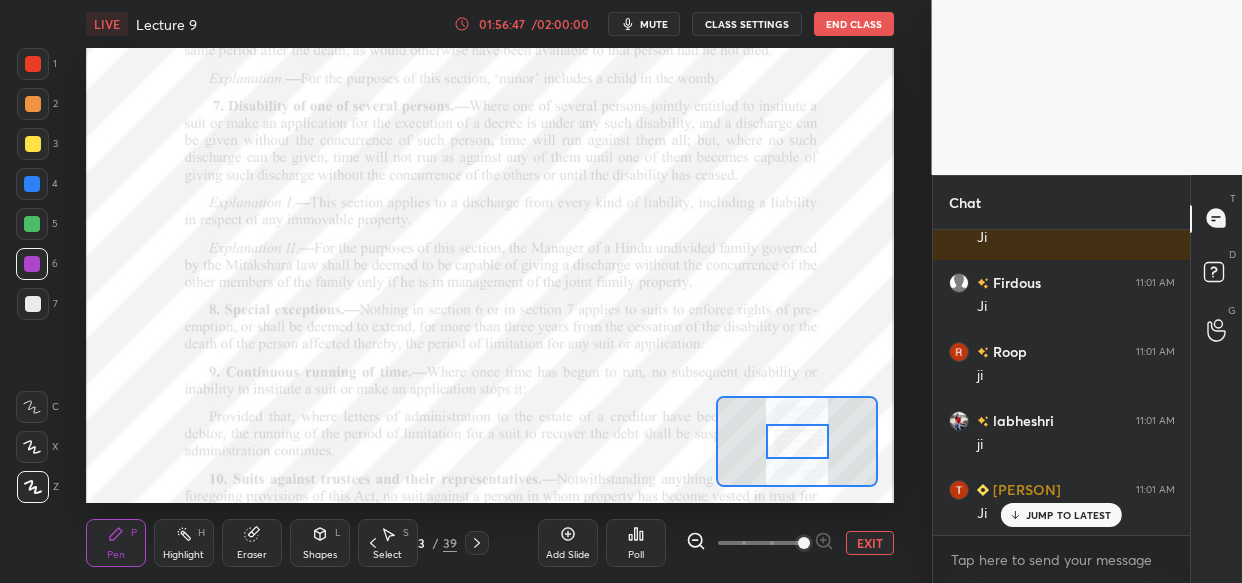 click at bounding box center (804, 543) 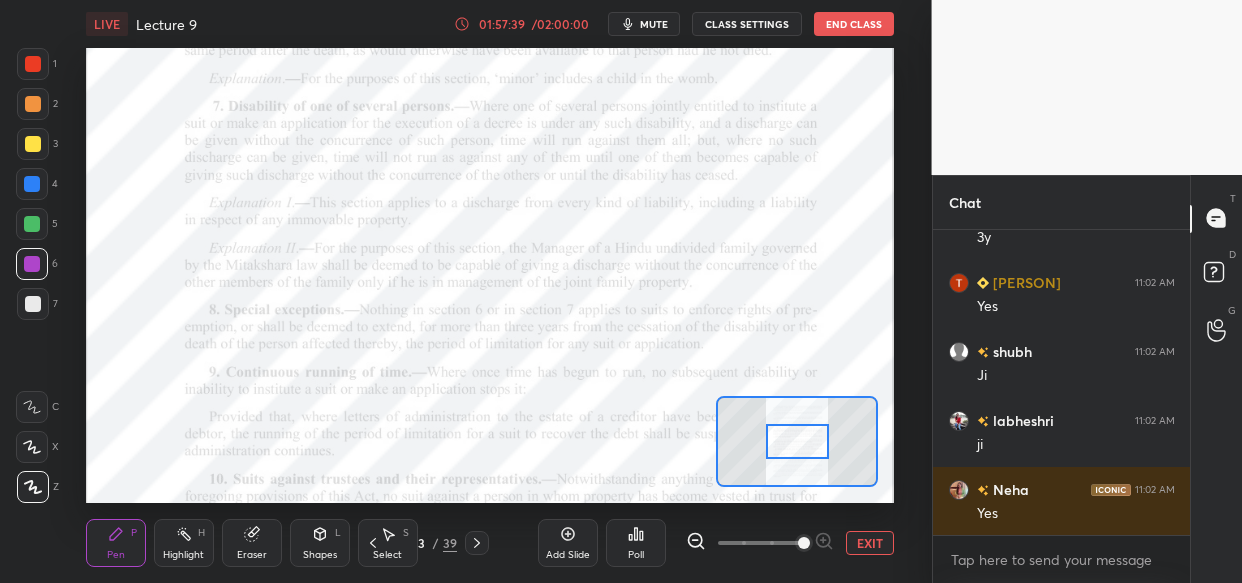 scroll, scrollTop: 228555, scrollLeft: 0, axis: vertical 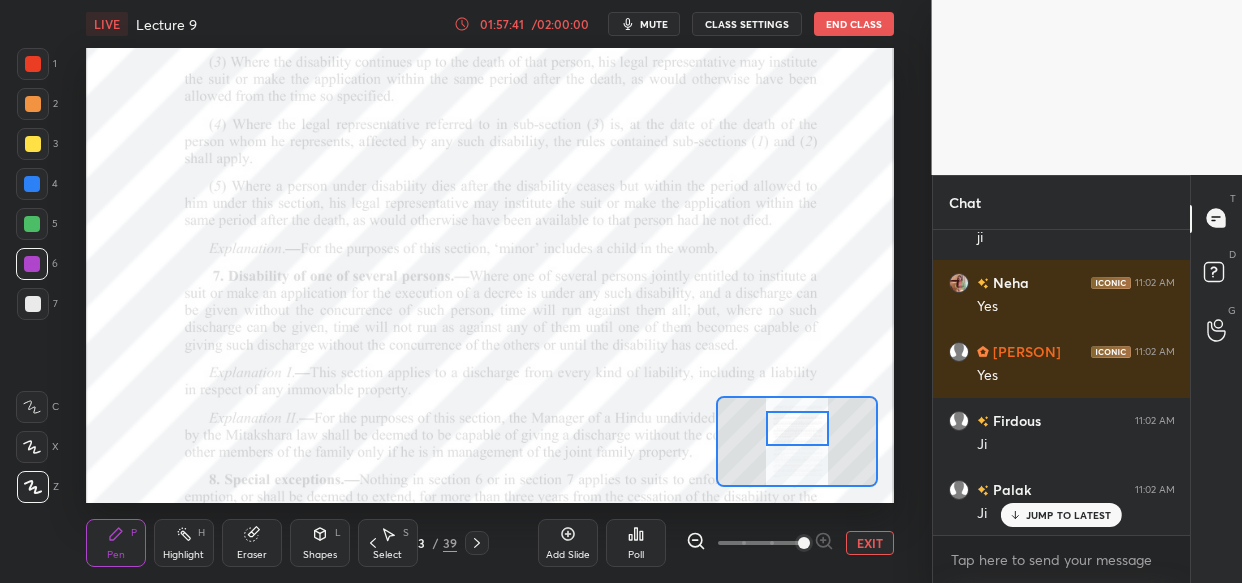 drag, startPoint x: 792, startPoint y: 433, endPoint x: 792, endPoint y: 420, distance: 13 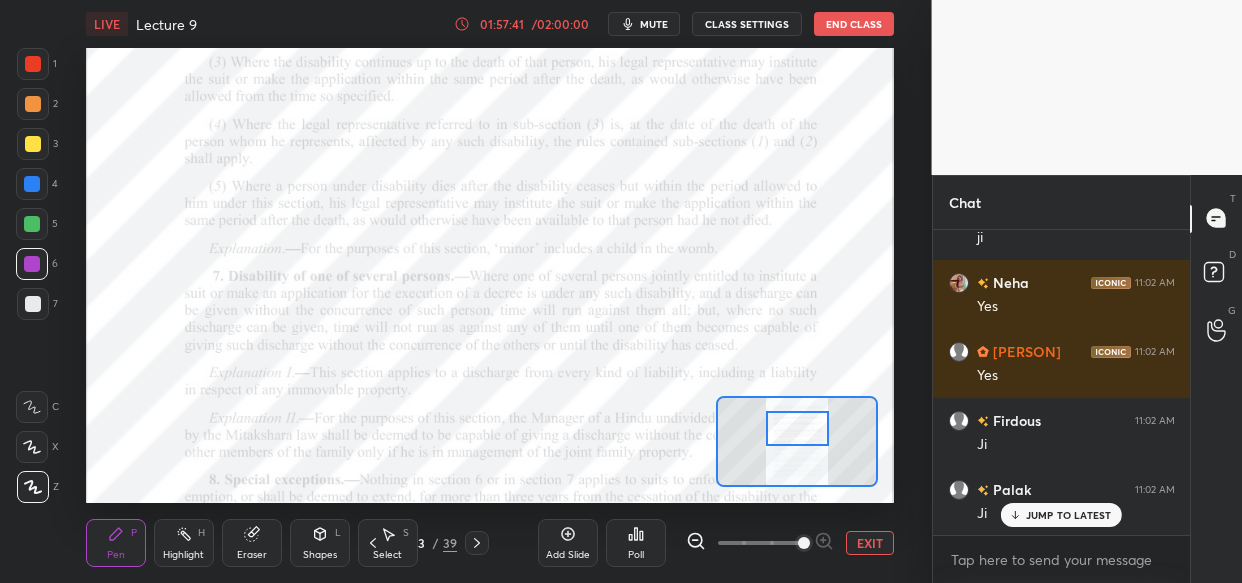 click at bounding box center [797, 428] 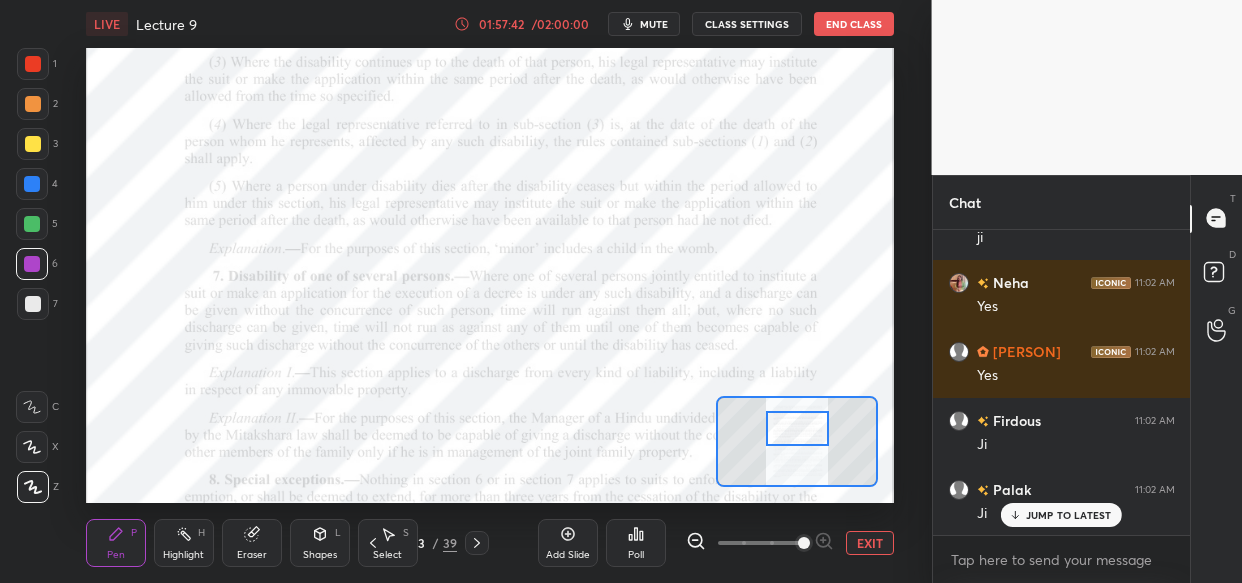 scroll, scrollTop: 228762, scrollLeft: 0, axis: vertical 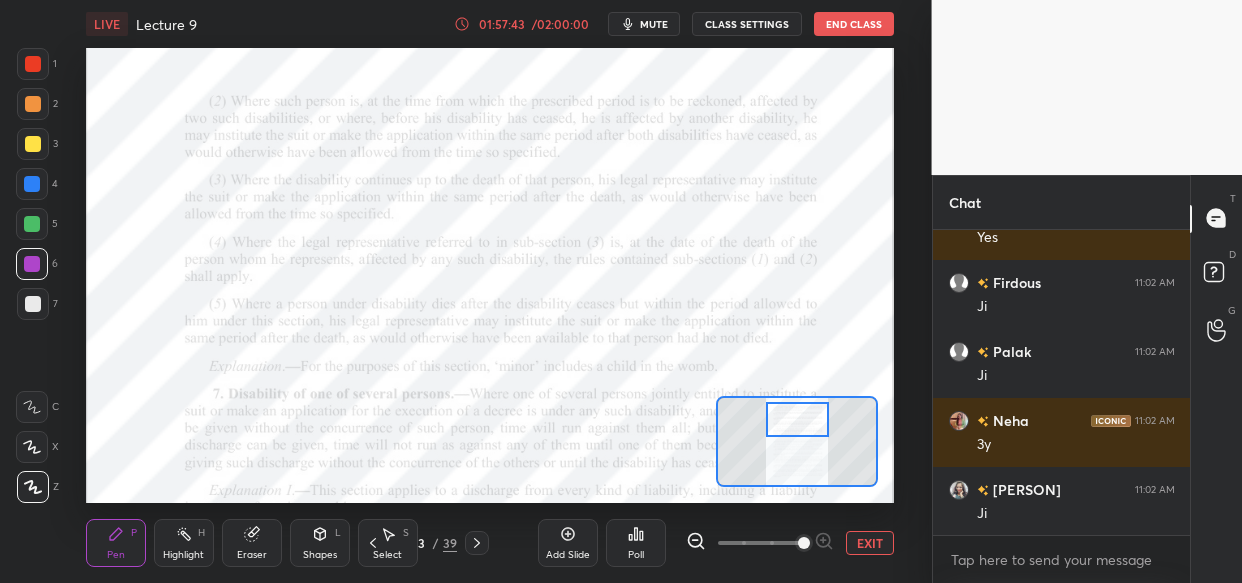 drag, startPoint x: 792, startPoint y: 420, endPoint x: 793, endPoint y: 410, distance: 10.049875 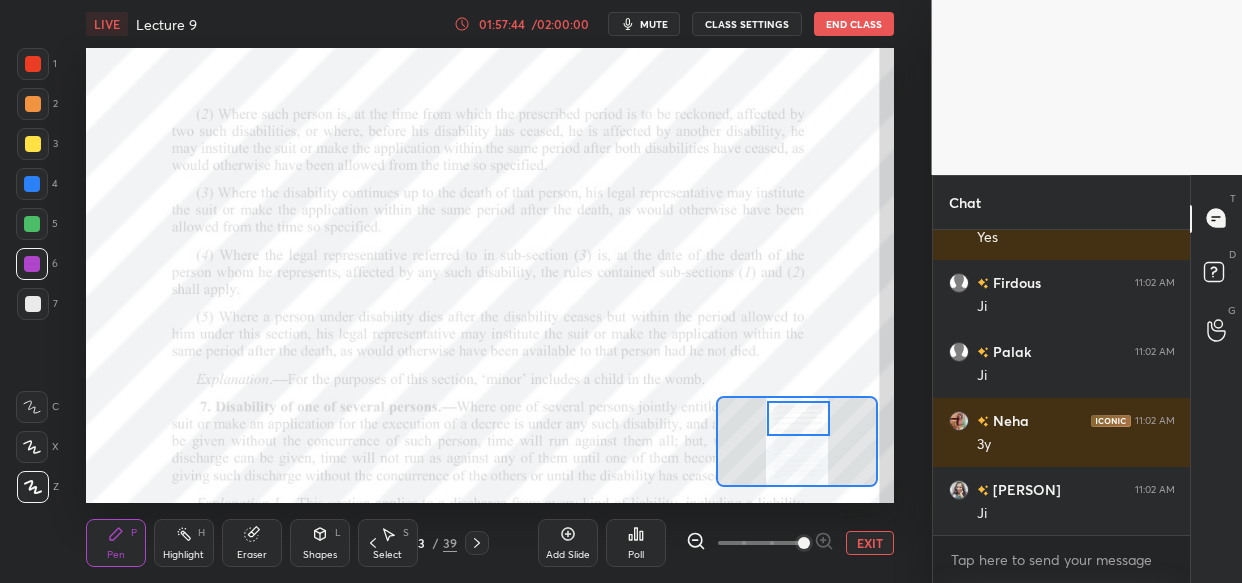 scroll, scrollTop: 228900, scrollLeft: 0, axis: vertical 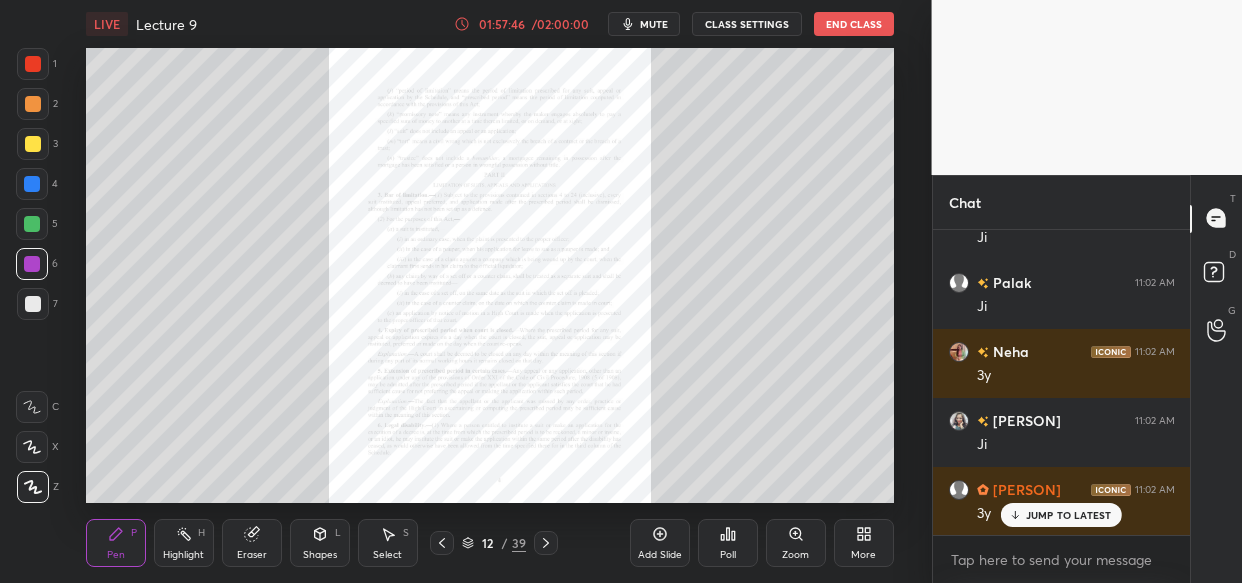 click on "More" at bounding box center (864, 543) 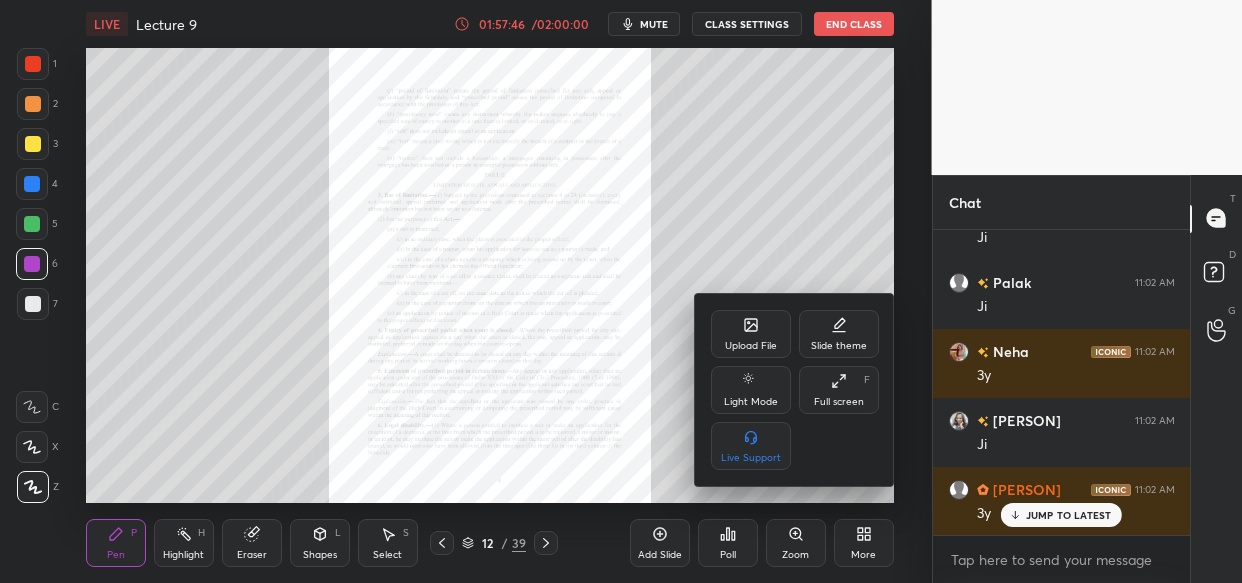 click at bounding box center [621, 291] 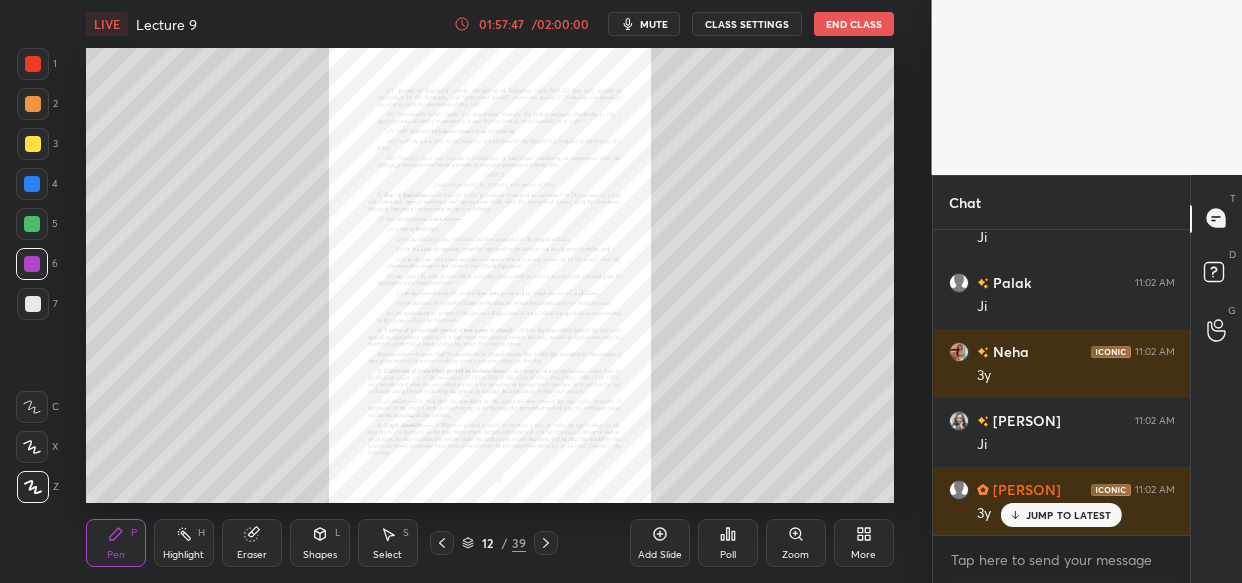 click on "Upload File Slide theme Light Mode Full screen F Live Support" at bounding box center [621, 291] 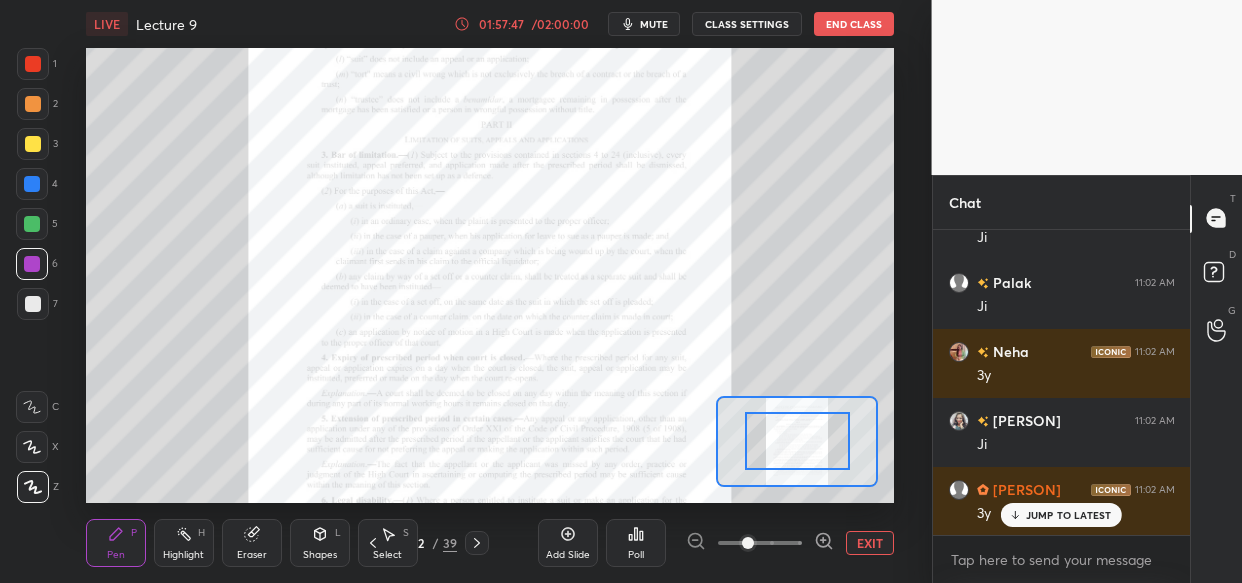 click at bounding box center (760, 543) 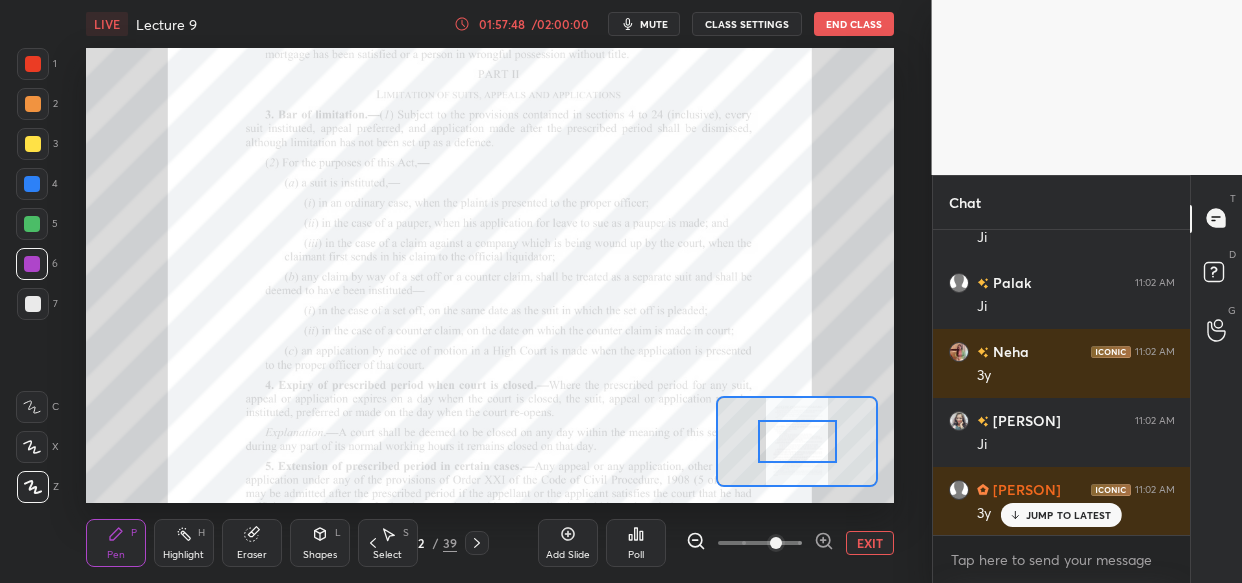 click on "Add Slide Poll EXIT" at bounding box center (716, 543) 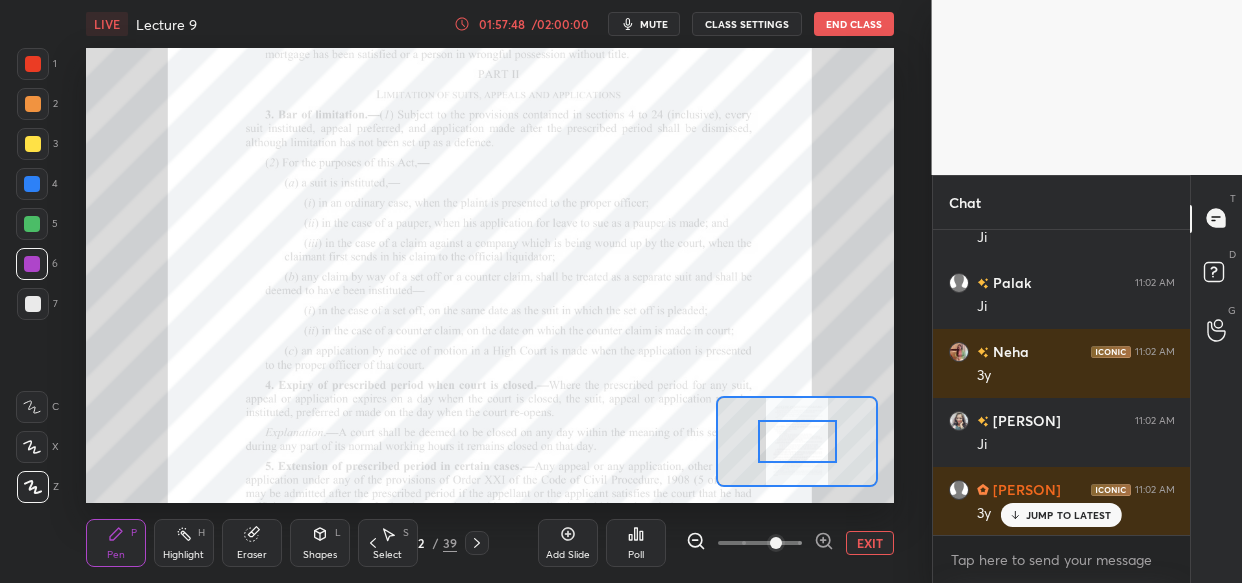 click 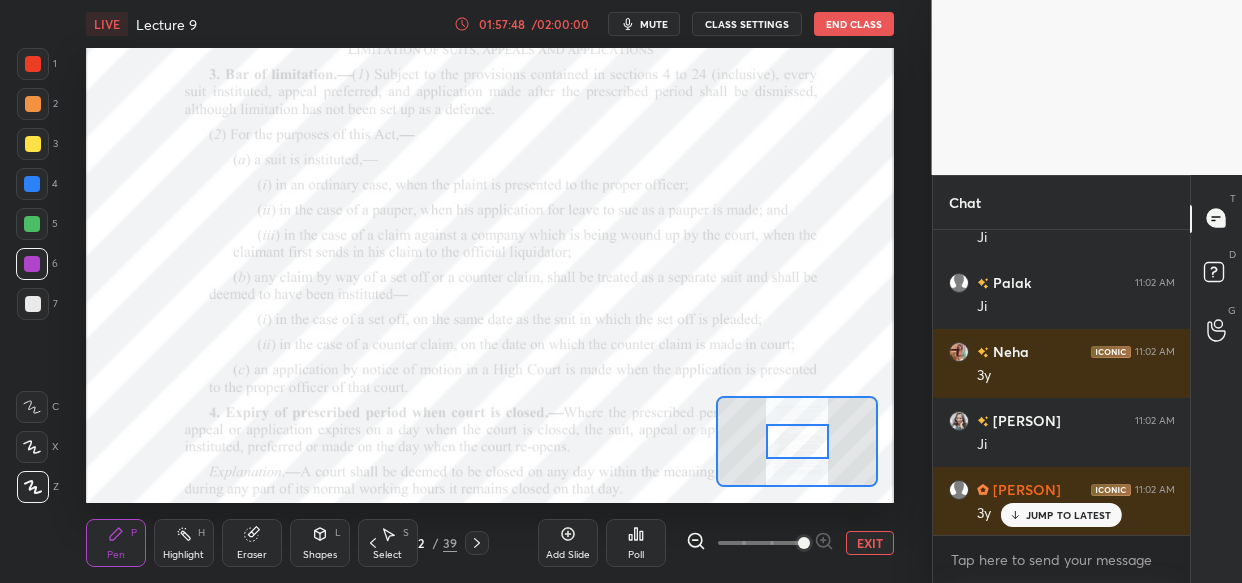 click at bounding box center [804, 543] 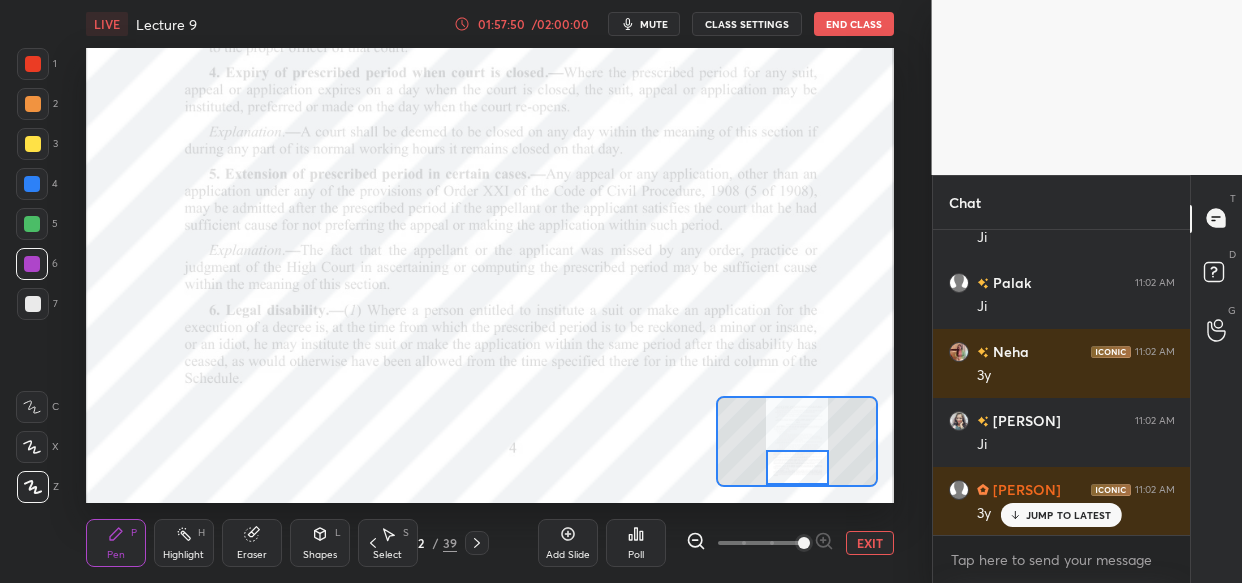 drag, startPoint x: 795, startPoint y: 445, endPoint x: 795, endPoint y: 471, distance: 26 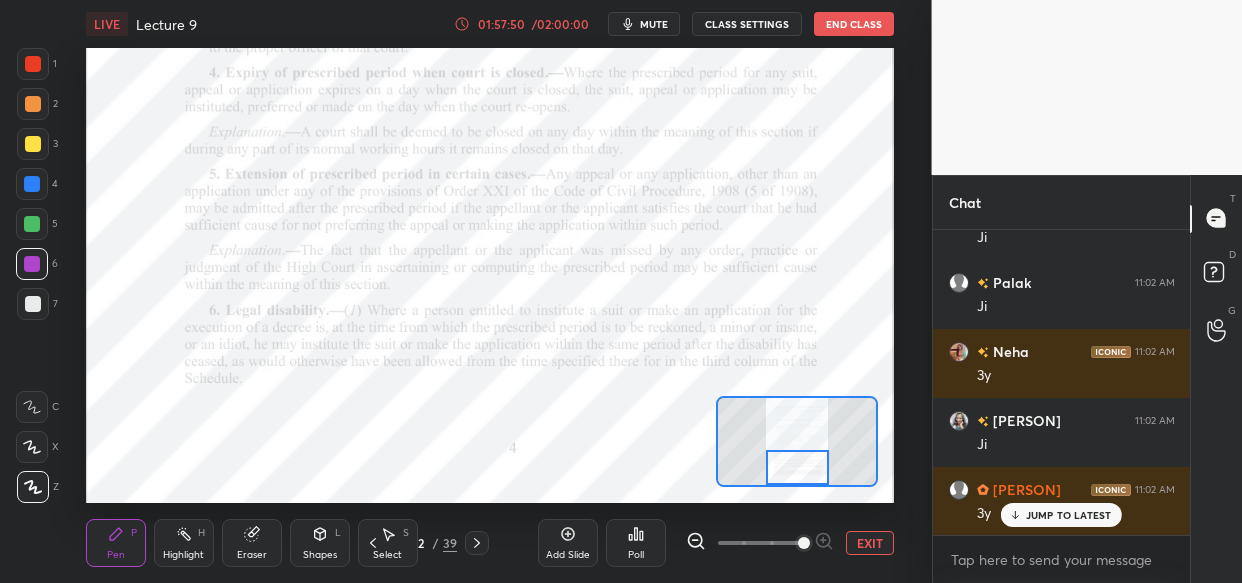click at bounding box center [797, 467] 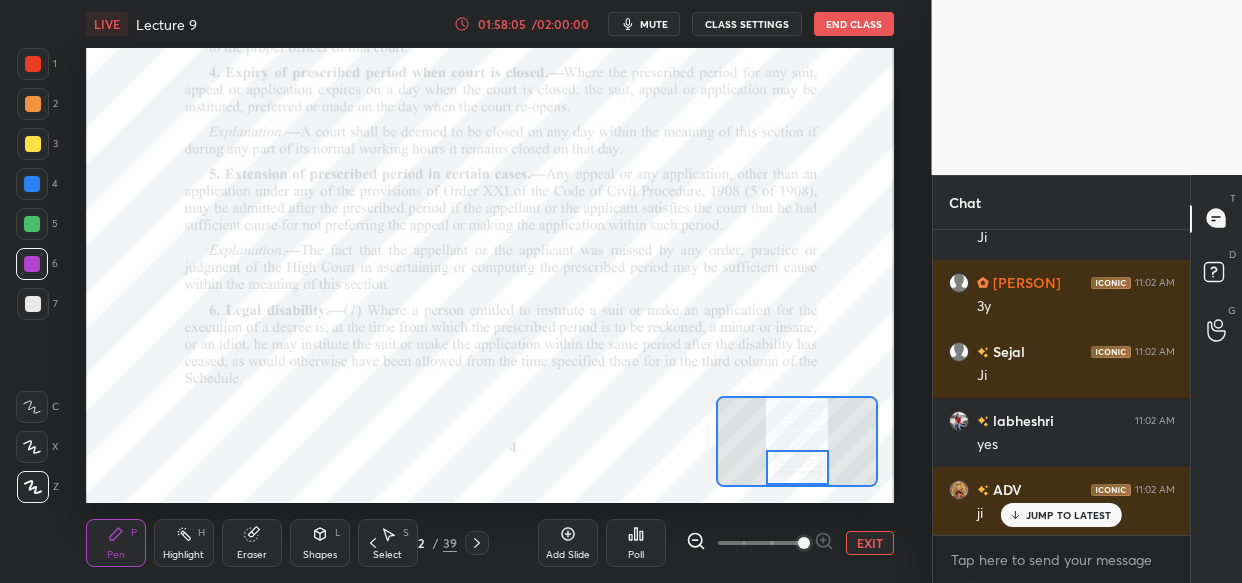 scroll, scrollTop: 229176, scrollLeft: 0, axis: vertical 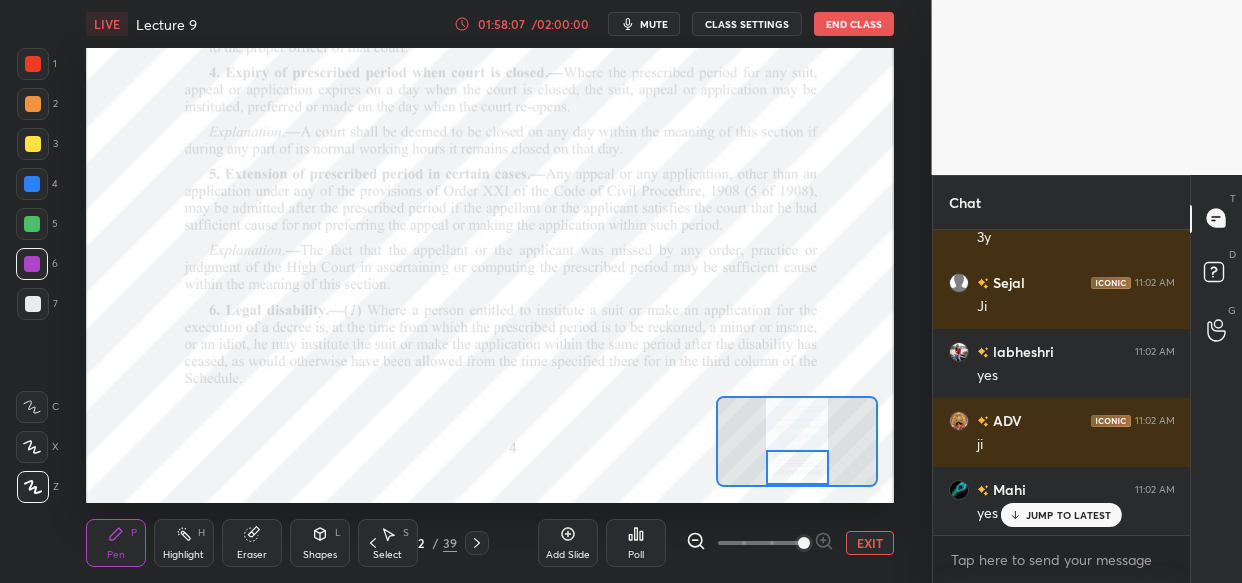 drag, startPoint x: 29, startPoint y: 187, endPoint x: 16, endPoint y: 199, distance: 17.691807 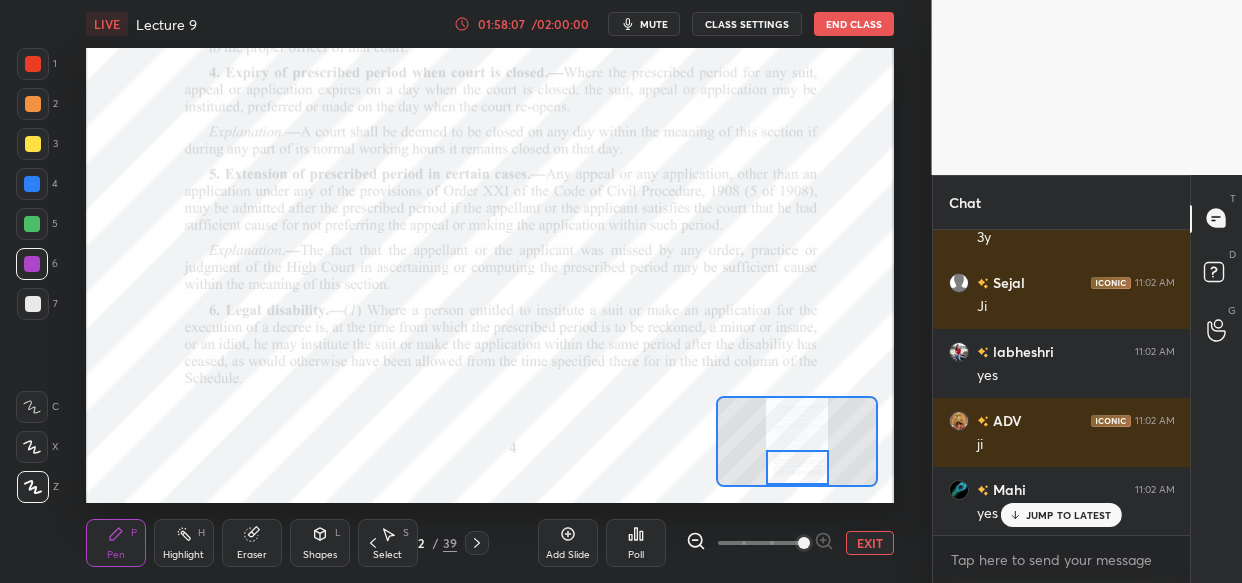 click at bounding box center (32, 184) 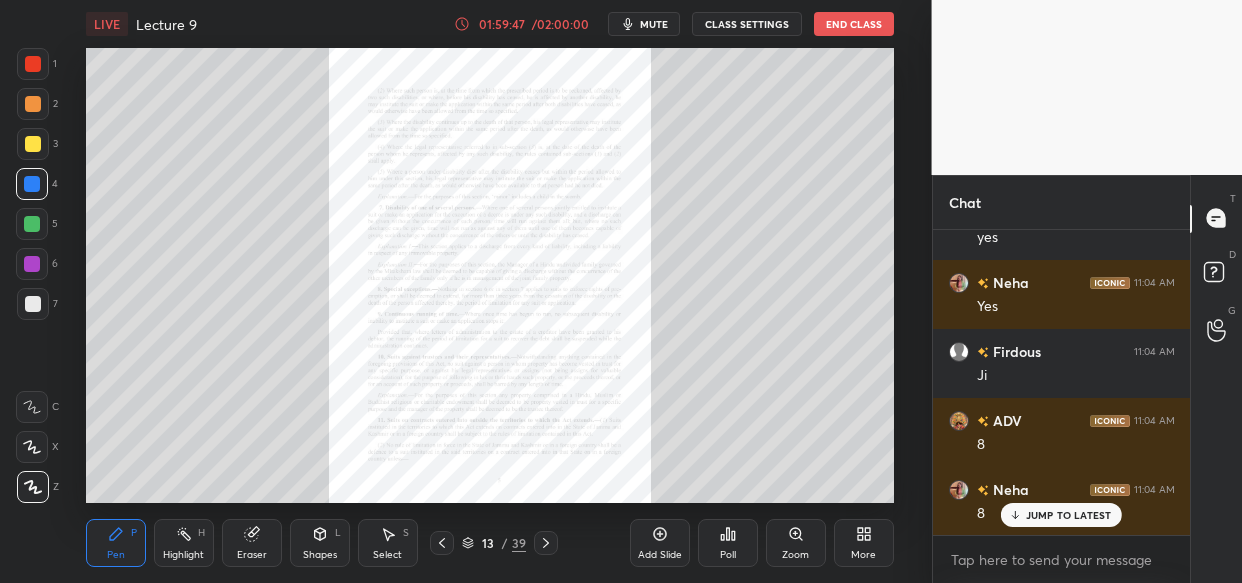 scroll, scrollTop: 231591, scrollLeft: 0, axis: vertical 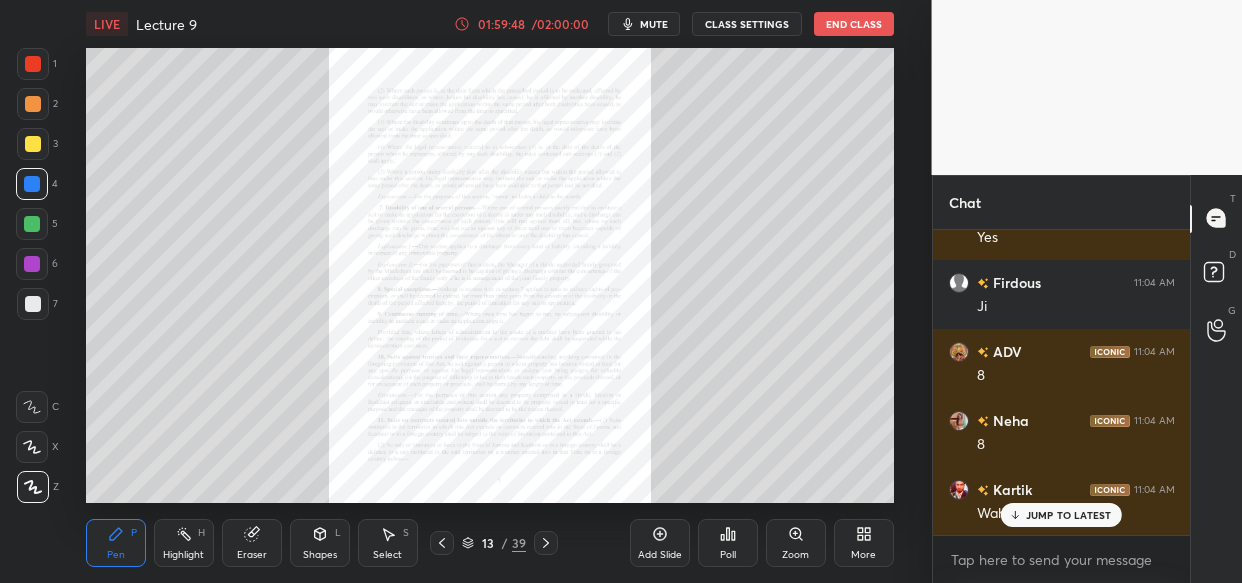 click 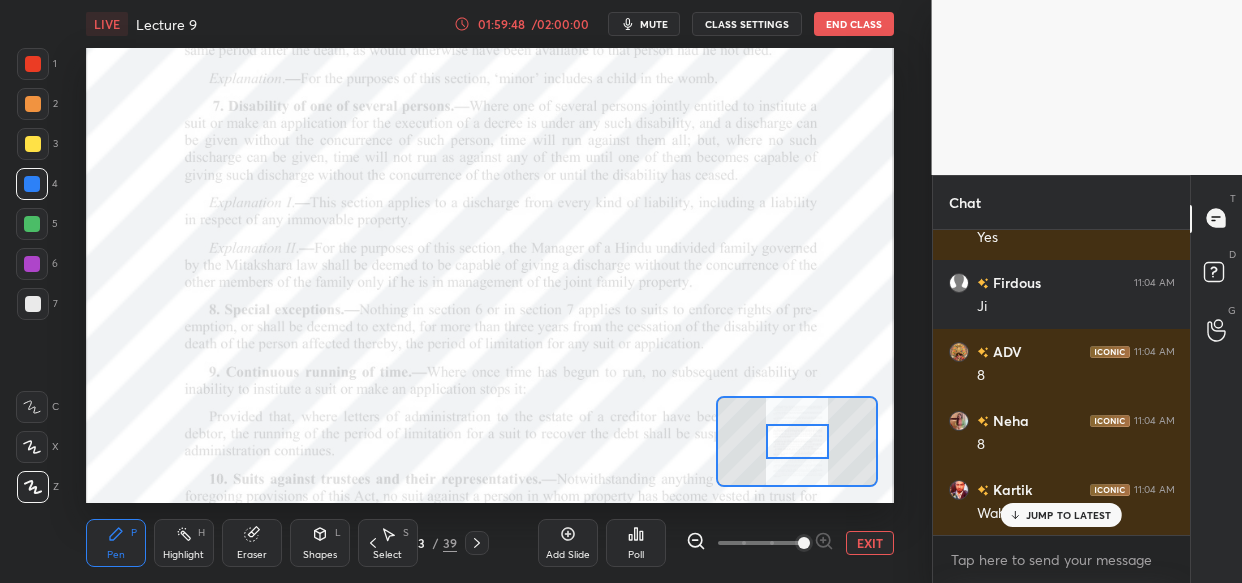 click at bounding box center (804, 543) 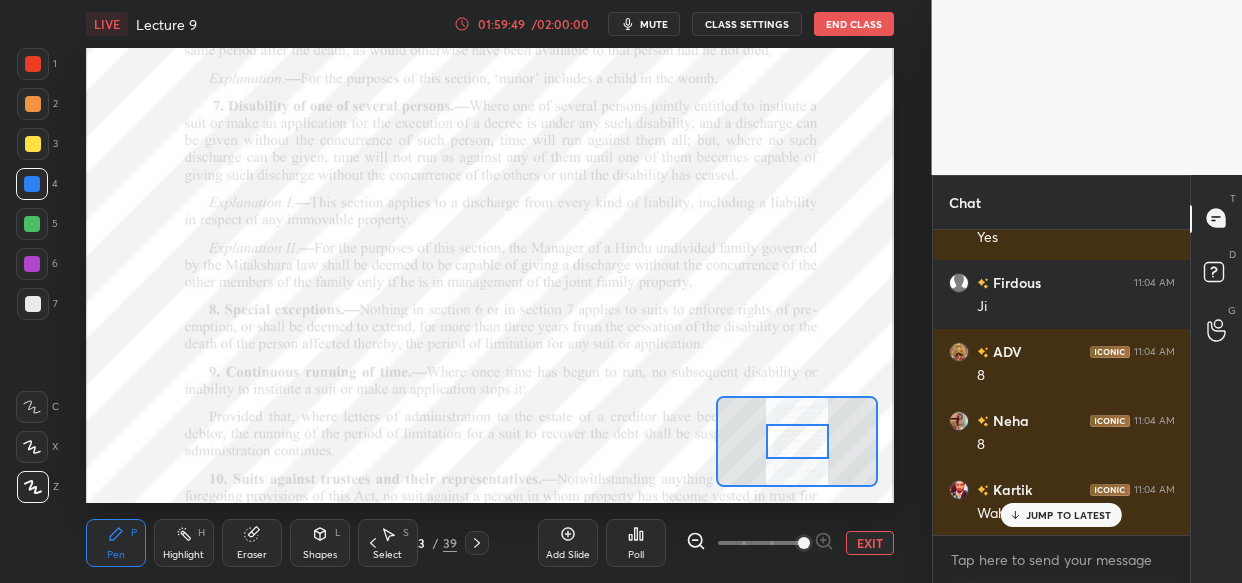 click at bounding box center (804, 543) 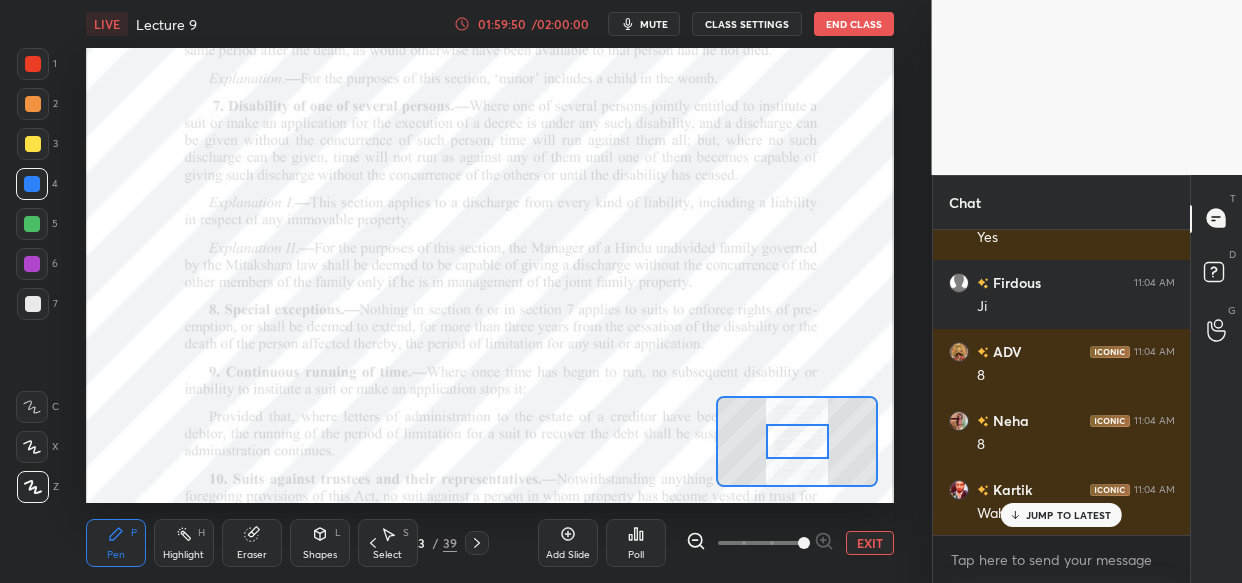 drag, startPoint x: 1039, startPoint y: 515, endPoint x: 989, endPoint y: 538, distance: 55.03635 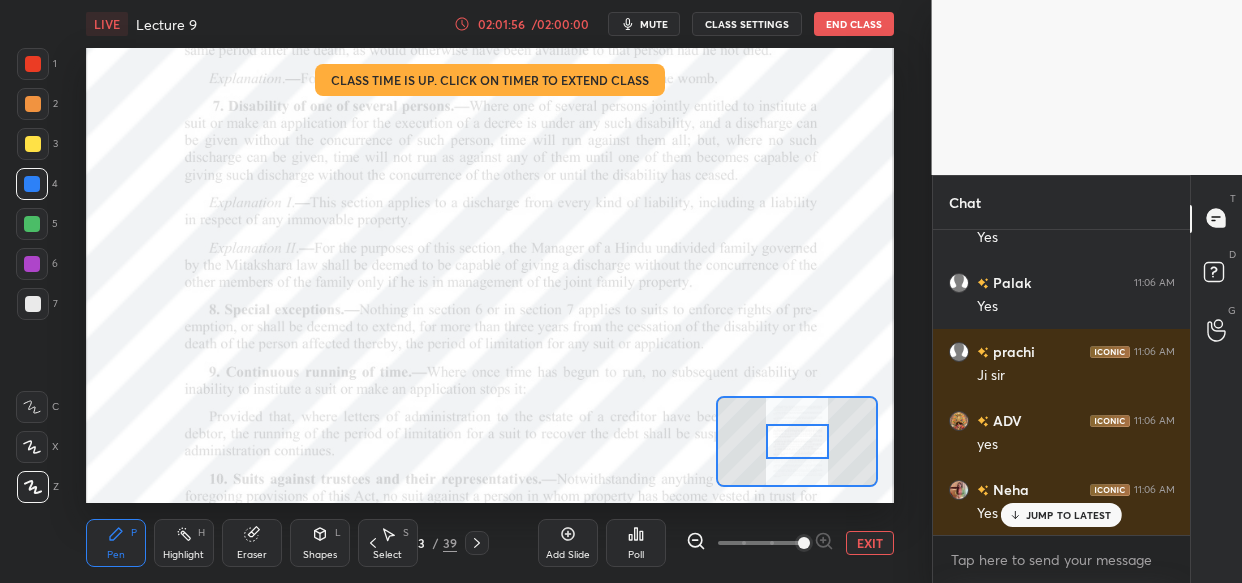 scroll, scrollTop: 236421, scrollLeft: 0, axis: vertical 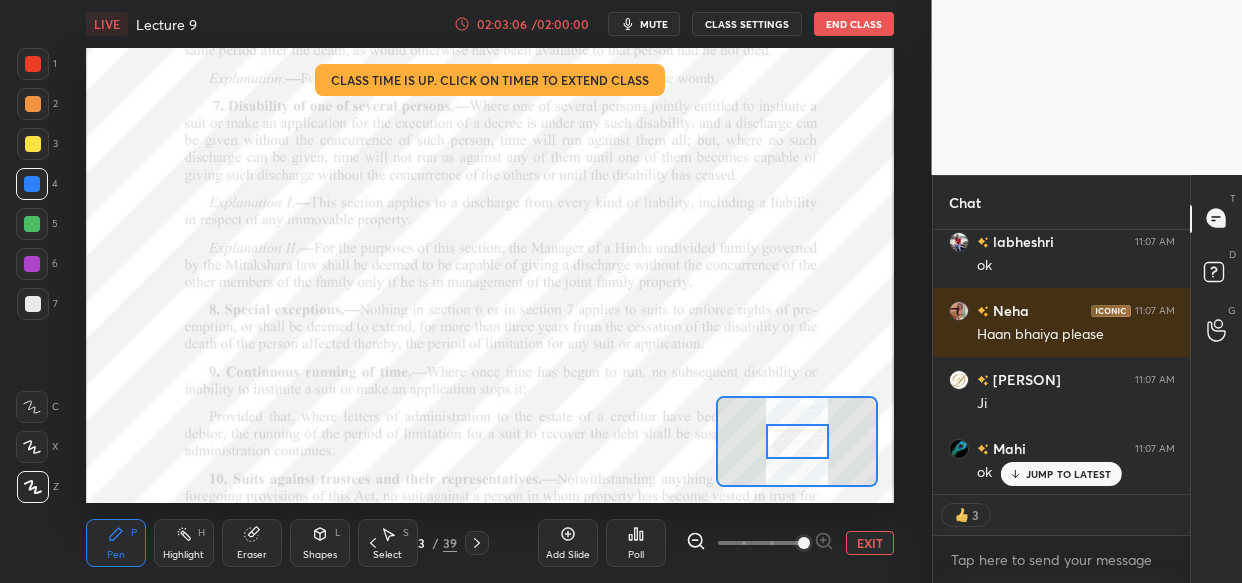 drag, startPoint x: 1063, startPoint y: 477, endPoint x: 1014, endPoint y: 499, distance: 53.712196 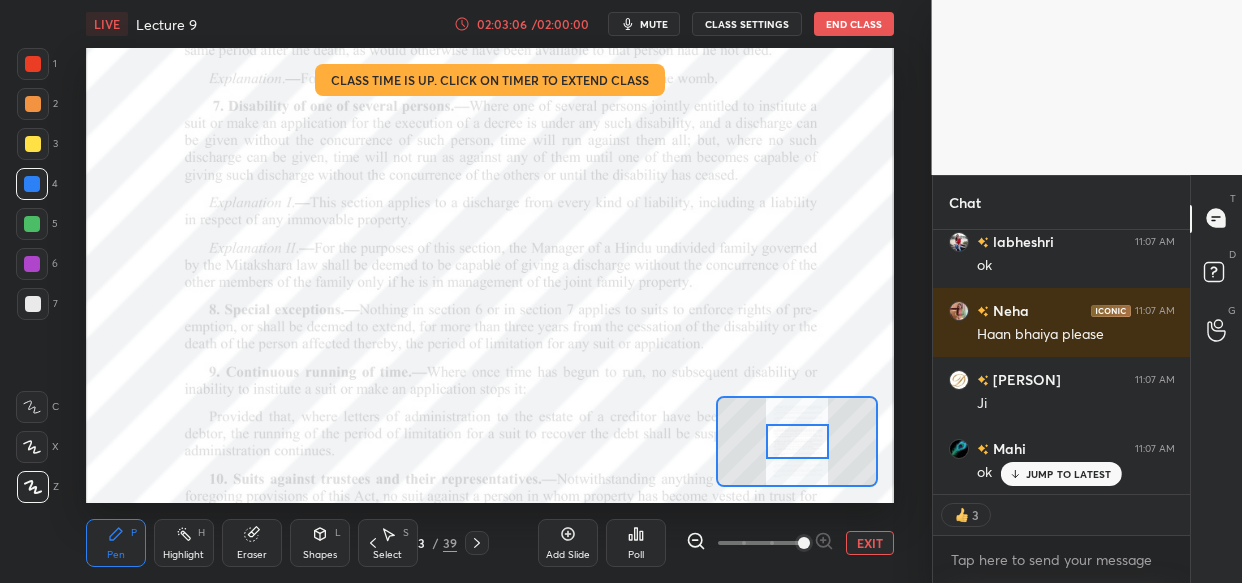 click on "JUMP TO LATEST" at bounding box center (1069, 474) 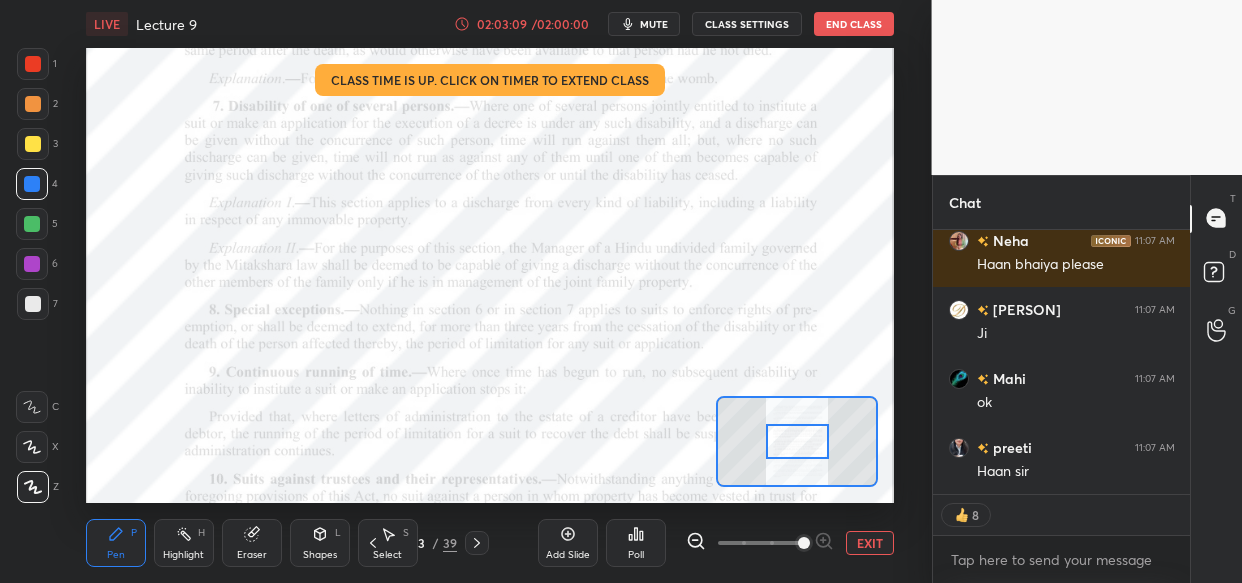 scroll, scrollTop: 239399, scrollLeft: 0, axis: vertical 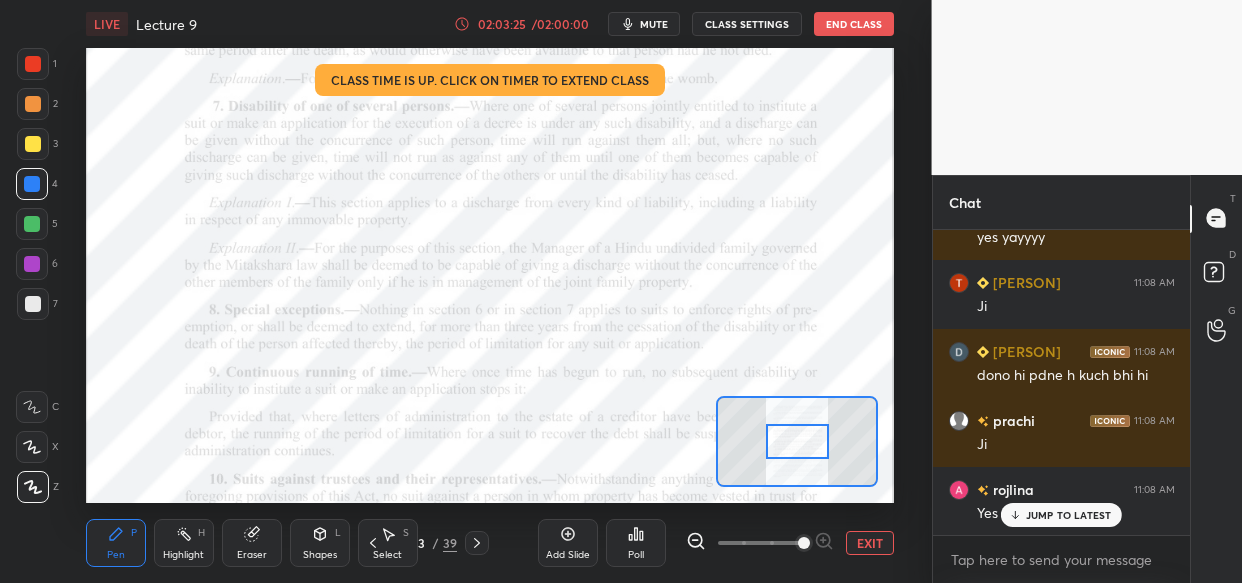 click on "JUMP TO LATEST" at bounding box center (1069, 515) 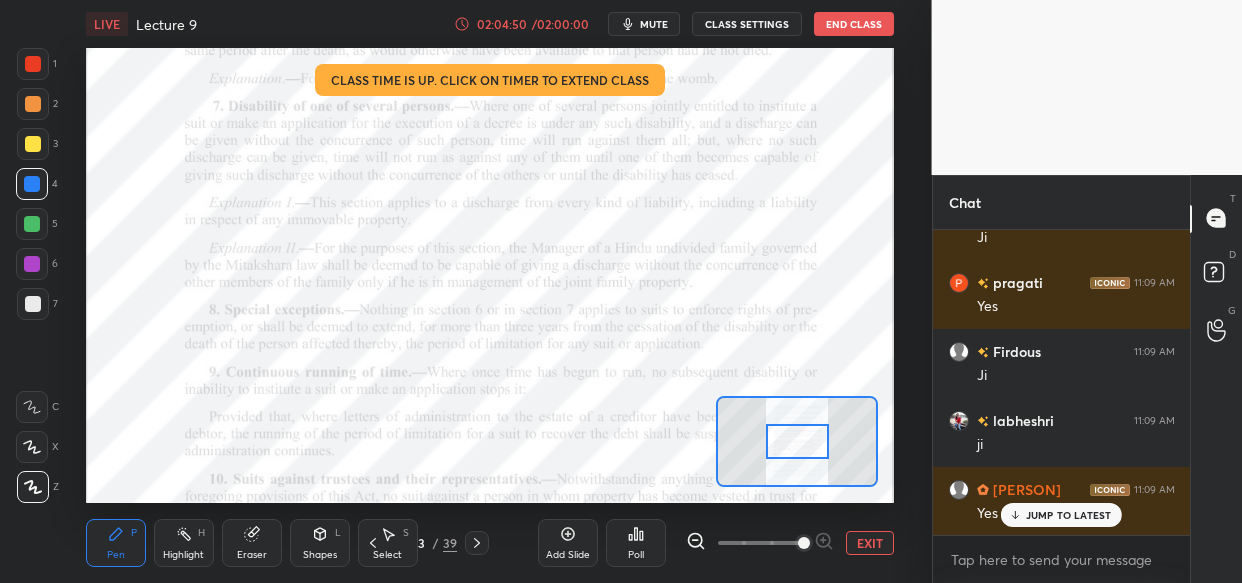 scroll, scrollTop: 242186, scrollLeft: 0, axis: vertical 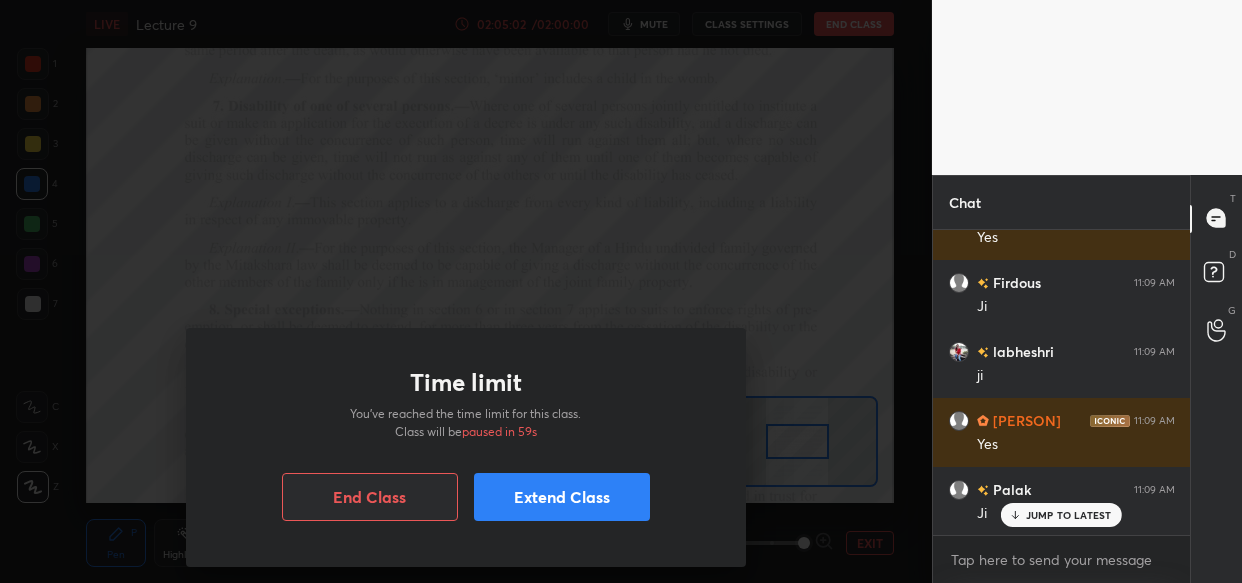 drag, startPoint x: 785, startPoint y: 178, endPoint x: 766, endPoint y: 204, distance: 32.202484 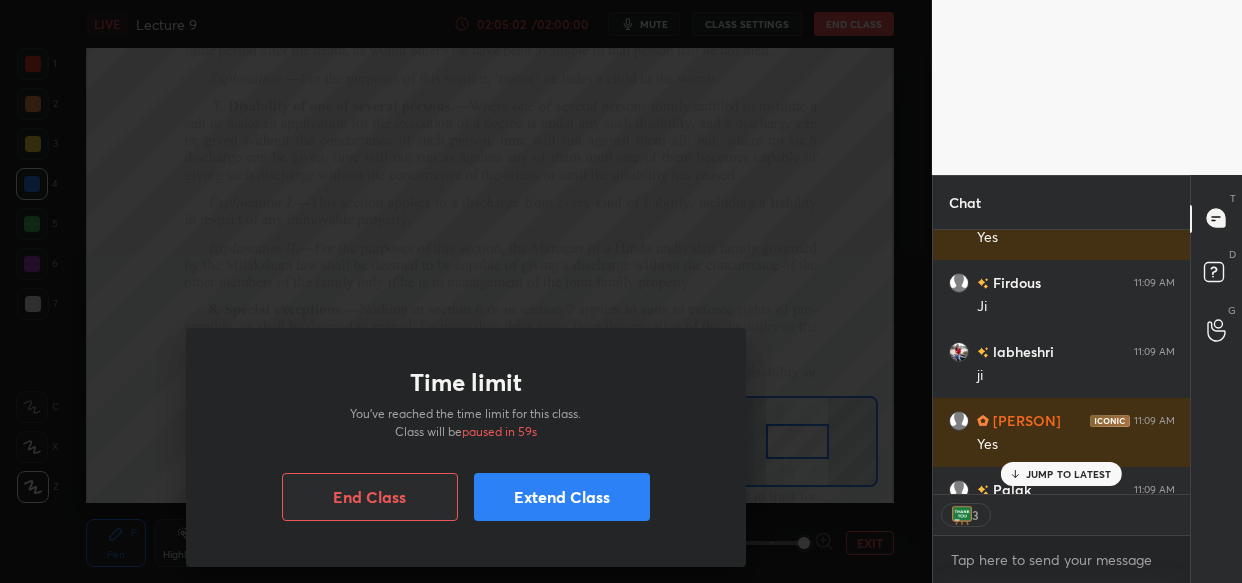 scroll, scrollTop: 259, scrollLeft: 252, axis: both 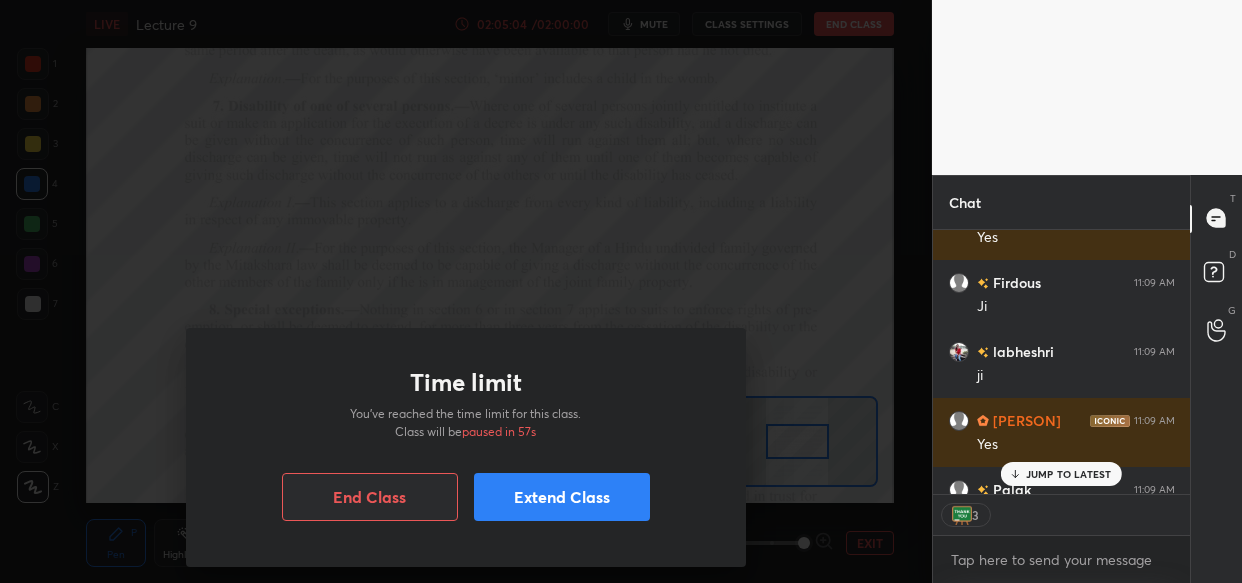click on "Extend Class" at bounding box center (562, 497) 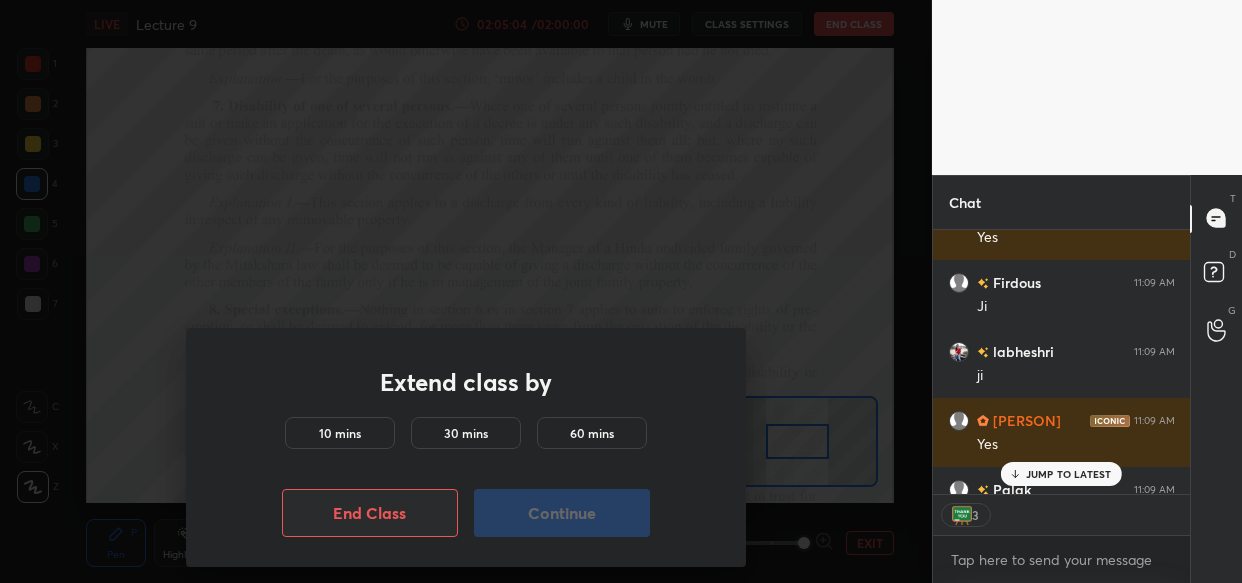 click on "Extend class by 10 mins 30 mins 60 mins End Class Continue" at bounding box center (466, 447) 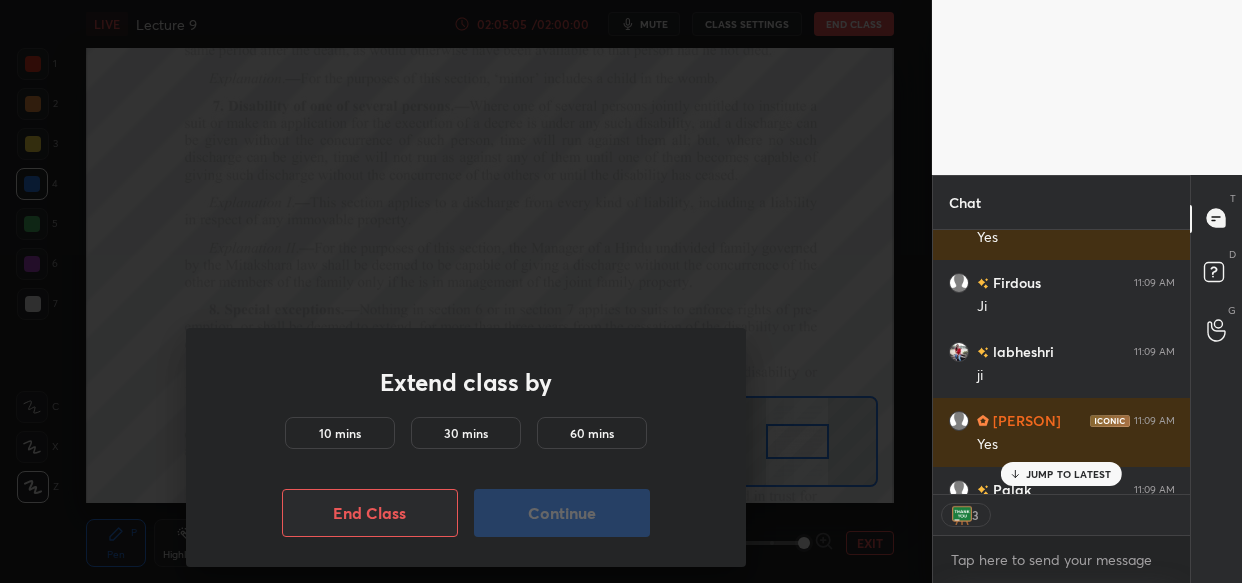 click on "10 mins" at bounding box center [340, 433] 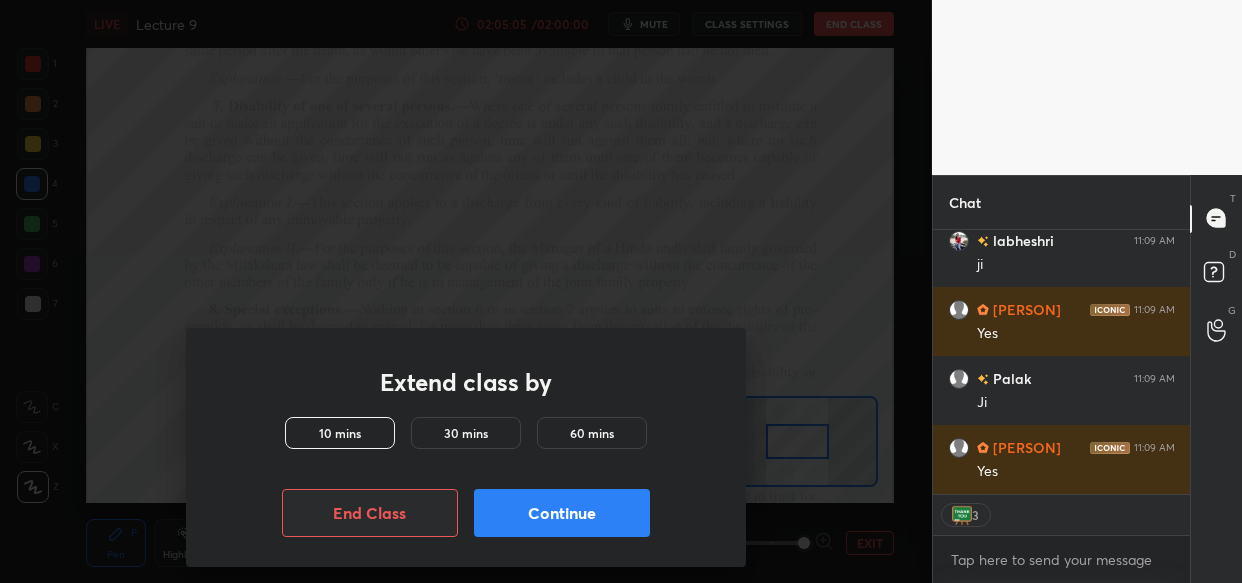 click on "Continue" at bounding box center (562, 513) 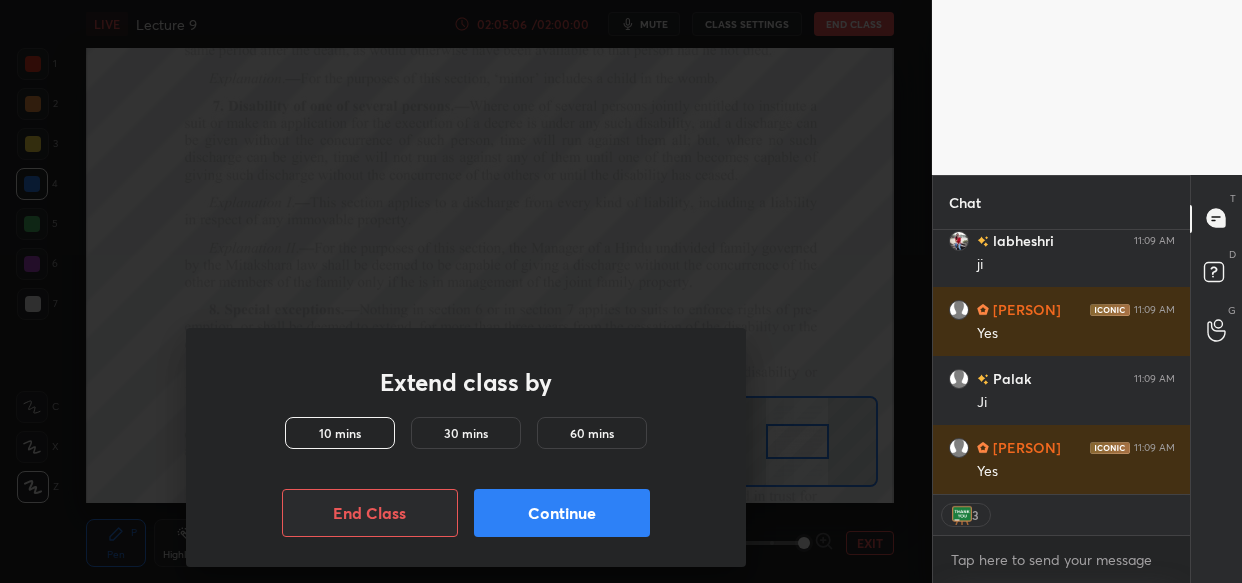 click on "Continue" at bounding box center [562, 513] 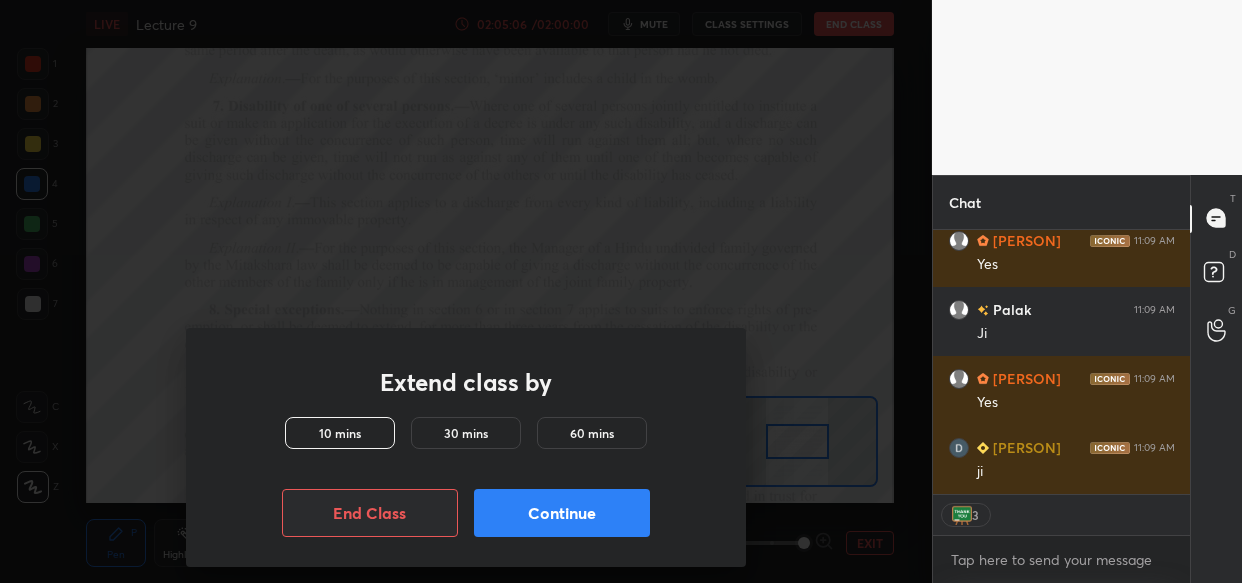click on "Continue" at bounding box center (562, 513) 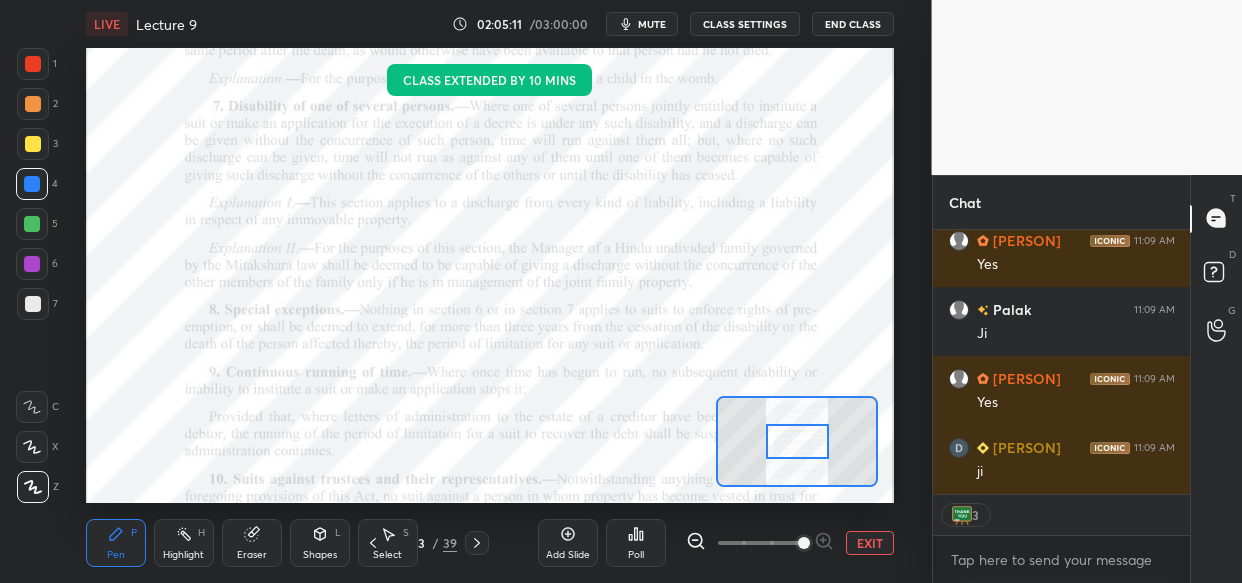 scroll, scrollTop: 242435, scrollLeft: 0, axis: vertical 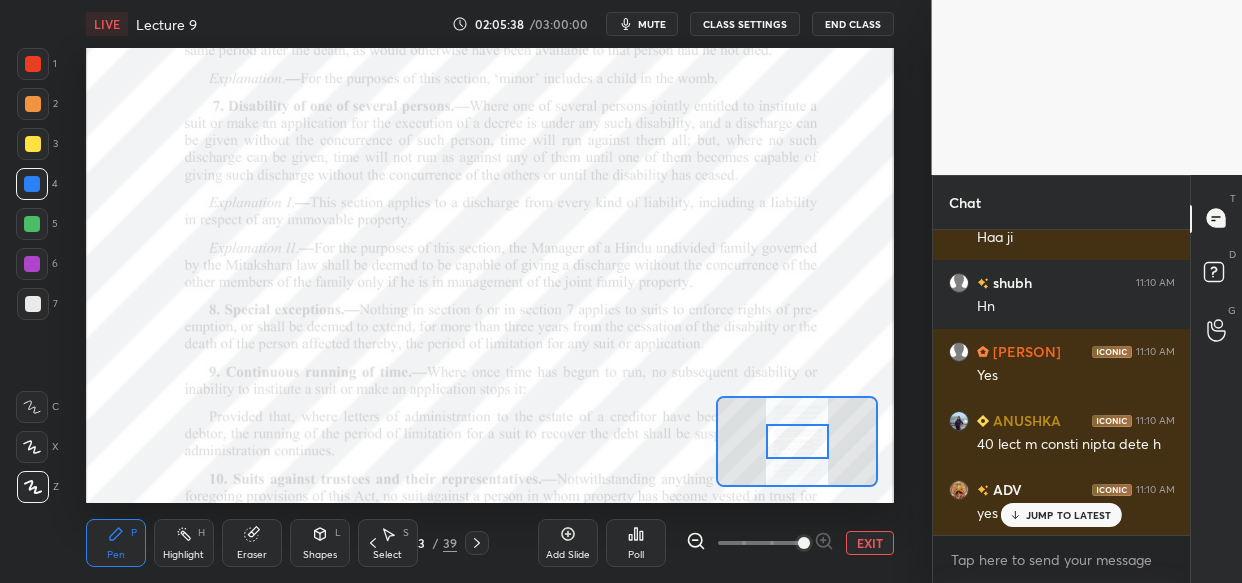 click on "Dipanwita 11:09 AM ji ADV 11:09 AM ji Sanjam 11:09 AM Yess Dipanwita 11:09 AM jii Roop 11:09 AM ji Firdous 11:10 AM Ji Dipanwita 11:10 AM hm esa hi hota Mahi 11:10 AM ji Neha 11:10 AM Haa labheshri 11:10 AM ji prachi 11:10 AM Haa ji shubh 11:10 AM Hn Sanjam 11:10 AM Yes ANUSHKA 11:10 AM 40 lect m consti nipta dete h ADV 11:10 AM yes JUMP TO LATEST" at bounding box center (1062, 382) 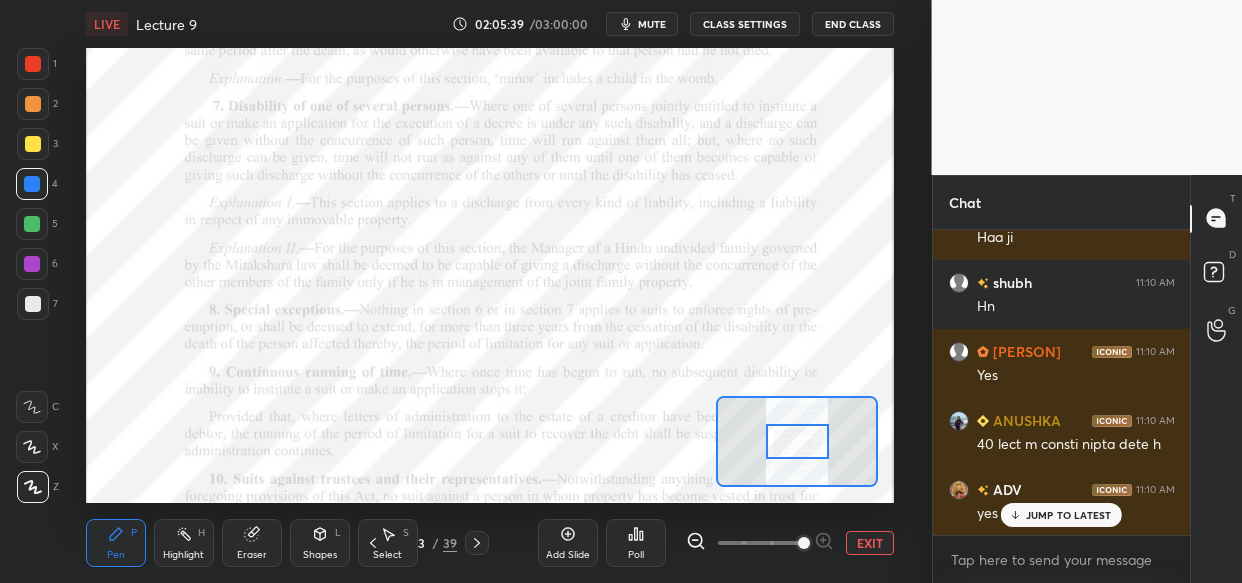 click on "JUMP TO LATEST" at bounding box center [1069, 515] 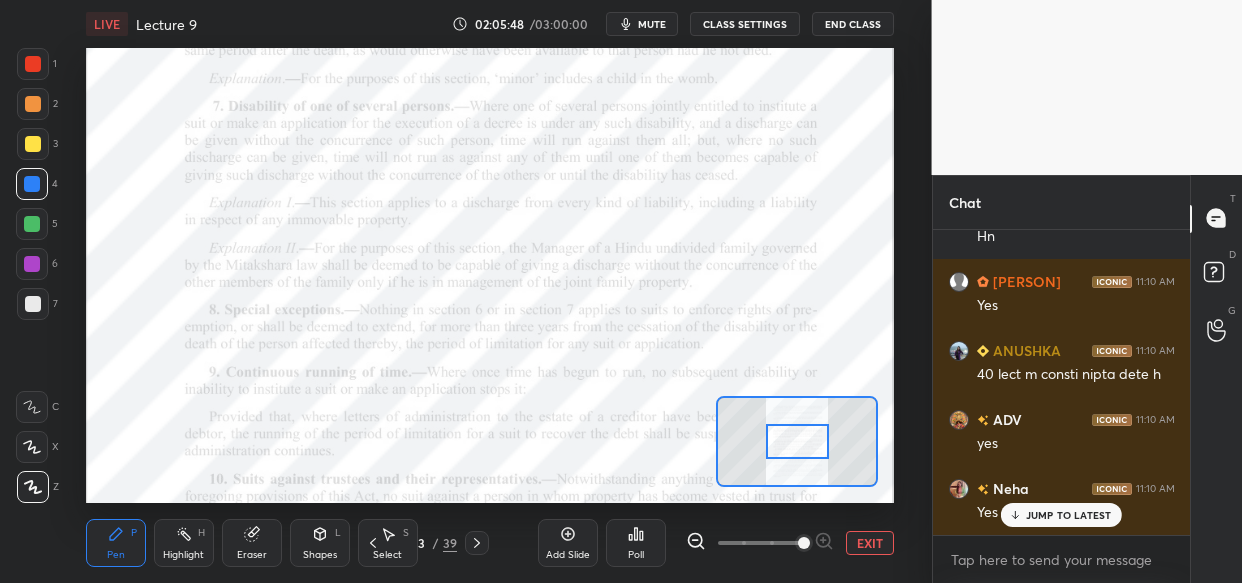 scroll, scrollTop: 243428, scrollLeft: 0, axis: vertical 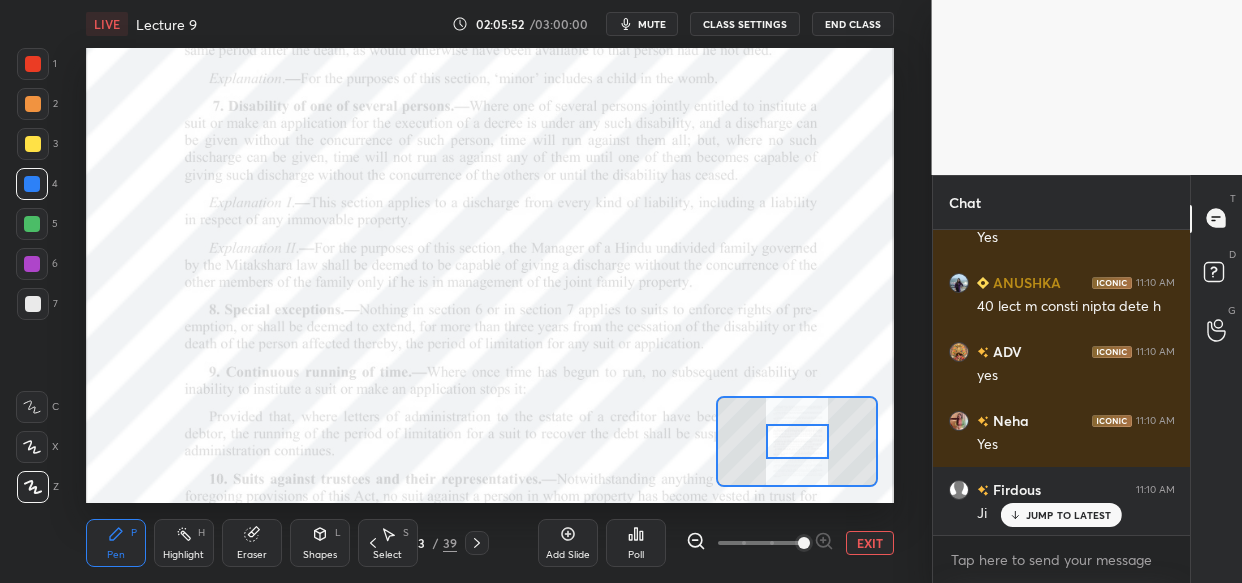 click on "Add Slide" at bounding box center (568, 543) 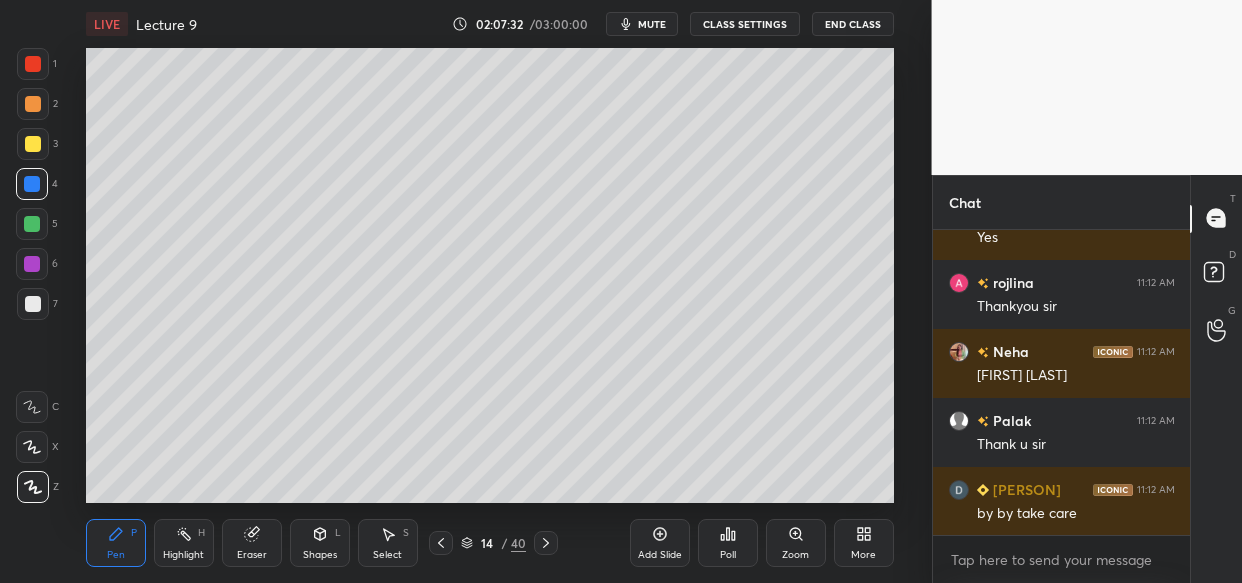 scroll, scrollTop: 247192, scrollLeft: 0, axis: vertical 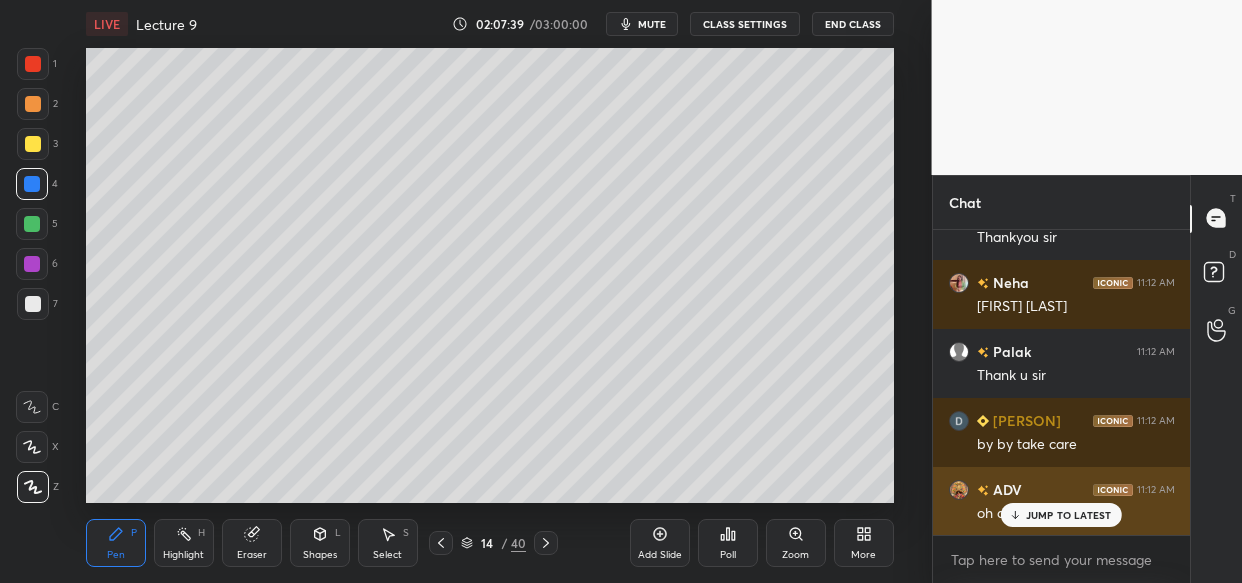 click on "JUMP TO LATEST" at bounding box center [1069, 515] 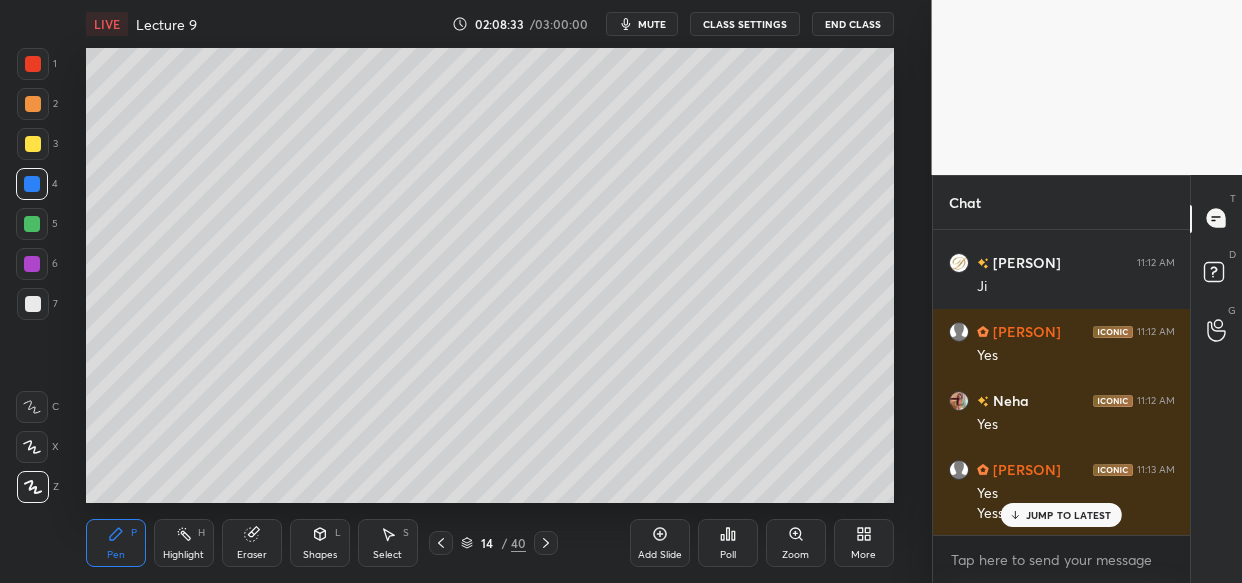 scroll, scrollTop: 248058, scrollLeft: 0, axis: vertical 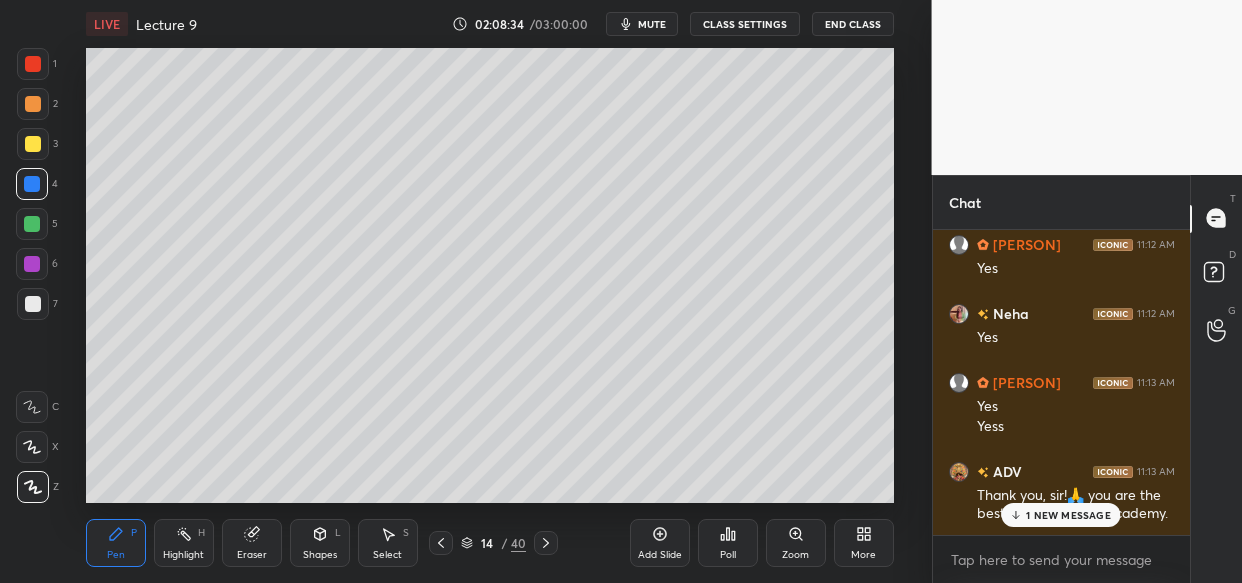 click on "1 NEW MESSAGE" at bounding box center [1068, 515] 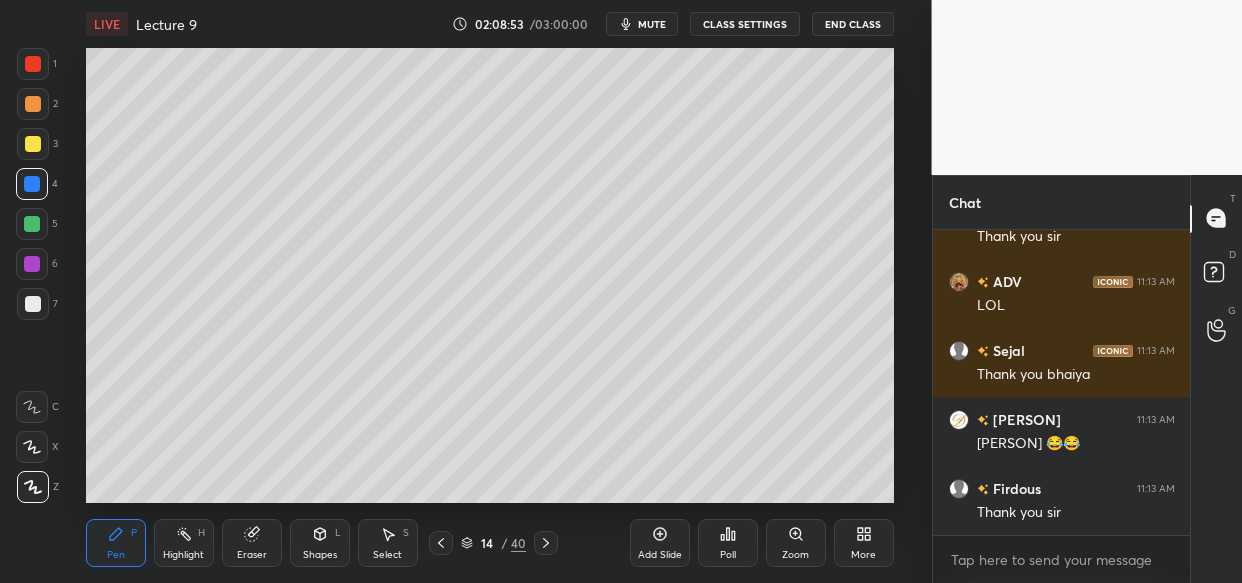 scroll, scrollTop: 248748, scrollLeft: 0, axis: vertical 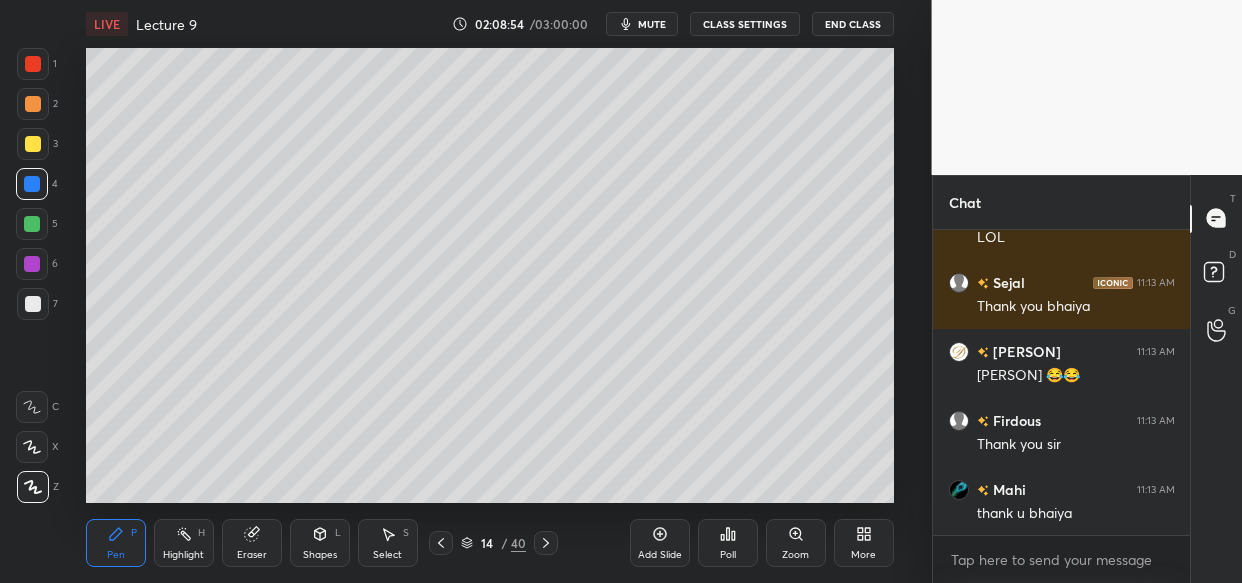 click on "End Class" at bounding box center (853, 24) 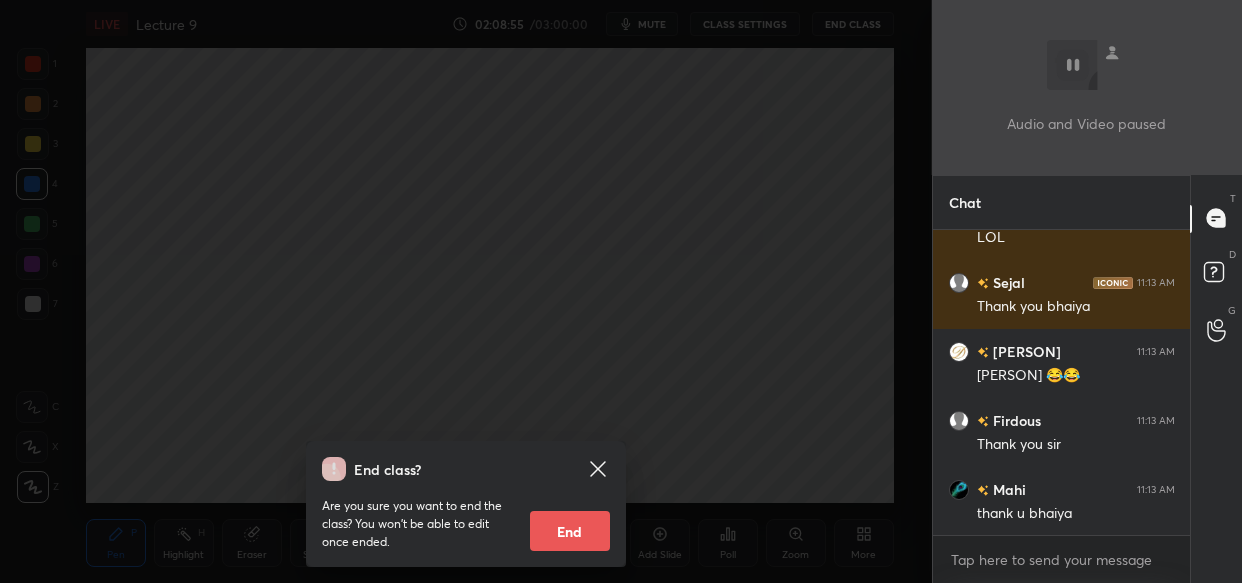 drag, startPoint x: 582, startPoint y: 527, endPoint x: 611, endPoint y: 492, distance: 45.453274 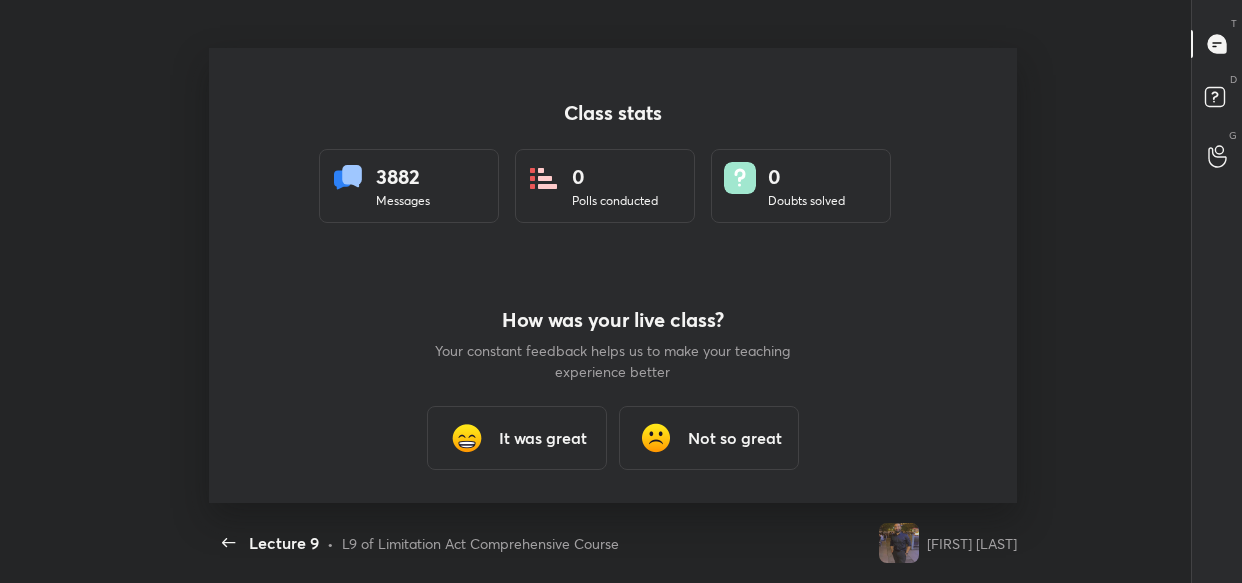 scroll, scrollTop: 99545, scrollLeft: 99067, axis: both 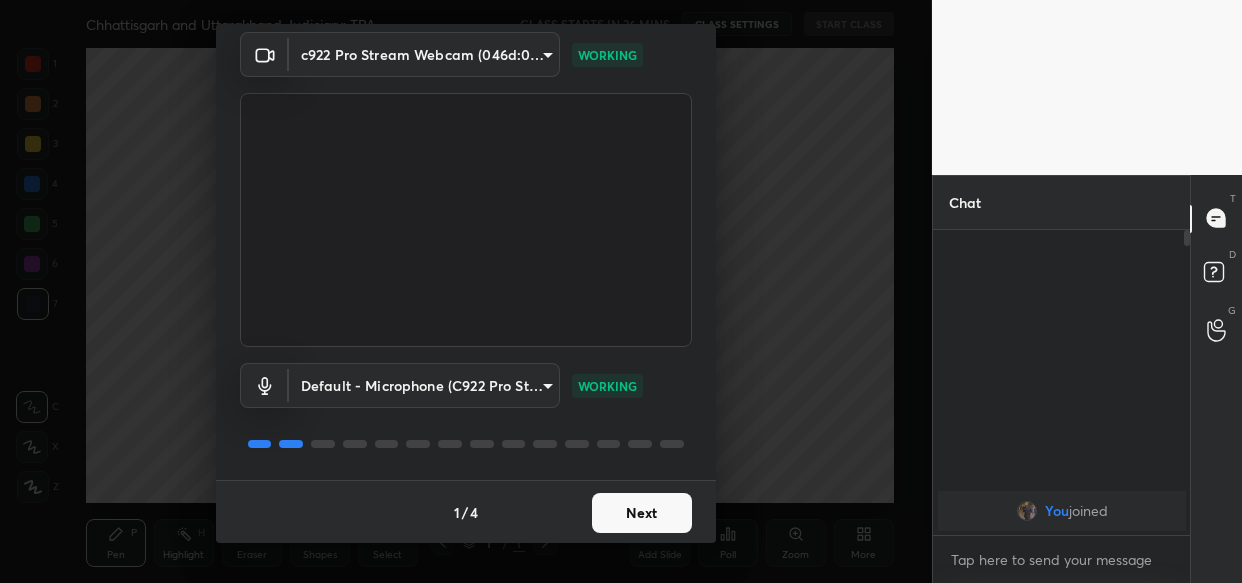 click on "Next" at bounding box center (642, 513) 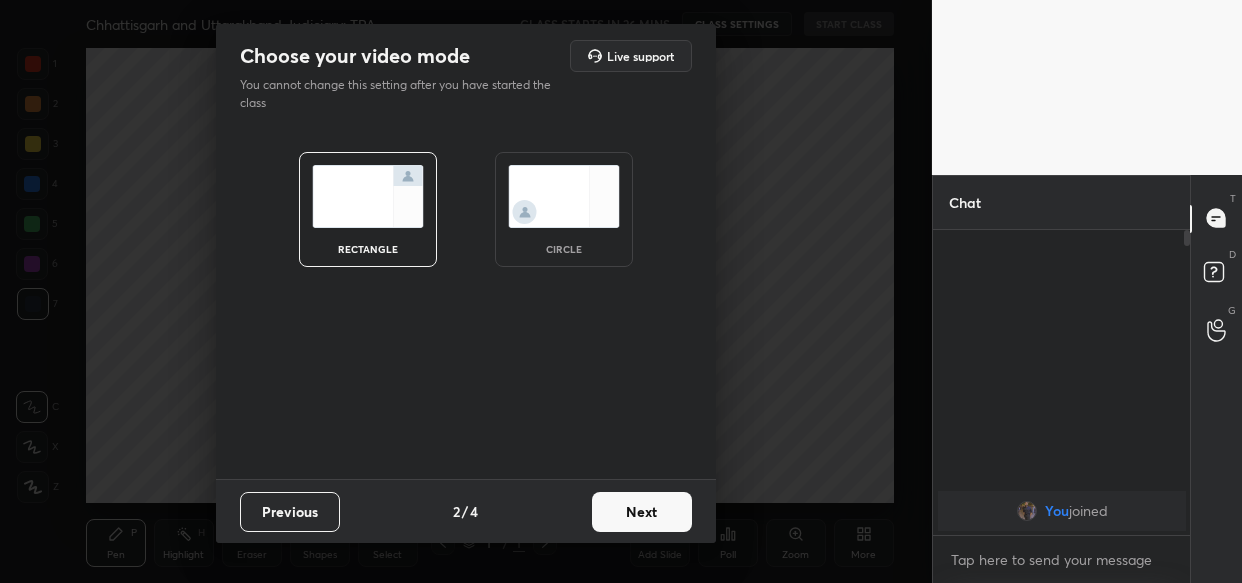 scroll, scrollTop: 0, scrollLeft: 0, axis: both 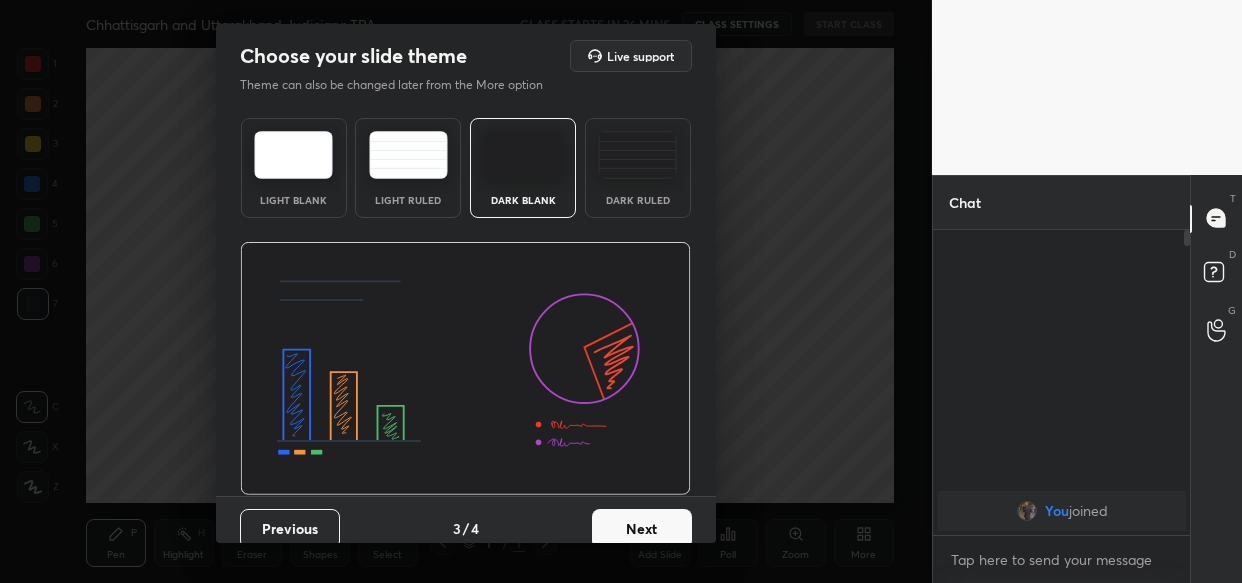 click on "Next" at bounding box center [642, 529] 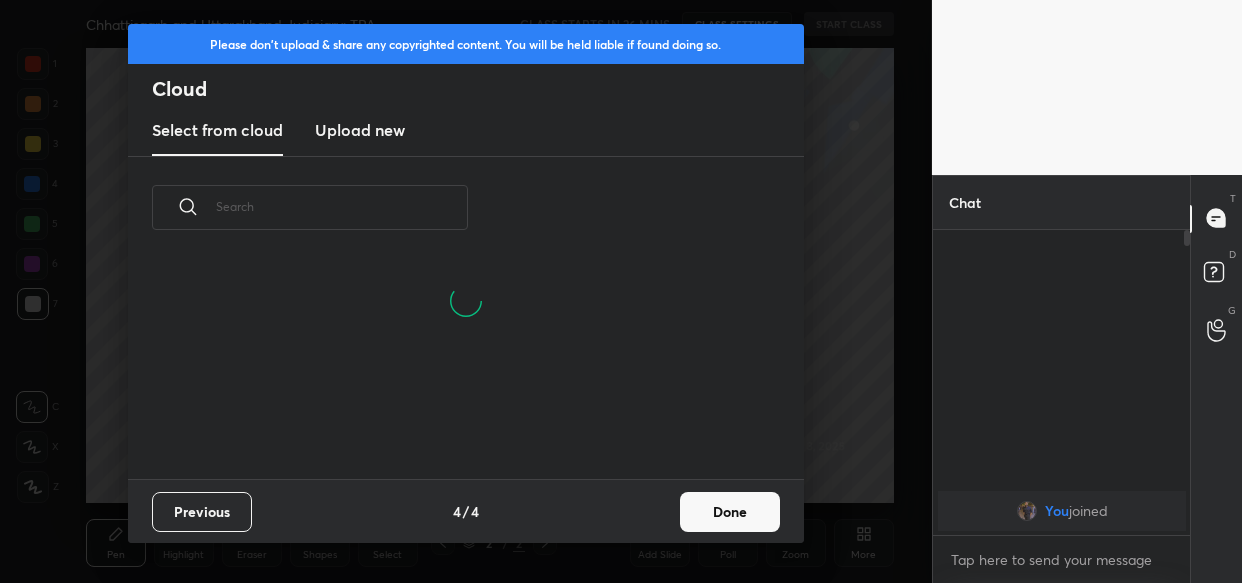 scroll, scrollTop: 6, scrollLeft: 10, axis: both 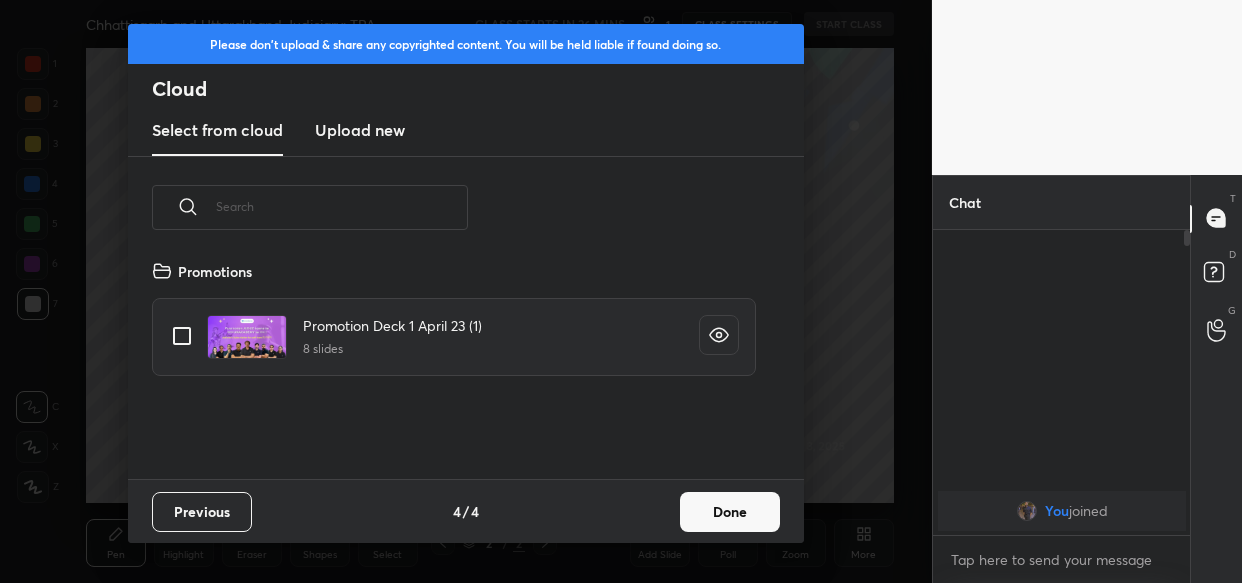 click on "Upload new" at bounding box center [360, 130] 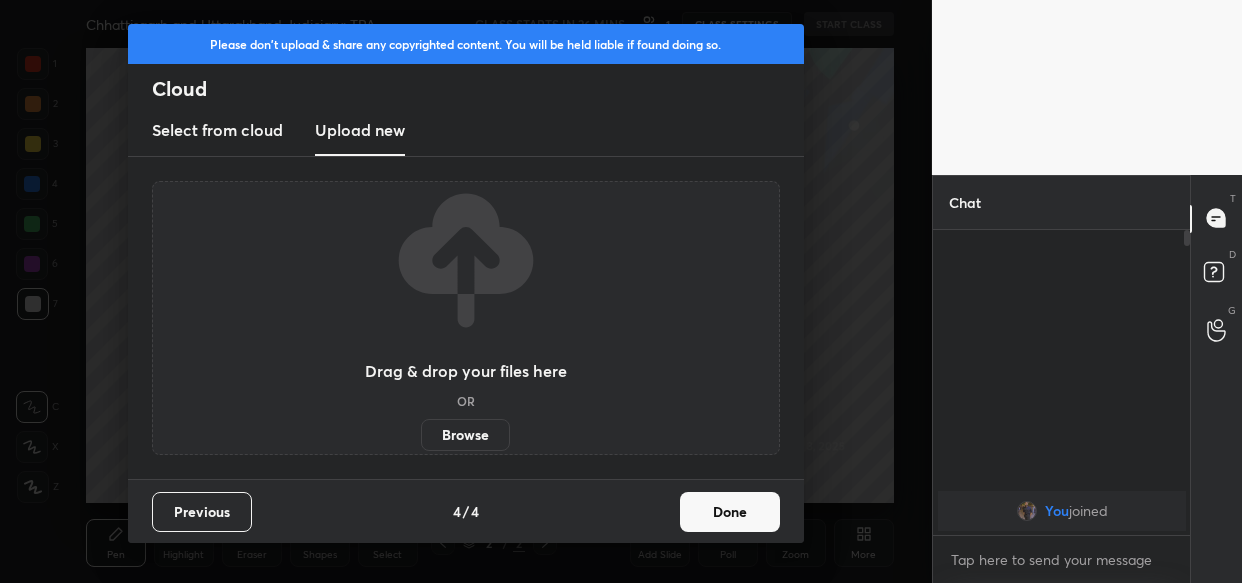 click on "Browse" at bounding box center (465, 435) 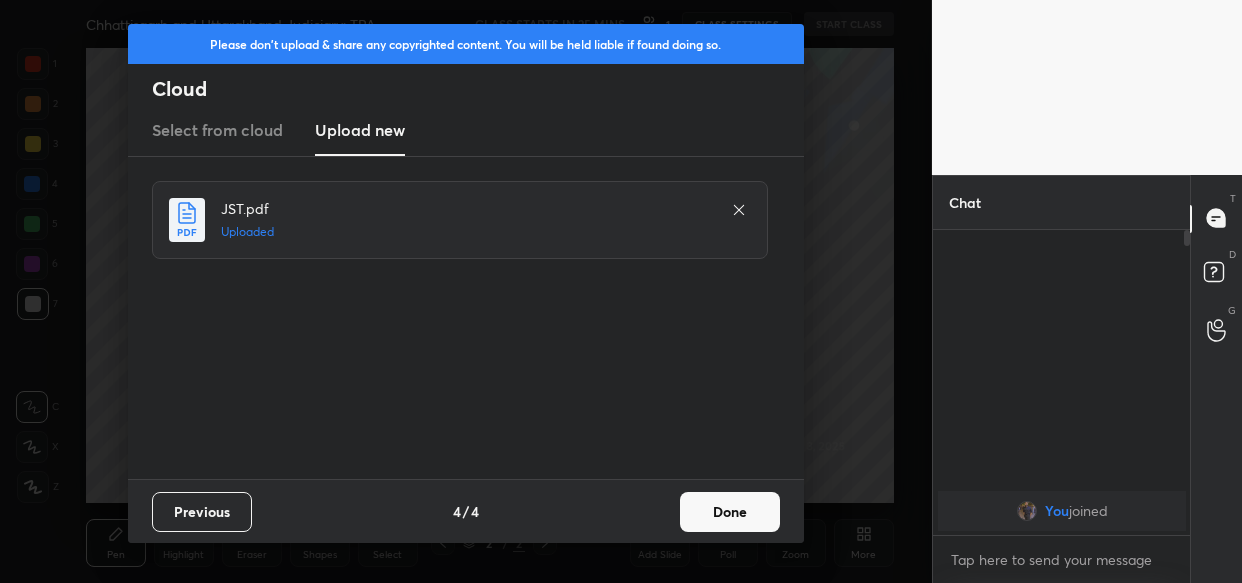 click on "Done" at bounding box center (730, 512) 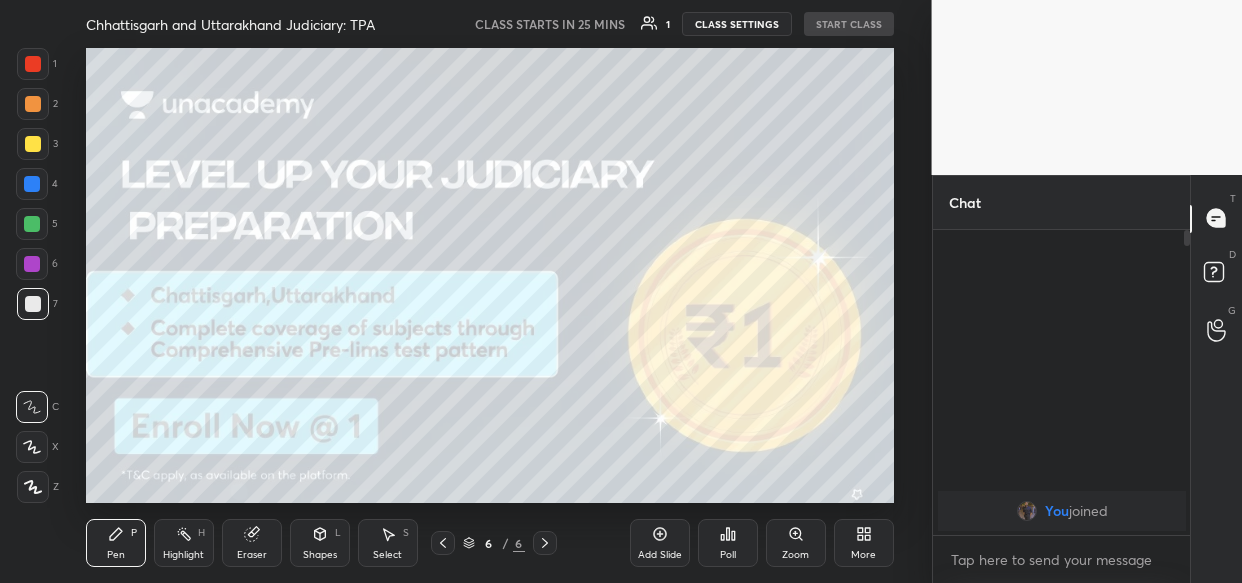 click on "More" at bounding box center [864, 543] 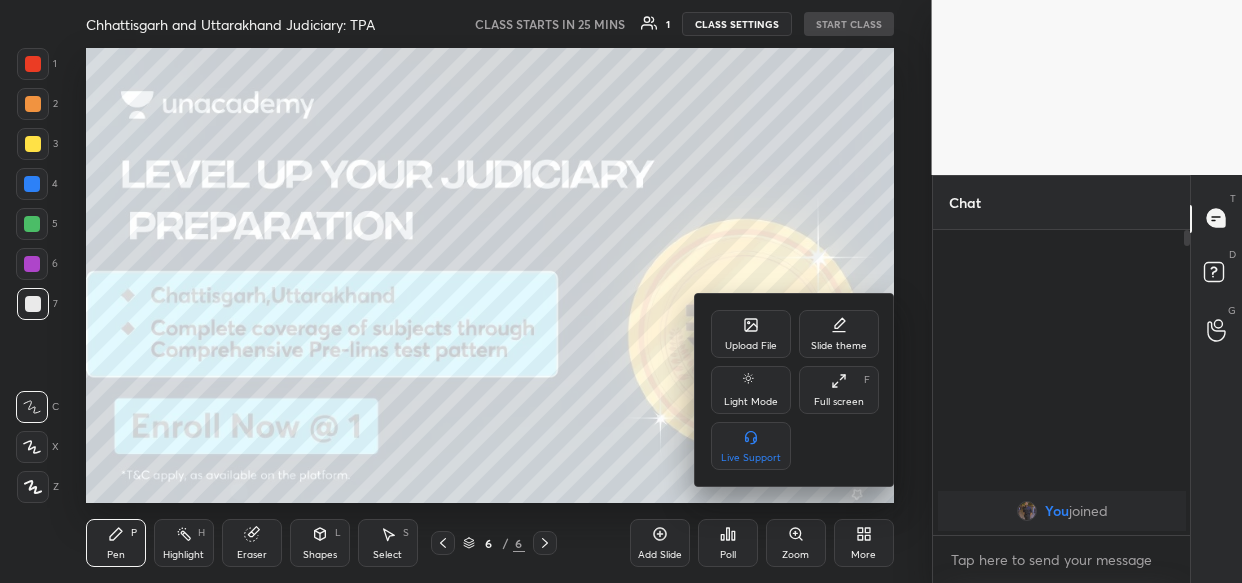 click 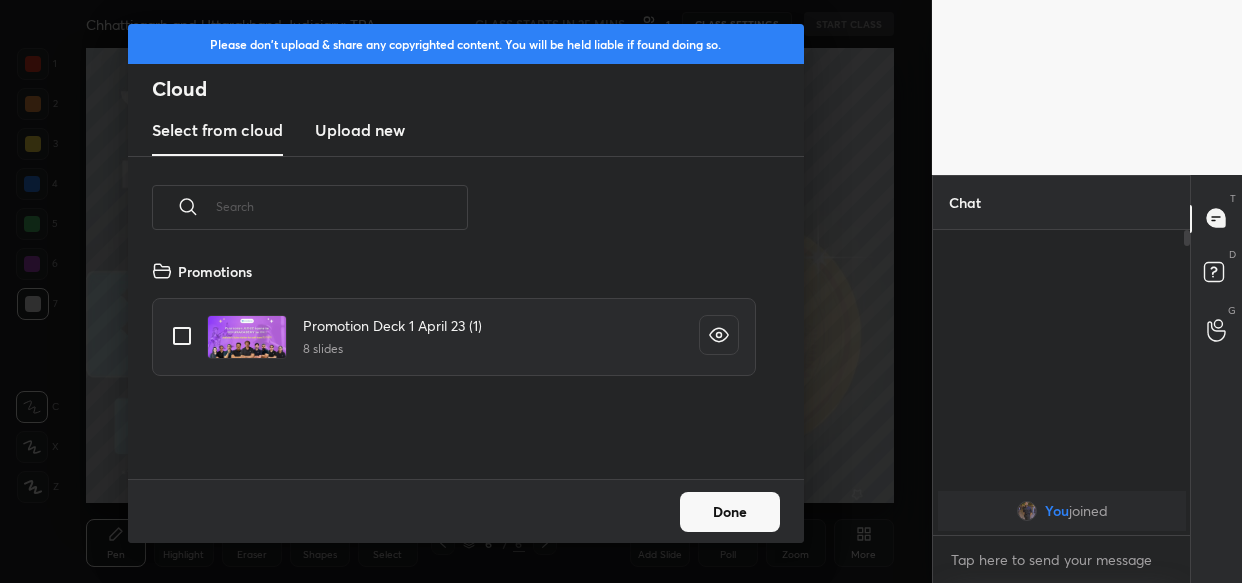 scroll, scrollTop: 6, scrollLeft: 10, axis: both 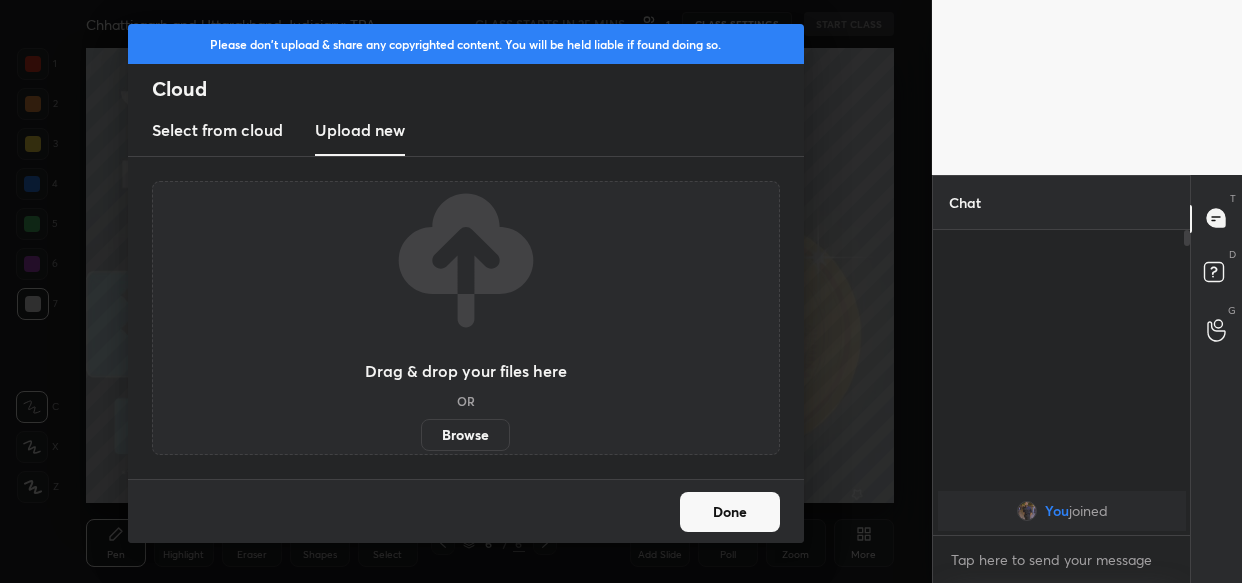 click on "Browse" at bounding box center (465, 435) 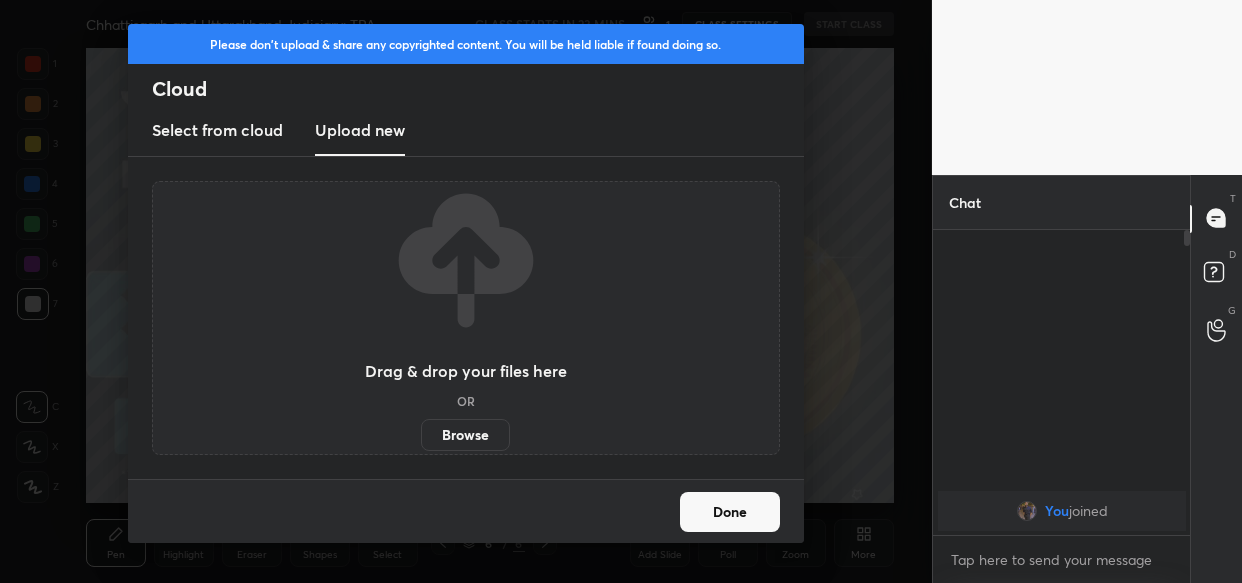 click on "Done" at bounding box center [730, 512] 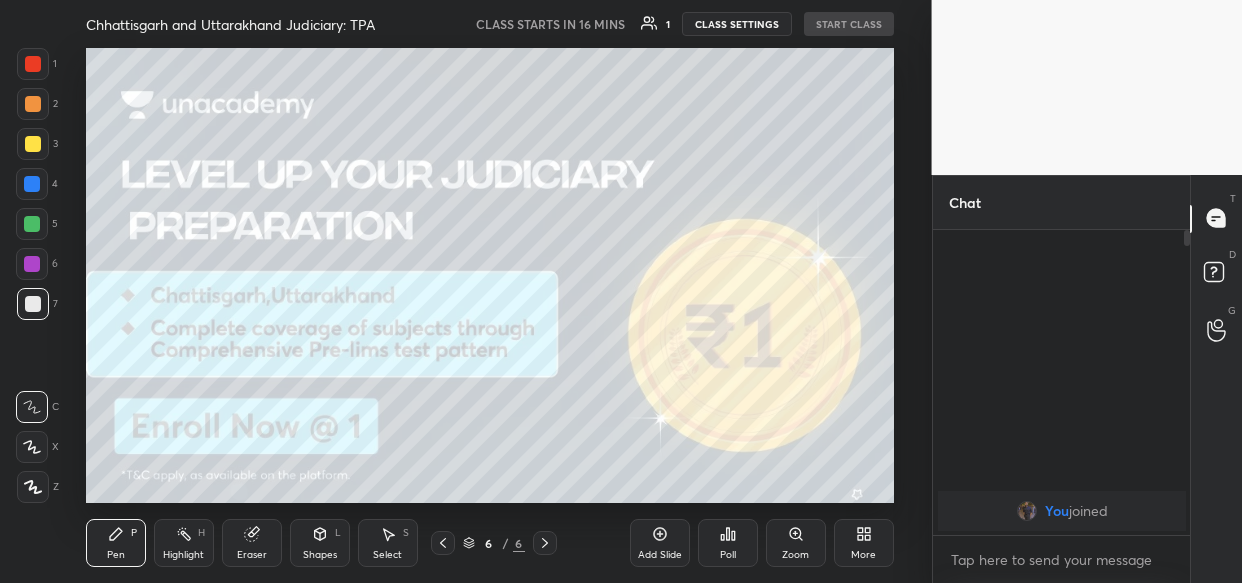 click on "More" at bounding box center (864, 543) 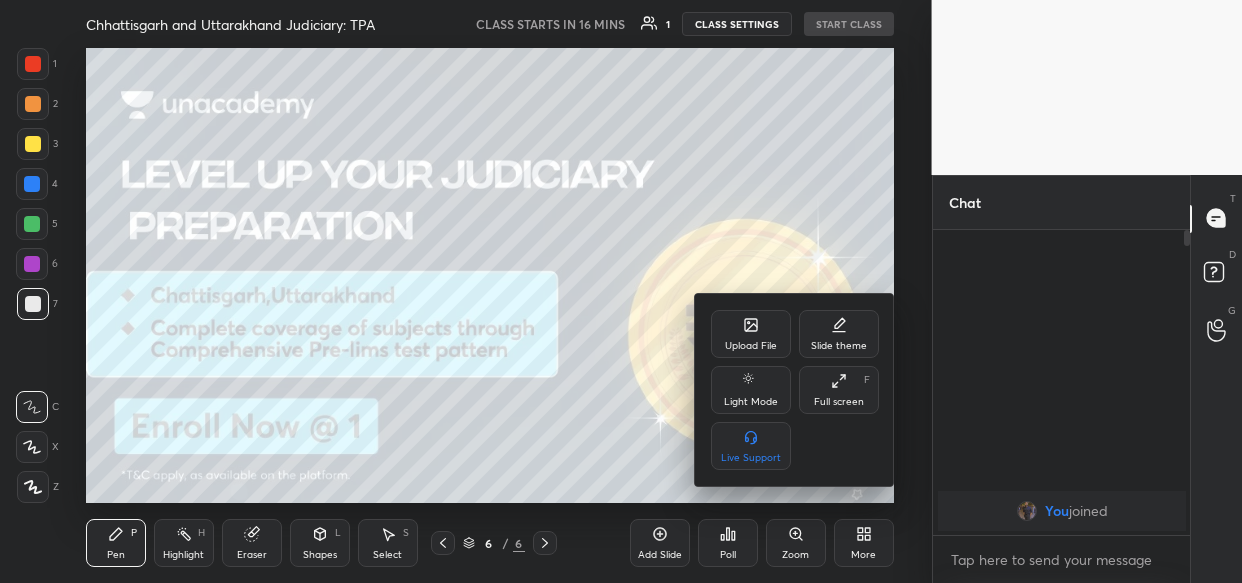 click on "Upload File" at bounding box center [751, 334] 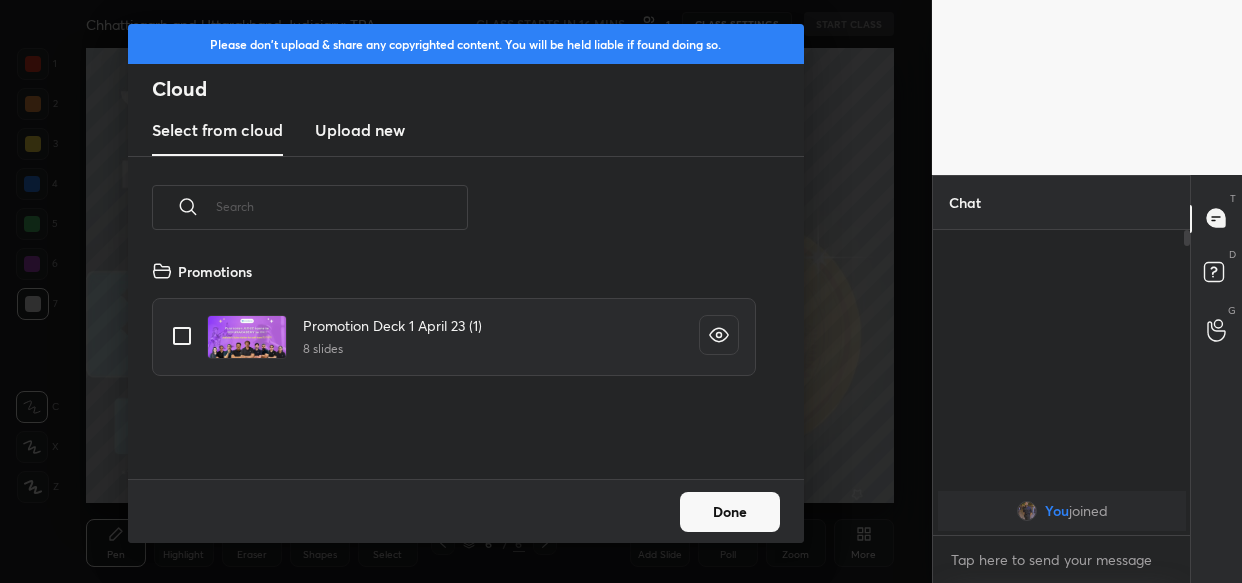 scroll, scrollTop: 6, scrollLeft: 10, axis: both 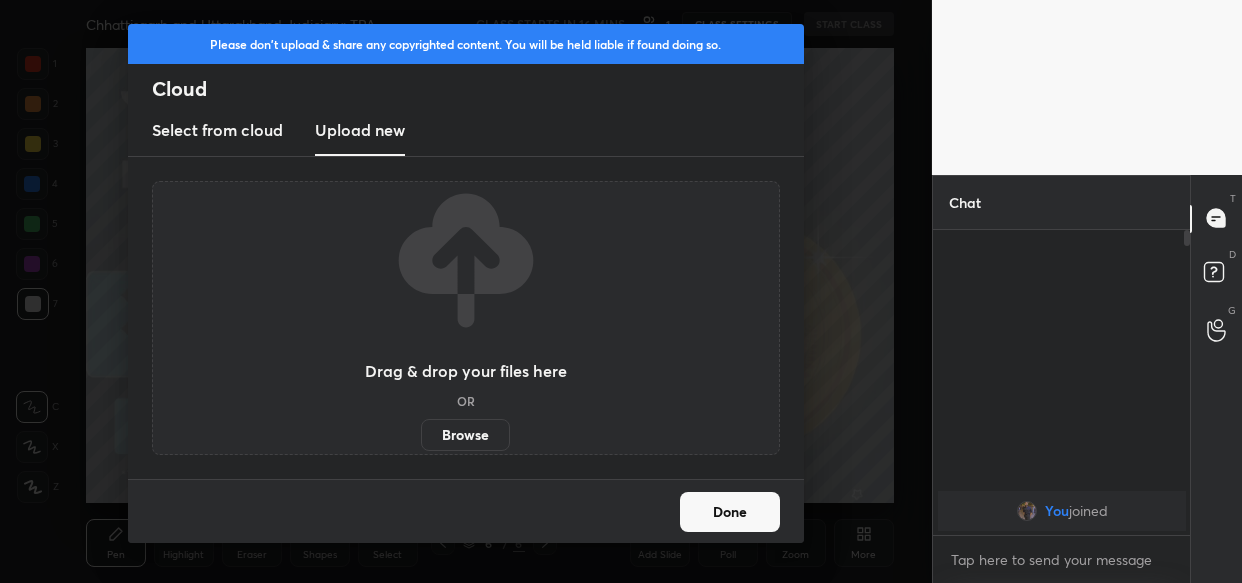 click on "Browse" at bounding box center [465, 435] 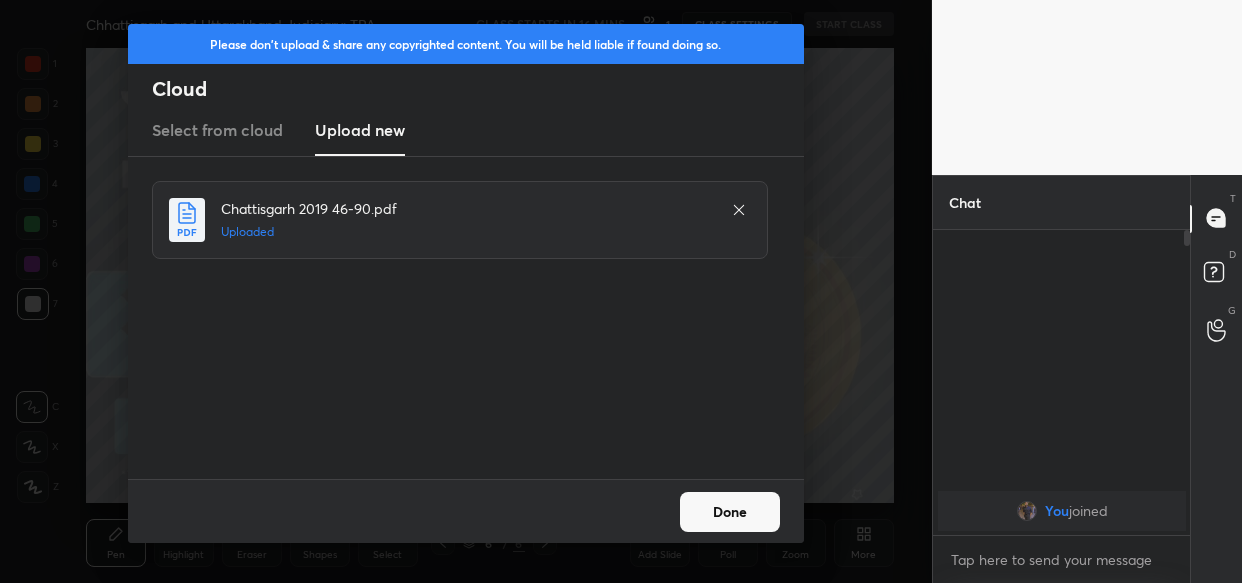 click on "Done" at bounding box center (730, 512) 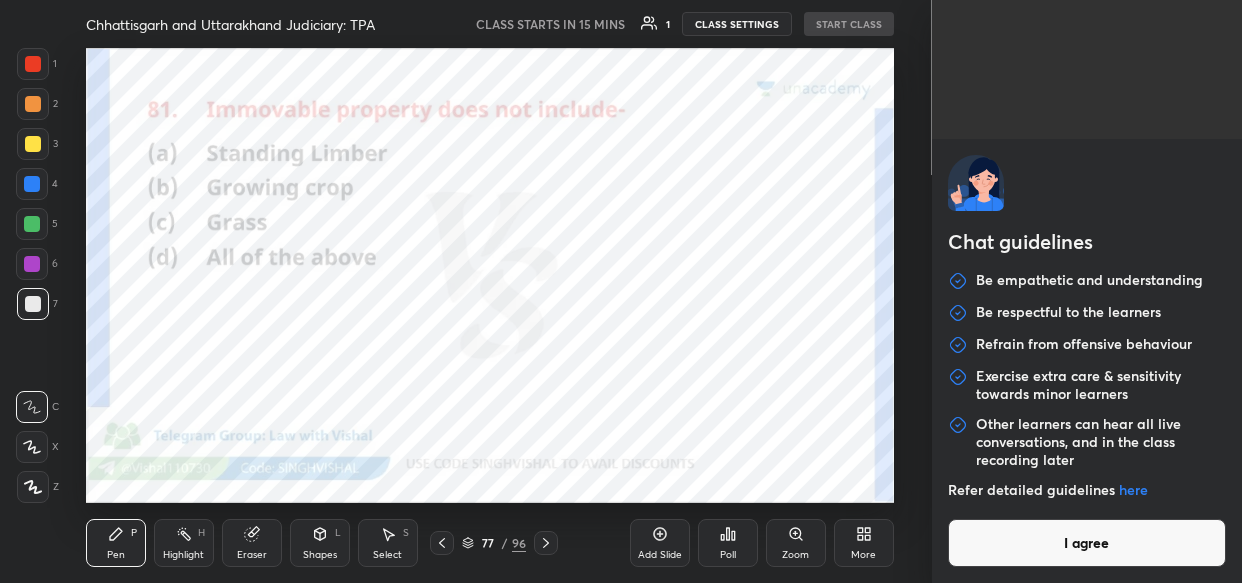 click on "1 2 3 4 5 6 7 C X Z C X Z E E Erase all   H H Chhattisgarh and Uttarakhand Judiciary: TPA CLASS STARTS IN 15 MINS 1 CLASS SETTINGS START CLASS Setting up your live class Back Chhattisgarh and Uttarakhand Judiciary: TPA [PERSON] Pen P Highlight H Eraser Shapes L Select S 77 / 96 Add Slide Poll Zoom More Chat You  joined 1 NEW MESSAGE Enable hand raising Enable raise hand to speak to learners. Once enabled, chat will be turned off temporarily. Enable x   introducing Raise a hand with a doubt Now learners can raise their hand along with a doubt  How it works? Doubts asked by learners will show up here Raise hand disabled You have disabled Raise hand currently. Enable it to invite learners to speak Enable Can't raise hand Looks like educator just invited you to speak. Please wait before you can raise your hand again. Got it T Messages (T) D Doubts (D) G Raise Hand (G) Report an issue Reason for reporting Buffering Chat not working Audio - Video sync issue Educator video quality low ​ Attach an image" at bounding box center [621, 291] 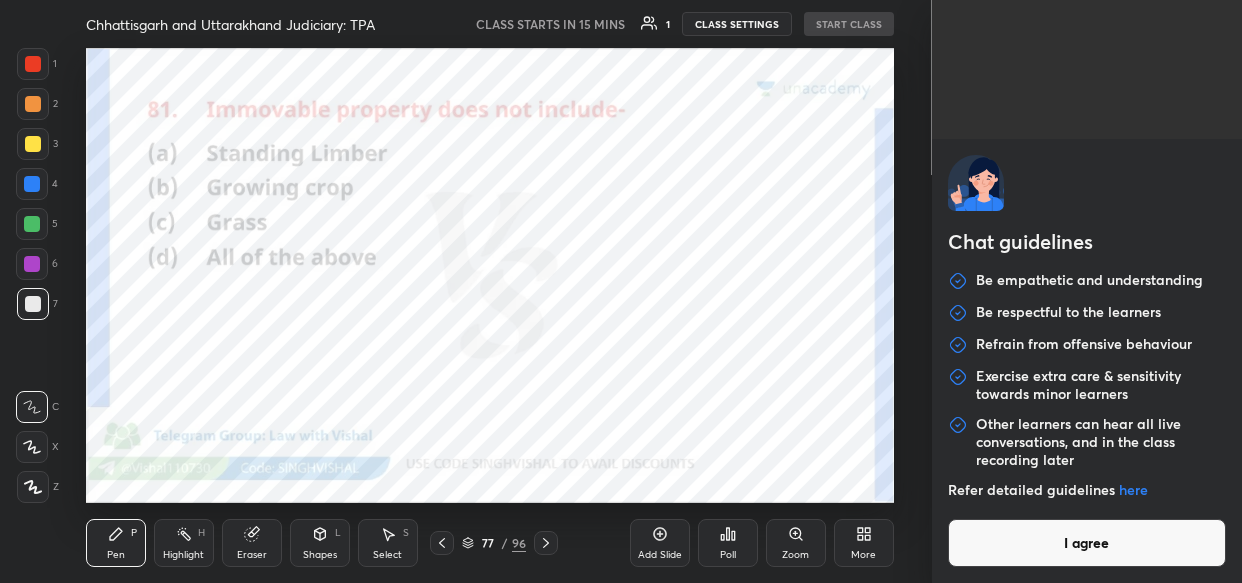 click on "I agree" at bounding box center (1087, 543) 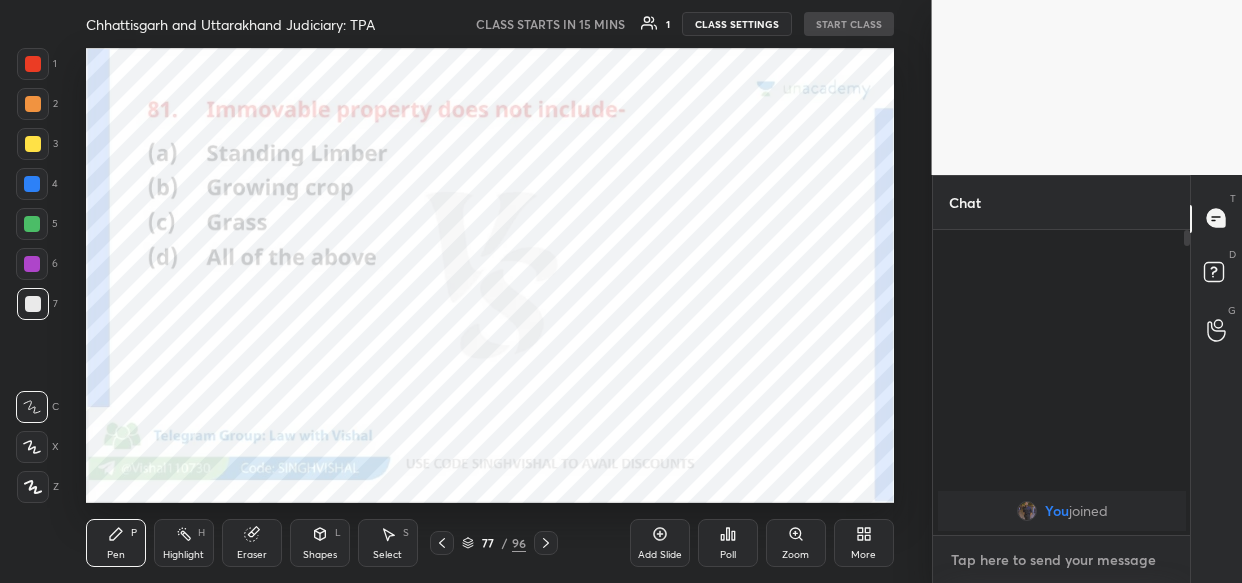 paste on "https://t.me/lawwithVishal" 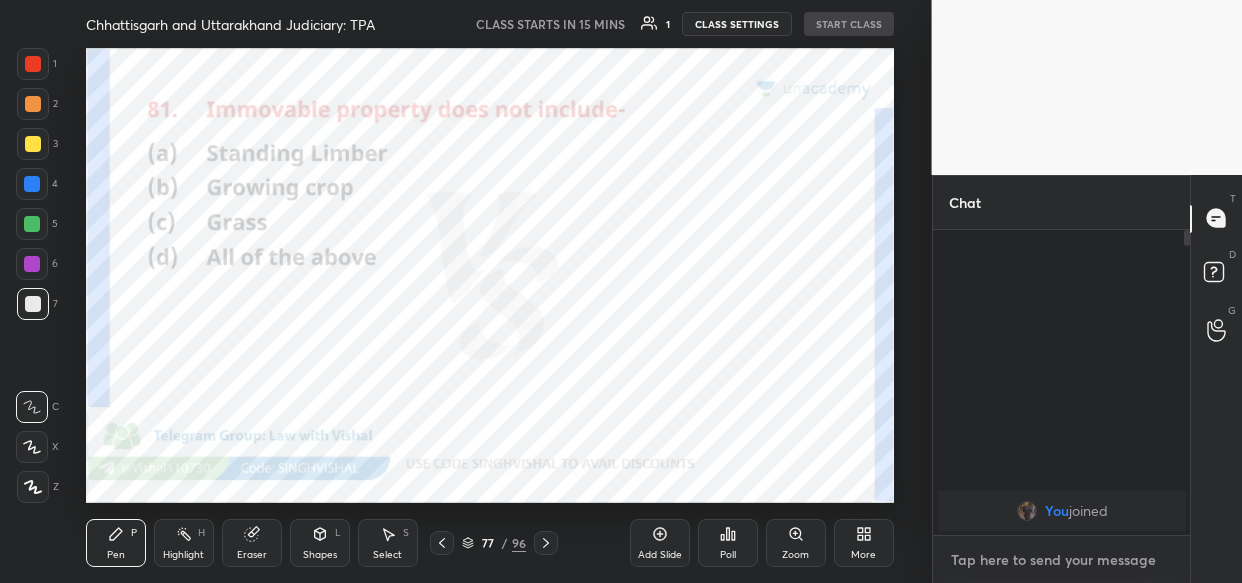type on "https://t.me/lawwithVishal" 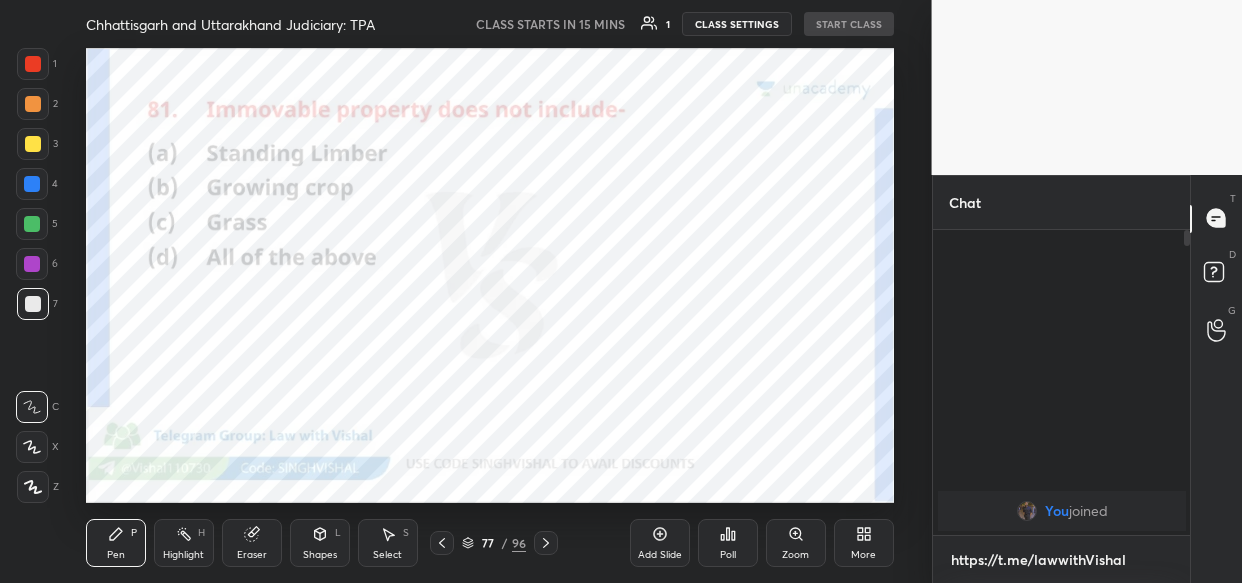 scroll, scrollTop: 294, scrollLeft: 252, axis: both 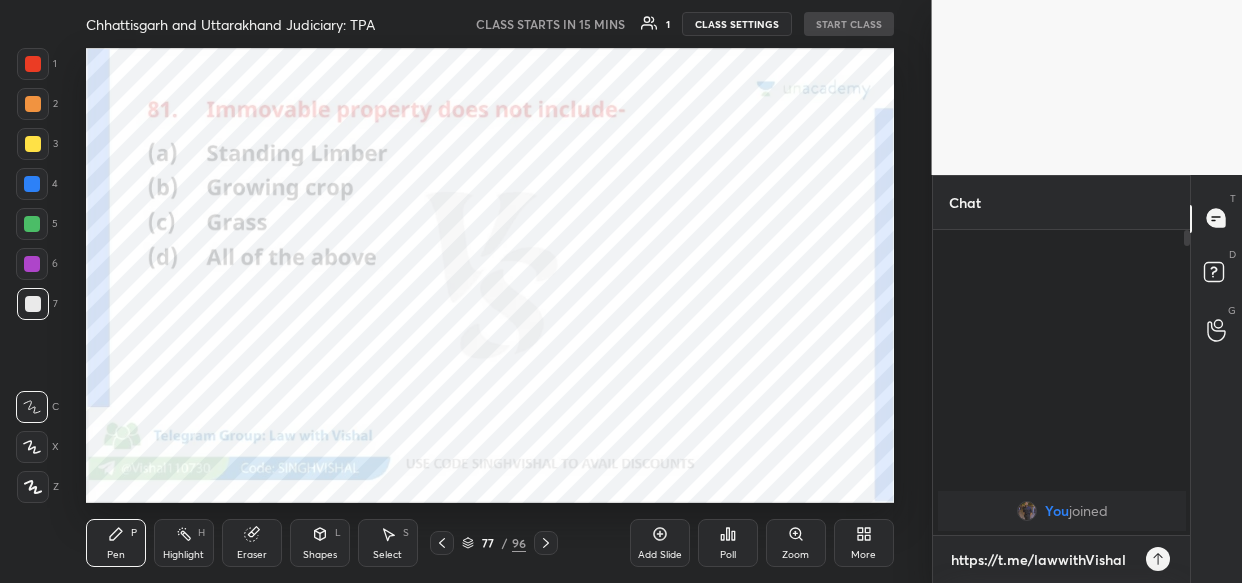 type 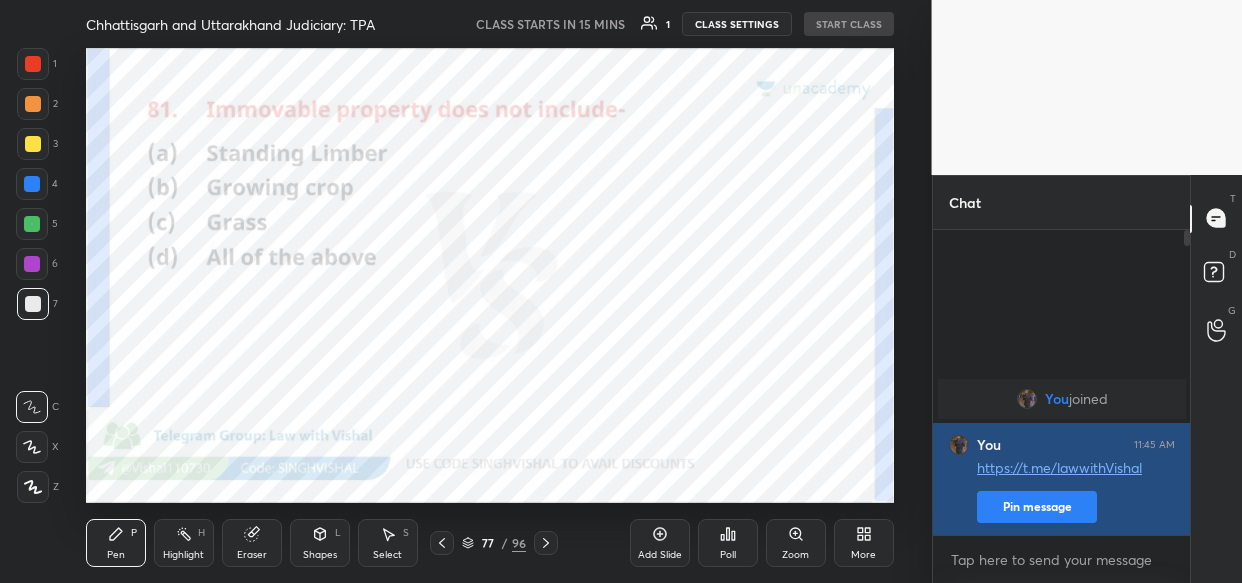 click on "Pin message" at bounding box center [1037, 507] 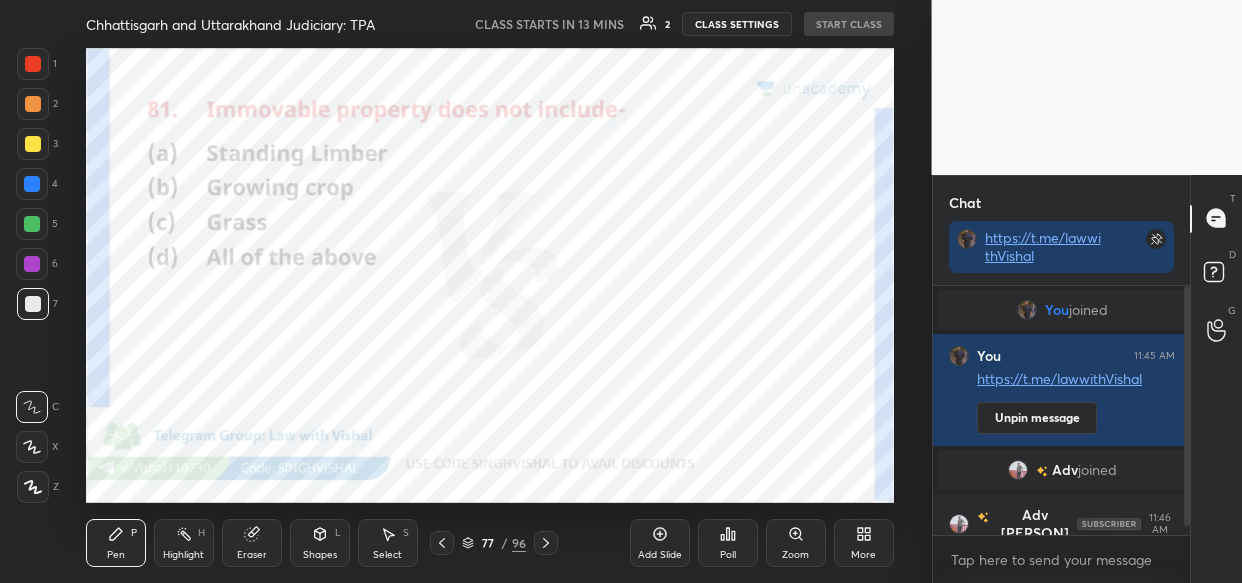 type 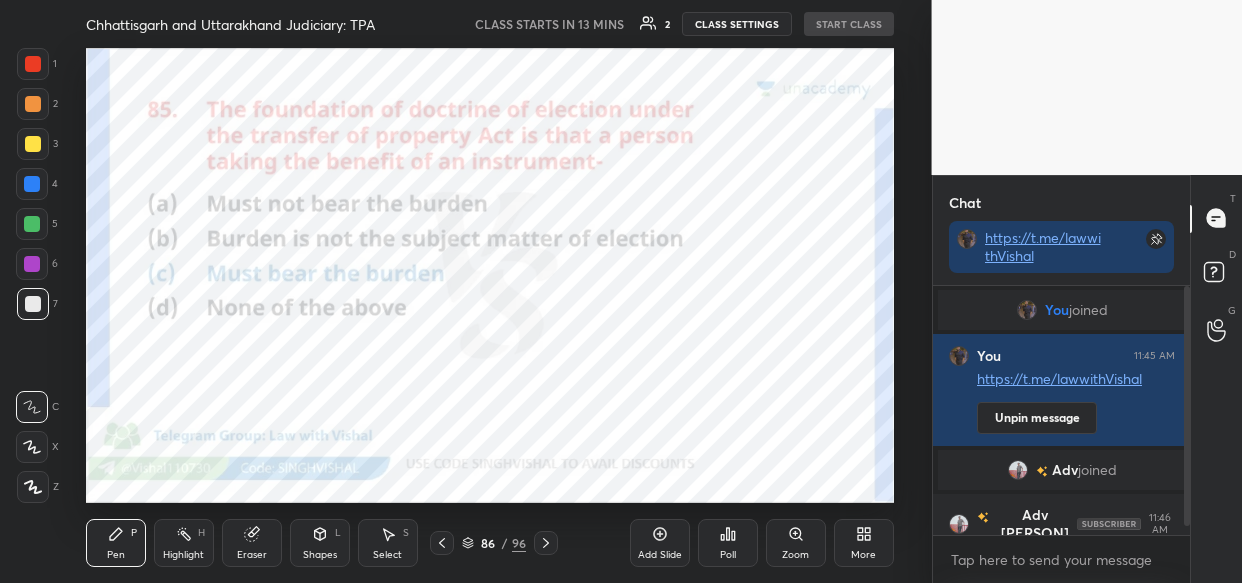 click 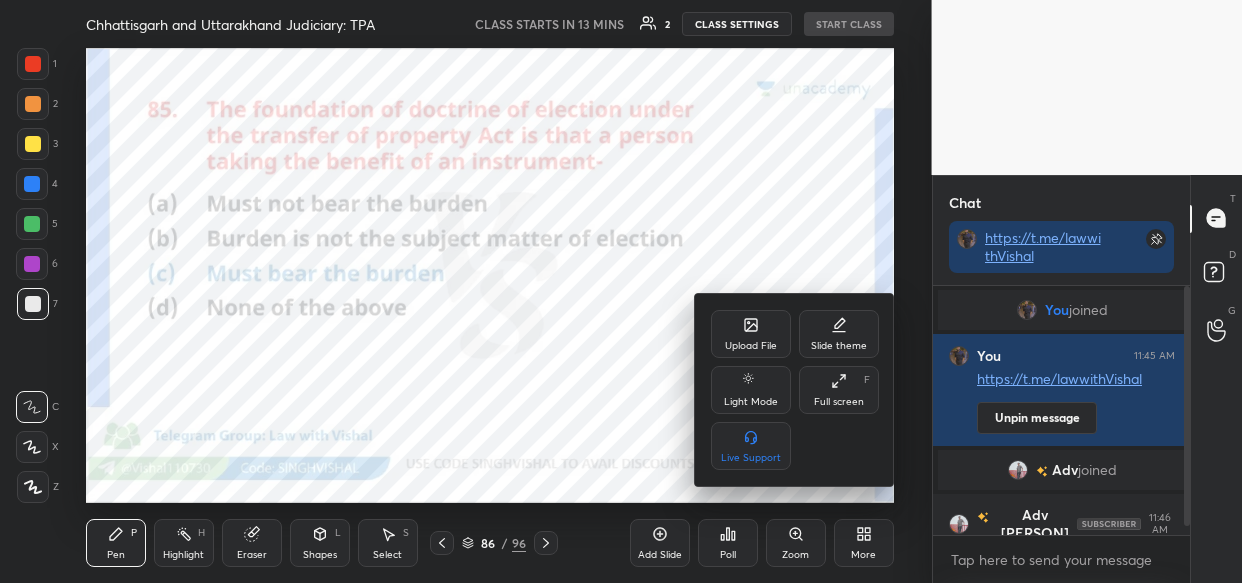 click on "Upload File" at bounding box center (751, 334) 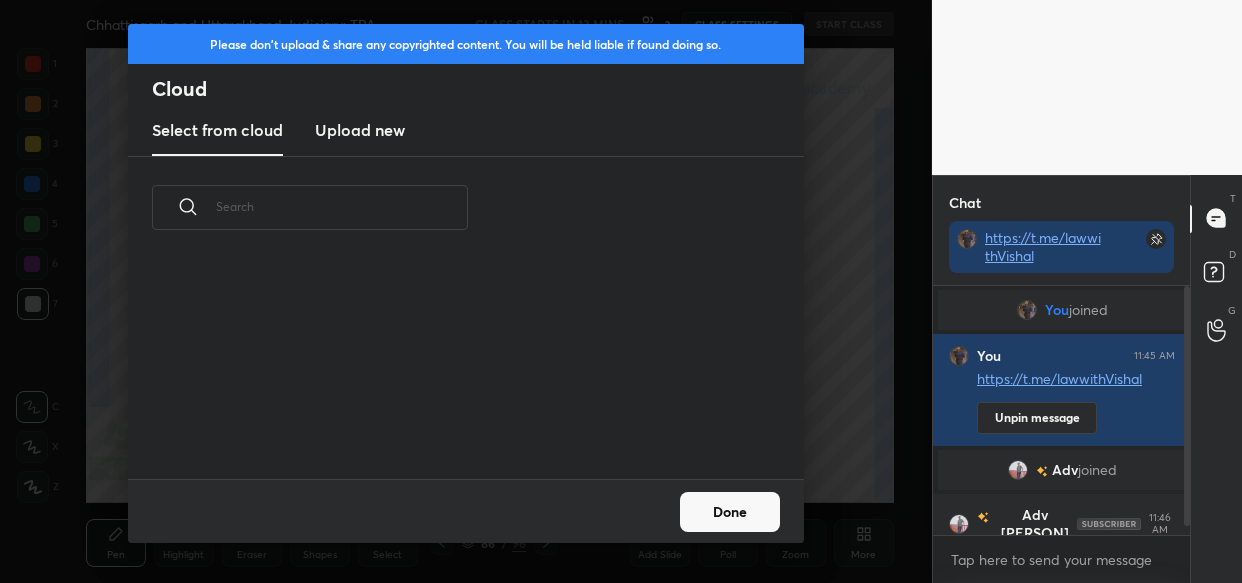 scroll, scrollTop: 6, scrollLeft: 10, axis: both 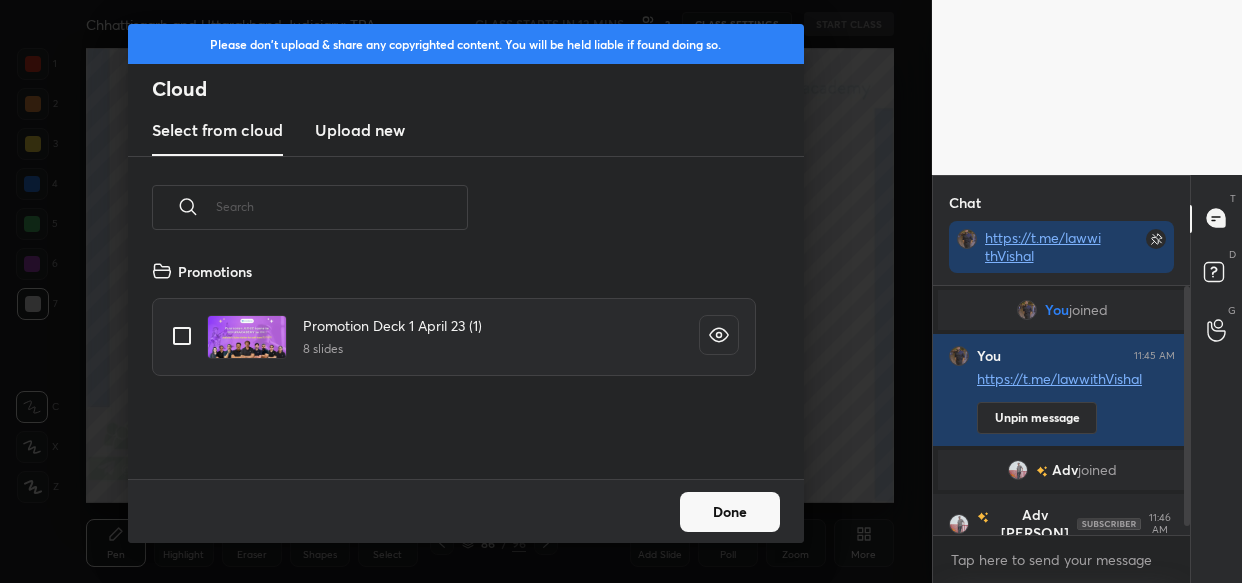 click on "Upload new" at bounding box center (360, 130) 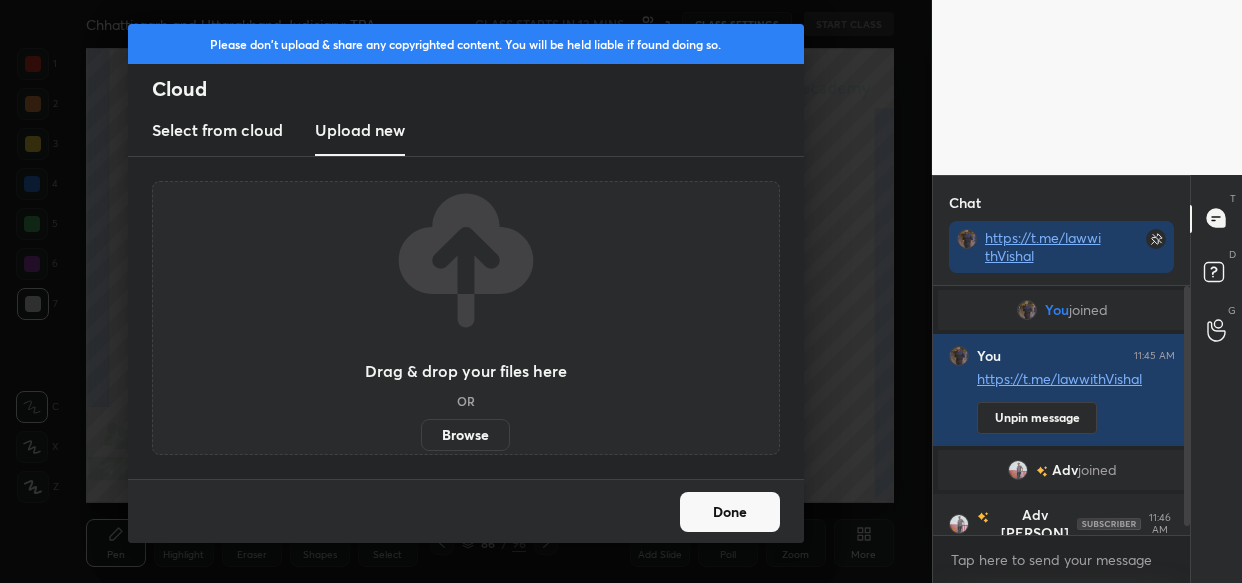 click on "Browse" at bounding box center [465, 435] 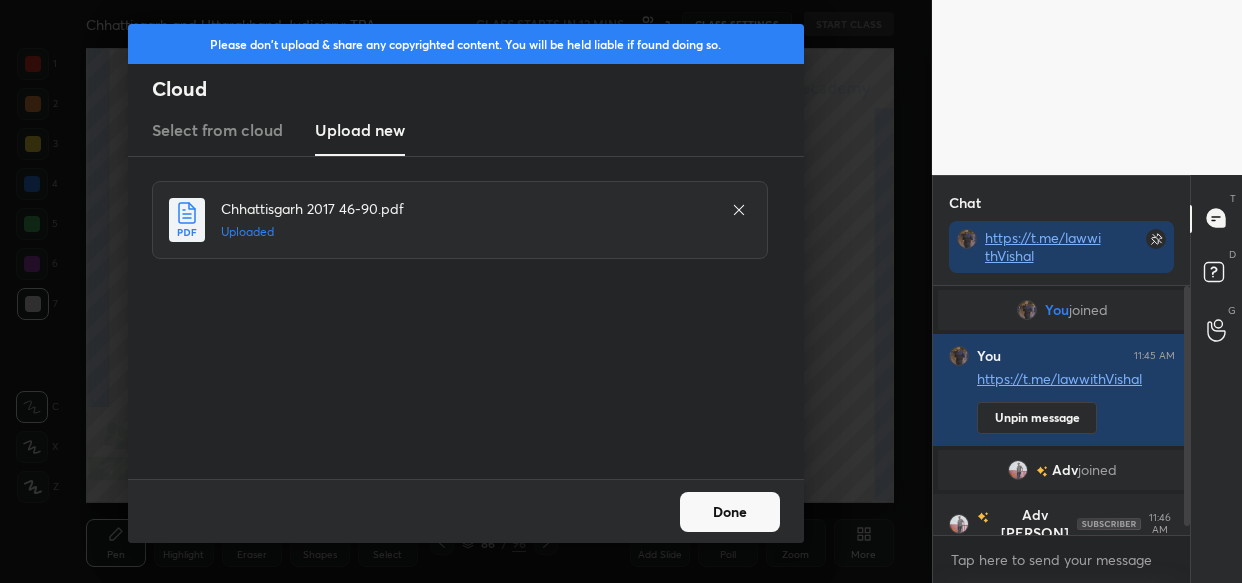 click on "Done" at bounding box center [730, 512] 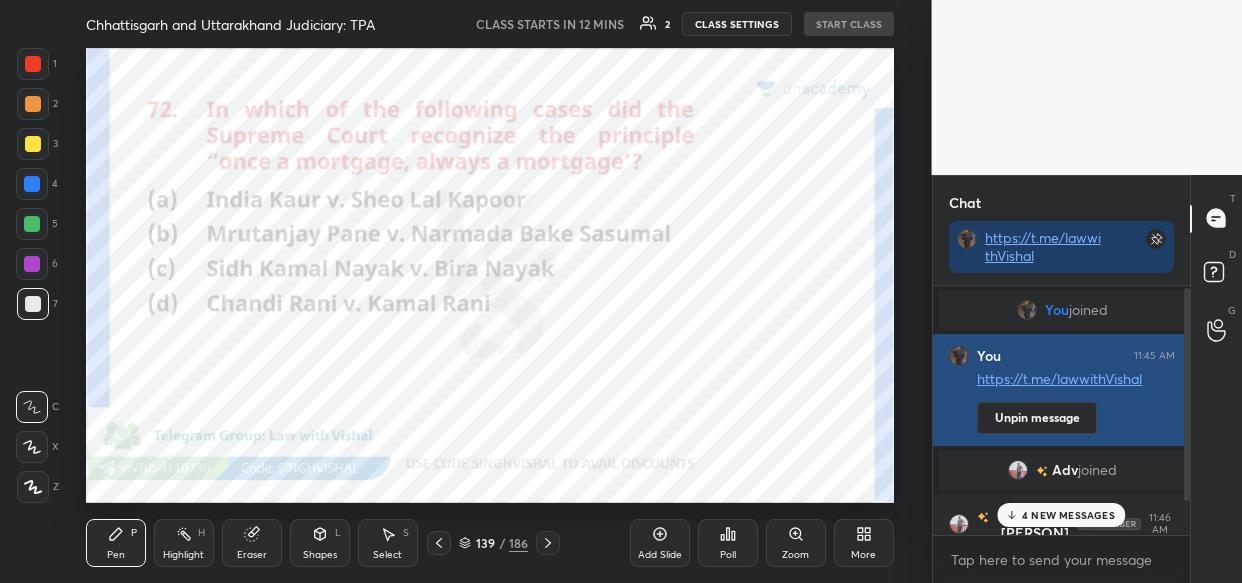 scroll, scrollTop: 42, scrollLeft: 0, axis: vertical 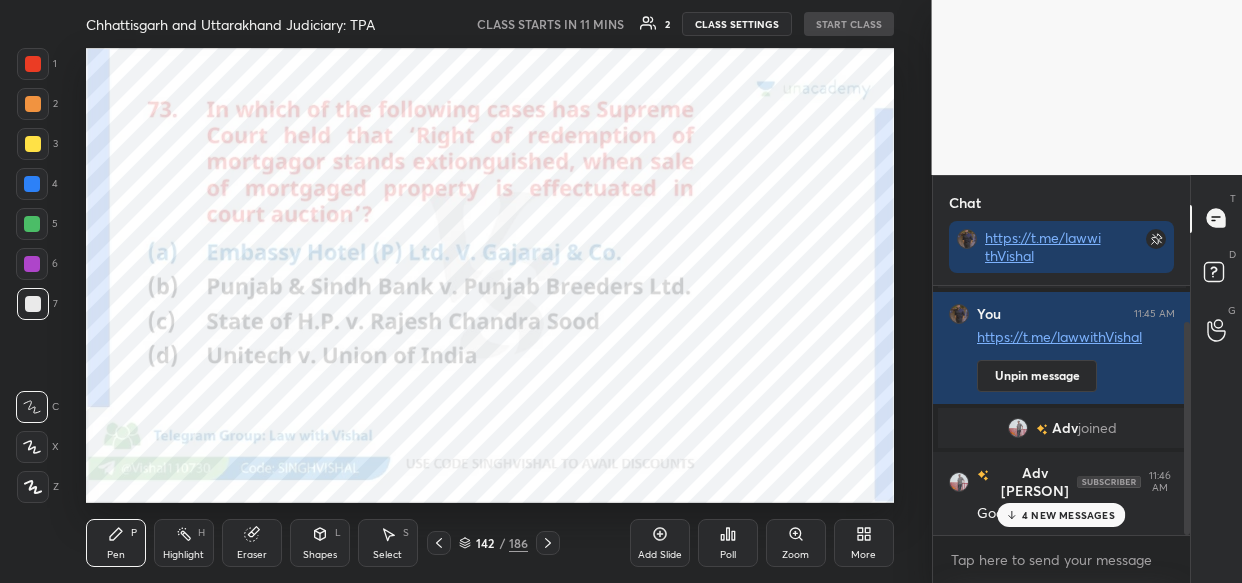 click 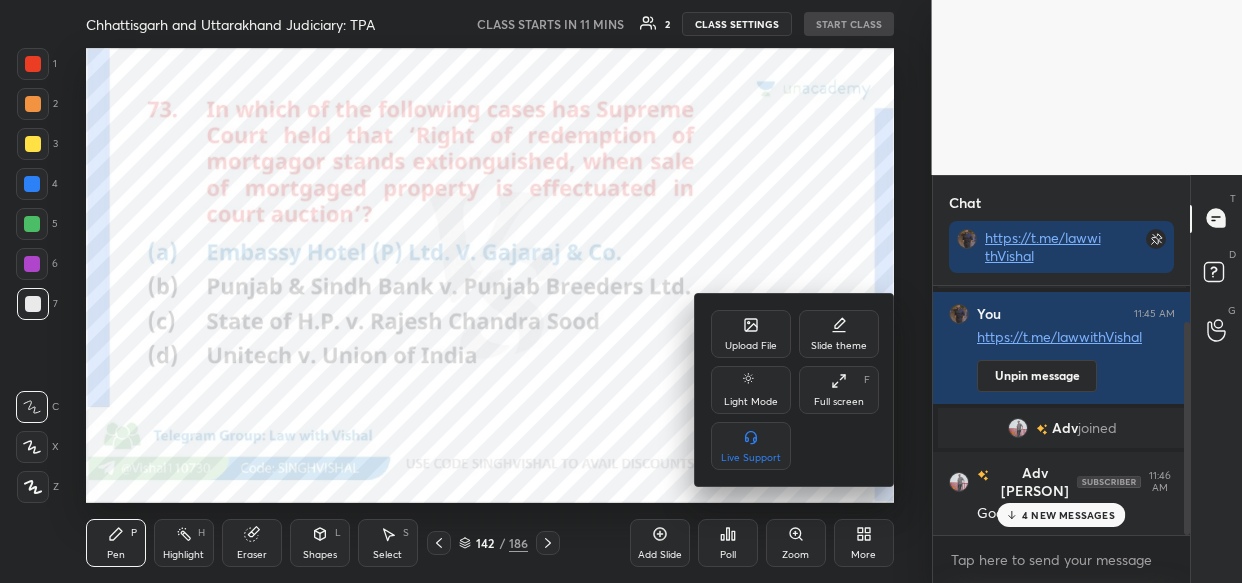 click 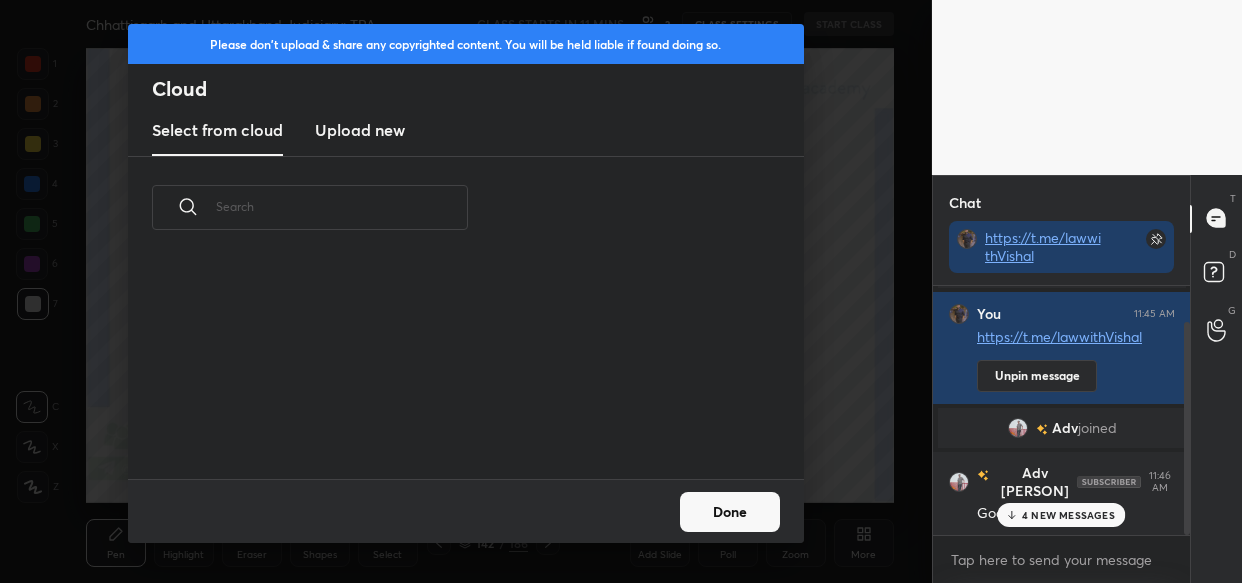 scroll, scrollTop: 220, scrollLeft: 641, axis: both 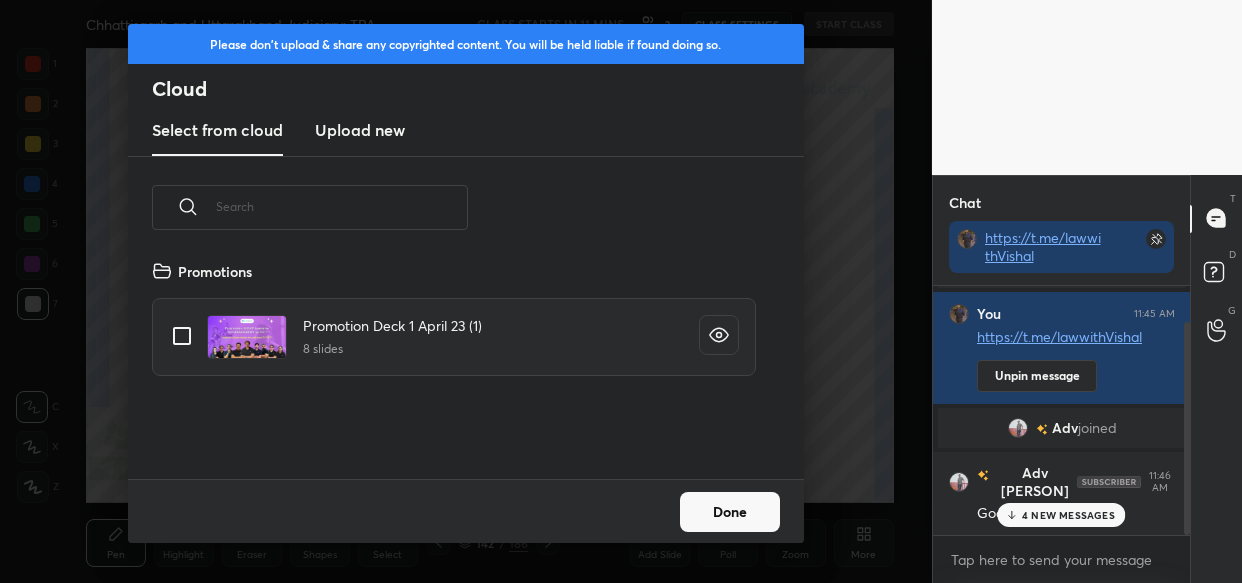 click on "Upload new" at bounding box center (360, 130) 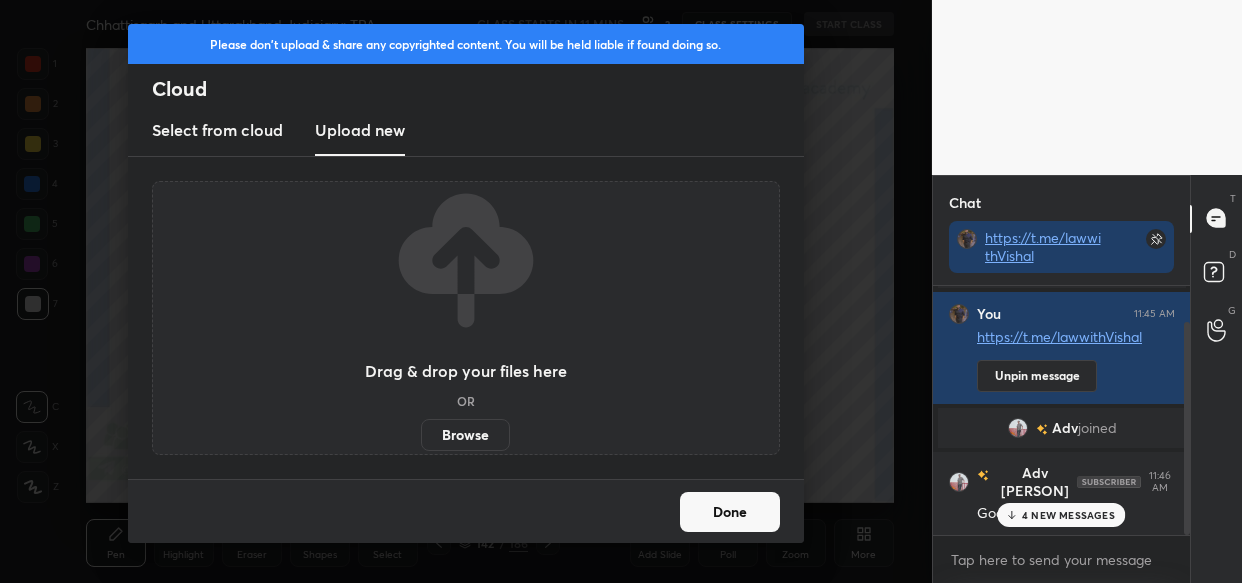 click on "Browse" at bounding box center [465, 435] 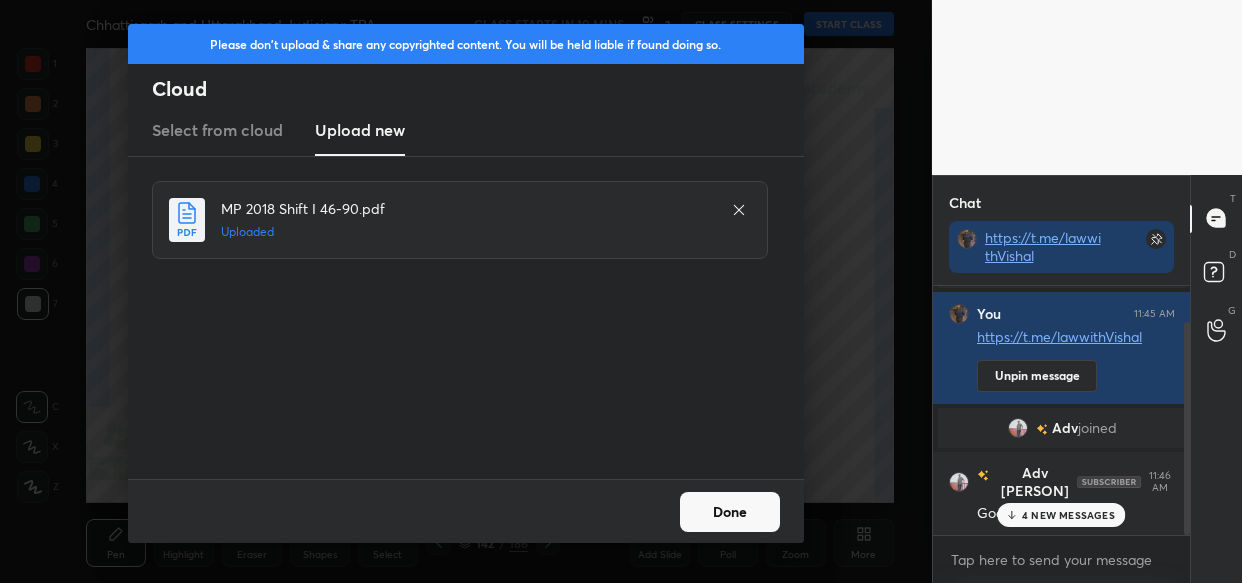 click 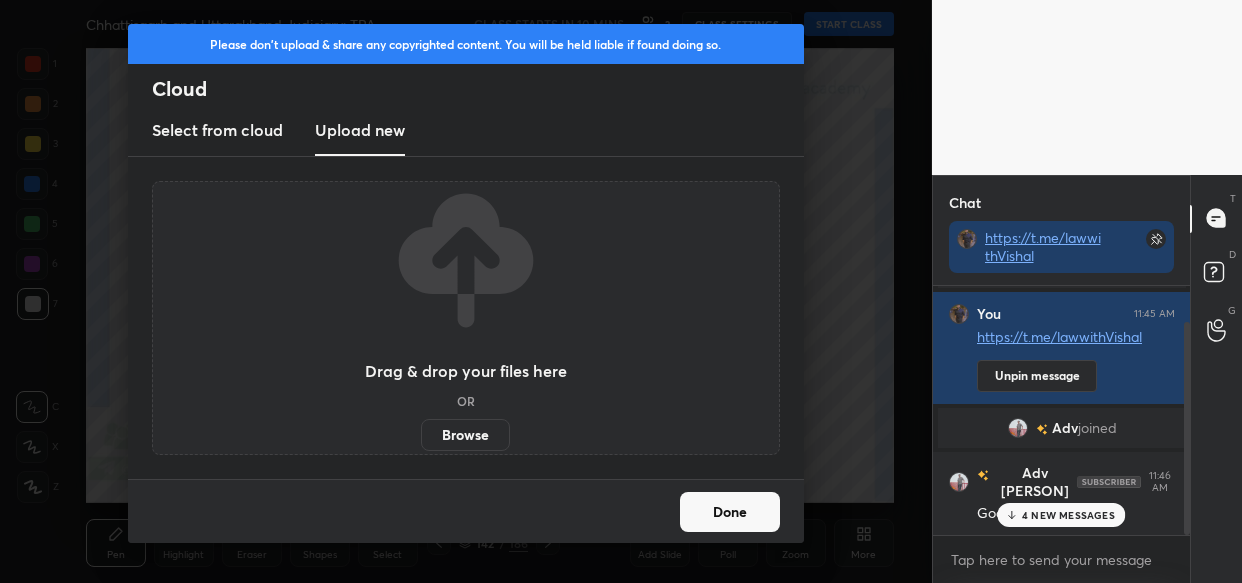 click on "Browse" at bounding box center (465, 435) 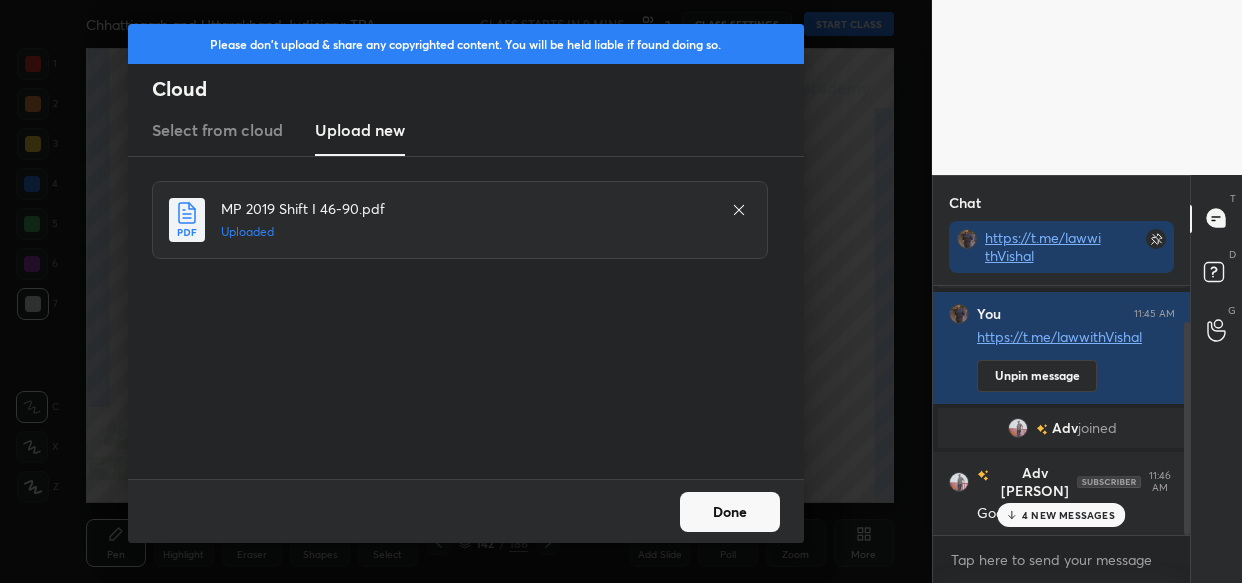 click on "Done" at bounding box center (730, 512) 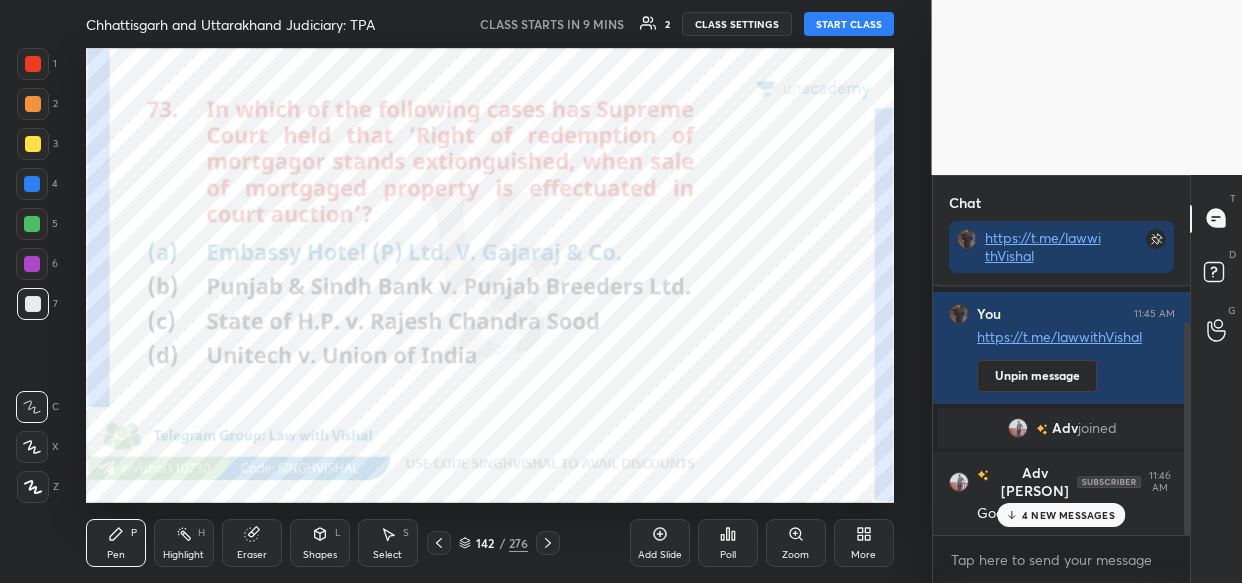 click on "142 / 276" at bounding box center [493, 543] 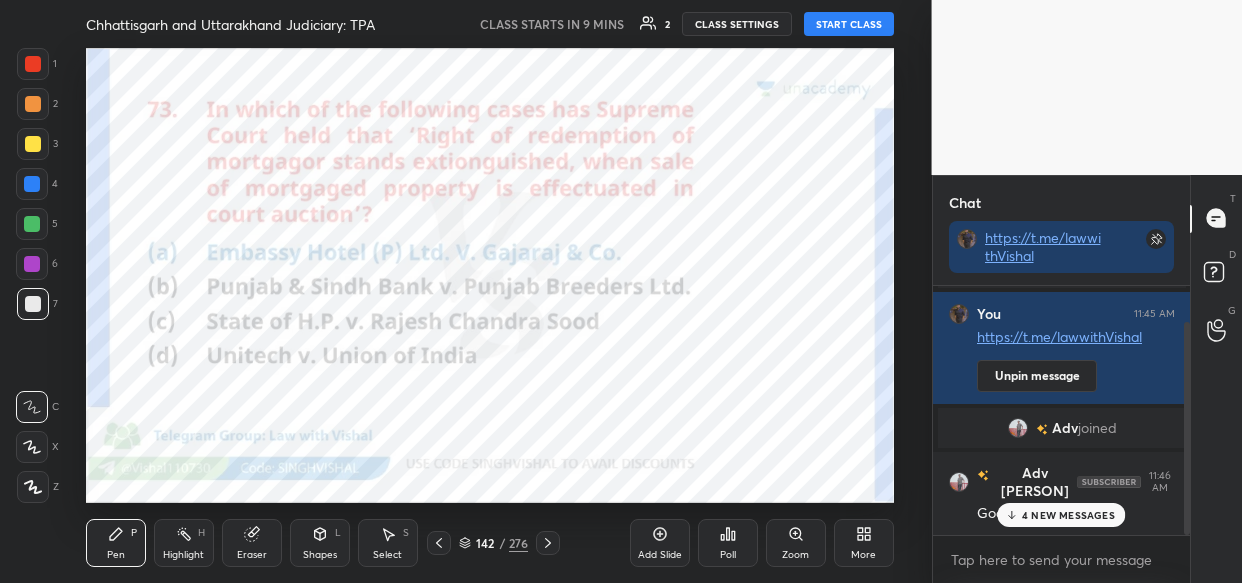 click 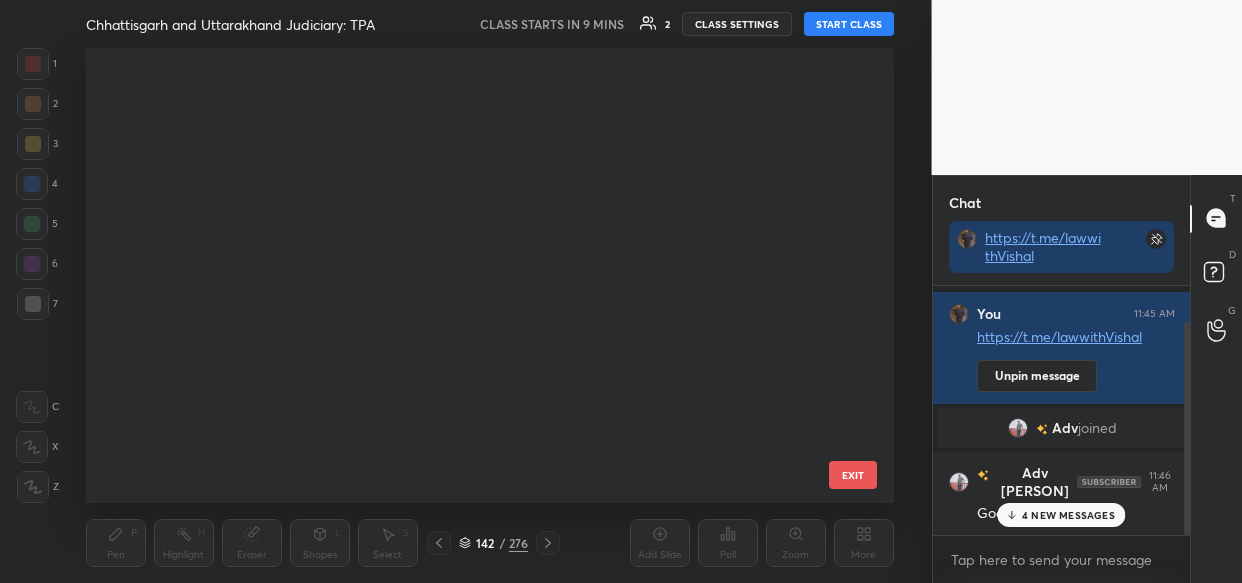 scroll, scrollTop: 6097, scrollLeft: 0, axis: vertical 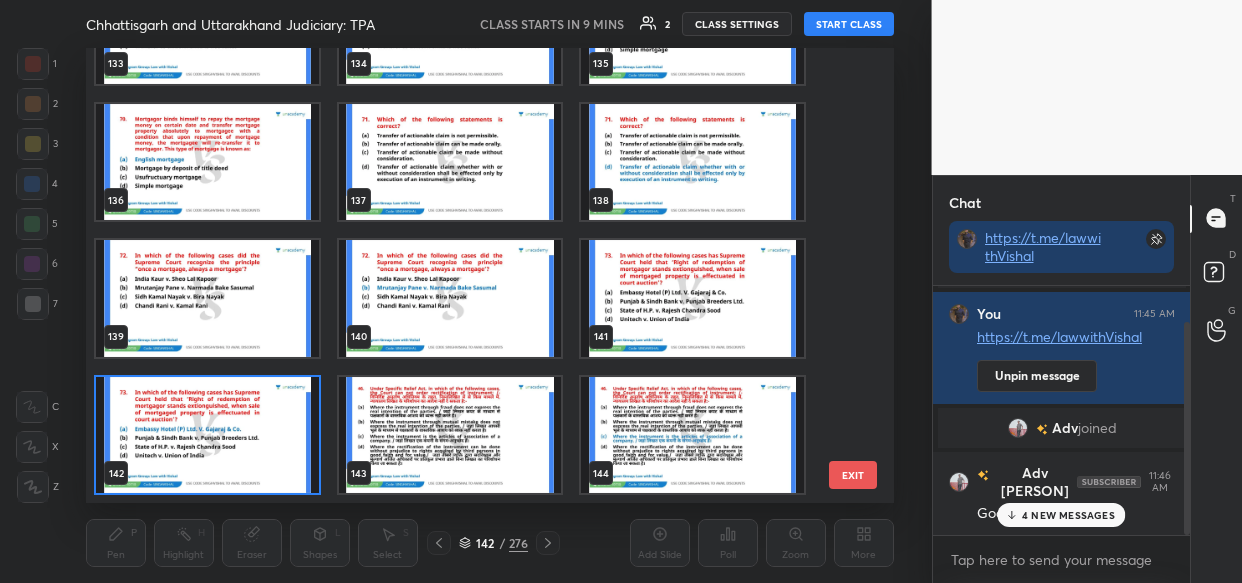 click on "EXIT" at bounding box center (853, 475) 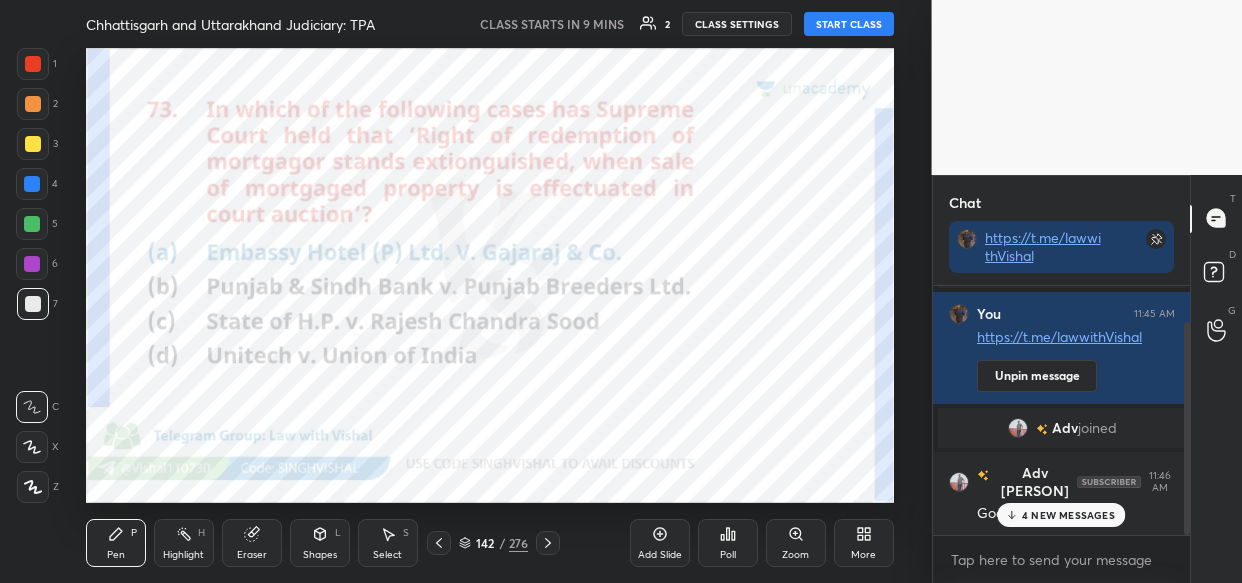 click on "More" at bounding box center [864, 543] 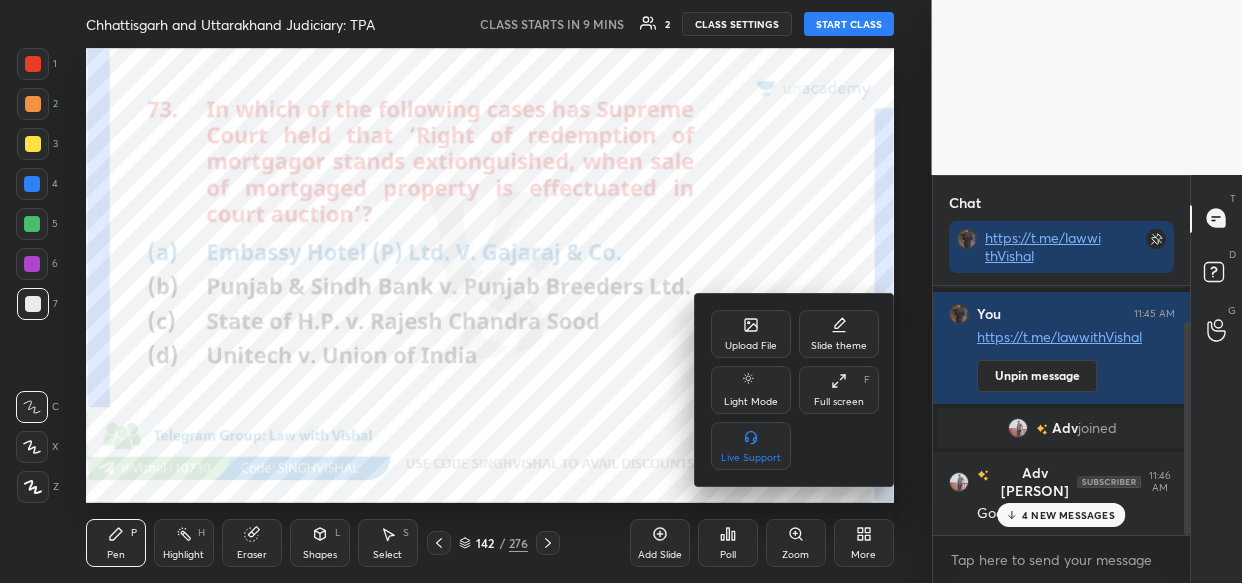 click on "Upload File" at bounding box center (751, 334) 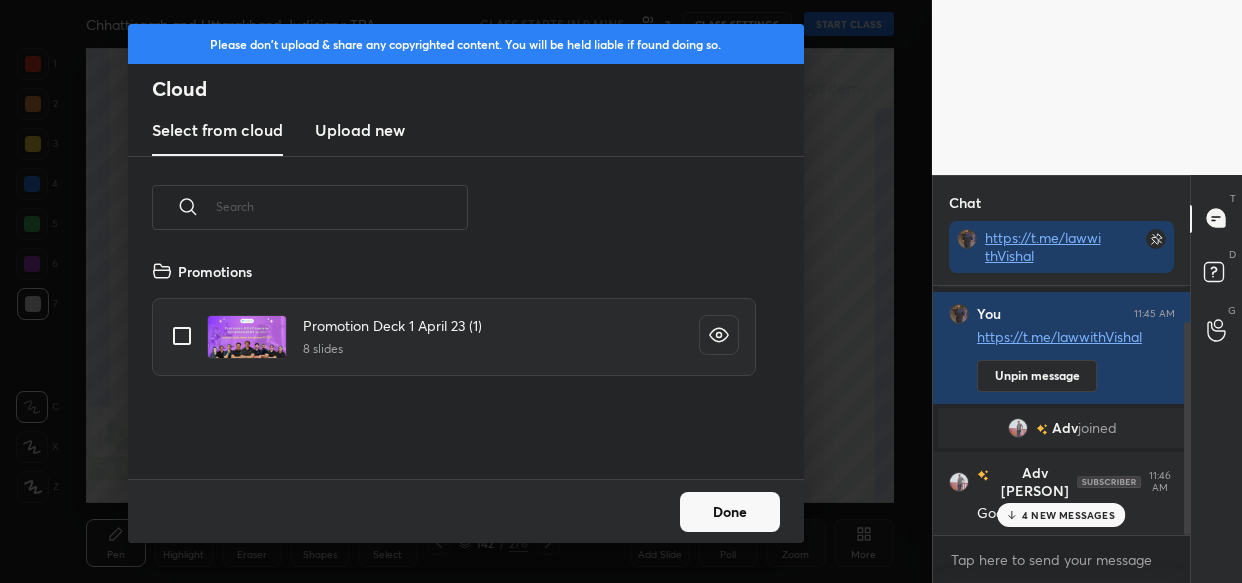 scroll, scrollTop: 6, scrollLeft: 10, axis: both 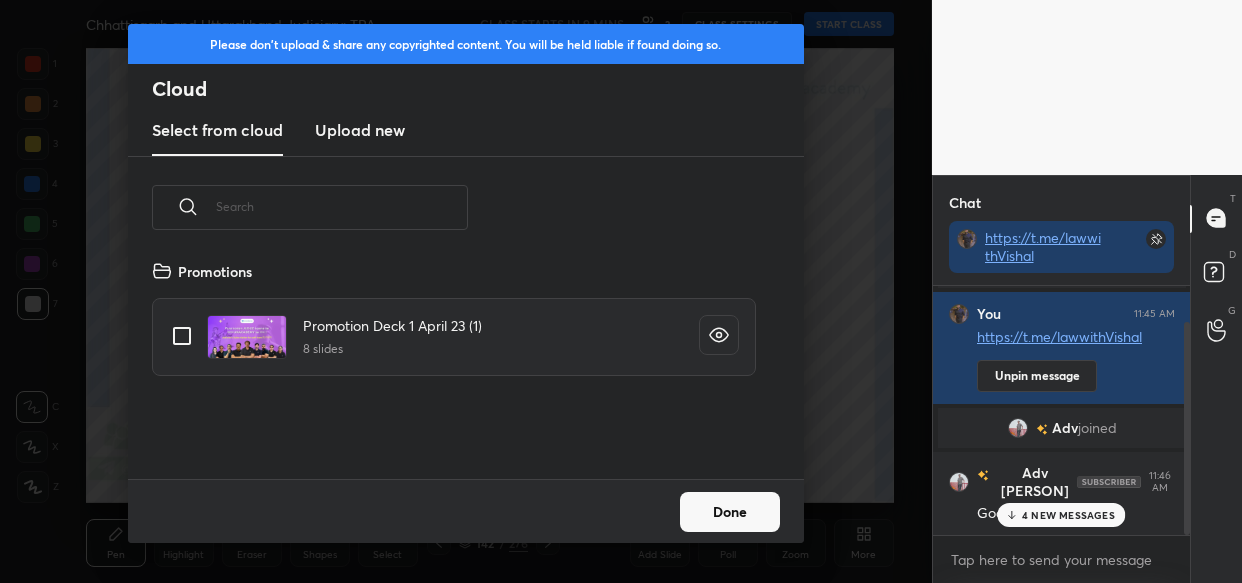 click on "Upload new" at bounding box center (360, 130) 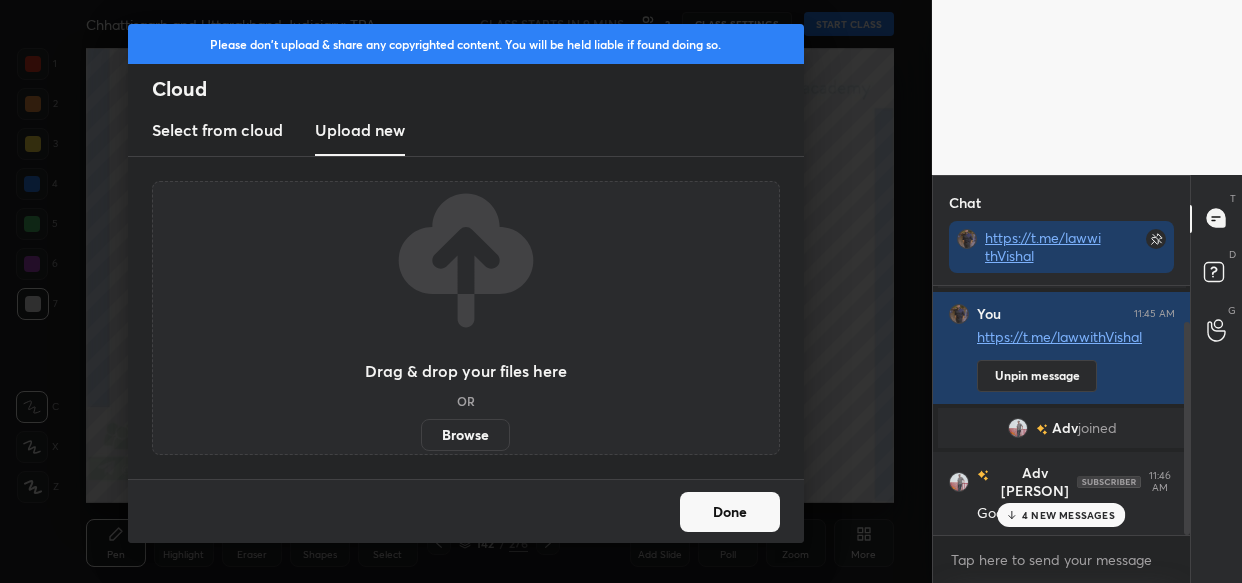 click on "Browse" at bounding box center (465, 435) 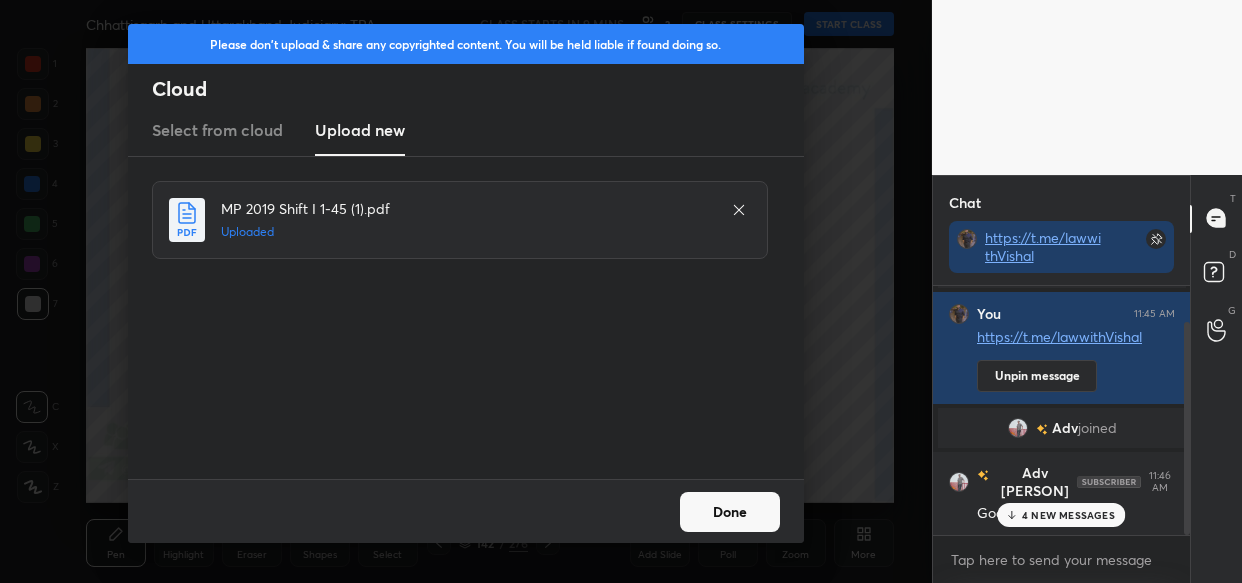 click on "Done" at bounding box center [730, 512] 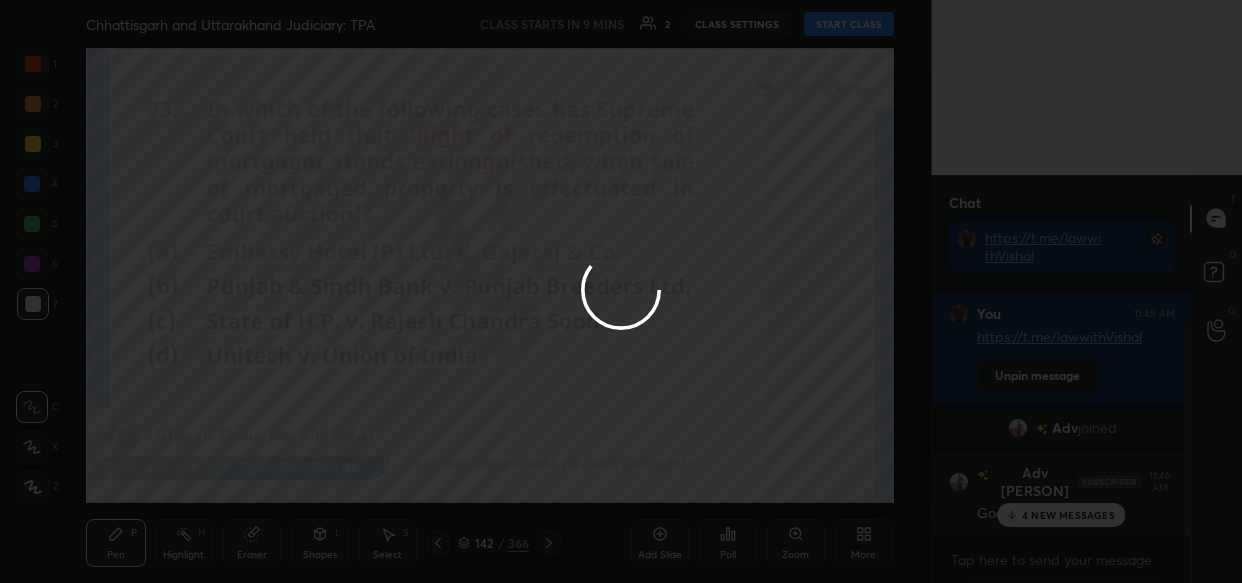 click on "Done" at bounding box center [730, 512] 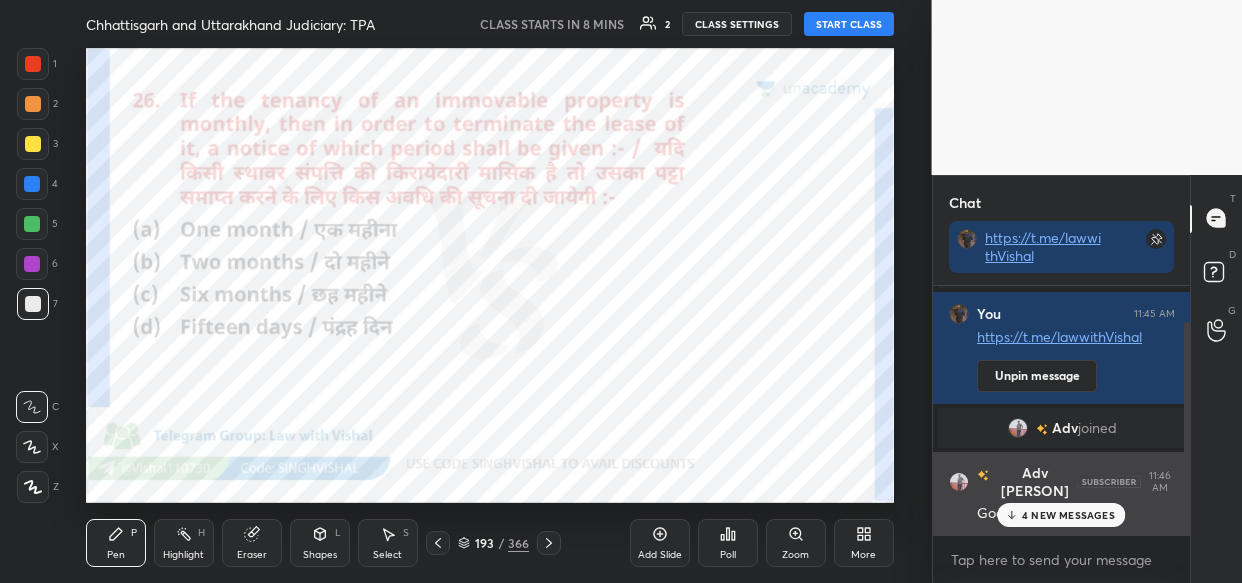 click on "Good Morning Bhaiya" at bounding box center (1076, 514) 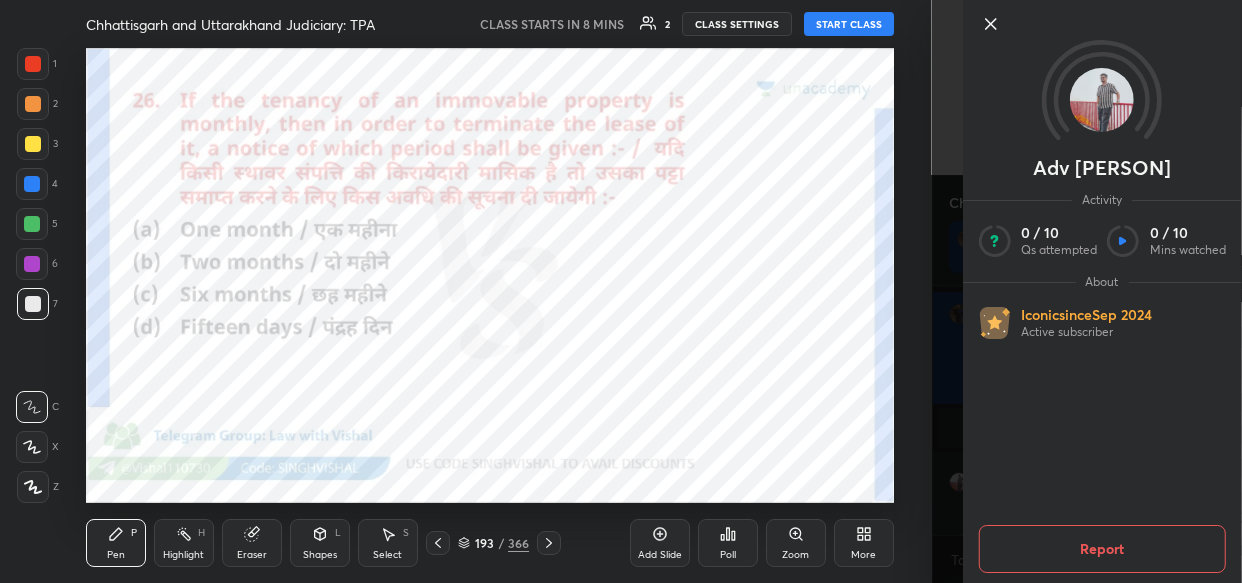 click 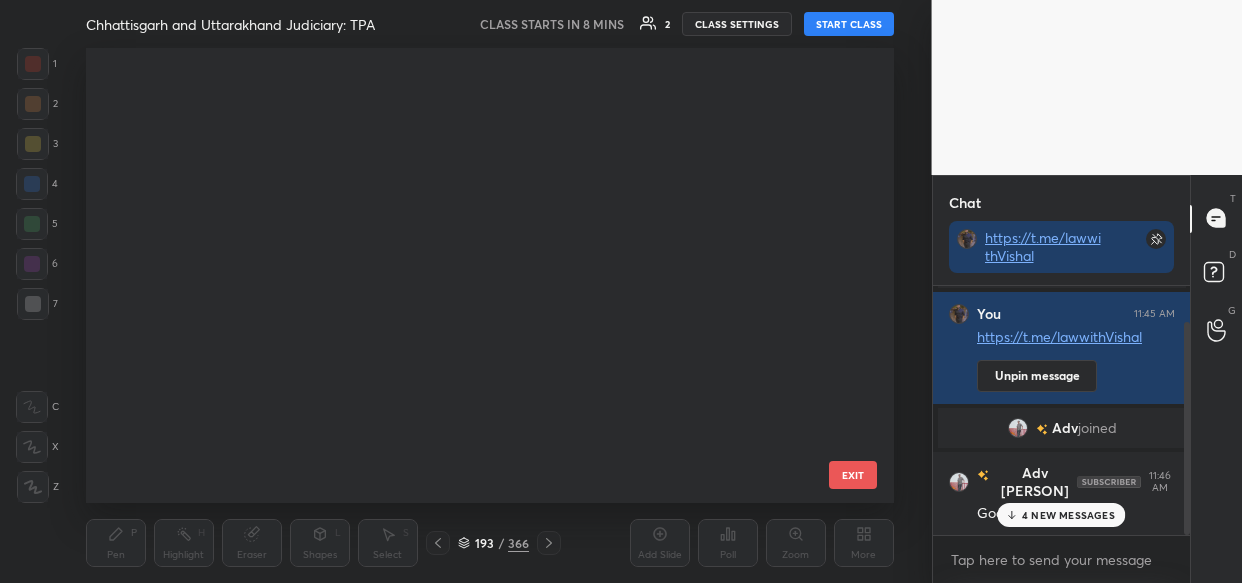 scroll, scrollTop: 8417, scrollLeft: 0, axis: vertical 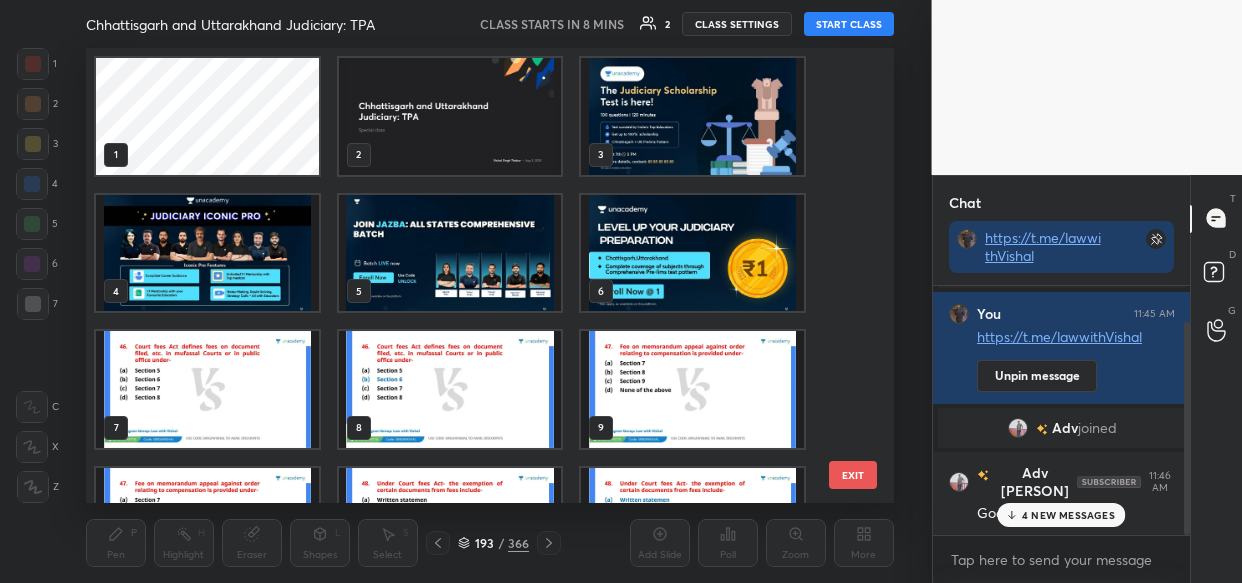 click at bounding box center (692, 116) 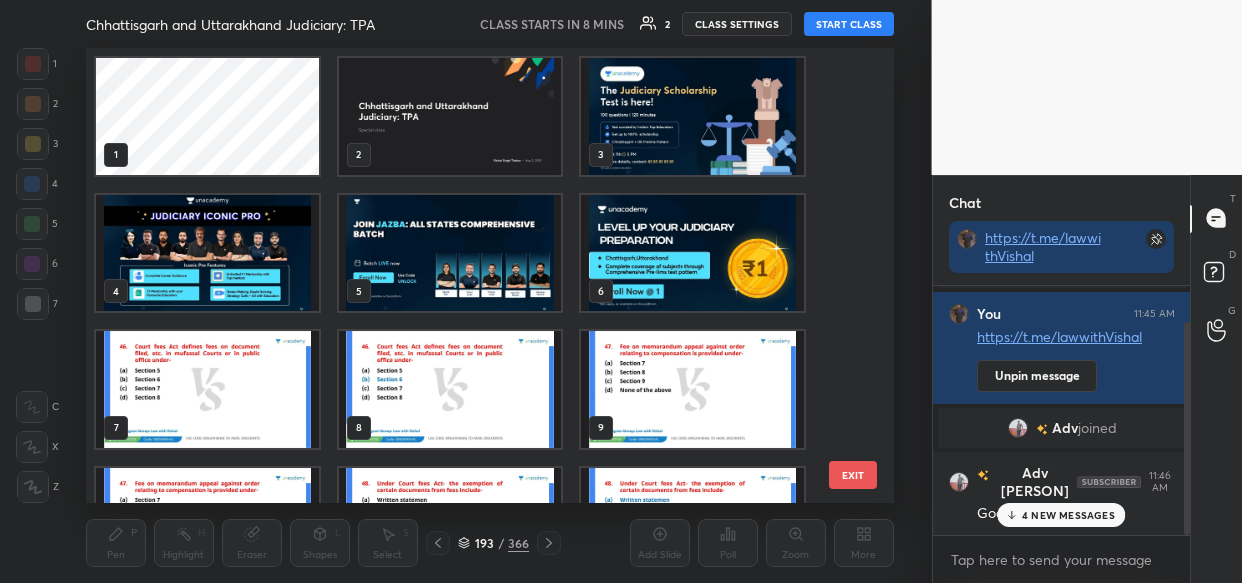 click at bounding box center [692, 116] 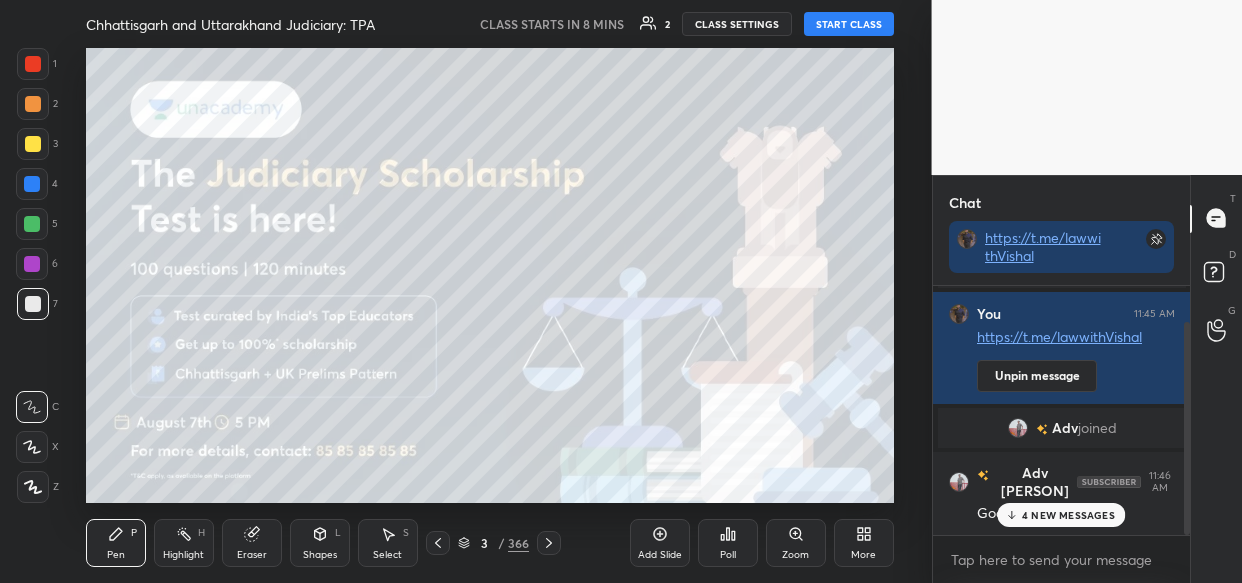 click on "4 NEW MESSAGES" at bounding box center (1068, 515) 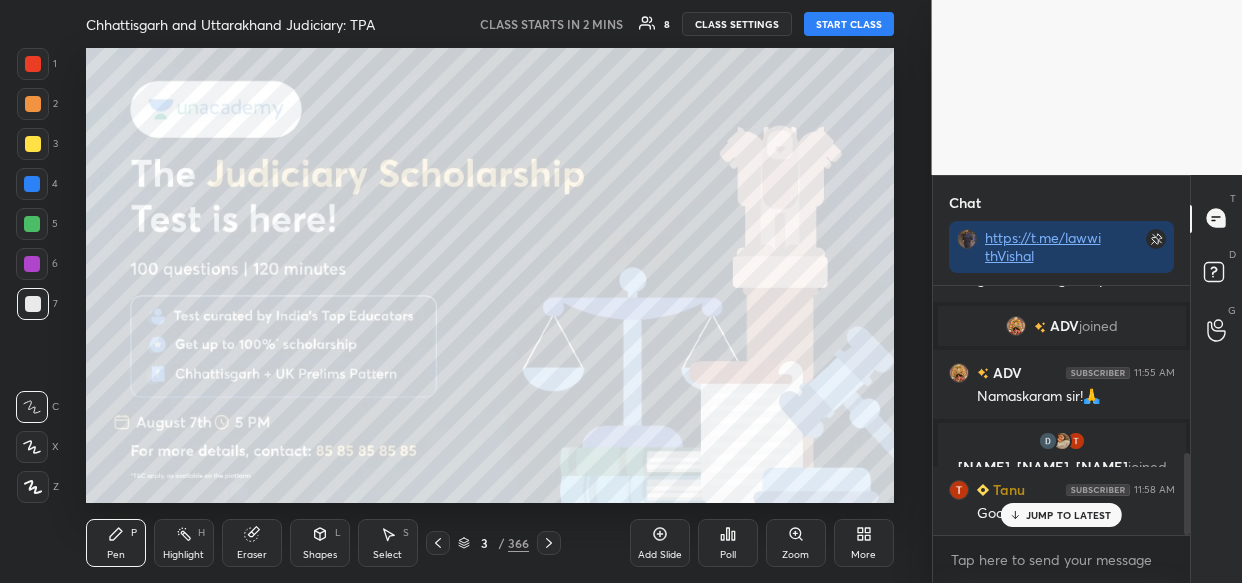 scroll, scrollTop: 580, scrollLeft: 0, axis: vertical 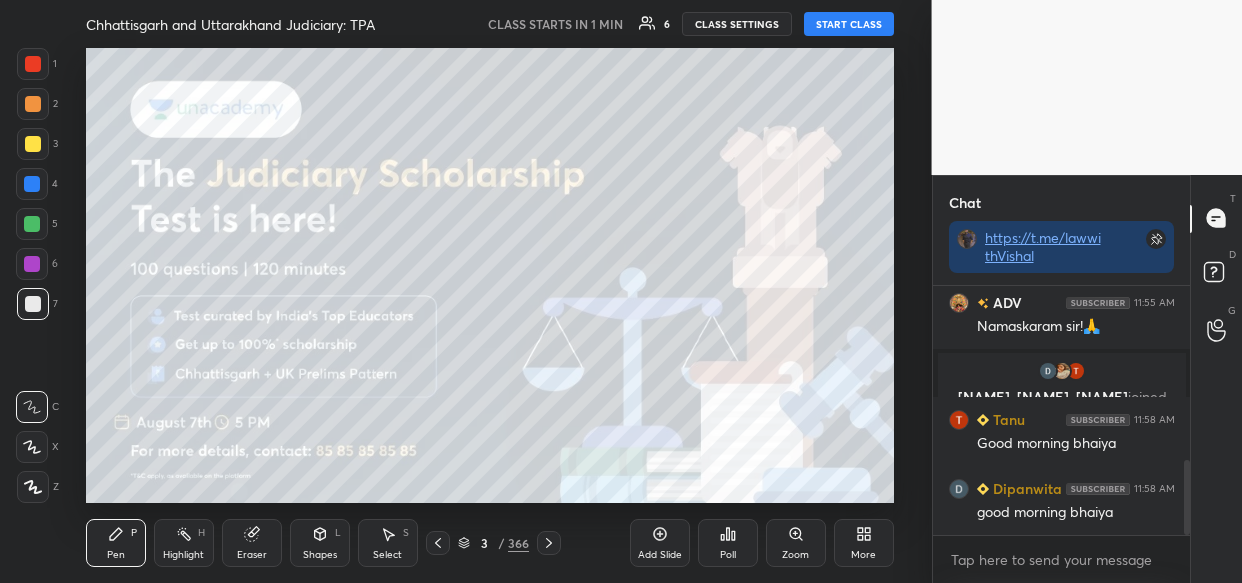 click on "START CLASS" at bounding box center (849, 24) 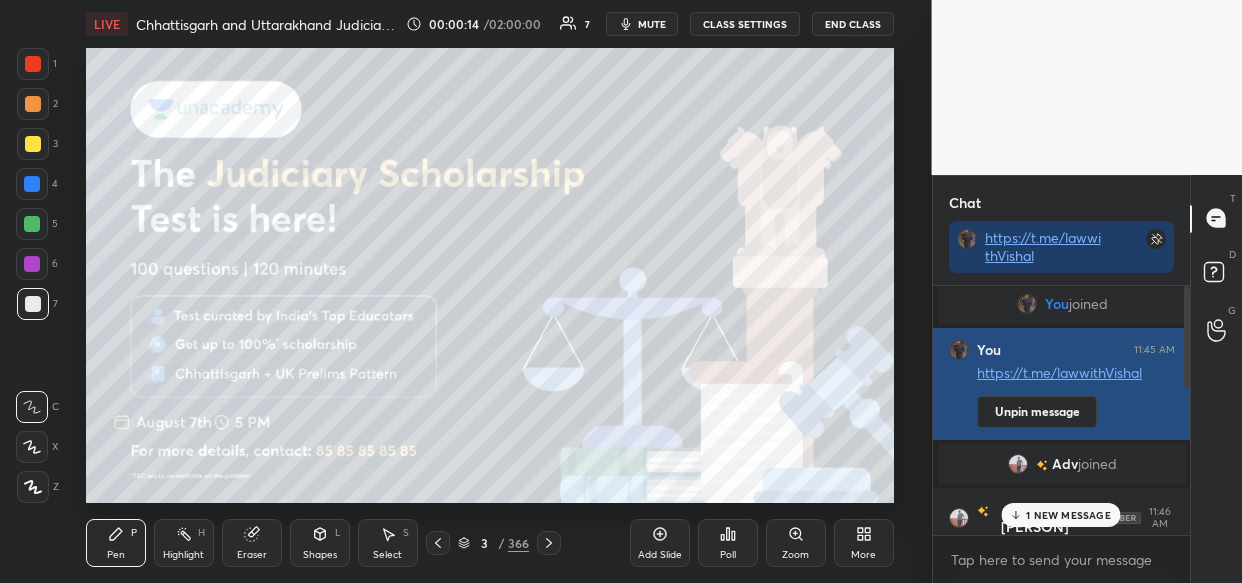 scroll, scrollTop: 0, scrollLeft: 0, axis: both 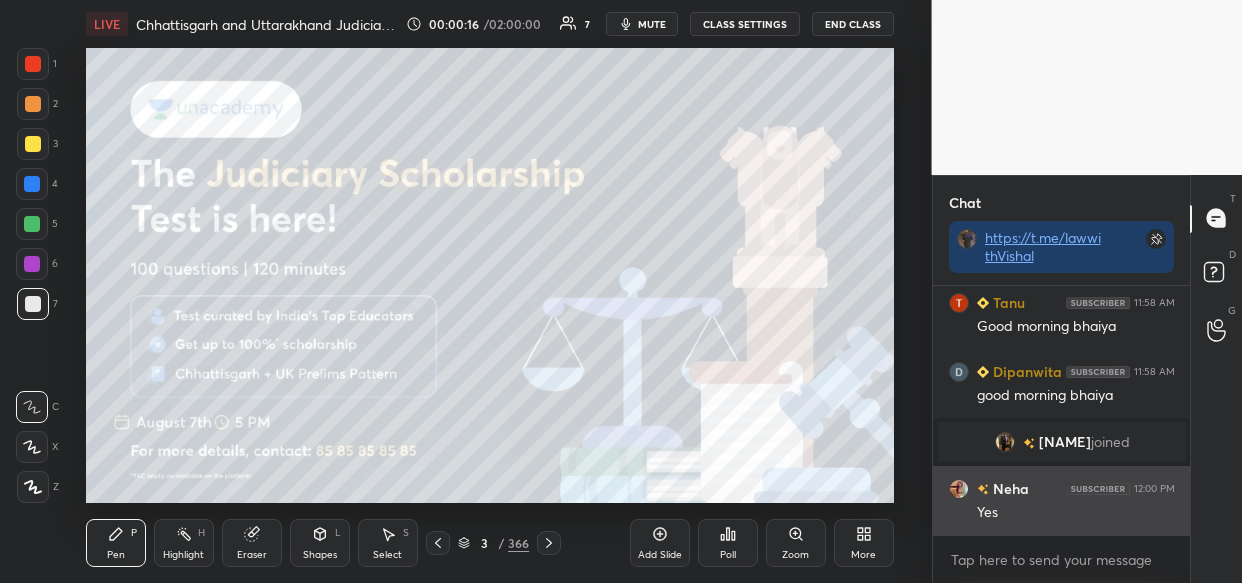 drag, startPoint x: 1050, startPoint y: 512, endPoint x: 1038, endPoint y: 516, distance: 12.649111 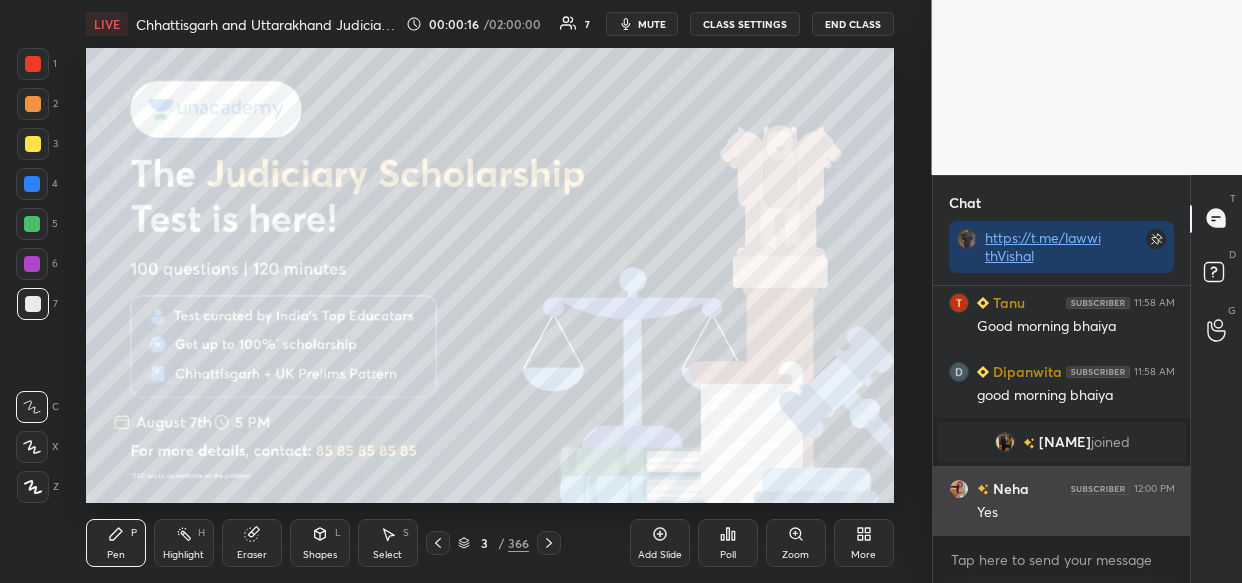 click on "[FIRST], [FIRST], [FIRST]  joined [FIRST] 11:58 AM Good morning bhaiya [FIRST] 11:58 AM good morning bhaiya [PERSON]  joined Neha 12:00 PM Yes" at bounding box center (1062, 410) 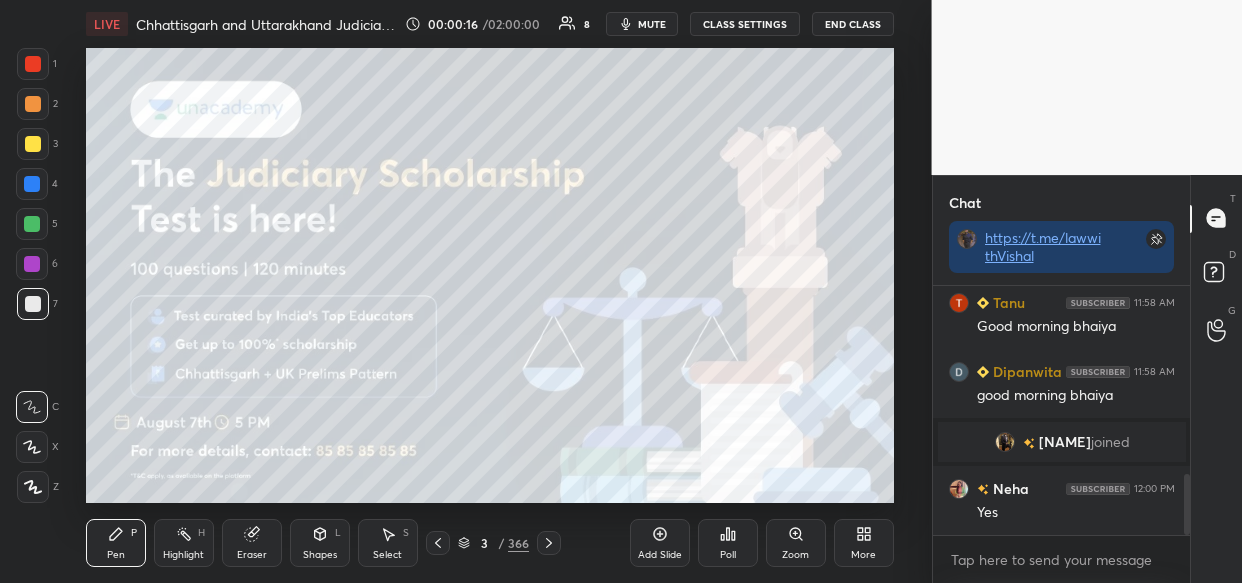scroll, scrollTop: 766, scrollLeft: 0, axis: vertical 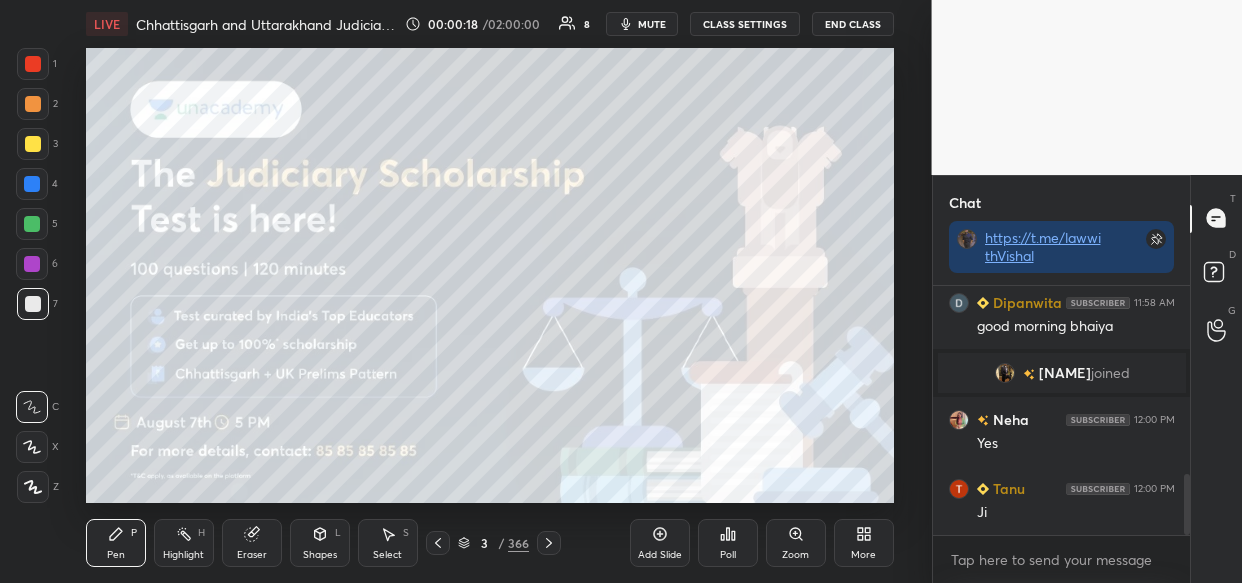 click at bounding box center [1004, 373] 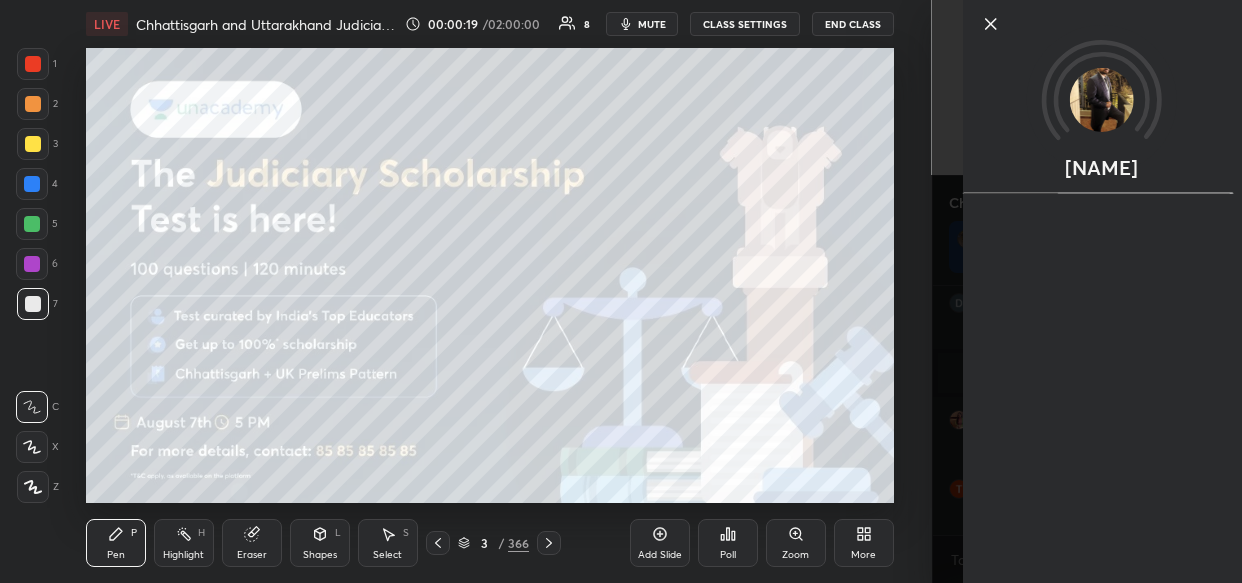 scroll, scrollTop: 834, scrollLeft: 0, axis: vertical 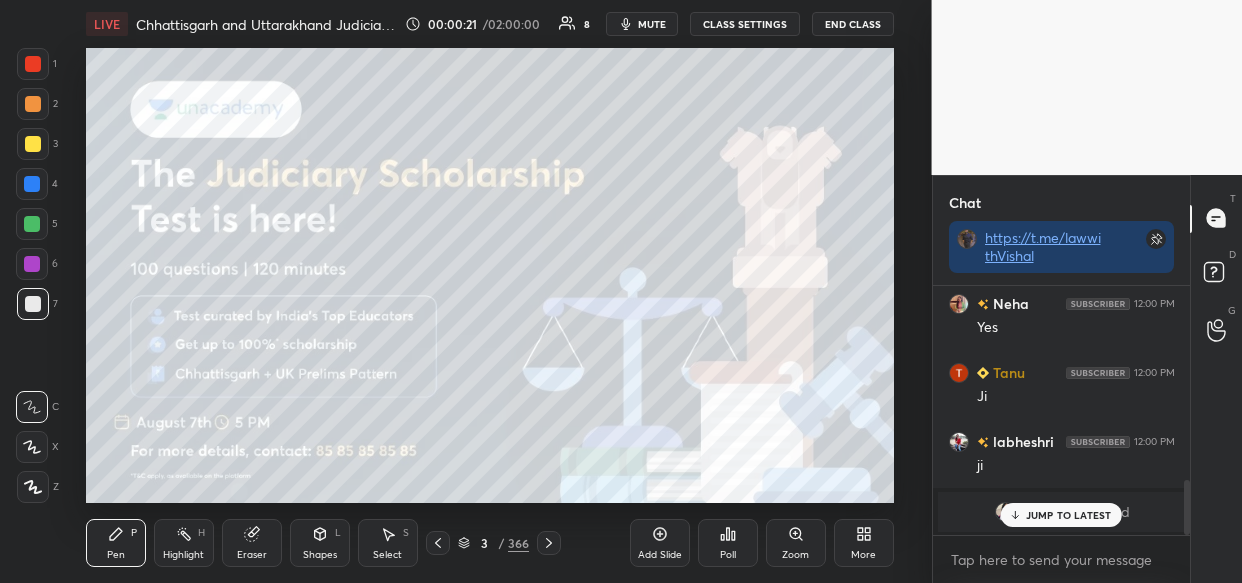 drag, startPoint x: 1038, startPoint y: 508, endPoint x: 1019, endPoint y: 514, distance: 19.924858 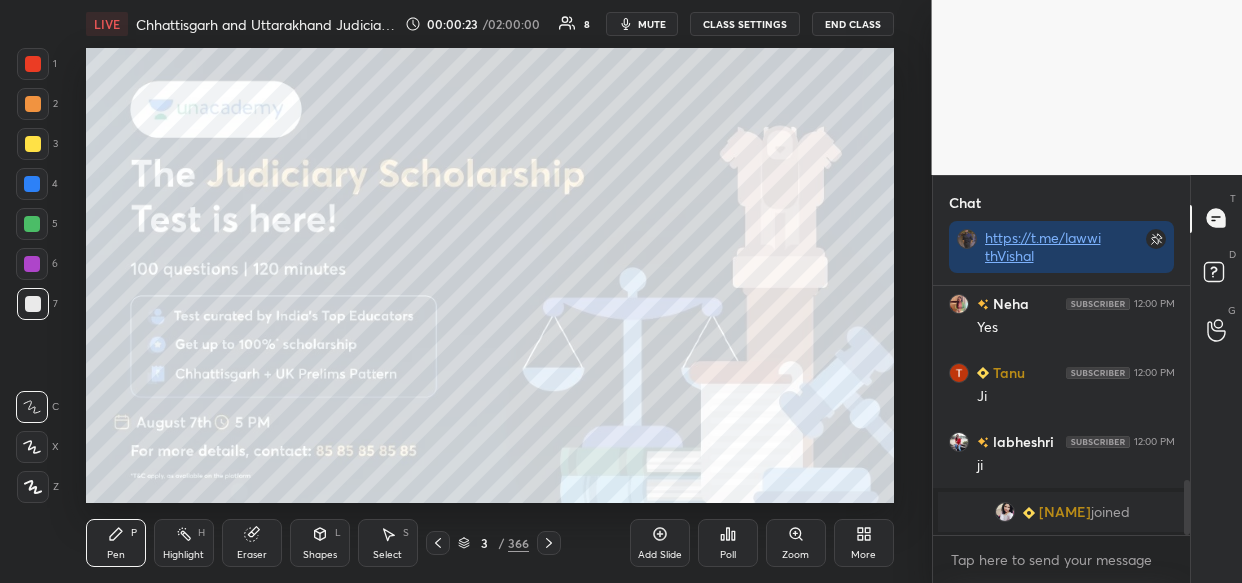 click at bounding box center [33, 144] 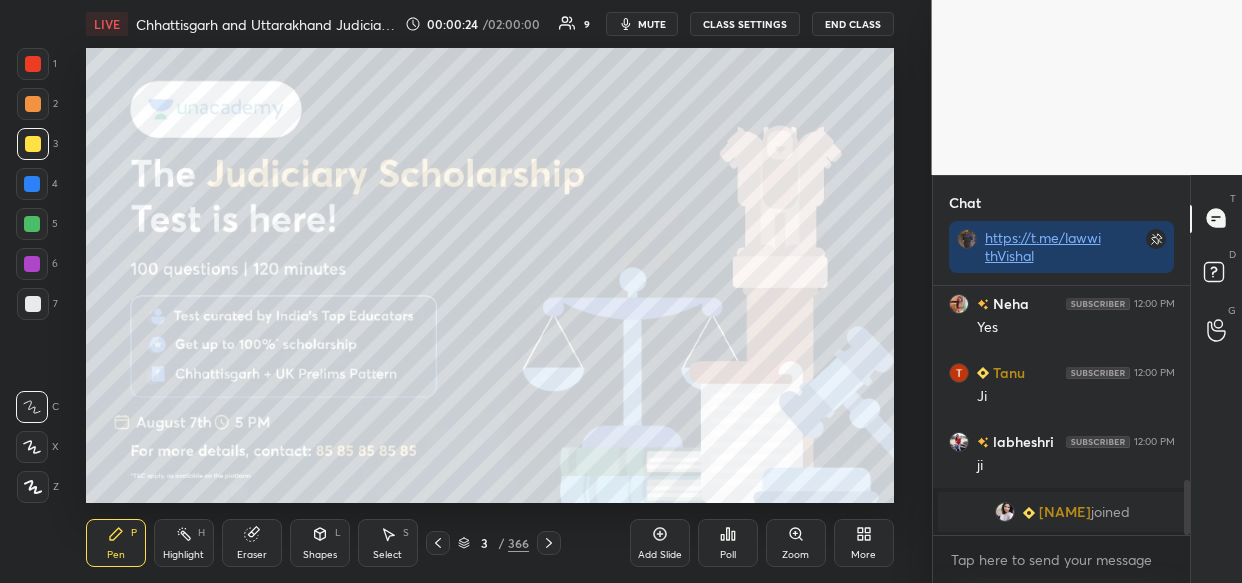 click 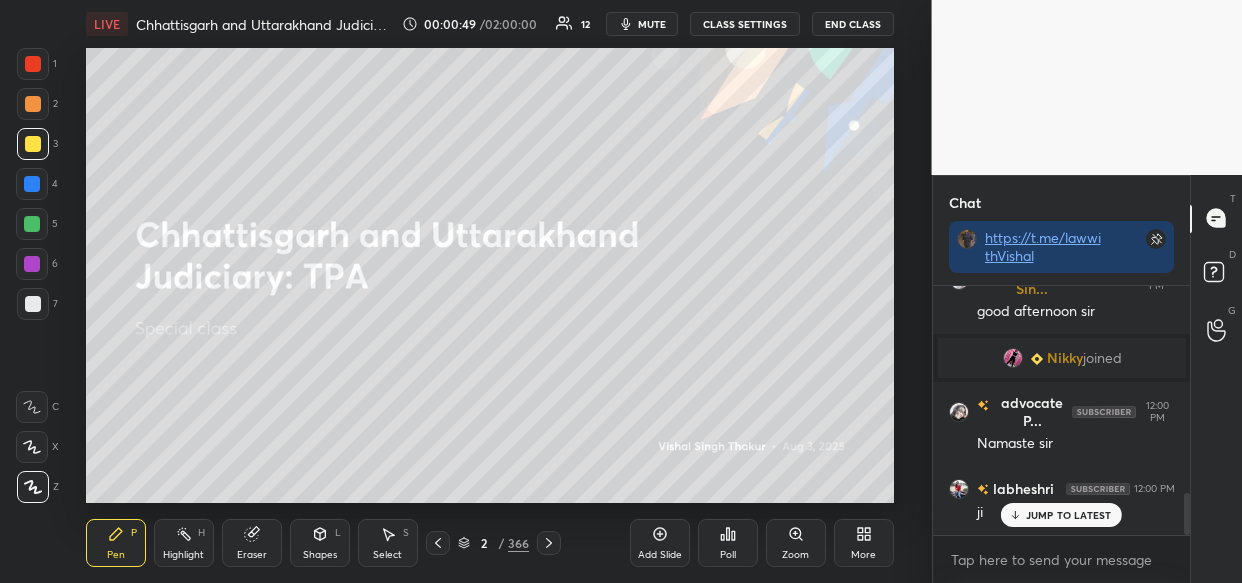 scroll, scrollTop: 1224, scrollLeft: 0, axis: vertical 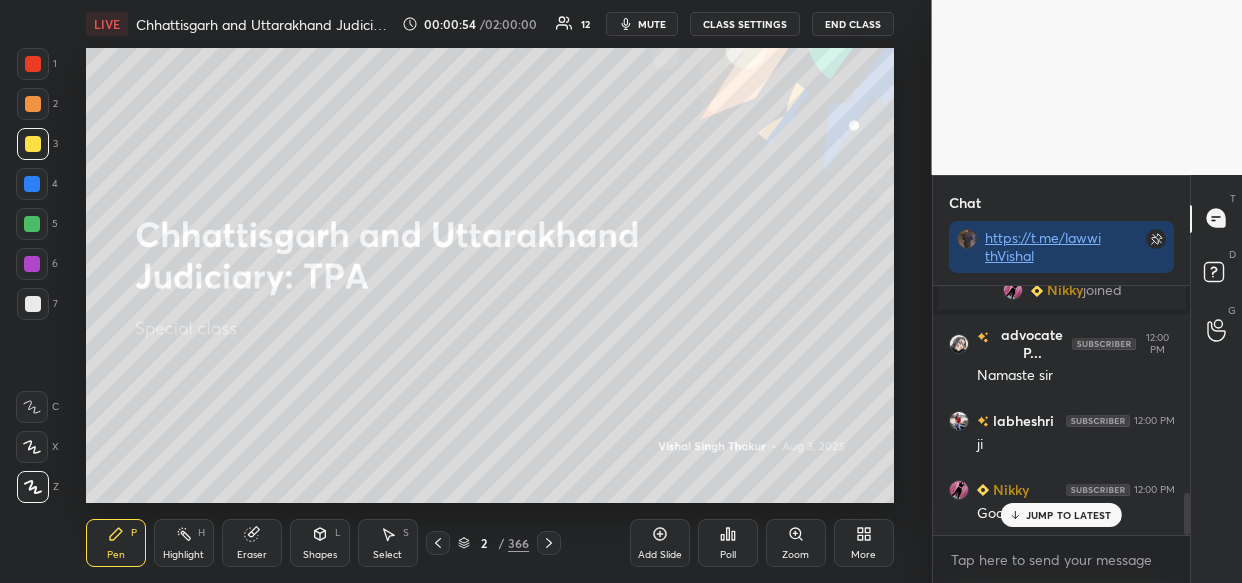 click on "JUMP TO LATEST" at bounding box center [1061, 515] 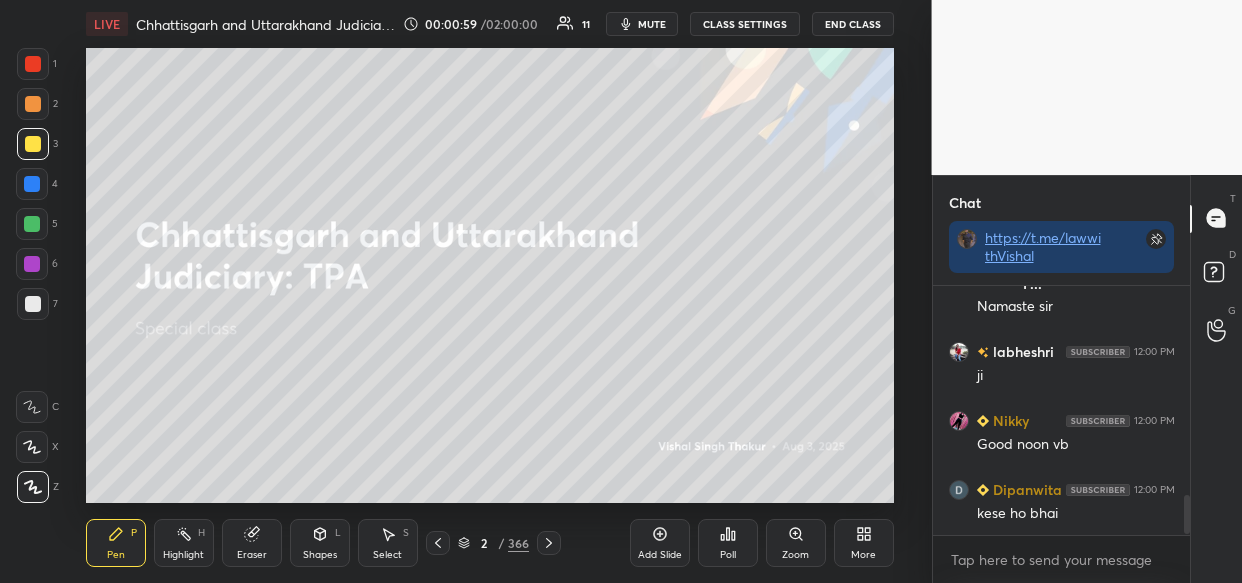 scroll, scrollTop: 1341, scrollLeft: 0, axis: vertical 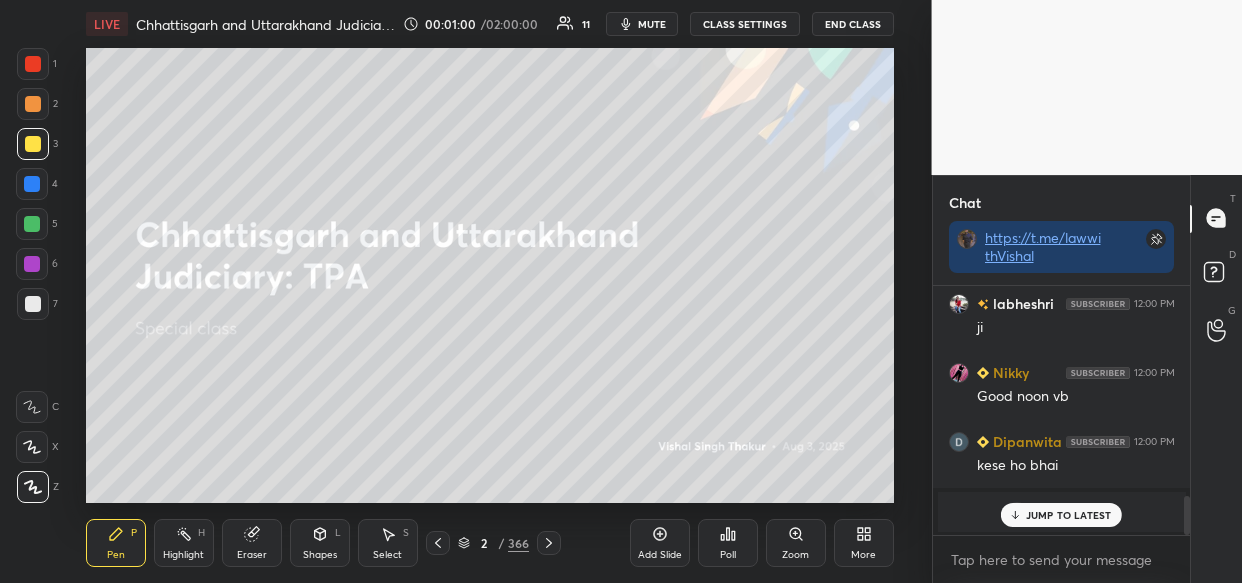 click at bounding box center [32, 184] 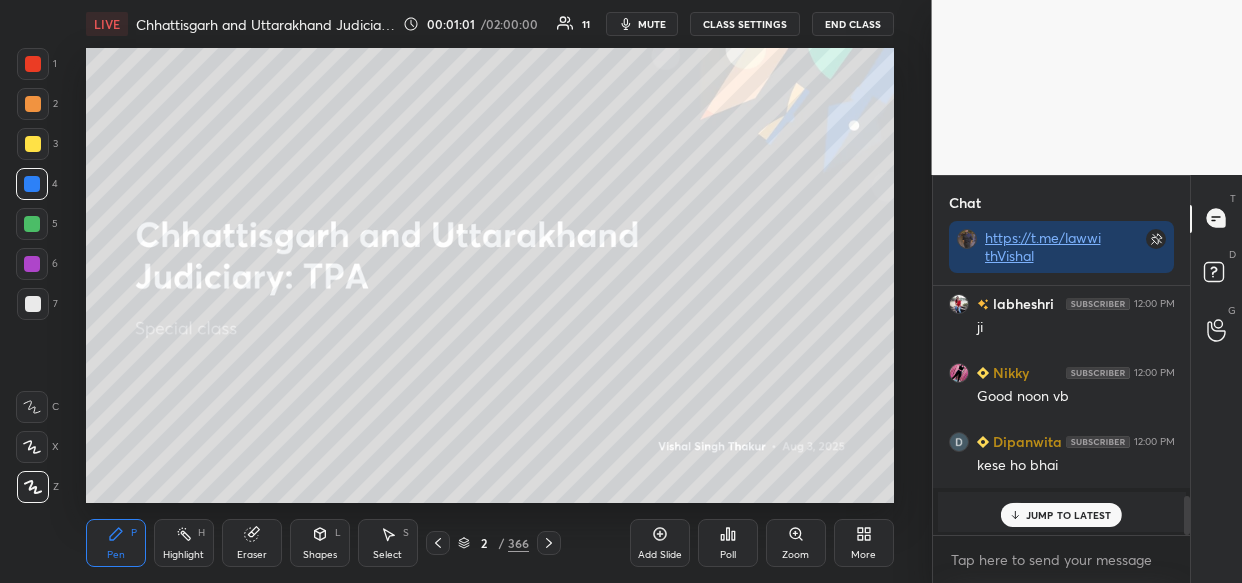 click on "JUMP TO LATEST" at bounding box center [1061, 515] 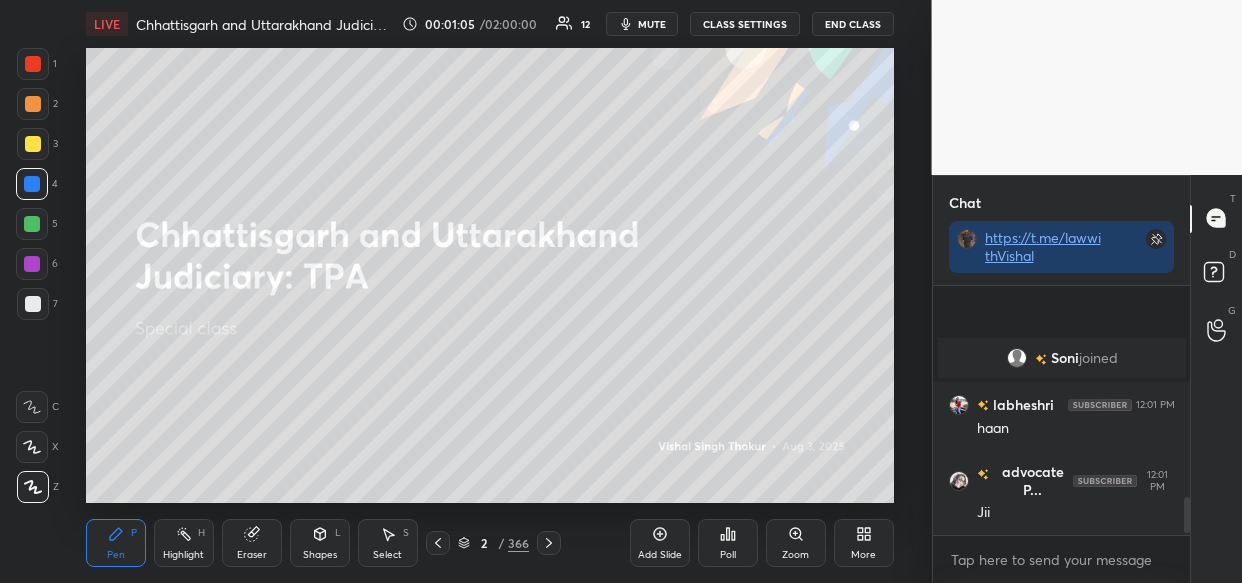 scroll, scrollTop: 1542, scrollLeft: 0, axis: vertical 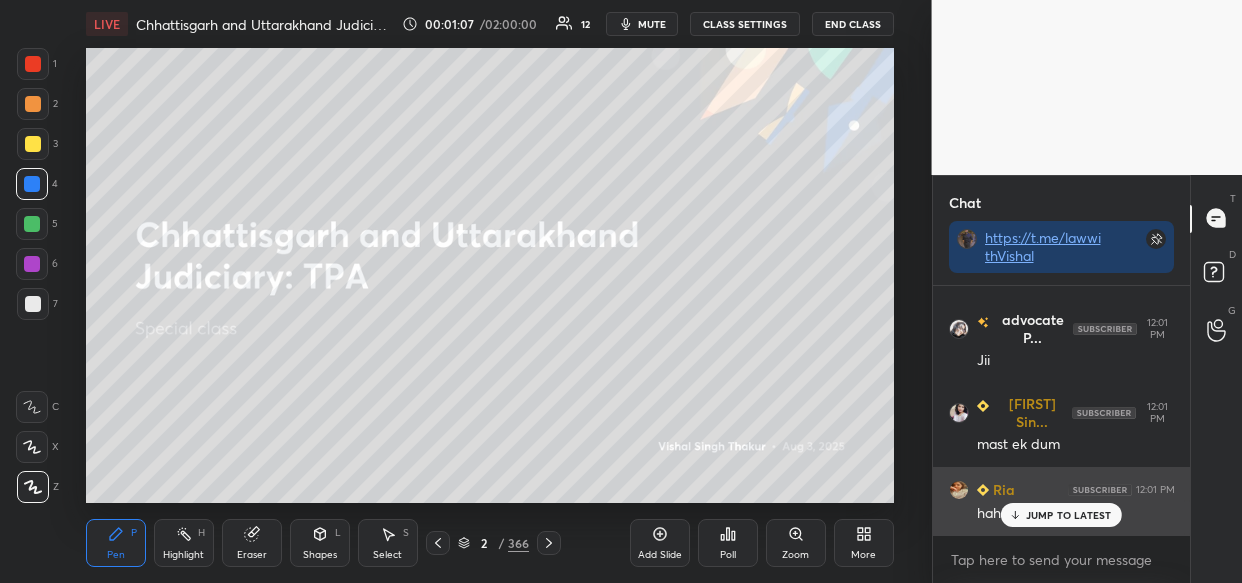 click on "JUMP TO LATEST" at bounding box center [1061, 515] 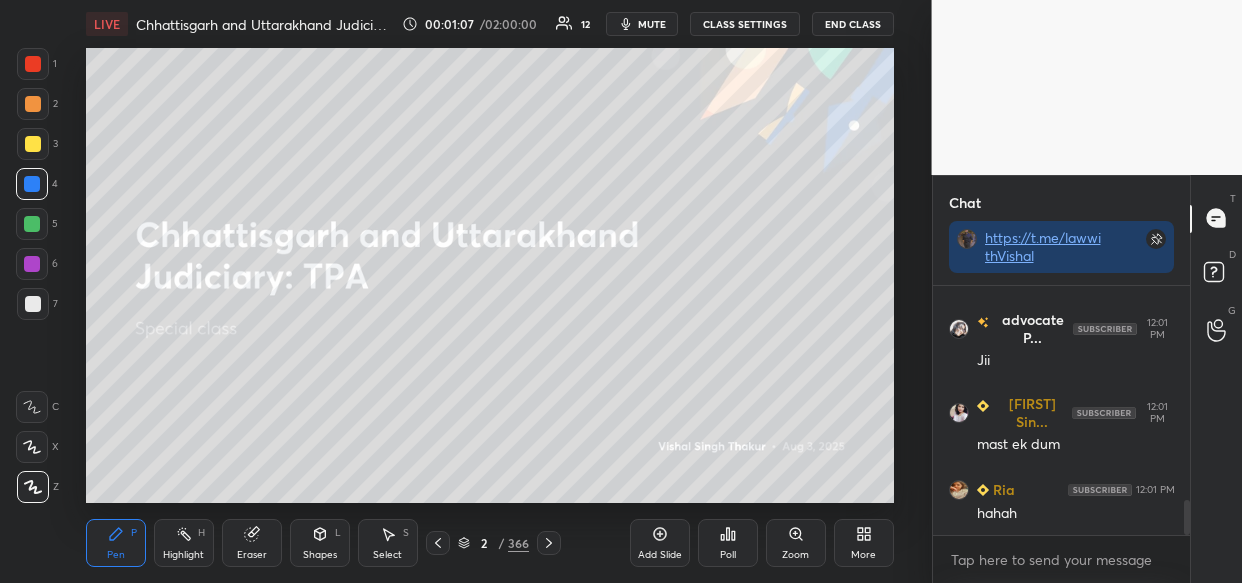 scroll, scrollTop: 1611, scrollLeft: 0, axis: vertical 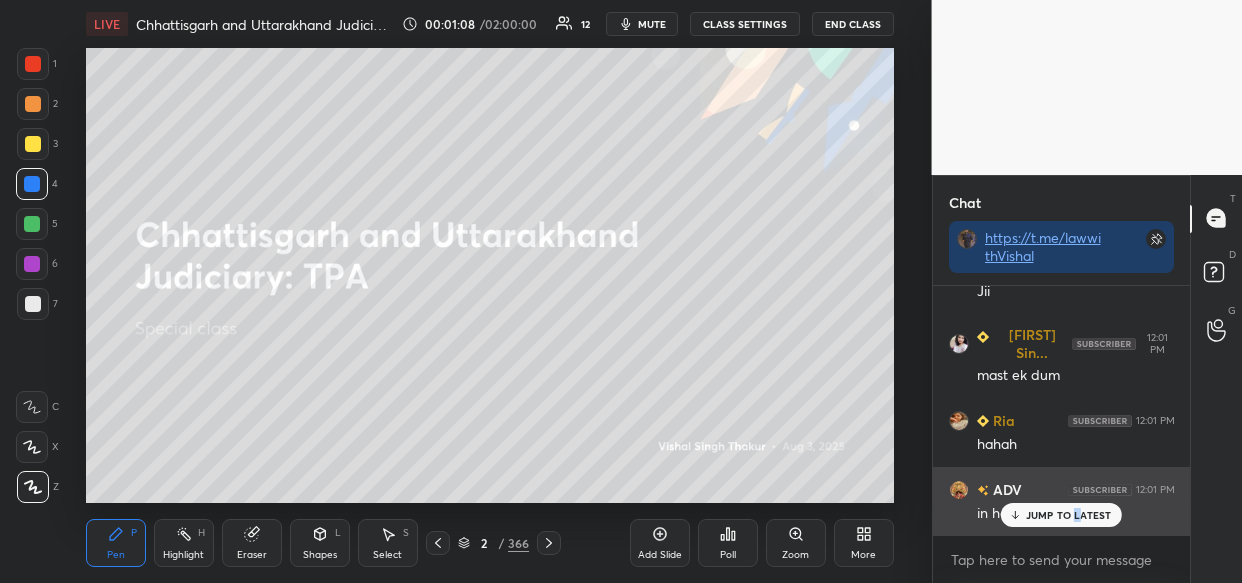 drag, startPoint x: 1082, startPoint y: 514, endPoint x: 1069, endPoint y: 520, distance: 14.3178215 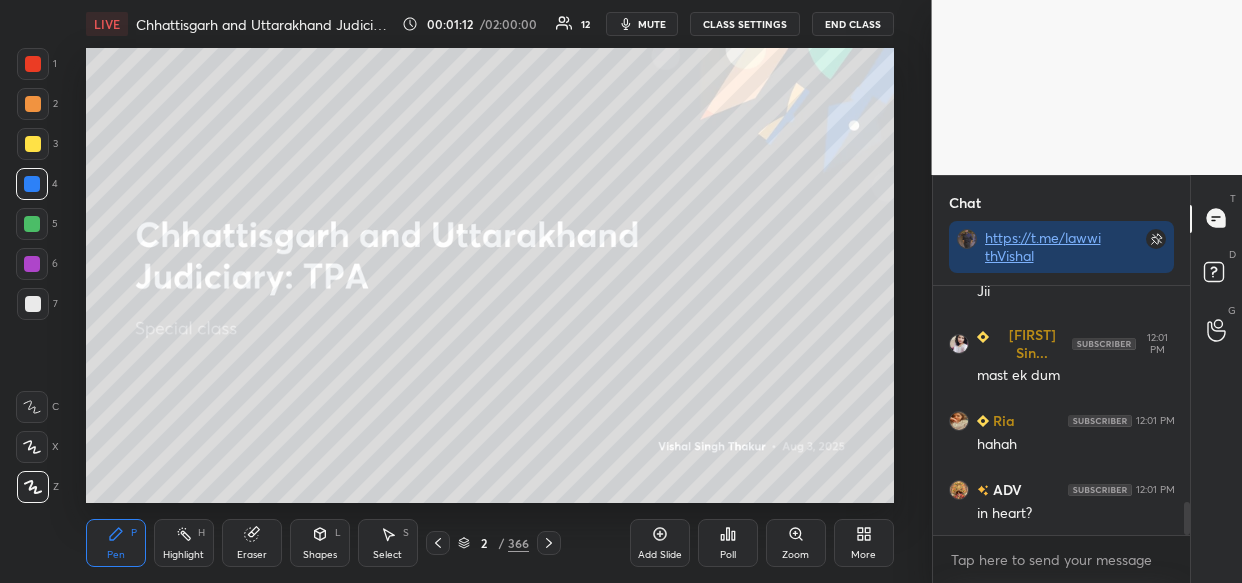 scroll, scrollTop: 1680, scrollLeft: 0, axis: vertical 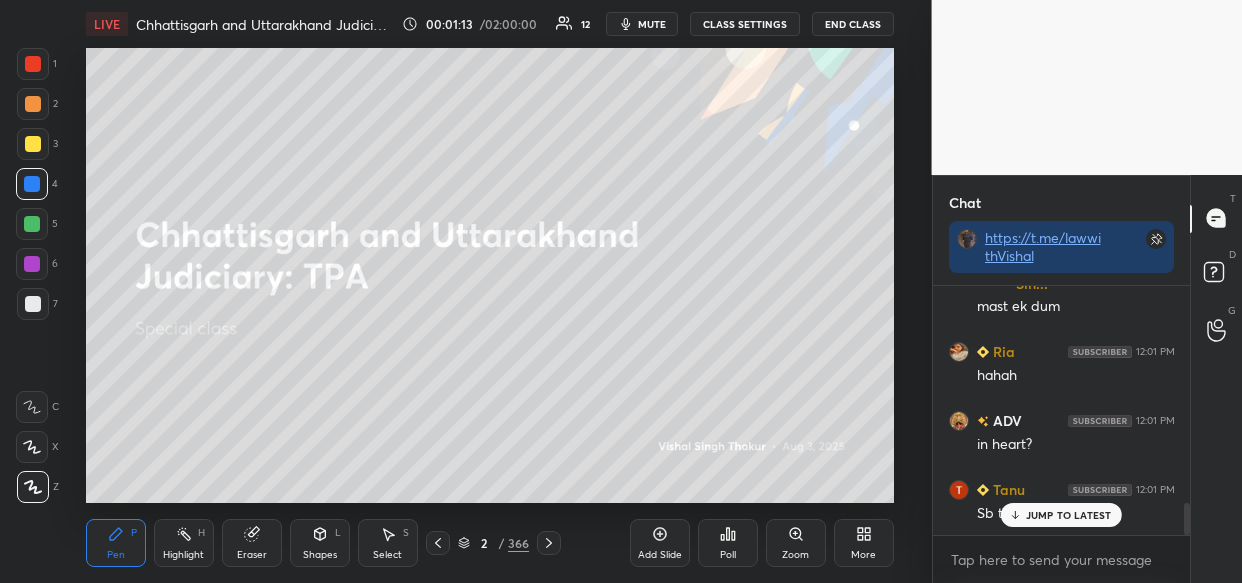 click 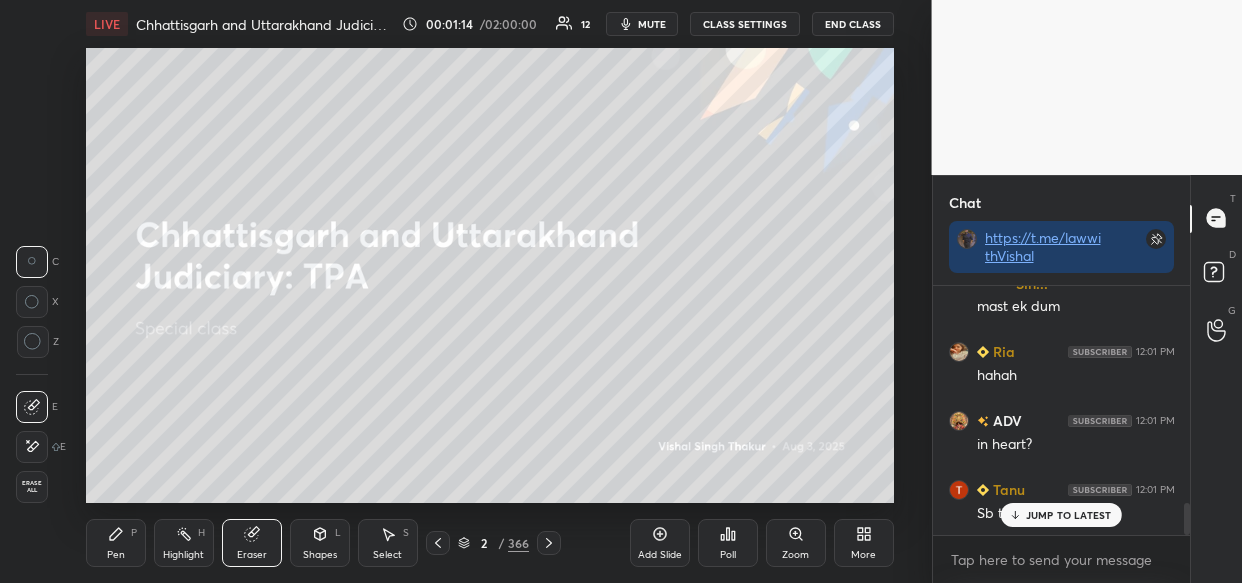 click on "Erase all" at bounding box center (32, 487) 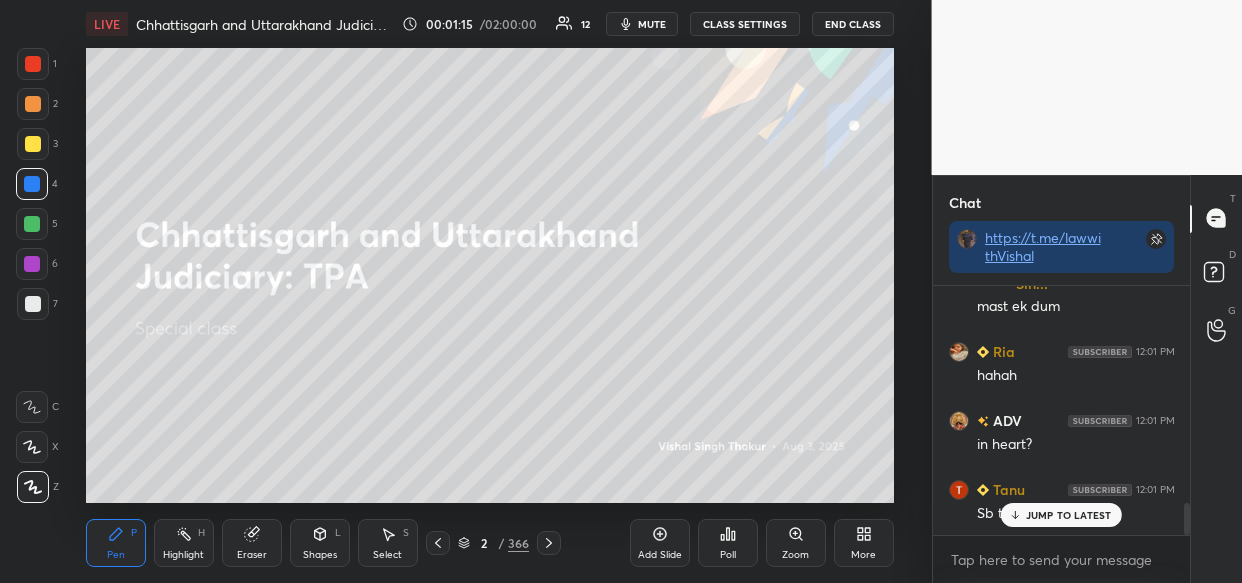 click on "JUMP TO LATEST" at bounding box center (1069, 515) 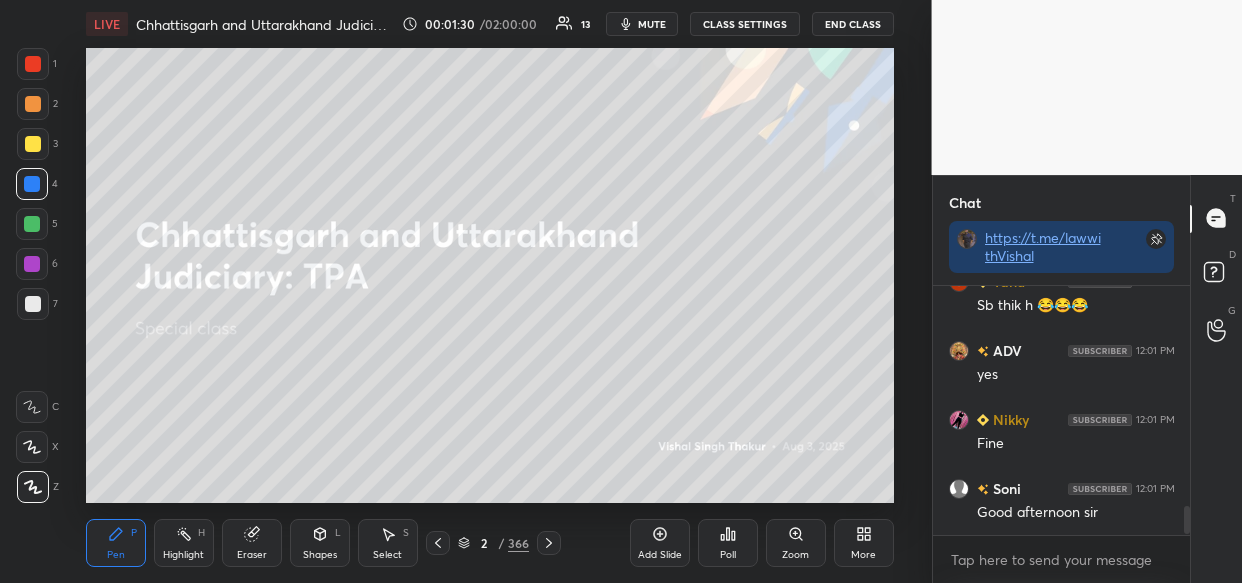 scroll, scrollTop: 1957, scrollLeft: 0, axis: vertical 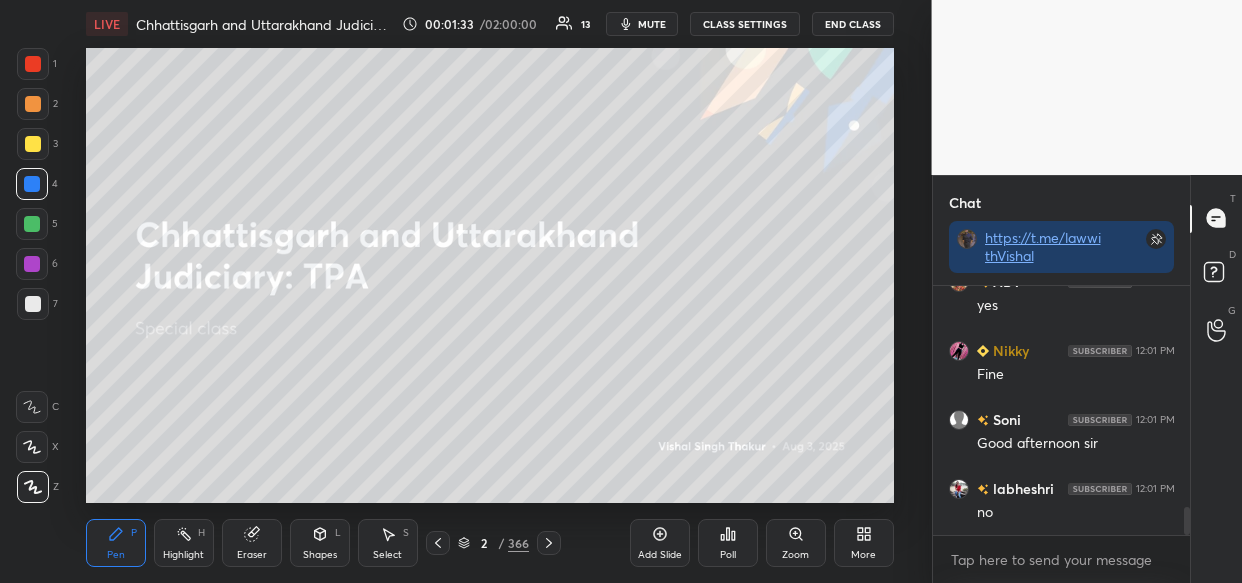 drag, startPoint x: 250, startPoint y: 544, endPoint x: 206, endPoint y: 571, distance: 51.62364 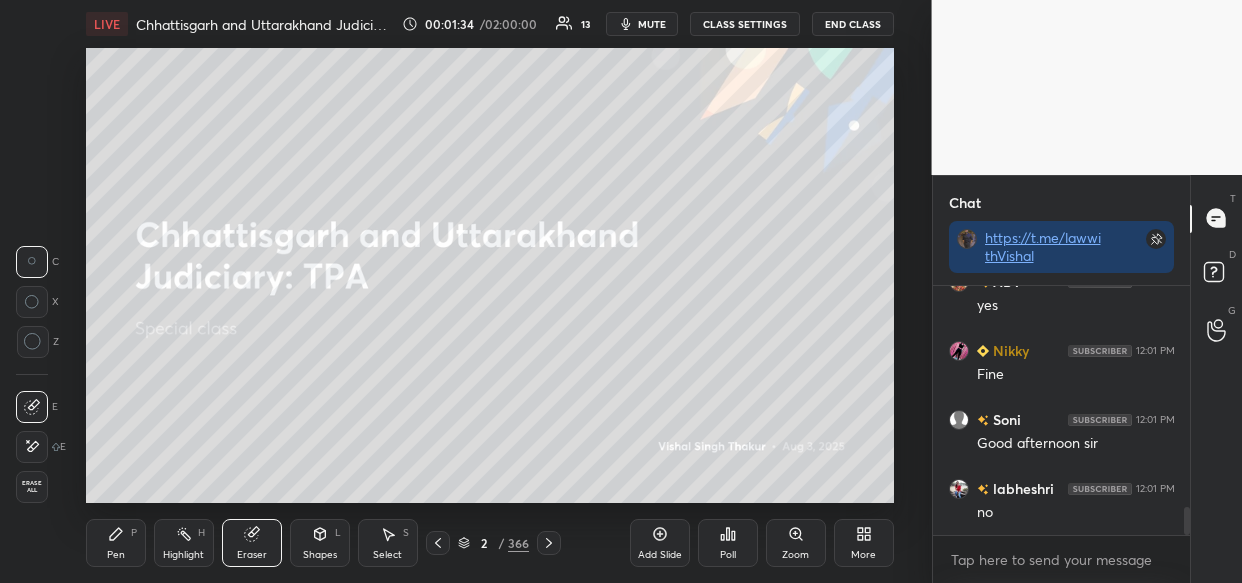 click on "Erase all" at bounding box center (34, 483) 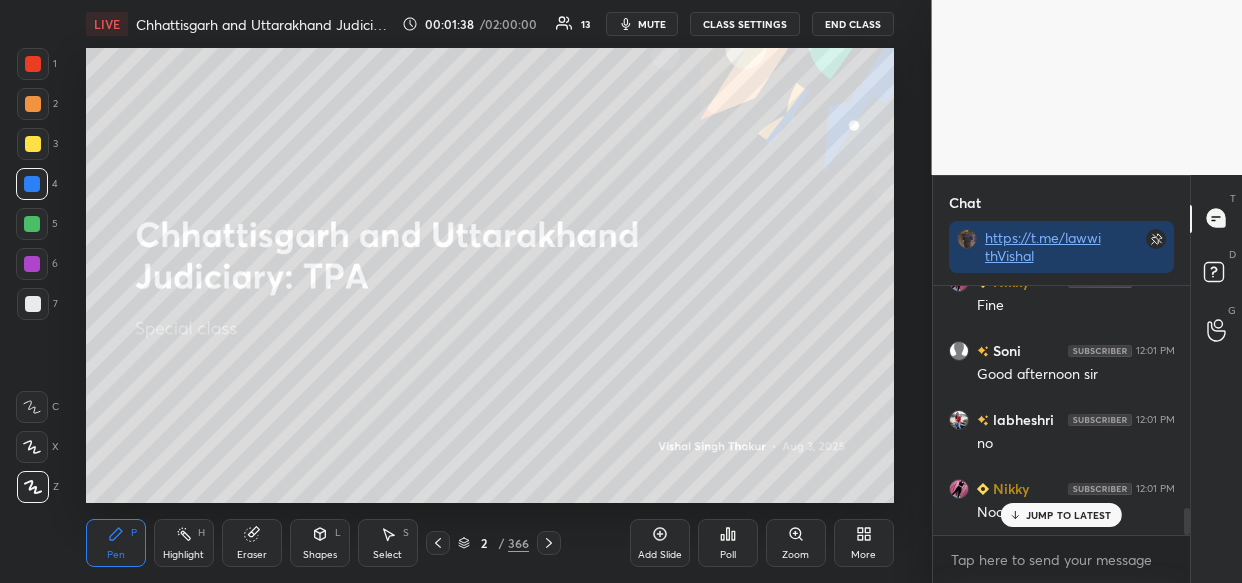 scroll, scrollTop: 2073, scrollLeft: 0, axis: vertical 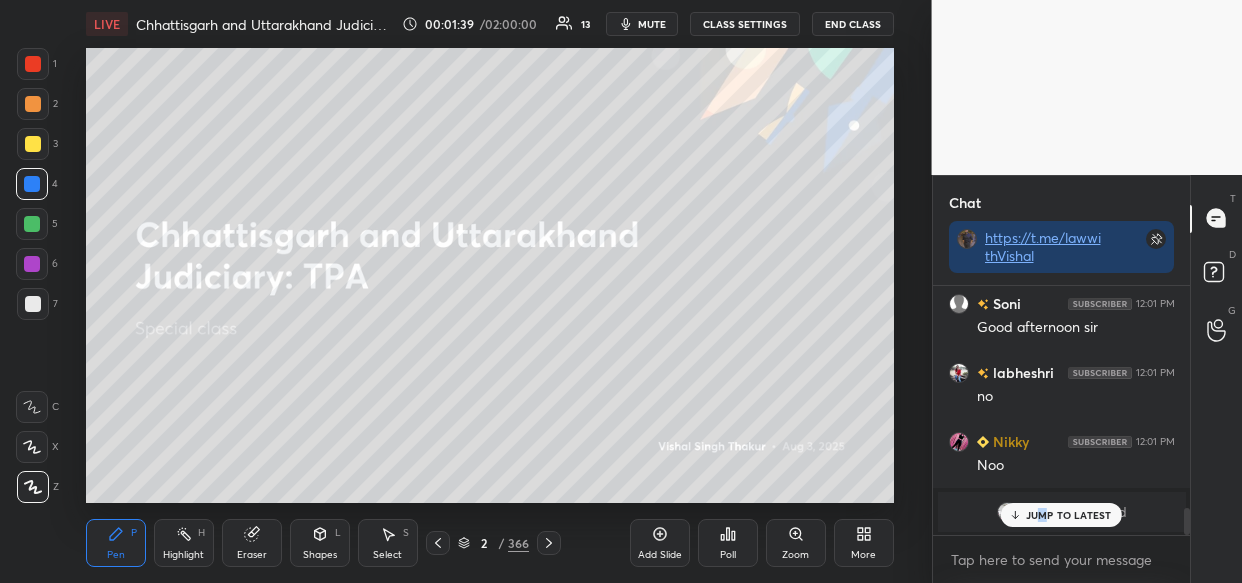 click on "JUMP TO LATEST" at bounding box center [1069, 515] 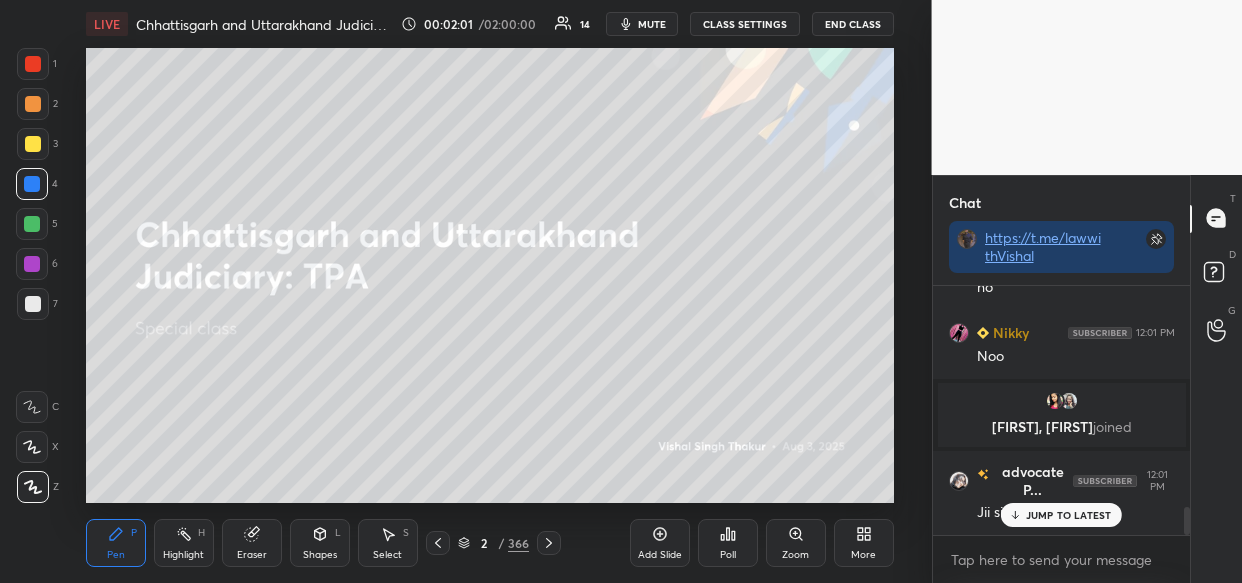 scroll, scrollTop: 2000, scrollLeft: 0, axis: vertical 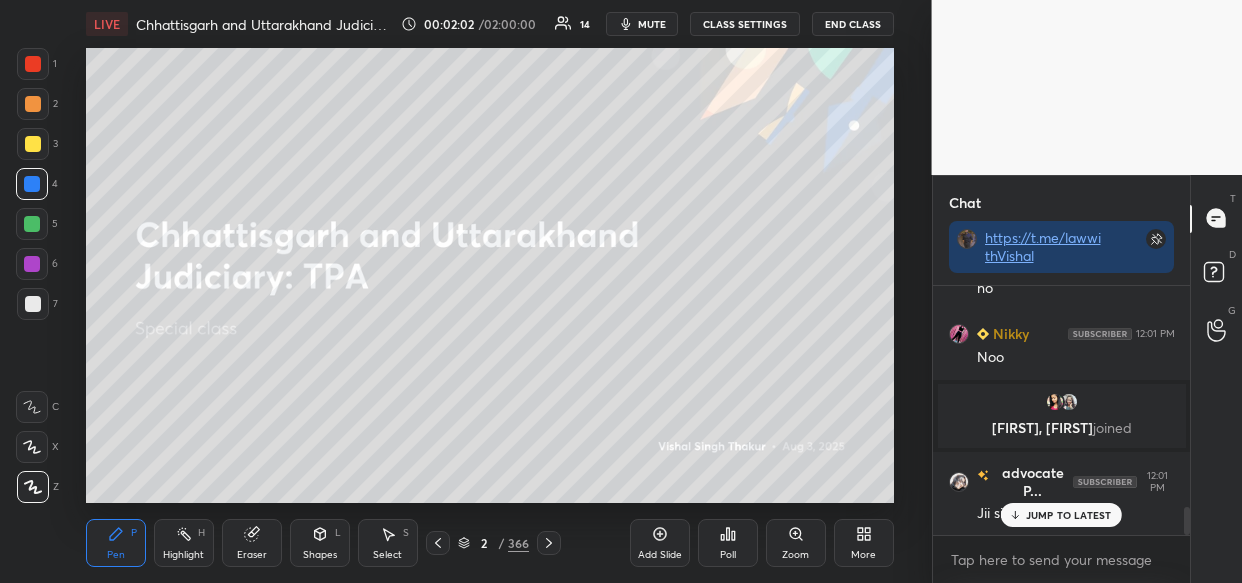 click on "JUMP TO LATEST" at bounding box center [1069, 515] 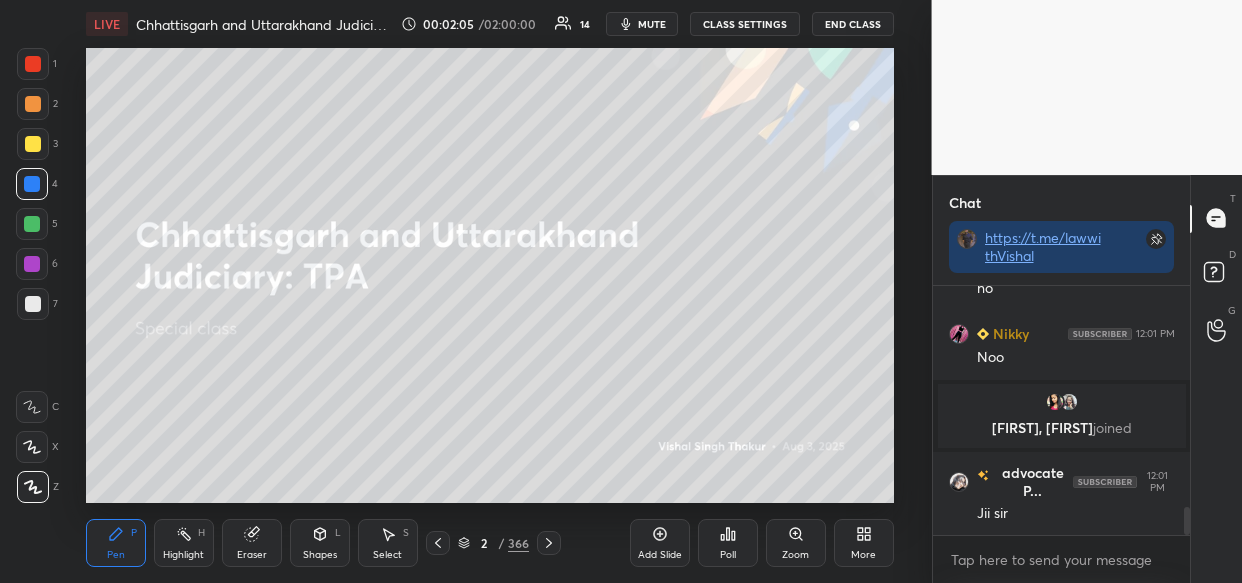 click on "2 / 366" at bounding box center [493, 543] 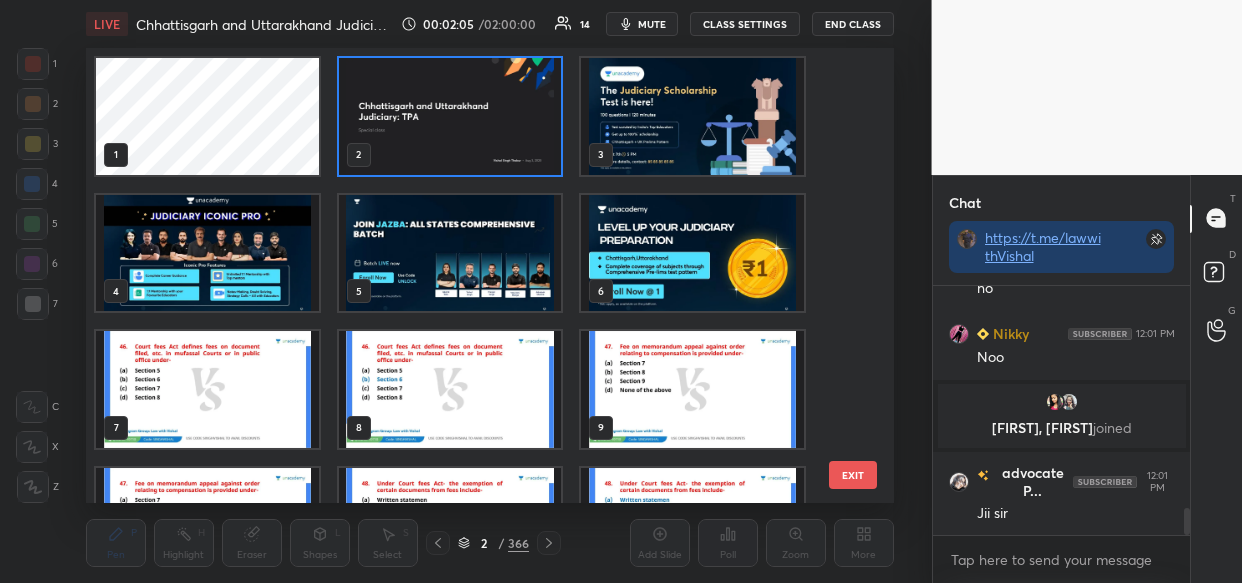 scroll, scrollTop: 7, scrollLeft: 10, axis: both 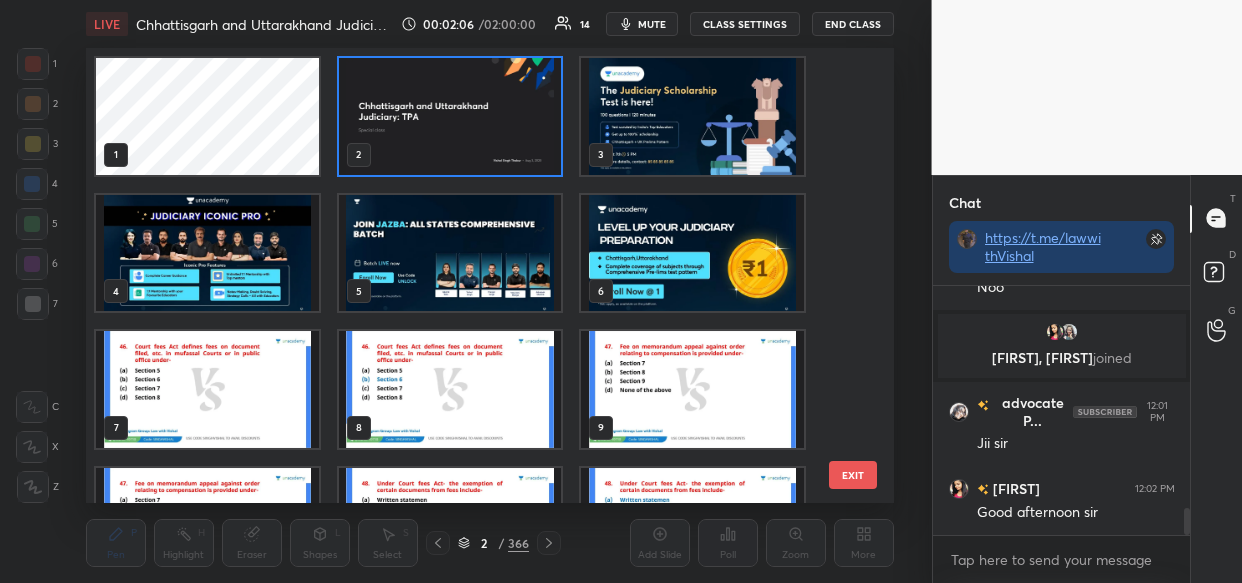 click at bounding box center [692, 116] 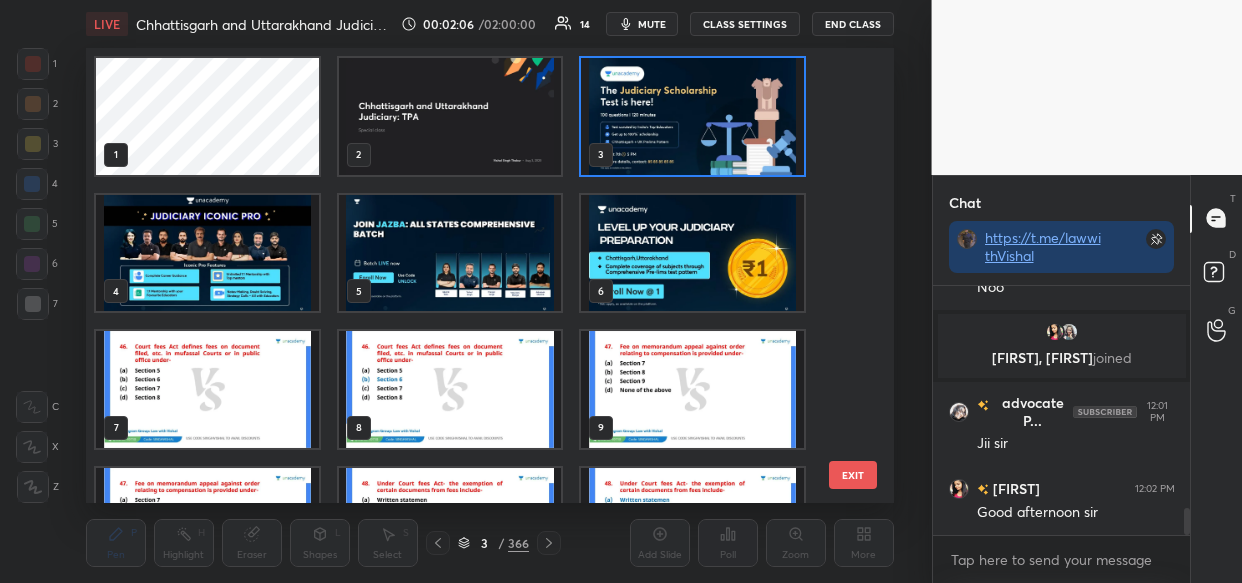 click at bounding box center (692, 116) 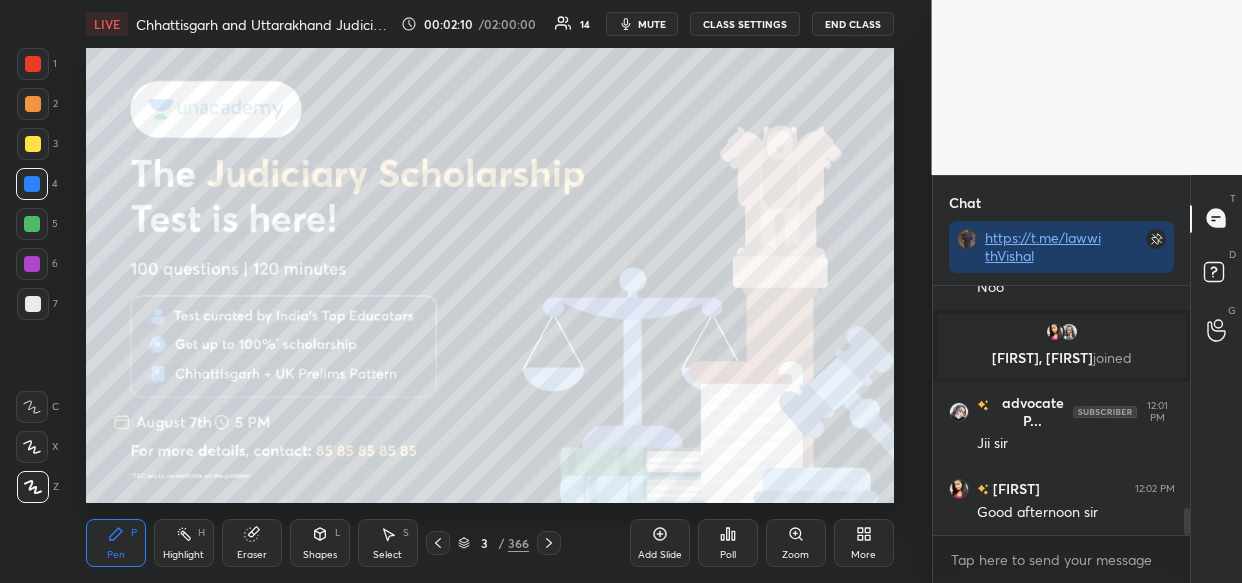 click 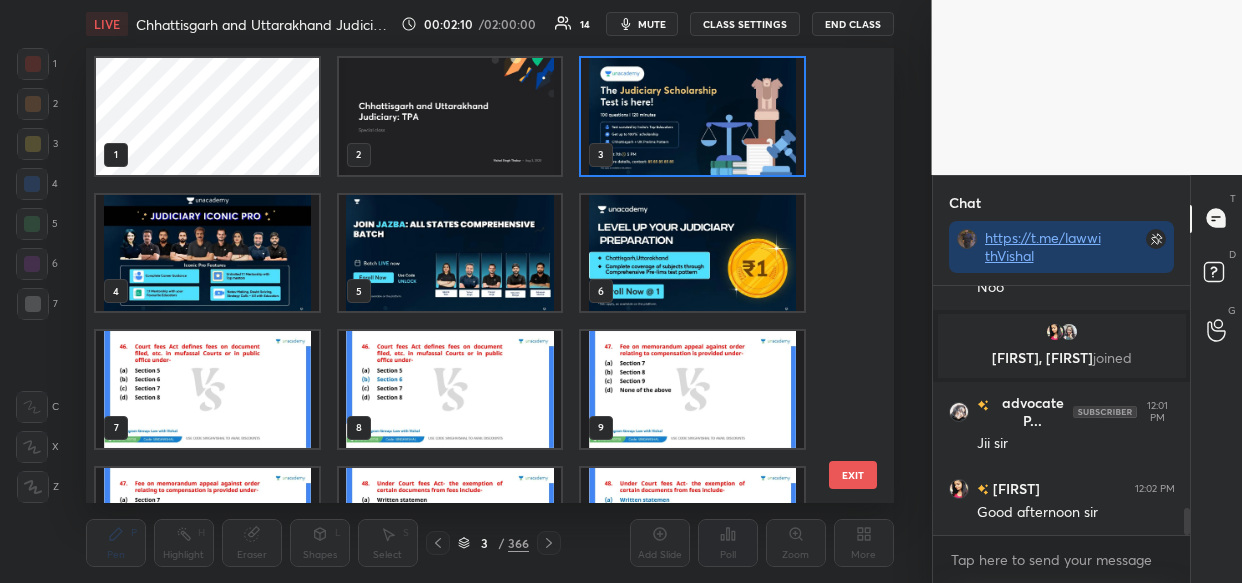 scroll, scrollTop: 7, scrollLeft: 10, axis: both 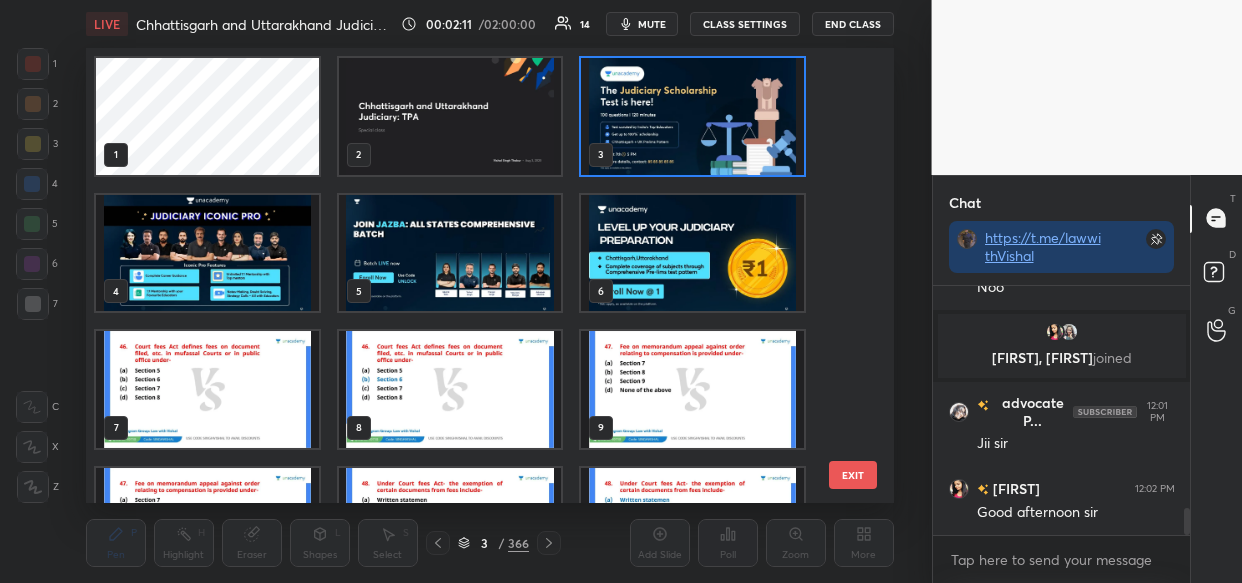 click on "1 2 3 4 5 6 7 8 9 10 11 12 13 14 15" at bounding box center (472, 275) 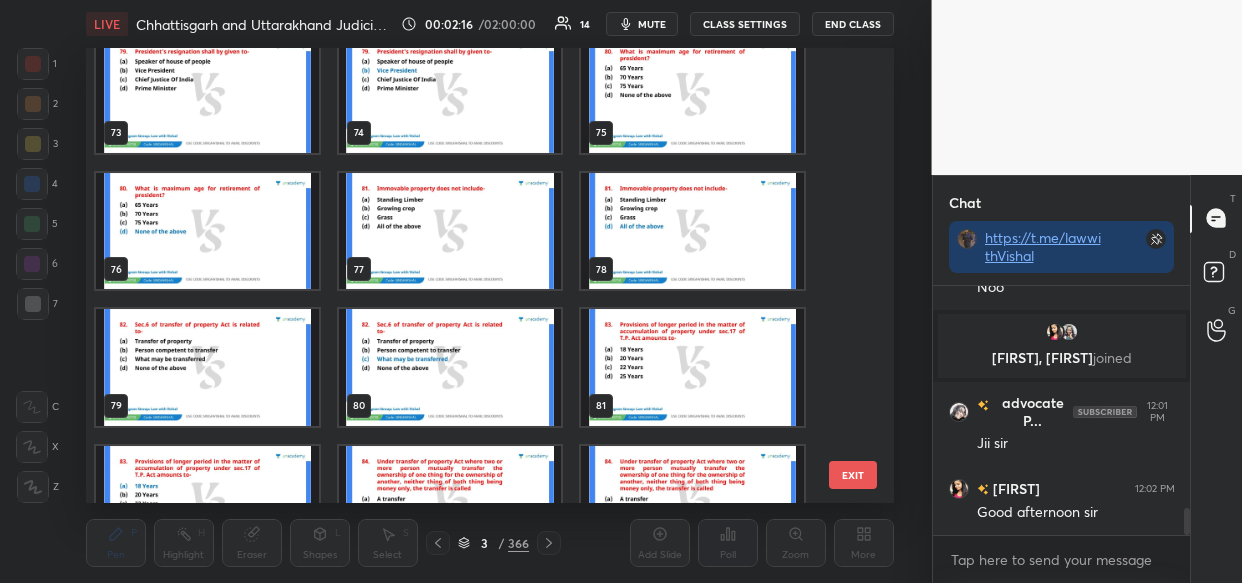 scroll, scrollTop: 3380, scrollLeft: 0, axis: vertical 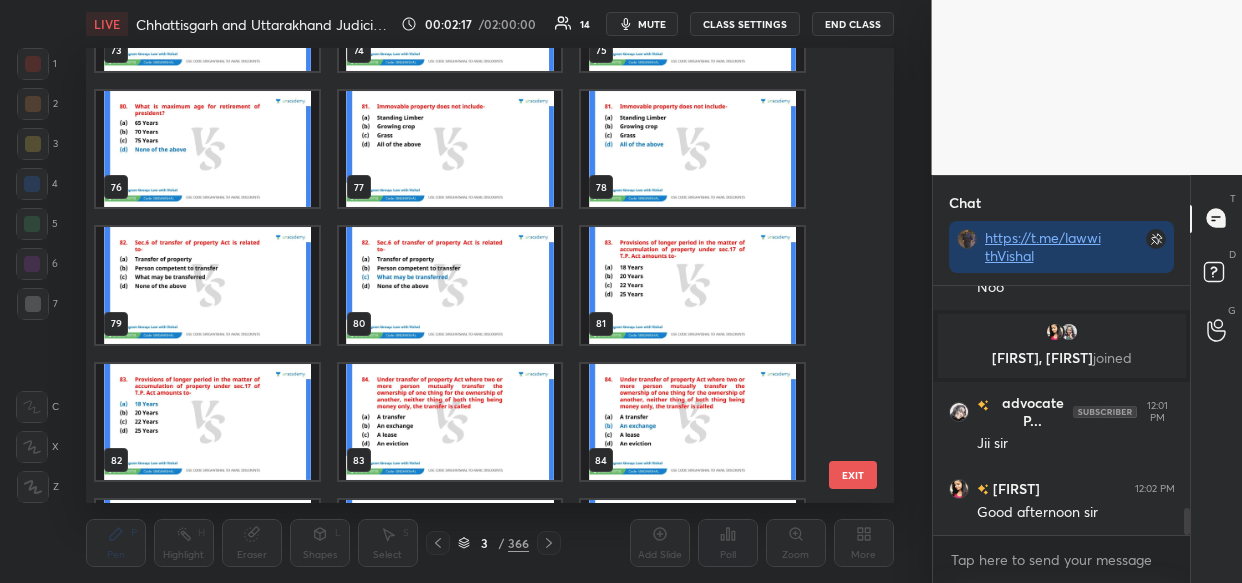 click at bounding box center (449, 149) 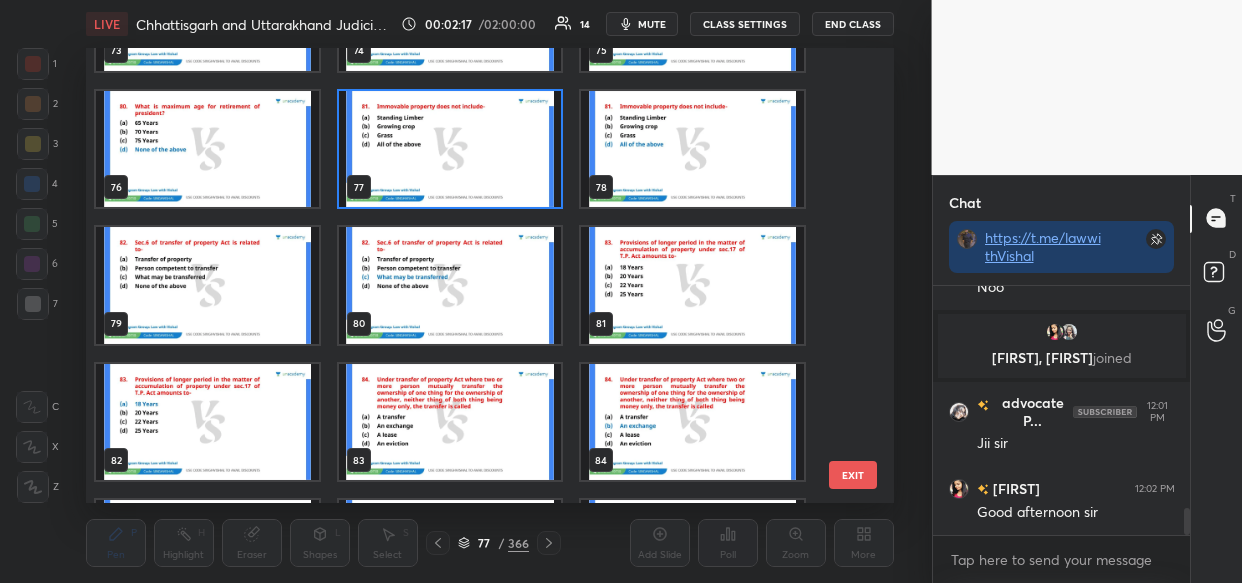 click at bounding box center (449, 149) 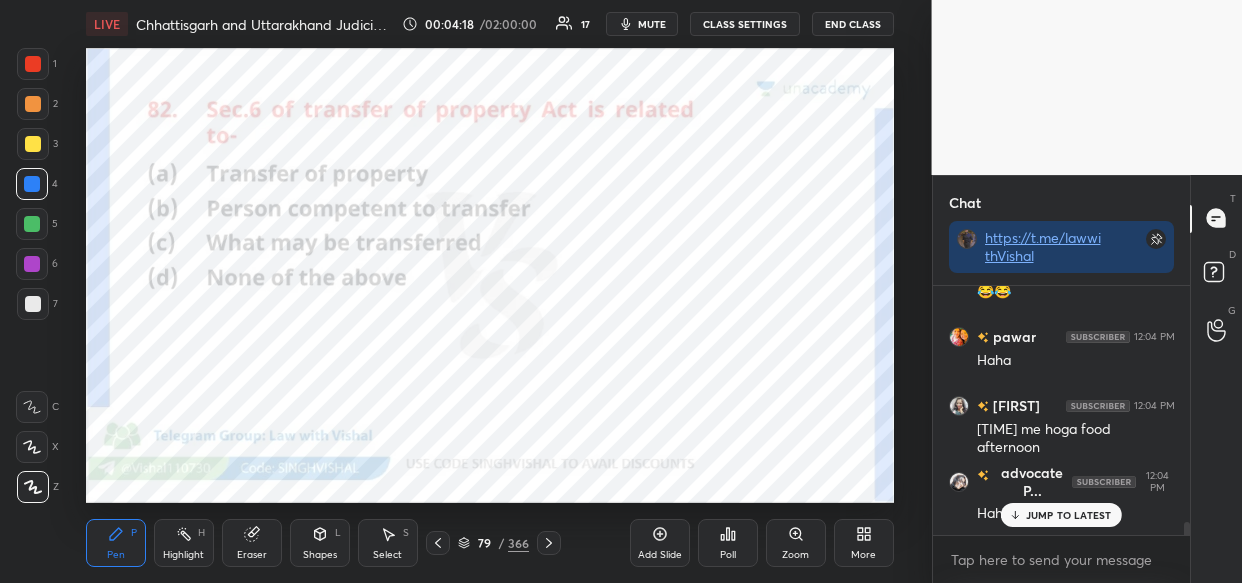 scroll, scrollTop: 4710, scrollLeft: 0, axis: vertical 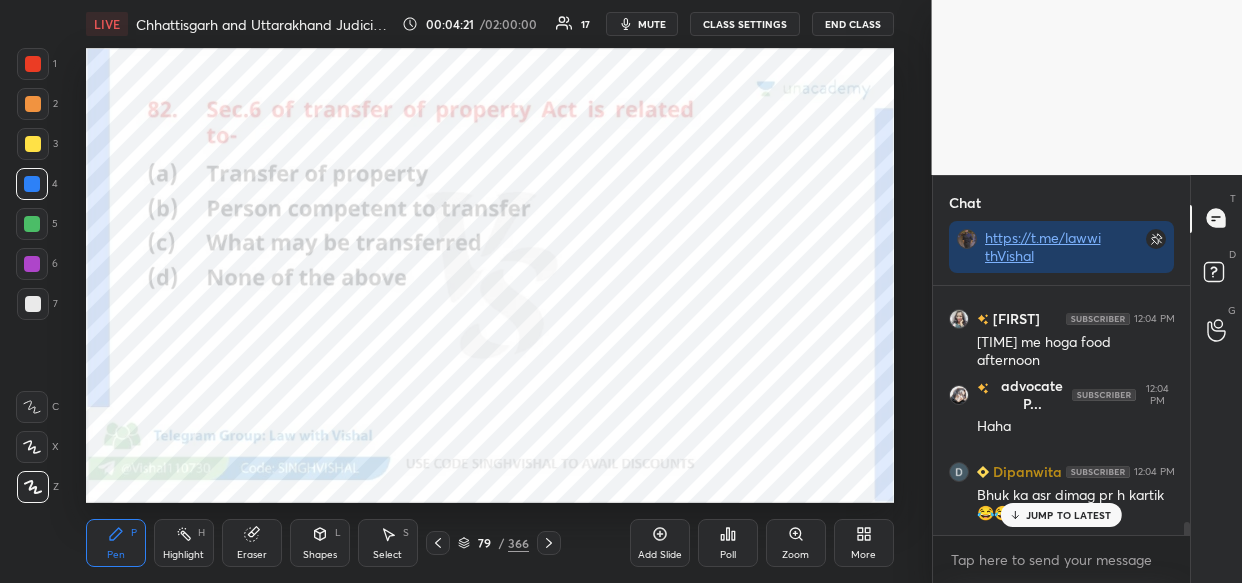 click on "JUMP TO LATEST" at bounding box center (1069, 515) 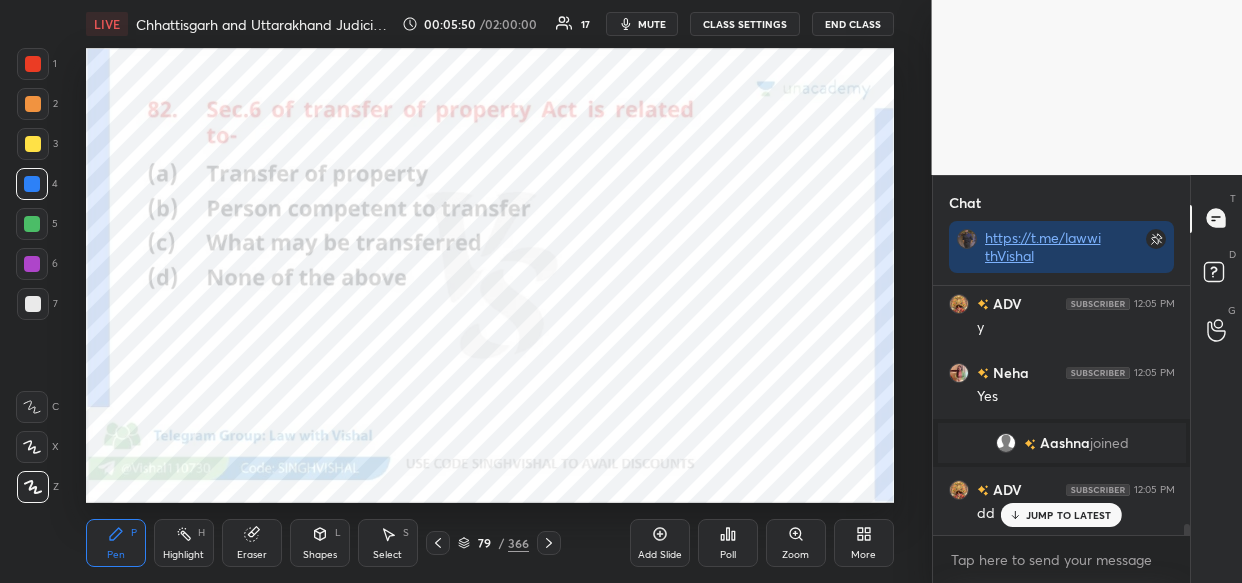 scroll, scrollTop: 5551, scrollLeft: 0, axis: vertical 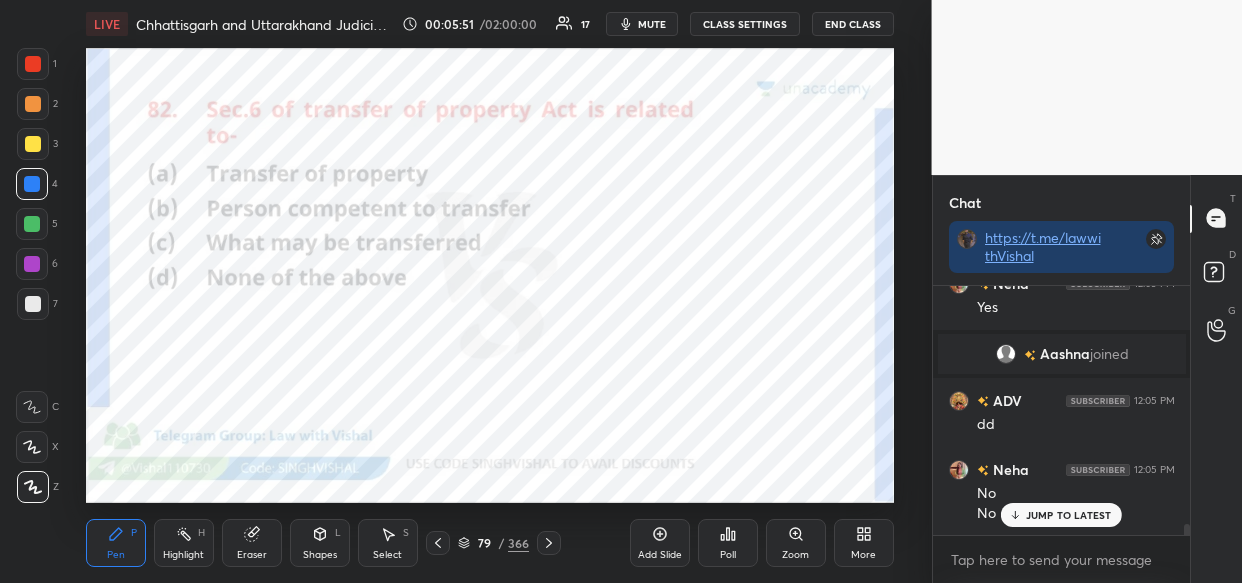 click on "mute" at bounding box center (652, 24) 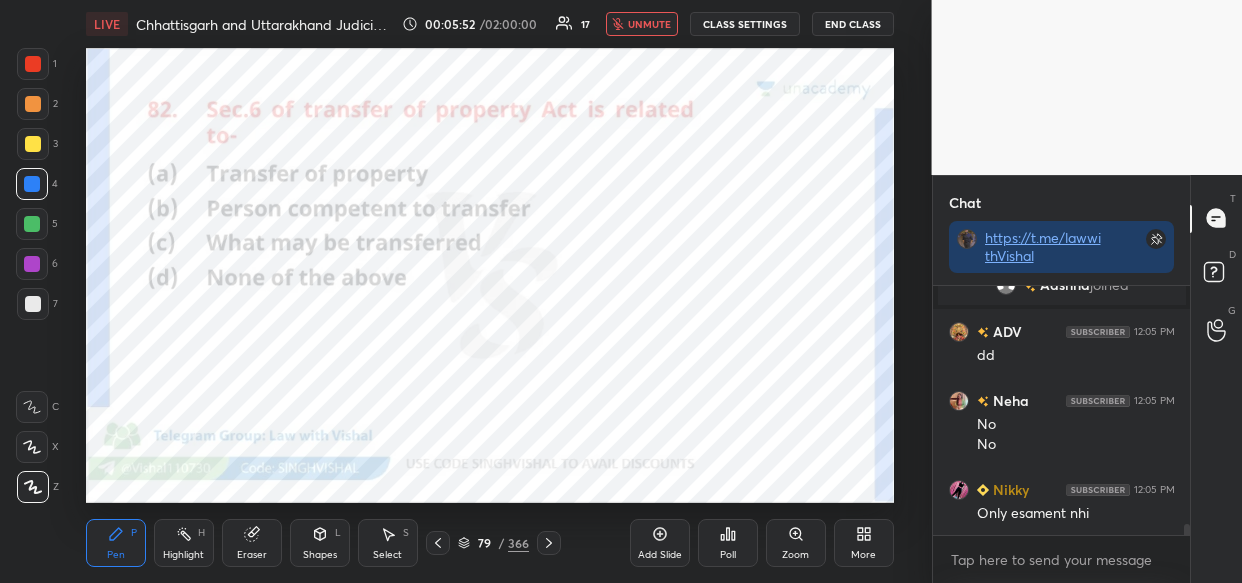 scroll, scrollTop: 5710, scrollLeft: 0, axis: vertical 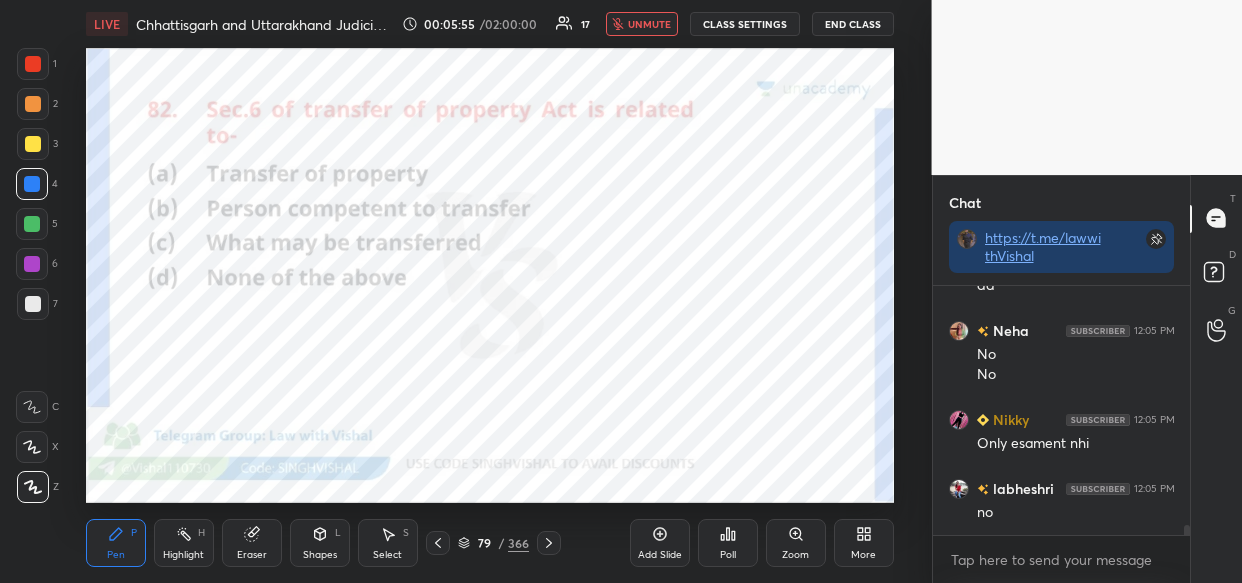 click on "unmute" at bounding box center (642, 24) 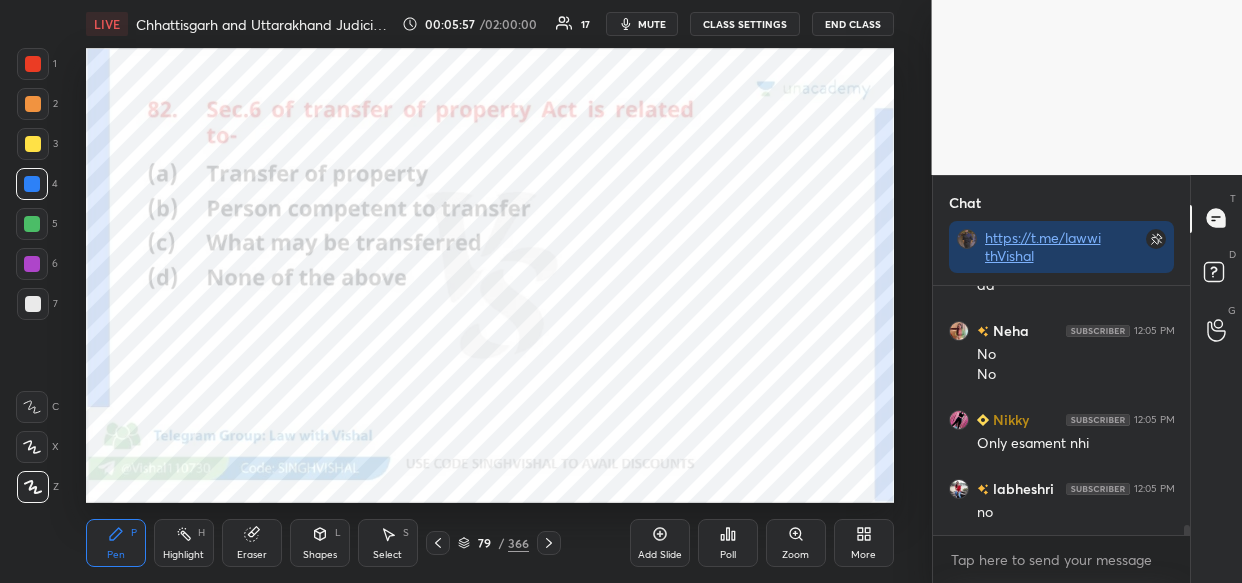 drag, startPoint x: 647, startPoint y: 29, endPoint x: 633, endPoint y: 40, distance: 17.804493 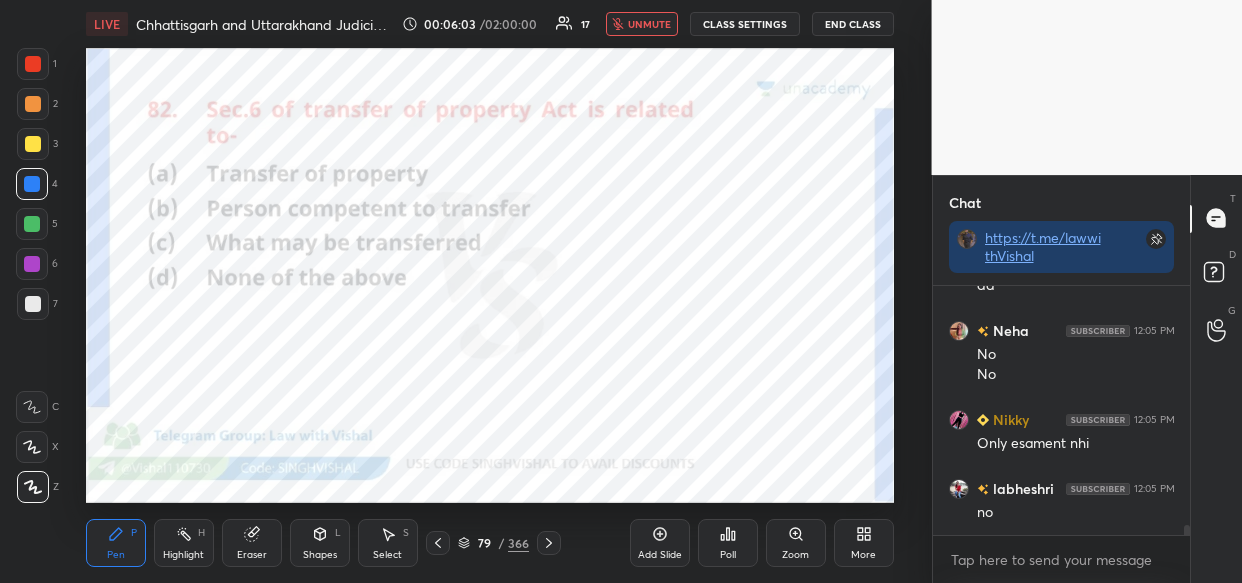 click on "unmute" at bounding box center [649, 24] 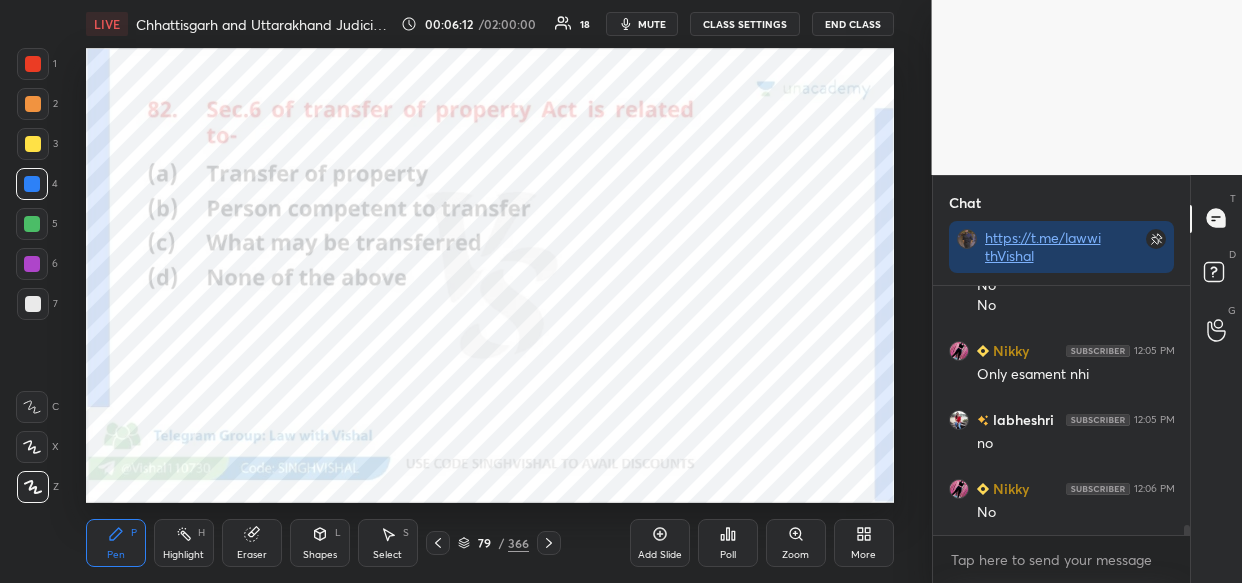 scroll, scrollTop: 5848, scrollLeft: 0, axis: vertical 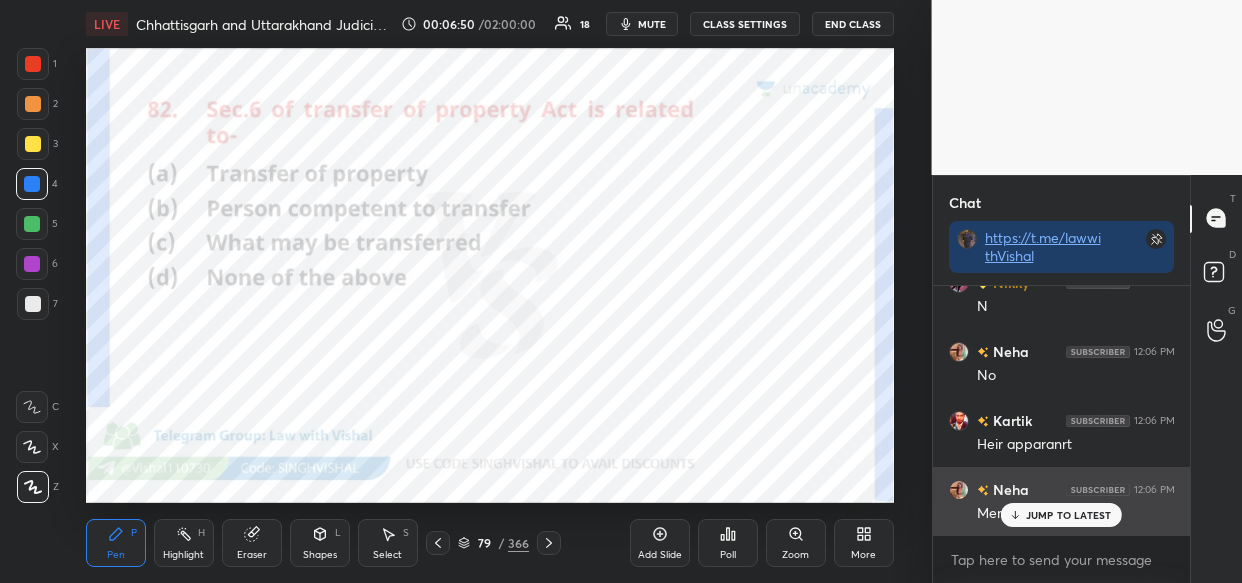 click on "JUMP TO LATEST" at bounding box center [1069, 515] 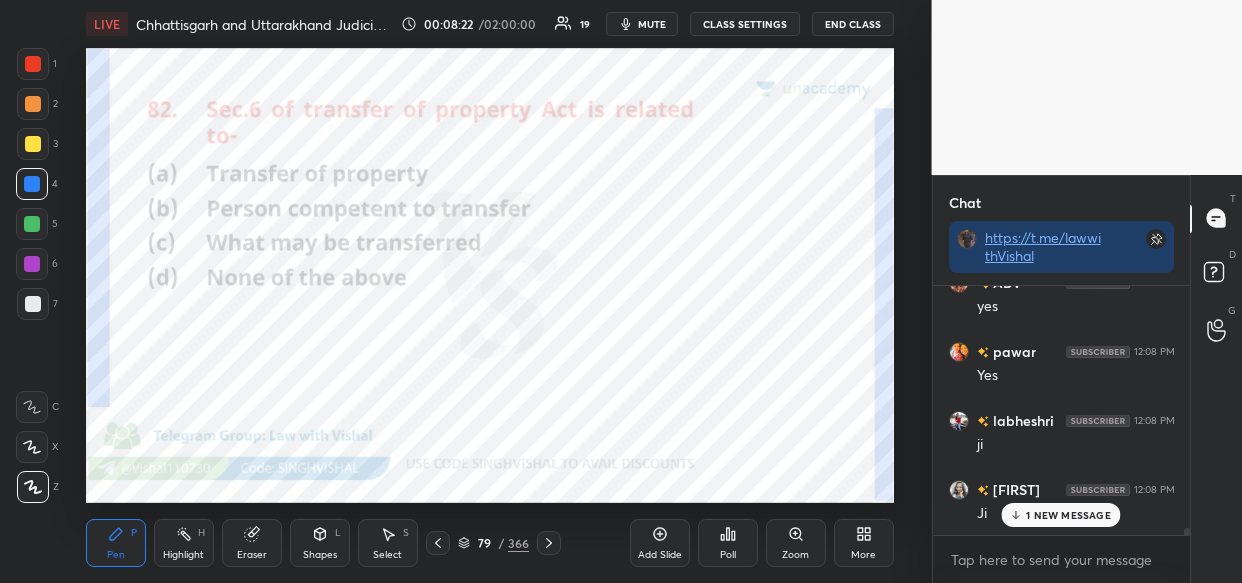 scroll, scrollTop: 8763, scrollLeft: 0, axis: vertical 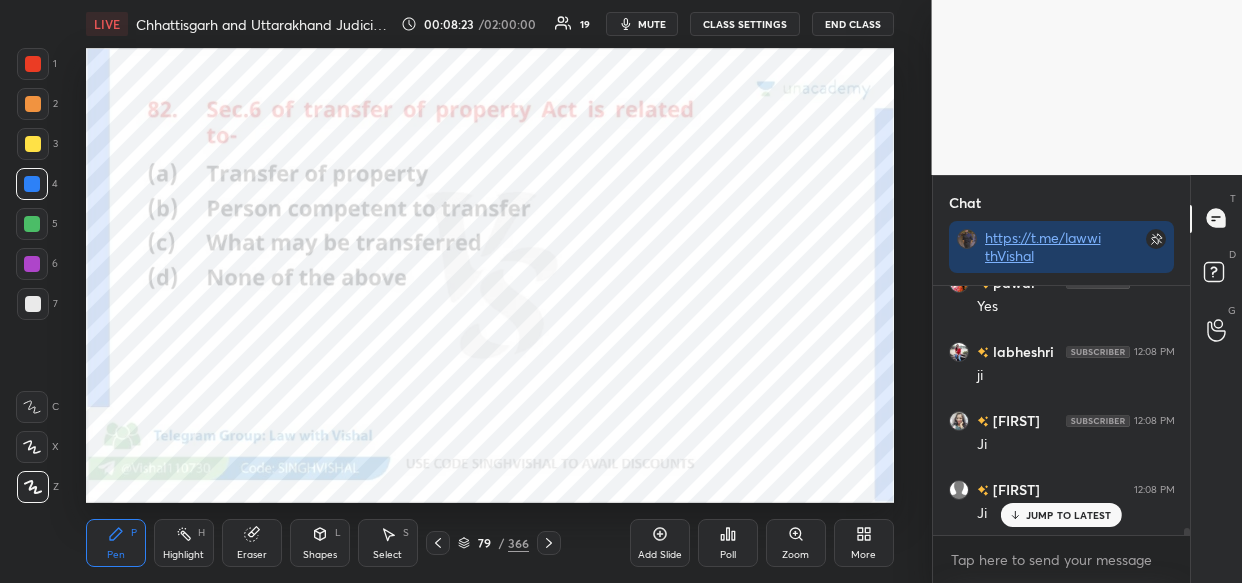 click 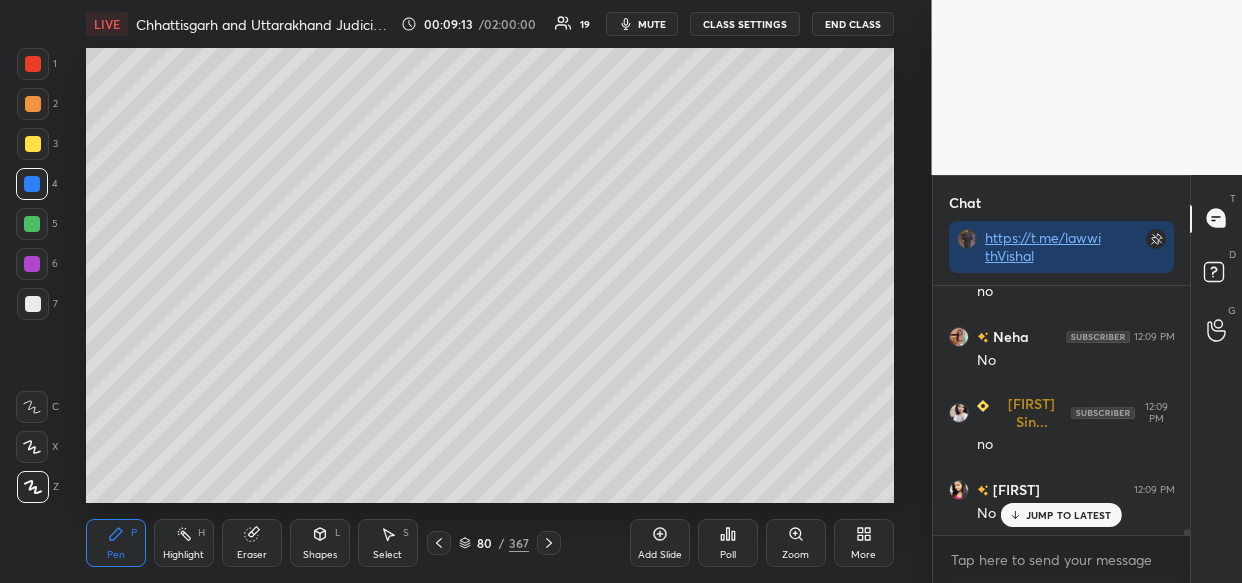 scroll, scrollTop: 10671, scrollLeft: 0, axis: vertical 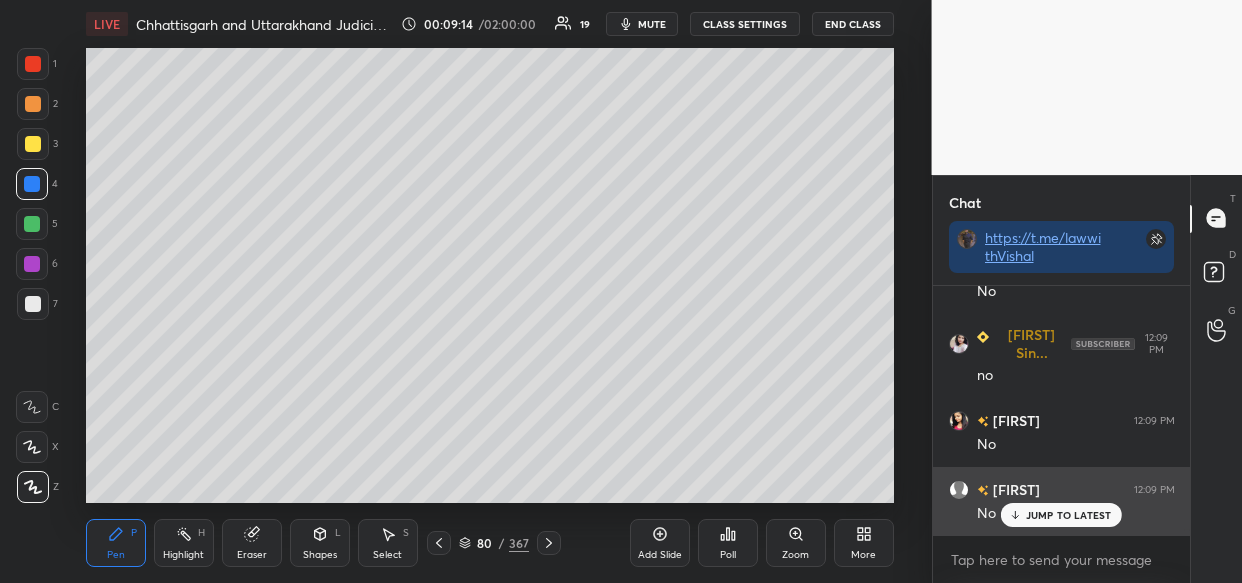 click on "JUMP TO LATEST" at bounding box center [1069, 515] 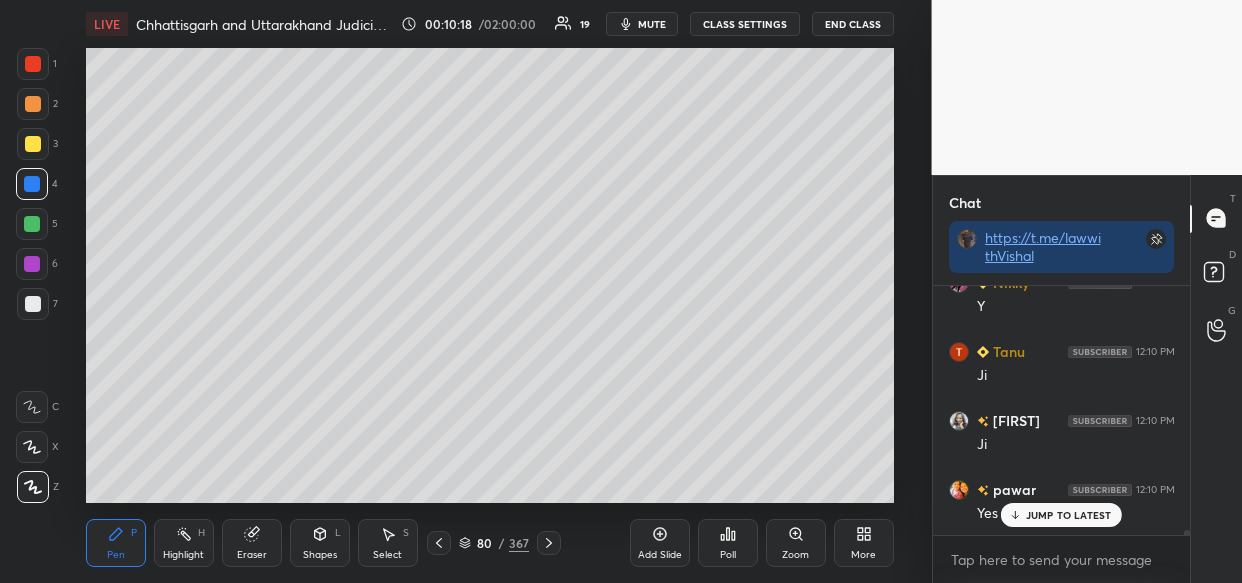 scroll, scrollTop: 12360, scrollLeft: 0, axis: vertical 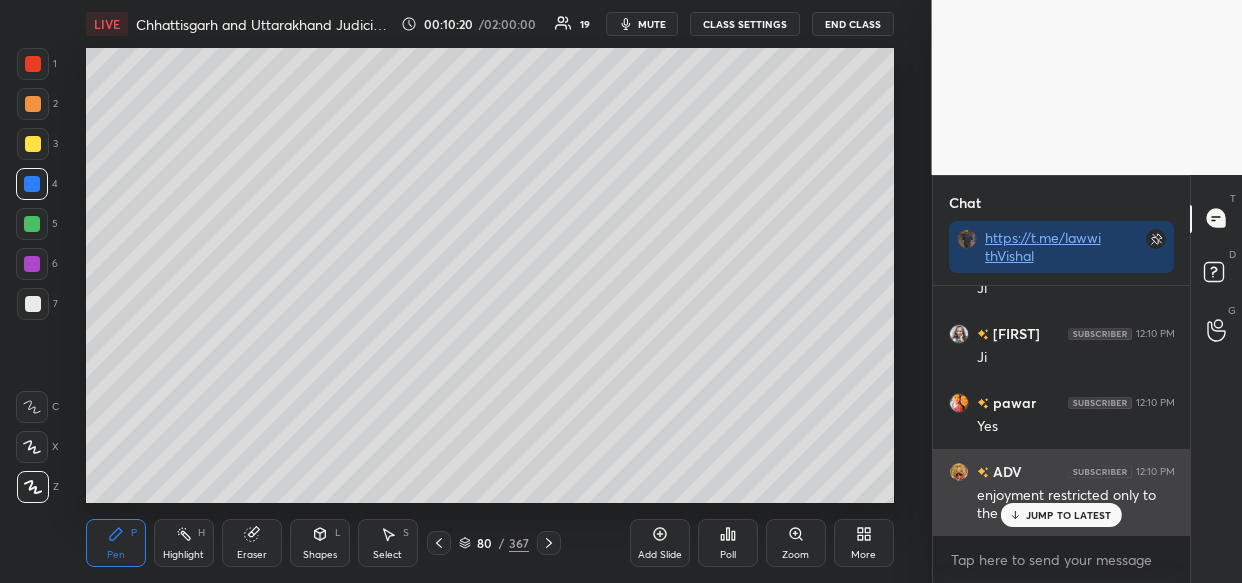 drag, startPoint x: 1061, startPoint y: 509, endPoint x: 1040, endPoint y: 511, distance: 21.095022 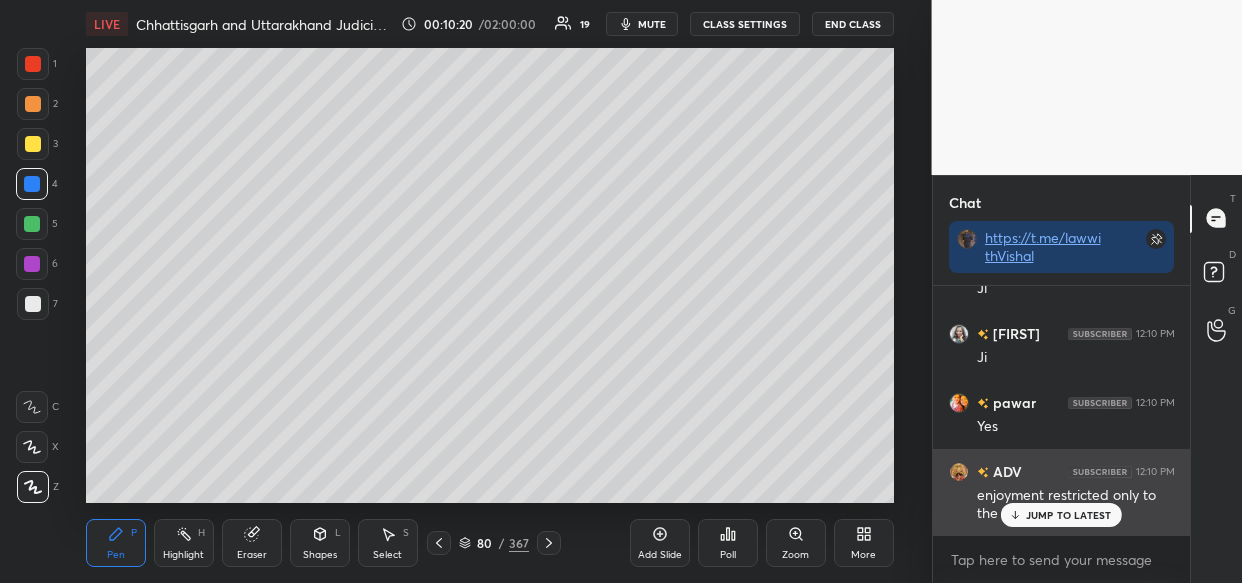 click on "JUMP TO LATEST" at bounding box center (1069, 515) 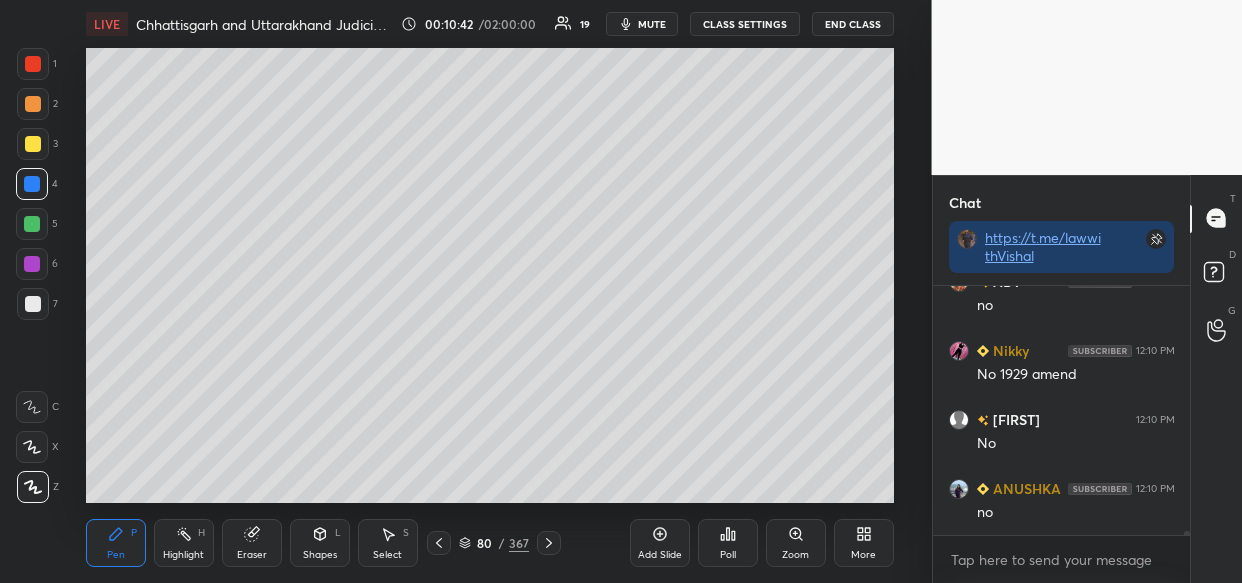scroll, scrollTop: 13909, scrollLeft: 0, axis: vertical 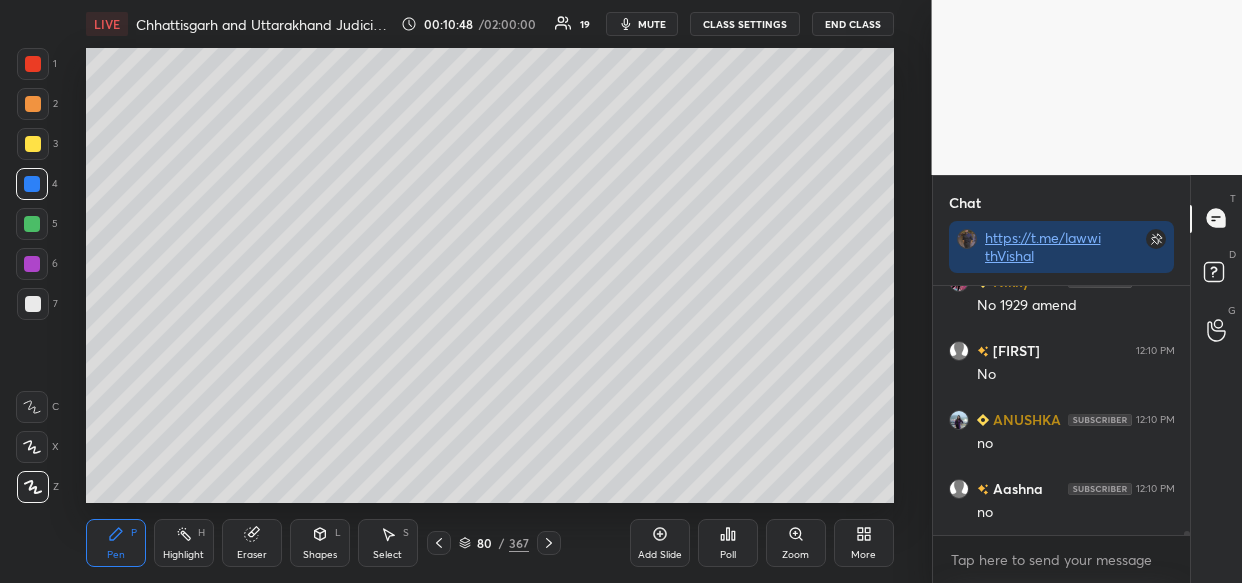 click on "LIVE [STATE] and [STATE] Judiciary: TPA 00:10:48 / 02:00:00 19 mute CLASS SETTINGS End Class" at bounding box center (490, 24) 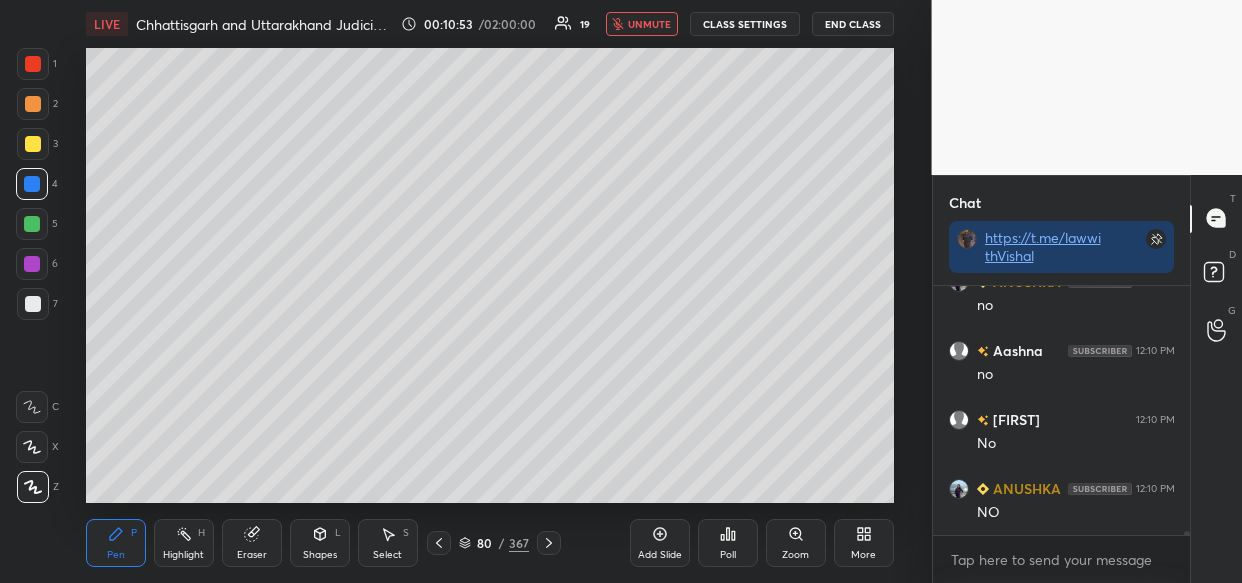 scroll, scrollTop: 14116, scrollLeft: 0, axis: vertical 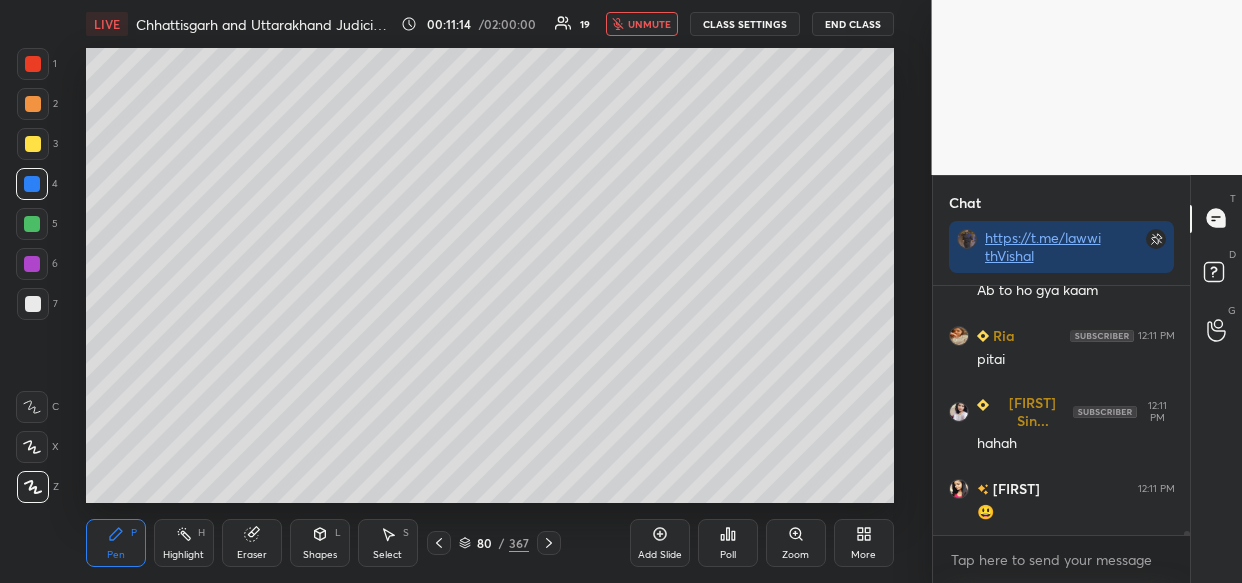 drag, startPoint x: 660, startPoint y: 23, endPoint x: 642, endPoint y: 27, distance: 18.439089 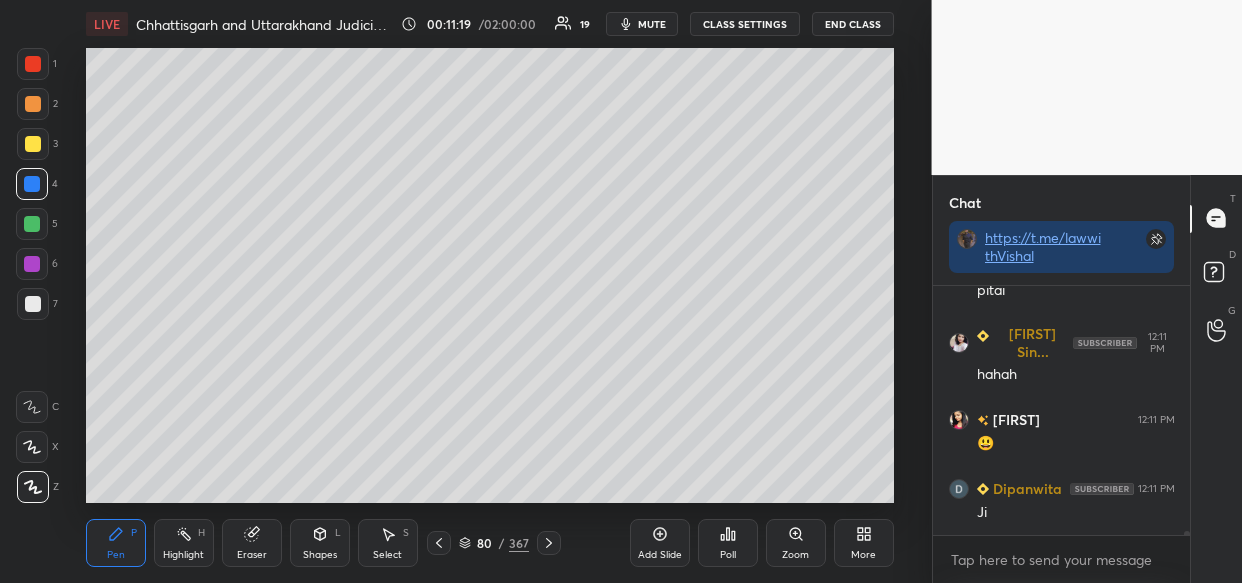 scroll, scrollTop: 14801, scrollLeft: 0, axis: vertical 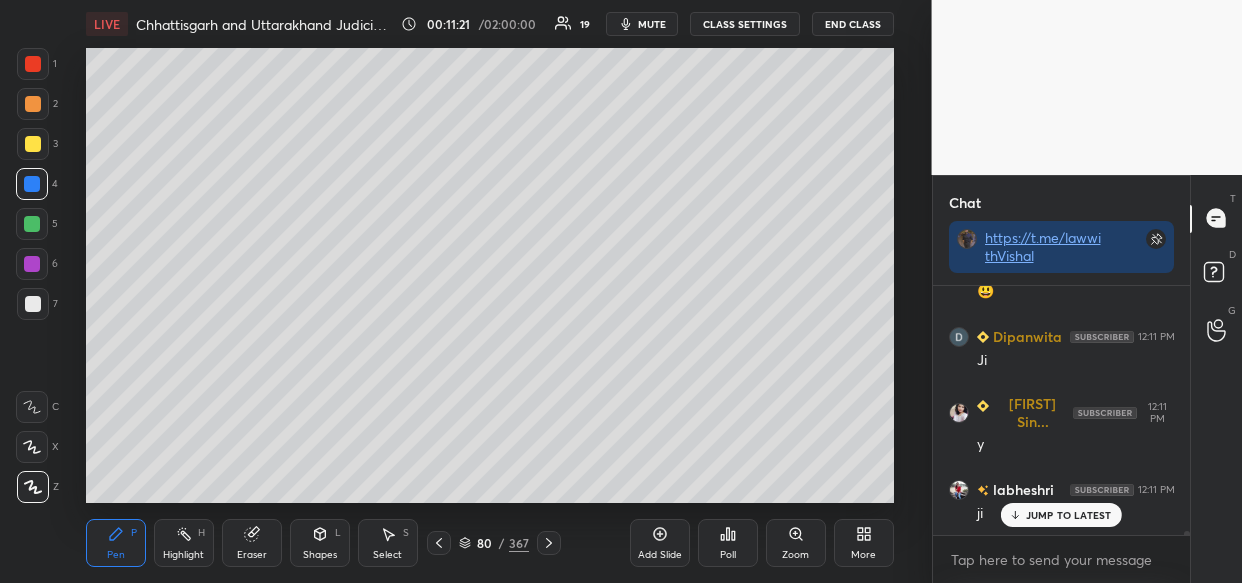 click on "JUMP TO LATEST" at bounding box center [1069, 515] 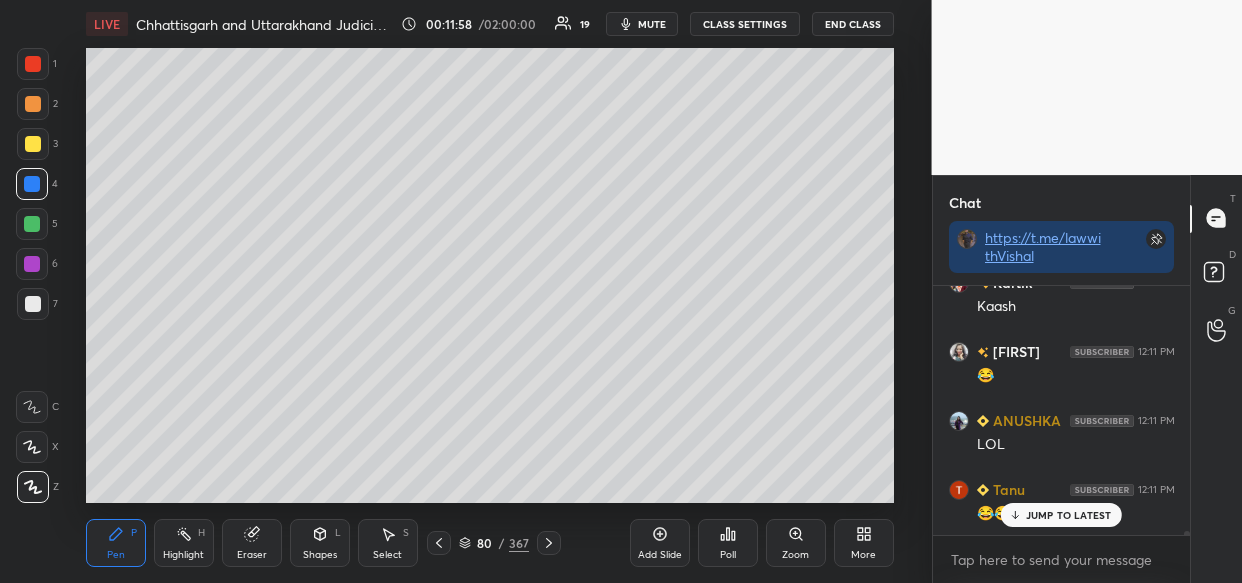 scroll, scrollTop: 16541, scrollLeft: 0, axis: vertical 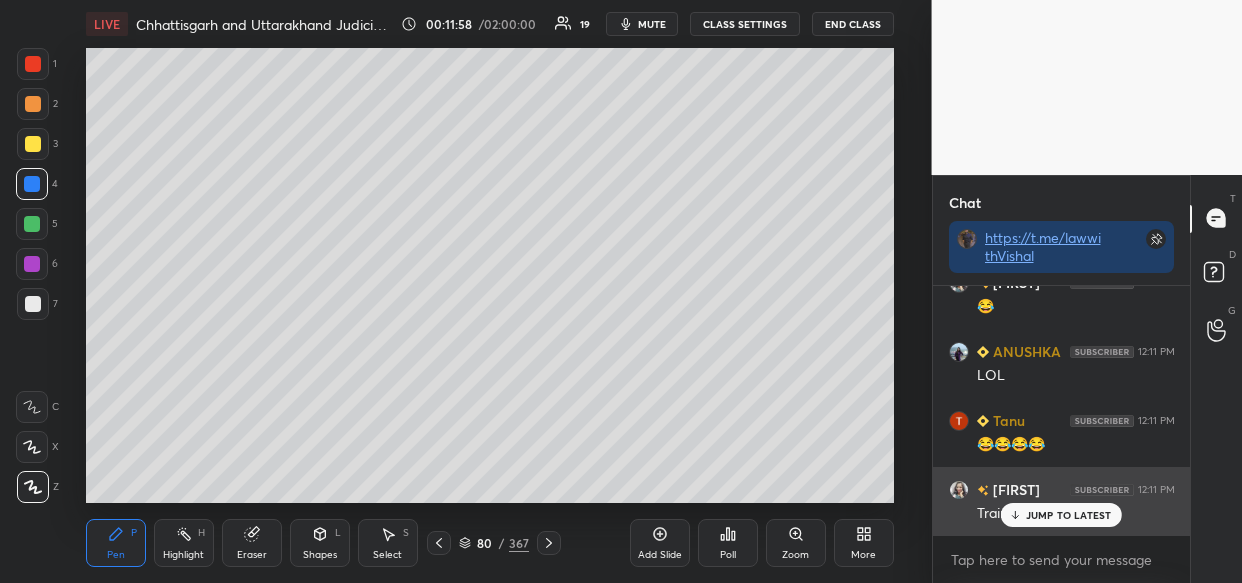 click on "JUMP TO LATEST" at bounding box center [1069, 515] 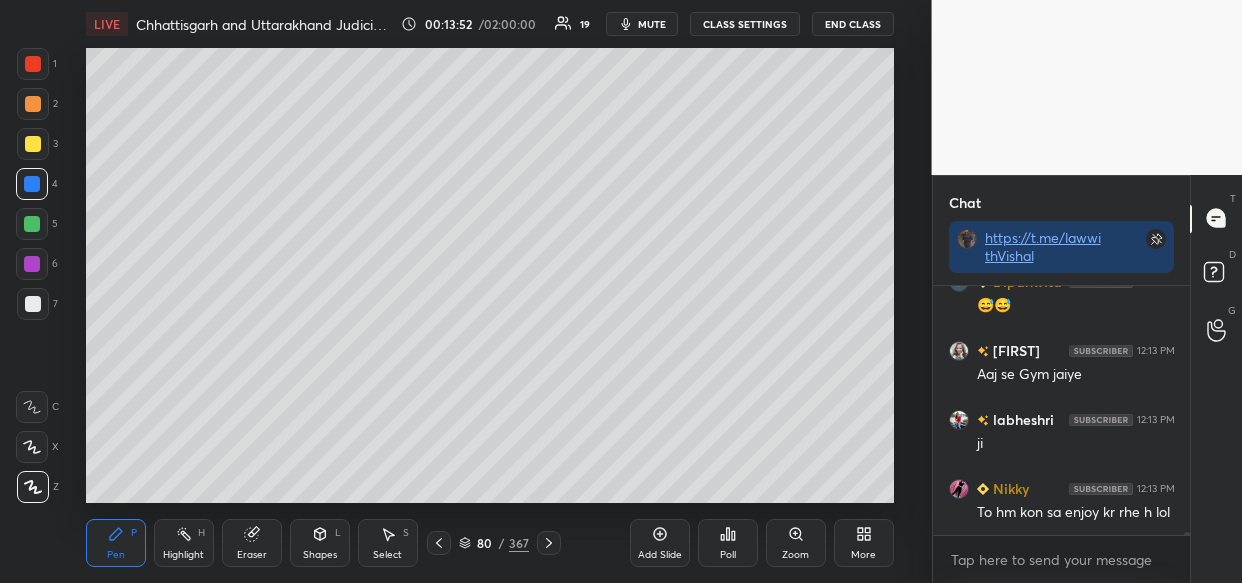 scroll, scrollTop: 19089, scrollLeft: 0, axis: vertical 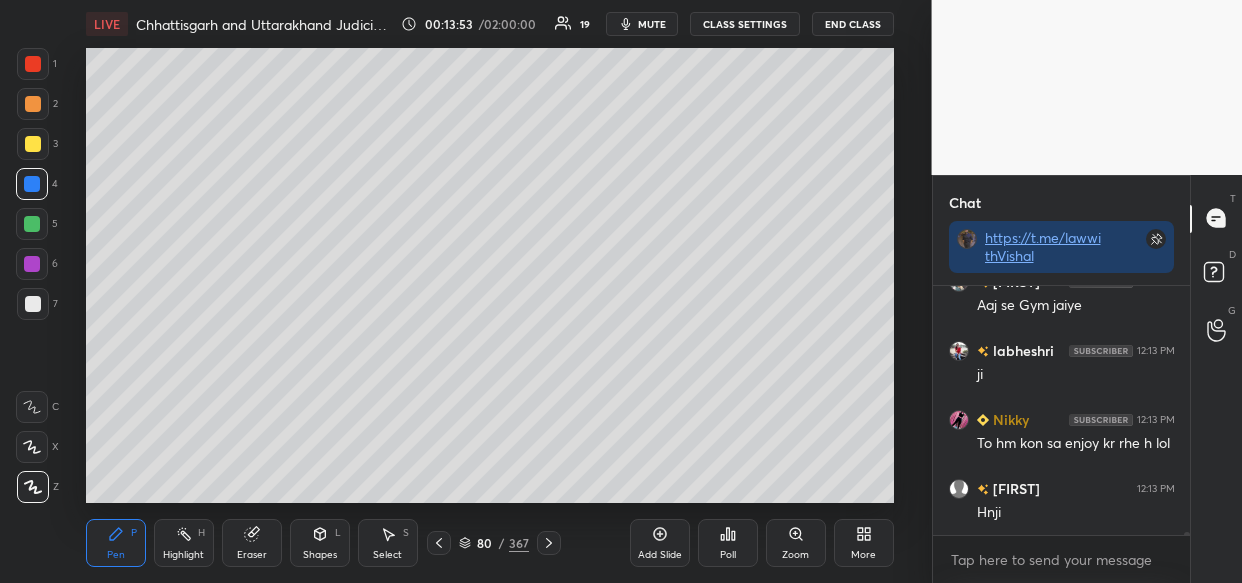 click on "Pen P Highlight H Eraser Shapes L Select S 80 / 367 Add Slide Poll Zoom More" at bounding box center (490, 543) 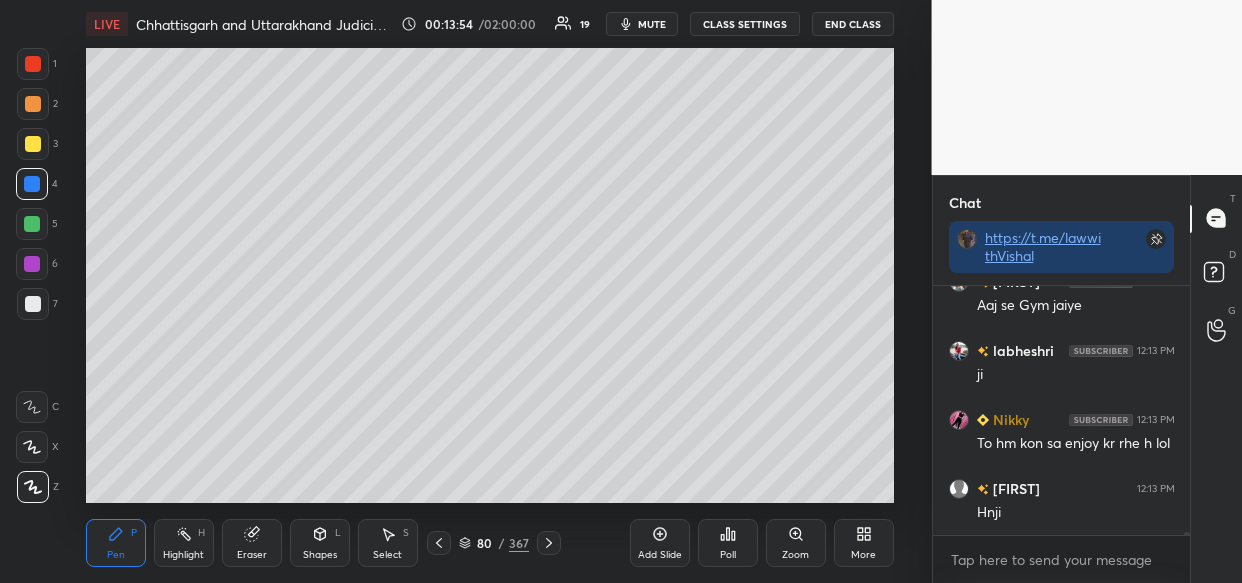 click on "Add Slide" at bounding box center (660, 543) 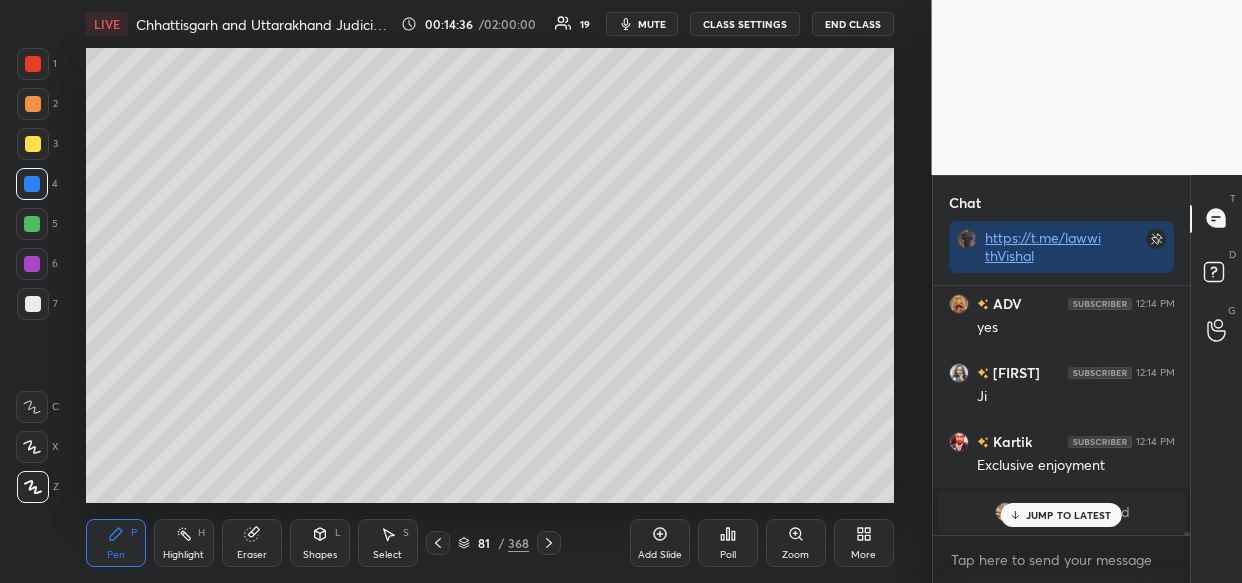 scroll, scrollTop: 20191, scrollLeft: 0, axis: vertical 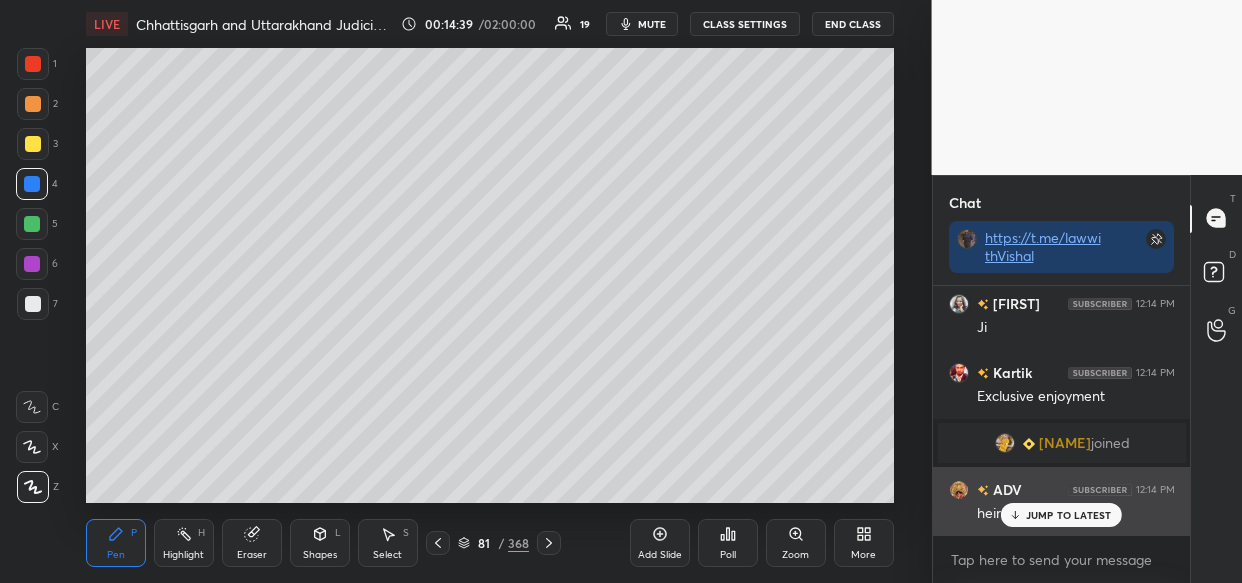 click on "JUMP TO LATEST" at bounding box center (1069, 515) 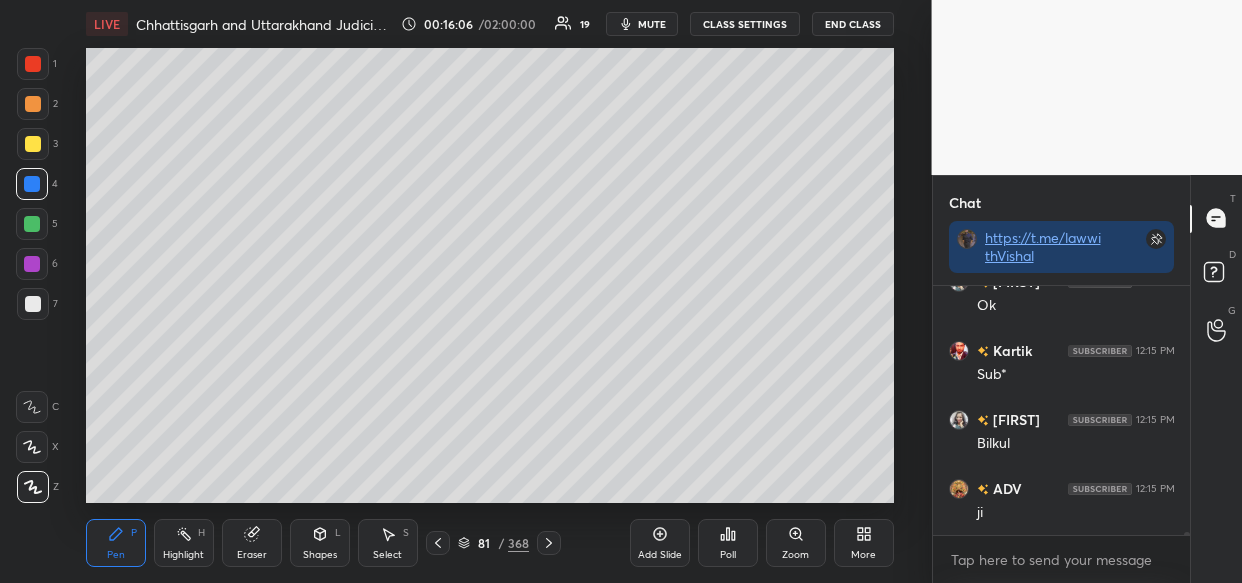 scroll, scrollTop: 22346, scrollLeft: 0, axis: vertical 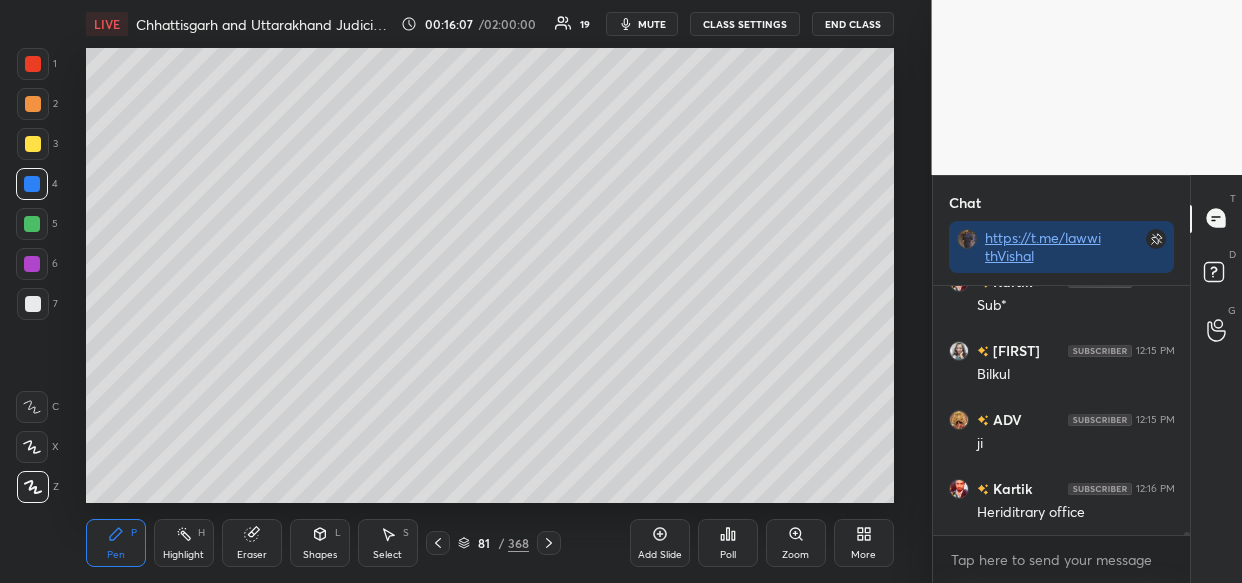 drag, startPoint x: 664, startPoint y: 542, endPoint x: 524, endPoint y: 515, distance: 142.5798 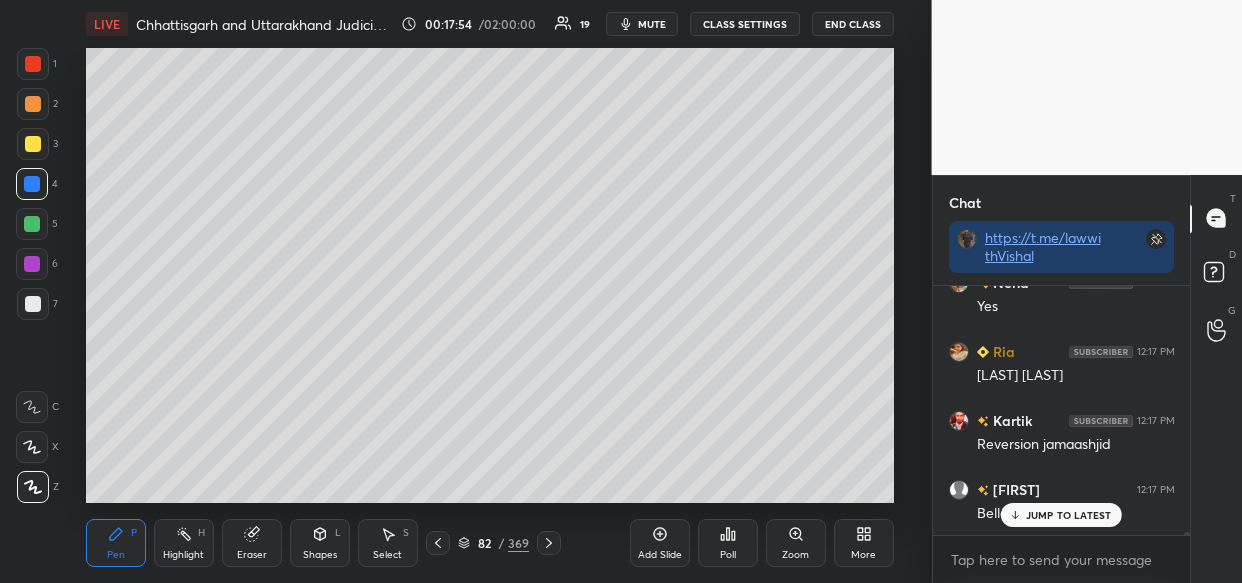 scroll, scrollTop: 19793, scrollLeft: 0, axis: vertical 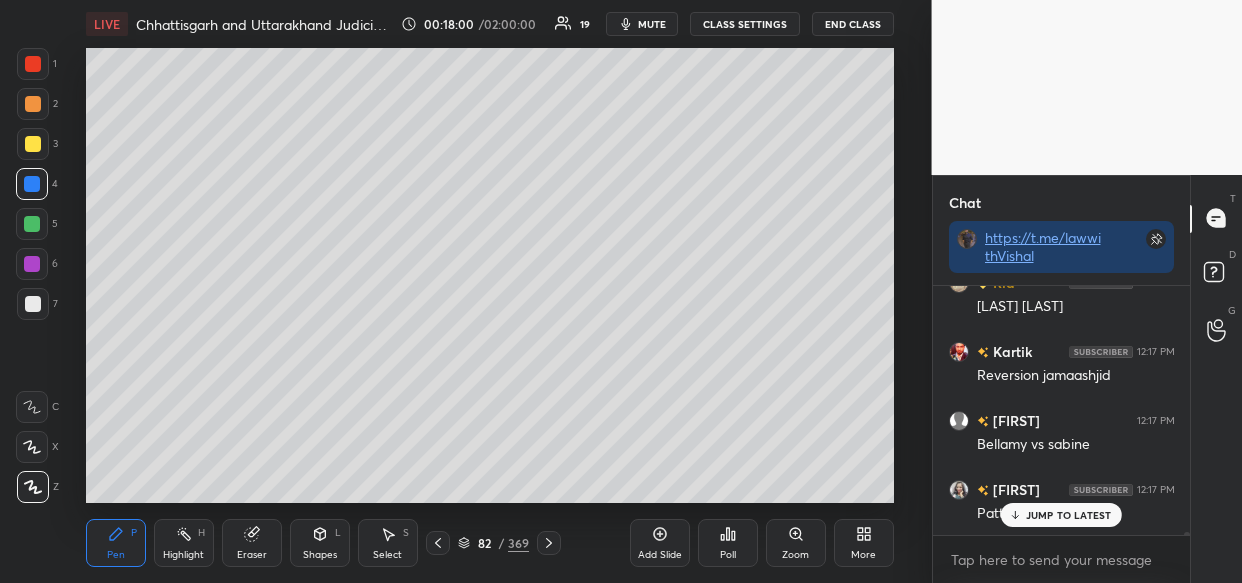 click on "JUMP TO LATEST" at bounding box center [1069, 515] 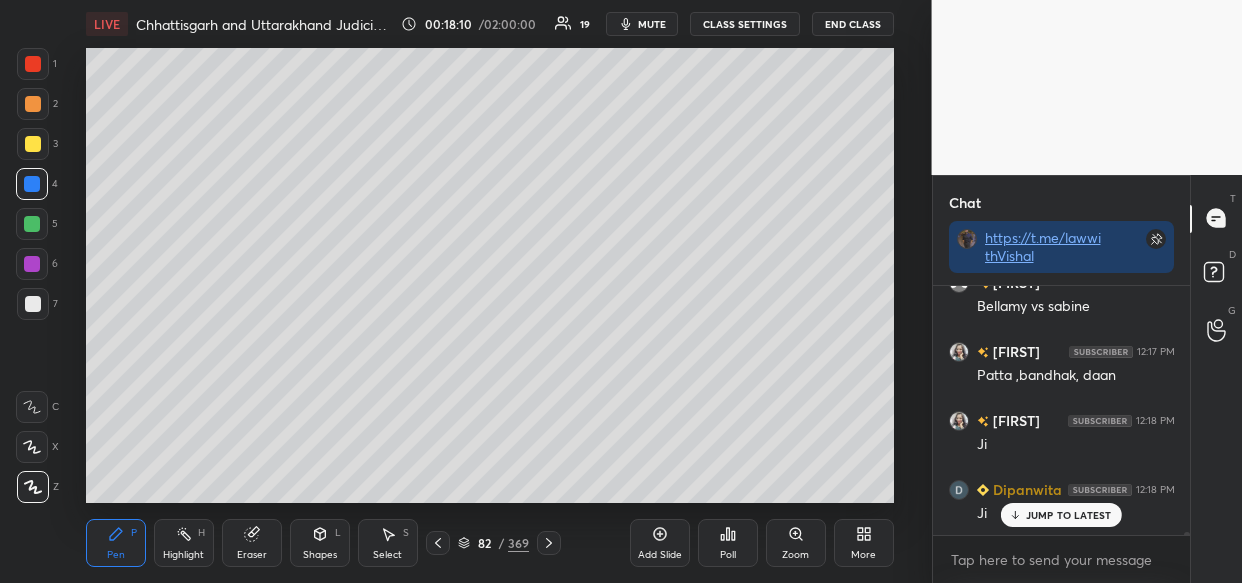 scroll, scrollTop: 20000, scrollLeft: 0, axis: vertical 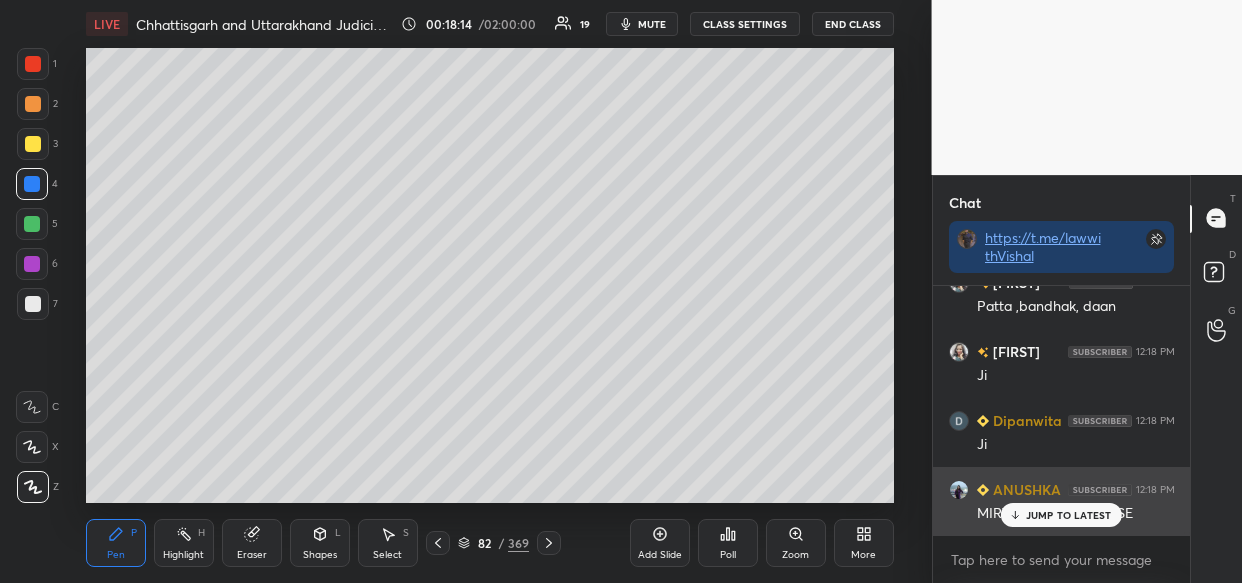 click on "JUMP TO LATEST" at bounding box center (1069, 515) 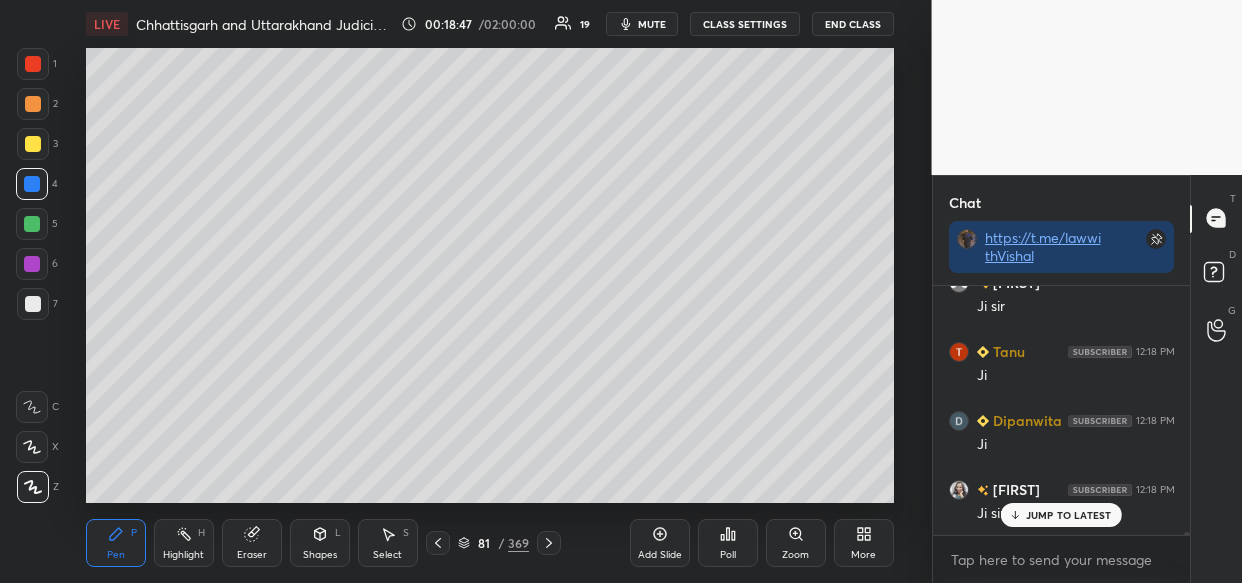 scroll, scrollTop: 20621, scrollLeft: 0, axis: vertical 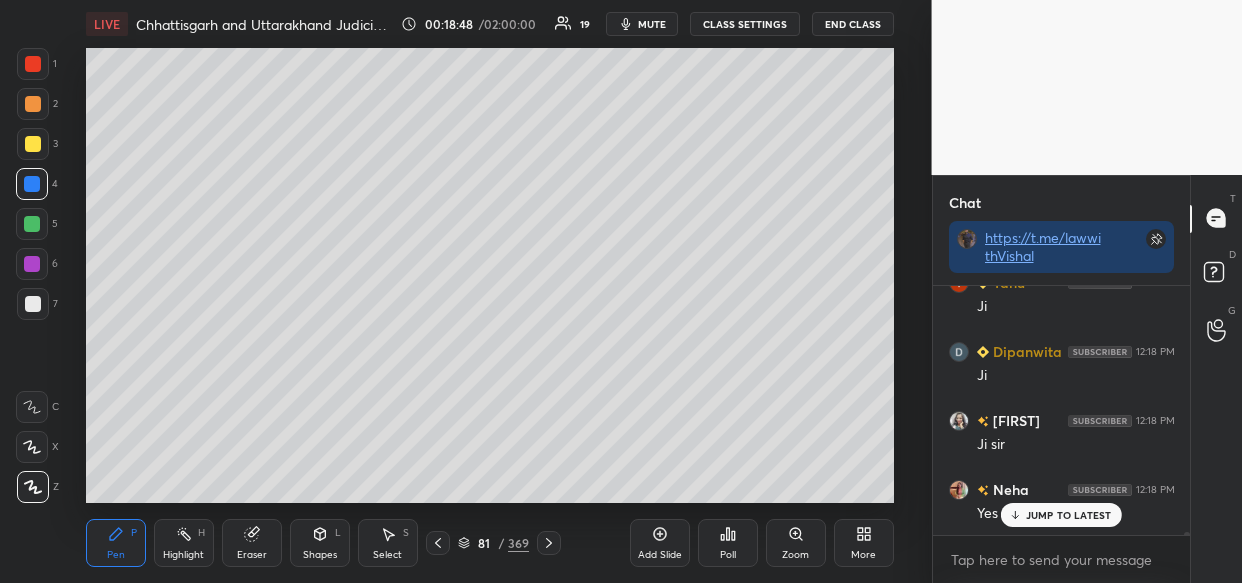 click on "Add Slide" at bounding box center [660, 543] 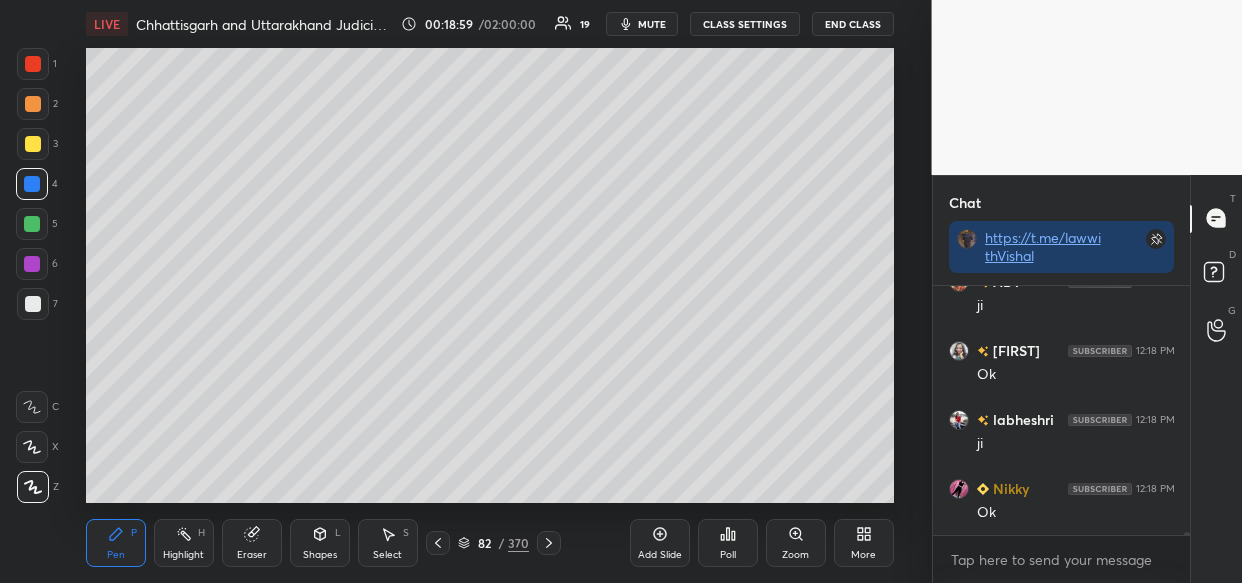 scroll, scrollTop: 21036, scrollLeft: 0, axis: vertical 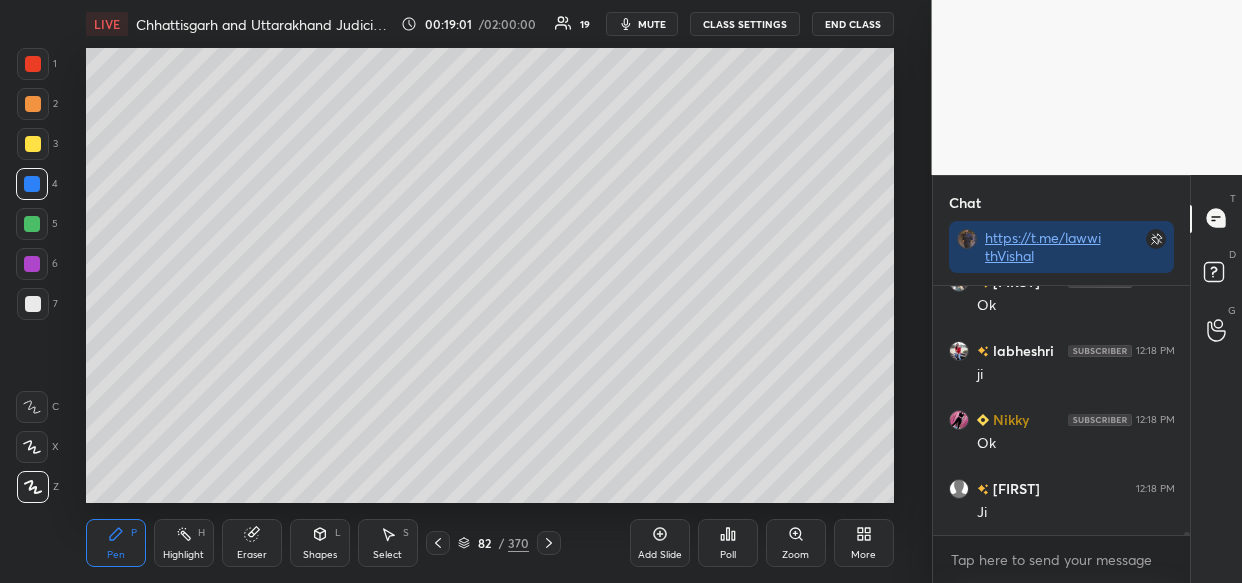 click 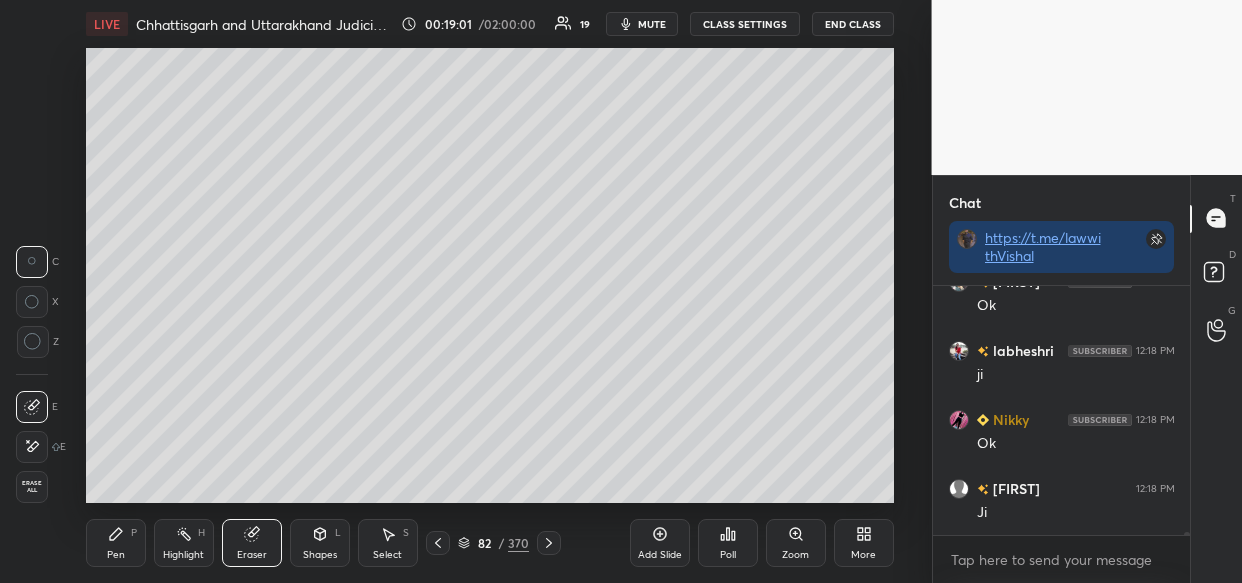 click on "Erase all" at bounding box center [32, 487] 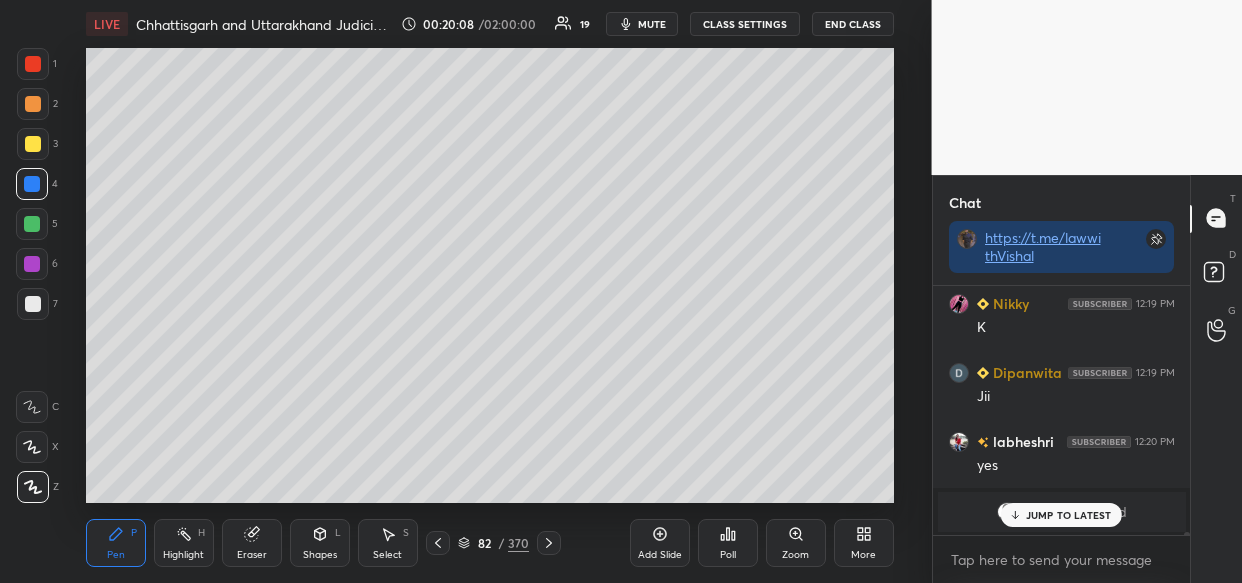 scroll, scrollTop: 22621, scrollLeft: 0, axis: vertical 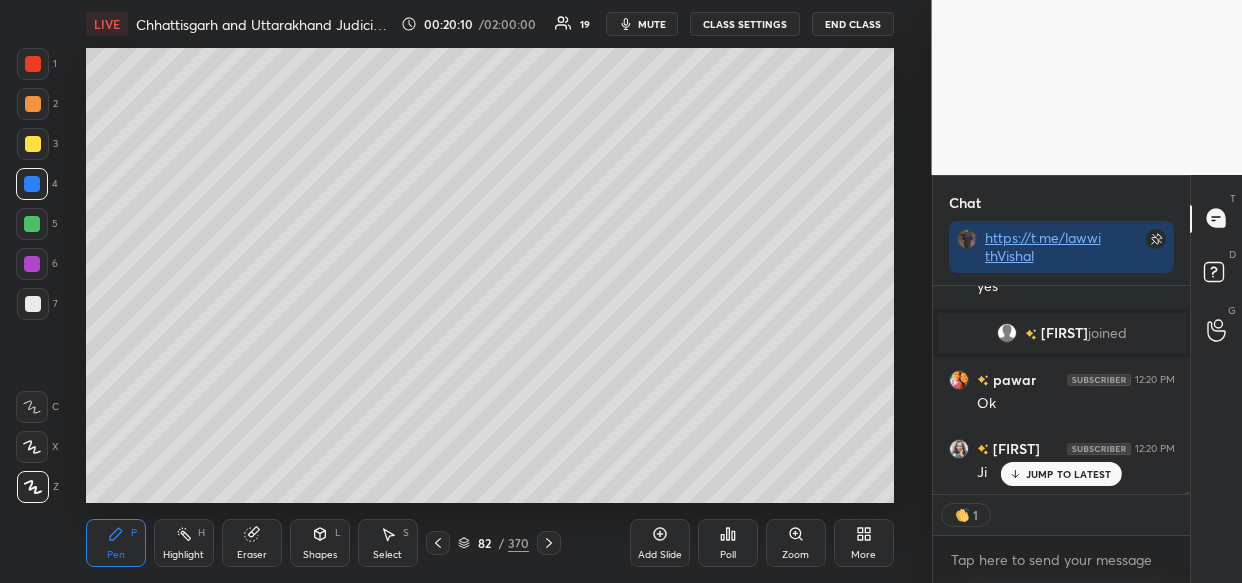 click on "Add Slide" at bounding box center [660, 543] 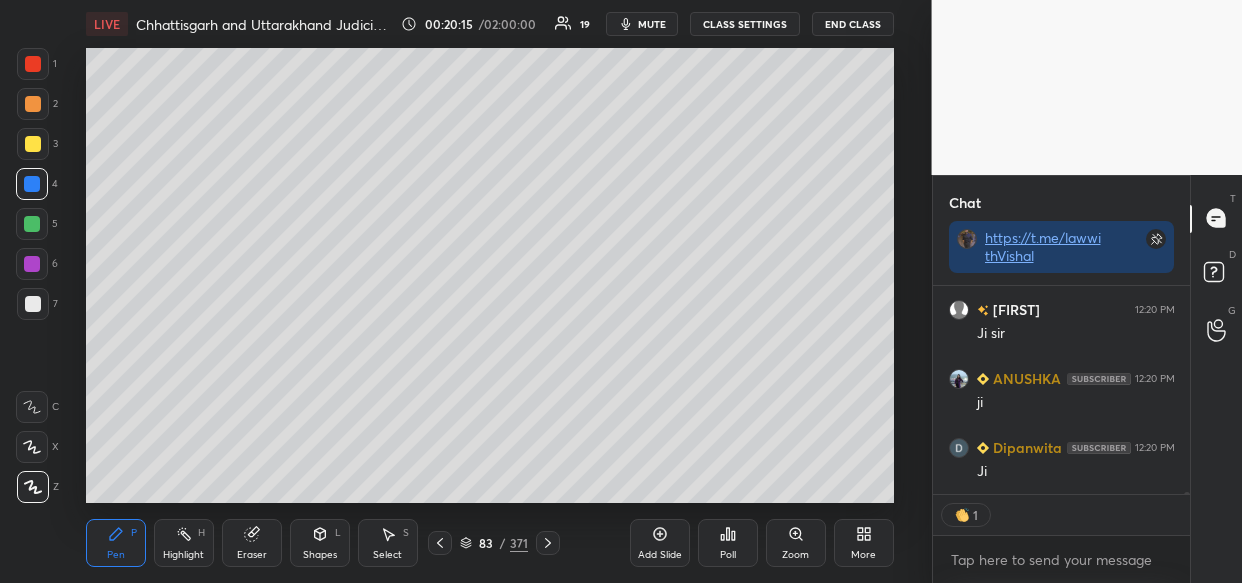 scroll, scrollTop: 23008, scrollLeft: 0, axis: vertical 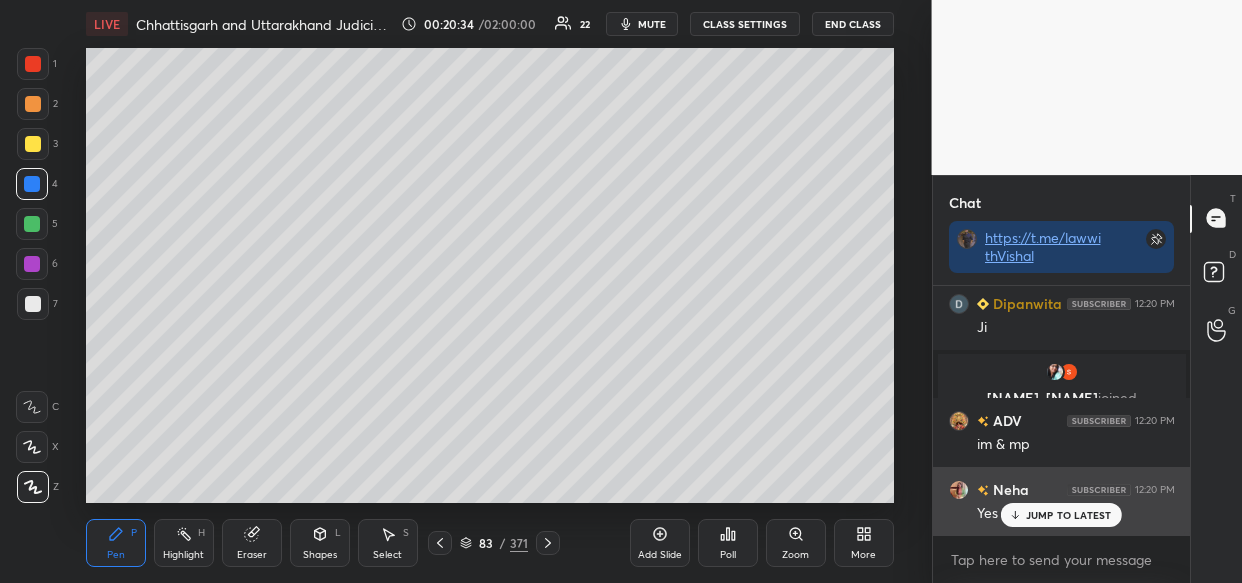 click on "JUMP TO LATEST" at bounding box center [1069, 515] 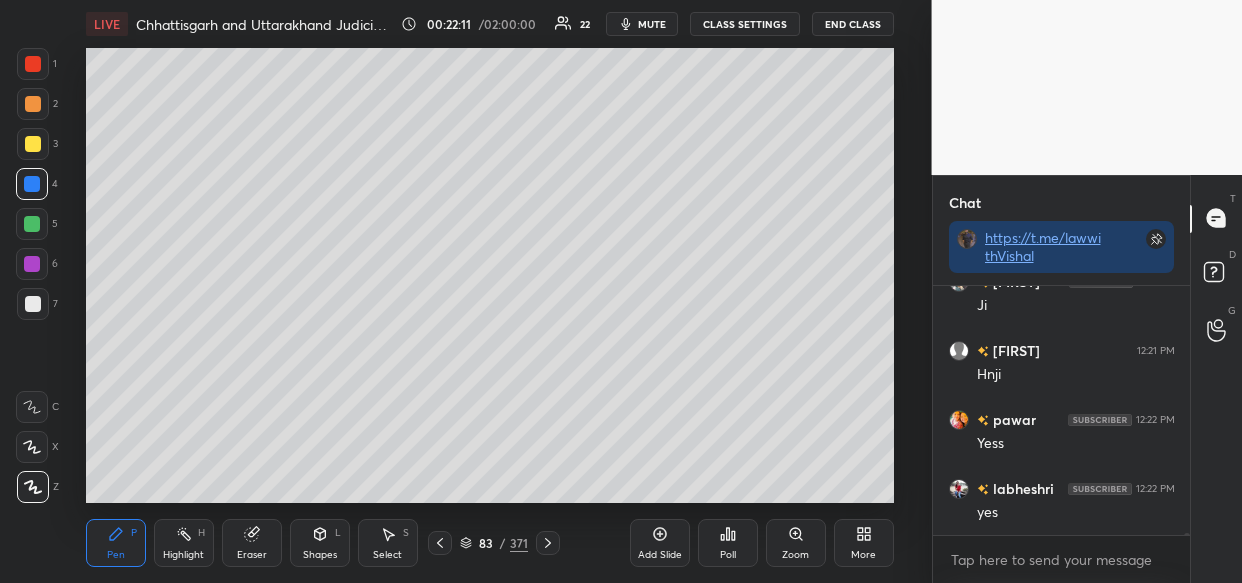 scroll, scrollTop: 24796, scrollLeft: 0, axis: vertical 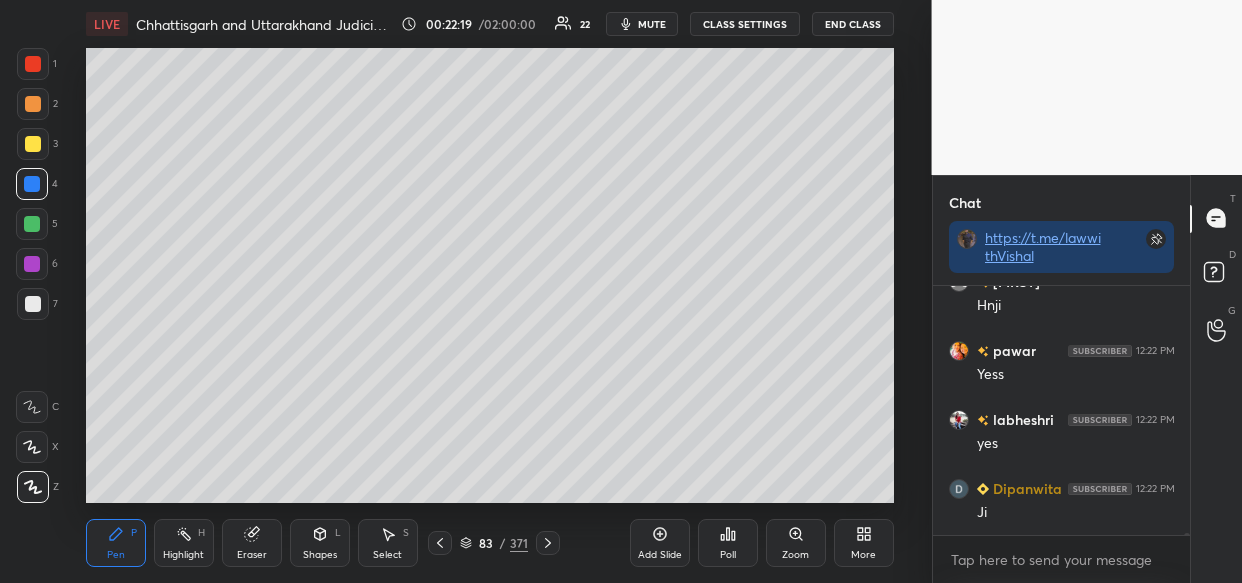 click on "Add Slide" at bounding box center [660, 555] 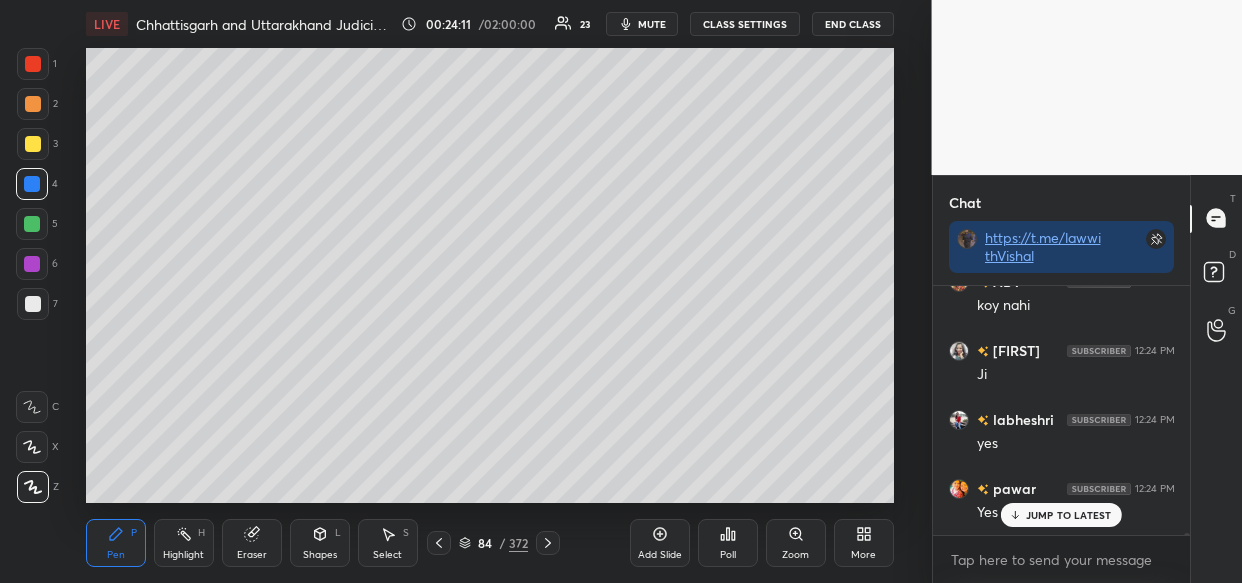 scroll, scrollTop: 28584, scrollLeft: 0, axis: vertical 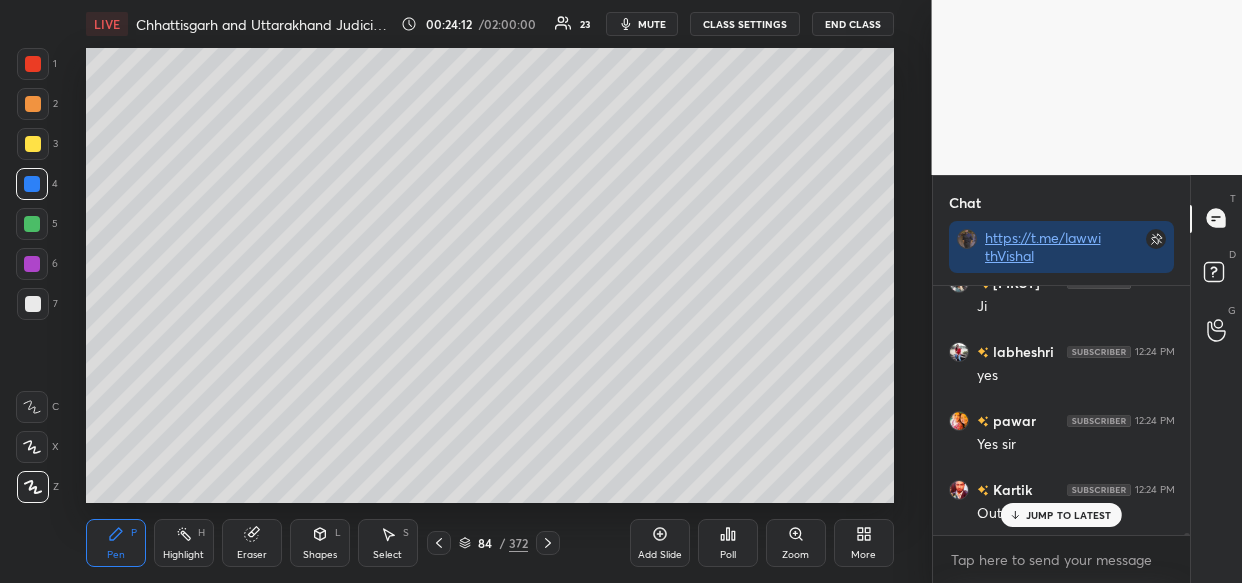 click on "JUMP TO LATEST" at bounding box center [1069, 515] 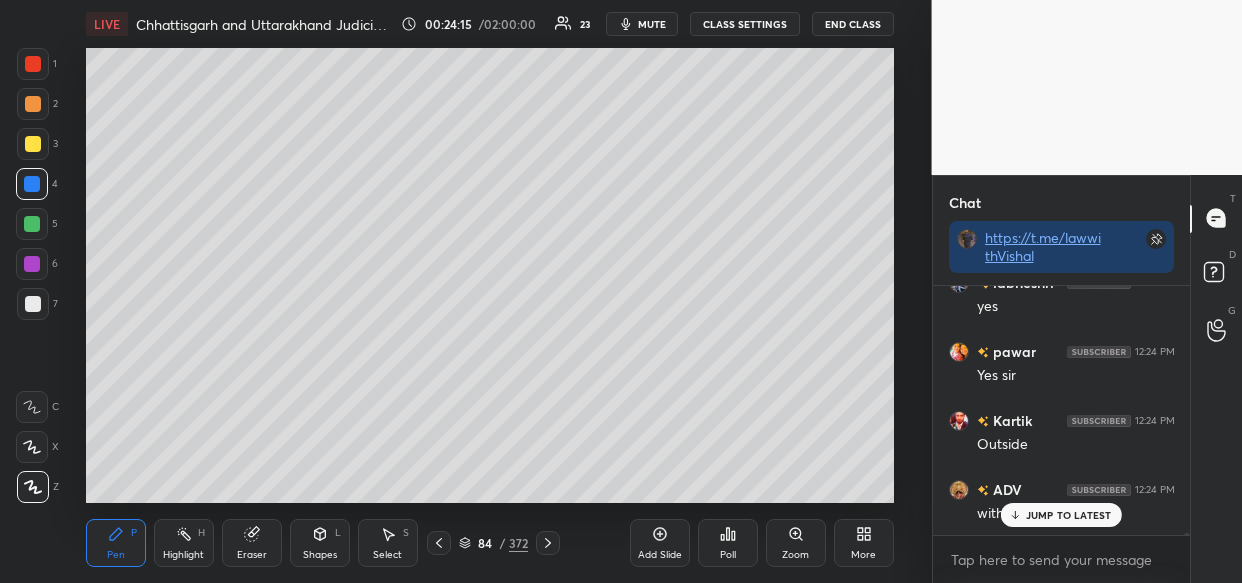 scroll, scrollTop: 28722, scrollLeft: 0, axis: vertical 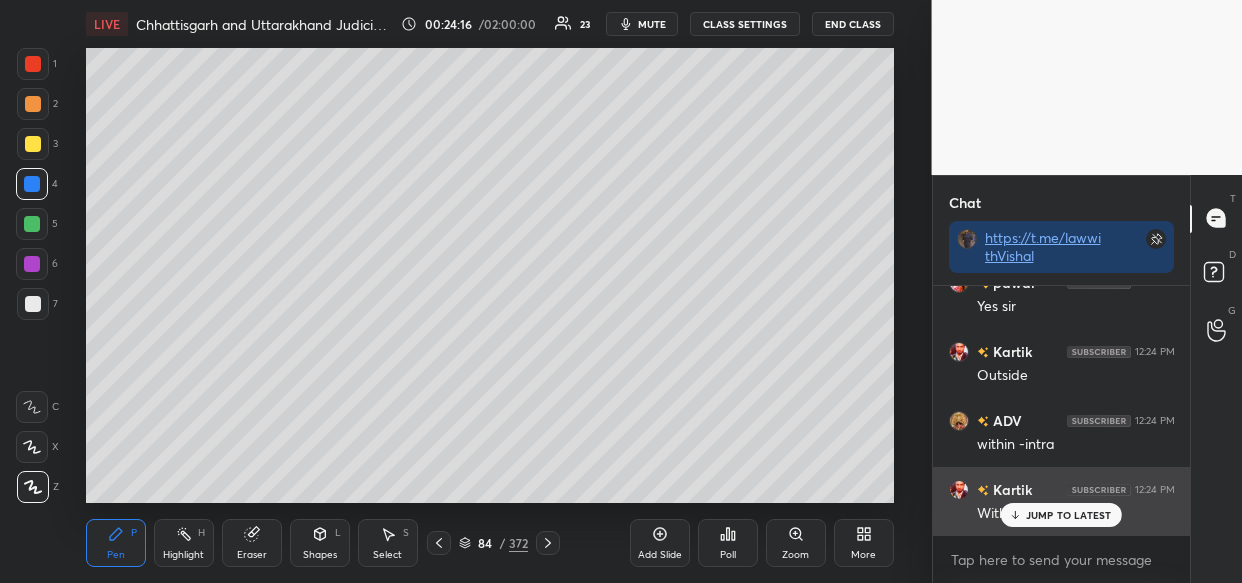 drag, startPoint x: 1041, startPoint y: 514, endPoint x: 1030, endPoint y: 515, distance: 11.045361 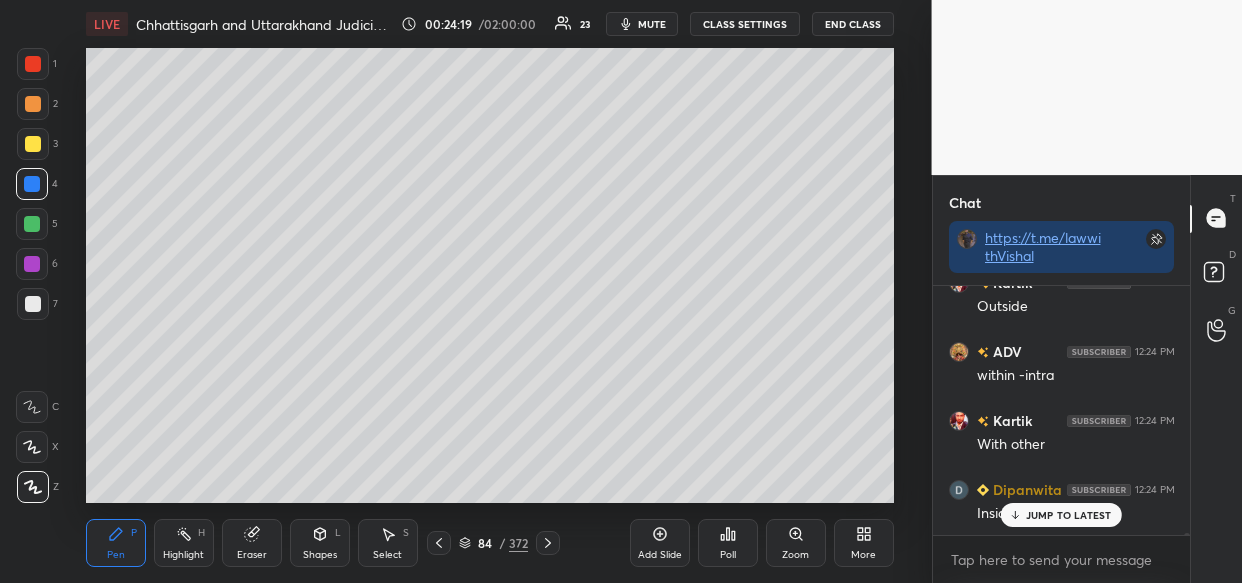 scroll, scrollTop: 28860, scrollLeft: 0, axis: vertical 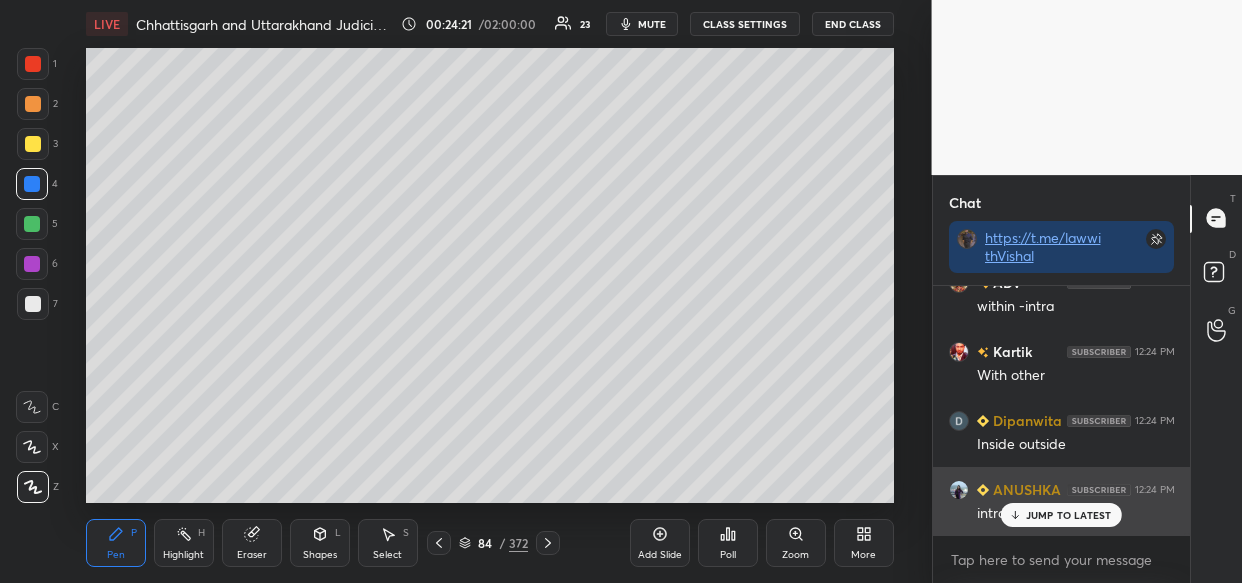 click on "JUMP TO LATEST" at bounding box center [1069, 515] 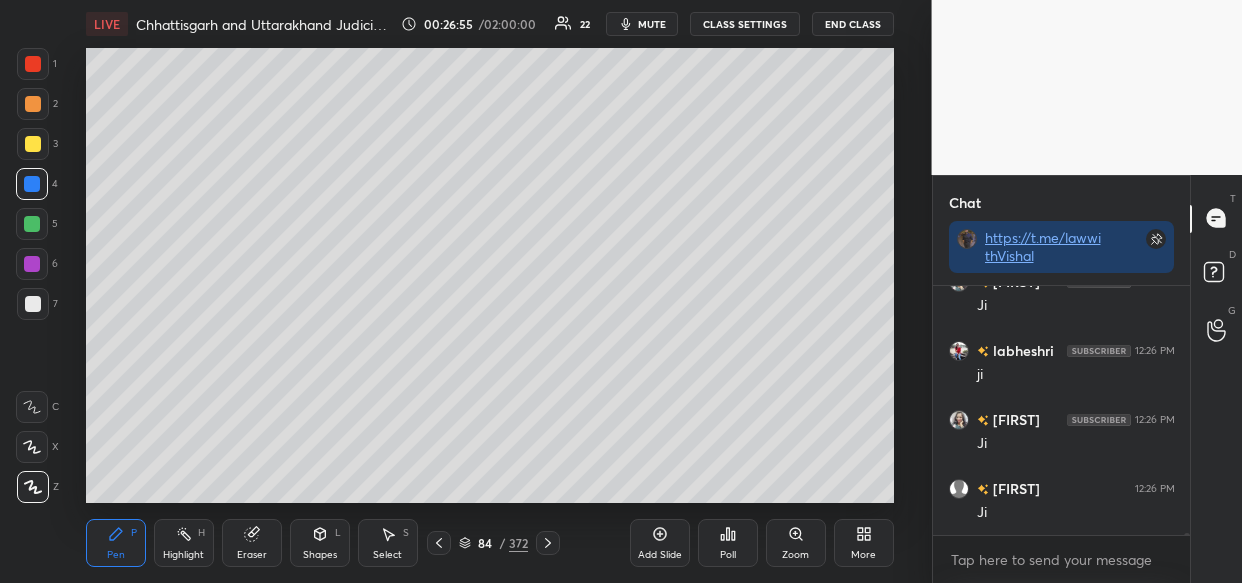 scroll, scrollTop: 32440, scrollLeft: 0, axis: vertical 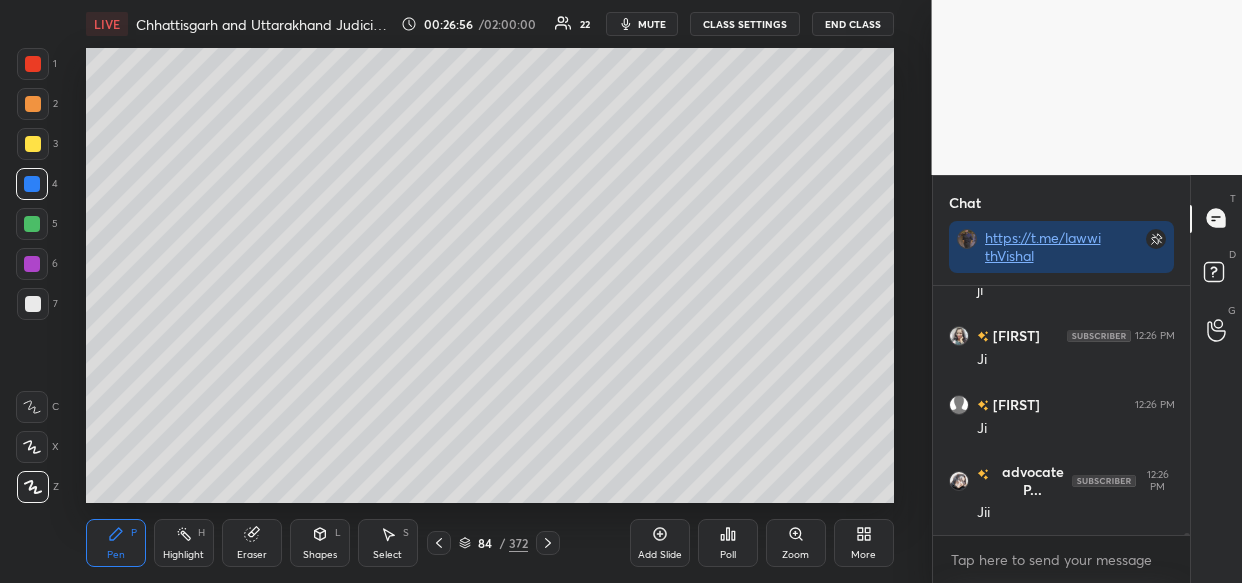 click on "Add Slide" at bounding box center [660, 555] 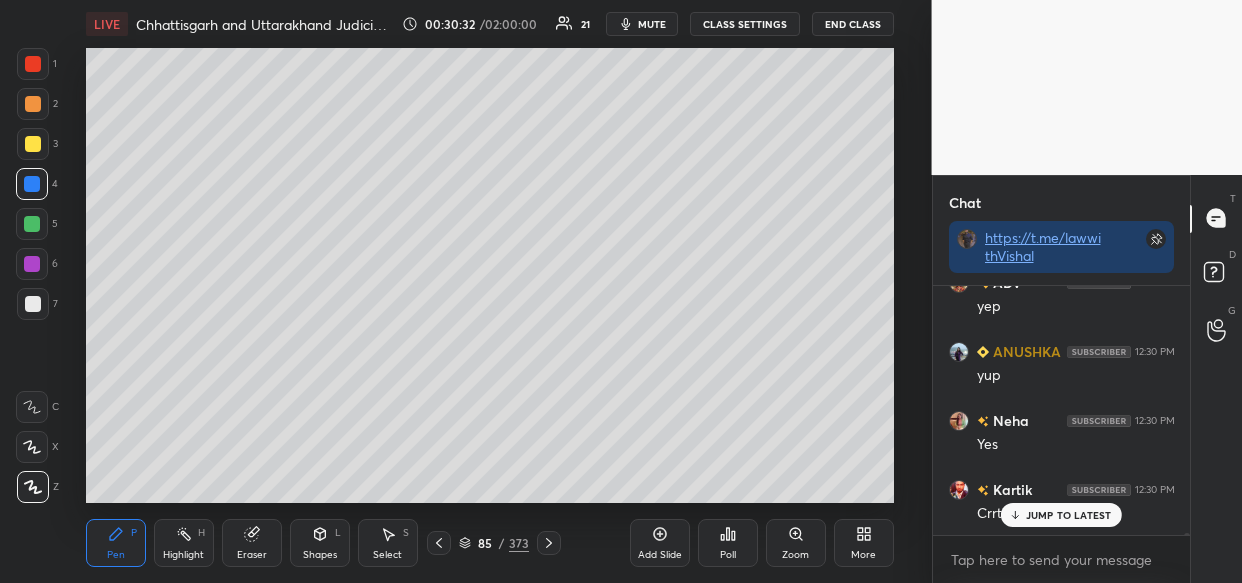 scroll, scrollTop: 33953, scrollLeft: 0, axis: vertical 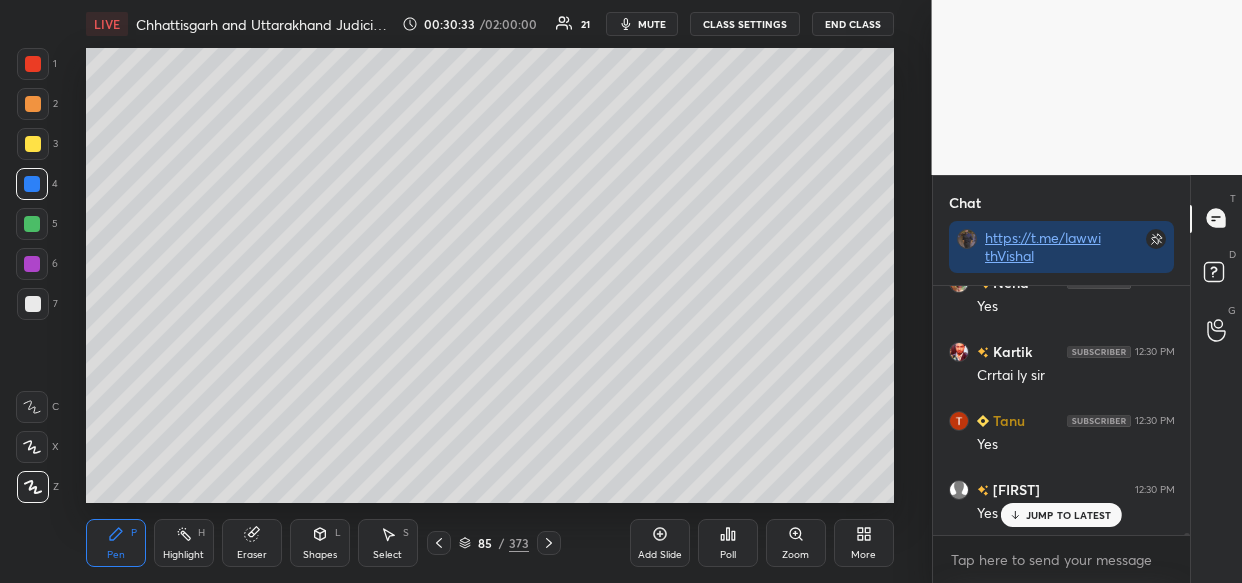 click on "mishi 12:30 PM Yes" at bounding box center (1062, 501) 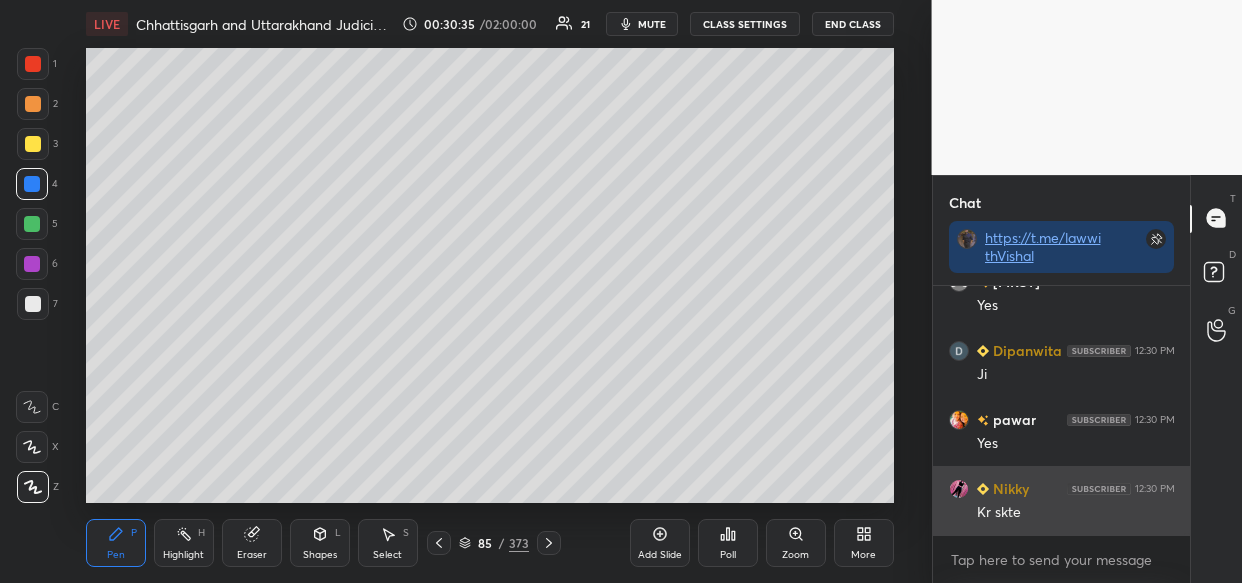 click on "Kr skte" at bounding box center (1076, 513) 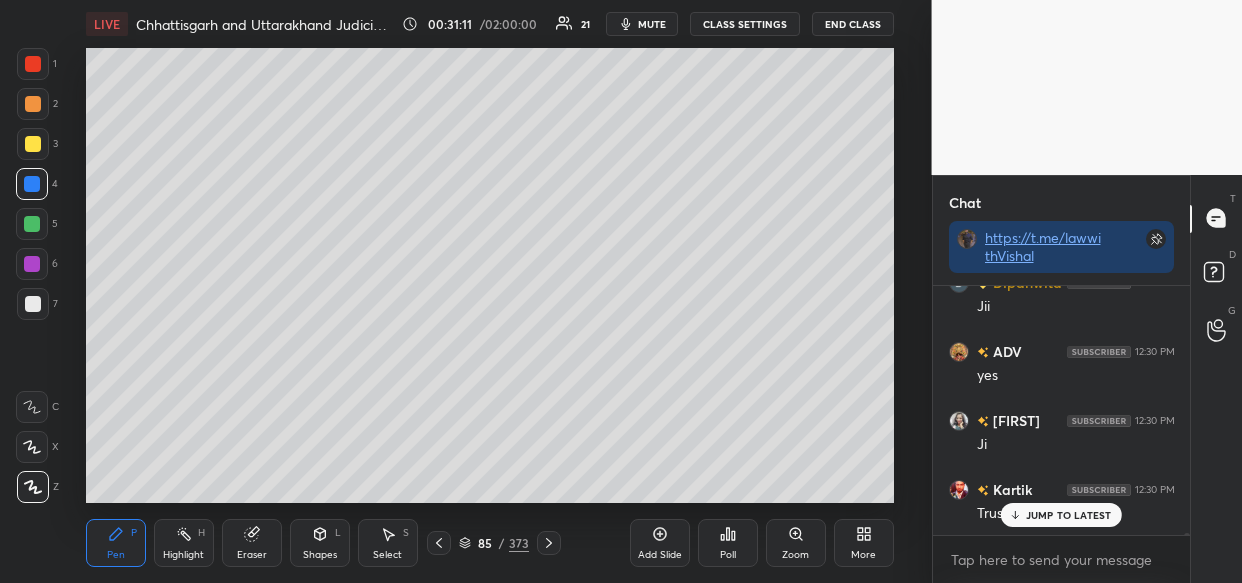 scroll, scrollTop: 35281, scrollLeft: 0, axis: vertical 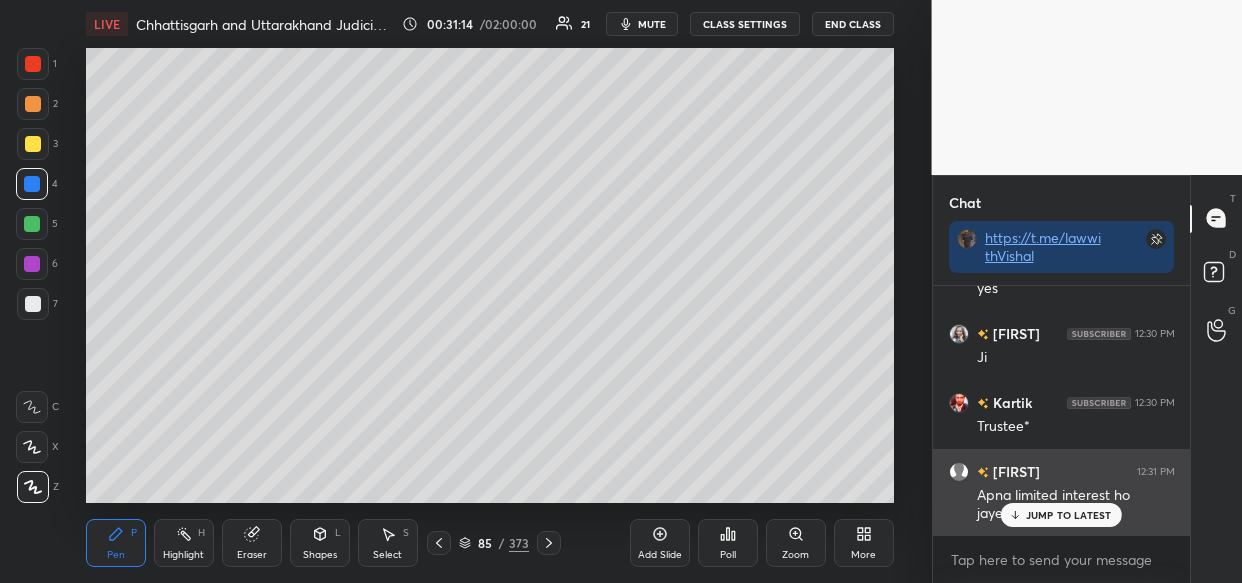 click on "JUMP TO LATEST" at bounding box center [1069, 515] 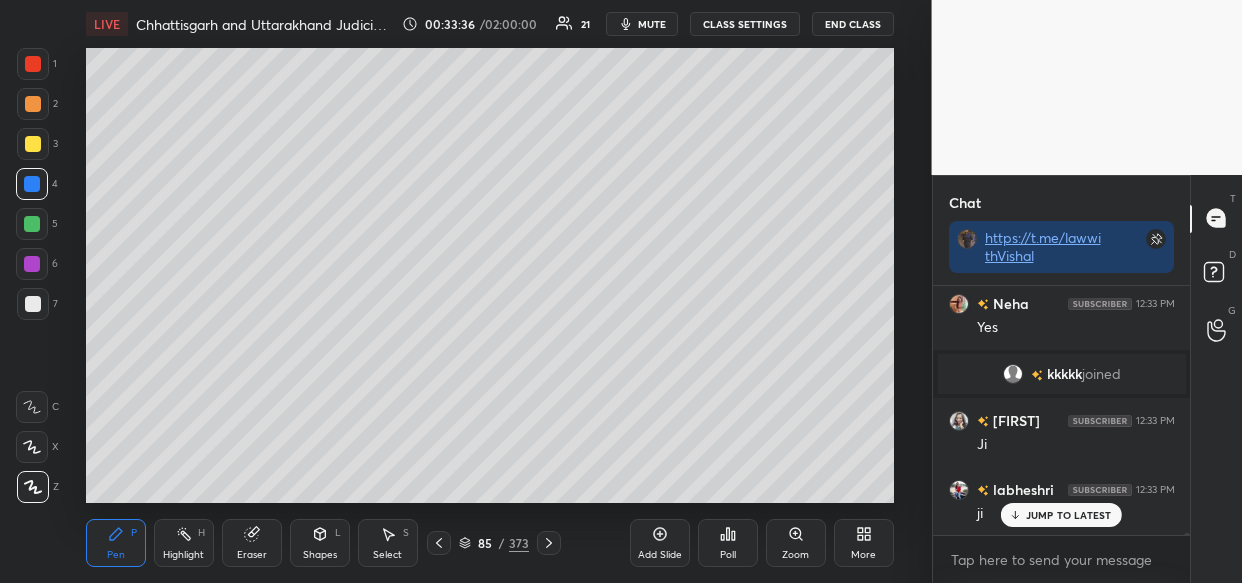 scroll, scrollTop: 36590, scrollLeft: 0, axis: vertical 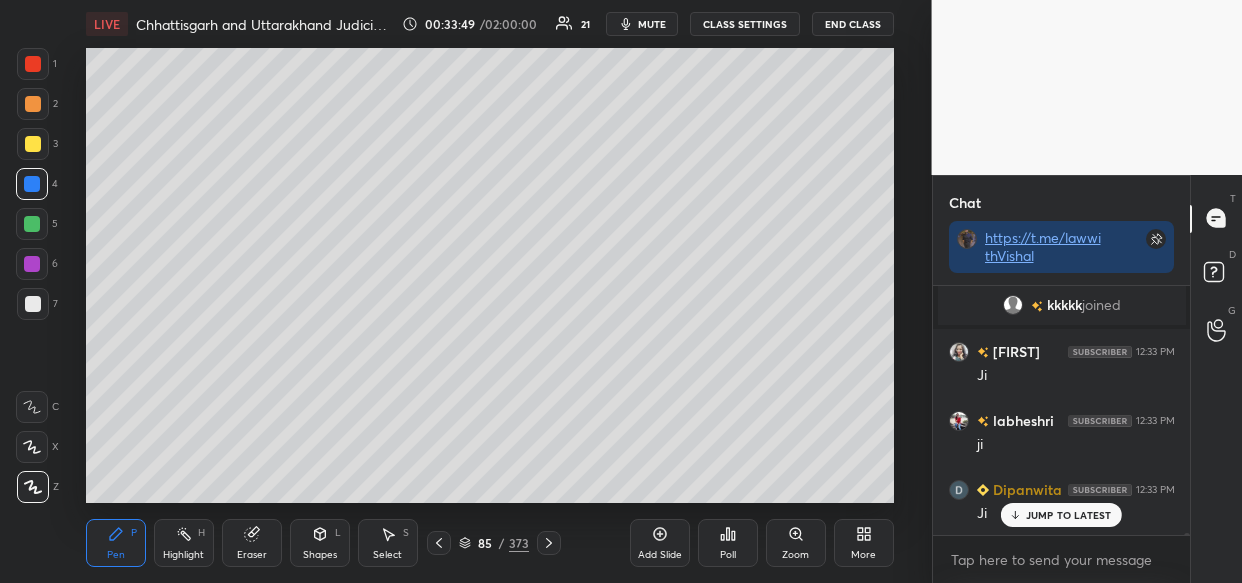 click 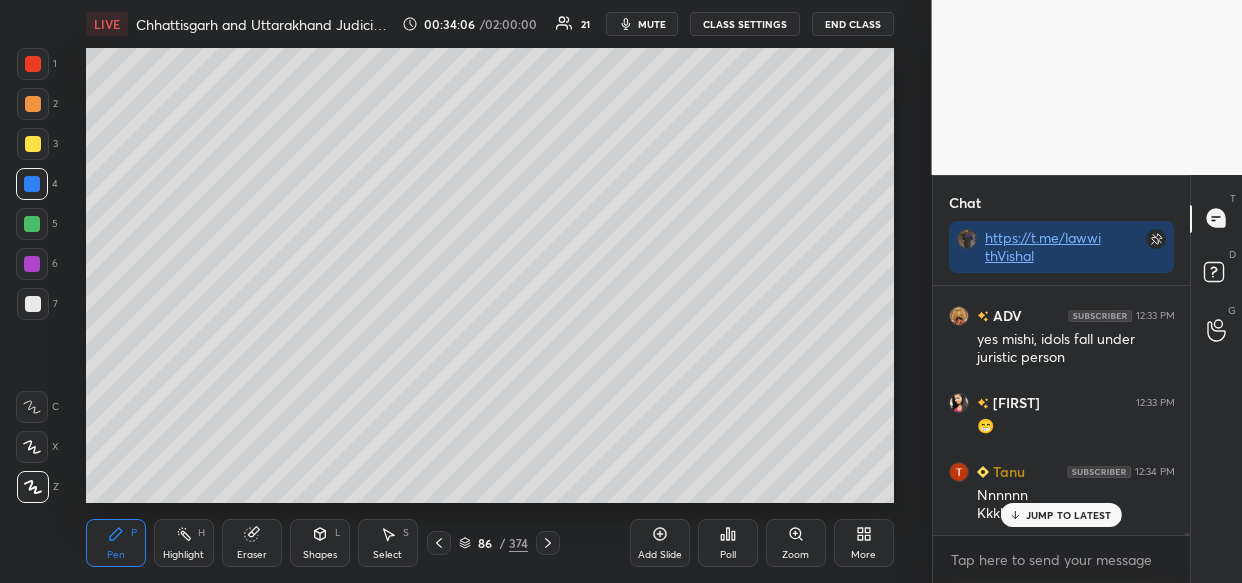 scroll, scrollTop: 37612, scrollLeft: 0, axis: vertical 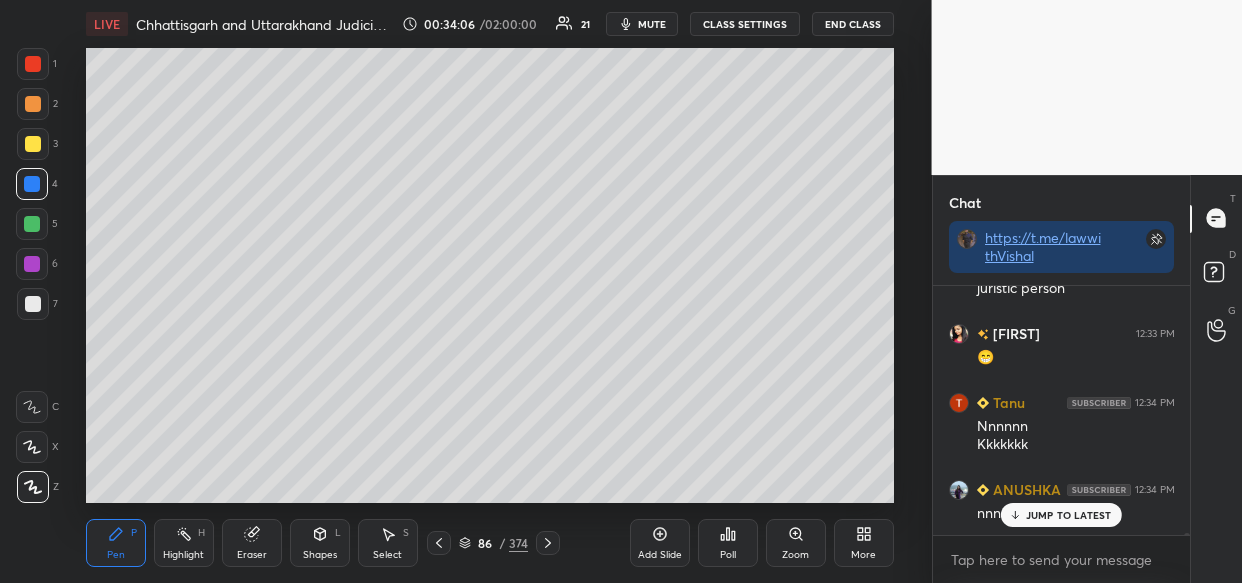 click on "pawar 12:33 PM Yes Kartik 12:33 PM 😂 Shalinee 12:33 PM Kkkkk mishi 12:33 PM Yes sir labheshri 12:33 PM haha Aashna 12:33 PM hahaha Tanu 12:33 PM 😂😂😂 Kartik 12:33 PM Wahi kahne wala th ANUSHKA 12:33 PM hihihihi Dipanwita 12:33 PM 😂😂😂 ADV 12:33 PM yes mishi, idols fall under juristic person Babita 12:33 PM 😋 Tanu 12:34 PM Nnnnnn
Kkkkkkk ANUSHKA 12:34 PM nnnnn JUMP TO LATEST" at bounding box center (1062, 410) 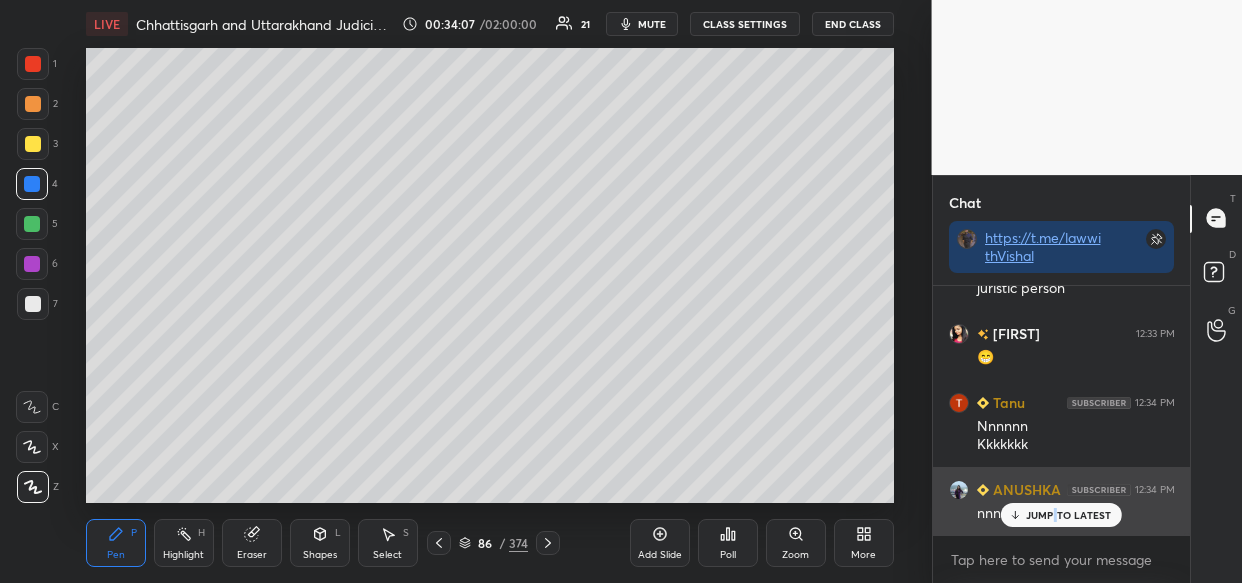 click on "JUMP TO LATEST" at bounding box center [1069, 515] 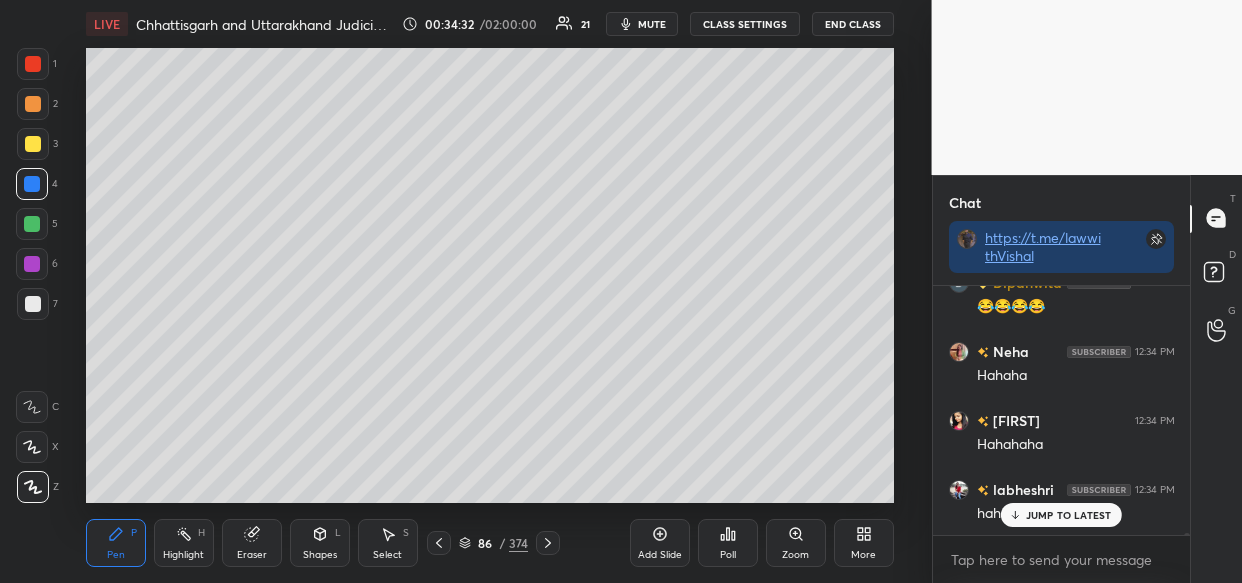 scroll, scrollTop: 38371, scrollLeft: 0, axis: vertical 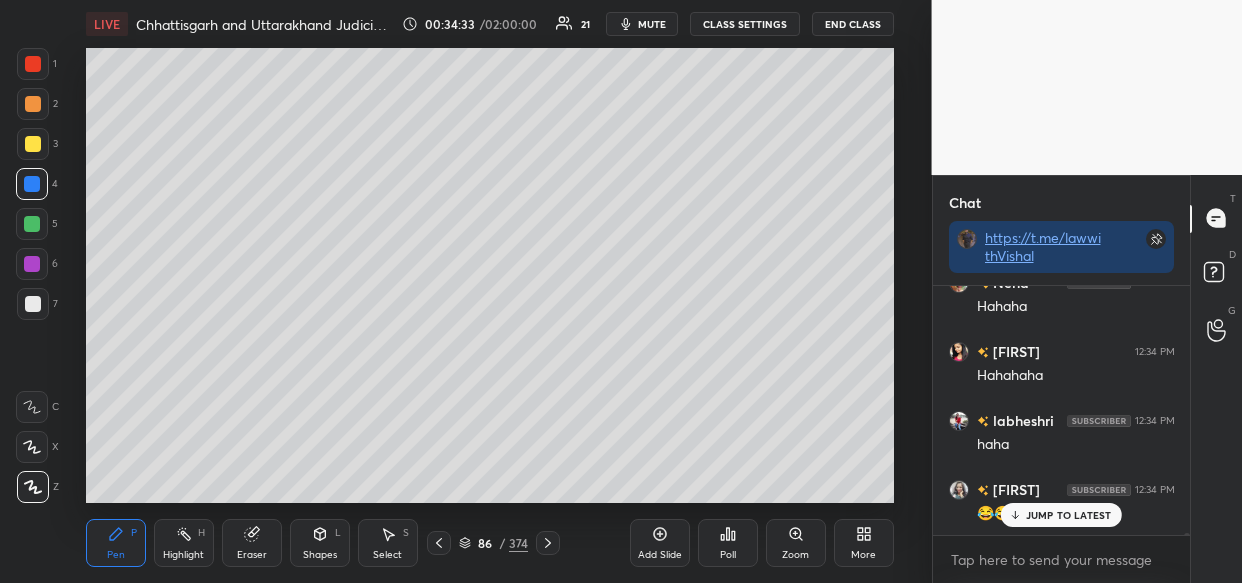 click on "Eraser" at bounding box center (252, 543) 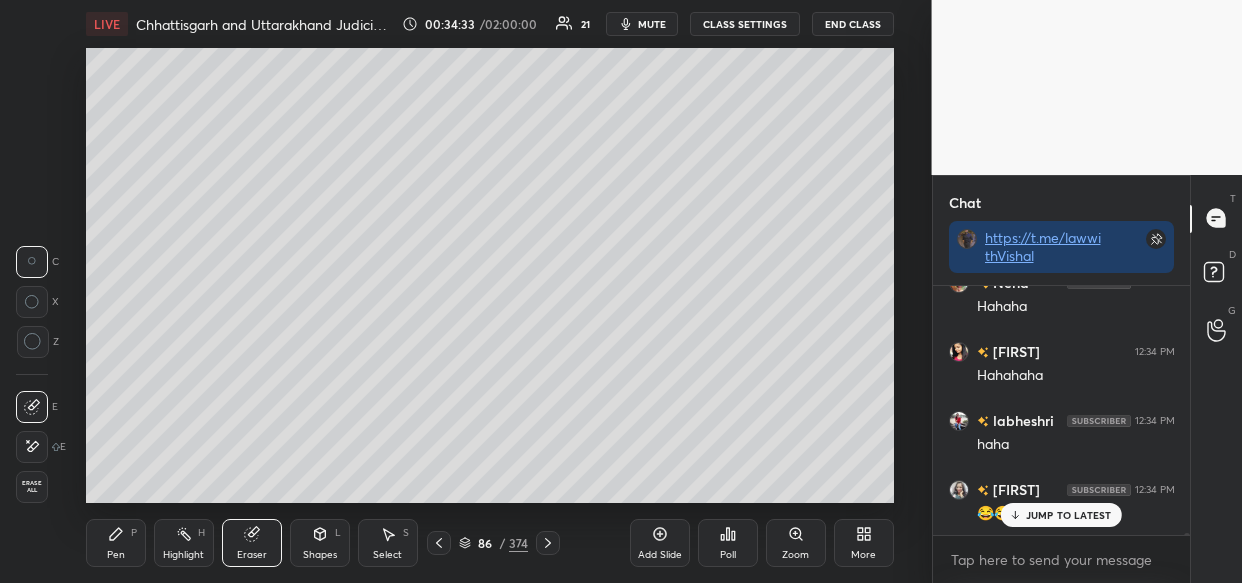 click on "Erase all" at bounding box center [32, 487] 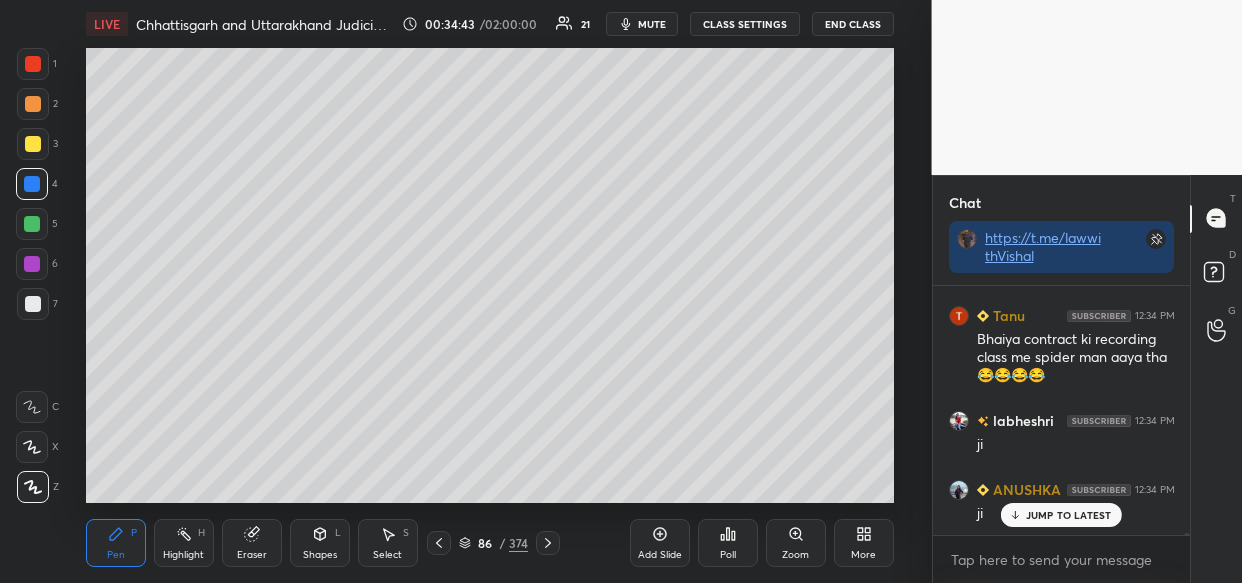 scroll, scrollTop: 38752, scrollLeft: 0, axis: vertical 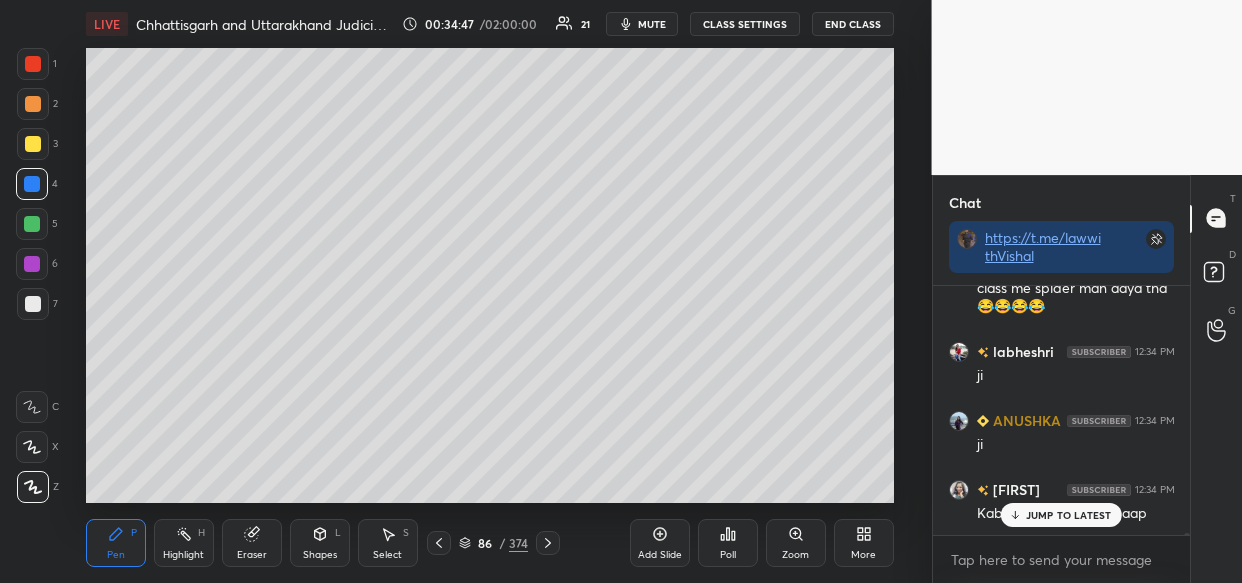 drag, startPoint x: 1053, startPoint y: 516, endPoint x: 884, endPoint y: 510, distance: 169.10648 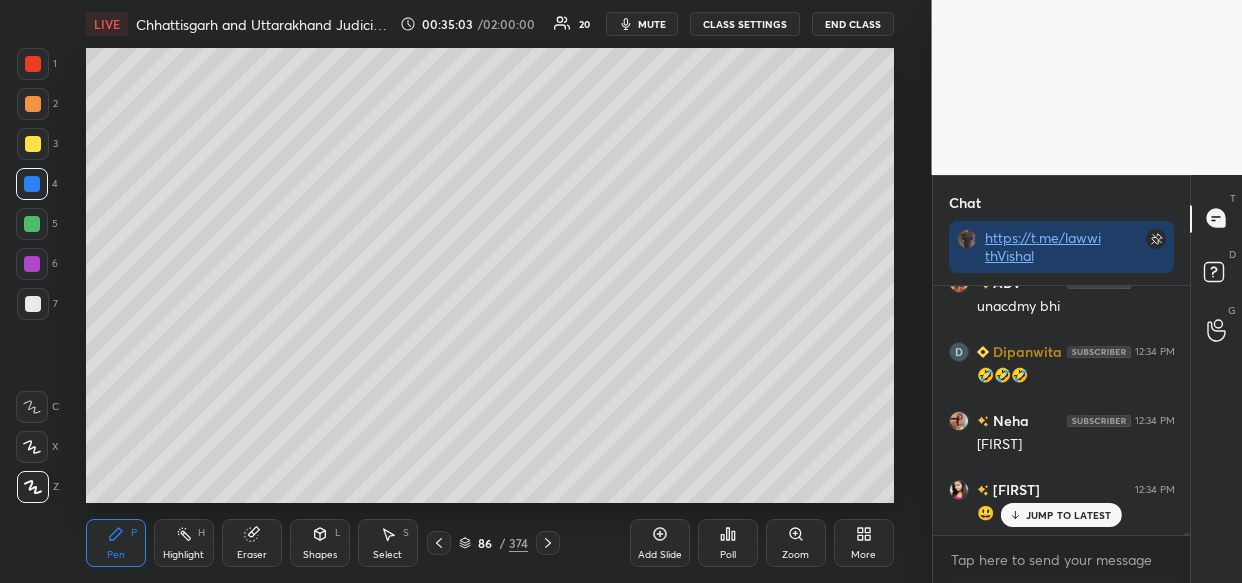 scroll, scrollTop: 39373, scrollLeft: 0, axis: vertical 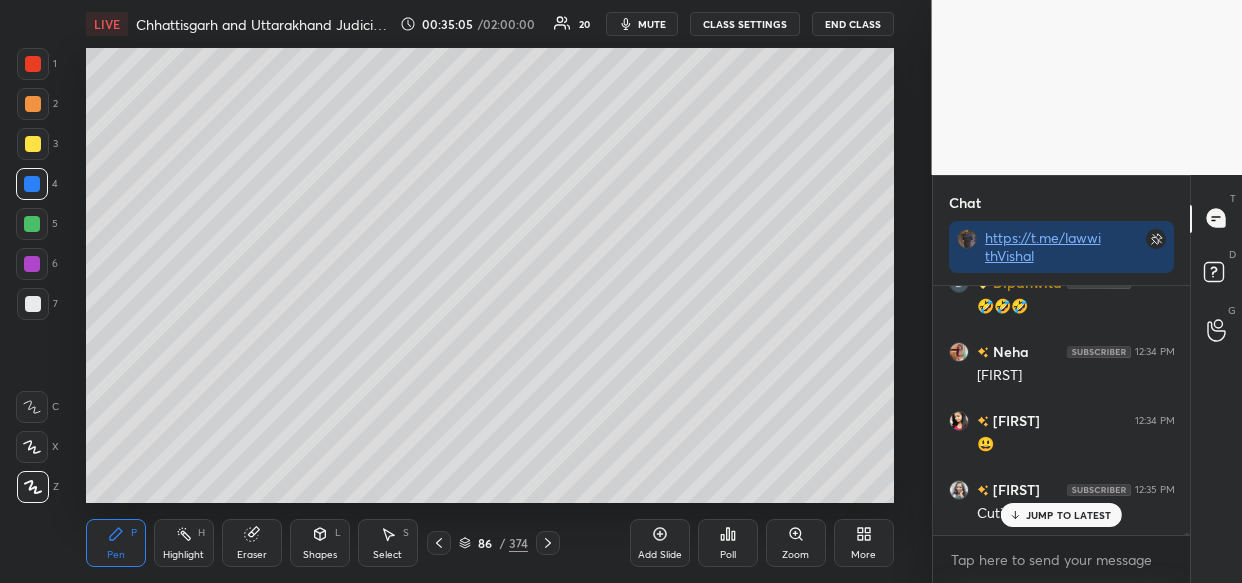 click on "JUMP TO LATEST" at bounding box center (1069, 515) 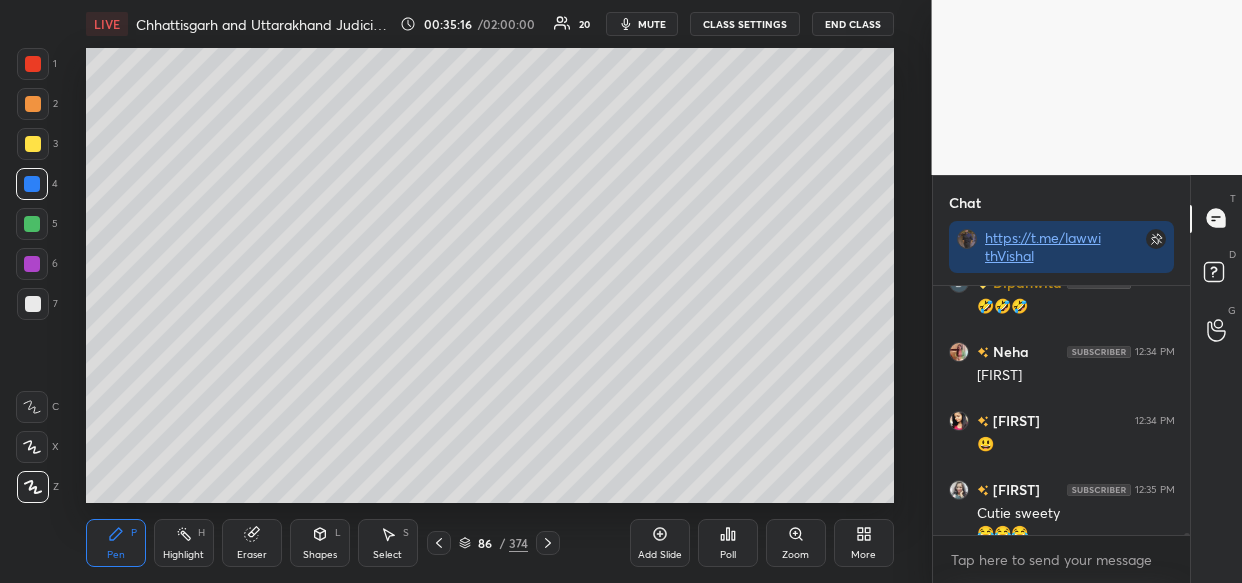 scroll, scrollTop: 39393, scrollLeft: 0, axis: vertical 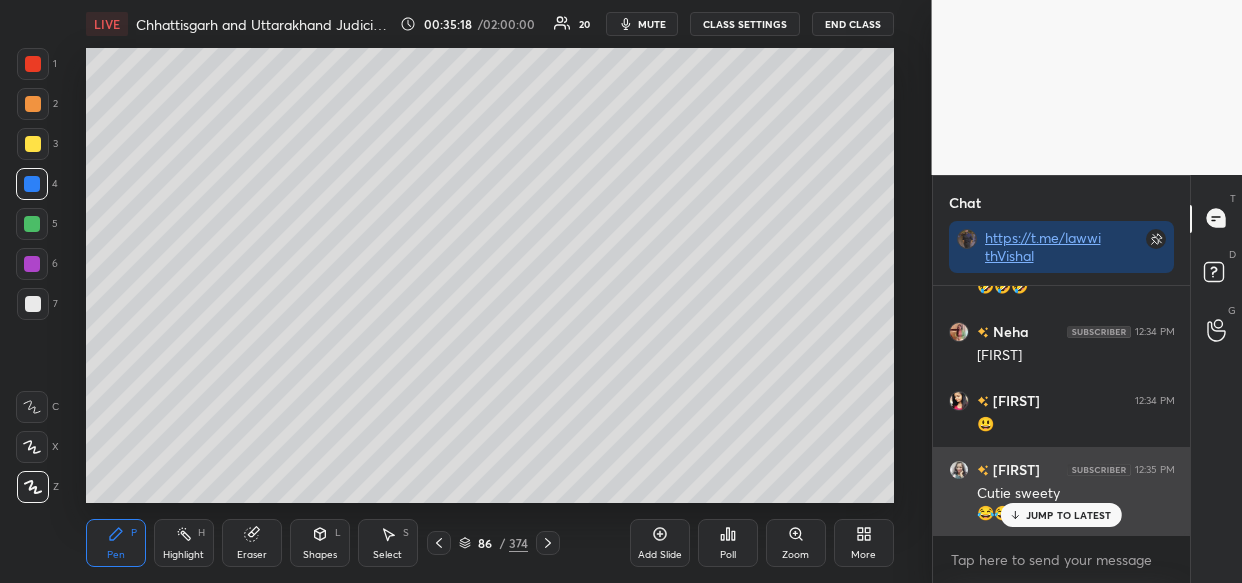 click on "JUMP TO LATEST" at bounding box center (1061, 515) 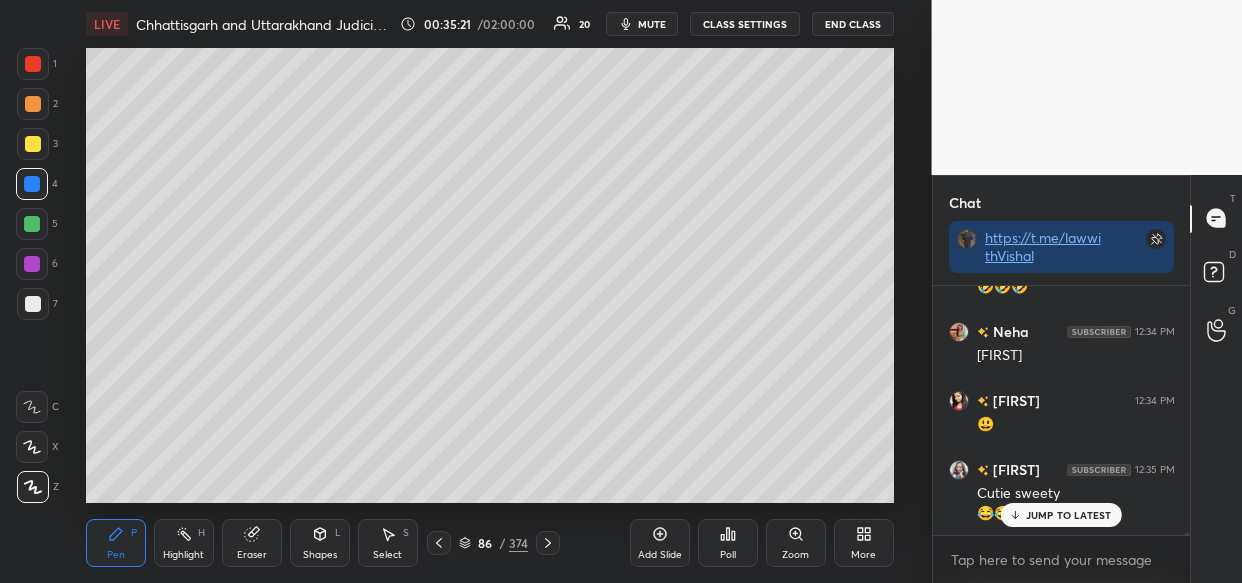 scroll, scrollTop: 39462, scrollLeft: 0, axis: vertical 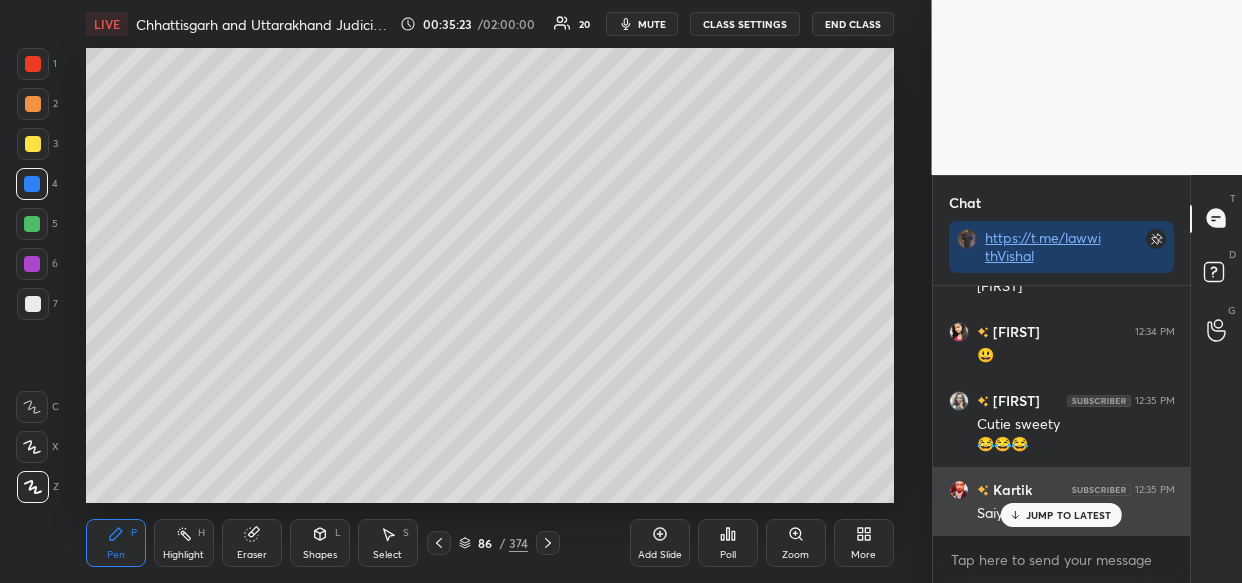 click on "JUMP TO LATEST" at bounding box center [1069, 515] 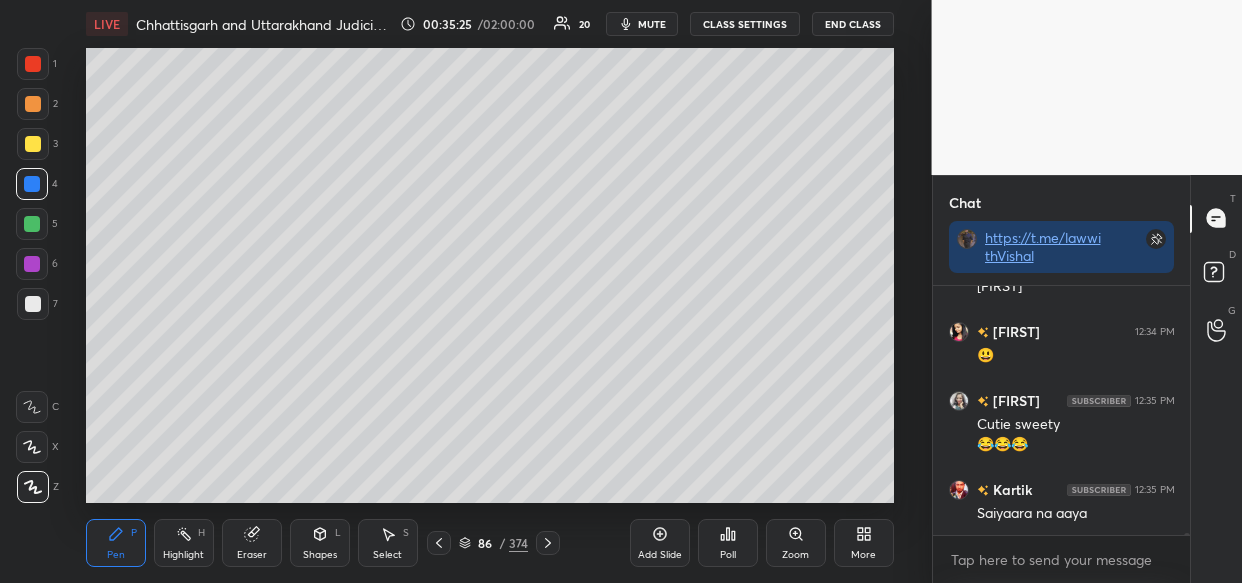 scroll, scrollTop: 39531, scrollLeft: 0, axis: vertical 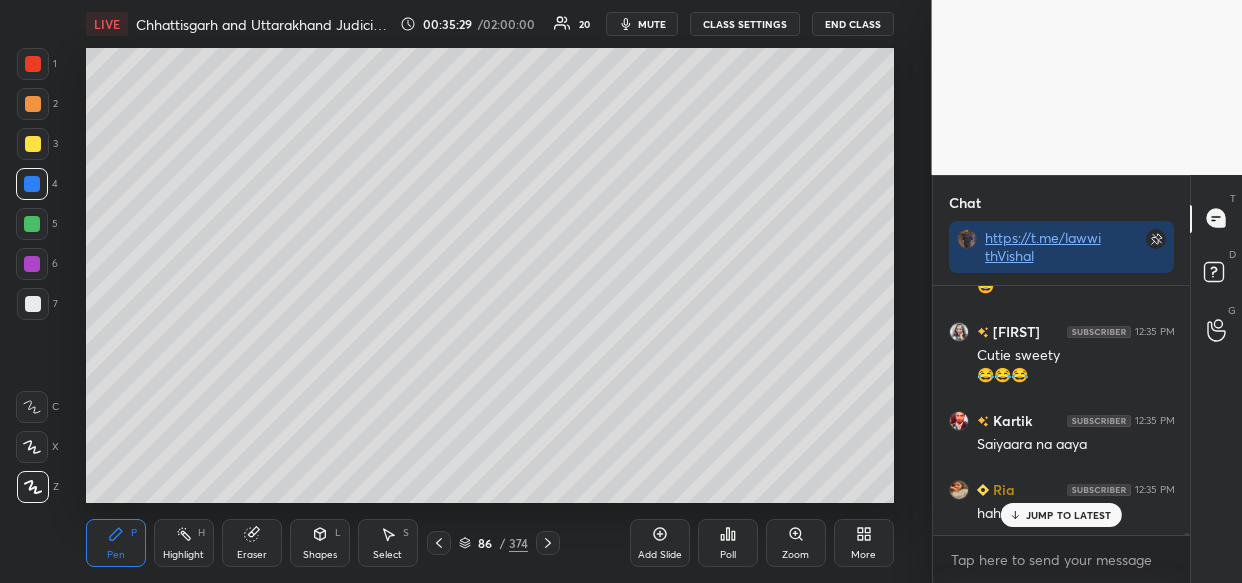 drag, startPoint x: 1051, startPoint y: 515, endPoint x: 918, endPoint y: 523, distance: 133.24039 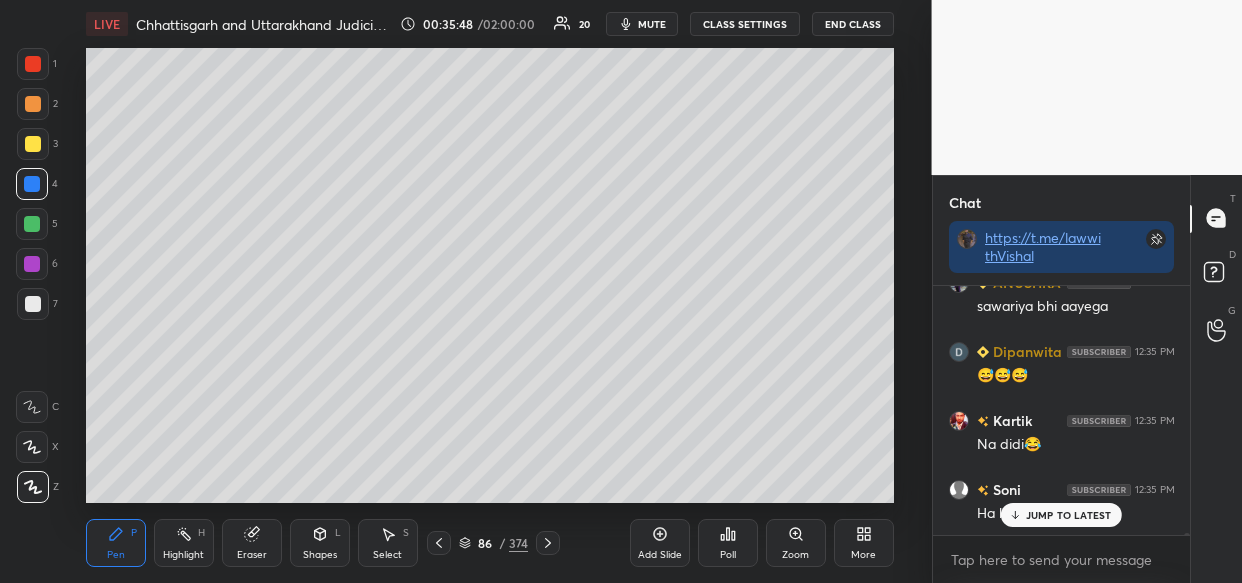 scroll, scrollTop: 40152, scrollLeft: 0, axis: vertical 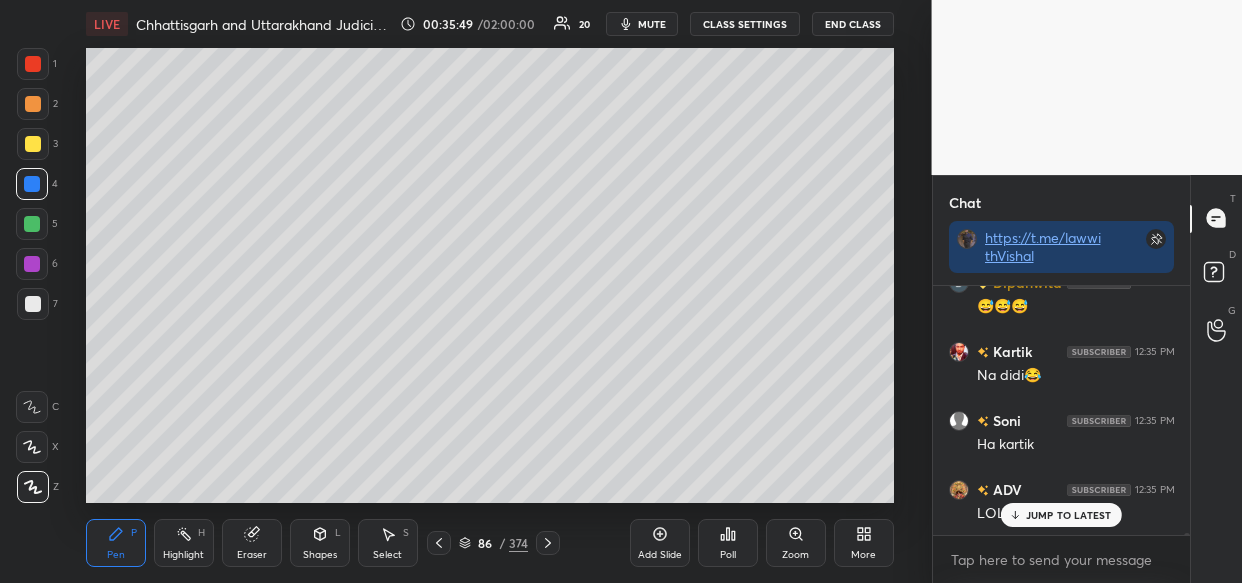click on "JUMP TO LATEST" at bounding box center [1069, 515] 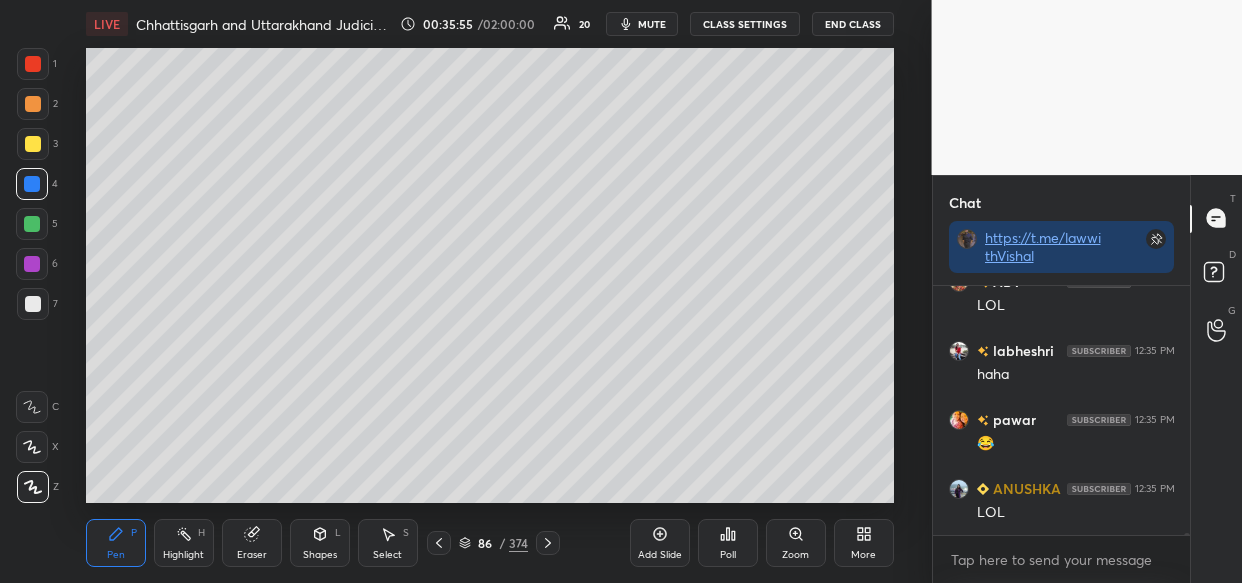 scroll, scrollTop: 40464, scrollLeft: 0, axis: vertical 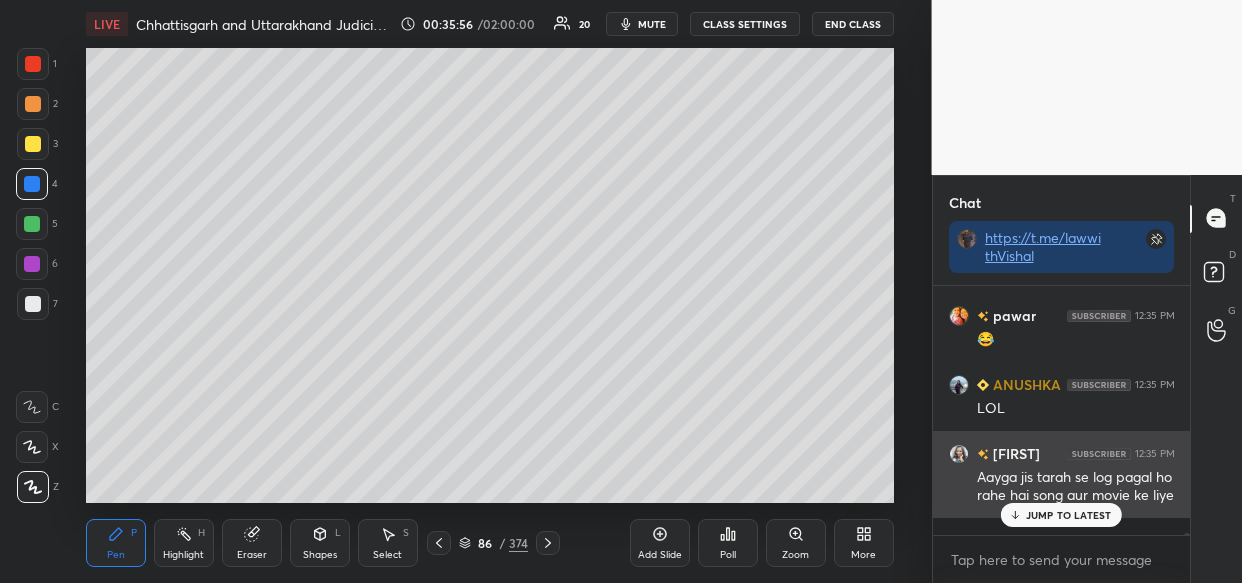 click on "JUMP TO LATEST" at bounding box center [1069, 515] 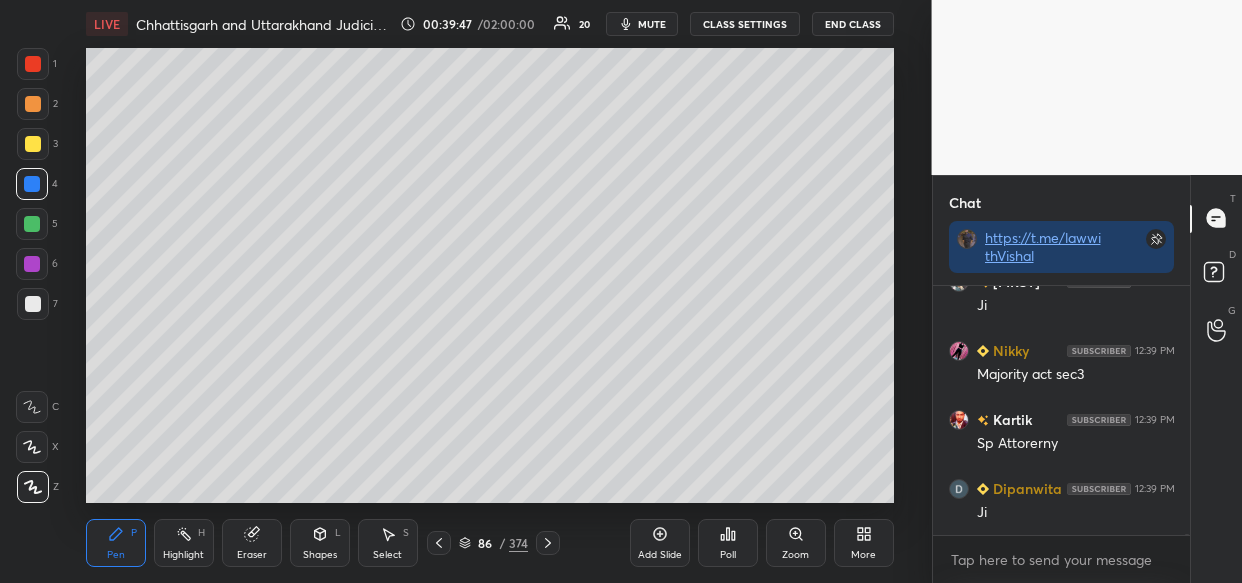 scroll, scrollTop: 45429, scrollLeft: 0, axis: vertical 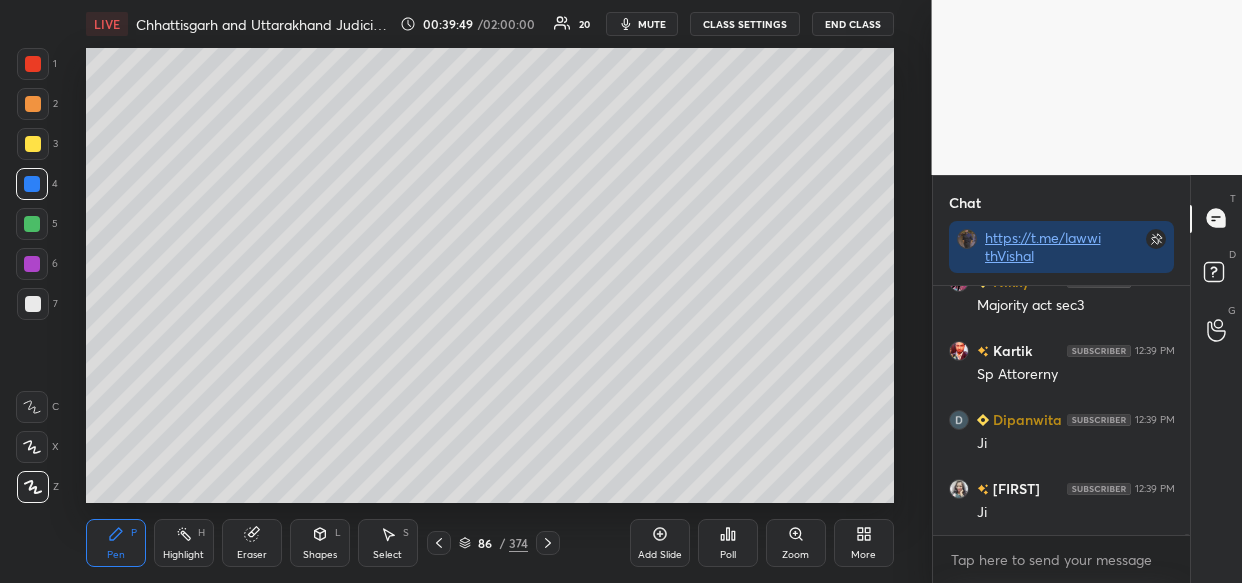 click on "Add Slide" at bounding box center (660, 543) 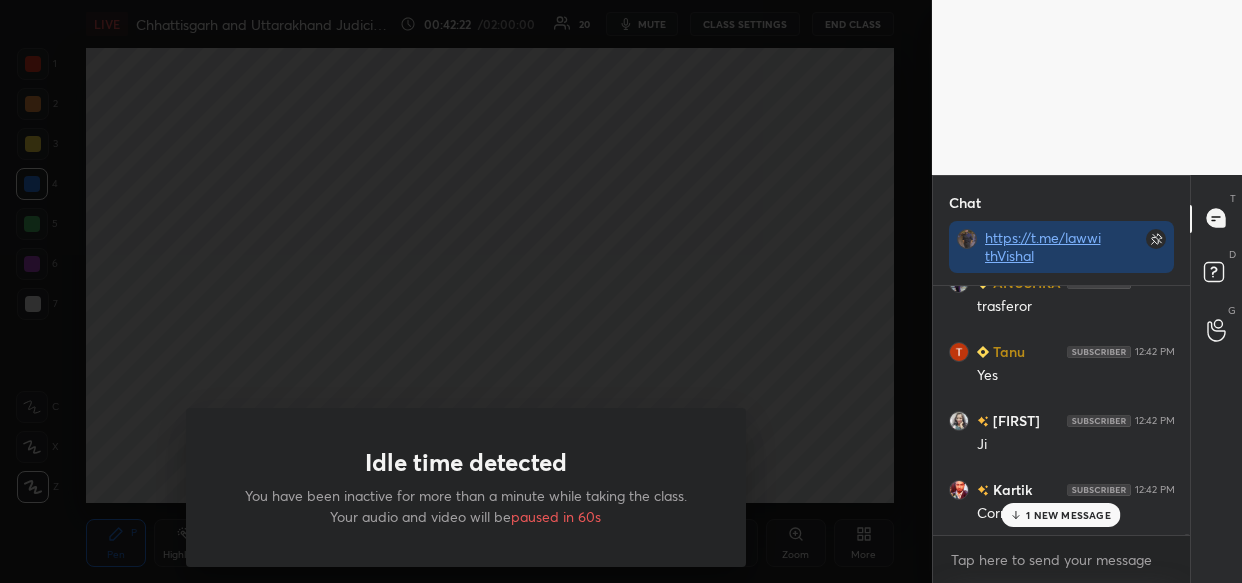 scroll, scrollTop: 48480, scrollLeft: 0, axis: vertical 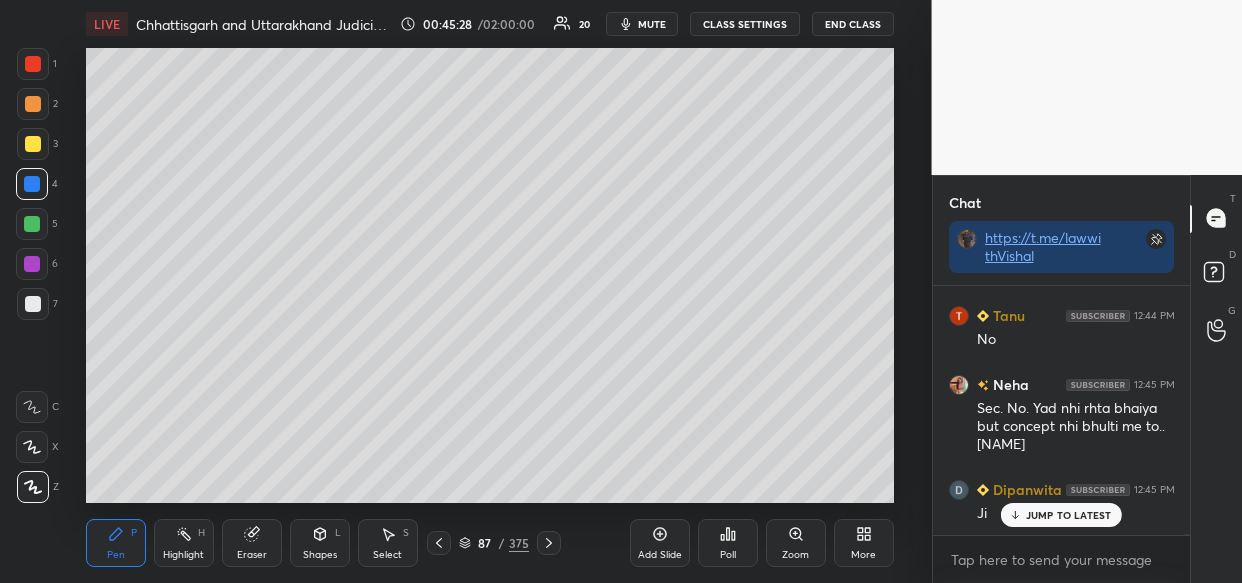 click on "Add Slide" at bounding box center [660, 543] 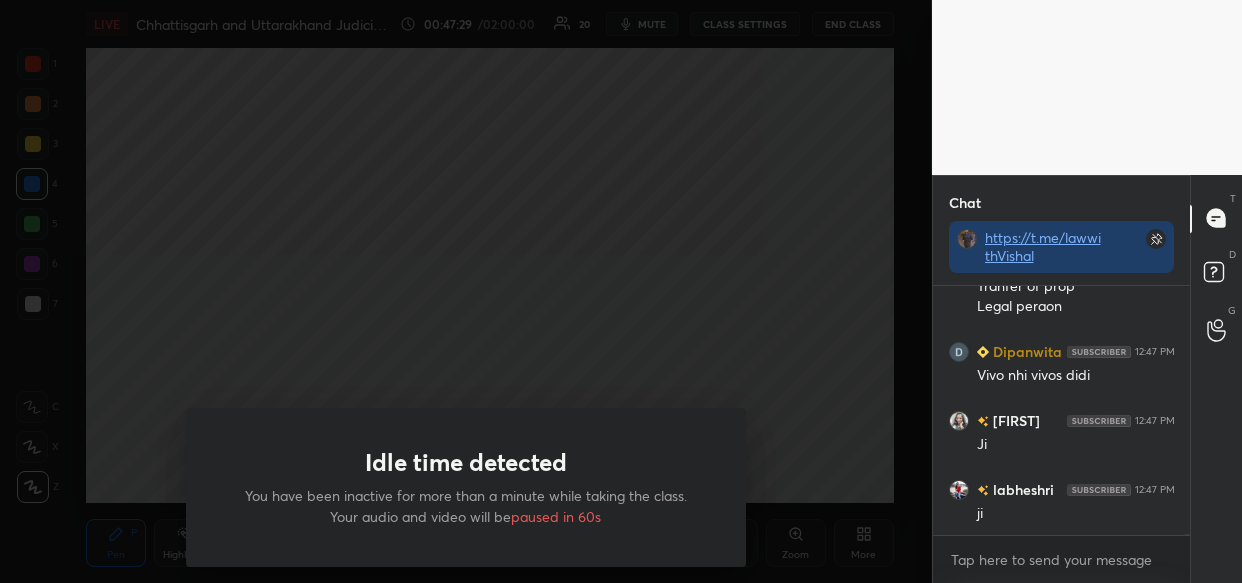 scroll, scrollTop: 54130, scrollLeft: 0, axis: vertical 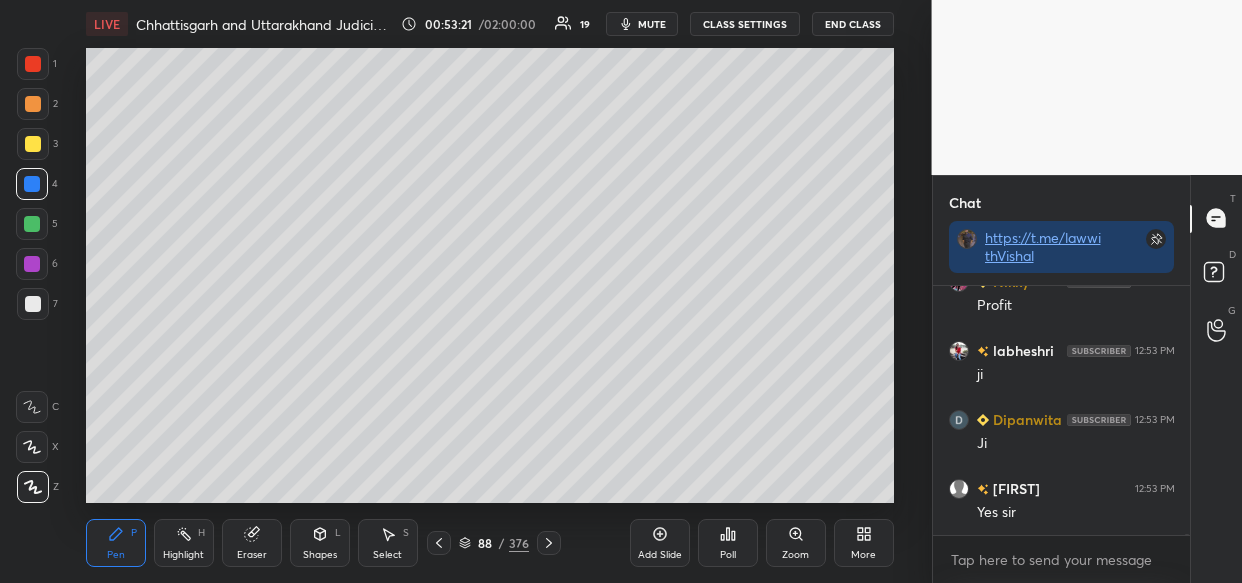 click on "Add Slide" at bounding box center [660, 543] 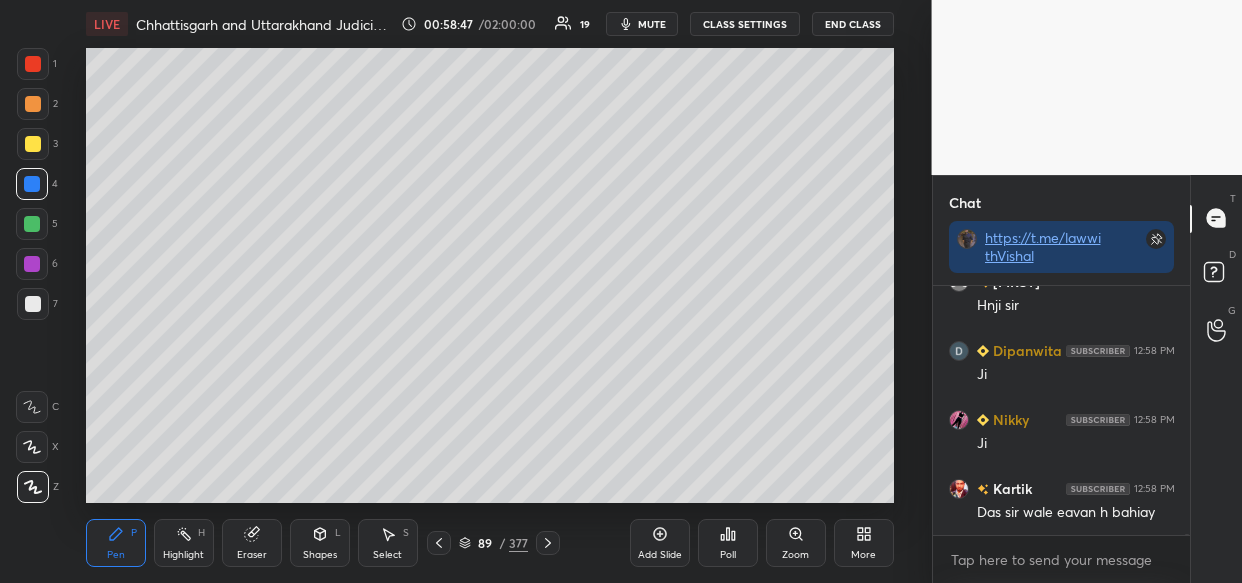 scroll, scrollTop: 62867, scrollLeft: 0, axis: vertical 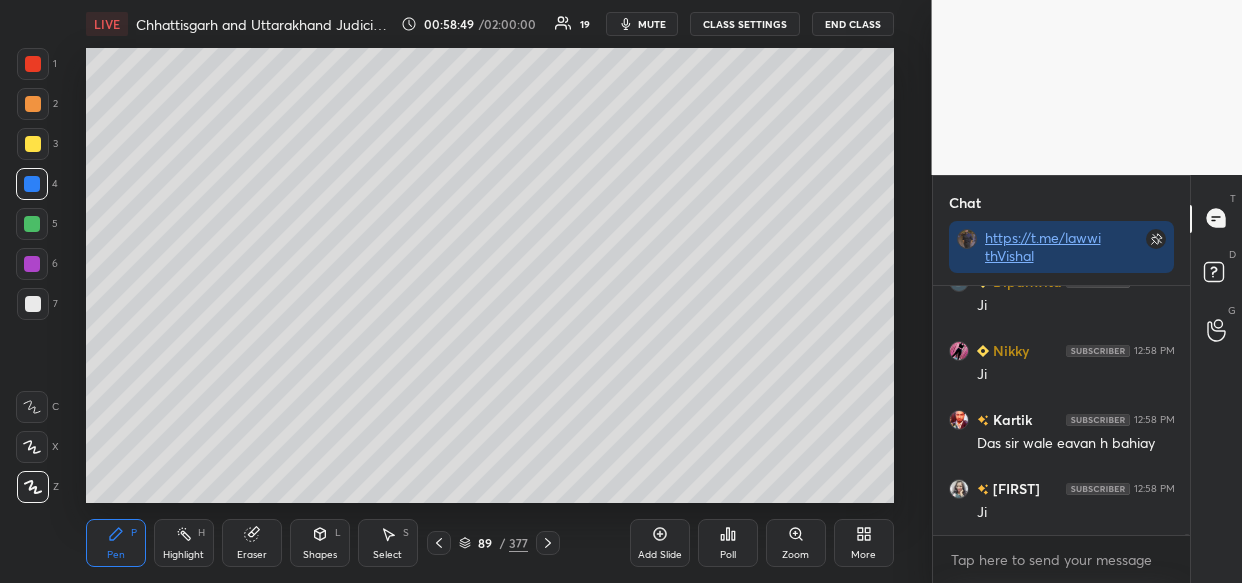 click on "1 2 3 4 5 6 7 C X Z C X Z E E Erase all   H H LIVE [STATE] and [STATE] Judiciary: TPA 00:58:49 /  02:00:00 19 mute CLASS SETTINGS End Class Setting up your live class Poll for   secs No correct answer Start poll Back [STATE] and [STATE] Judiciary: TPA [NAME] [NAME] Pen P Highlight H Eraser Shapes L Select S 89 / 377 Add Slide Poll Zoom More Chat https://t.me/lawwith[NAME] [NAME] 12:58 PM Hnji sir [NAME] 12:58 PM Ji [NAME] 12:58 PM Ji [NAME] 12:58 PM [NAME] 12:58 PM Ji JUMP TO LATEST Enable hand raising Enable raise hand to speak to learners. Once enabled, chat will be turned off temporarily. Enable x   introducing Raise a hand with a doubt Now learners can raise their hand along with a doubt  How it works? Doubts asked by learners will show up here NEW DOUBTS ASKED No one has raised a hand yet Can't raise hand Looks like educator just invited you to speak. Please wait before you can raise your hand again. Got it T Messages (T) D Doubts (D) G Buffering ​" at bounding box center (621, 0) 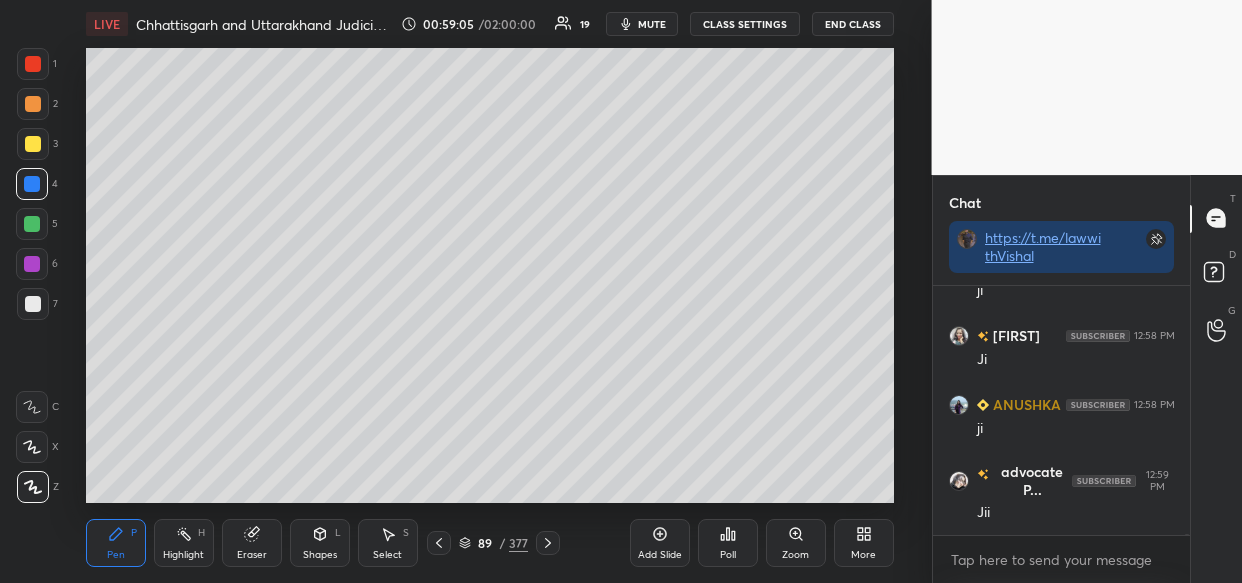 scroll, scrollTop: 63364, scrollLeft: 0, axis: vertical 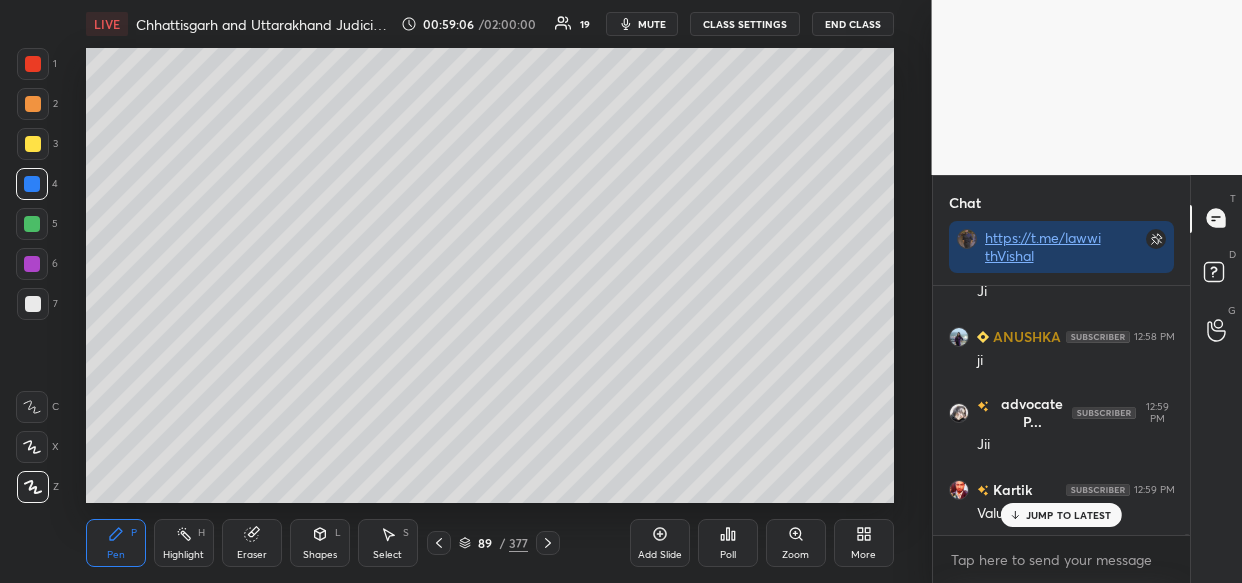 click on "JUMP TO LATEST" at bounding box center [1061, 515] 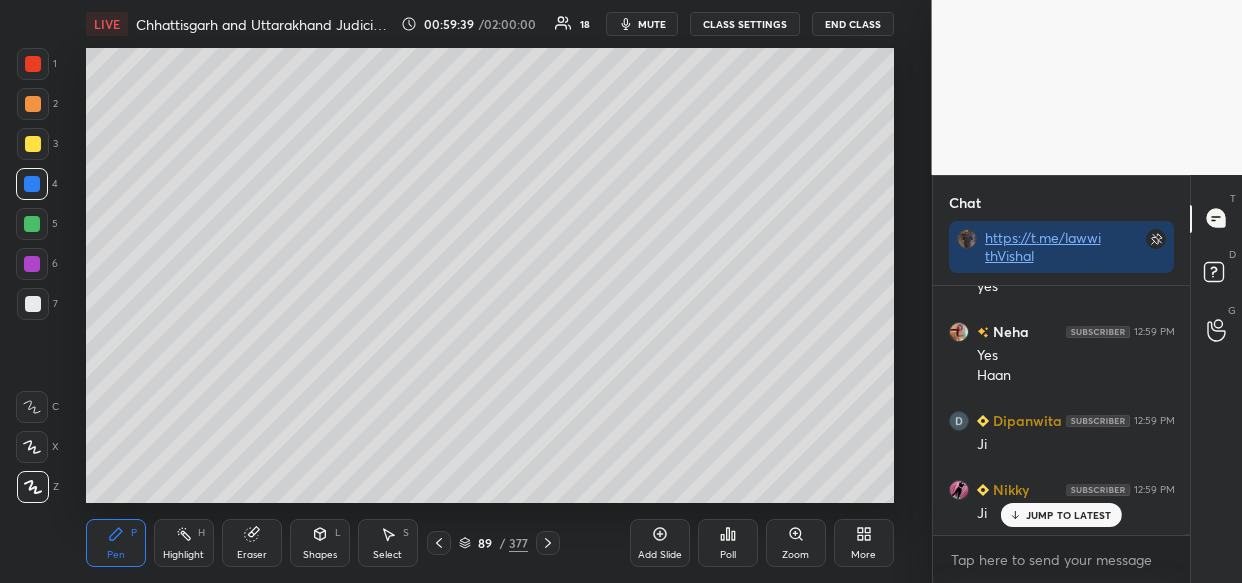 scroll, scrollTop: 64350, scrollLeft: 0, axis: vertical 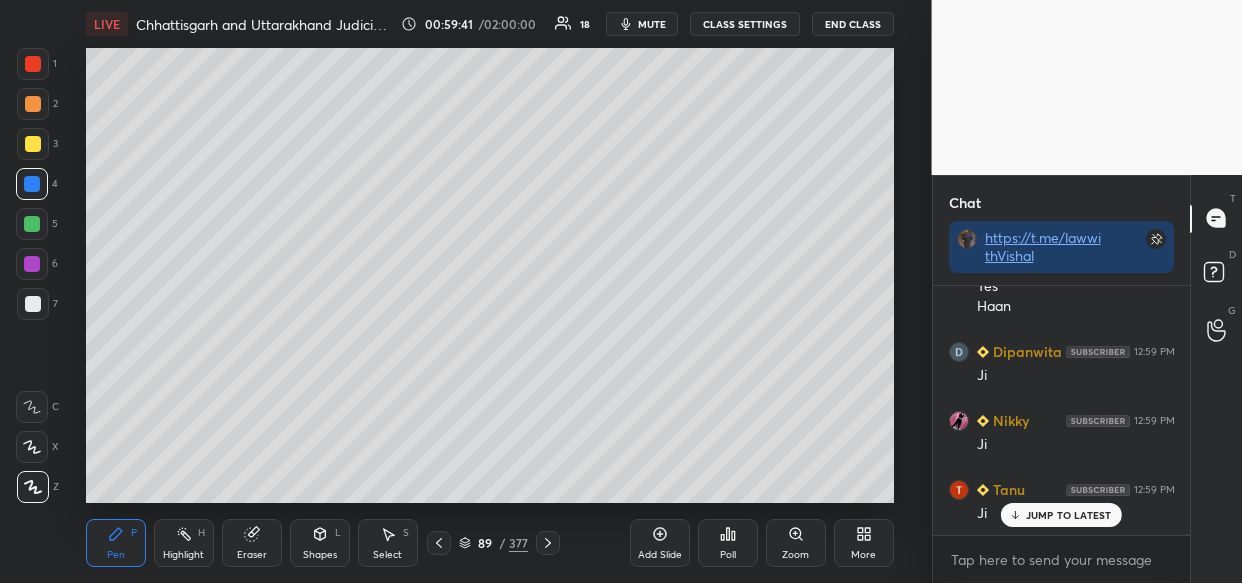 click 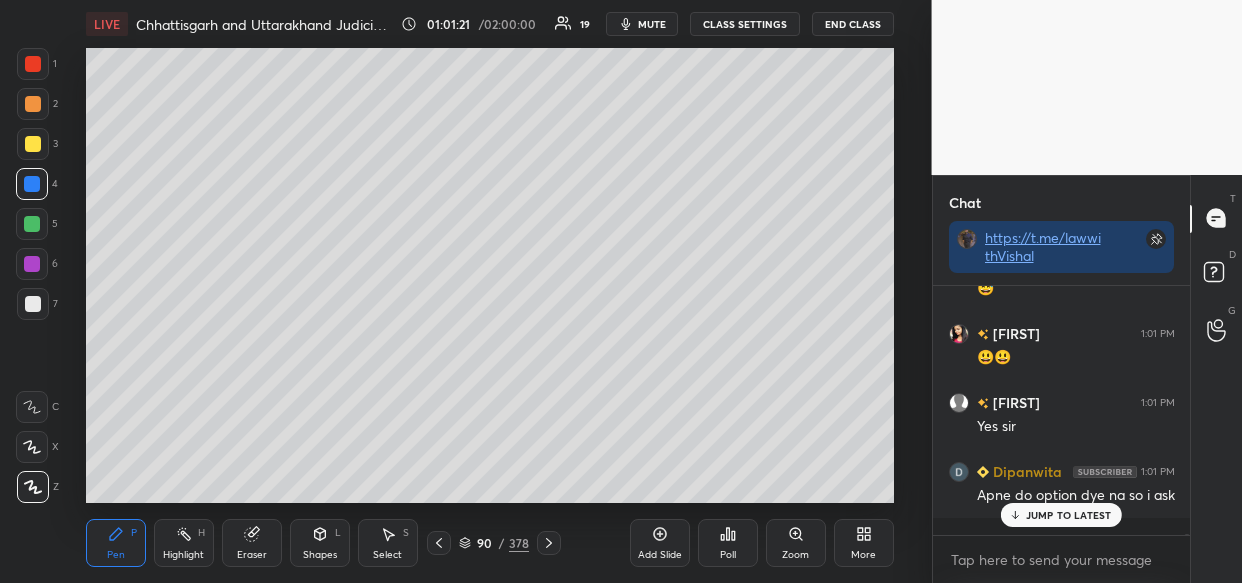 scroll, scrollTop: 66923, scrollLeft: 0, axis: vertical 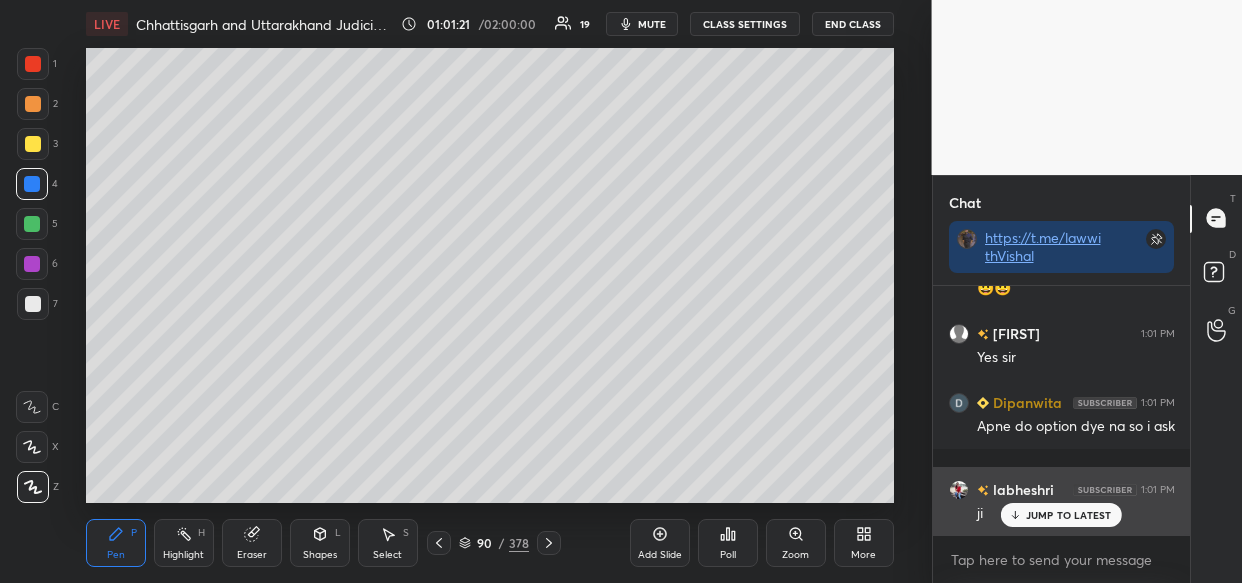 drag, startPoint x: 1034, startPoint y: 512, endPoint x: 1001, endPoint y: 525, distance: 35.468296 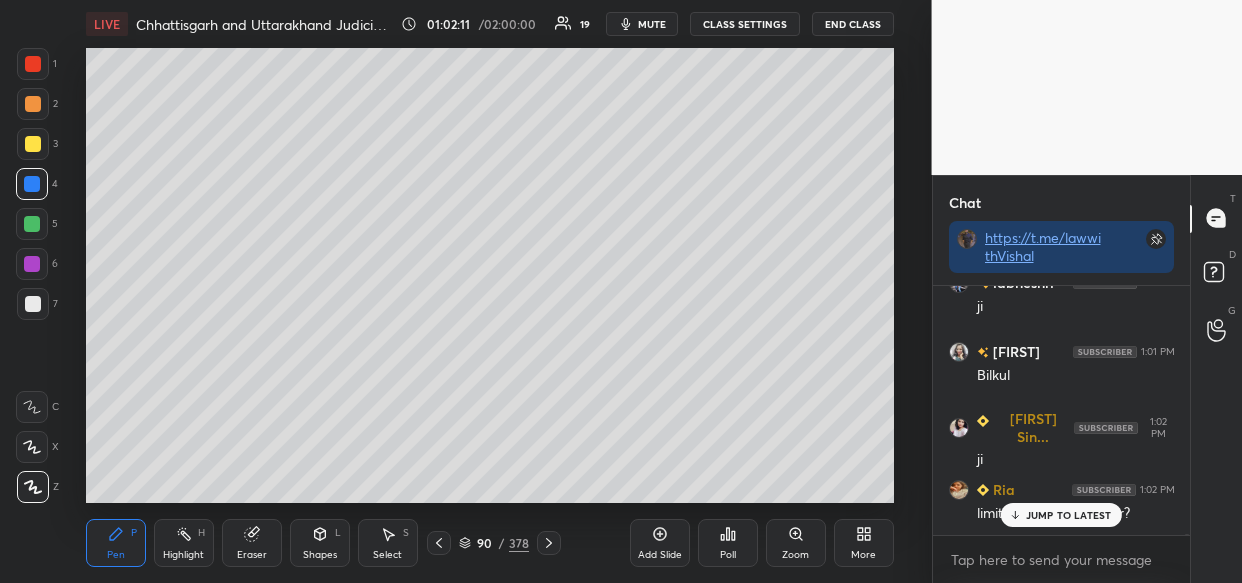 scroll, scrollTop: 68234, scrollLeft: 0, axis: vertical 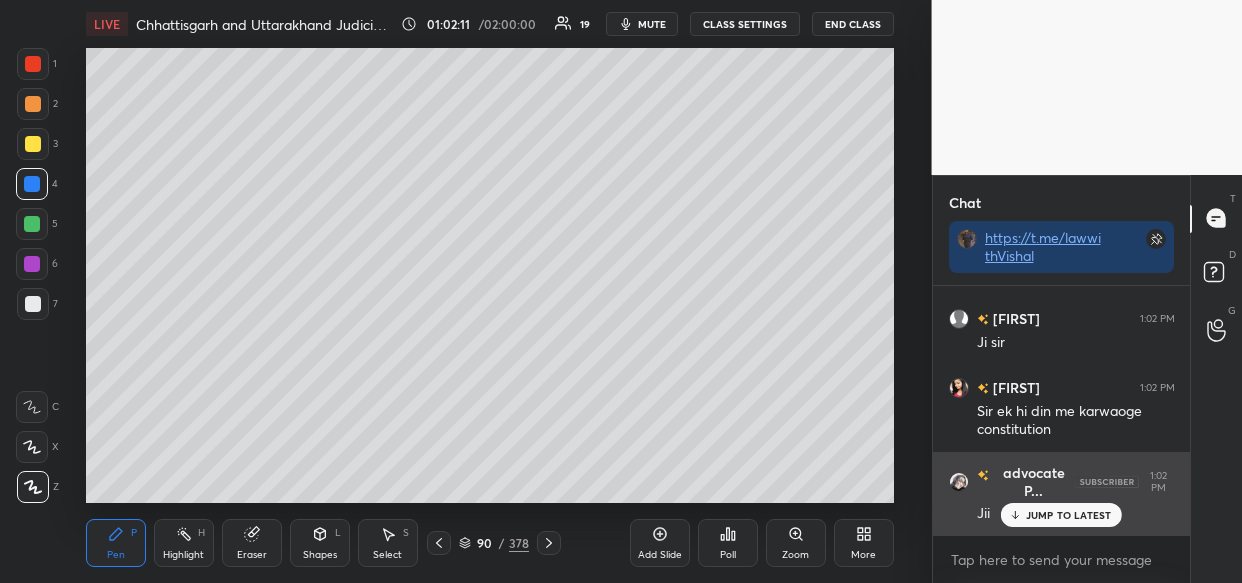 click on "JUMP TO LATEST" at bounding box center [1061, 515] 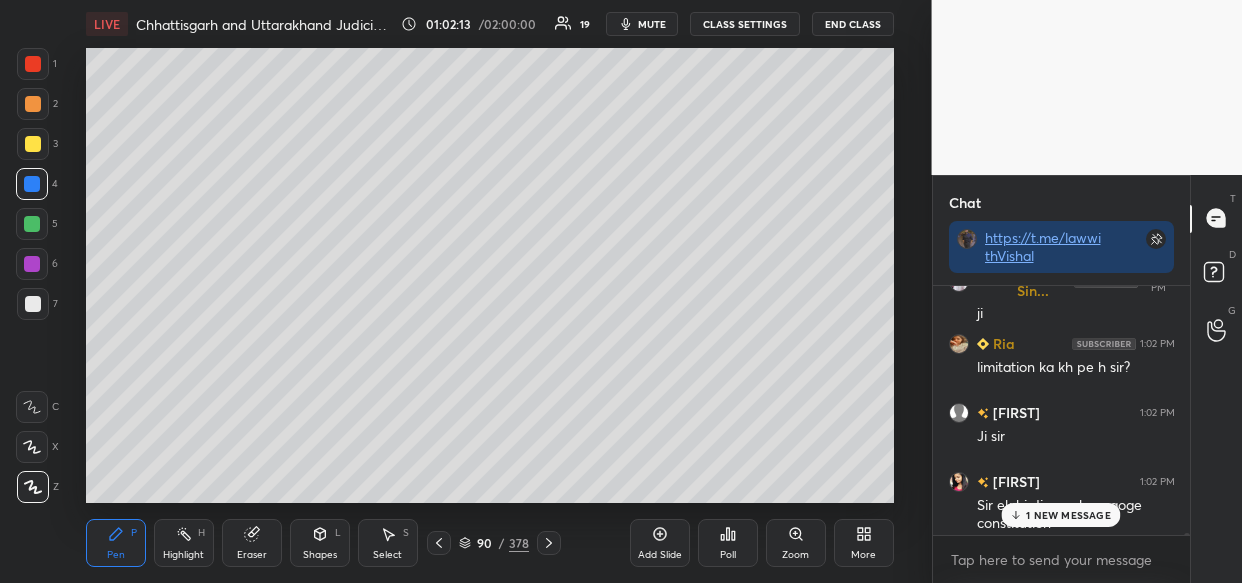 scroll, scrollTop: 68155, scrollLeft: 0, axis: vertical 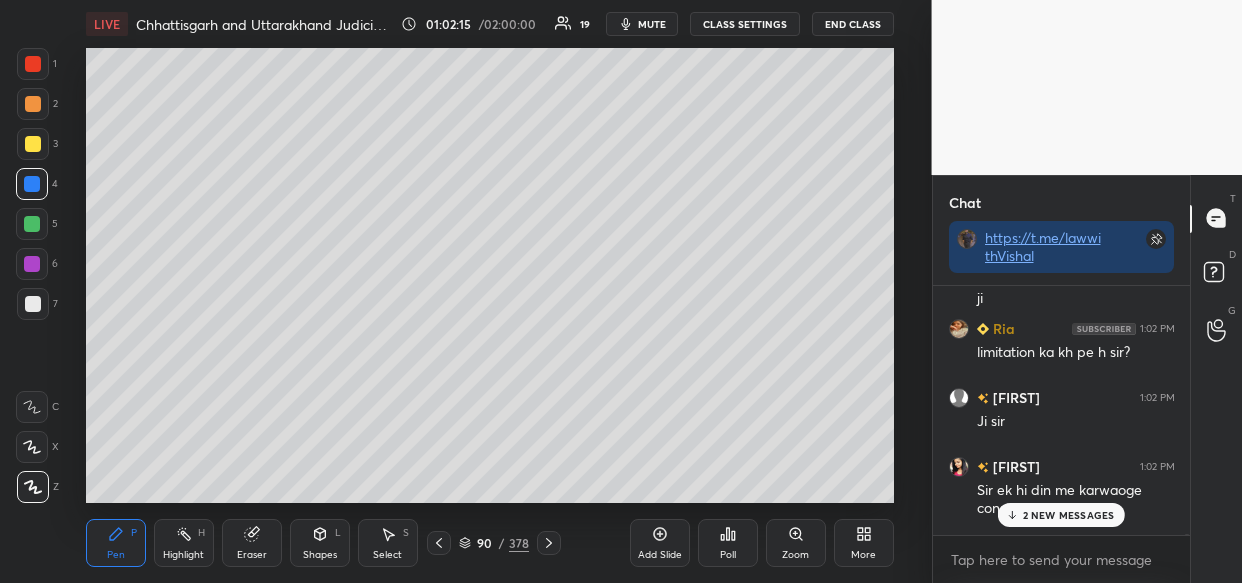 click on "2 NEW MESSAGES" at bounding box center [1069, 515] 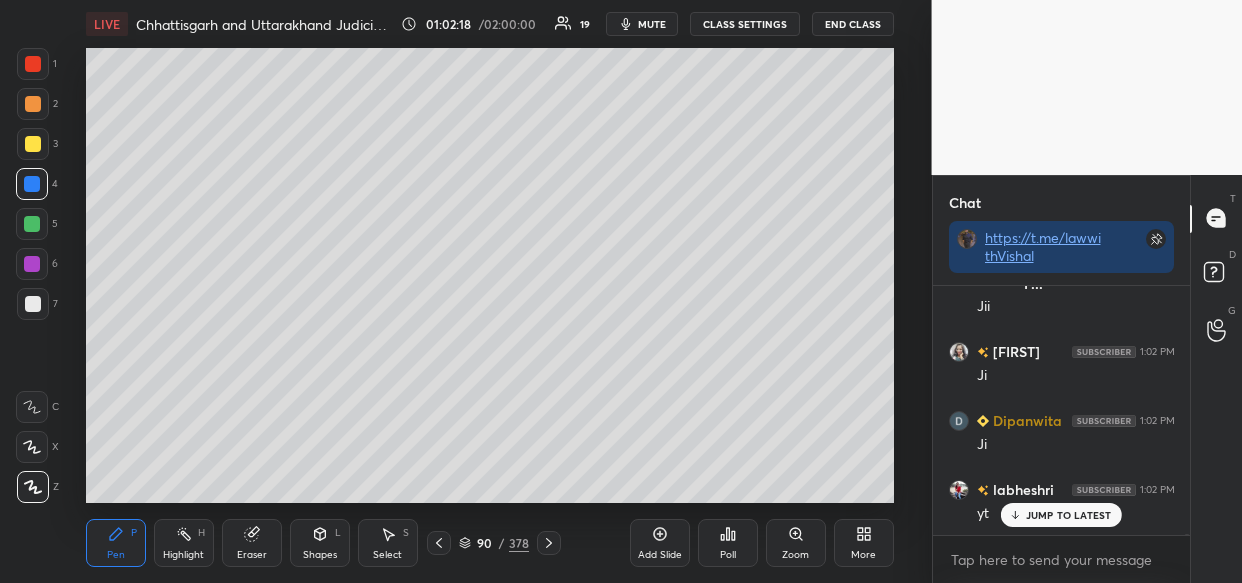 scroll, scrollTop: 68510, scrollLeft: 0, axis: vertical 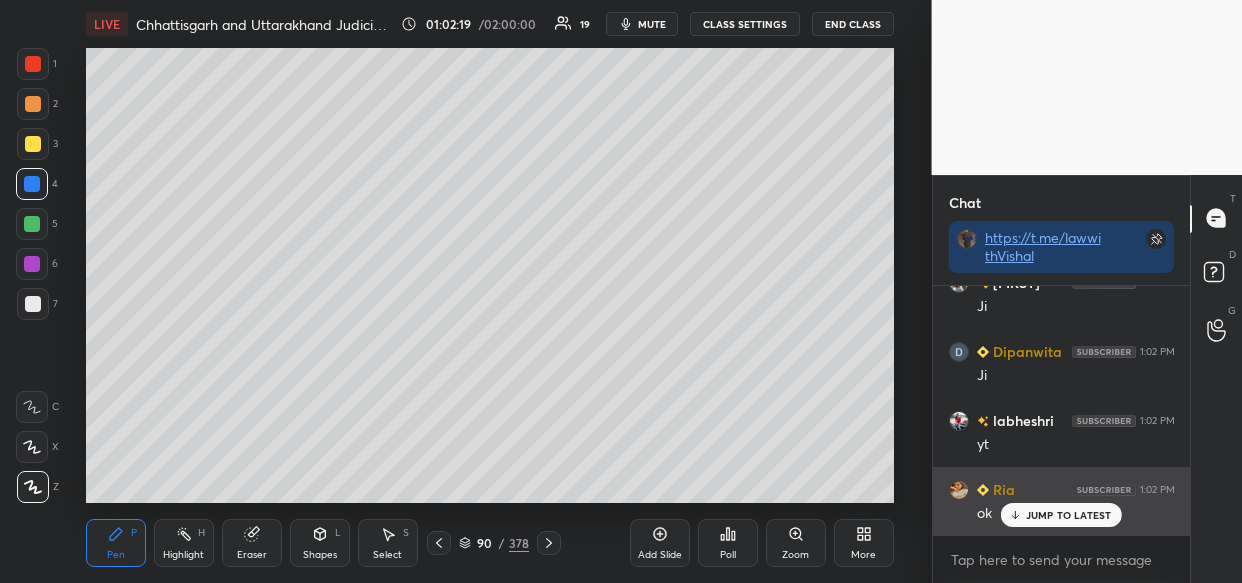 click on "JUMP TO LATEST" at bounding box center (1069, 515) 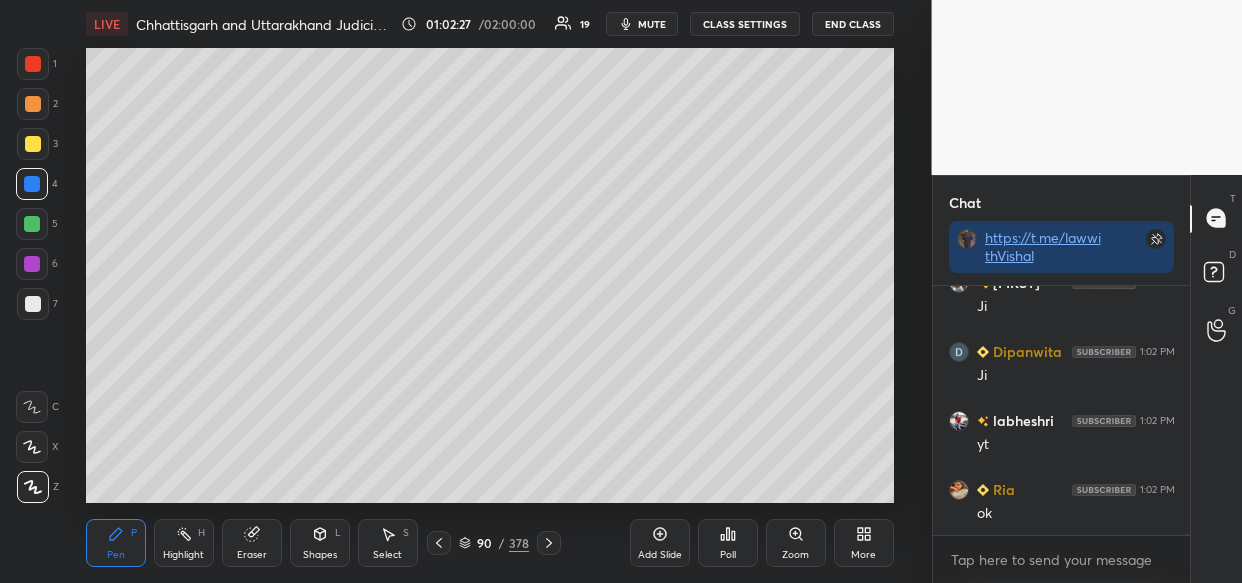 click on "Add Slide" at bounding box center (660, 555) 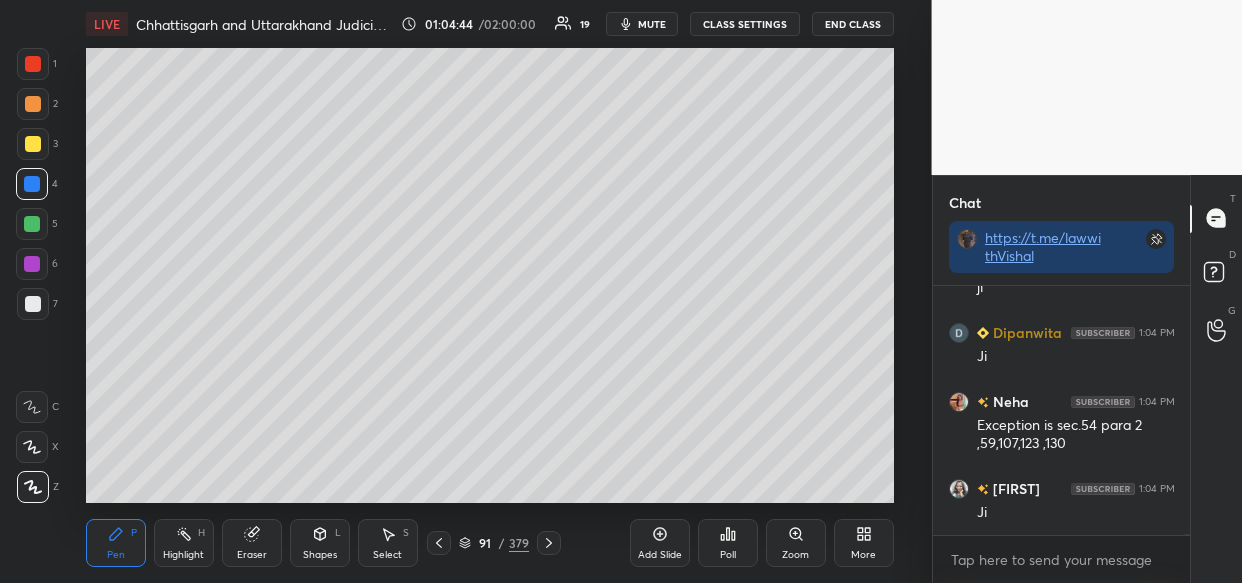 scroll, scrollTop: 73018, scrollLeft: 0, axis: vertical 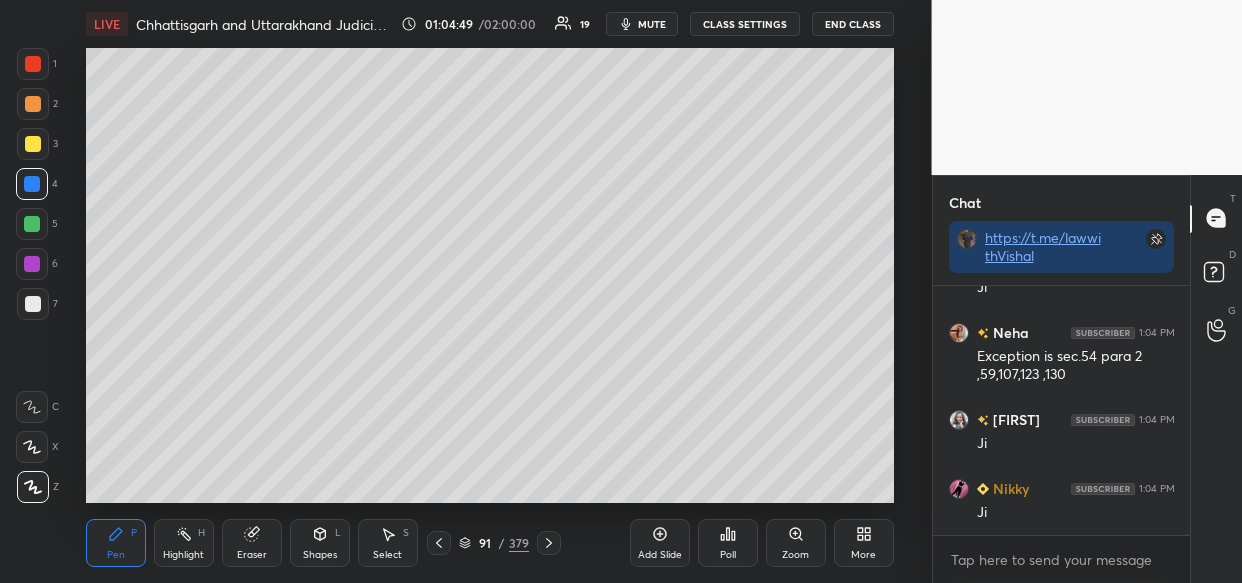 click on "Add Slide" at bounding box center [660, 543] 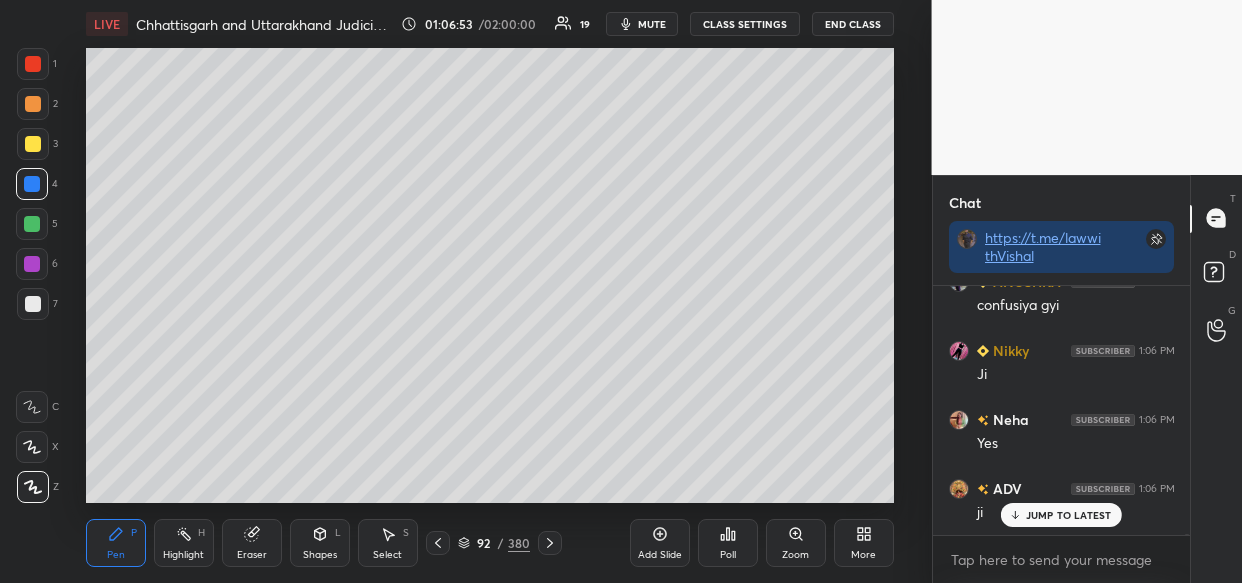 scroll, scrollTop: 76554, scrollLeft: 0, axis: vertical 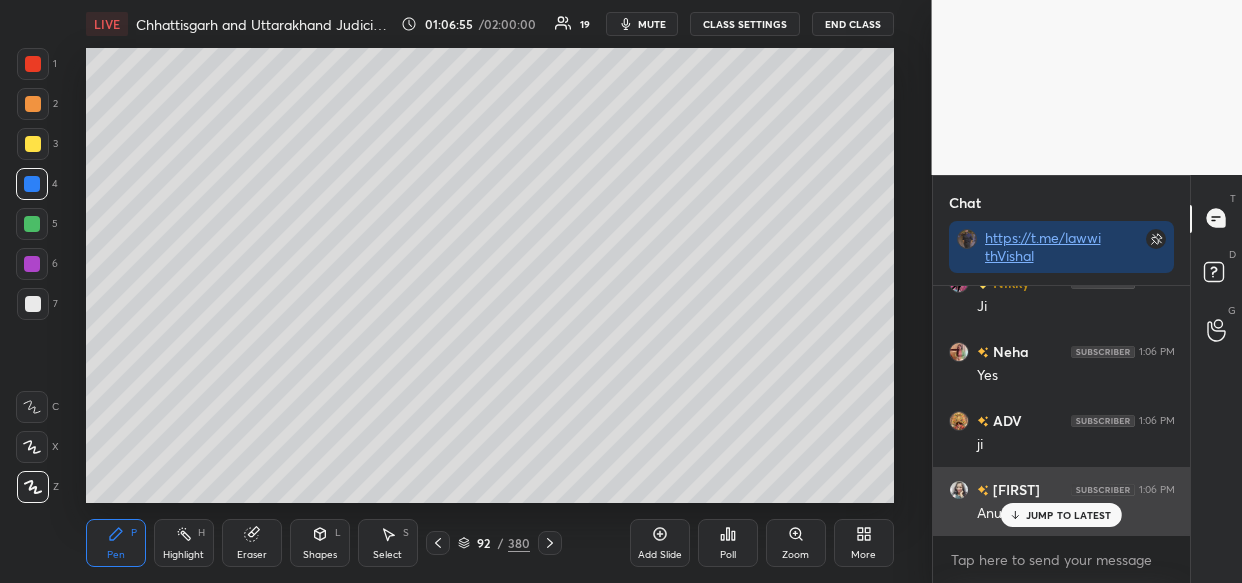 click on "JUMP TO LATEST" at bounding box center (1061, 515) 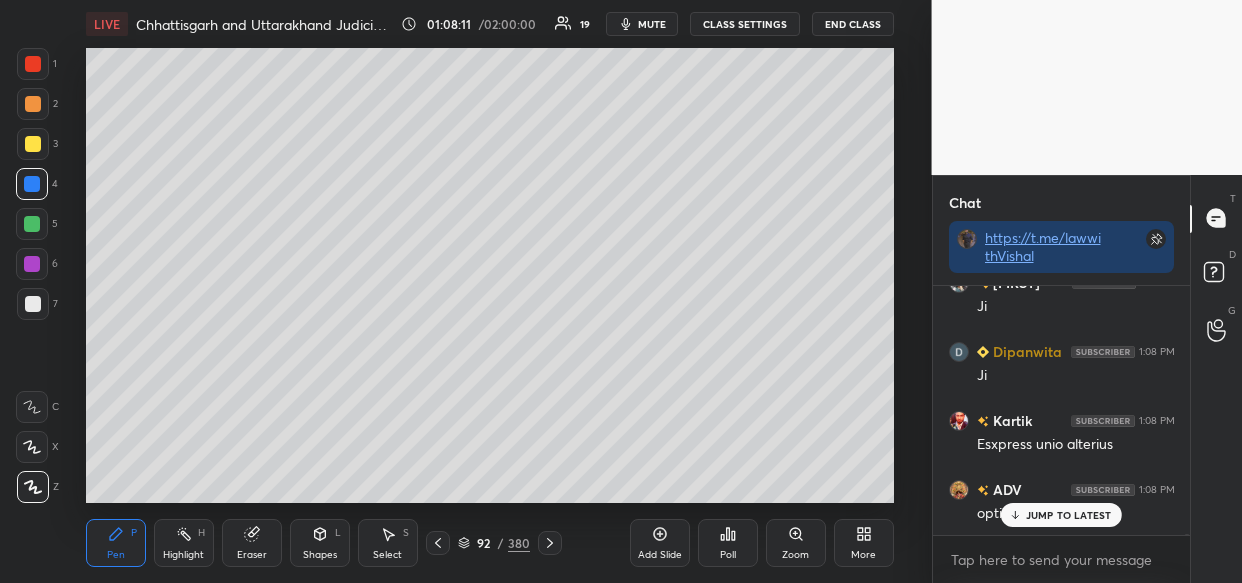 scroll, scrollTop: 78141, scrollLeft: 0, axis: vertical 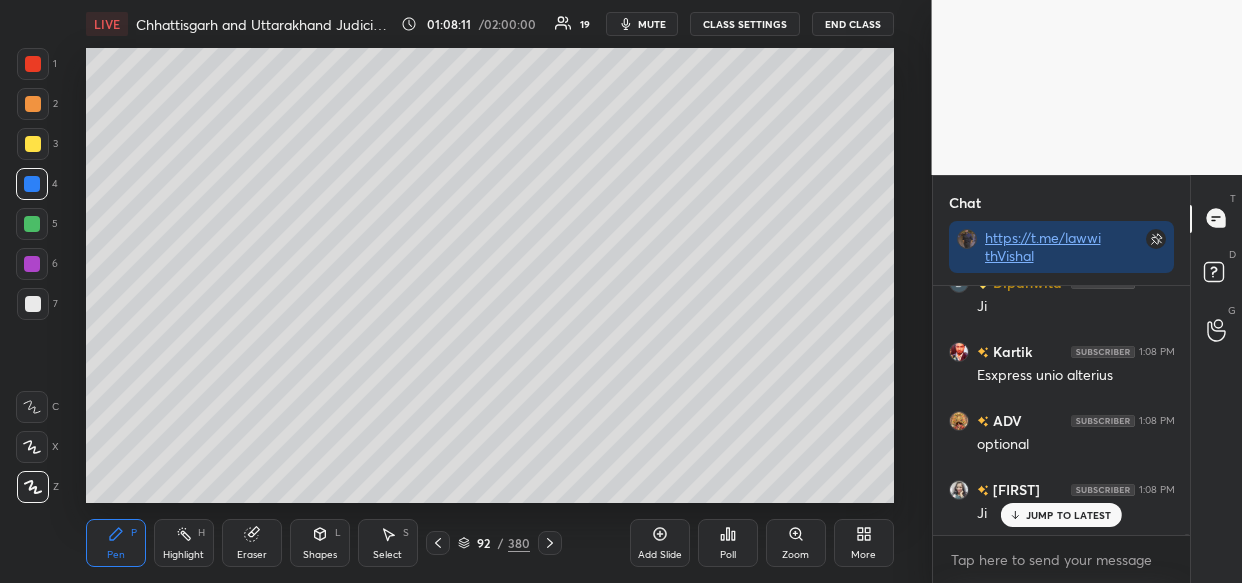 click on "JUMP TO LATEST" at bounding box center (1069, 515) 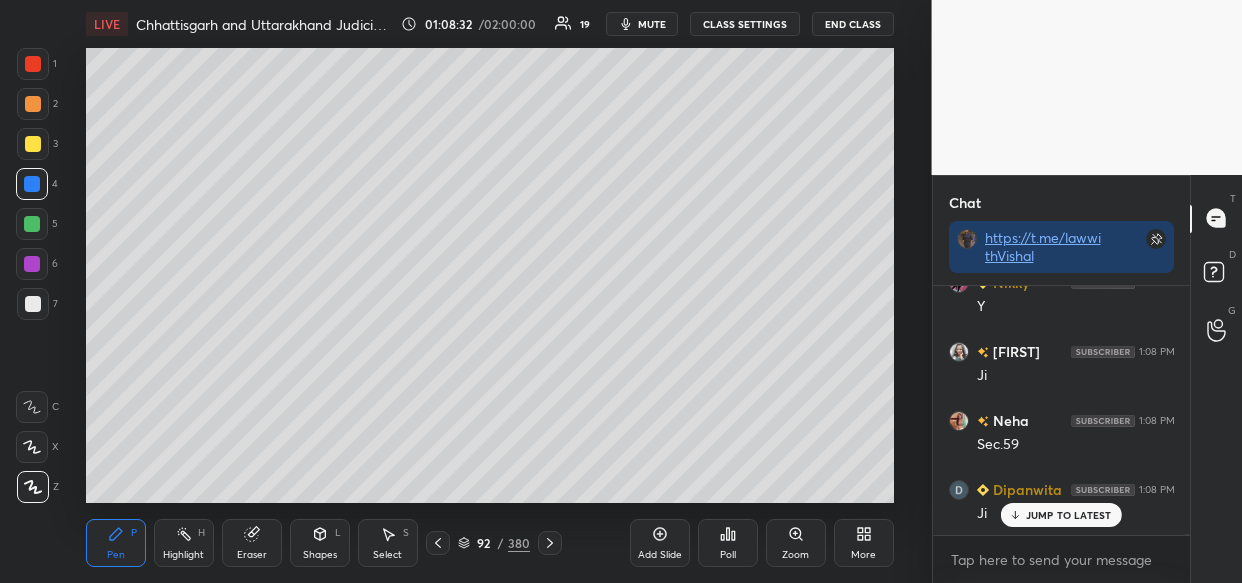 scroll, scrollTop: 78782, scrollLeft: 0, axis: vertical 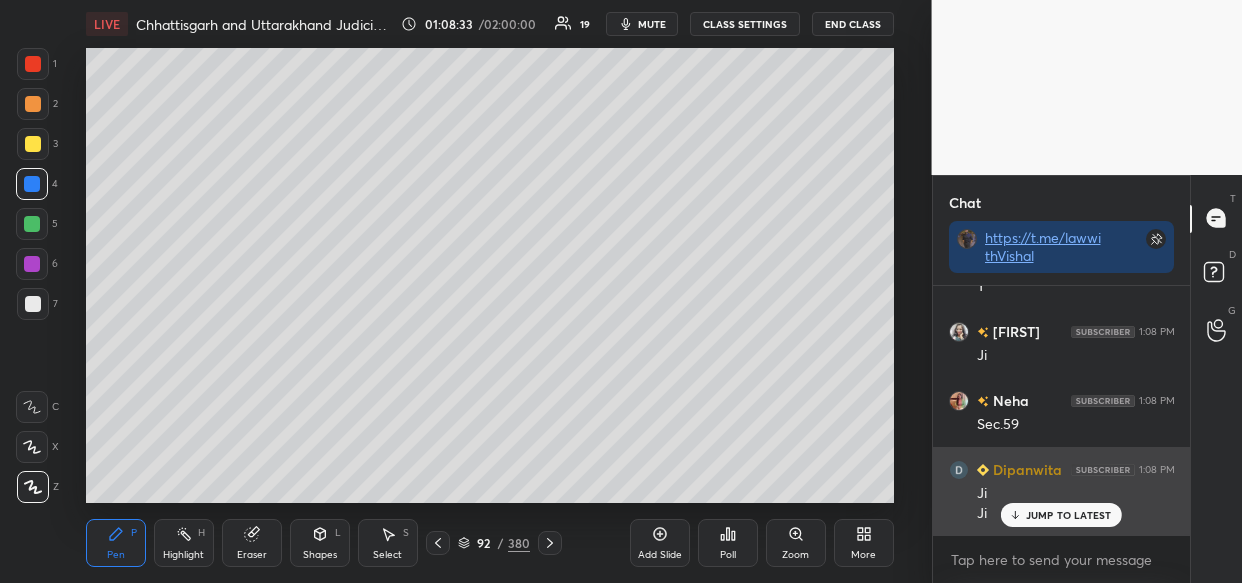 drag, startPoint x: 1058, startPoint y: 518, endPoint x: 993, endPoint y: 512, distance: 65.27634 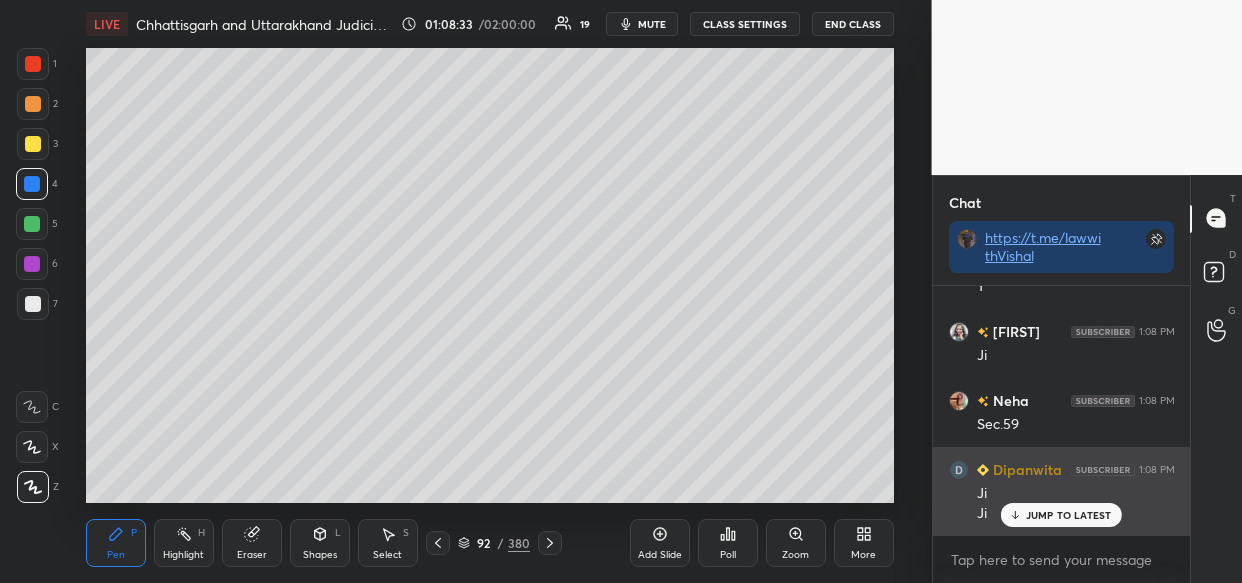 click on "JUMP TO LATEST" at bounding box center (1069, 515) 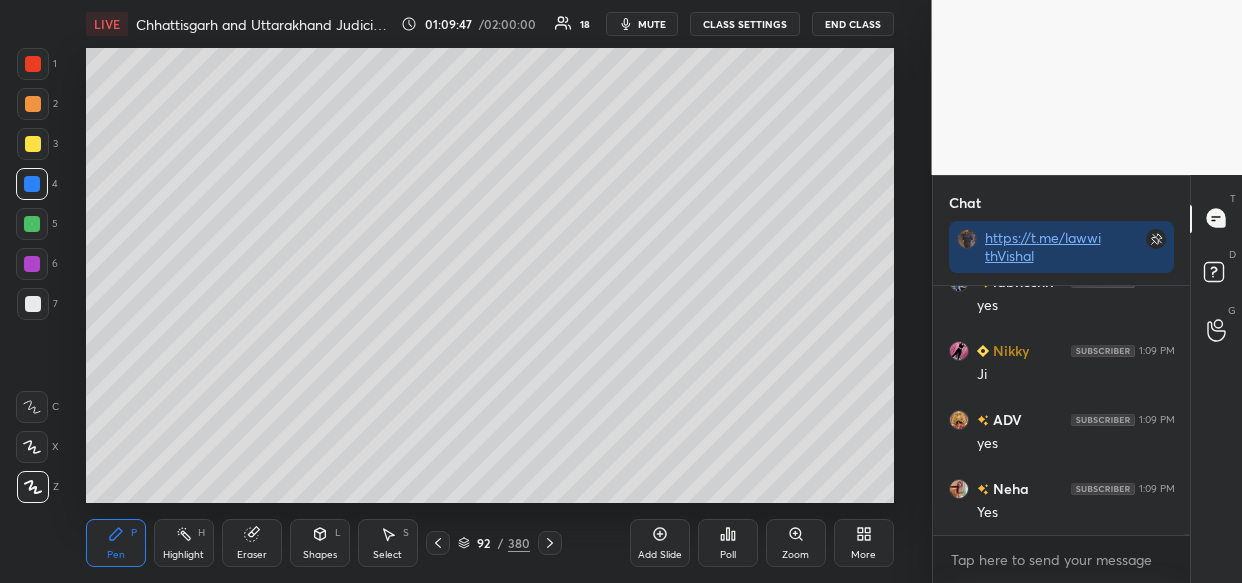 scroll, scrollTop: 81236, scrollLeft: 0, axis: vertical 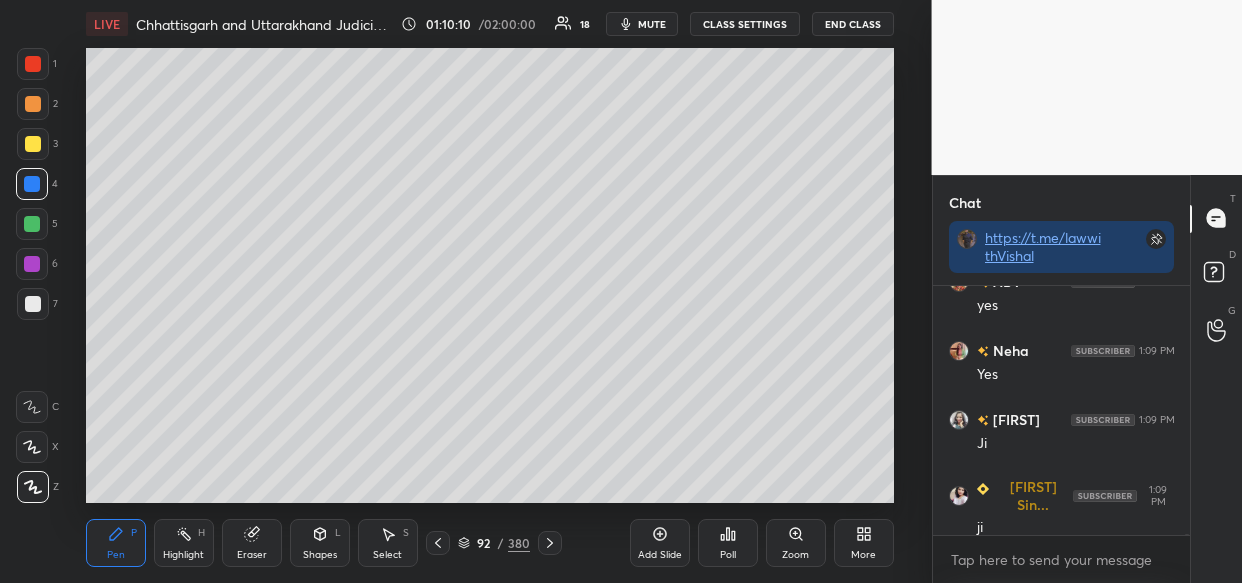 click on "Add Slide" at bounding box center [660, 543] 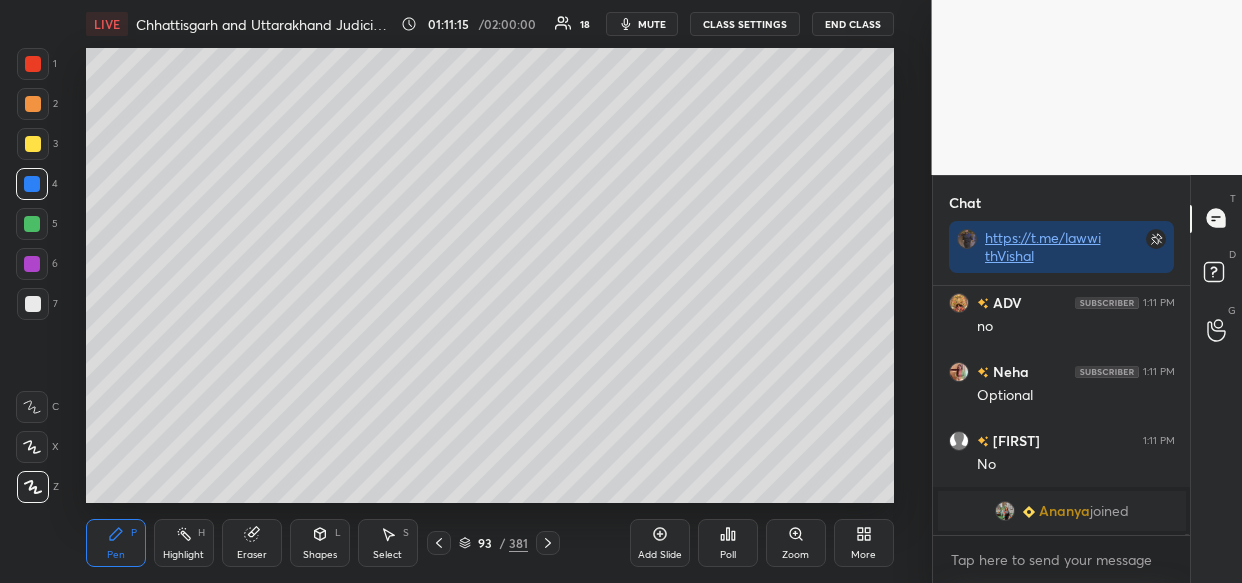 scroll, scrollTop: 75040, scrollLeft: 0, axis: vertical 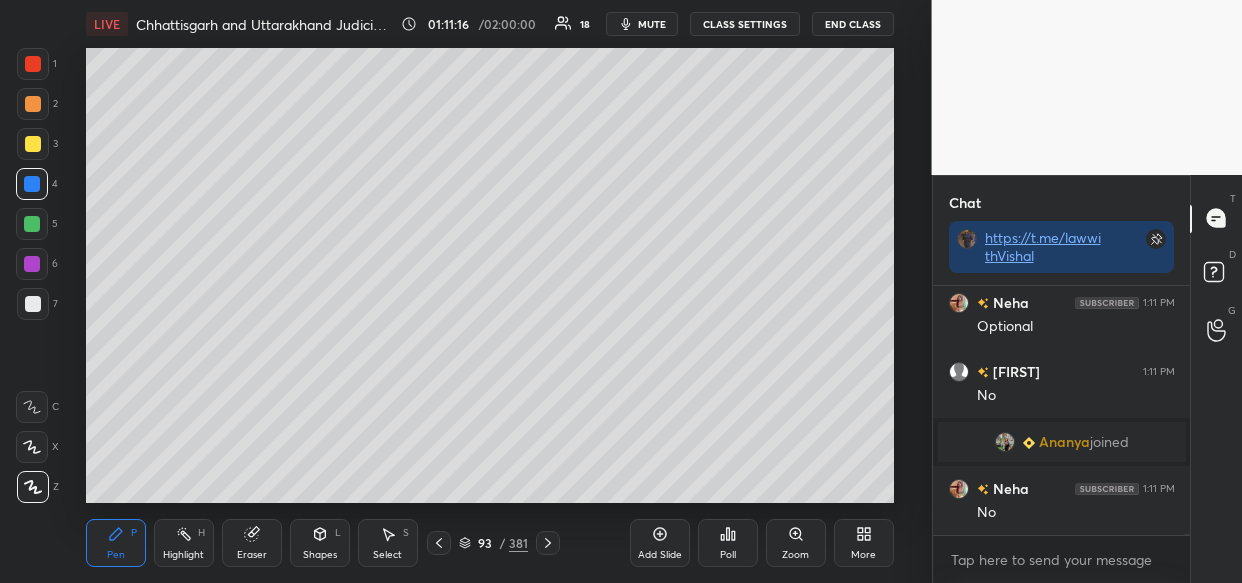 click at bounding box center [1005, 442] 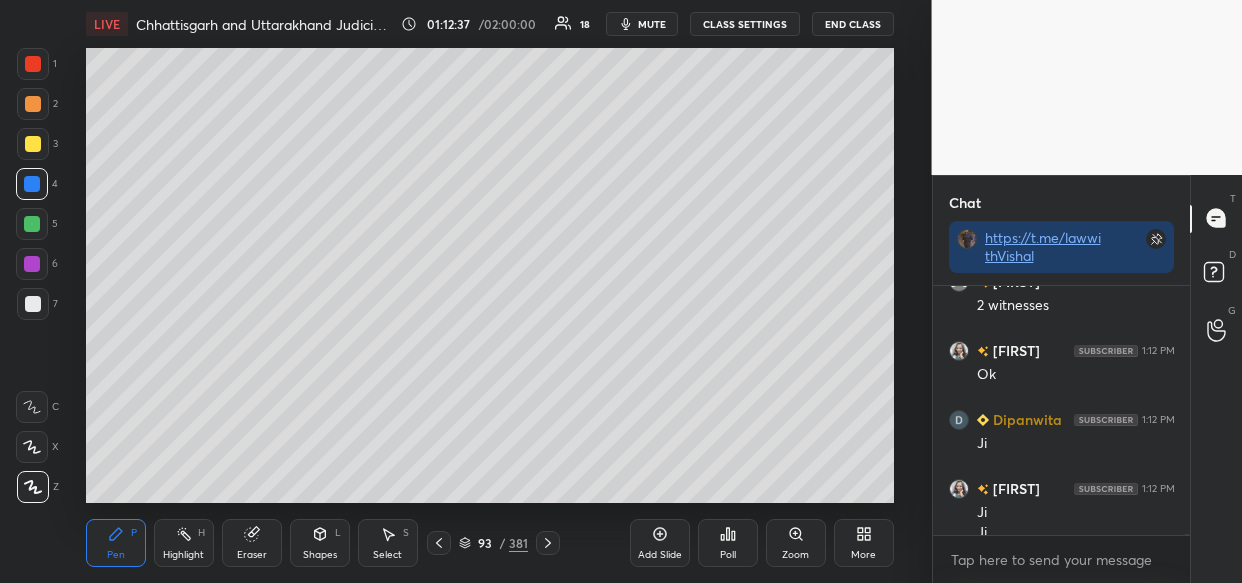 scroll, scrollTop: 76716, scrollLeft: 0, axis: vertical 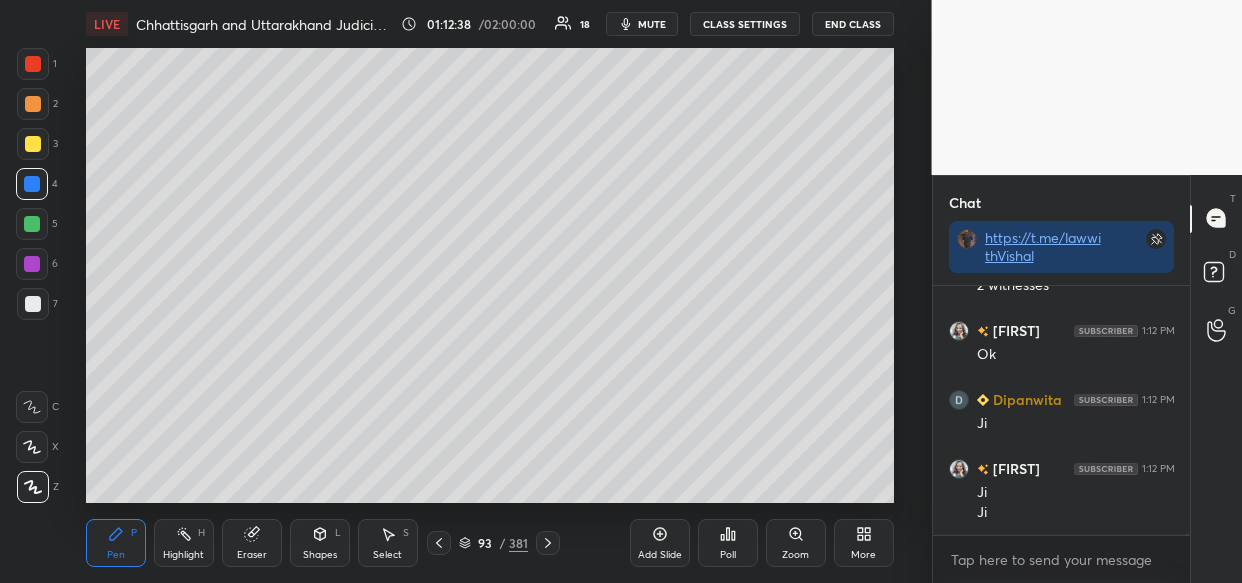 click 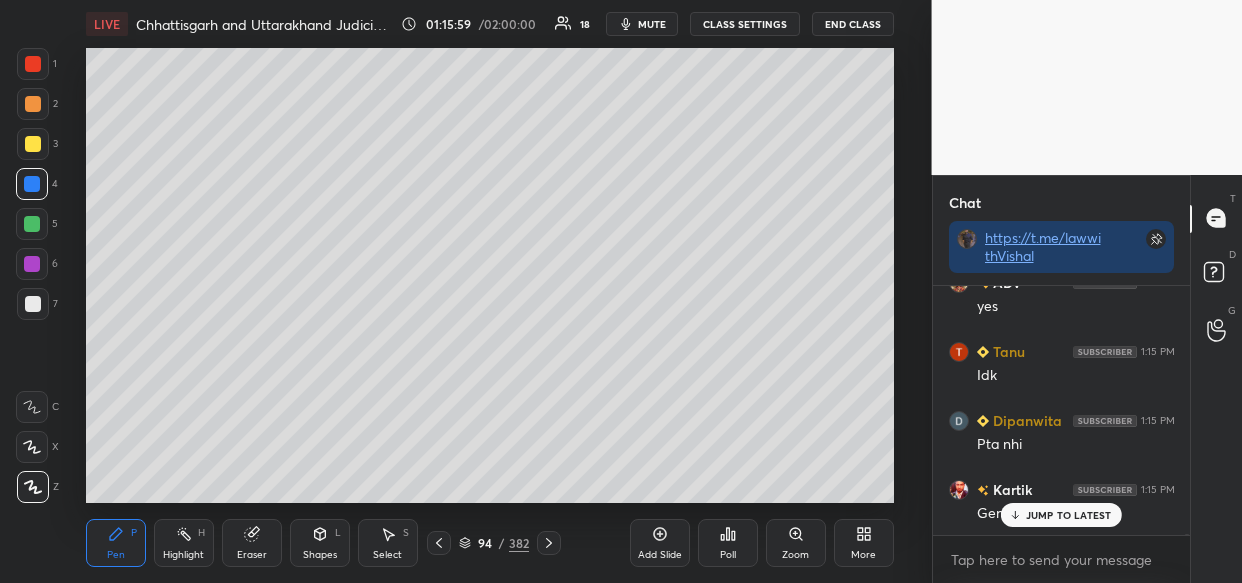 scroll, scrollTop: 79261, scrollLeft: 0, axis: vertical 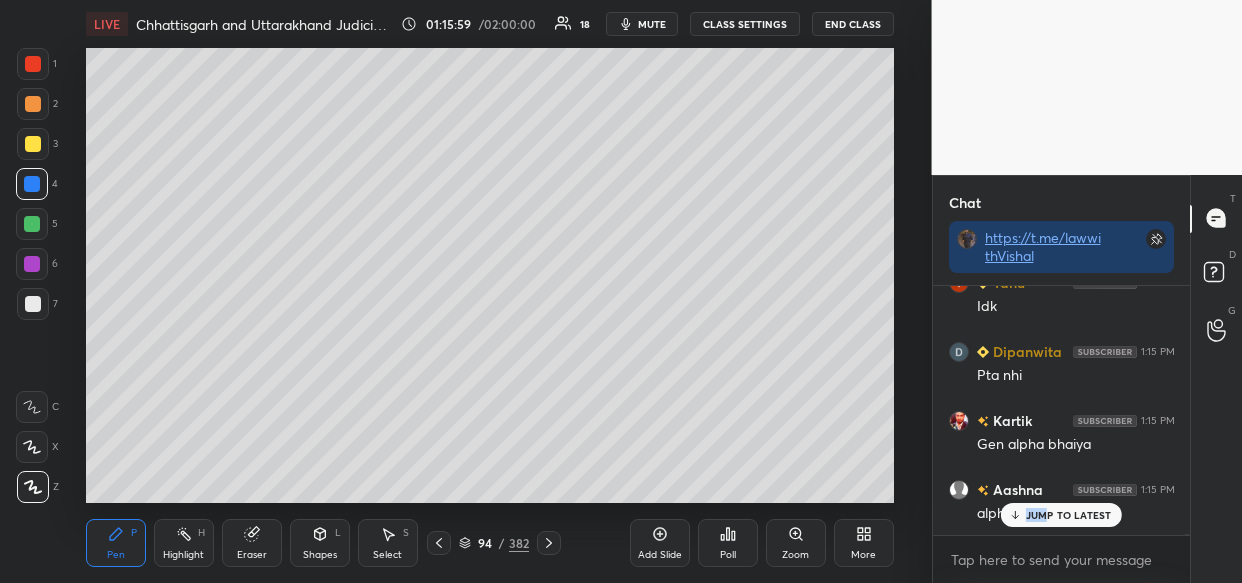 click on "ADV 1:15 PM I`m genz haan Kartik 1:15 PM Gen Alpha ANUSHKA 1:15 PM main beta Shivangi joined Tanu 1:15 PM Tb bhi tpa yahi rehga Dipanwita 1:15 PM 😅😅 Shalinee 1:15 PM Genz मतलब ADV 1:15 PM beta Neha 1:15 PM Idk ADV 1:15 PM yes Tanu 1:15 PM Idk Dipanwita 1:15 PM Pta nhi Kartik 1:15 PM Gen alpha bhaiya Aashna 1:15 PM alpha JUMP TO LATEST" at bounding box center [1062, 410] 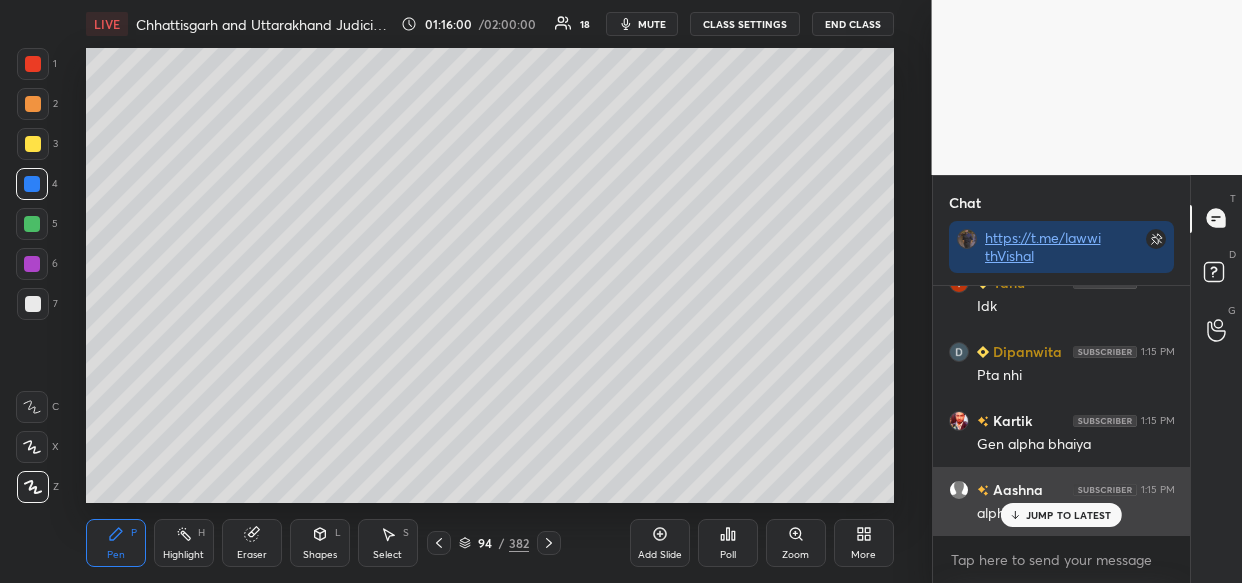 click on "JUMP TO LATEST" at bounding box center [1069, 515] 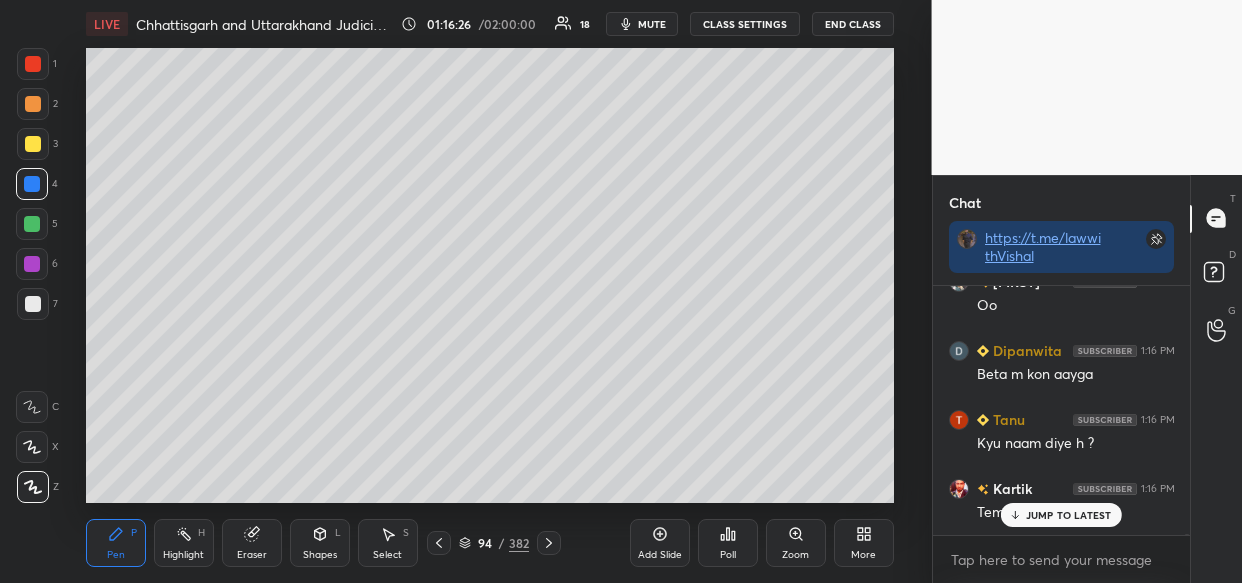 scroll, scrollTop: 79762, scrollLeft: 0, axis: vertical 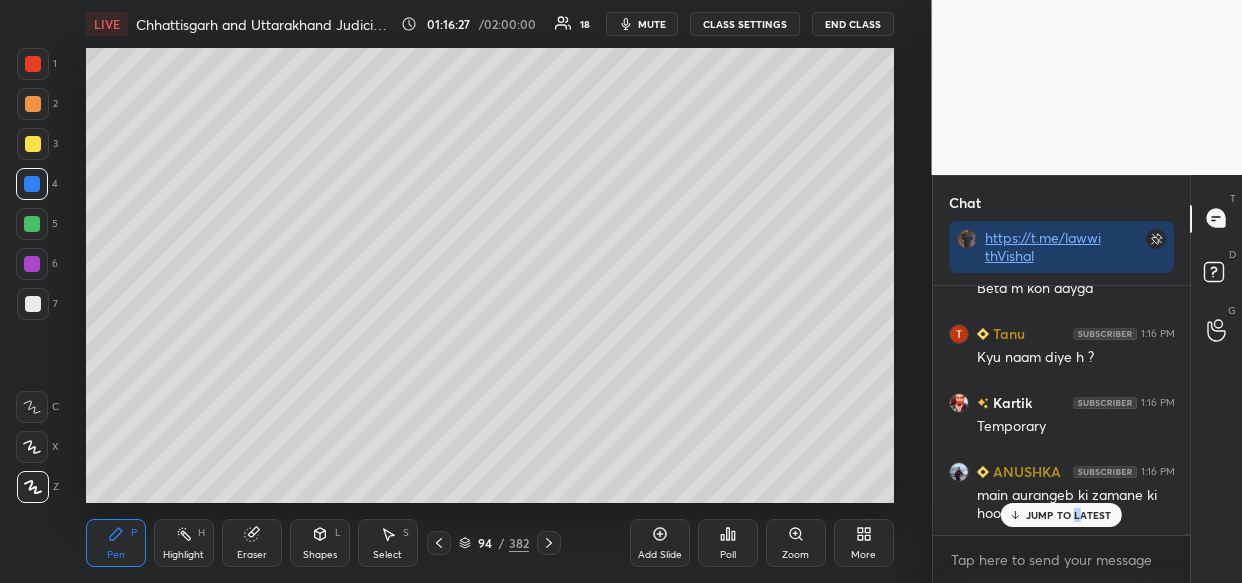 click on "JUMP TO LATEST" at bounding box center (1069, 515) 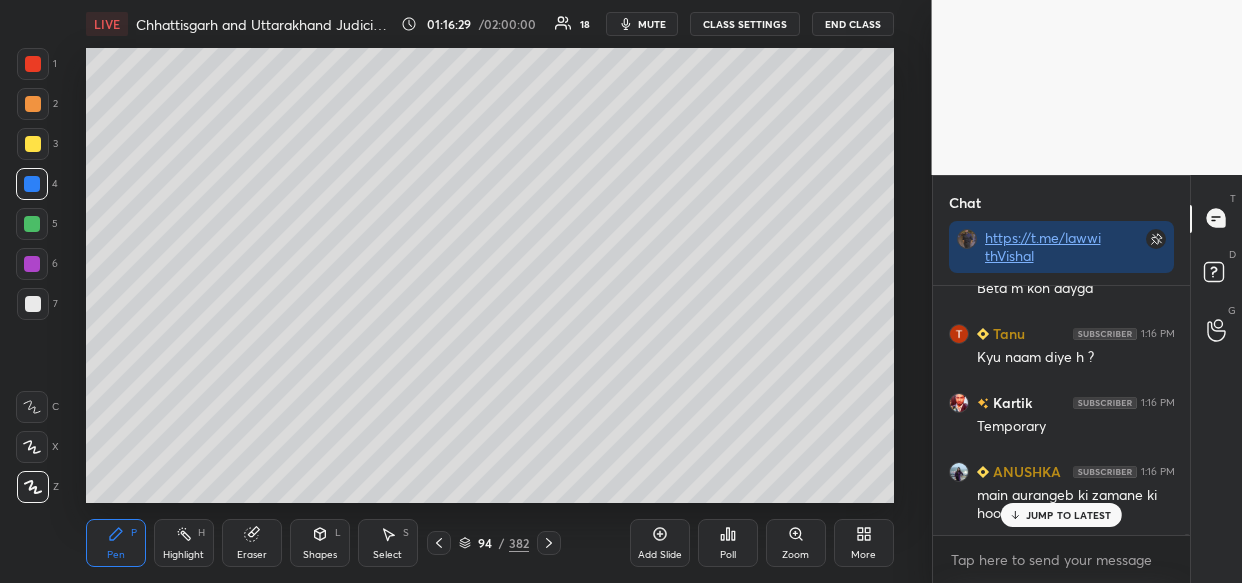 scroll, scrollTop: 79831, scrollLeft: 0, axis: vertical 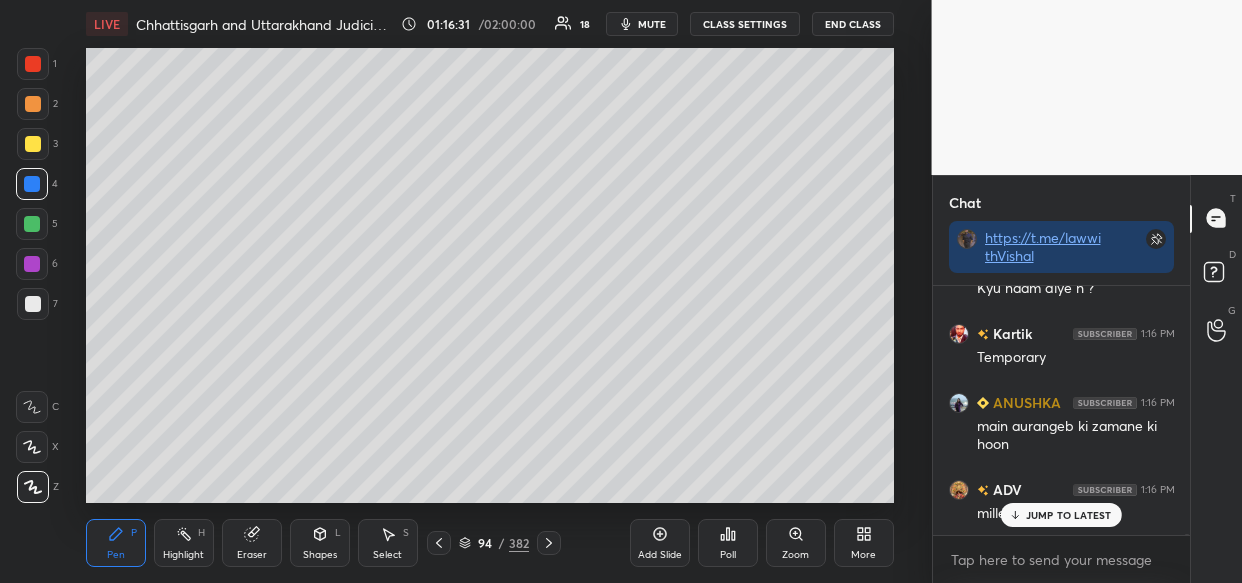 click on "JUMP TO LATEST" at bounding box center [1069, 515] 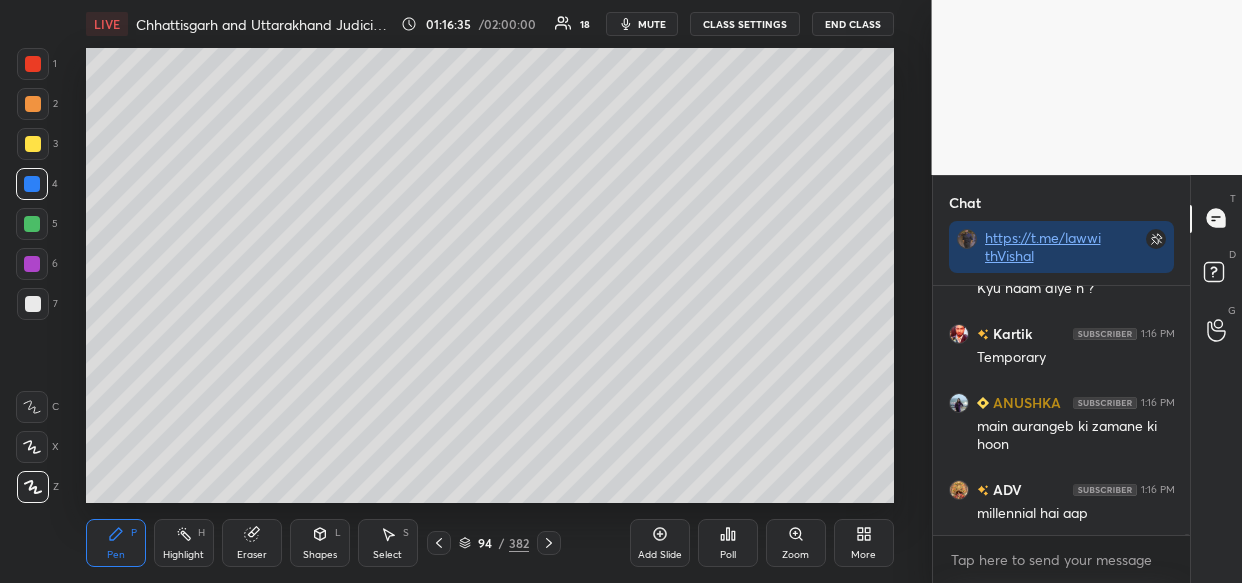 scroll, scrollTop: 79900, scrollLeft: 0, axis: vertical 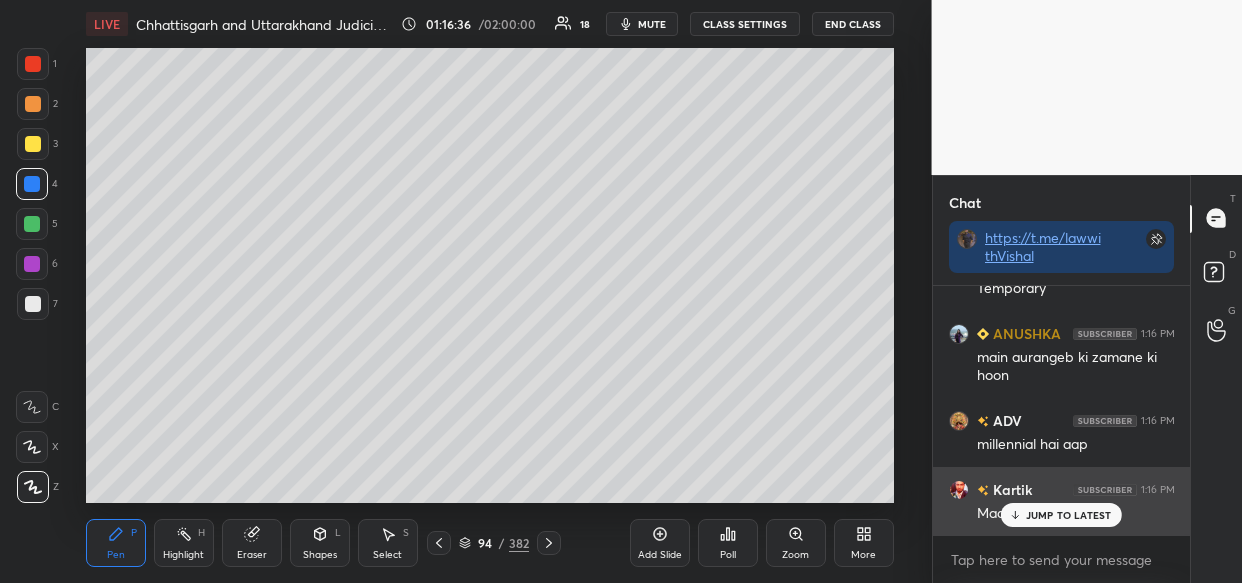 click on "JUMP TO LATEST" at bounding box center (1069, 515) 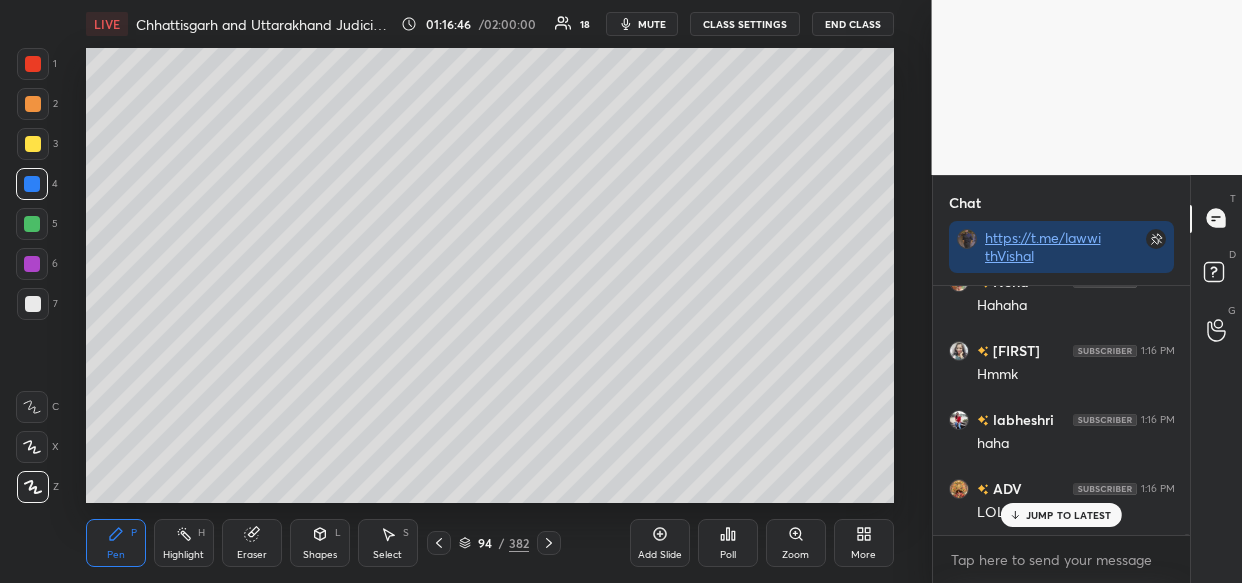 scroll, scrollTop: 80314, scrollLeft: 0, axis: vertical 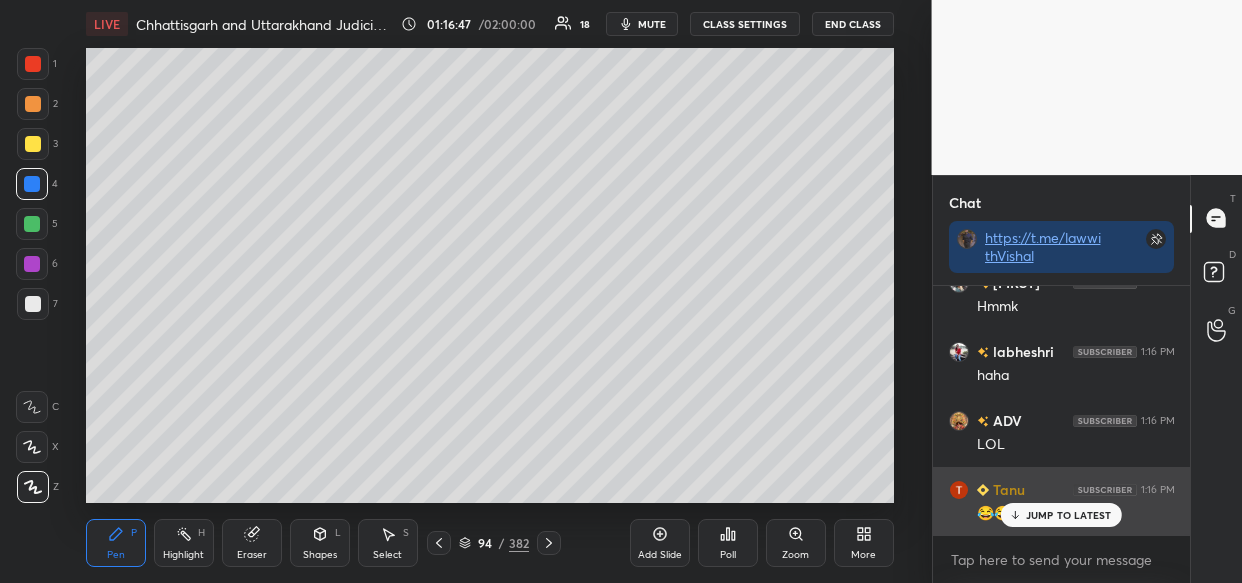 drag, startPoint x: 1067, startPoint y: 510, endPoint x: 988, endPoint y: 524, distance: 80.23092 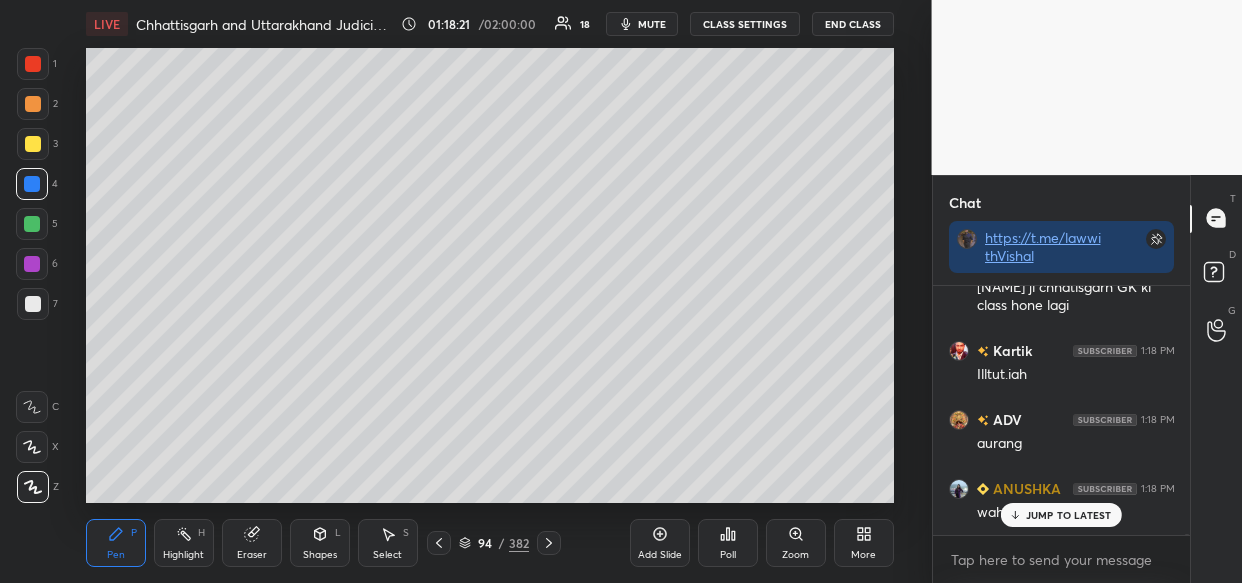 scroll, scrollTop: 82284, scrollLeft: 0, axis: vertical 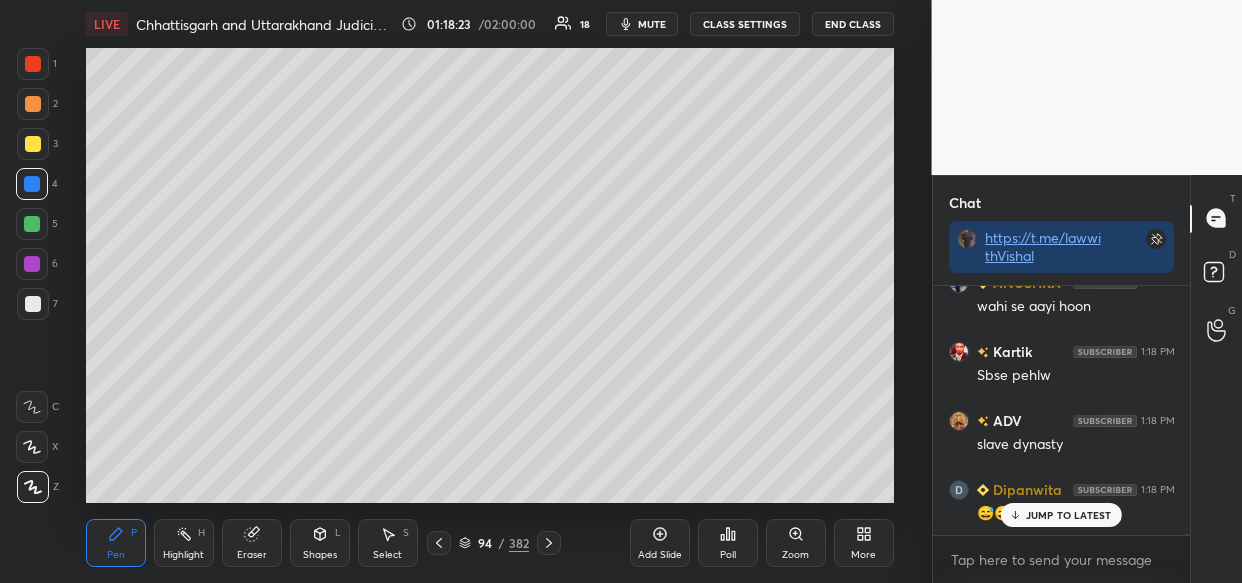 drag, startPoint x: 1060, startPoint y: 516, endPoint x: 1047, endPoint y: 515, distance: 13.038404 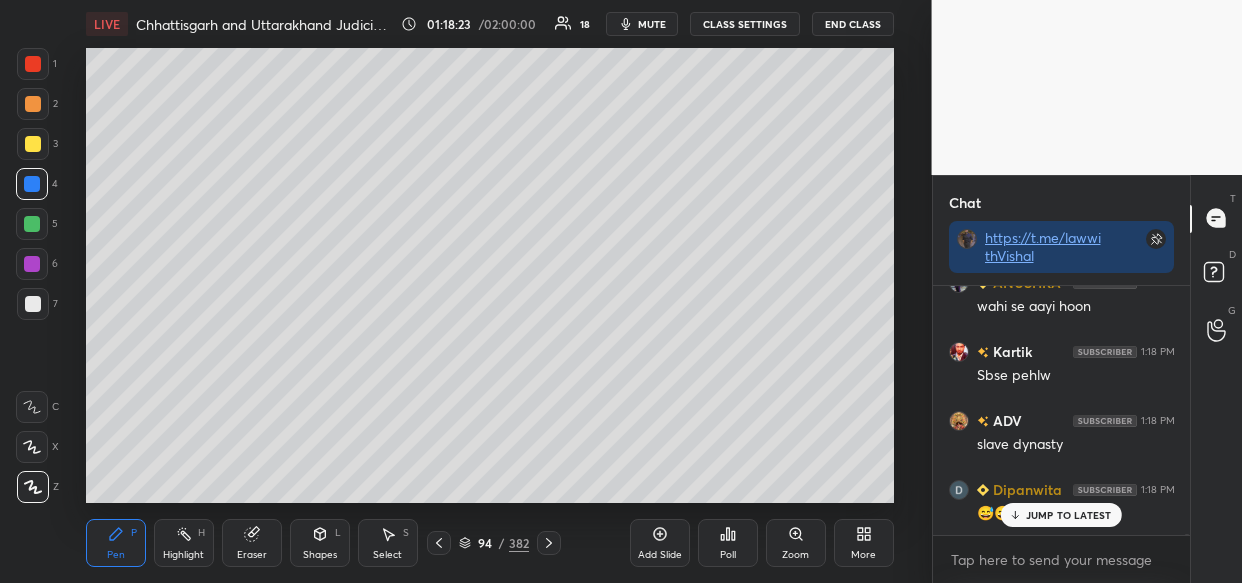 click on "JUMP TO LATEST" at bounding box center (1069, 515) 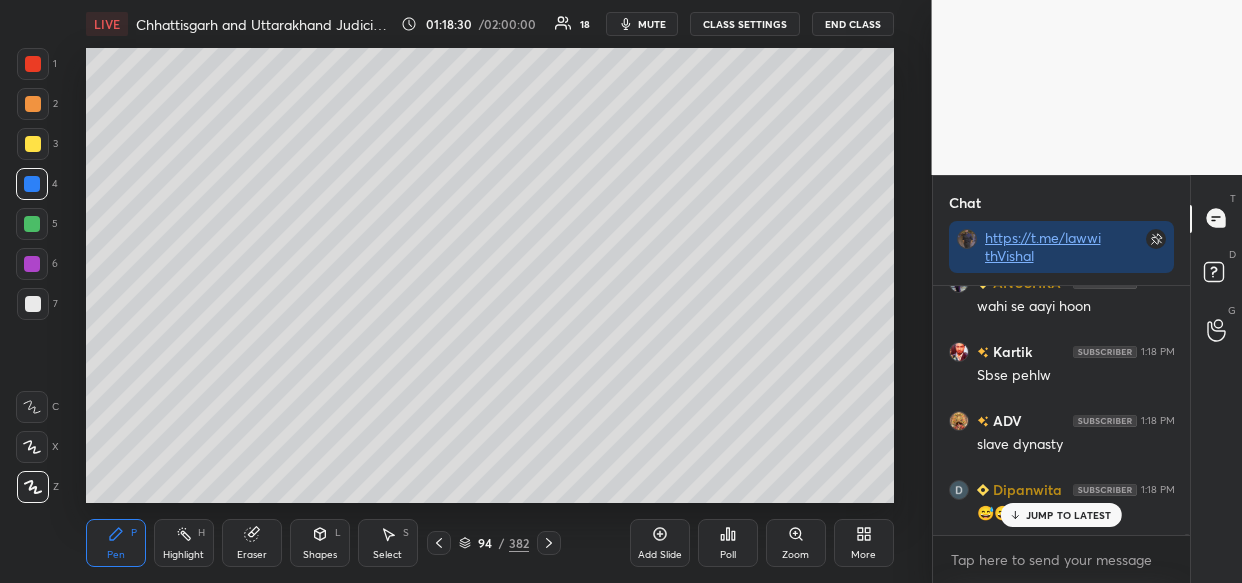 scroll, scrollTop: 82491, scrollLeft: 0, axis: vertical 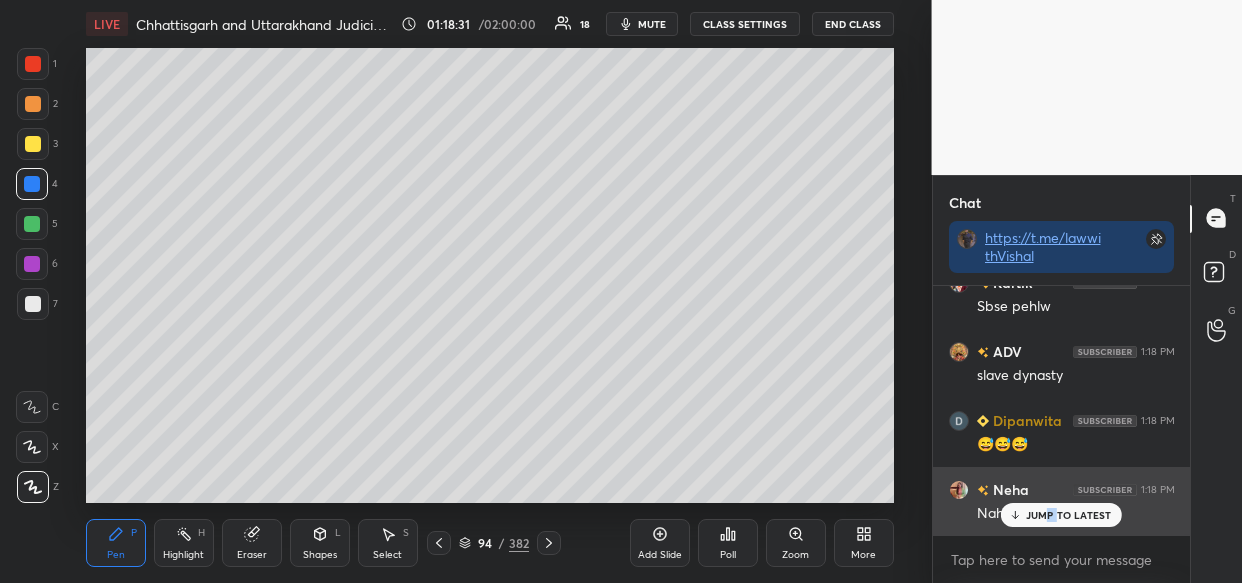 drag, startPoint x: 1056, startPoint y: 519, endPoint x: 1044, endPoint y: 510, distance: 15 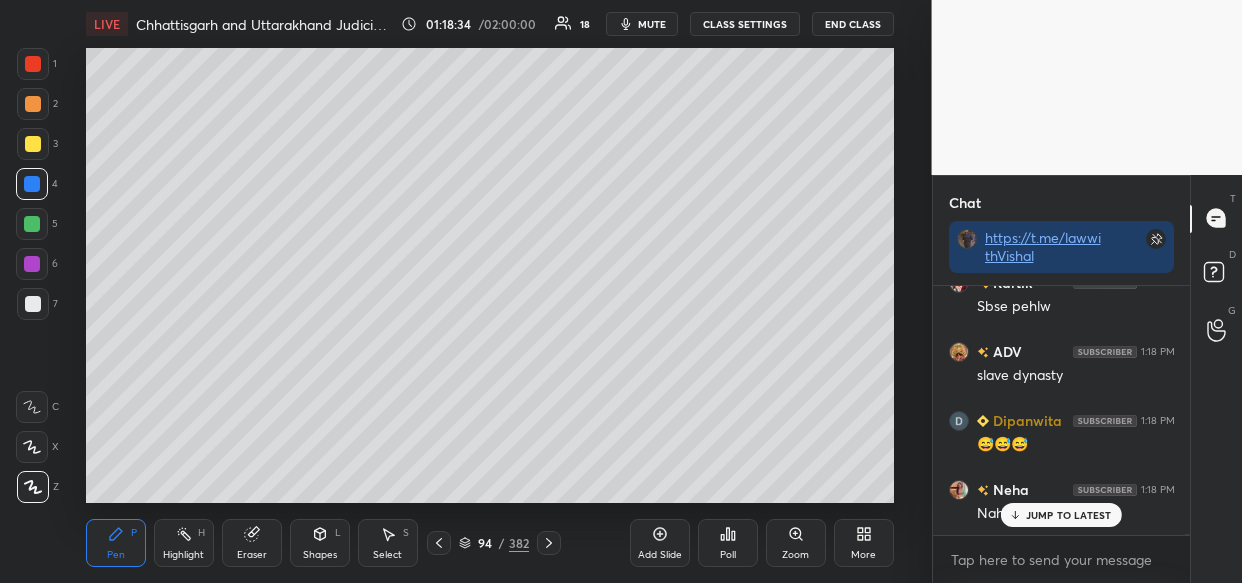 scroll, scrollTop: 82560, scrollLeft: 0, axis: vertical 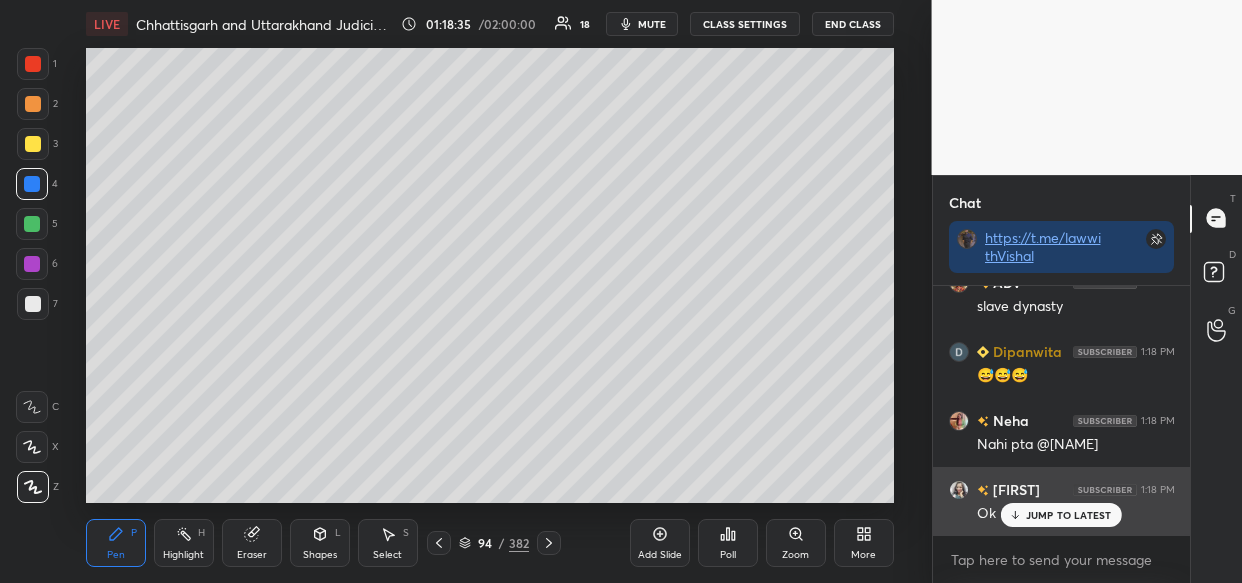 click on "JUMP TO LATEST" at bounding box center (1061, 515) 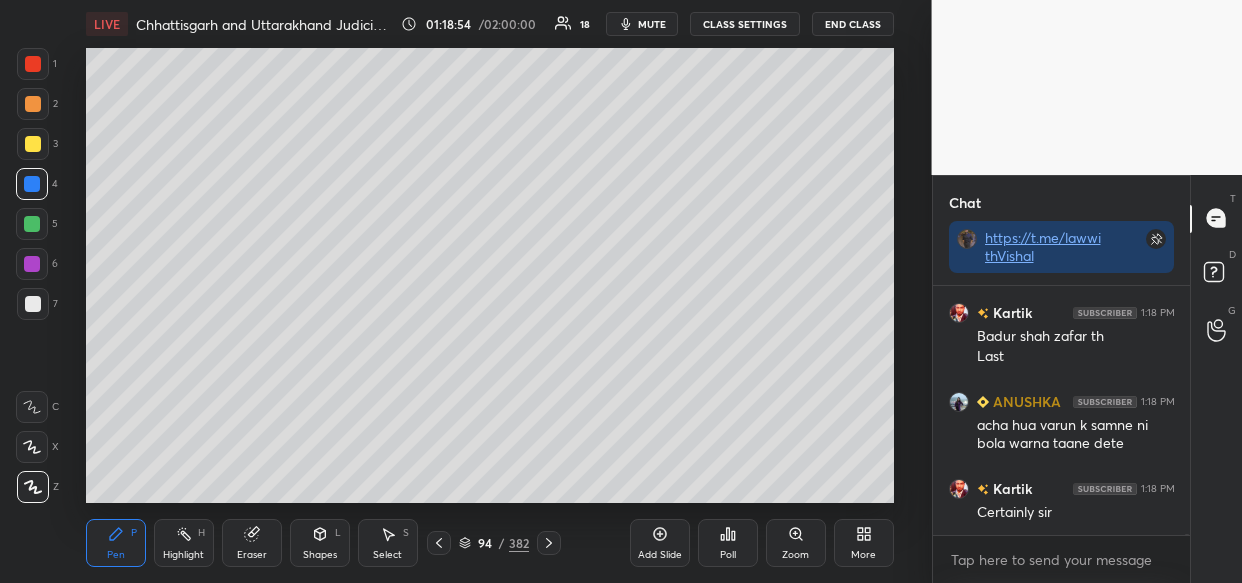 scroll, scrollTop: 82874, scrollLeft: 0, axis: vertical 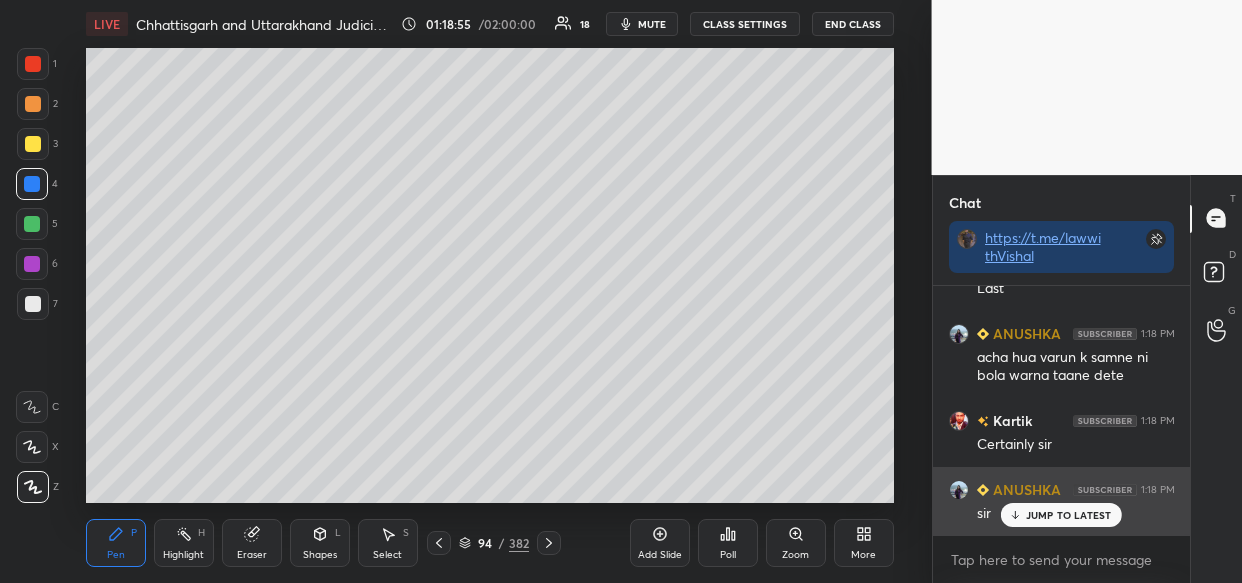 click on "JUMP TO LATEST" at bounding box center [1061, 515] 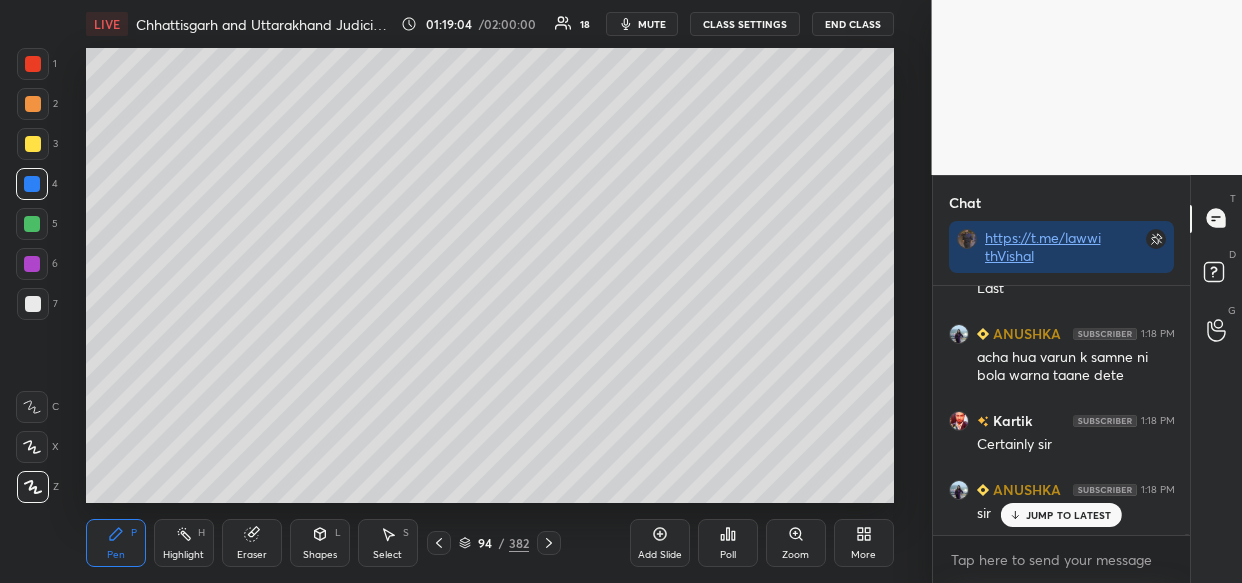 scroll, scrollTop: 82943, scrollLeft: 0, axis: vertical 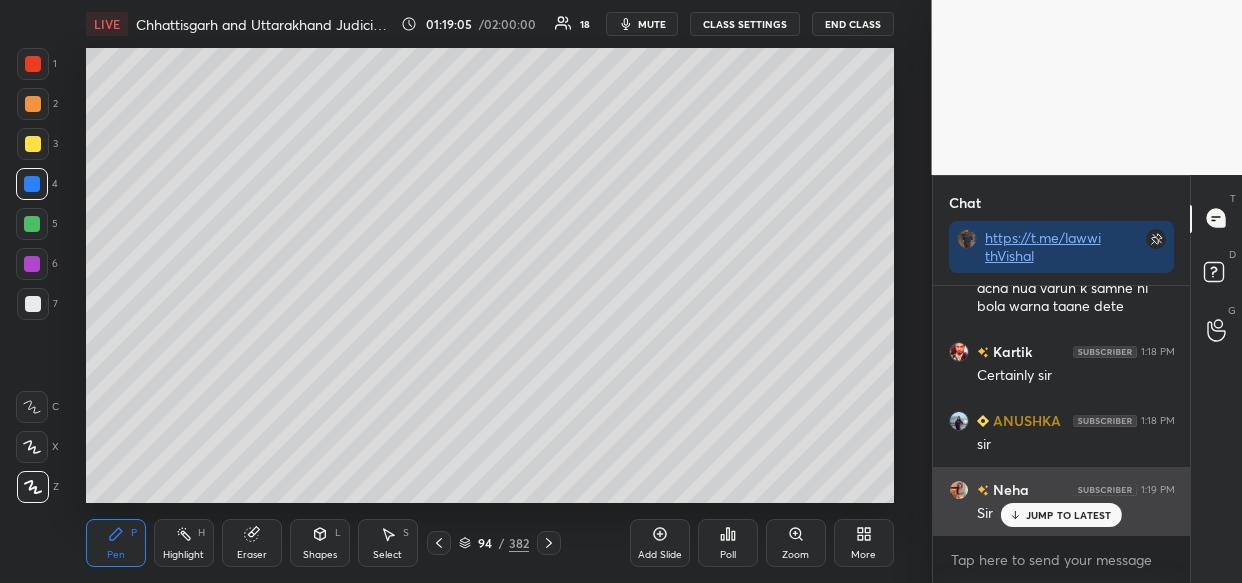 click on "JUMP TO LATEST" at bounding box center (1069, 515) 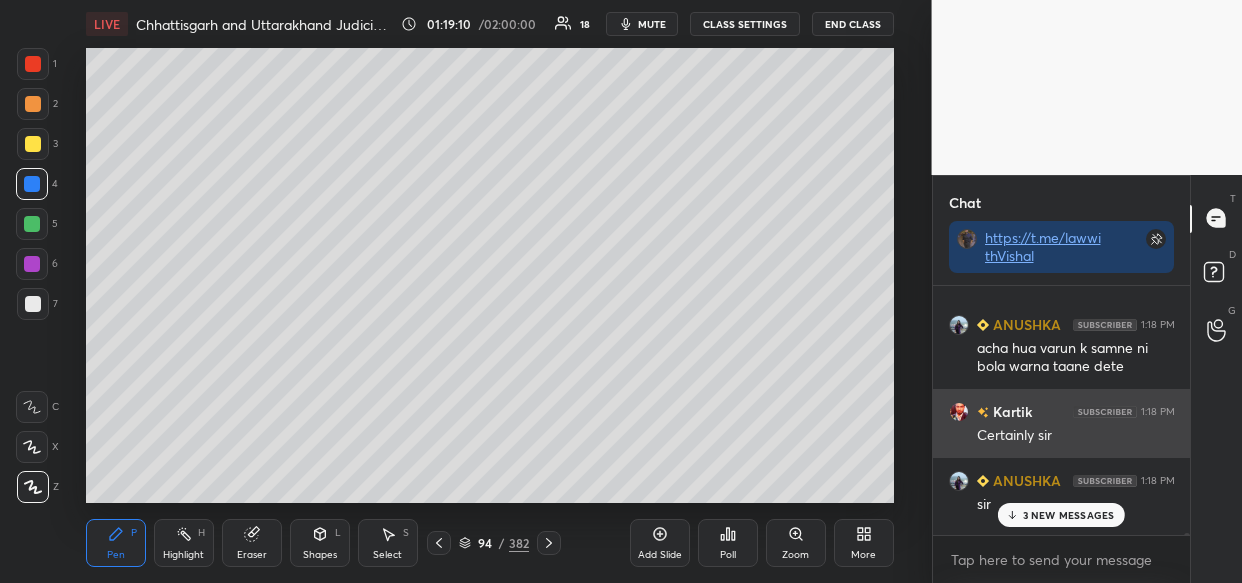 scroll, scrollTop: 82884, scrollLeft: 0, axis: vertical 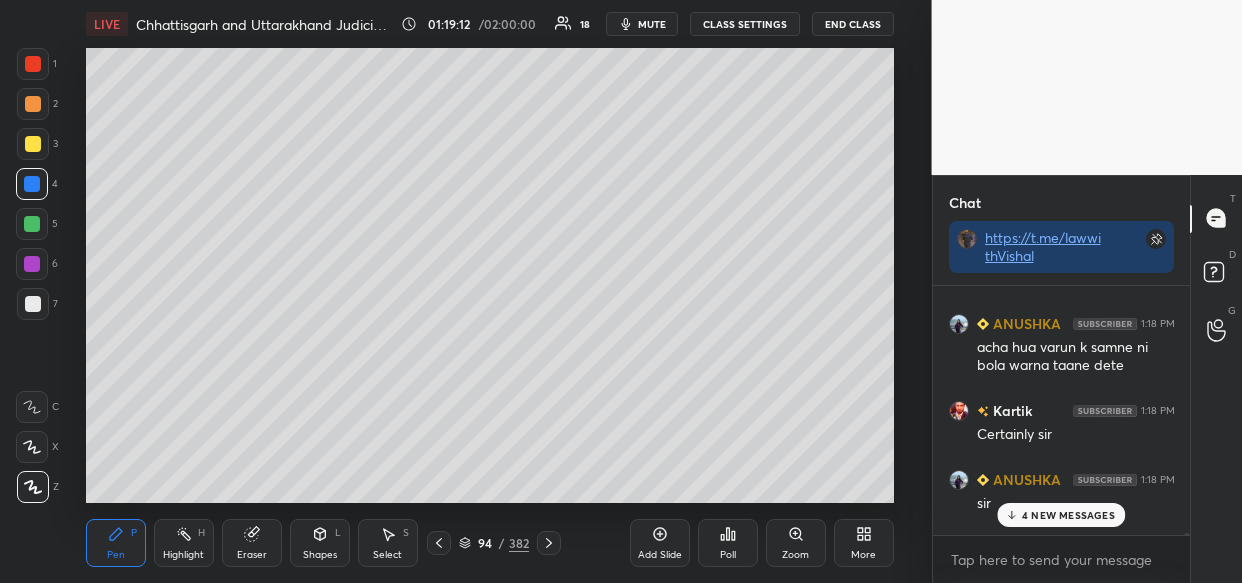 click on "4 NEW MESSAGES" at bounding box center [1068, 515] 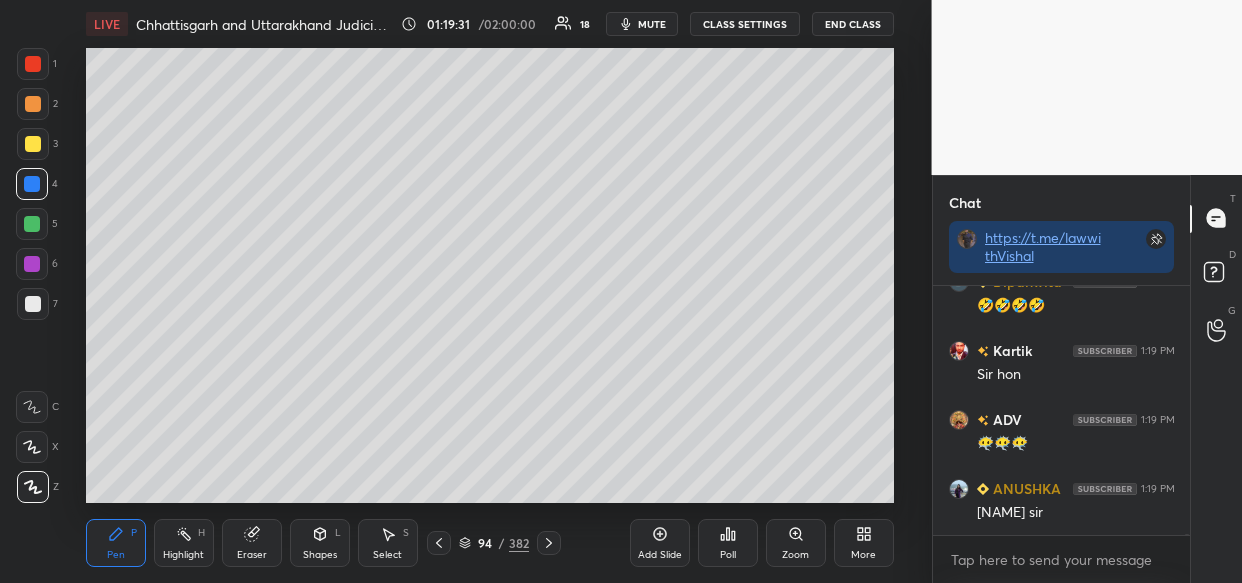 scroll, scrollTop: 83496, scrollLeft: 0, axis: vertical 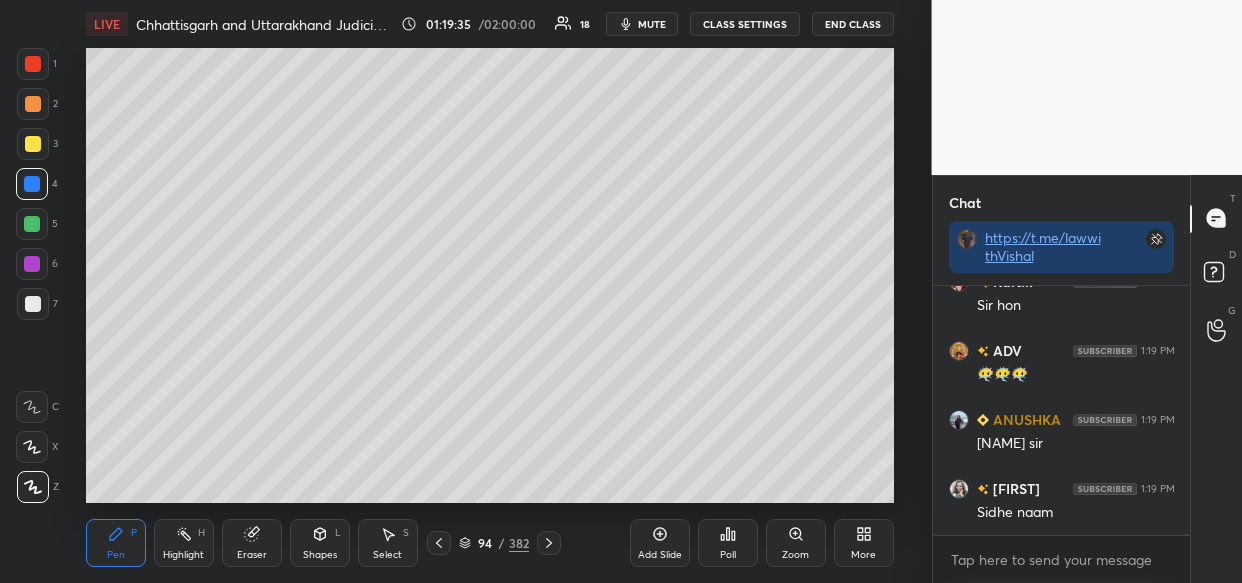 click 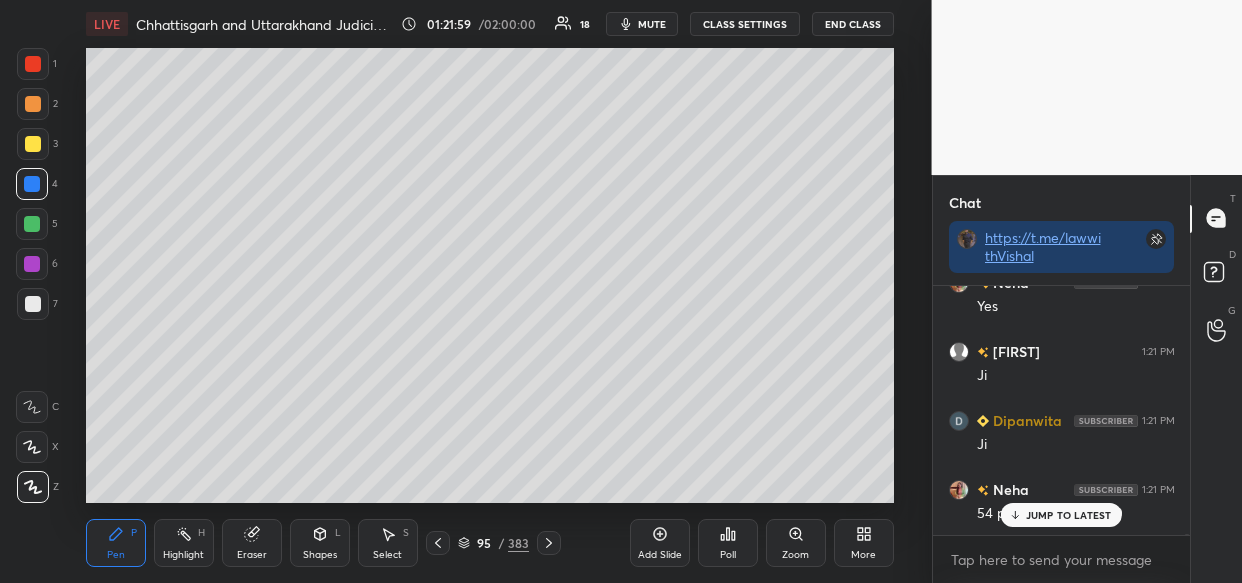 scroll, scrollTop: 86331, scrollLeft: 0, axis: vertical 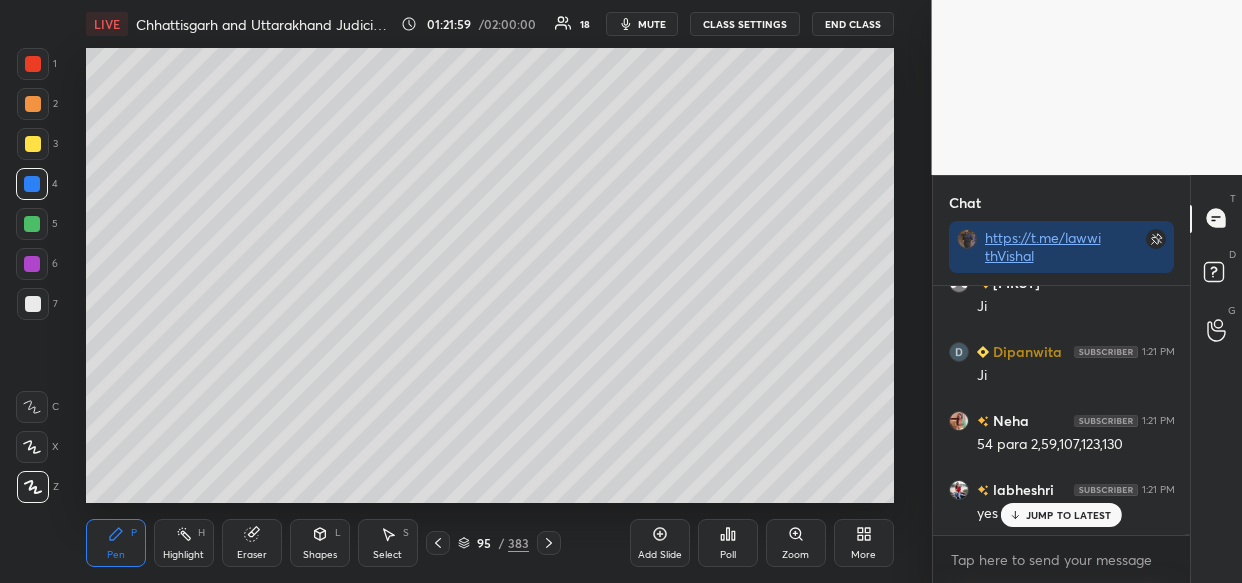 click on "JUMP TO LATEST" at bounding box center (1069, 515) 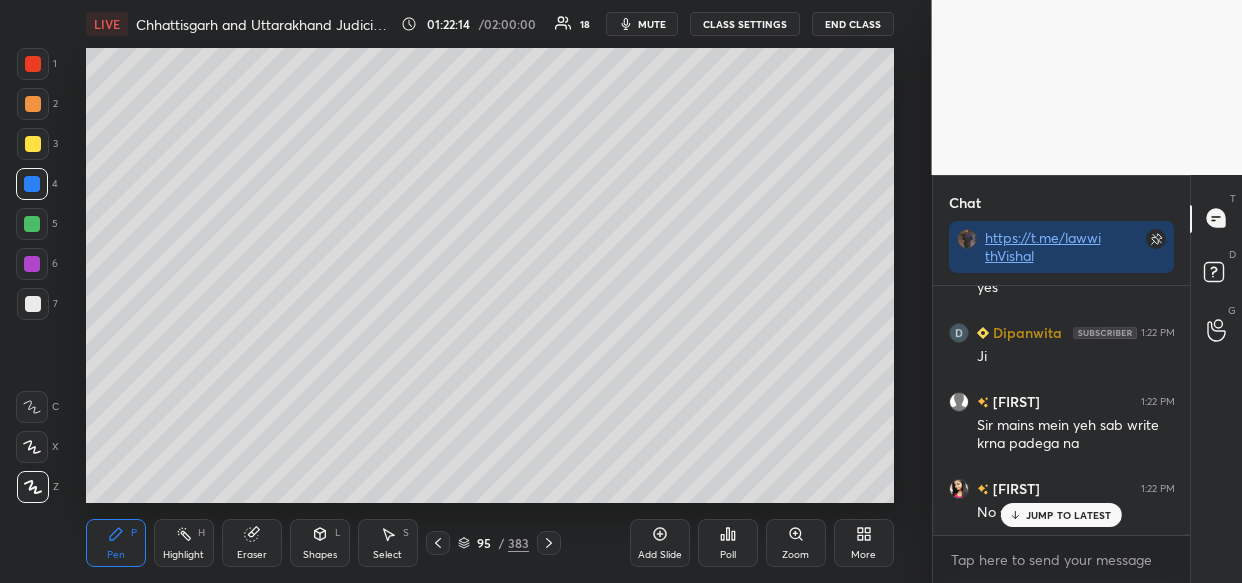 scroll, scrollTop: 86694, scrollLeft: 0, axis: vertical 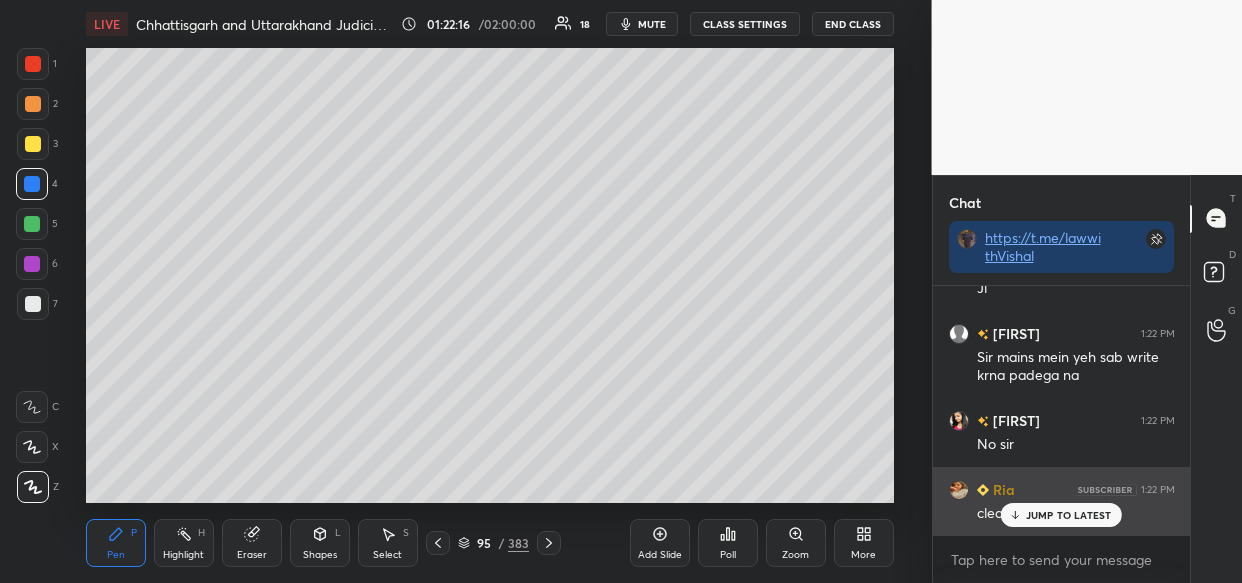 click on "JUMP TO LATEST" at bounding box center [1069, 515] 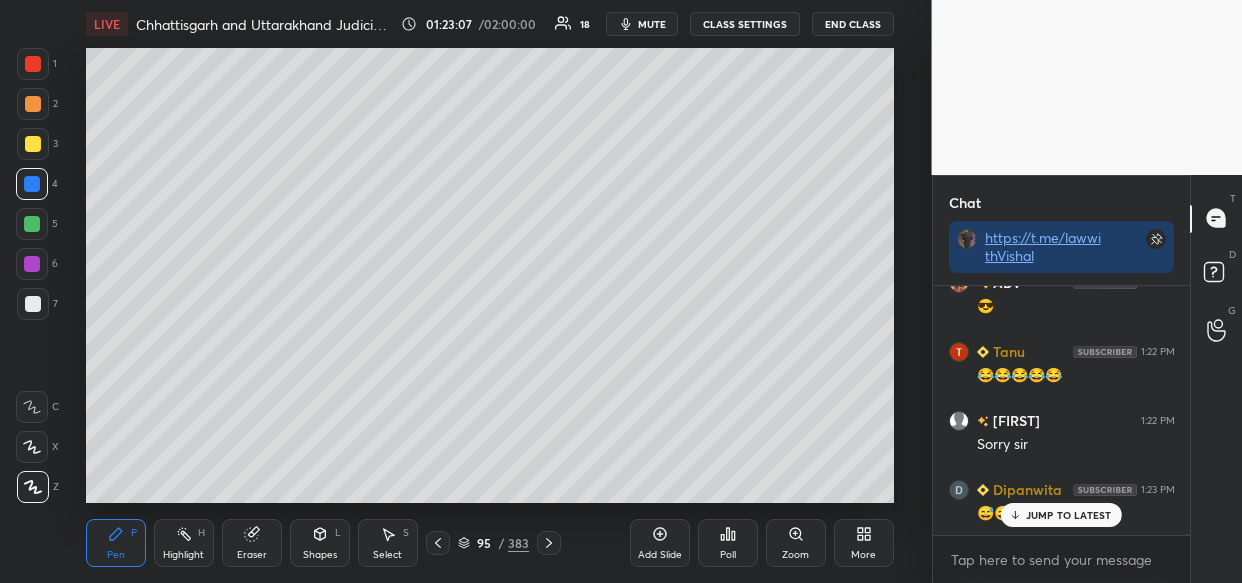 scroll, scrollTop: 88833, scrollLeft: 0, axis: vertical 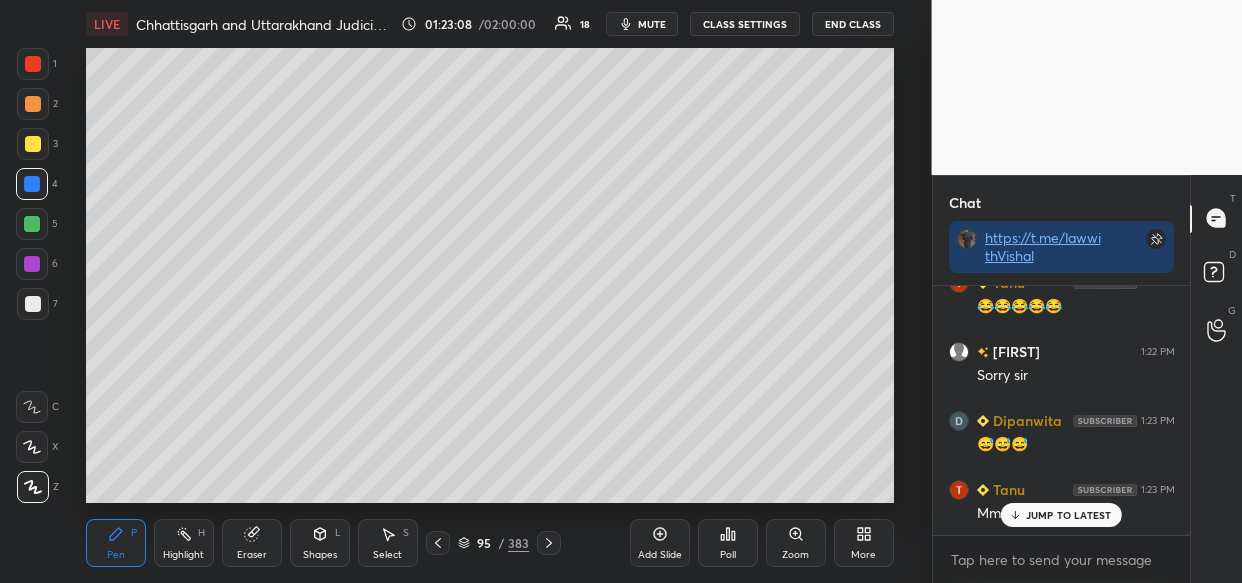 click on "JUMP TO LATEST" at bounding box center (1069, 515) 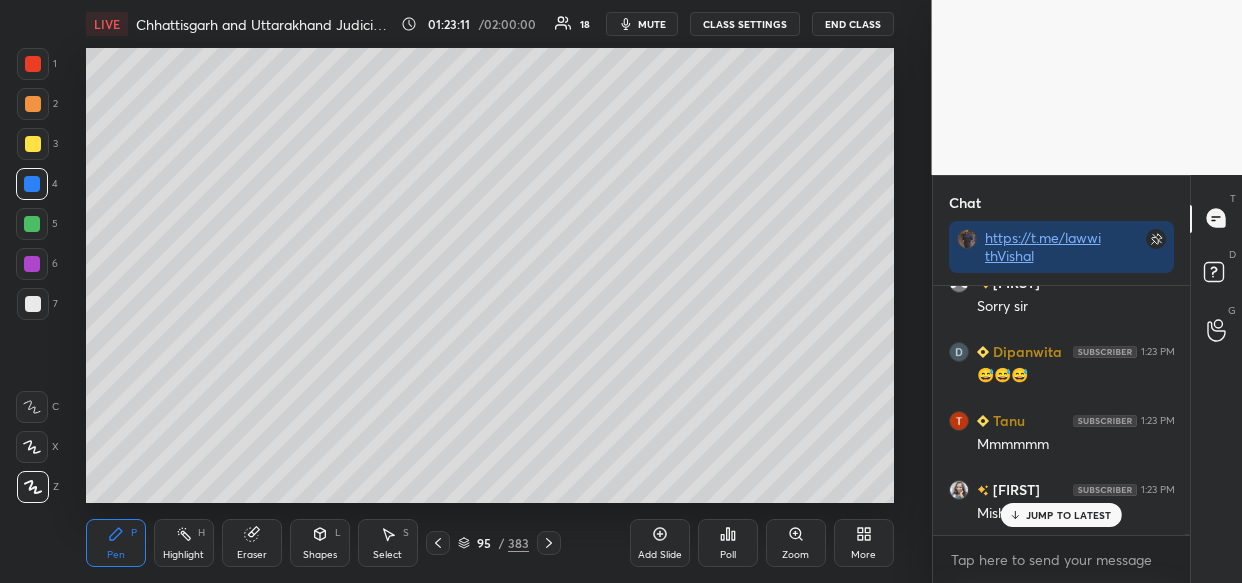scroll, scrollTop: 88971, scrollLeft: 0, axis: vertical 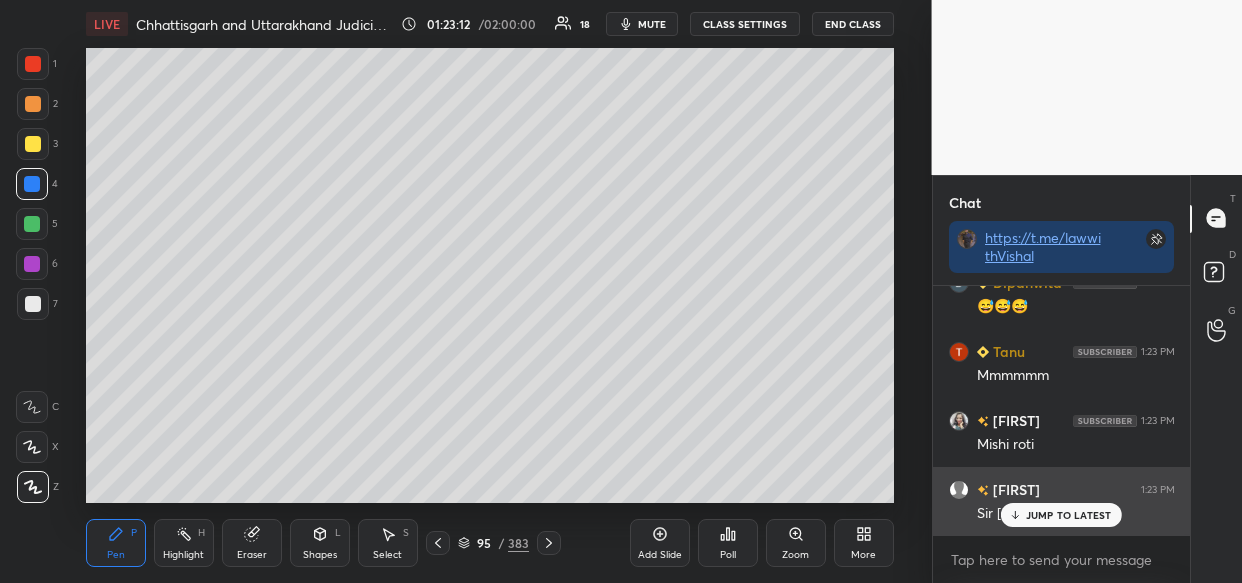 click on "JUMP TO LATEST" at bounding box center (1061, 515) 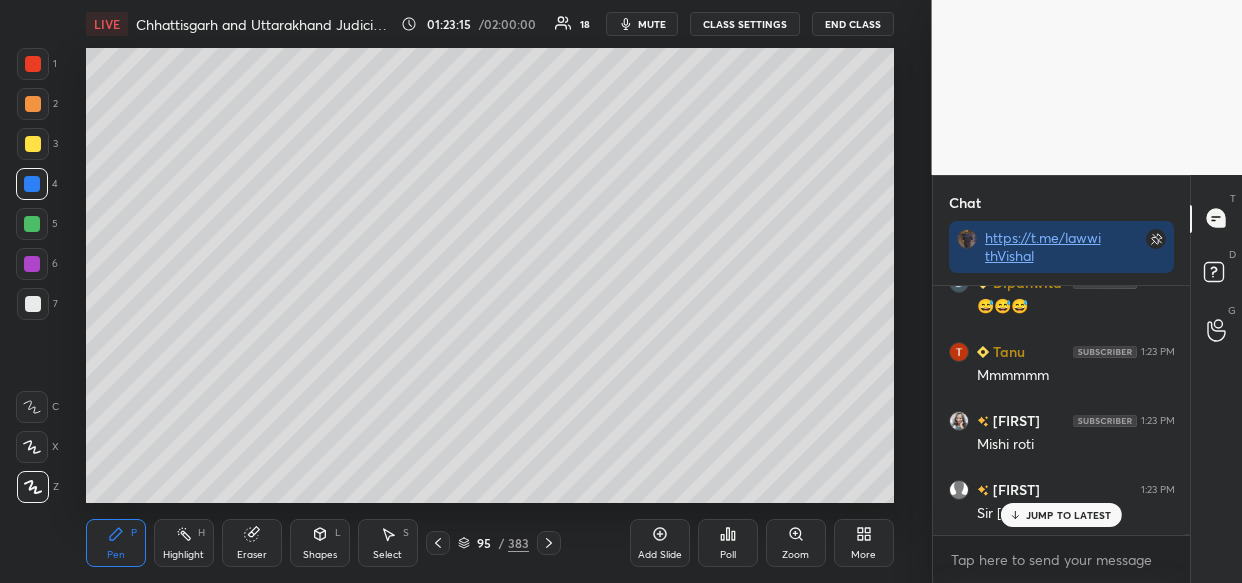 scroll, scrollTop: 89040, scrollLeft: 0, axis: vertical 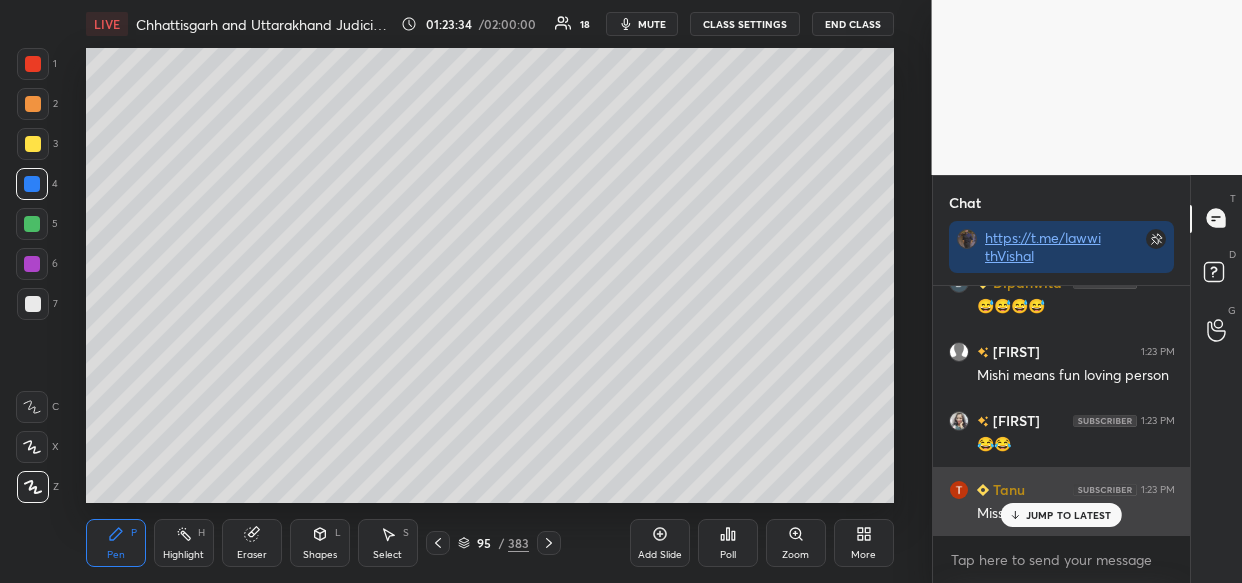 click on "JUMP TO LATEST" at bounding box center (1069, 515) 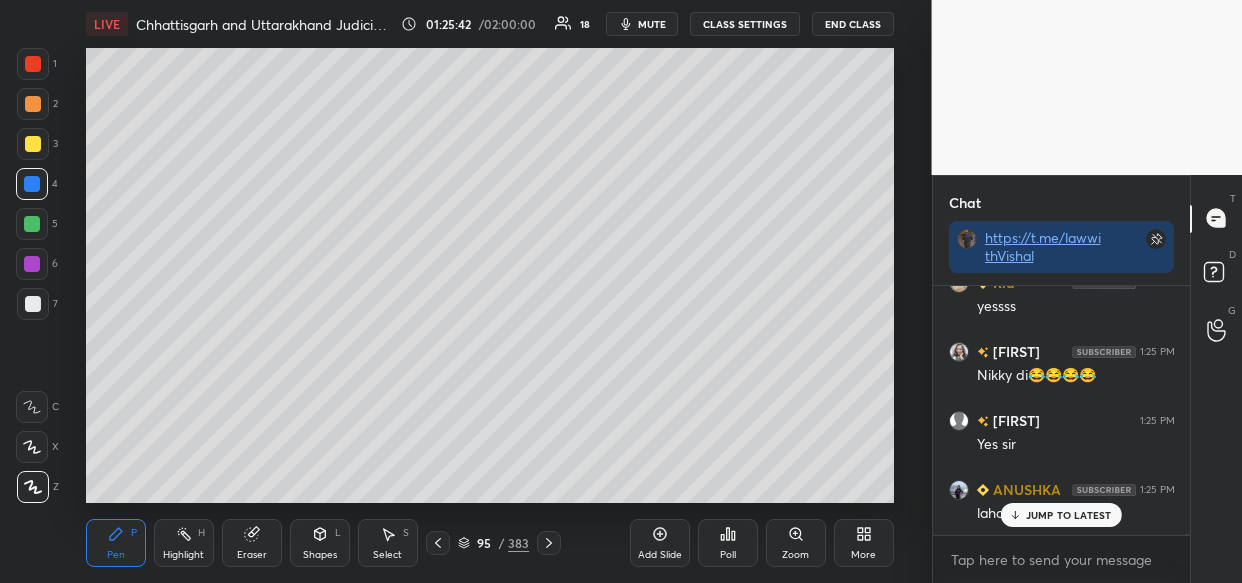 scroll, scrollTop: 92340, scrollLeft: 0, axis: vertical 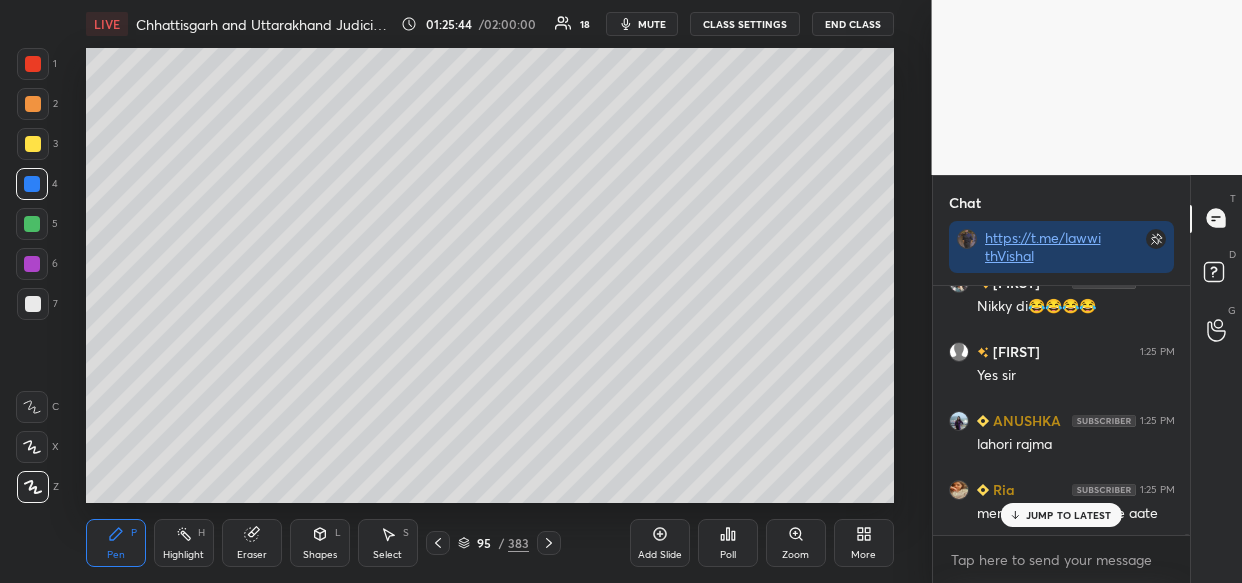 drag, startPoint x: 1056, startPoint y: 518, endPoint x: 999, endPoint y: 543, distance: 62.241467 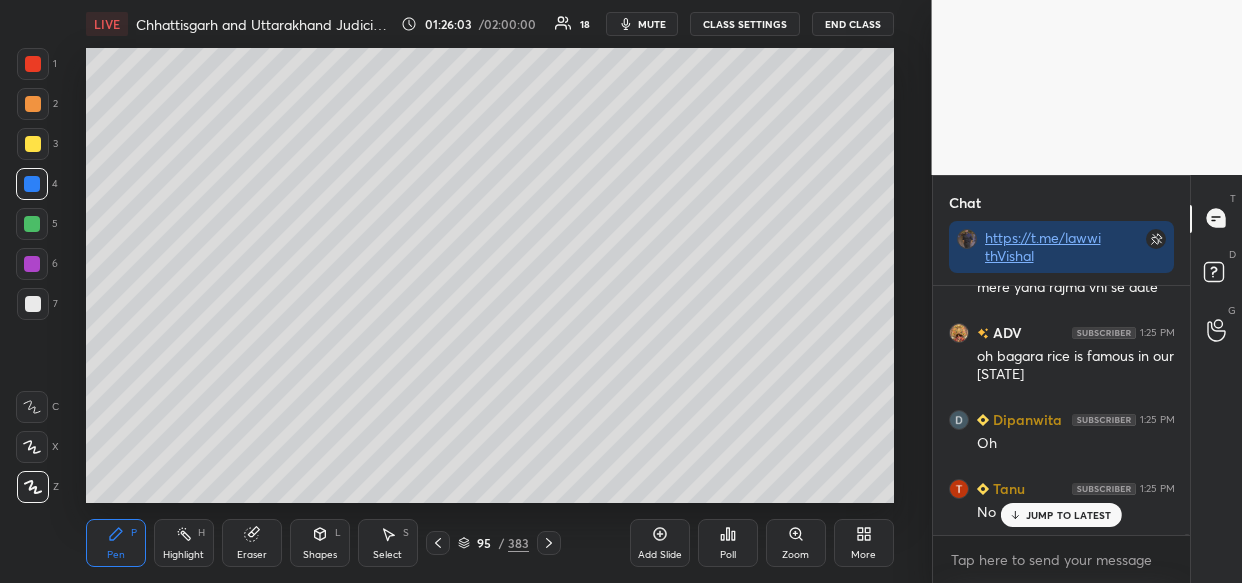 scroll, scrollTop: 92634, scrollLeft: 0, axis: vertical 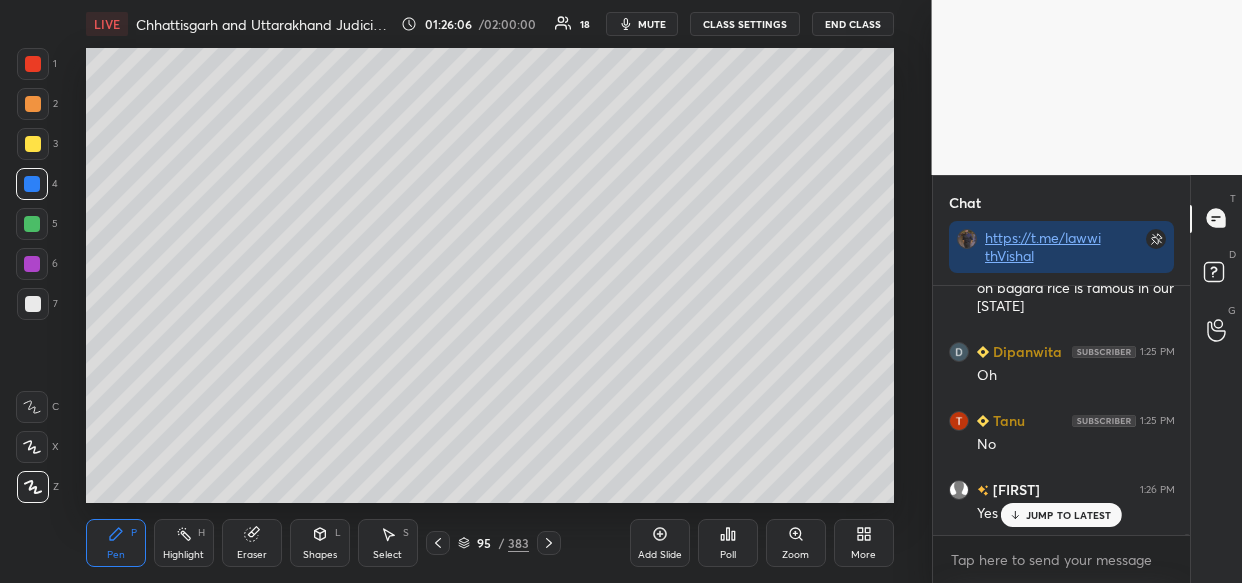 click on "JUMP TO LATEST" at bounding box center [1061, 515] 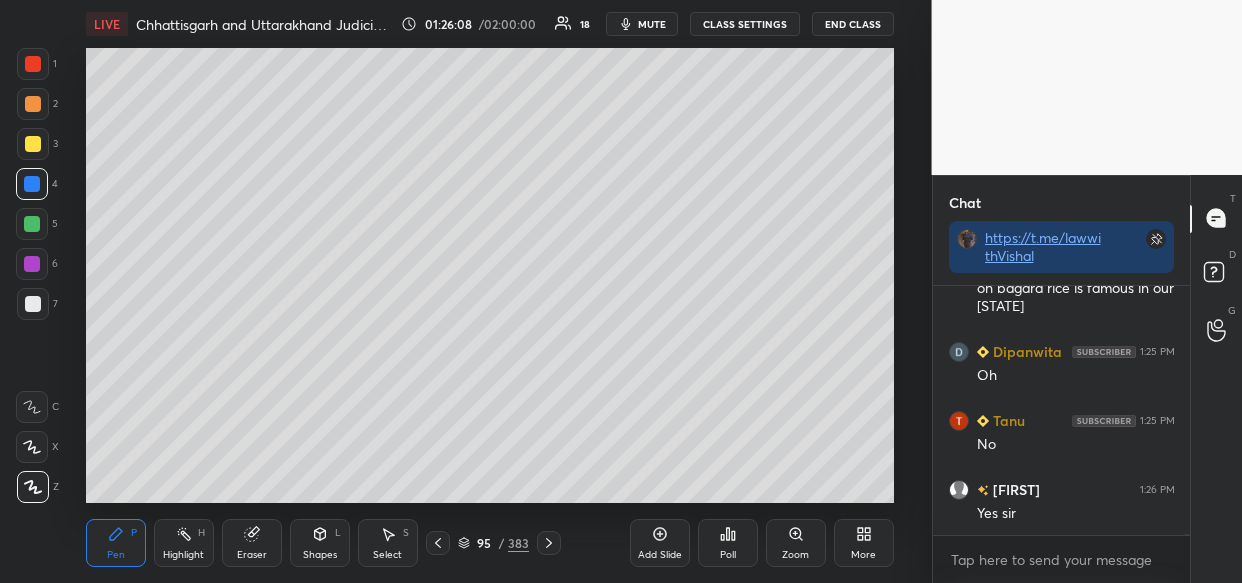 scroll, scrollTop: 92703, scrollLeft: 0, axis: vertical 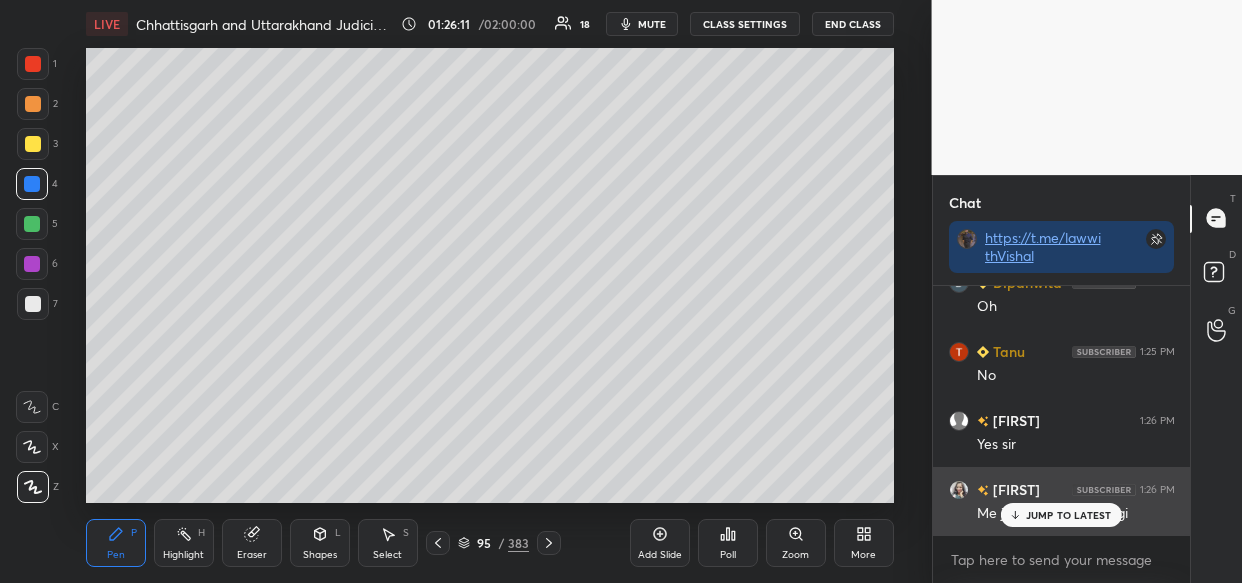 drag, startPoint x: 1019, startPoint y: 504, endPoint x: 995, endPoint y: 508, distance: 24.33105 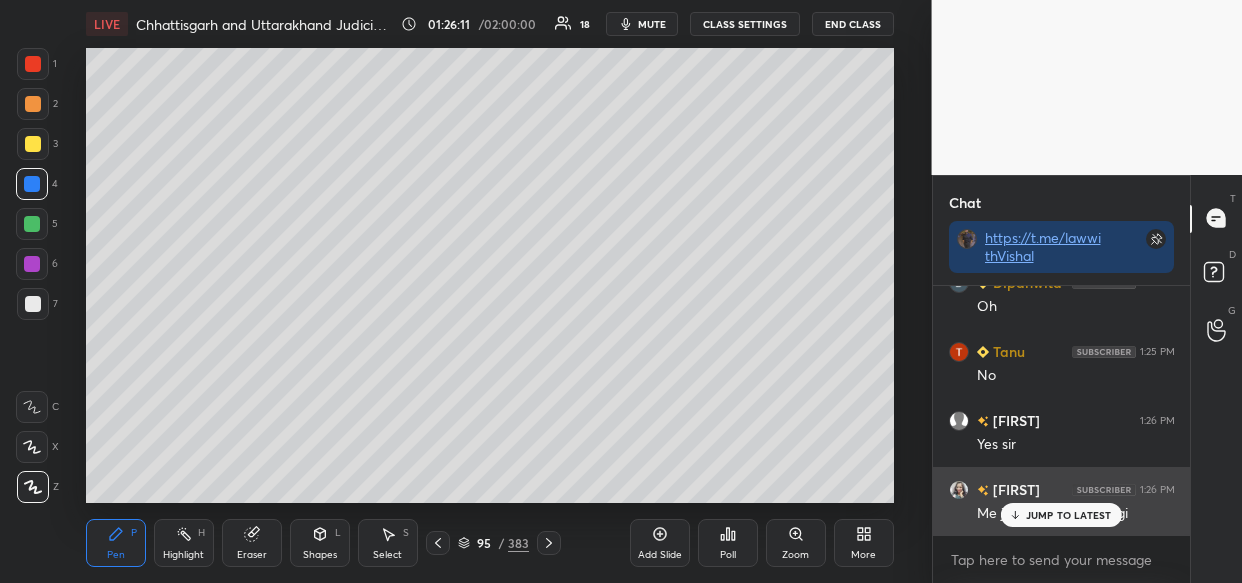 click on "JUMP TO LATEST" at bounding box center [1061, 515] 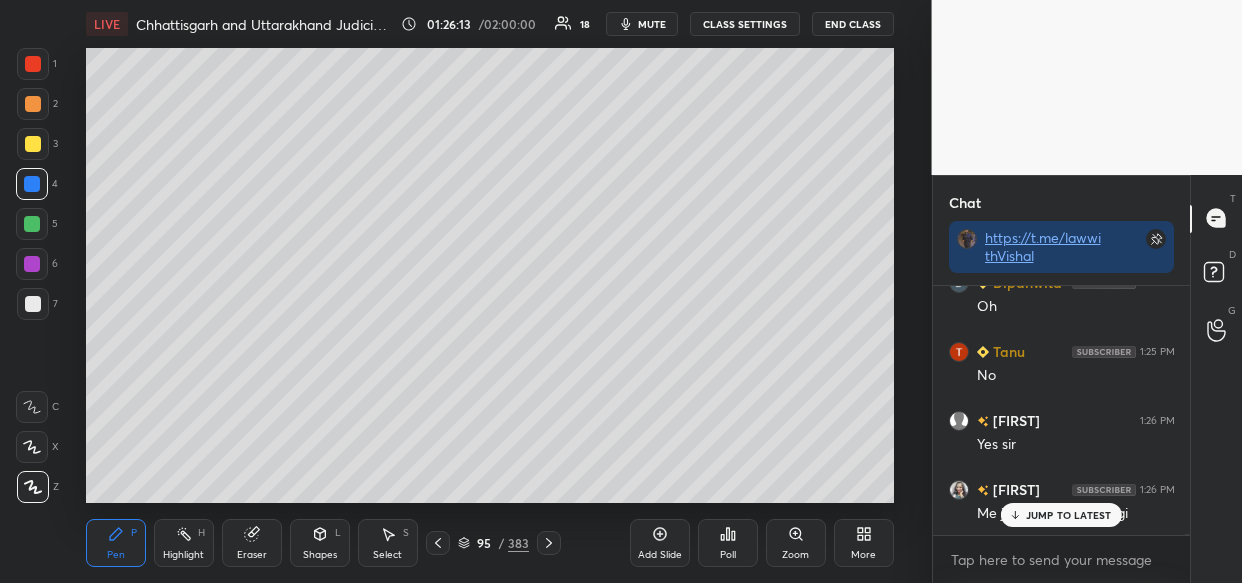 scroll, scrollTop: 92772, scrollLeft: 0, axis: vertical 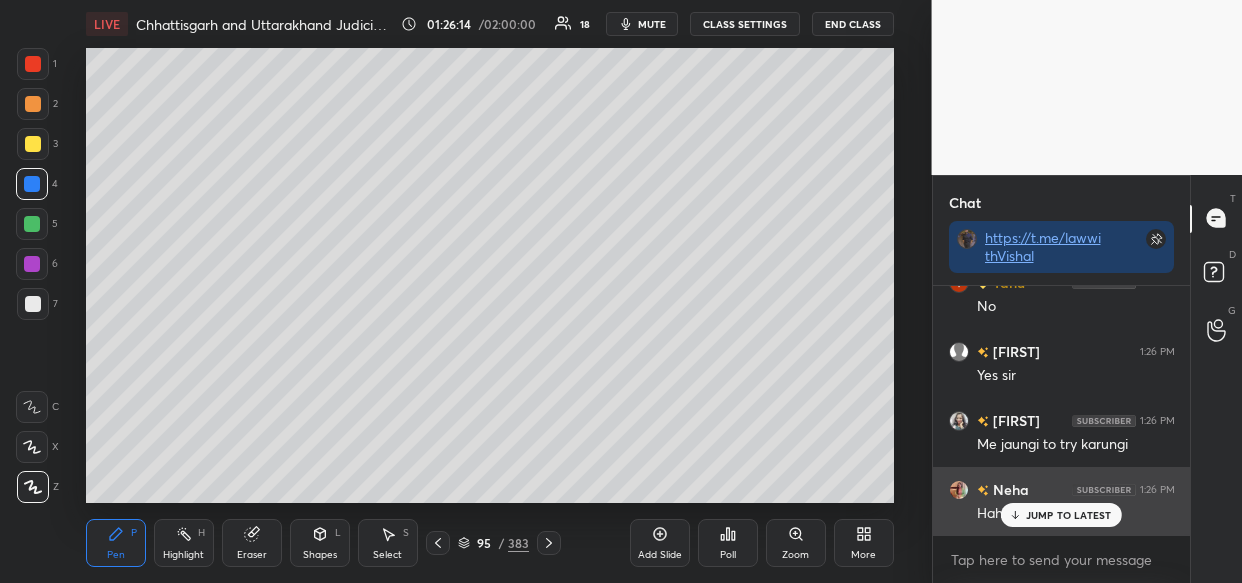 drag, startPoint x: 1024, startPoint y: 510, endPoint x: 1019, endPoint y: 519, distance: 10.29563 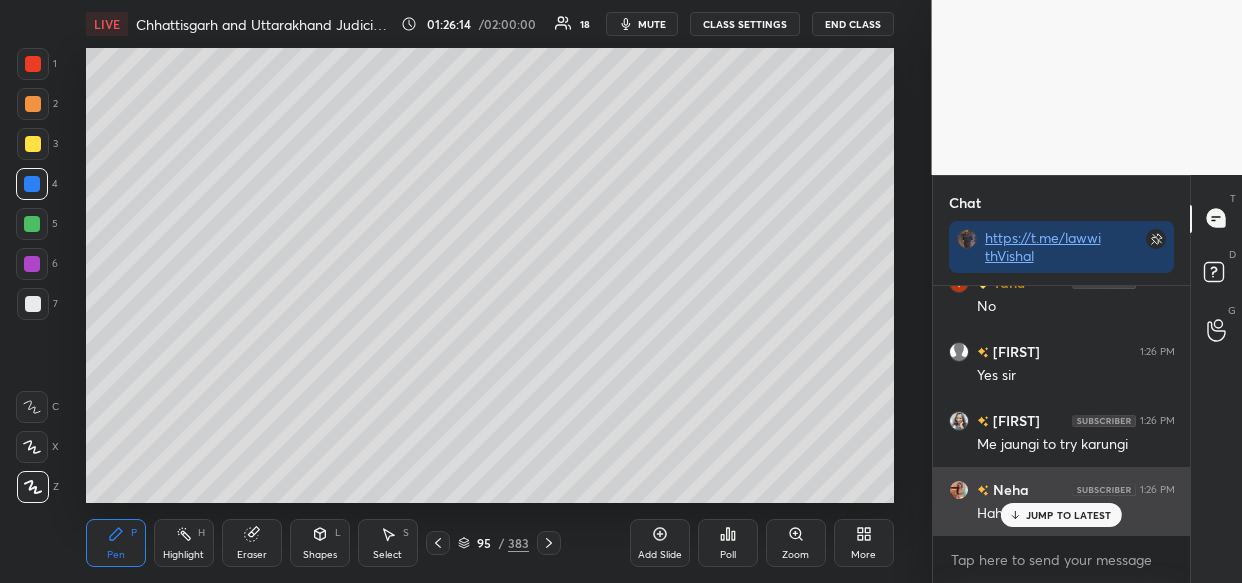 click on "JUMP TO LATEST" at bounding box center [1061, 515] 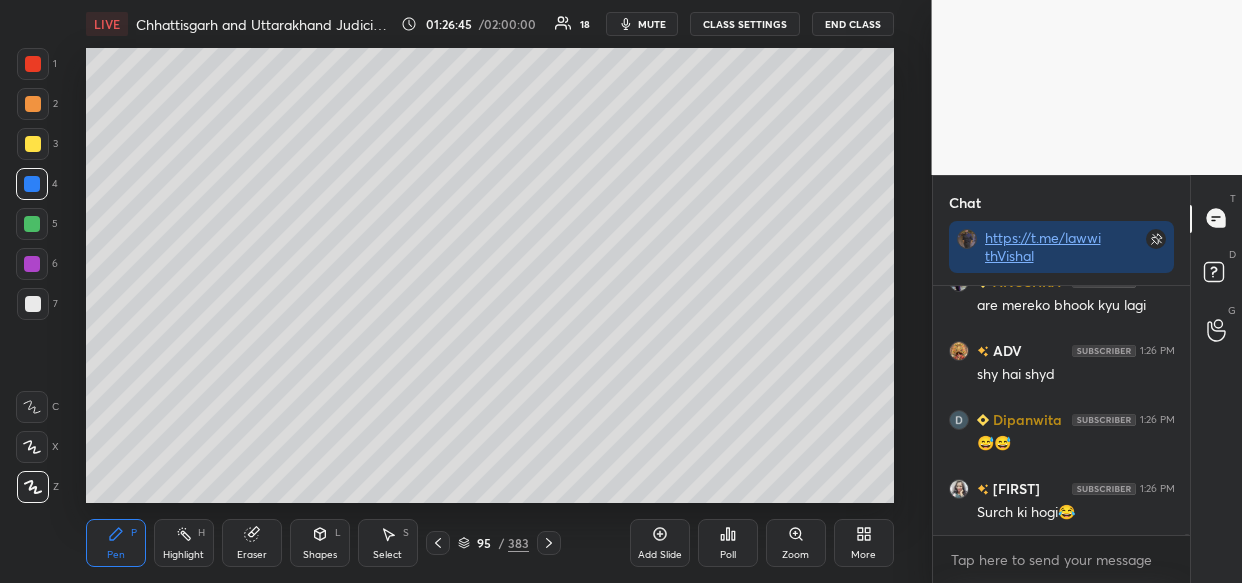 scroll, scrollTop: 93324, scrollLeft: 0, axis: vertical 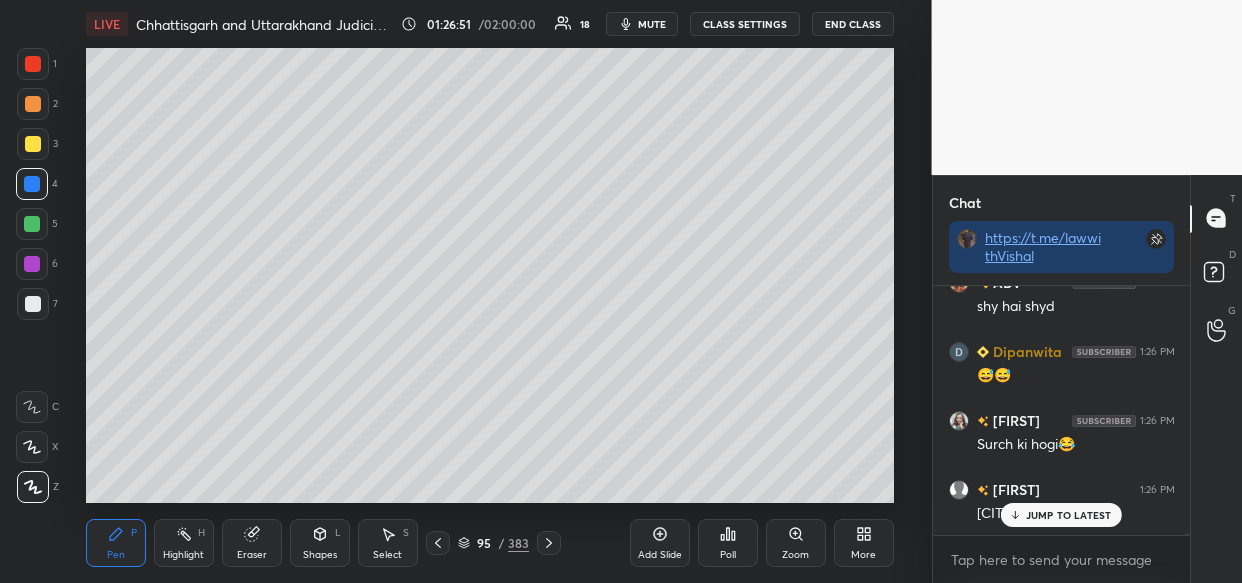 click on "JUMP TO LATEST" at bounding box center (1069, 515) 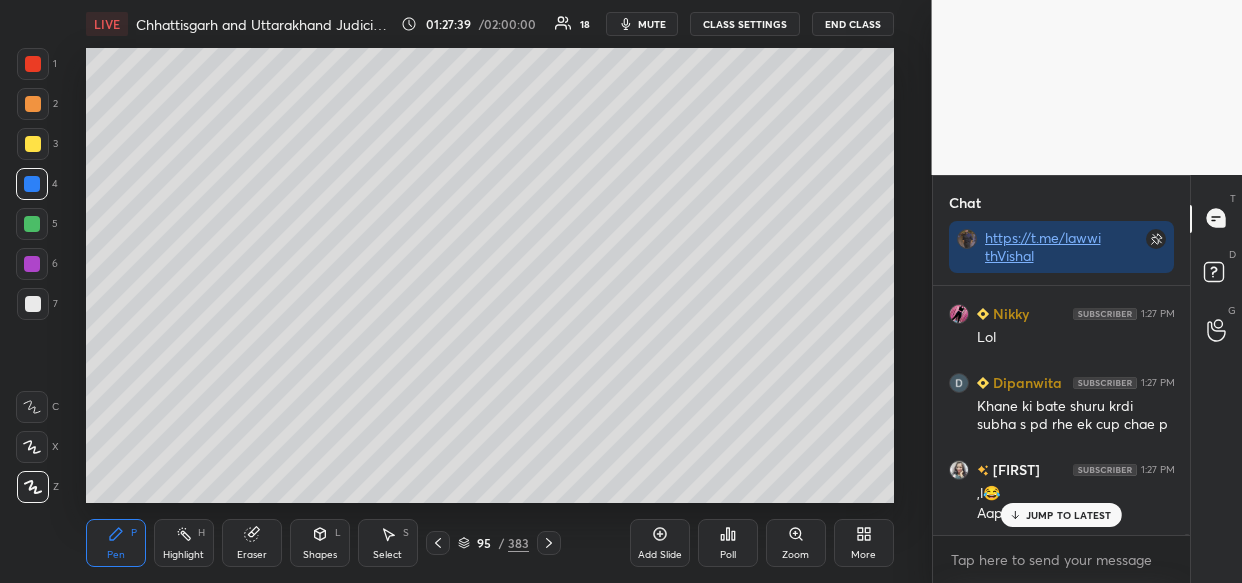 scroll, scrollTop: 93932, scrollLeft: 0, axis: vertical 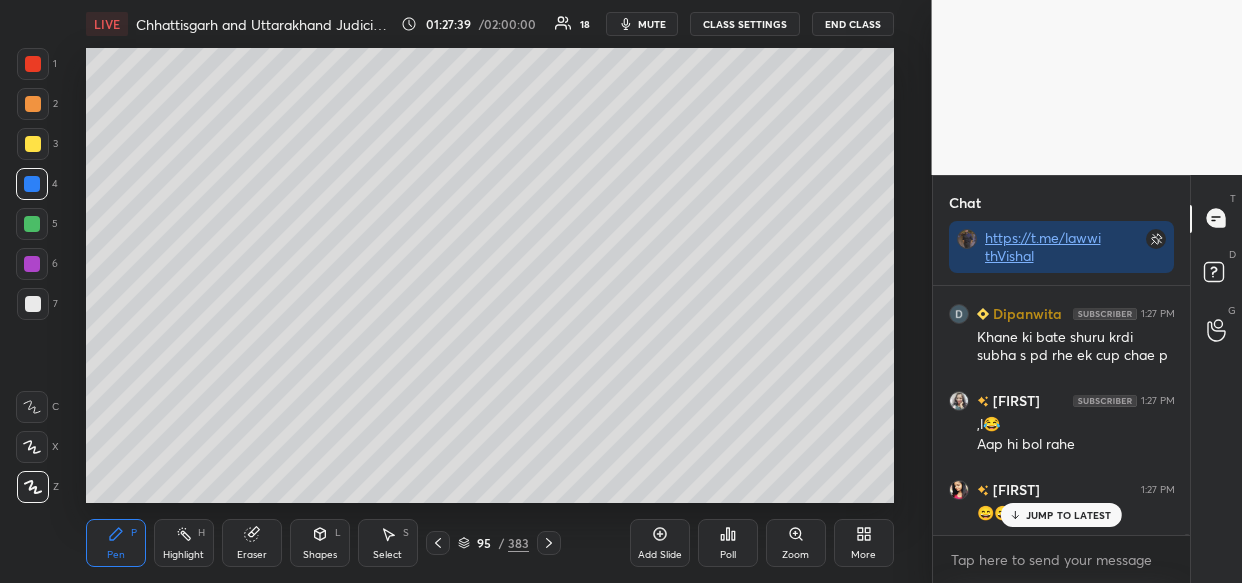 click on "JUMP TO LATEST" at bounding box center (1069, 515) 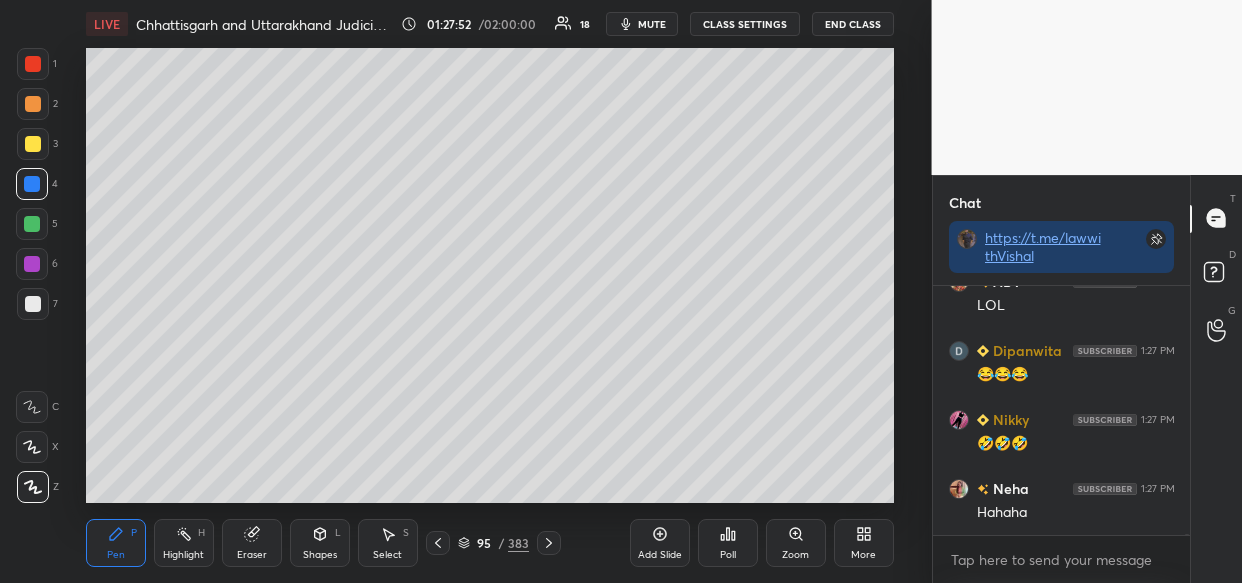 scroll, scrollTop: 94347, scrollLeft: 0, axis: vertical 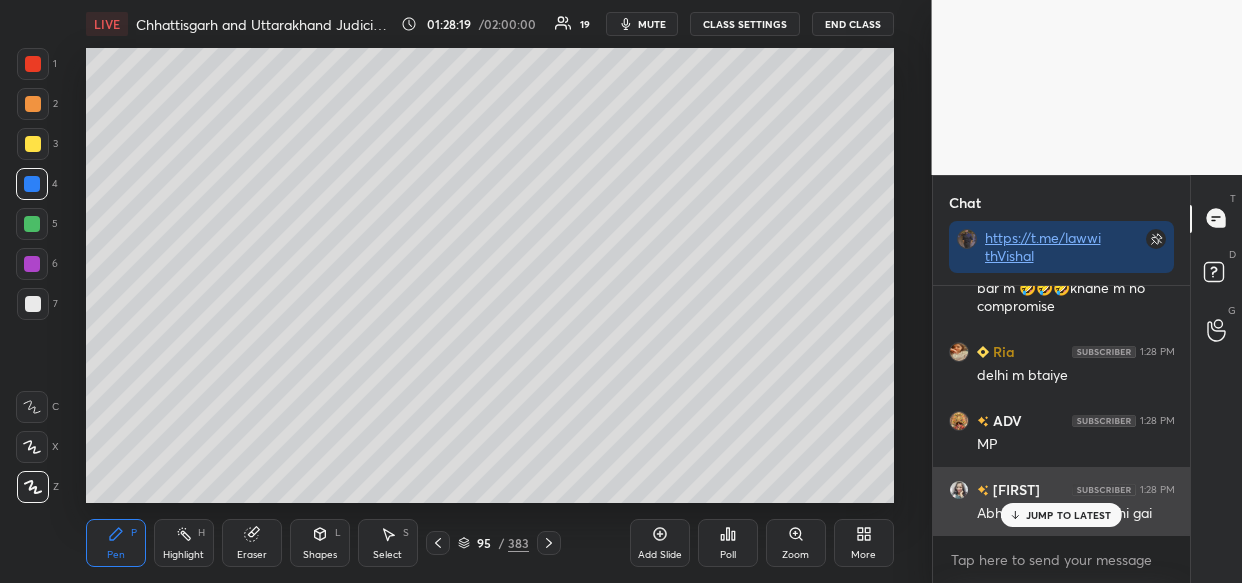 drag, startPoint x: 1109, startPoint y: 522, endPoint x: 1033, endPoint y: 524, distance: 76.02631 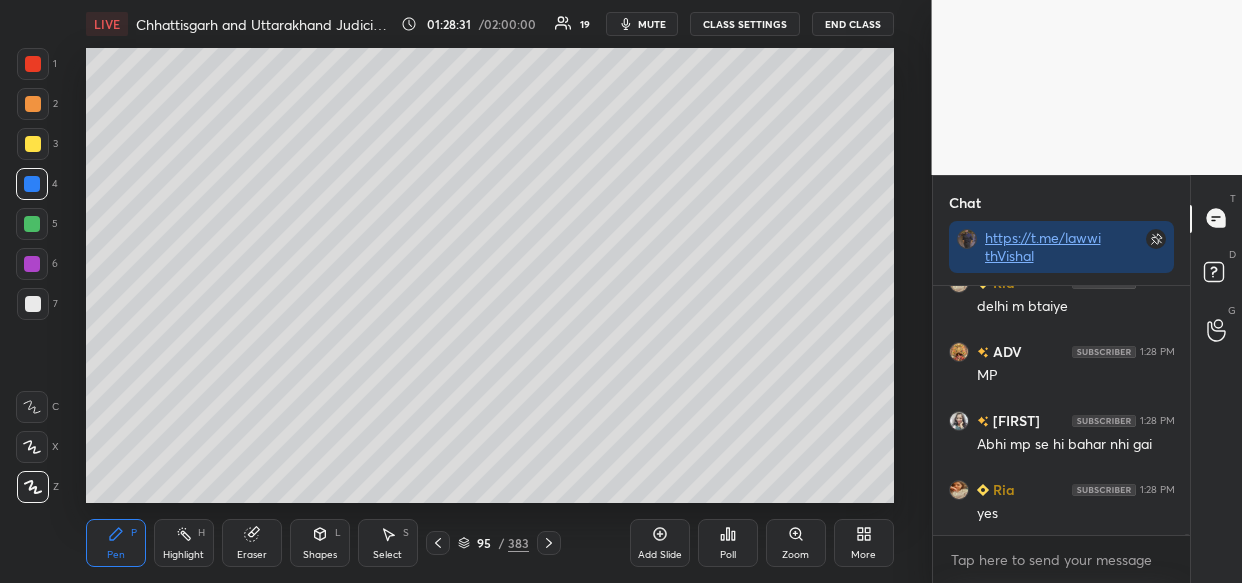 scroll, scrollTop: 90352, scrollLeft: 0, axis: vertical 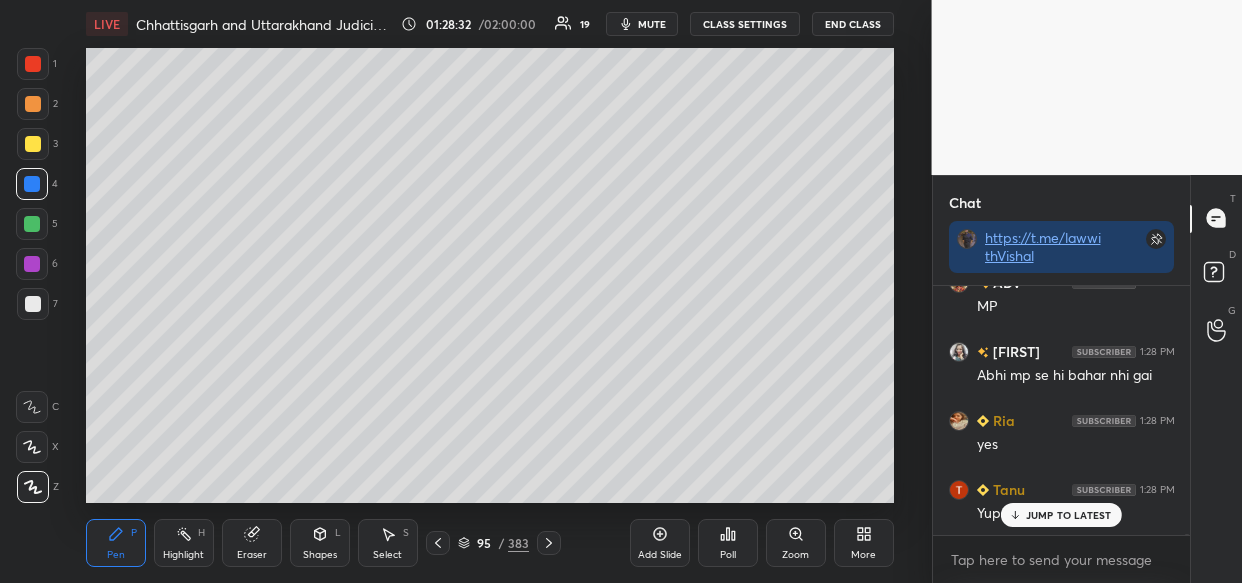 click on "[NAME] 1:27 PM 😂😂😂 [NAME] 1:27 PM 🤣🤣🤣 [NAME] 1:27 PM Hahaha [NAME] 1:27 PM sidhu khaya hai aapne sir??? [NAME] 1:27 PM Esiliye to bola ADV 1:28 PM isme kya doubt hai bhai? [NAME]  joined [NAME] 1:28 PM Kisi ko doubt hai ab [NAME] 1:28 PM Hm puch lenge bhle dat kha le bar m 🤣🤣🤣khane m no compromise [NAME] 1:28 PM delhi m btaiye ADV 1:28 PM MP [NAME] 1:28 PM Abhi mp se hi bahar nhi gai [NAME] 1:28 PM yes [NAME] 1:28 PM Yup 😋😋😋😋 JUMP TO LATEST" at bounding box center (1062, 410) 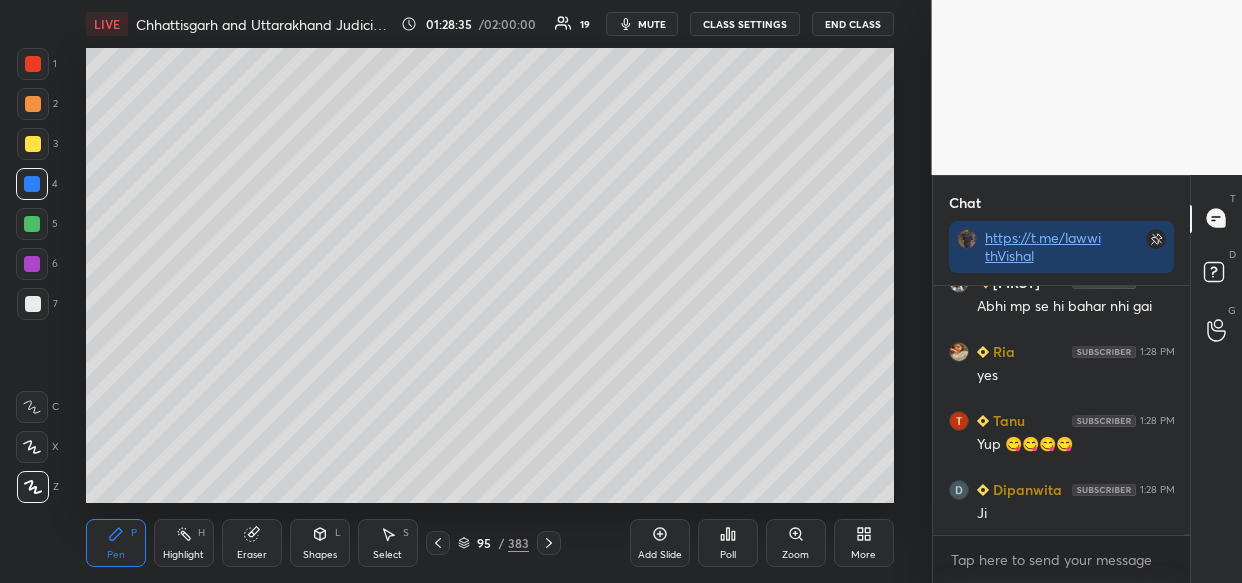 scroll, scrollTop: 90490, scrollLeft: 0, axis: vertical 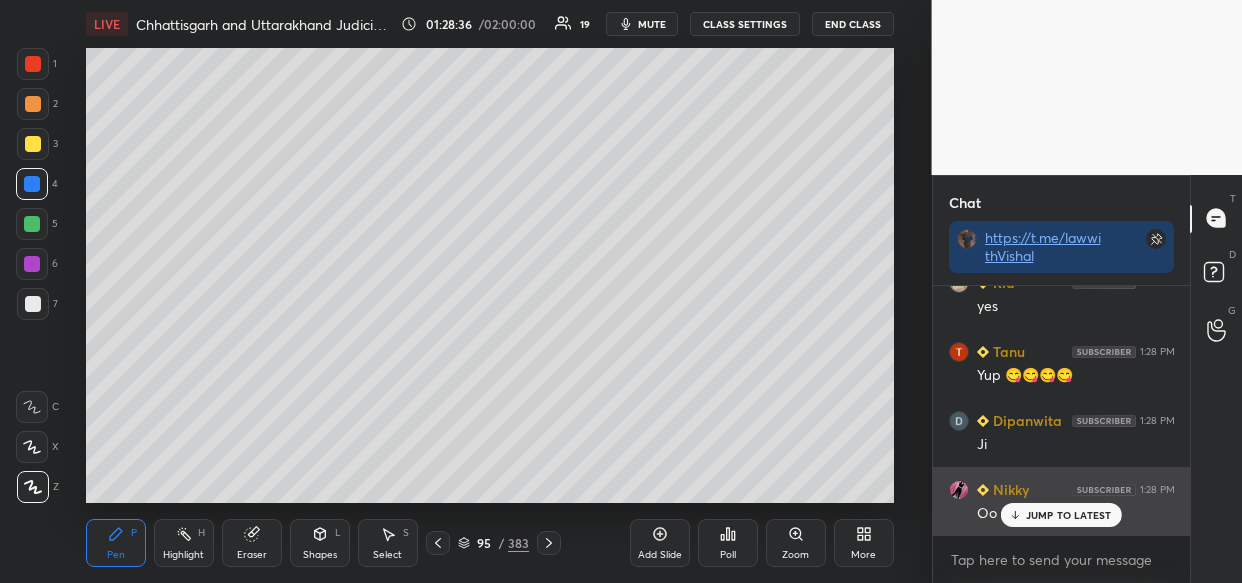 drag, startPoint x: 1049, startPoint y: 509, endPoint x: 979, endPoint y: 523, distance: 71.38628 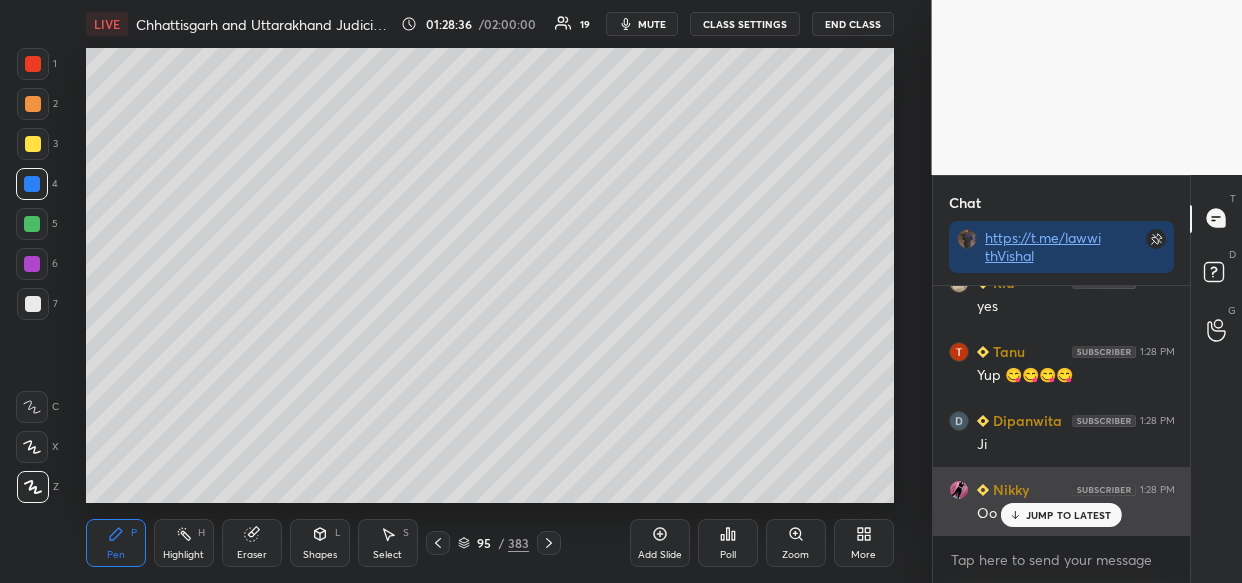 click on "JUMP TO LATEST" at bounding box center [1069, 515] 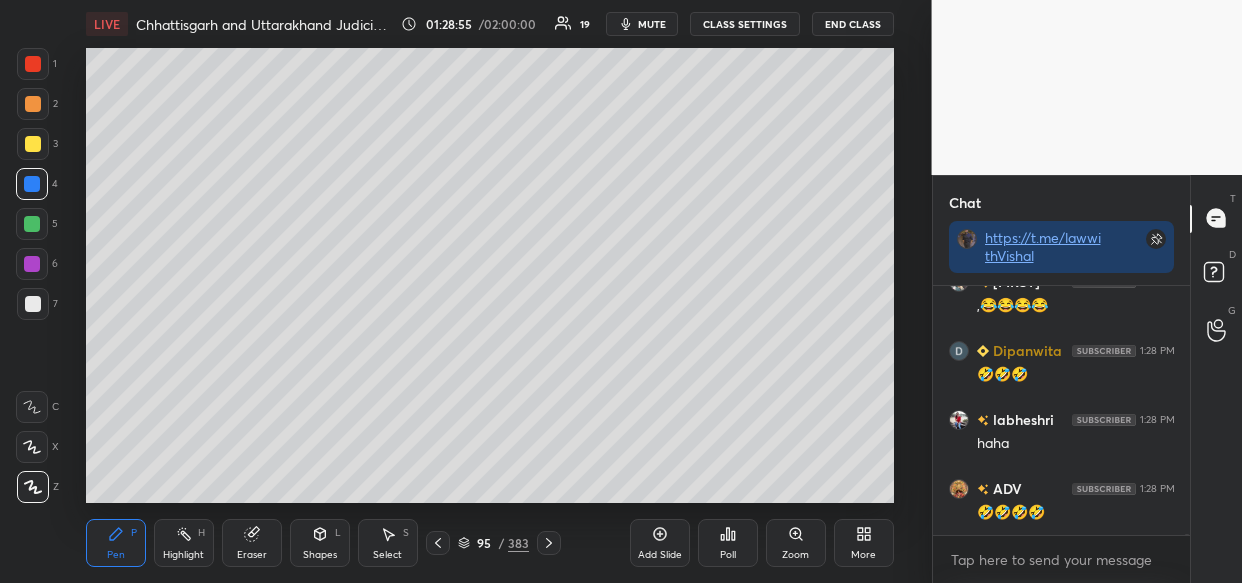 scroll, scrollTop: 91234, scrollLeft: 0, axis: vertical 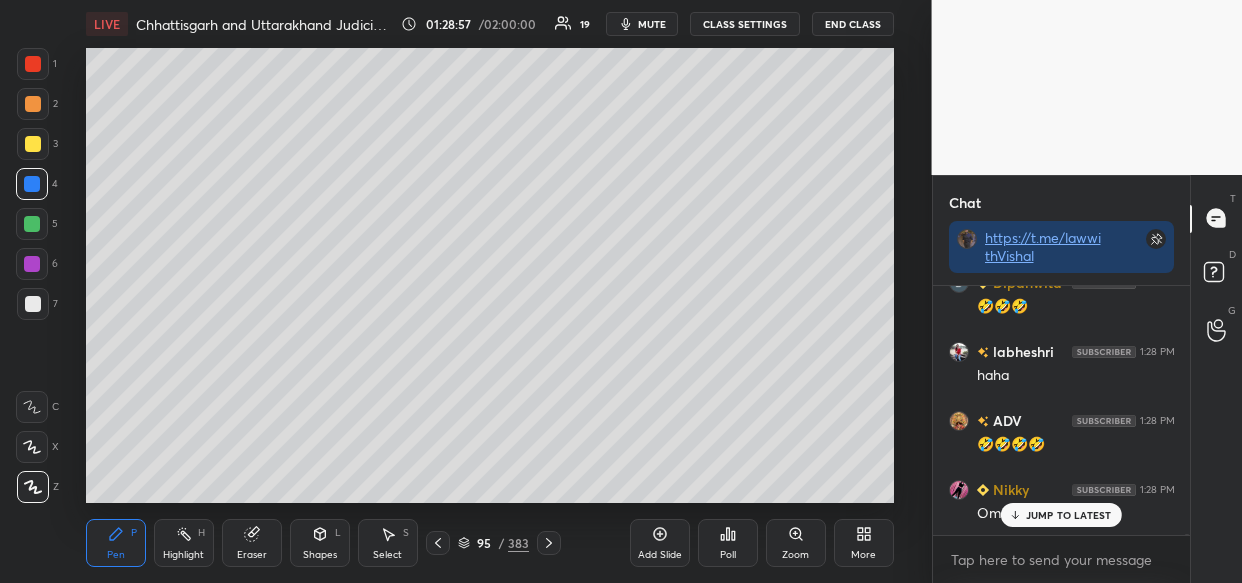 click on "[NAME] 1:28 PM Omg😂😂😂" at bounding box center (1062, 501) 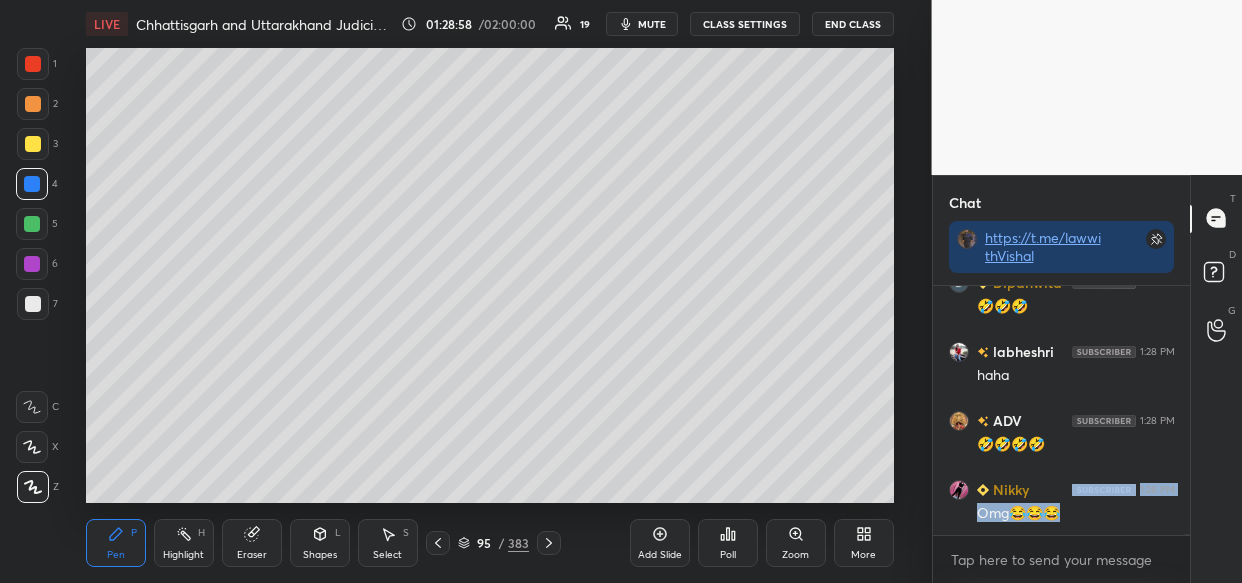 scroll, scrollTop: 91303, scrollLeft: 0, axis: vertical 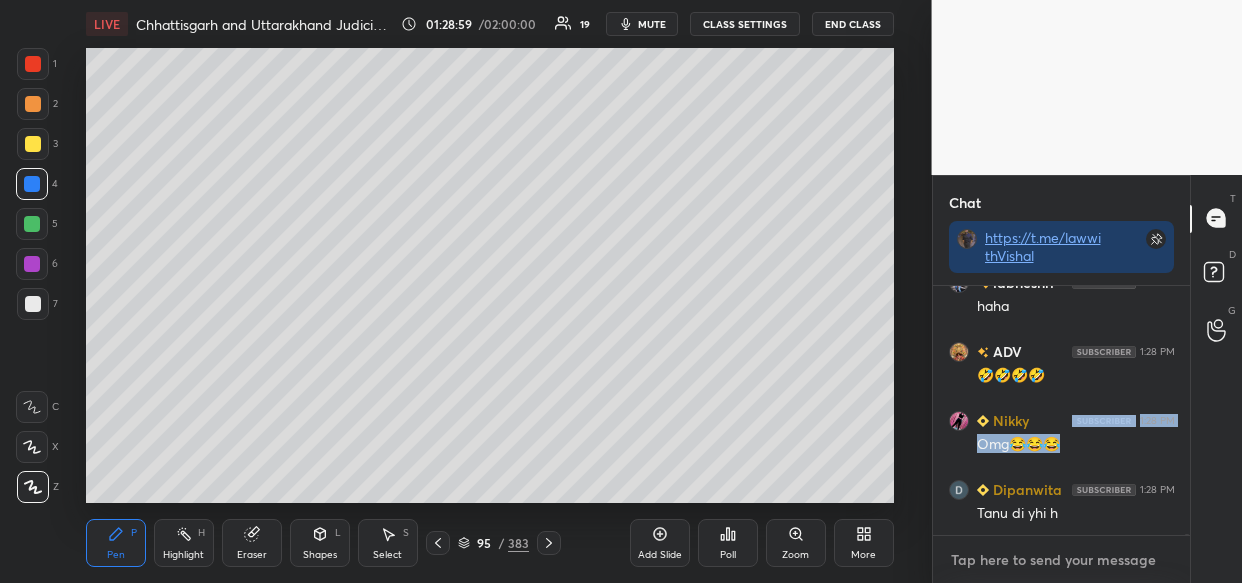 click at bounding box center (1062, 560) 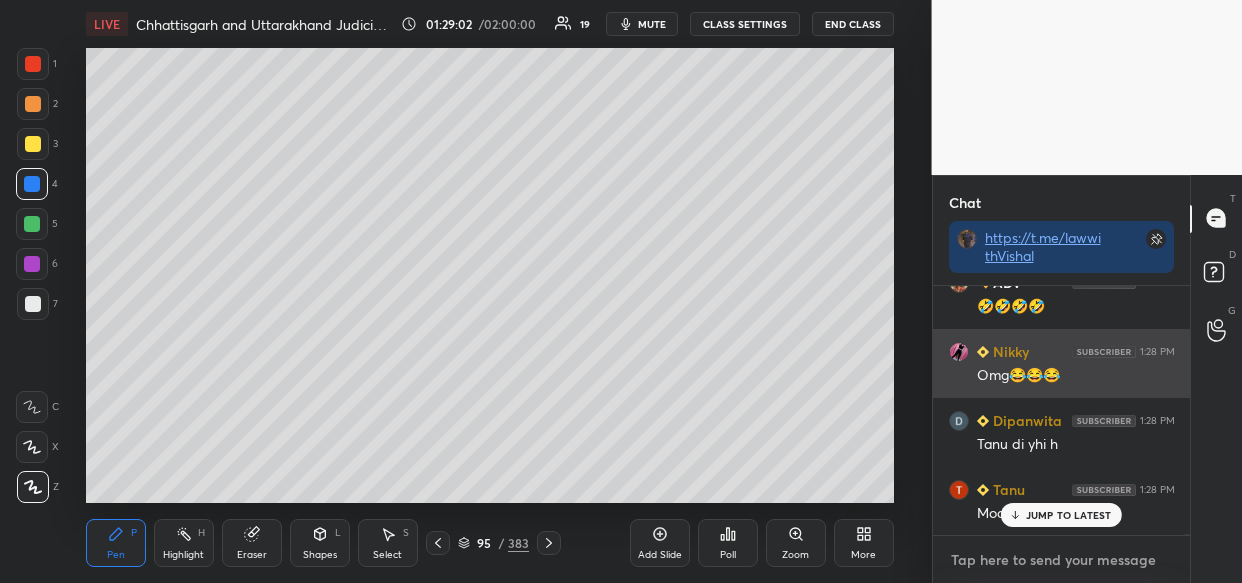 scroll, scrollTop: 91441, scrollLeft: 0, axis: vertical 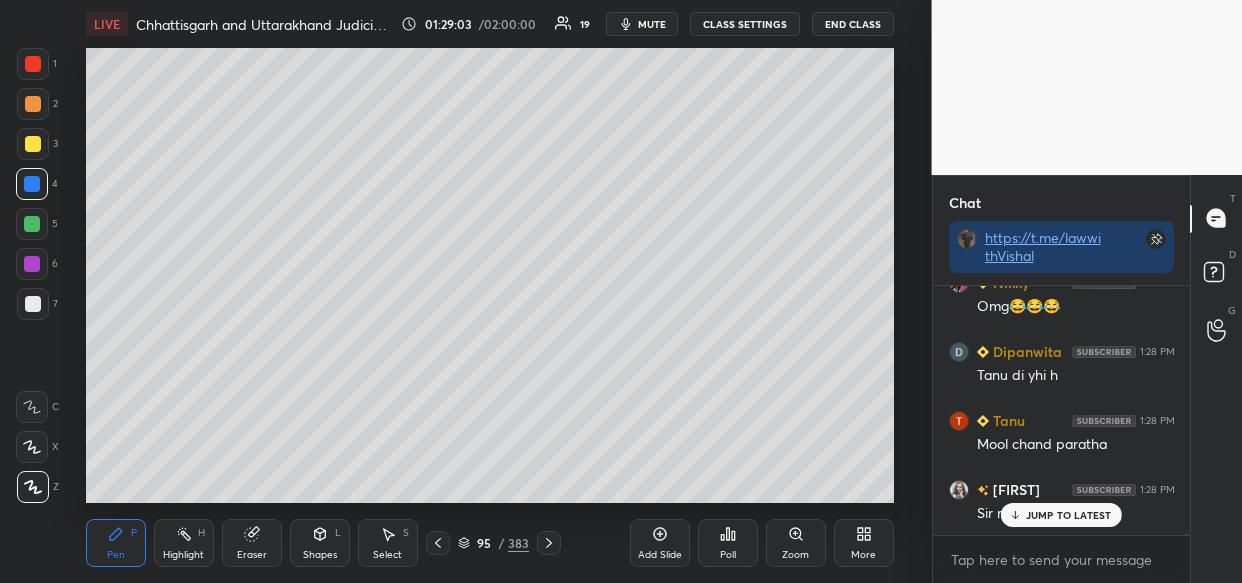 click on "JUMP TO LATEST" at bounding box center [1069, 515] 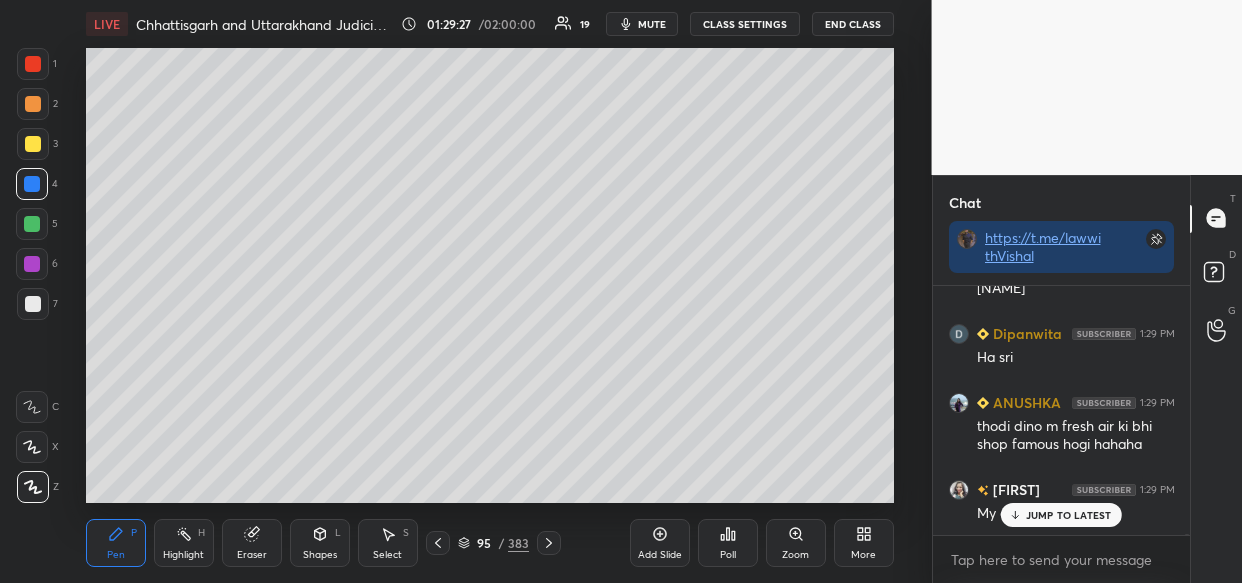 scroll, scrollTop: 92011, scrollLeft: 0, axis: vertical 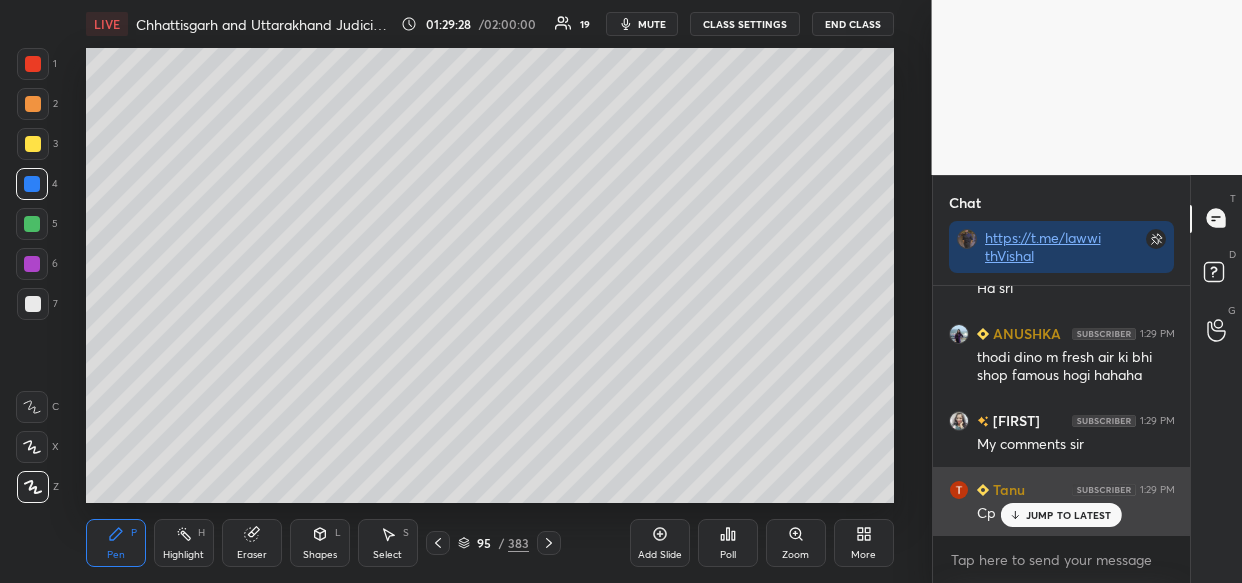 drag, startPoint x: 1079, startPoint y: 512, endPoint x: 1063, endPoint y: 514, distance: 16.124516 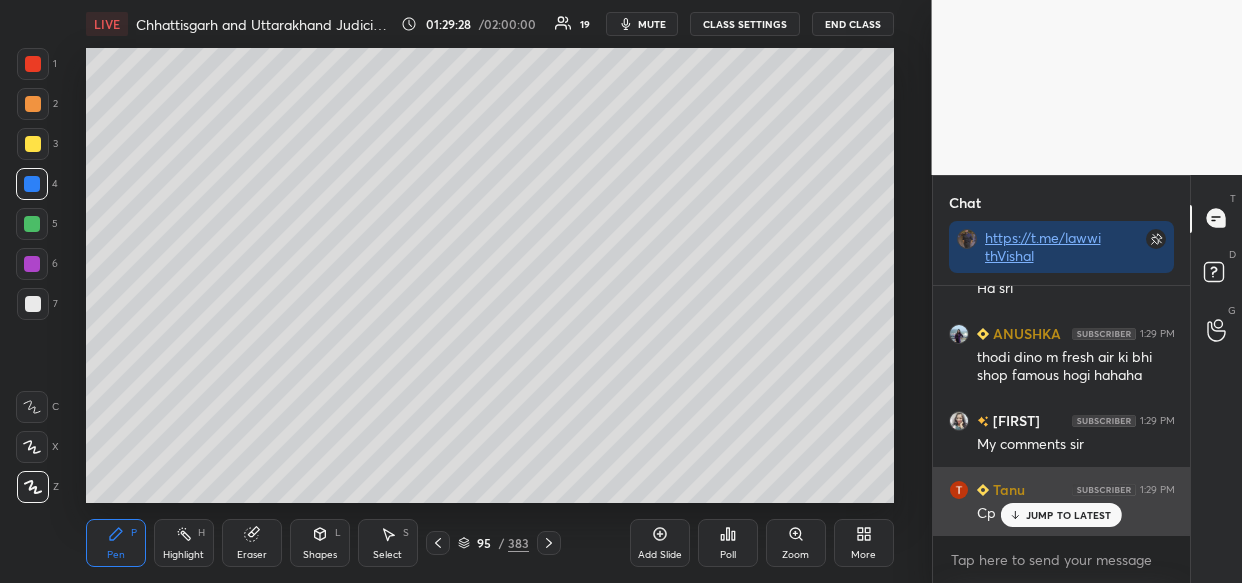click on "JUMP TO LATEST" at bounding box center (1069, 515) 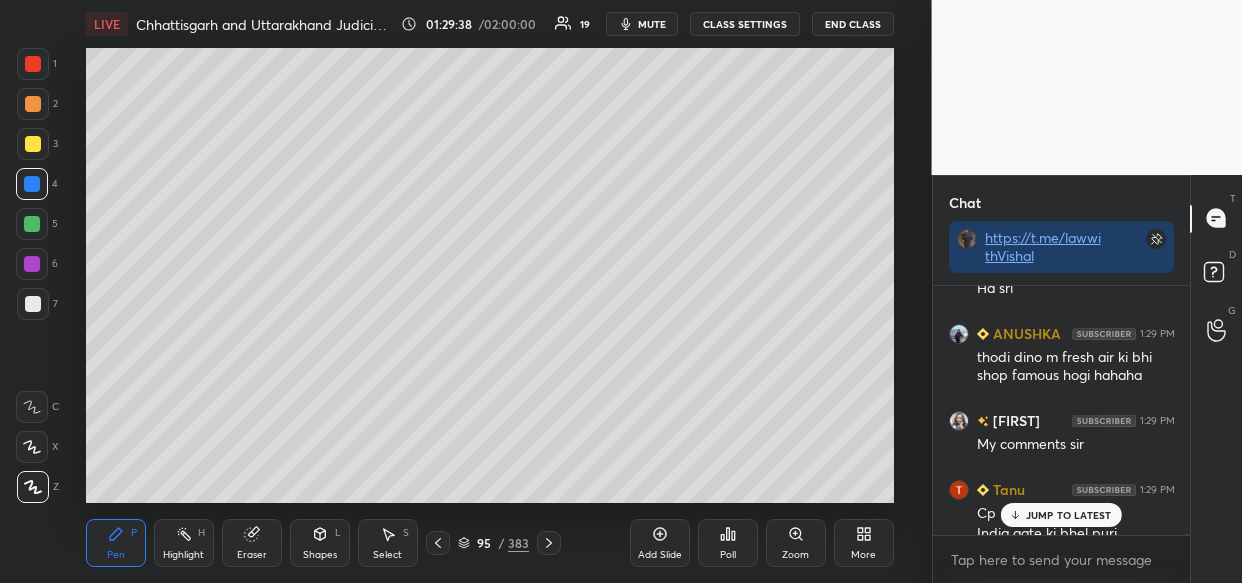 scroll, scrollTop: 92031, scrollLeft: 0, axis: vertical 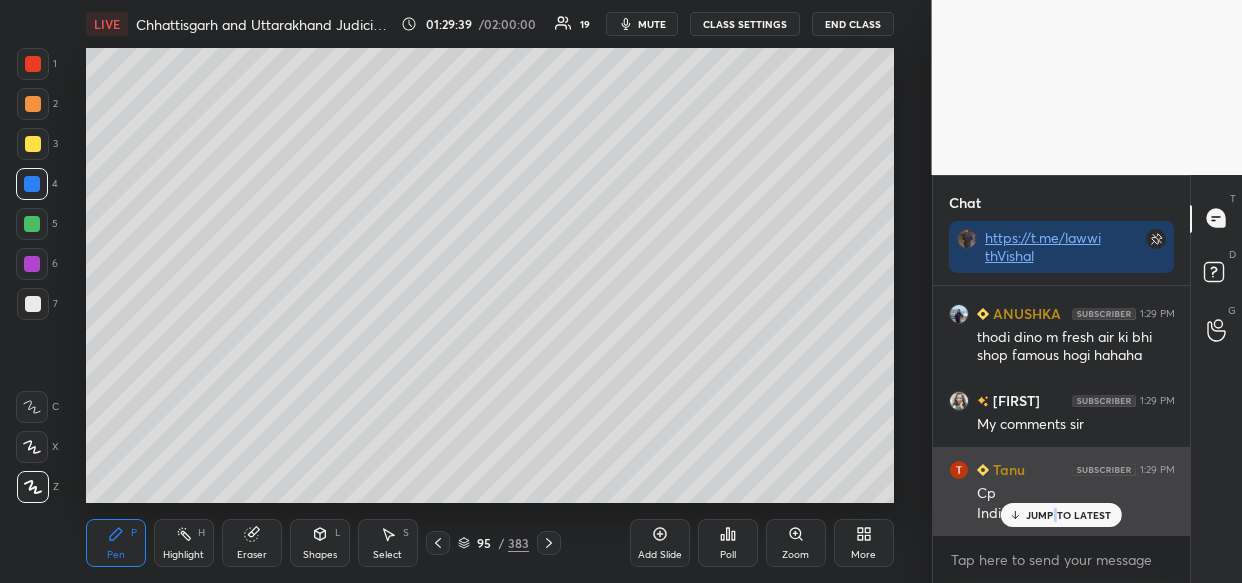 drag, startPoint x: 1056, startPoint y: 520, endPoint x: 1034, endPoint y: 520, distance: 22 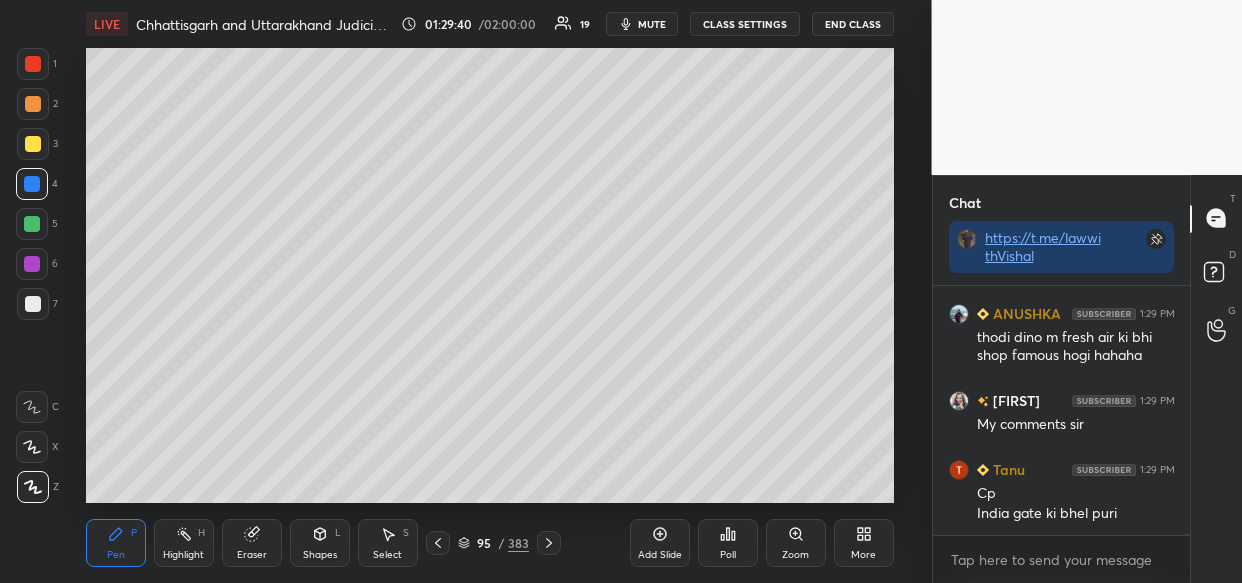 scroll, scrollTop: 92100, scrollLeft: 0, axis: vertical 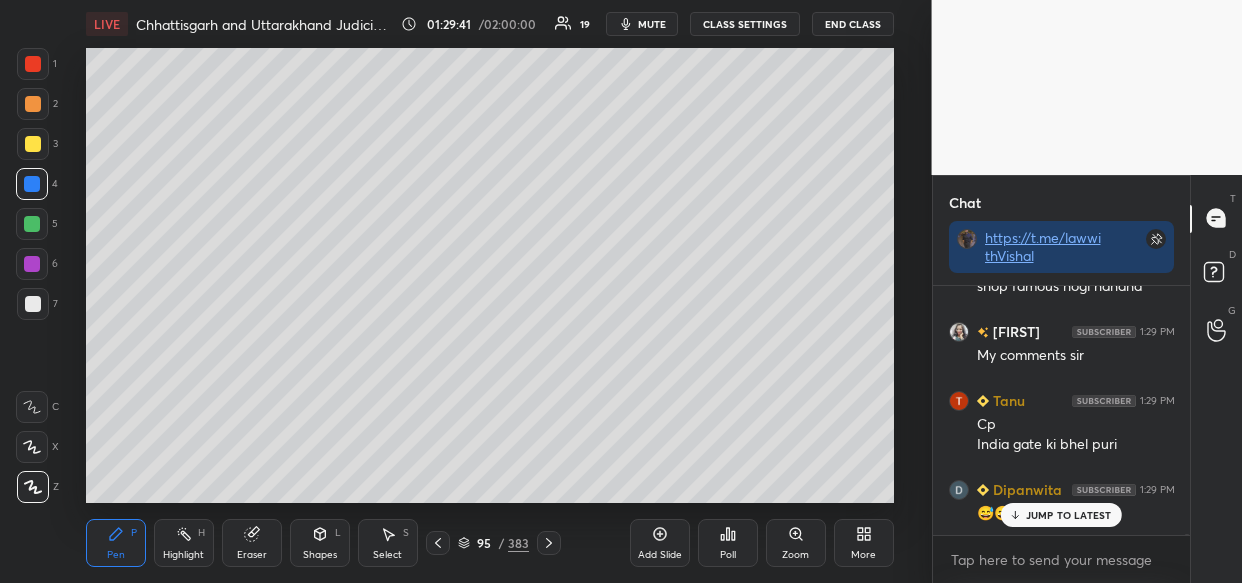 click on "JUMP TO LATEST" at bounding box center [1069, 515] 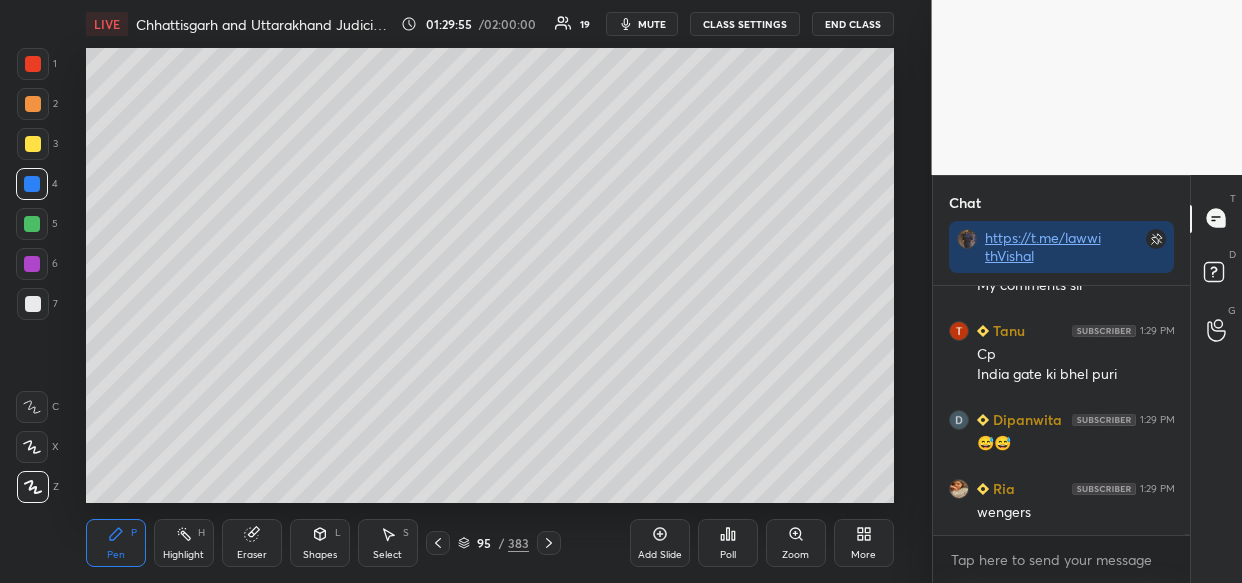 scroll, scrollTop: 92257, scrollLeft: 0, axis: vertical 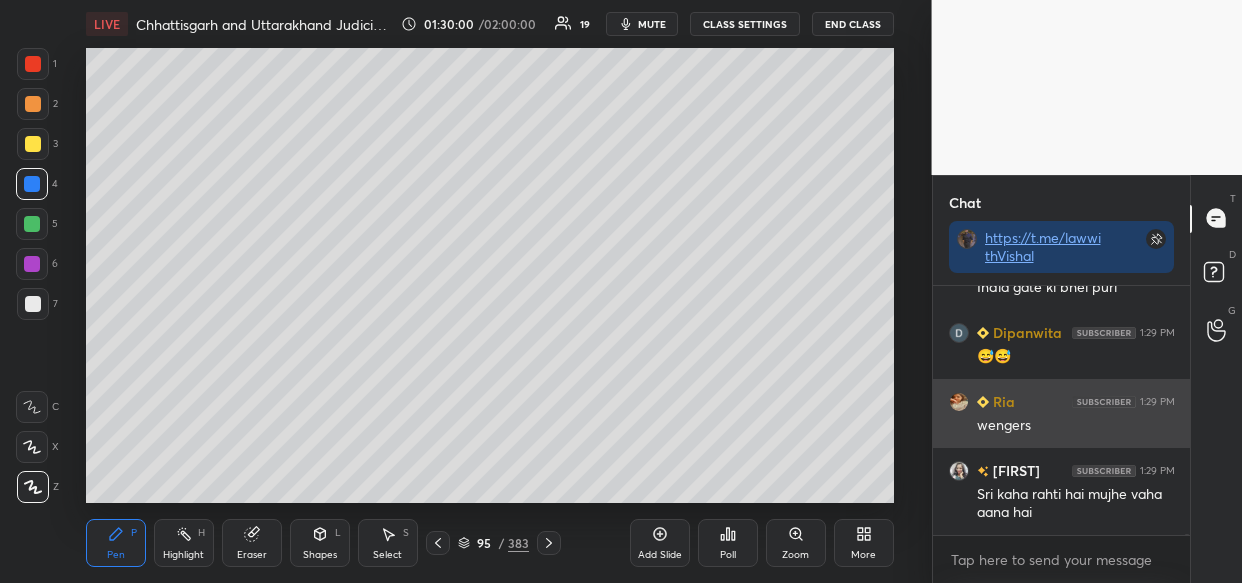 click at bounding box center [963, 401] 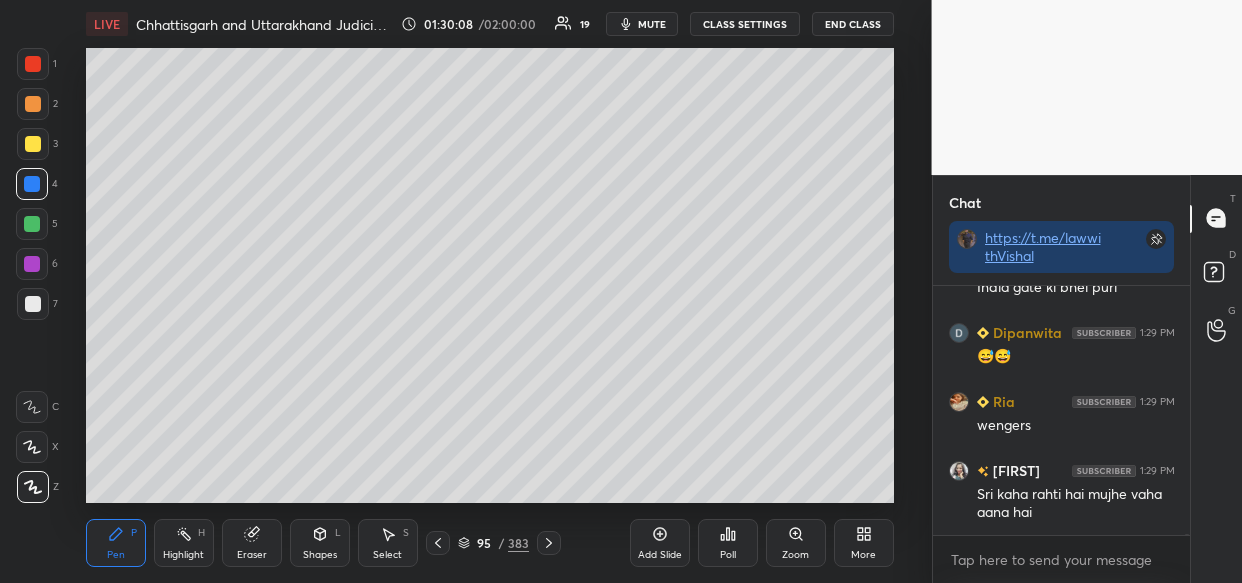 scroll, scrollTop: 92343, scrollLeft: 0, axis: vertical 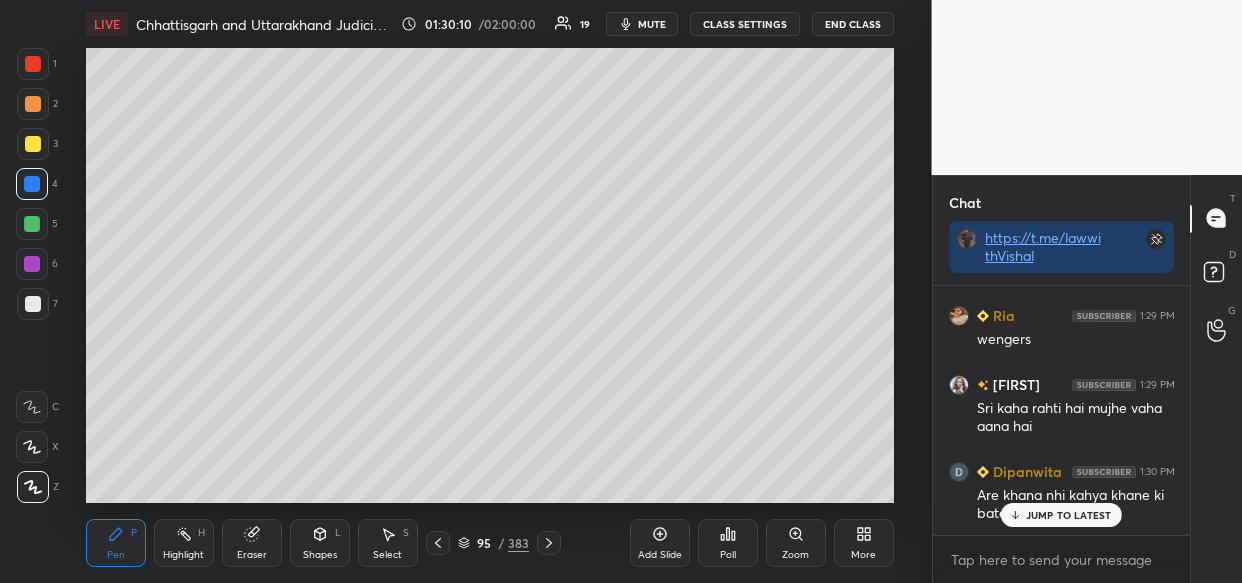 drag, startPoint x: 1020, startPoint y: 509, endPoint x: 929, endPoint y: 520, distance: 91.66242 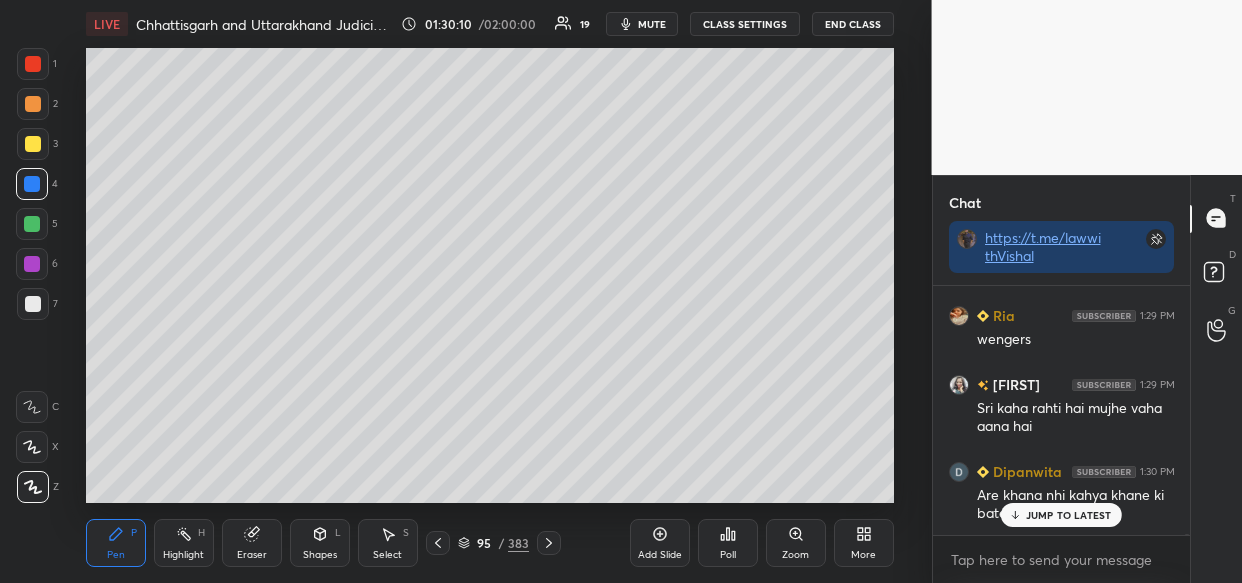 click 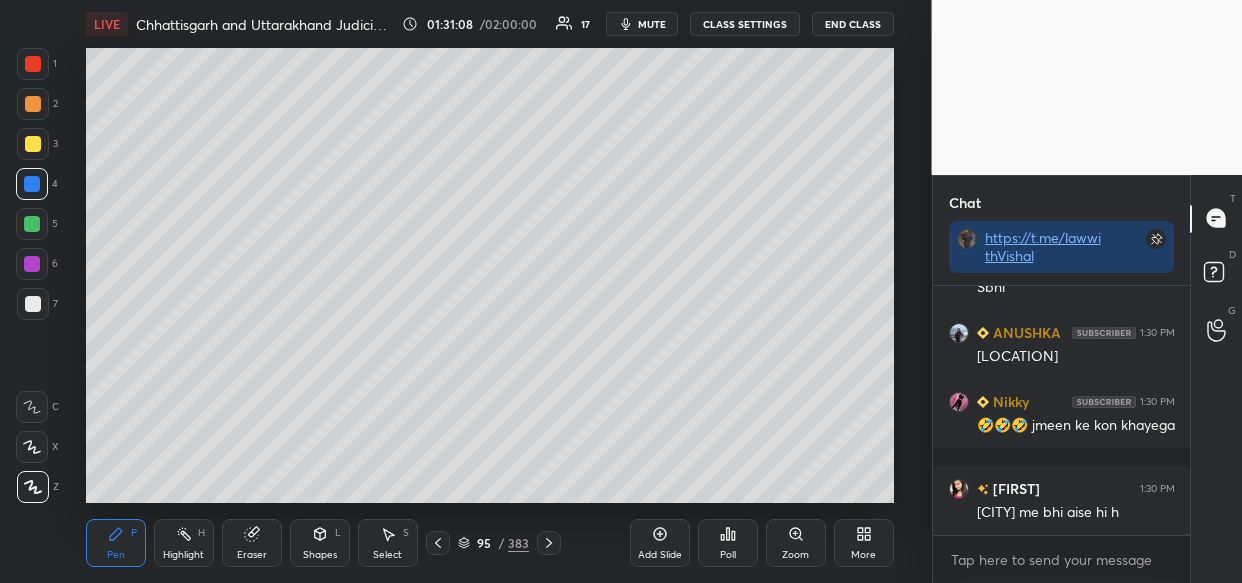 scroll, scrollTop: 93383, scrollLeft: 0, axis: vertical 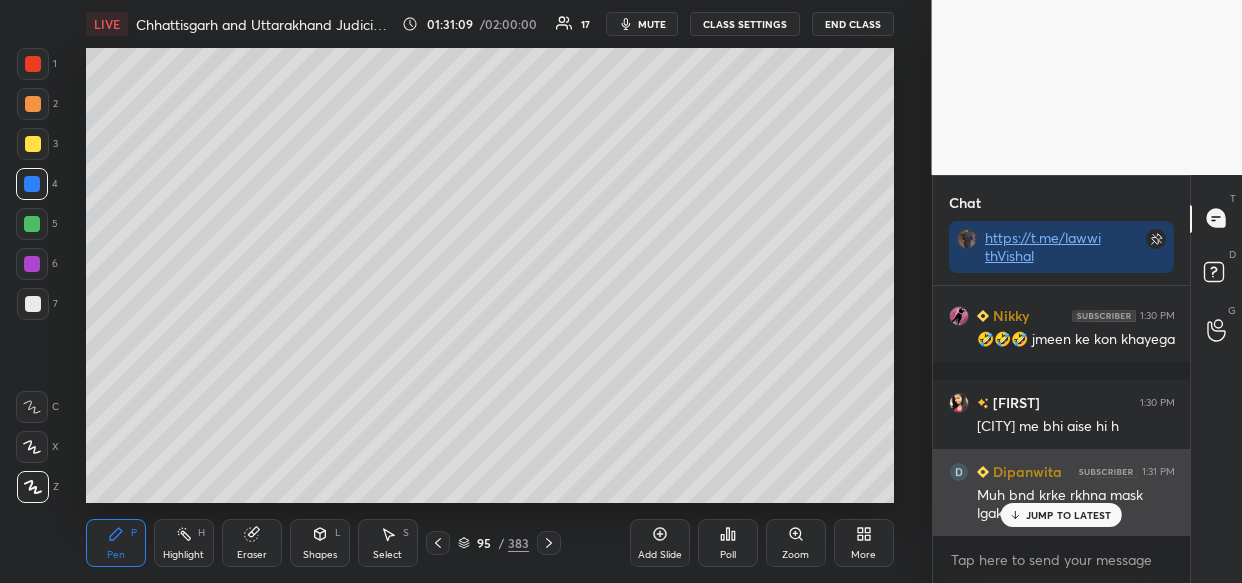 click on "JUMP TO LATEST" at bounding box center [1061, 515] 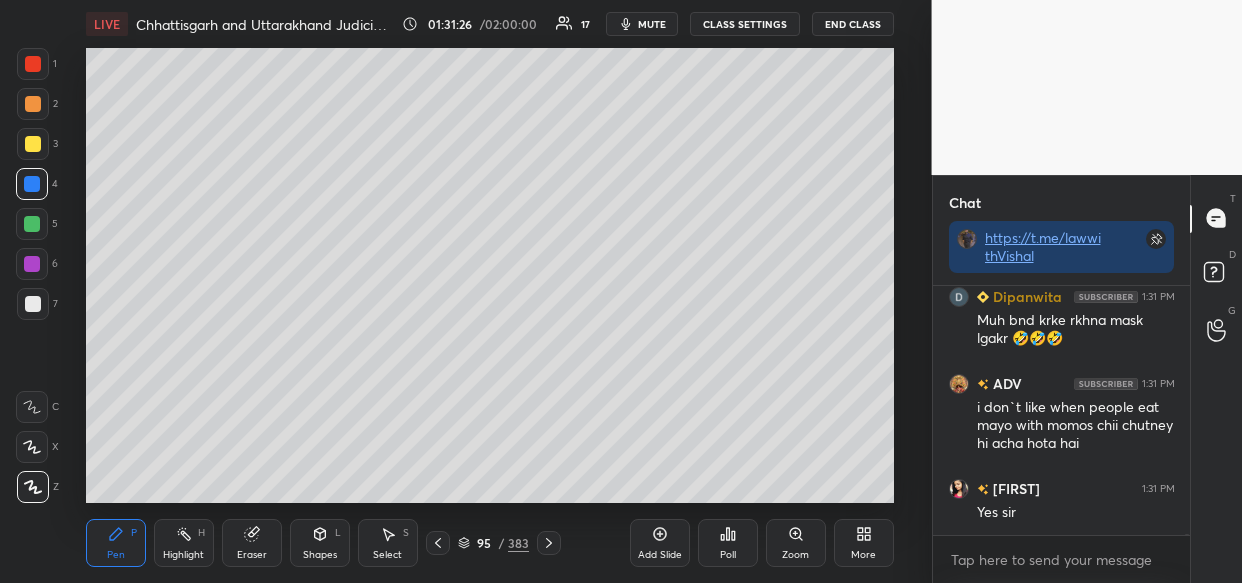 scroll, scrollTop: 93662, scrollLeft: 0, axis: vertical 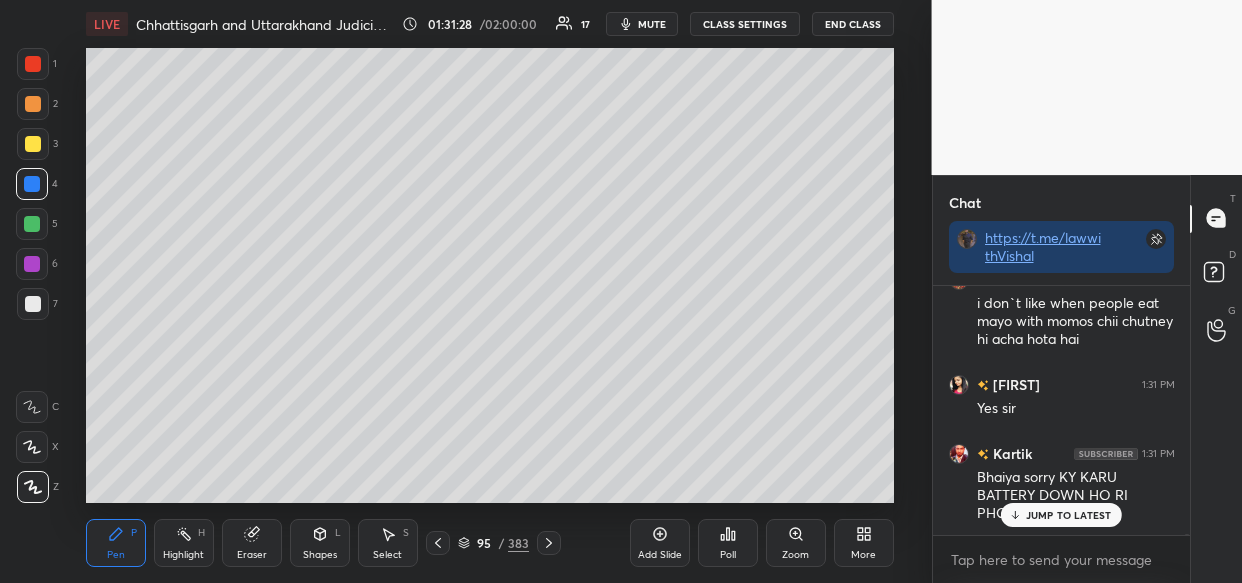 click on "JUMP TO LATEST" at bounding box center (1069, 515) 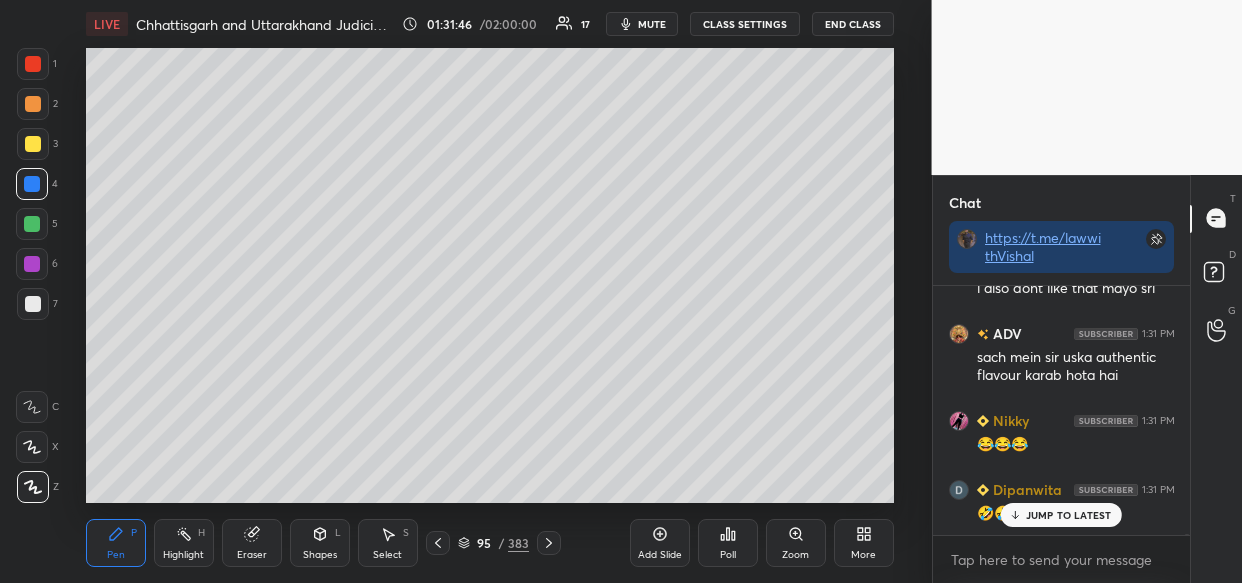 scroll, scrollTop: 94112, scrollLeft: 0, axis: vertical 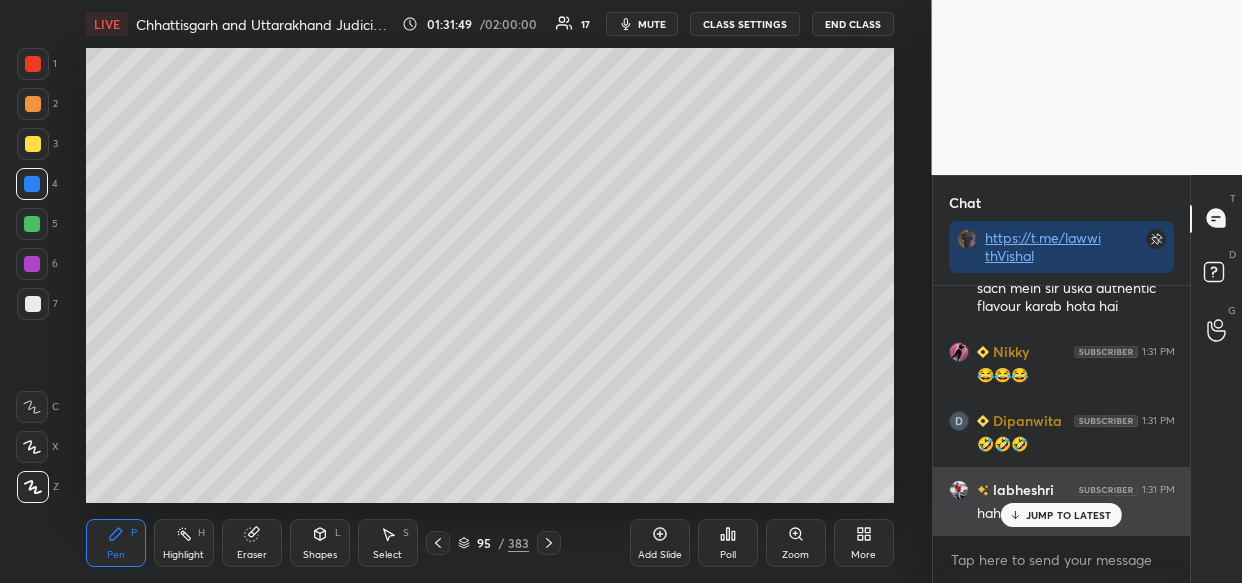 click on "JUMP TO LATEST" at bounding box center (1069, 515) 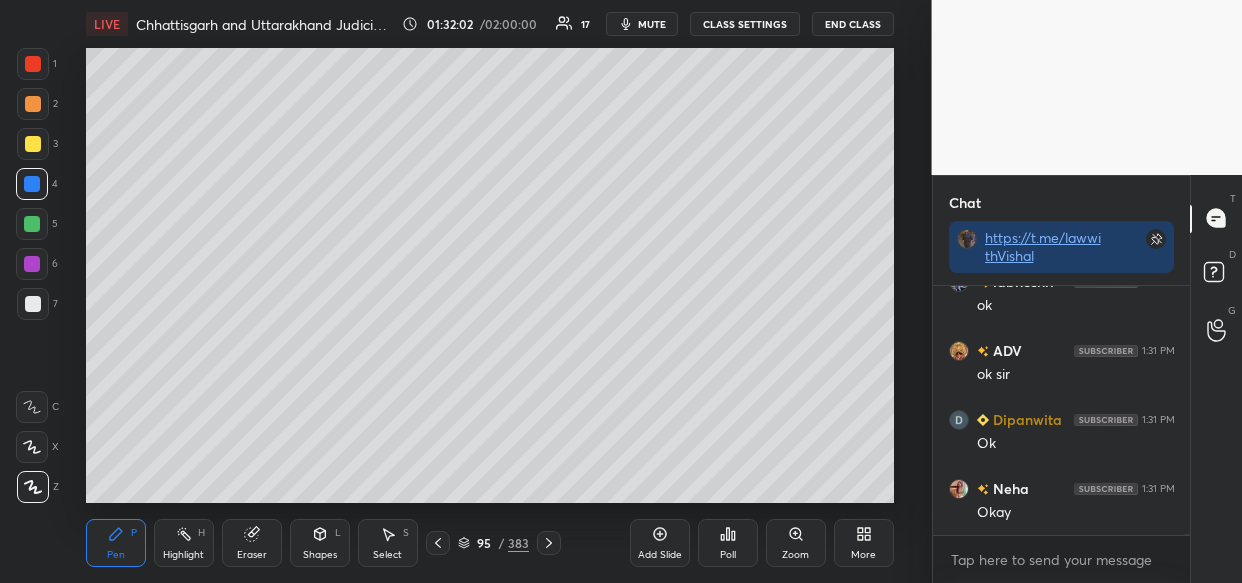 scroll, scrollTop: 94544, scrollLeft: 0, axis: vertical 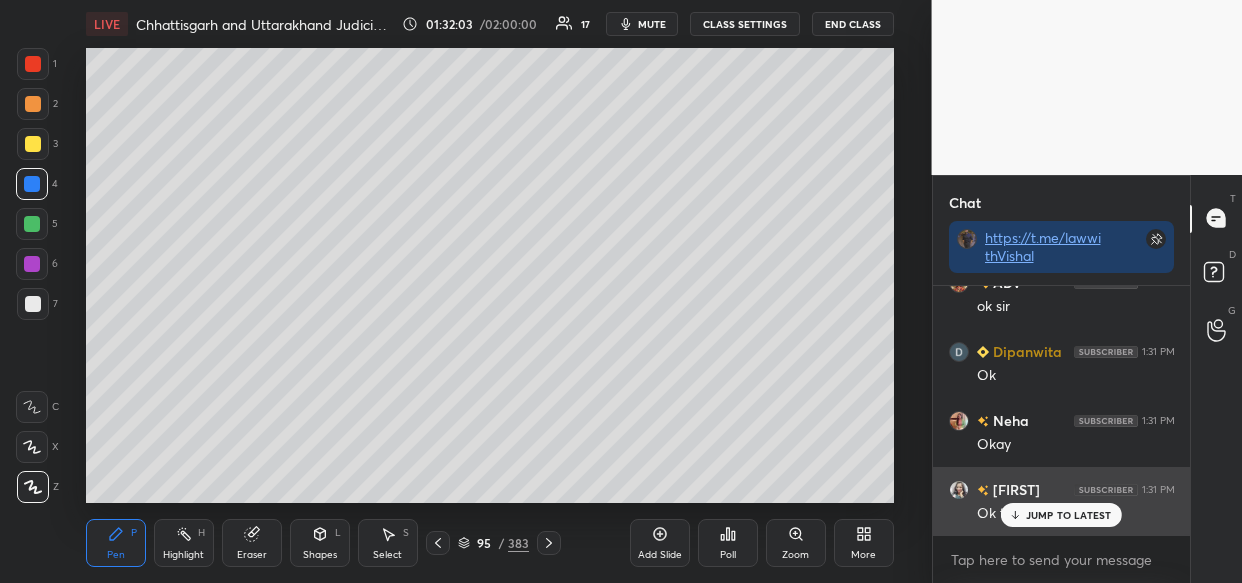 click on "Shalinee 1:31 PM Ok thank you sir" at bounding box center (1062, 501) 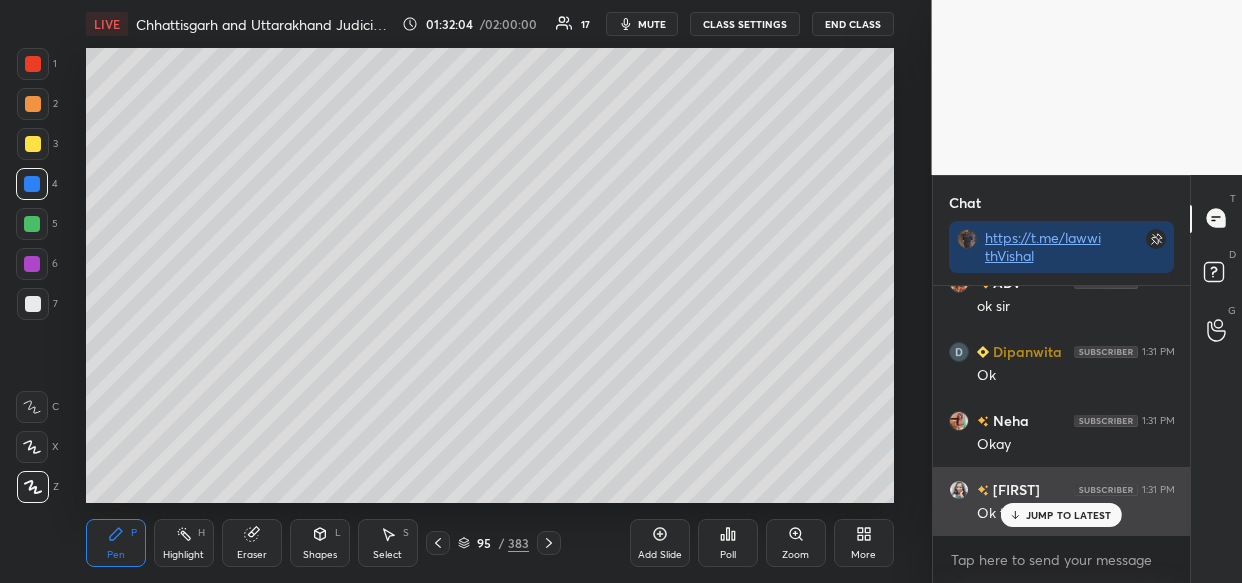 click on "JUMP TO LATEST" at bounding box center (1069, 515) 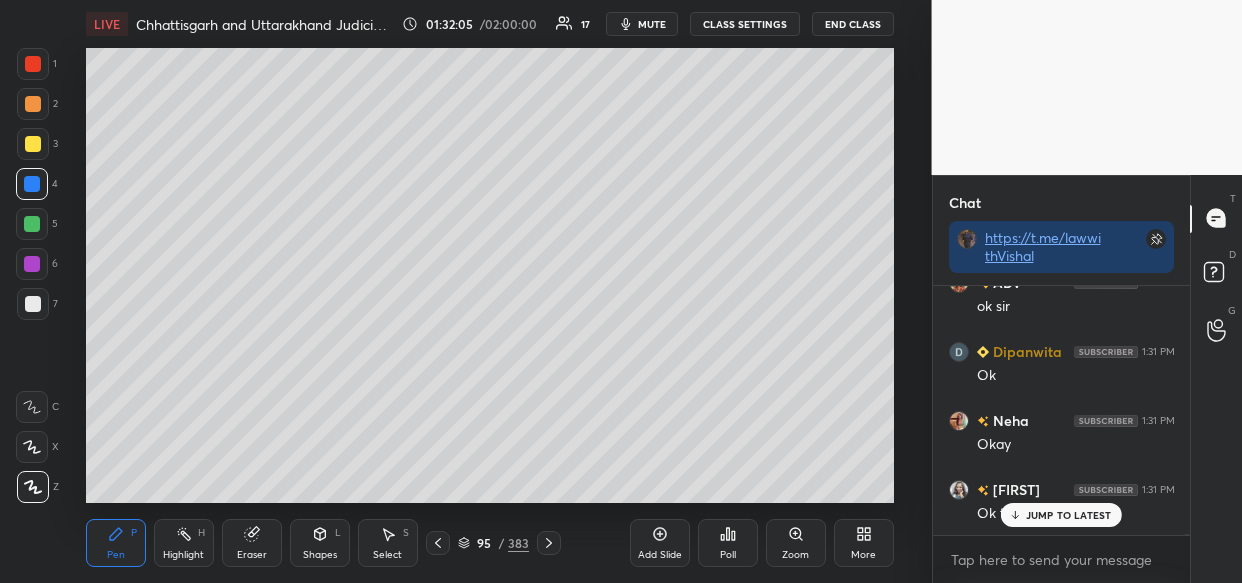 scroll, scrollTop: 94613, scrollLeft: 0, axis: vertical 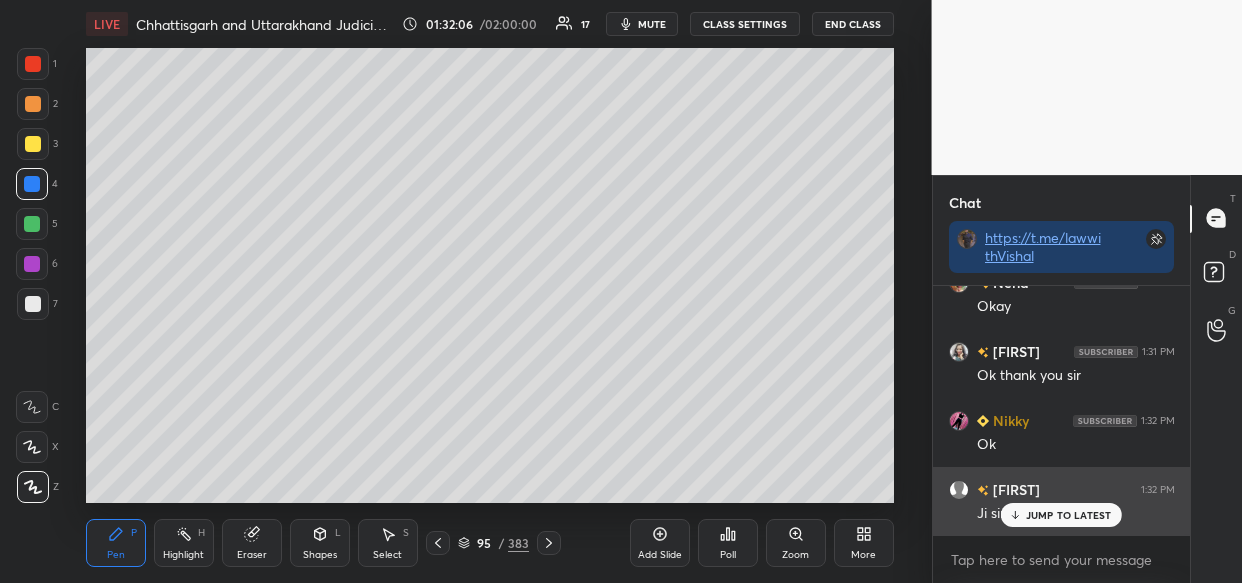 click on "JUMP TO LATEST" at bounding box center [1069, 515] 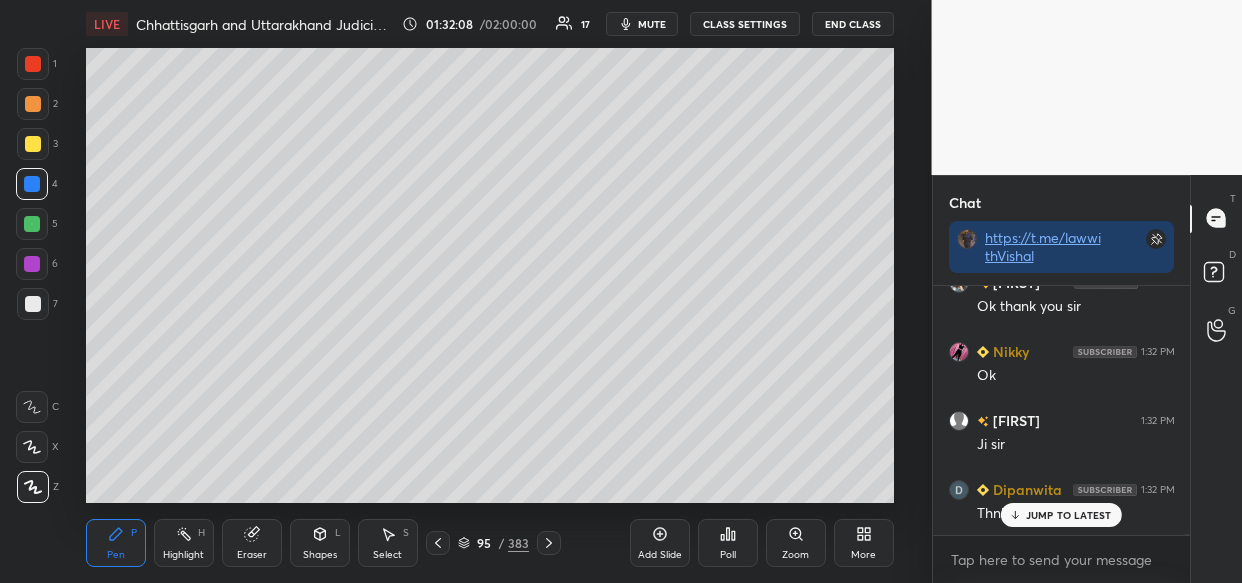 scroll, scrollTop: 94820, scrollLeft: 0, axis: vertical 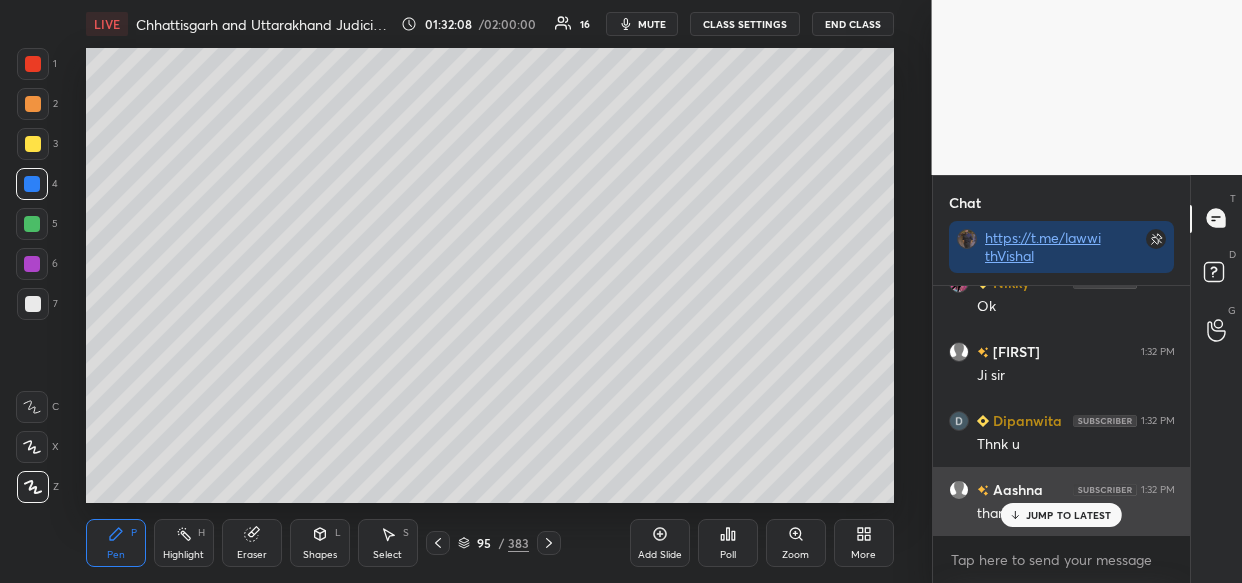 click on "JUMP TO LATEST" at bounding box center [1069, 515] 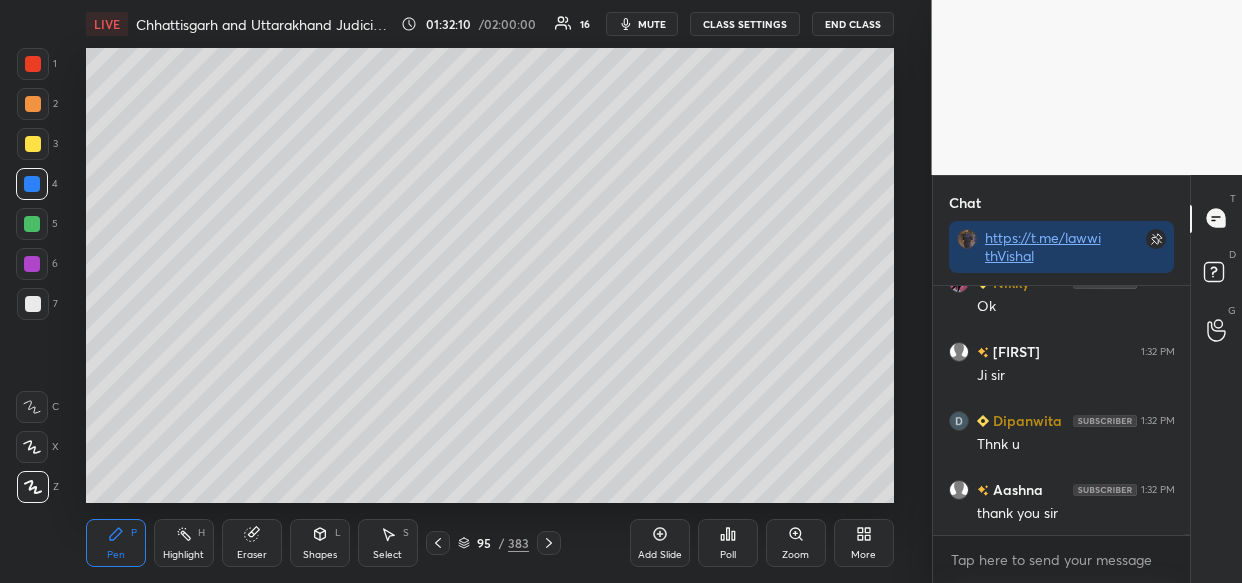 scroll, scrollTop: 94890, scrollLeft: 0, axis: vertical 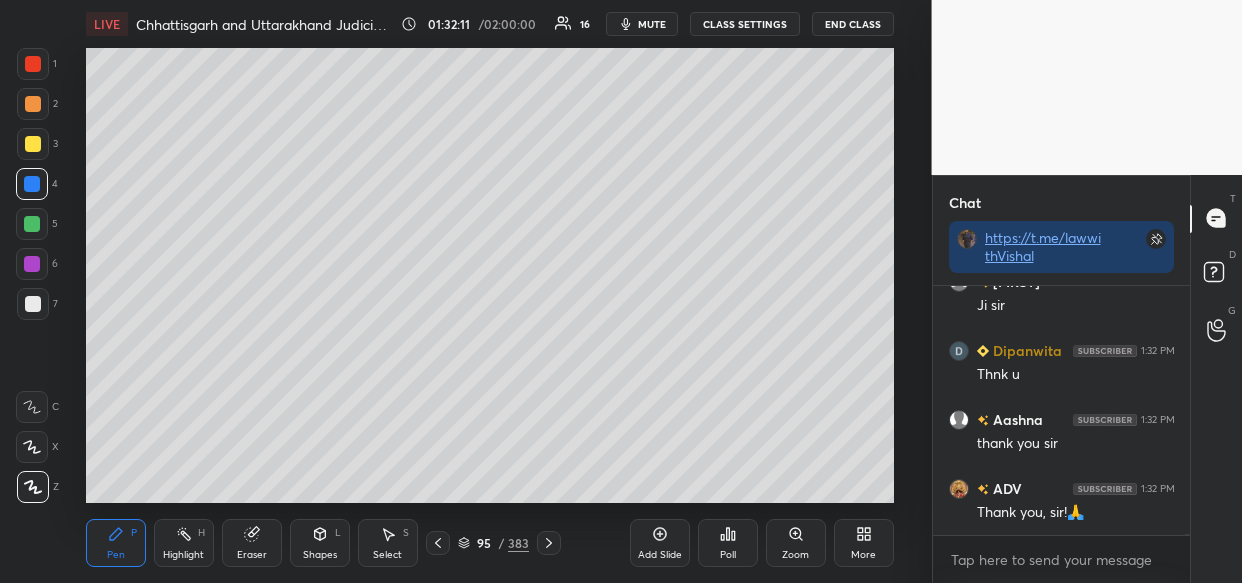 click 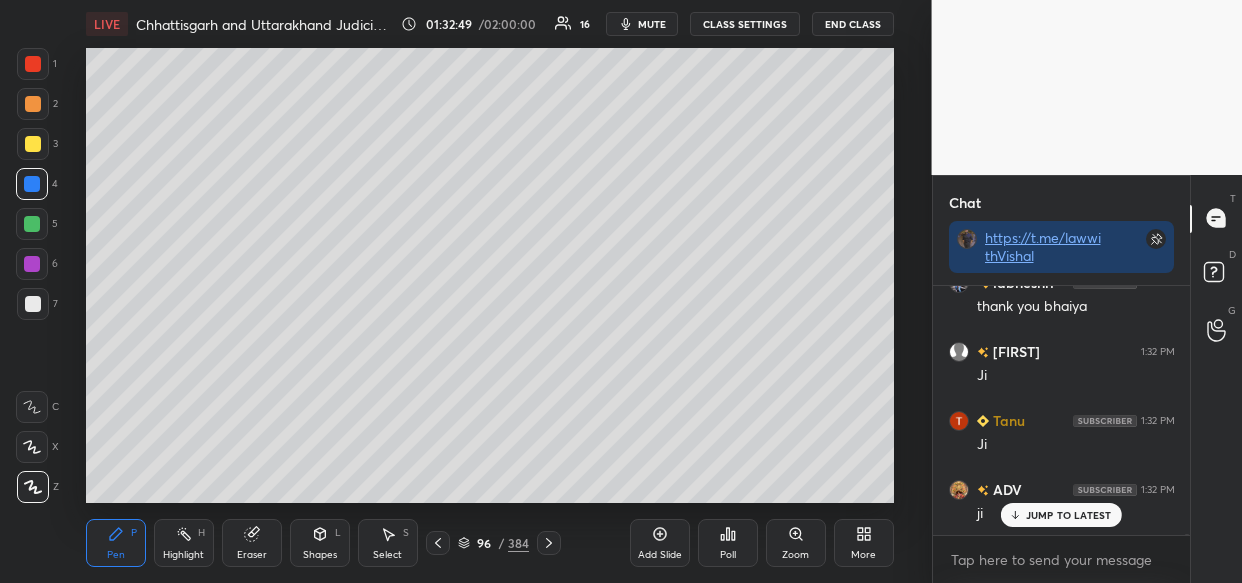 scroll, scrollTop: 96080, scrollLeft: 0, axis: vertical 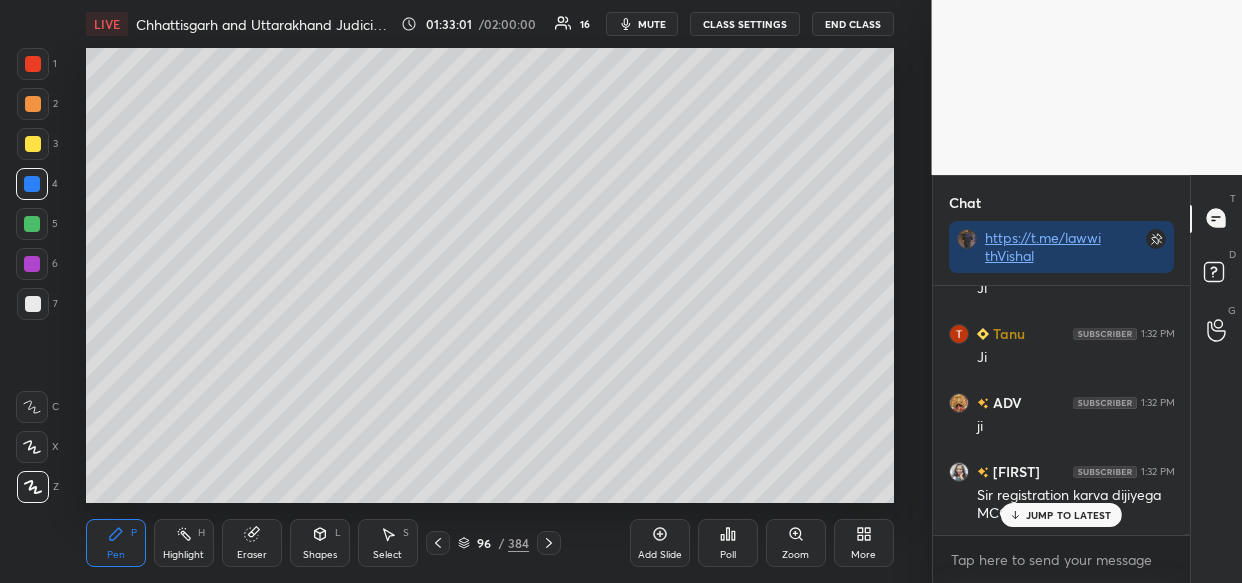click on "JUMP TO LATEST" at bounding box center [1069, 515] 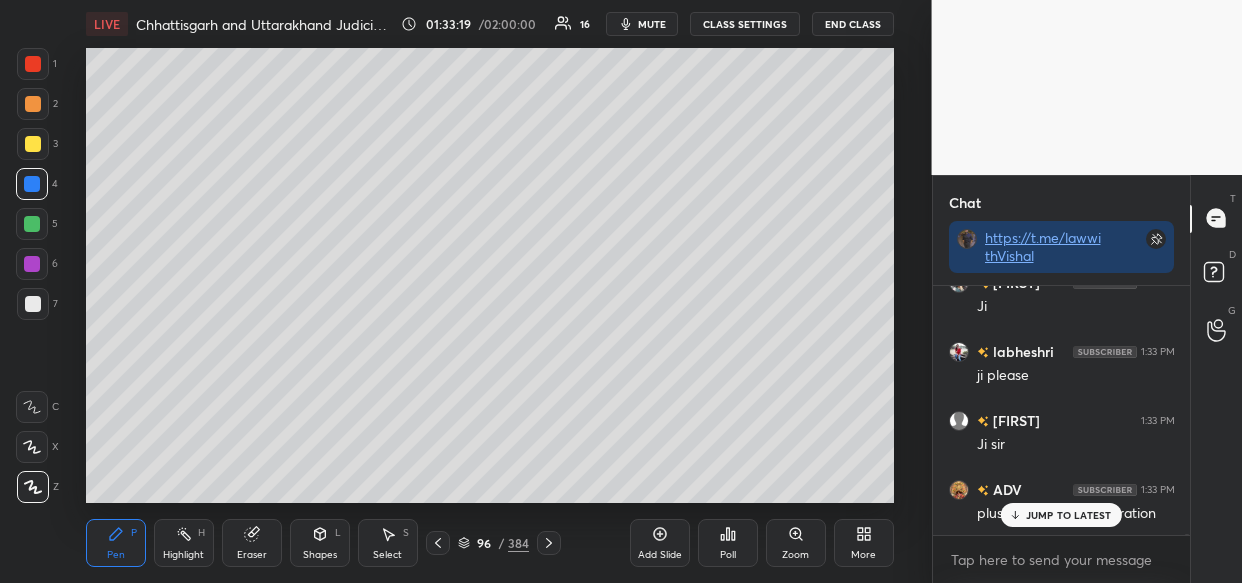 scroll, scrollTop: 96650, scrollLeft: 0, axis: vertical 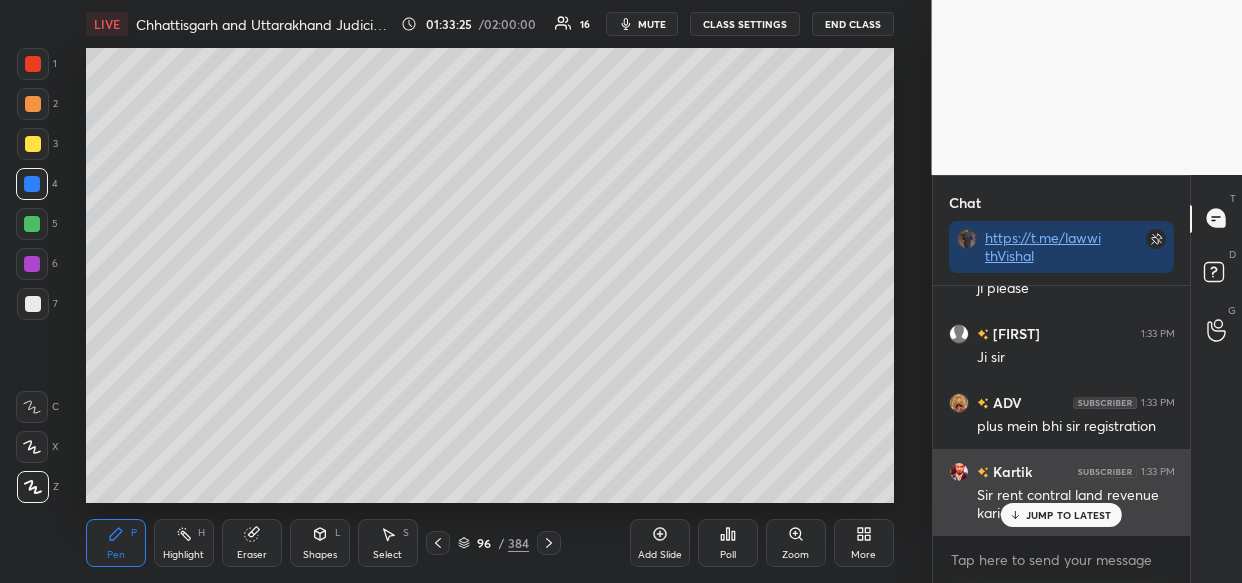 click on "JUMP TO LATEST" at bounding box center (1069, 515) 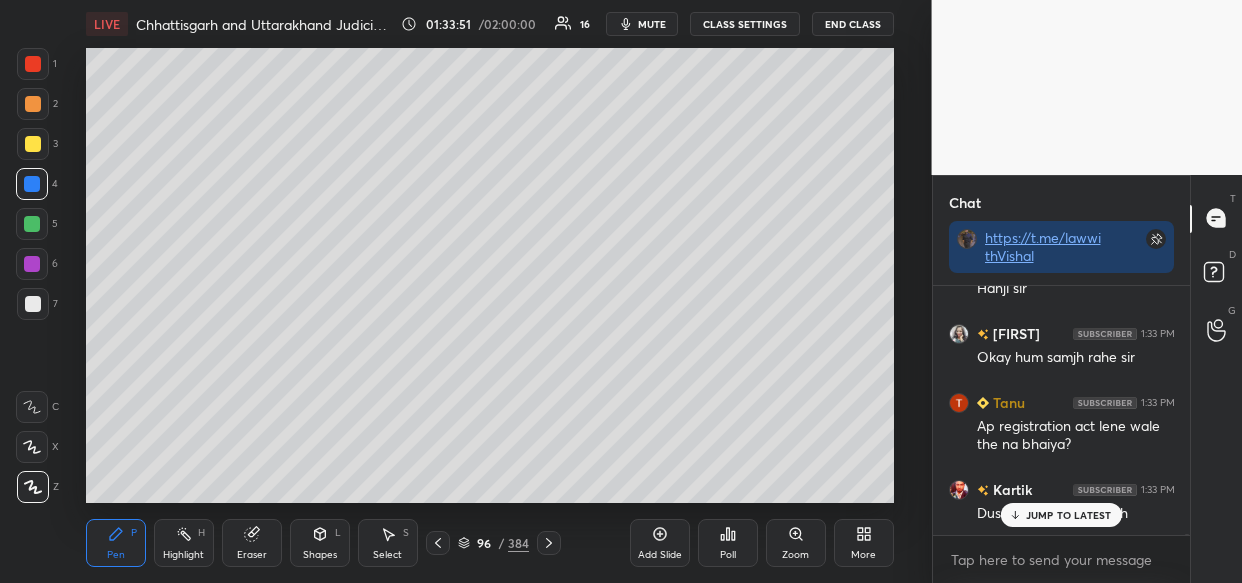scroll, scrollTop: 96964, scrollLeft: 0, axis: vertical 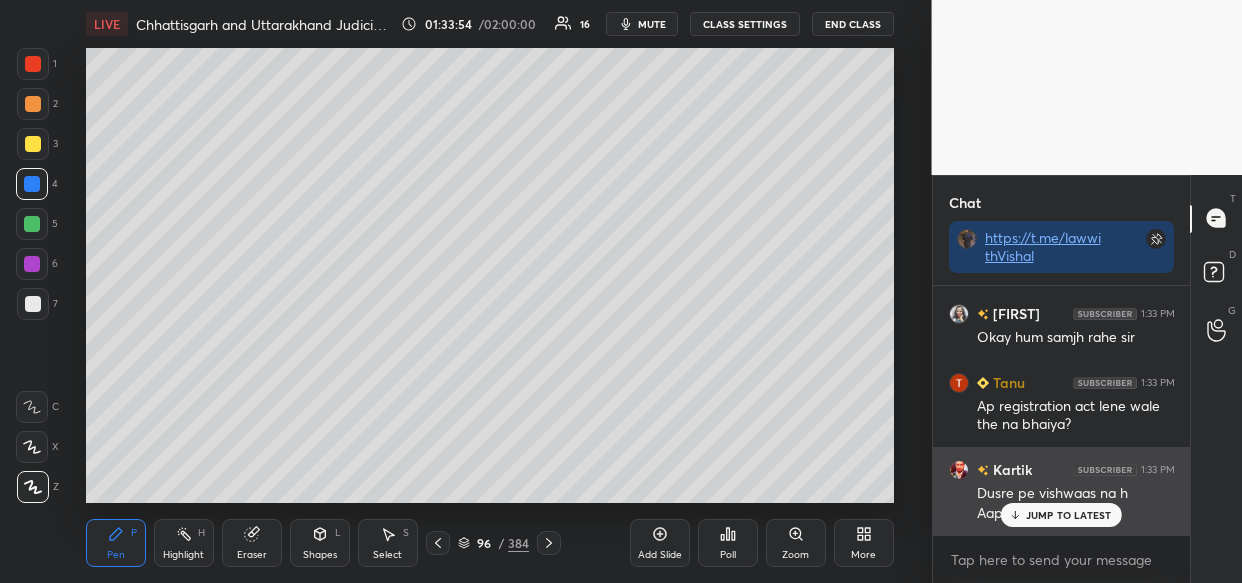 click on "JUMP TO LATEST" at bounding box center (1069, 515) 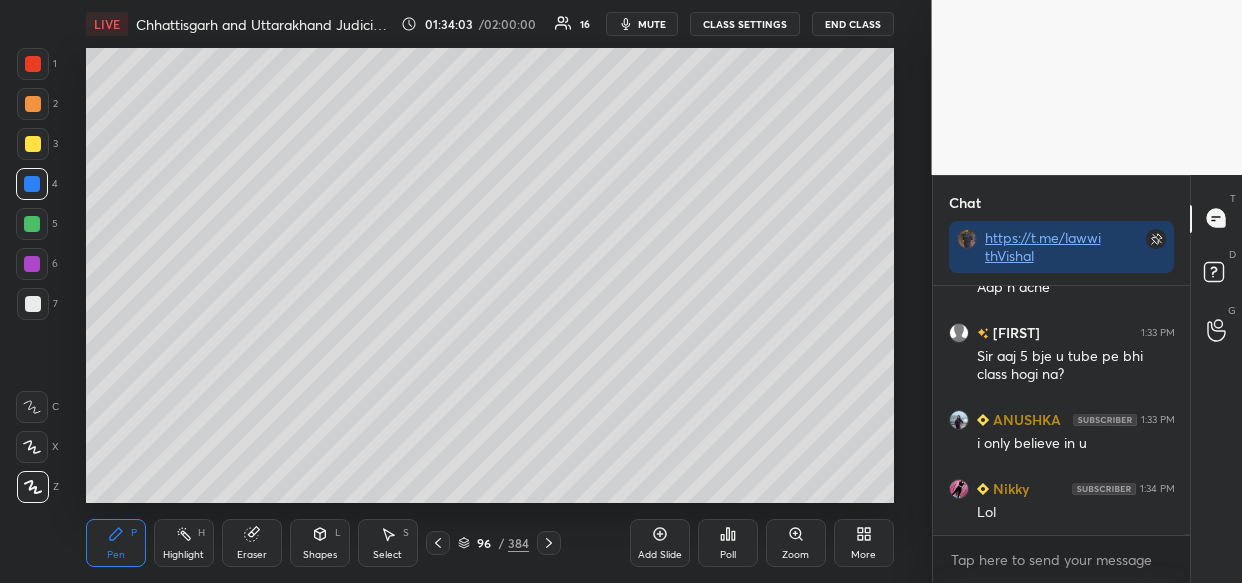 scroll, scrollTop: 97328, scrollLeft: 0, axis: vertical 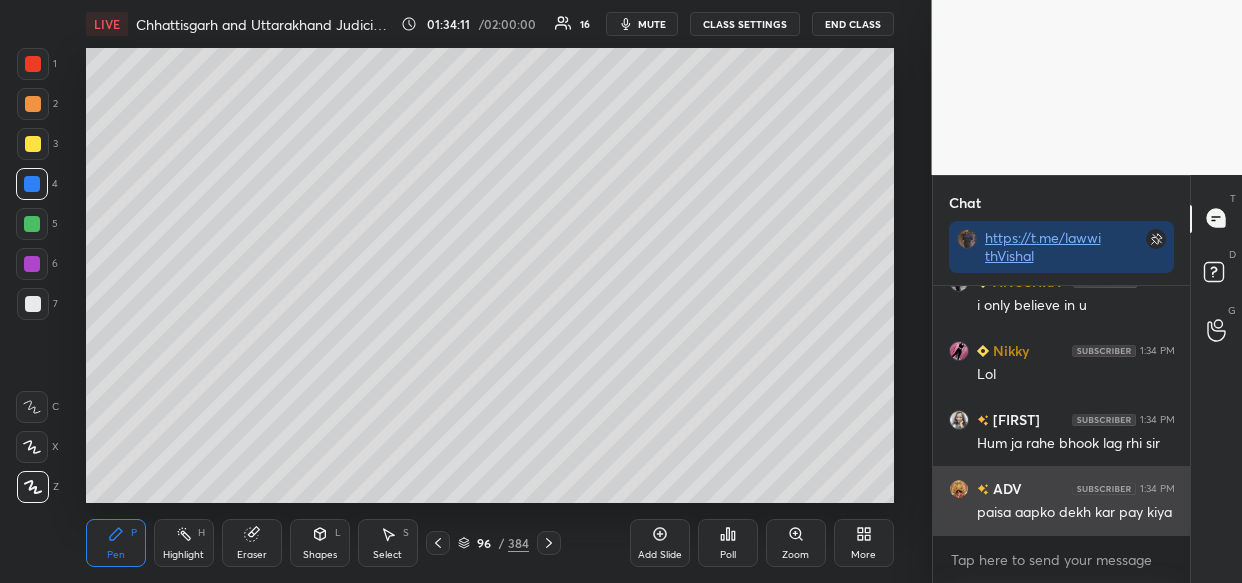 click at bounding box center [959, 488] 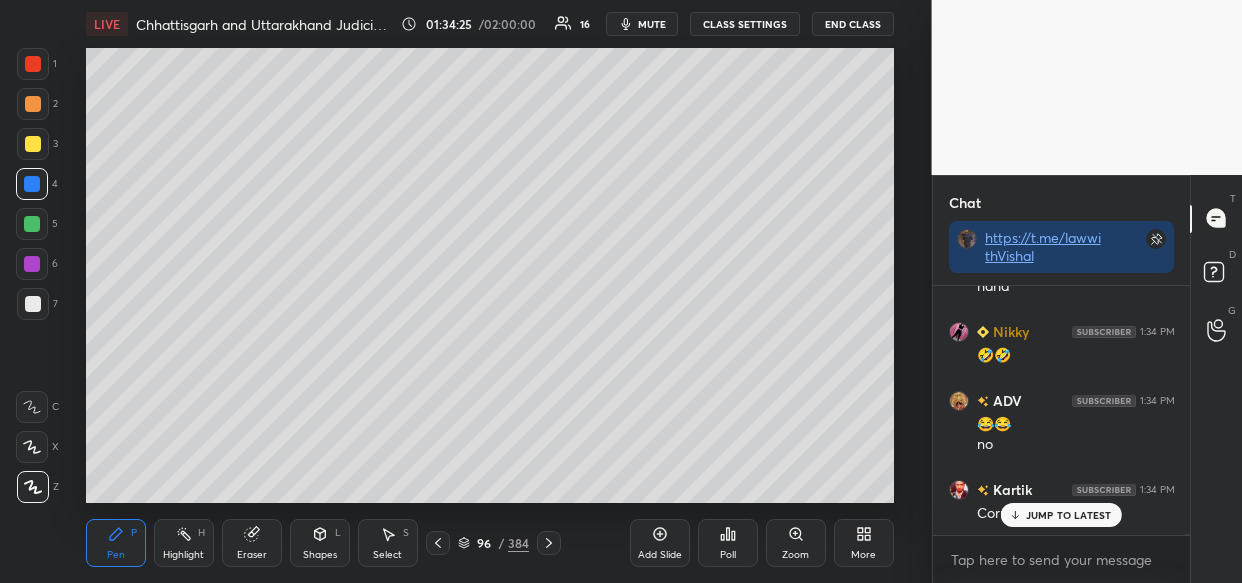 scroll, scrollTop: 97830, scrollLeft: 0, axis: vertical 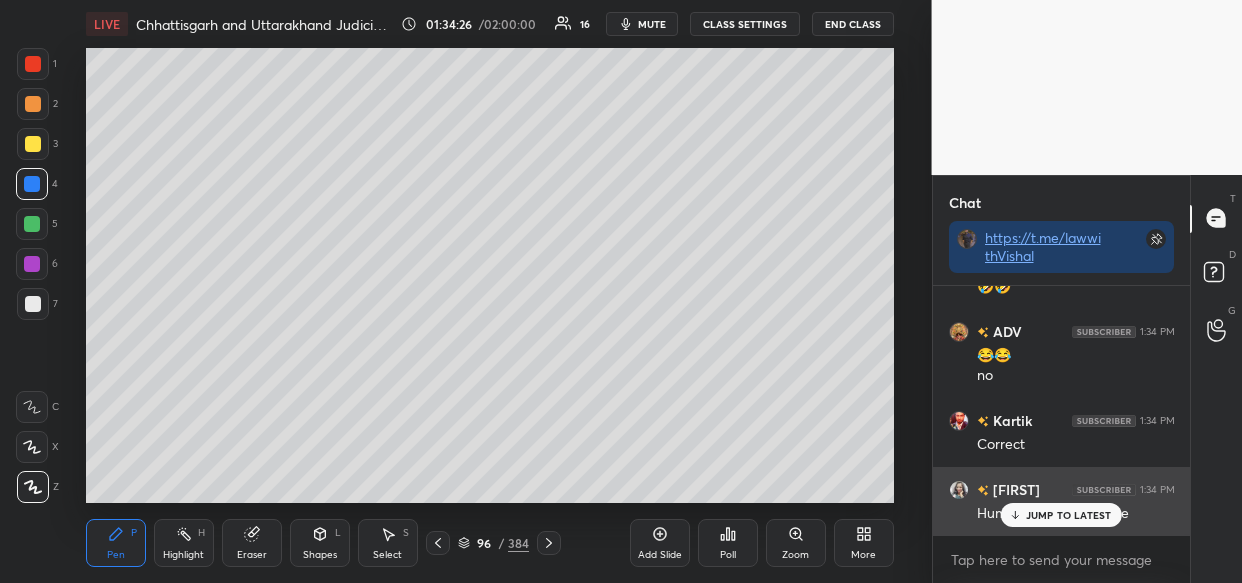 click on "JUMP TO LATEST" at bounding box center [1061, 515] 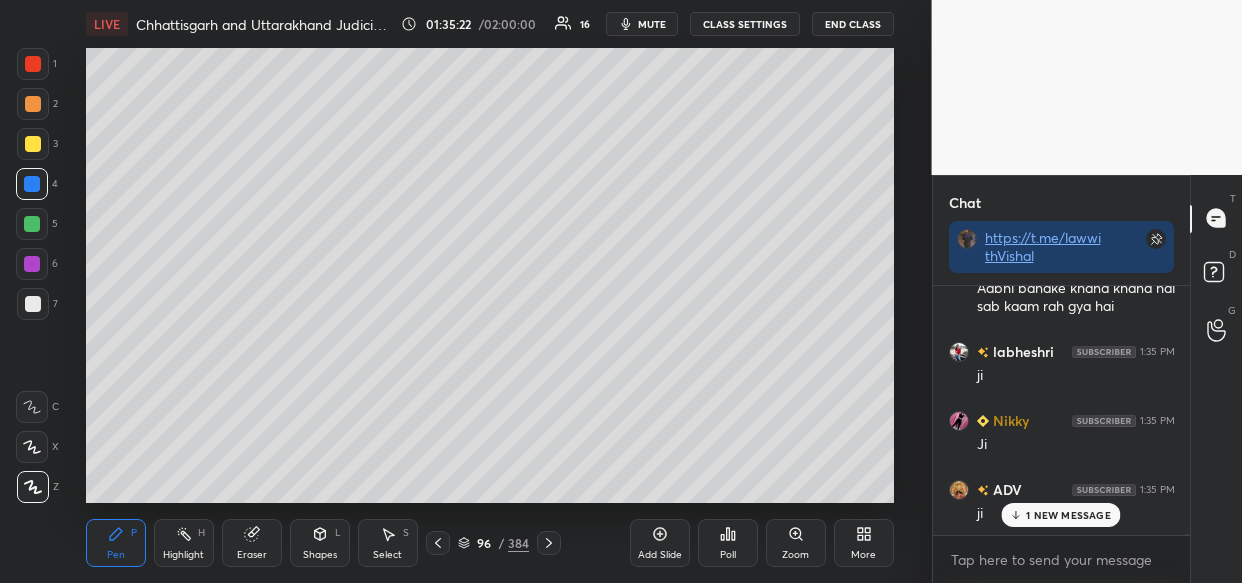 scroll, scrollTop: 98510, scrollLeft: 0, axis: vertical 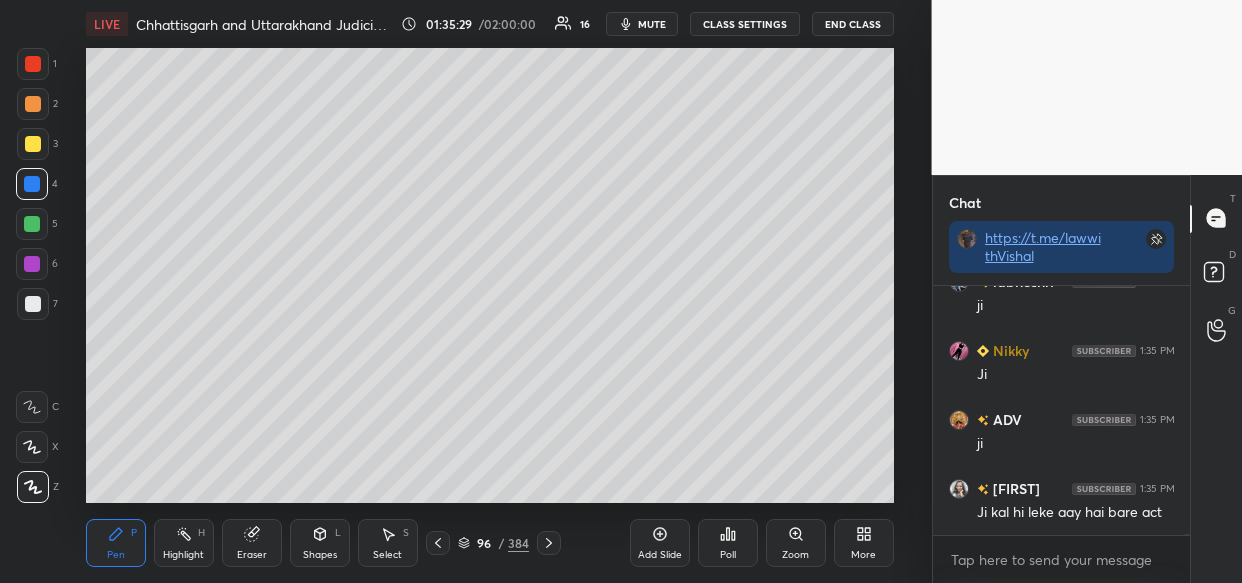 click on "Add Slide" at bounding box center [660, 543] 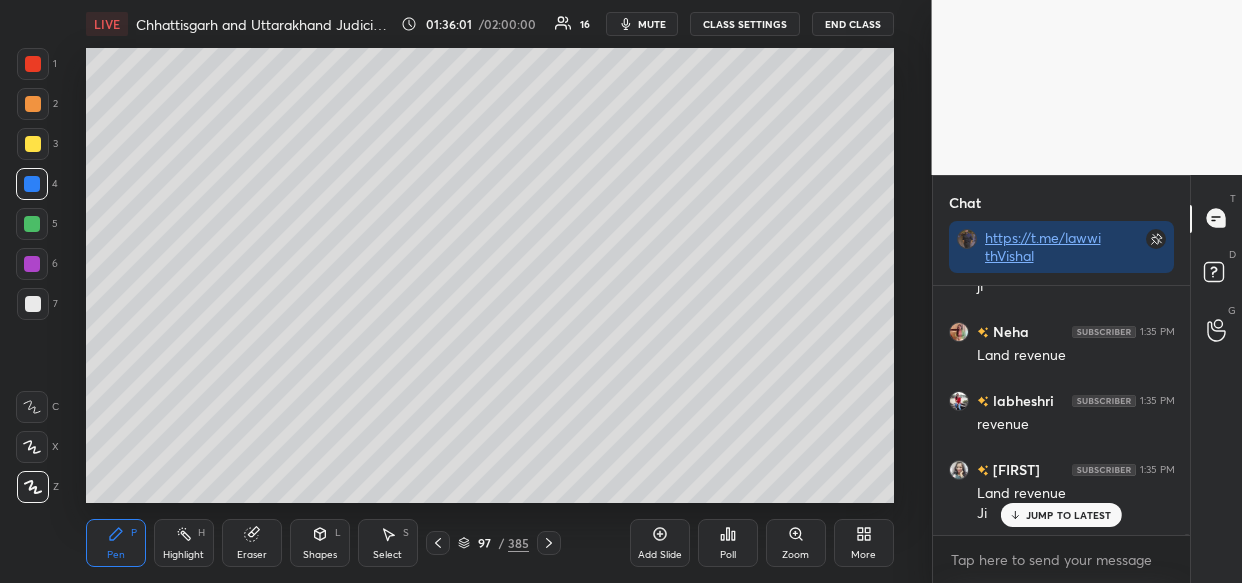 scroll, scrollTop: 99101, scrollLeft: 0, axis: vertical 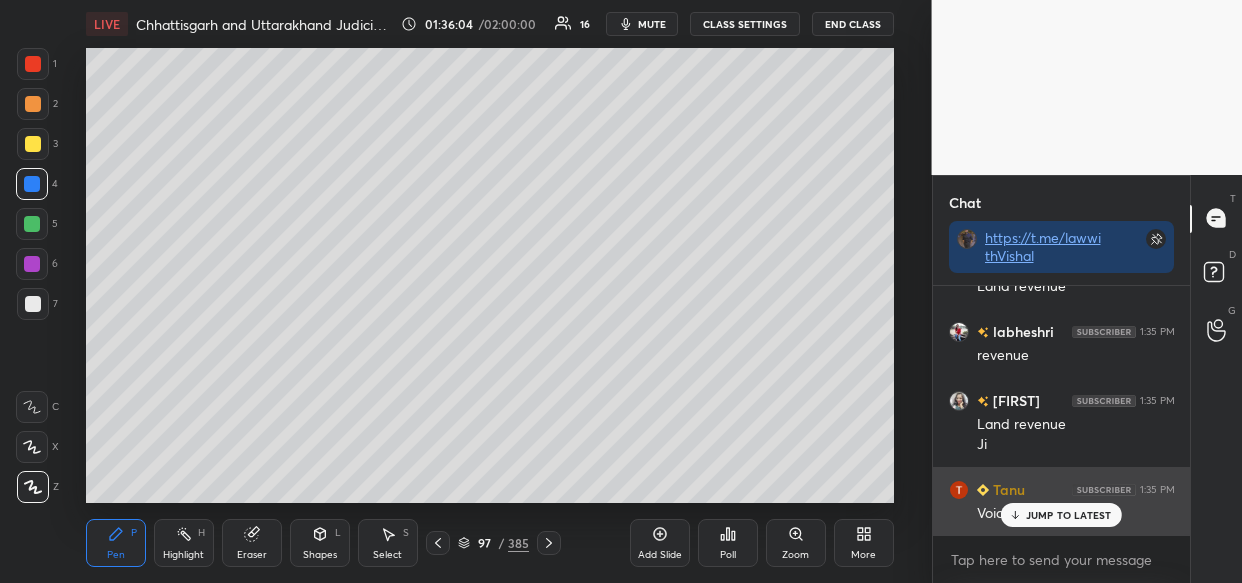 click on "JUMP TO LATEST" at bounding box center (1069, 515) 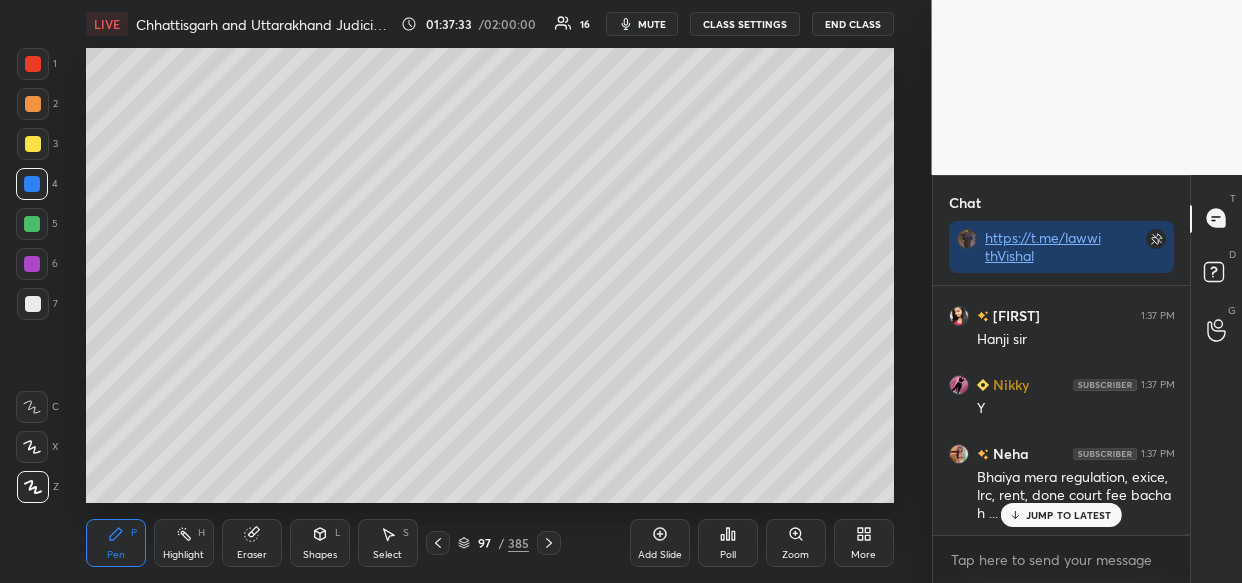 scroll, scrollTop: 100544, scrollLeft: 0, axis: vertical 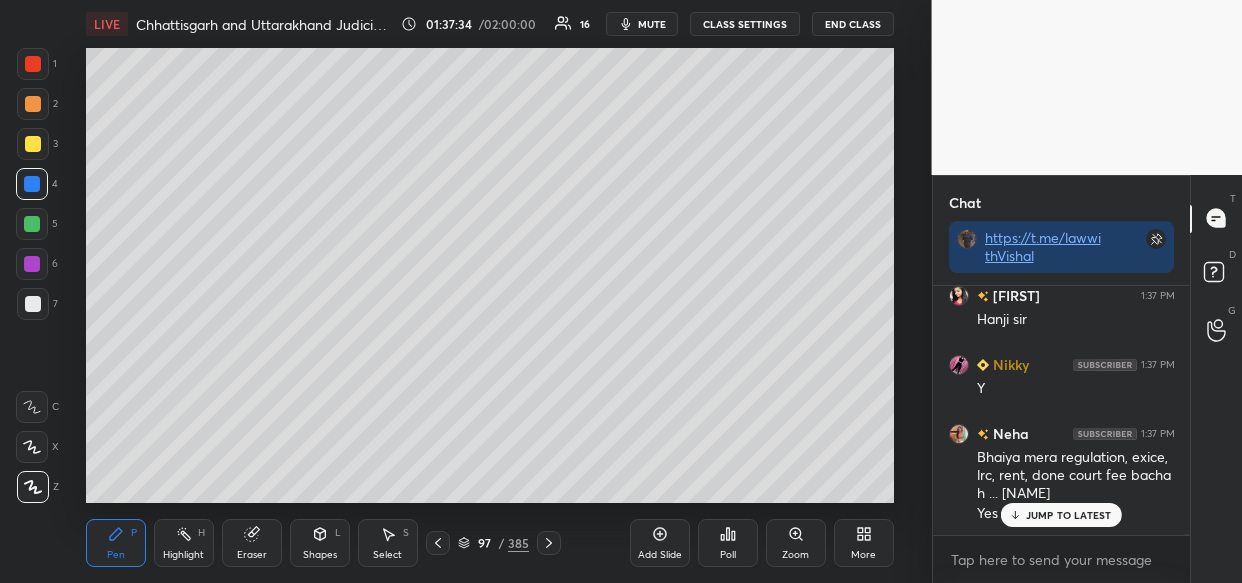 drag, startPoint x: 1070, startPoint y: 509, endPoint x: 982, endPoint y: 562, distance: 102.7278 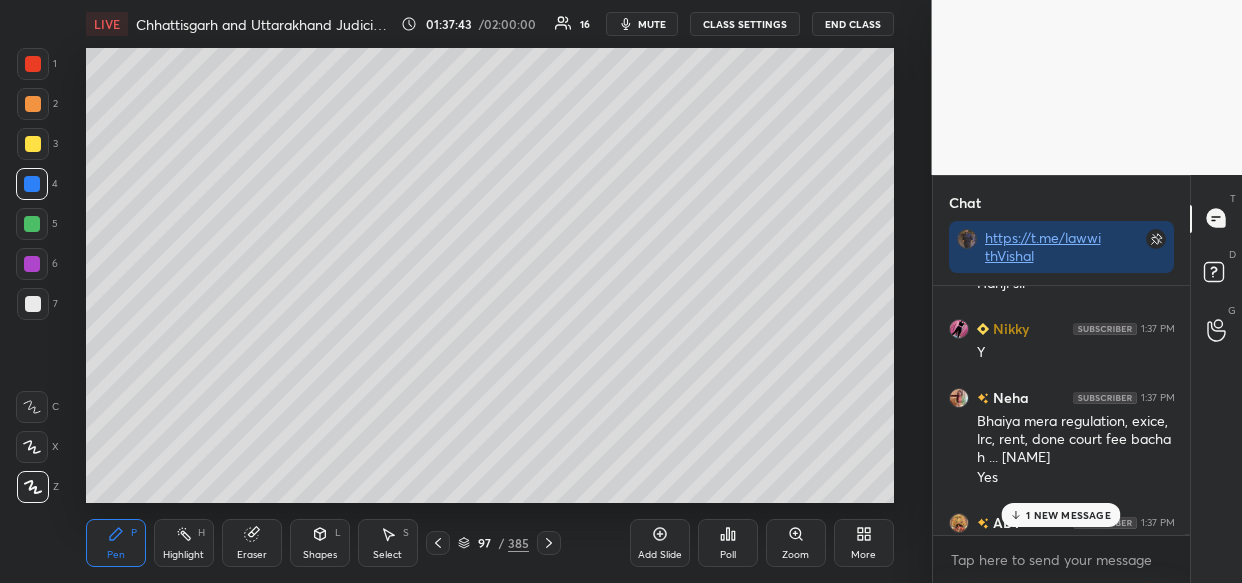 scroll, scrollTop: 100594, scrollLeft: 0, axis: vertical 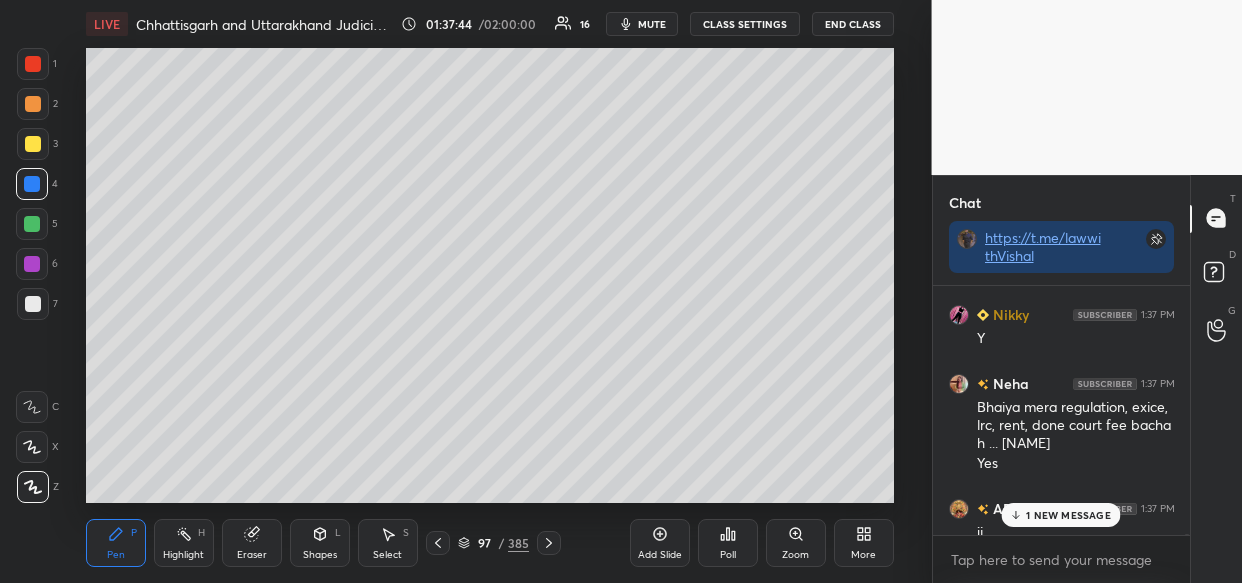 click on "1 NEW MESSAGE" at bounding box center (1068, 515) 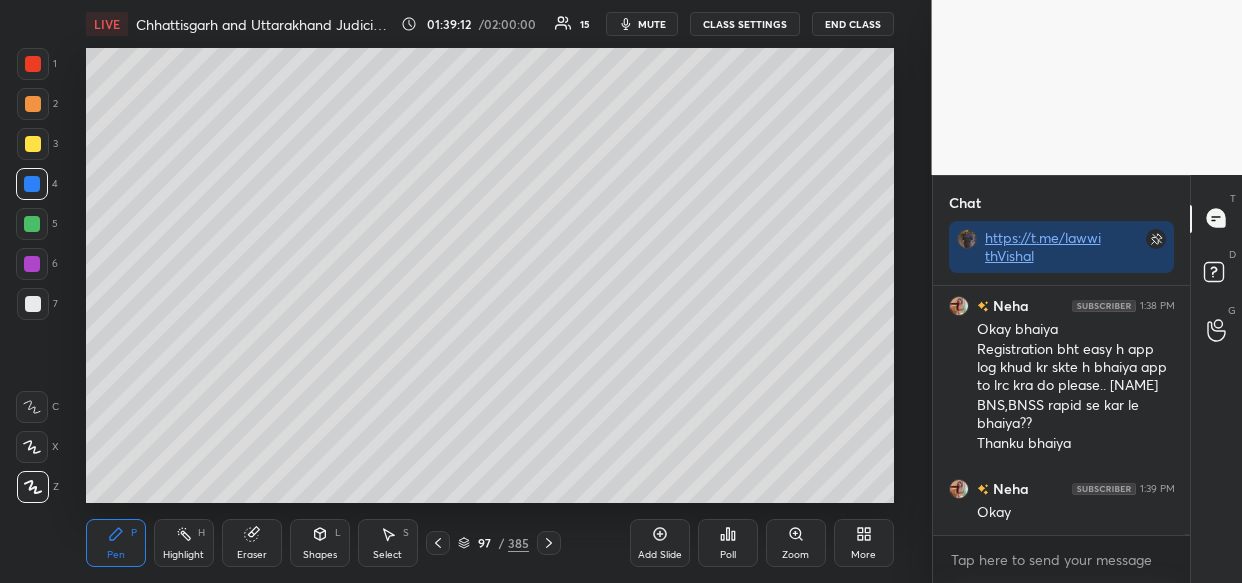 scroll, scrollTop: 101504, scrollLeft: 0, axis: vertical 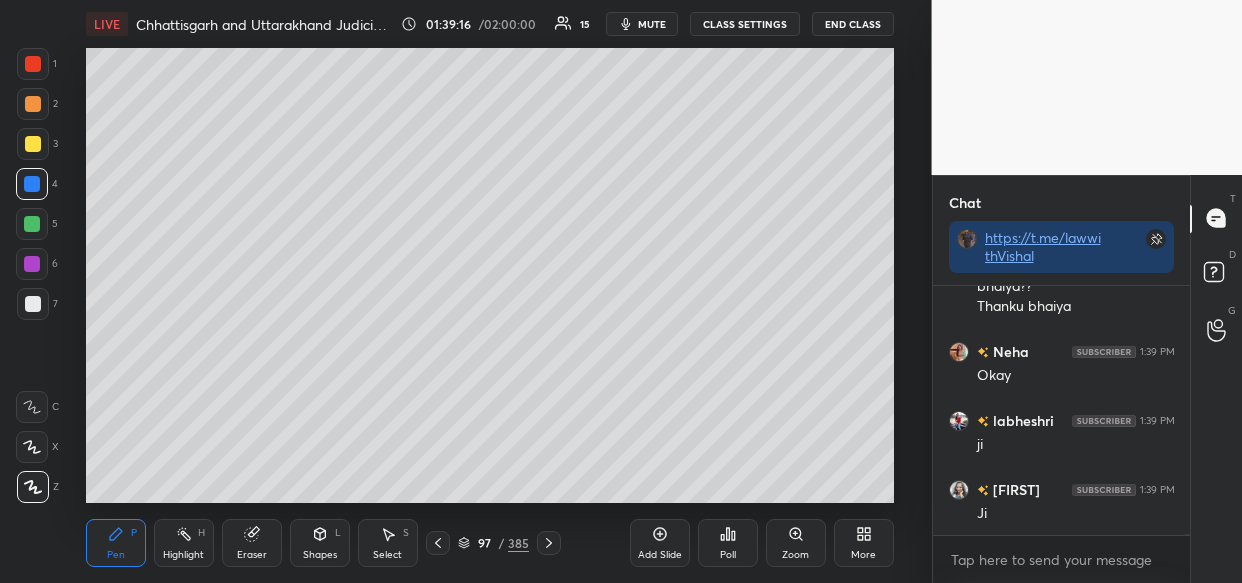 click on "JUMP TO LATEST" at bounding box center [1061, 579] 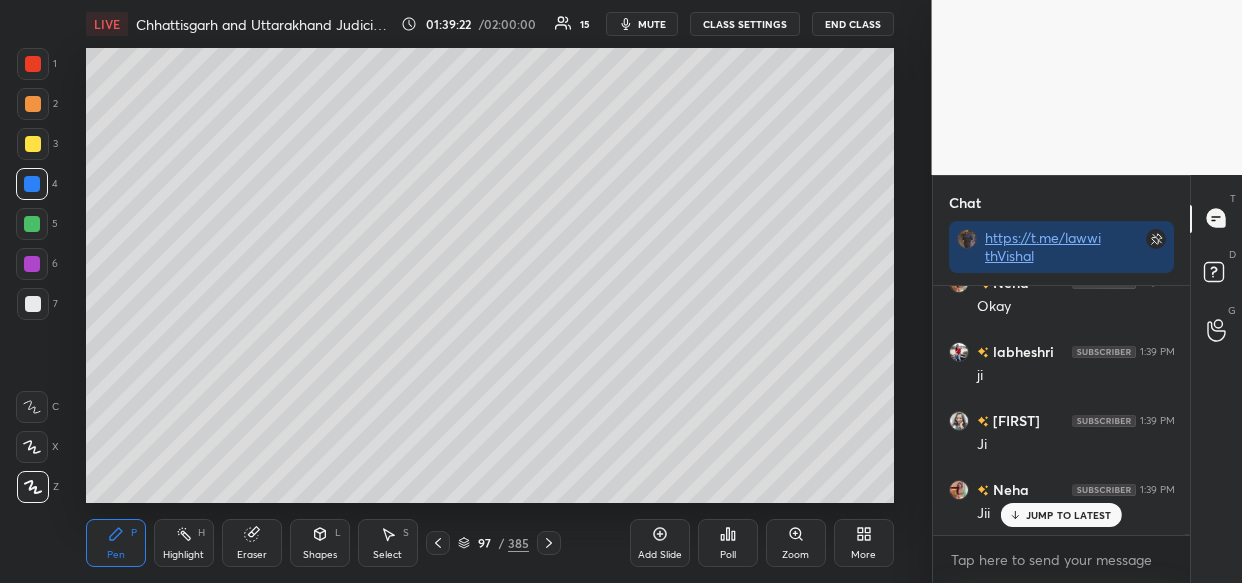 scroll, scrollTop: 101711, scrollLeft: 0, axis: vertical 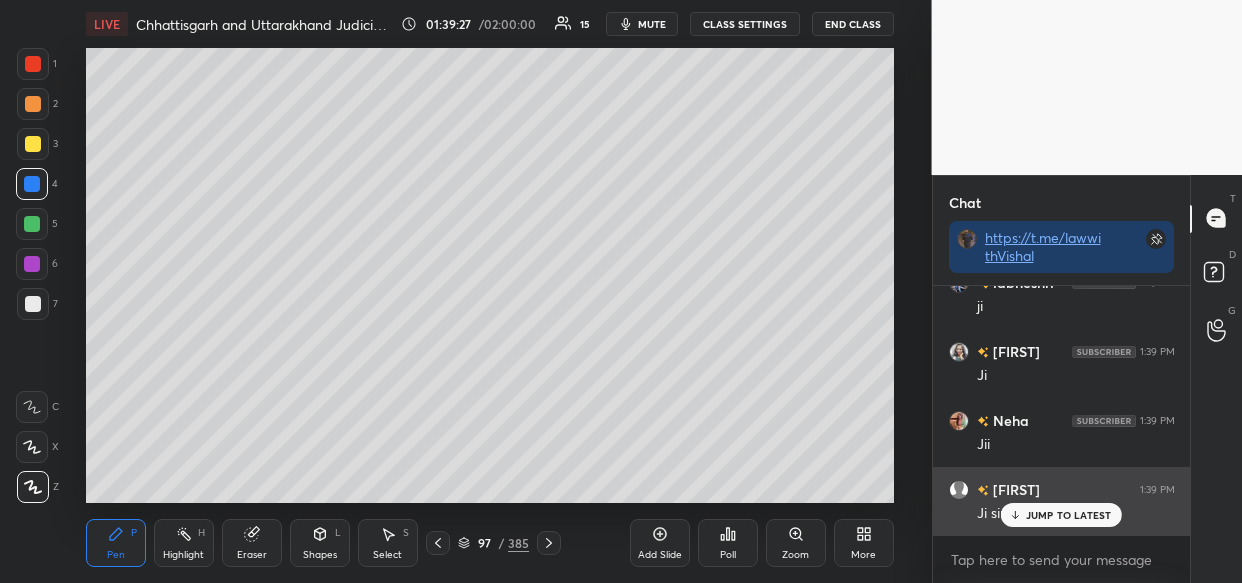 click on "JUMP TO LATEST" at bounding box center (1069, 515) 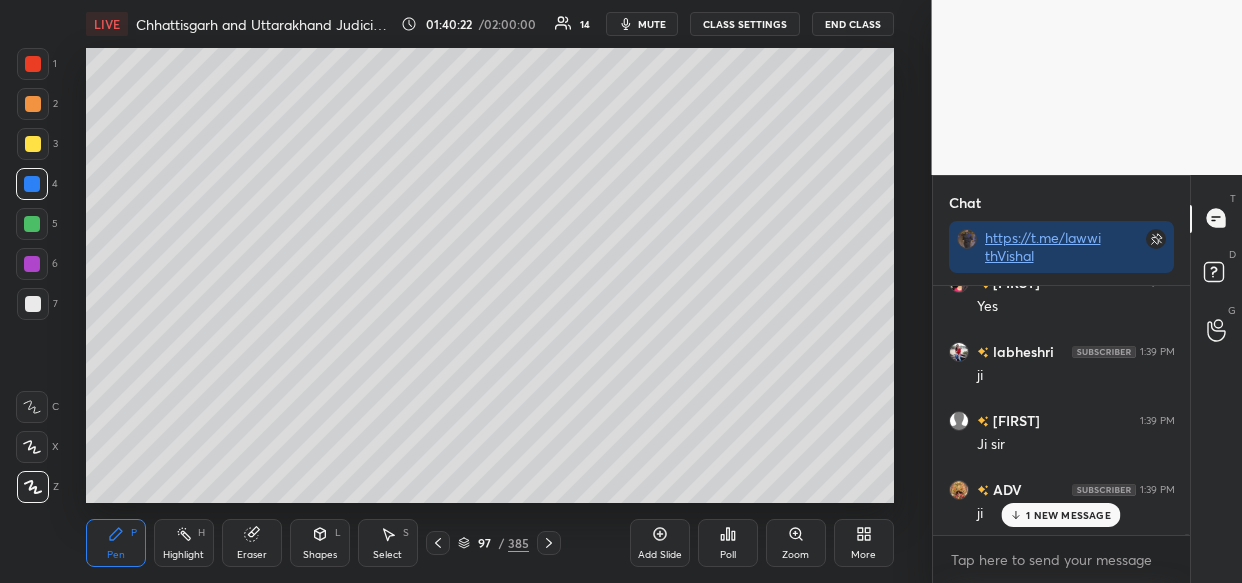 scroll, scrollTop: 102263, scrollLeft: 0, axis: vertical 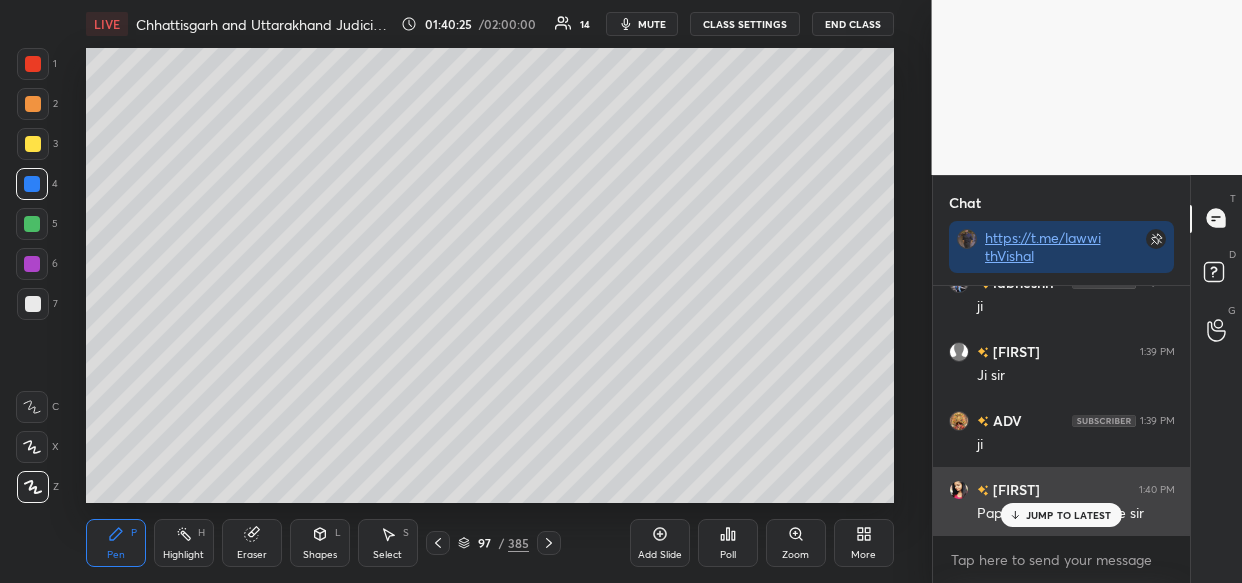 click on "JUMP TO LATEST" at bounding box center (1069, 515) 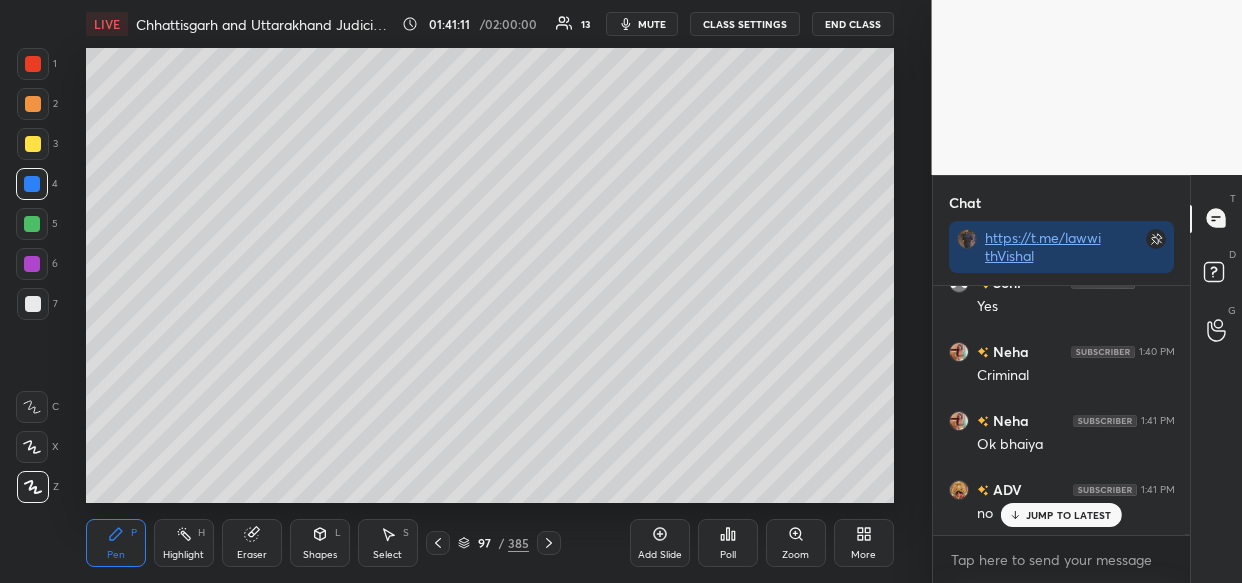 scroll, scrollTop: 102922, scrollLeft: 0, axis: vertical 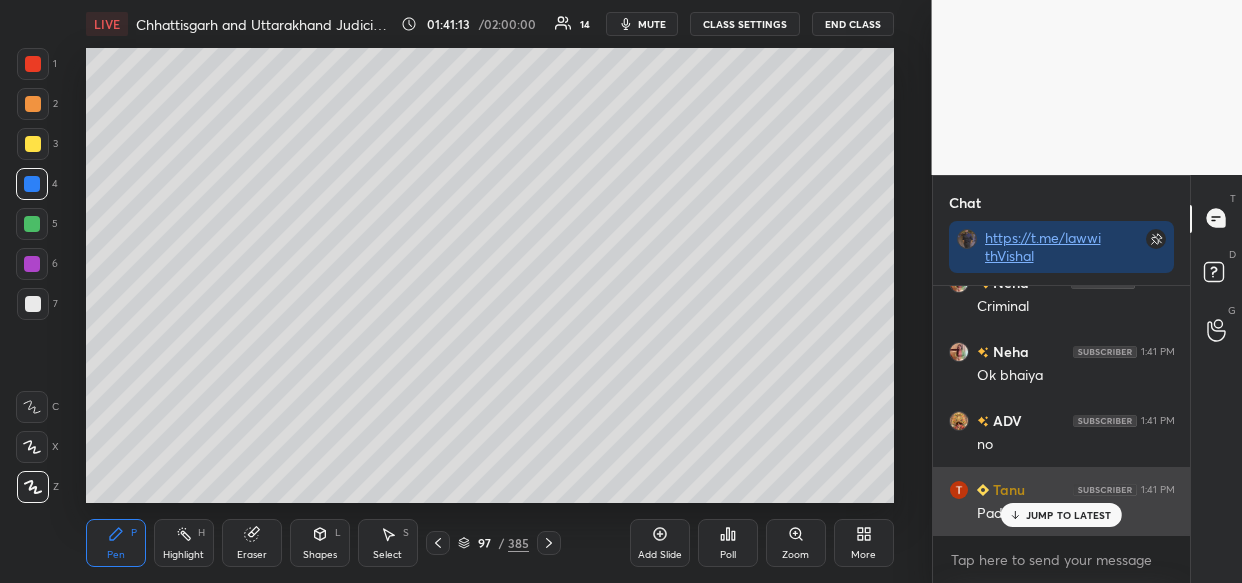 click on "JUMP TO LATEST" at bounding box center (1069, 515) 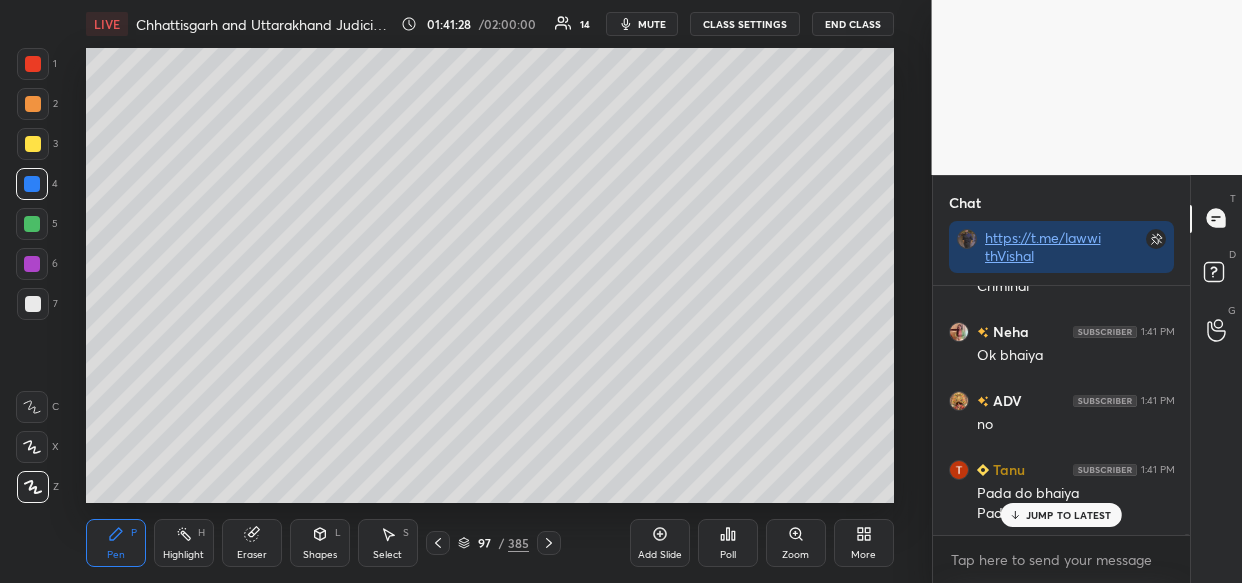 scroll, scrollTop: 103011, scrollLeft: 0, axis: vertical 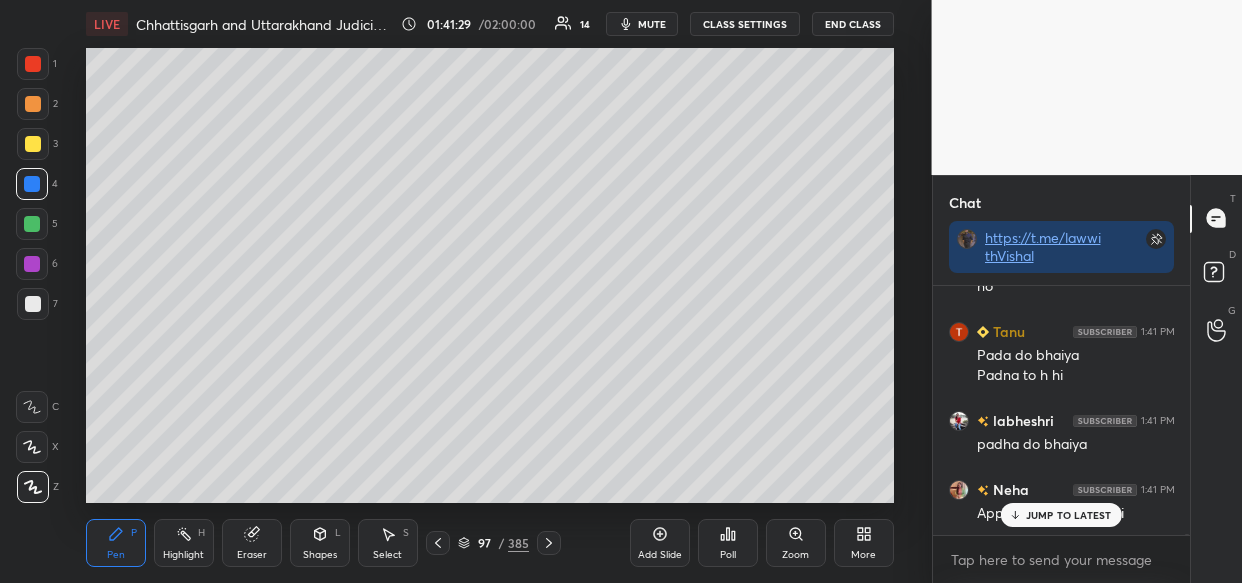 click on "mishi 1:39 PM Ji sir ADV 1:39 PM ji Babita 1:40 PM Paper 1 ke liye kese kre sir Neha 1:40 PM Bhaiya m to kr rhi hu criminal 190 sec kr liye bnss ke... [NAME] Nikky 1:40 PM Me Neha 1:40 PM Nhii Okay labheshri 1:40 PM yes Soni 1:40 PM Yes Neha 1:40 PM Criminal Neha 1:41 PM Ok bhaiya ADV 1:41 PM no Tanu 1:41 PM Pada do bhaiya Padna to h hi labheshri 1:41 PM padha do bhaiya Neha 1:41 PM App karoge to krege hi JUMP TO LATEST" at bounding box center [1062, 410] 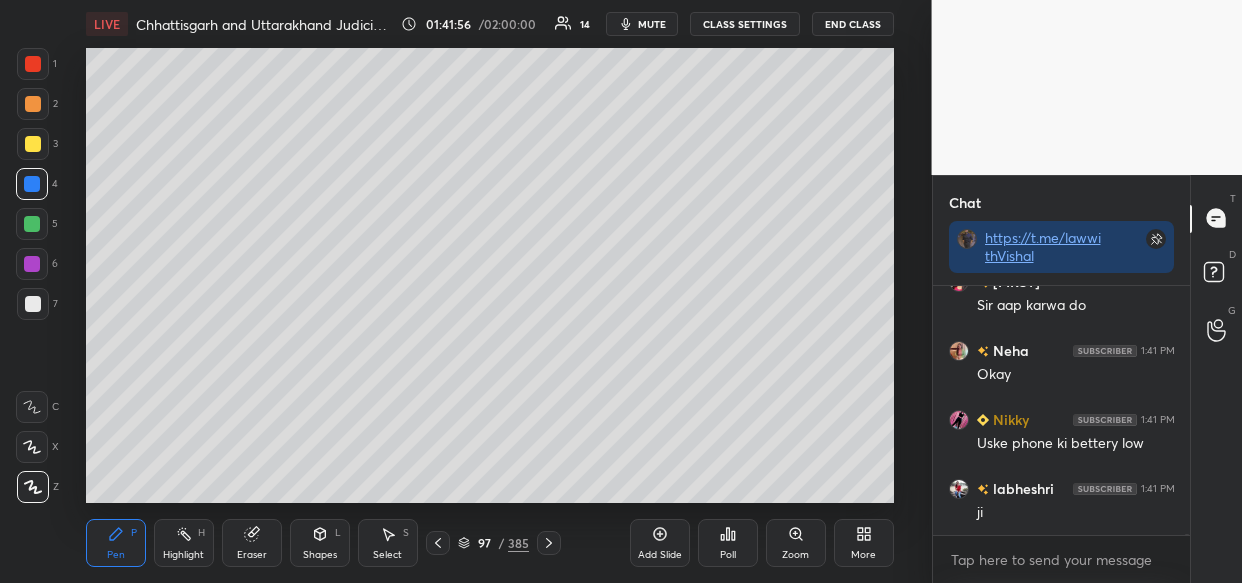 scroll, scrollTop: 103426, scrollLeft: 0, axis: vertical 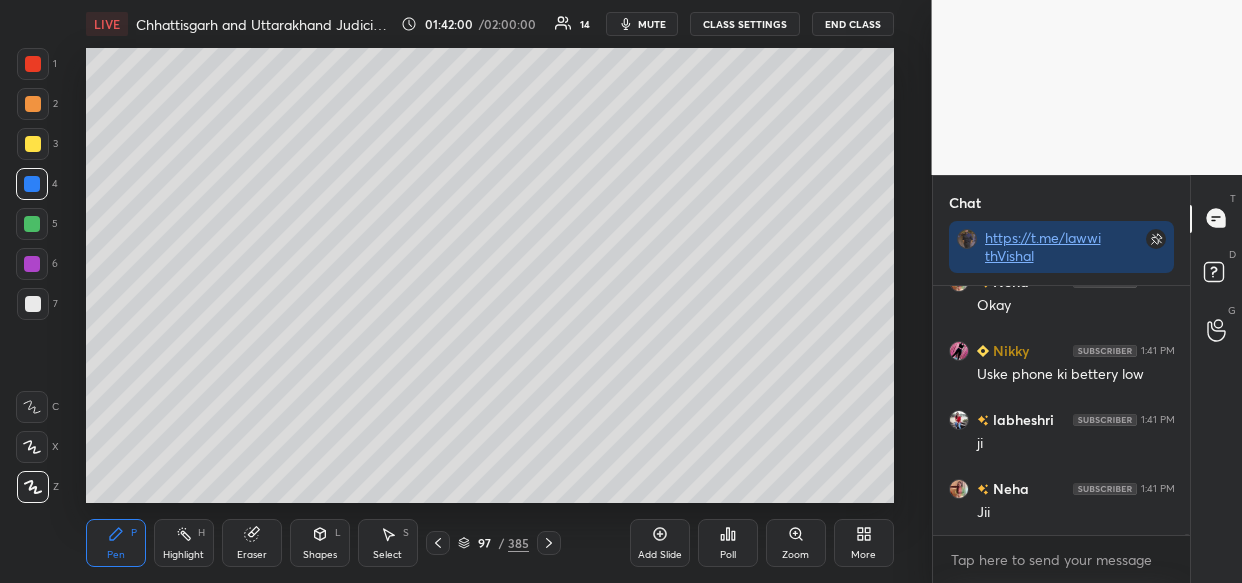 click 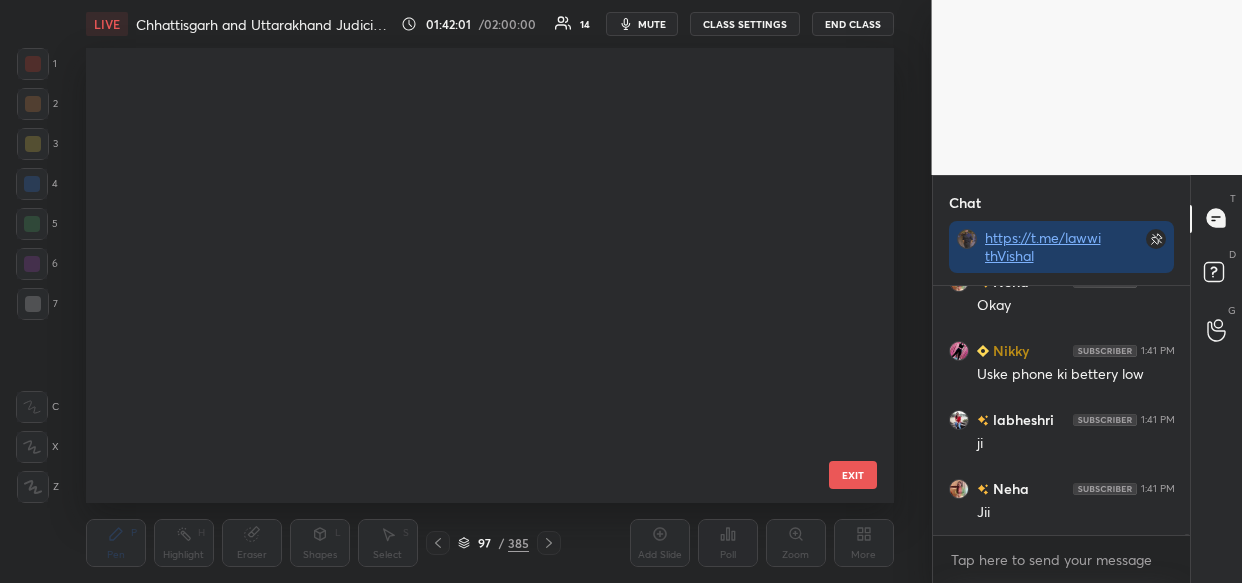 scroll, scrollTop: 103494, scrollLeft: 0, axis: vertical 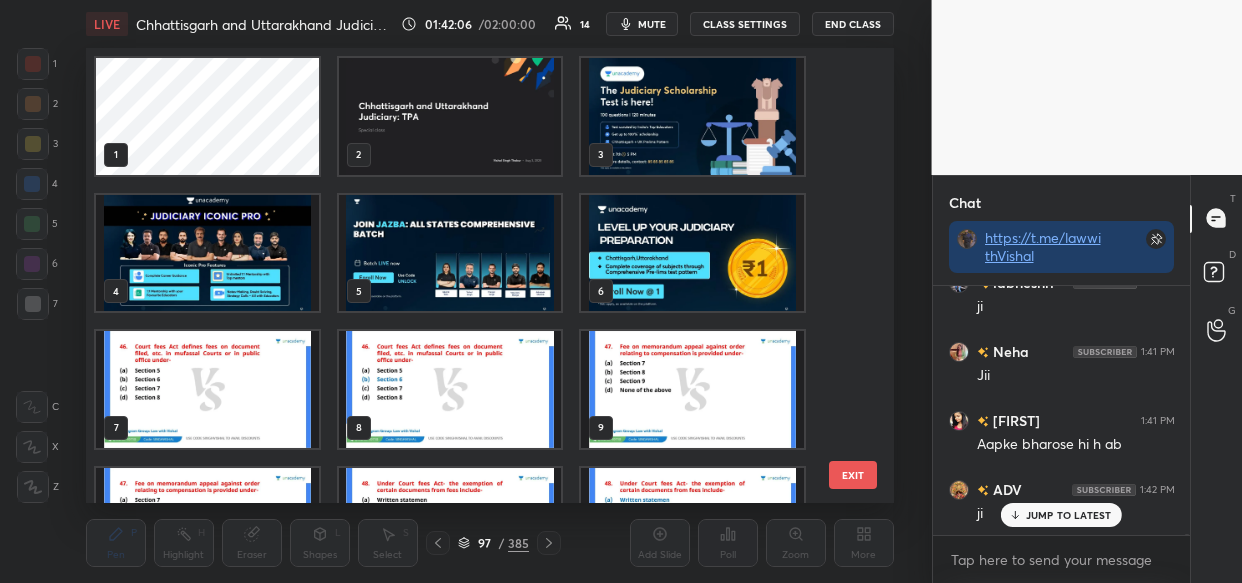 click at bounding box center [692, 116] 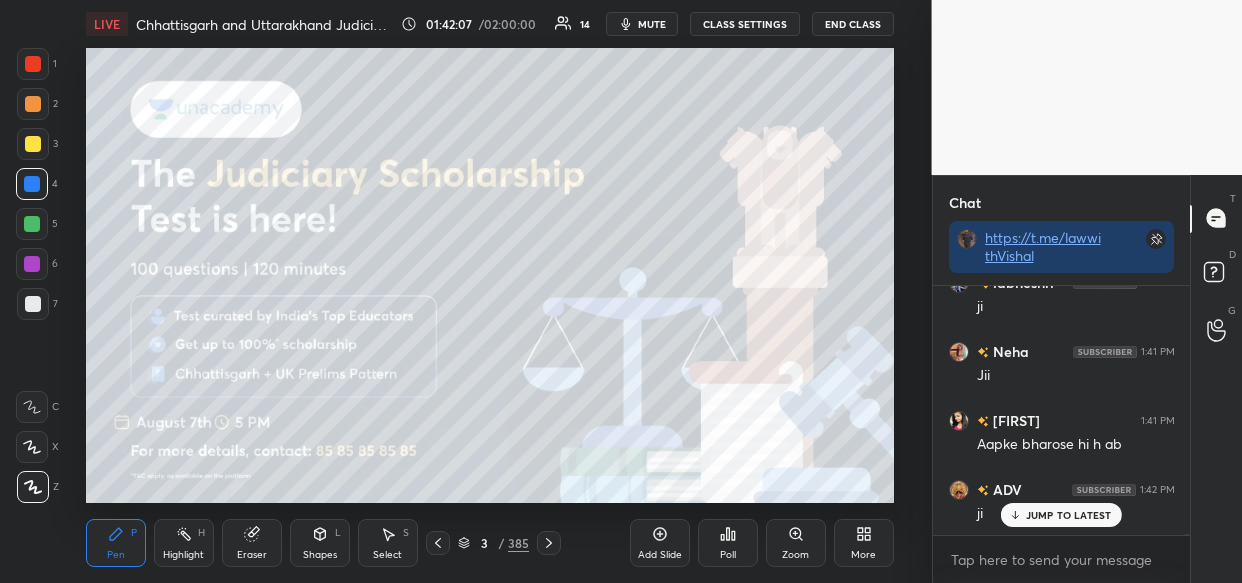 click at bounding box center [692, 116] 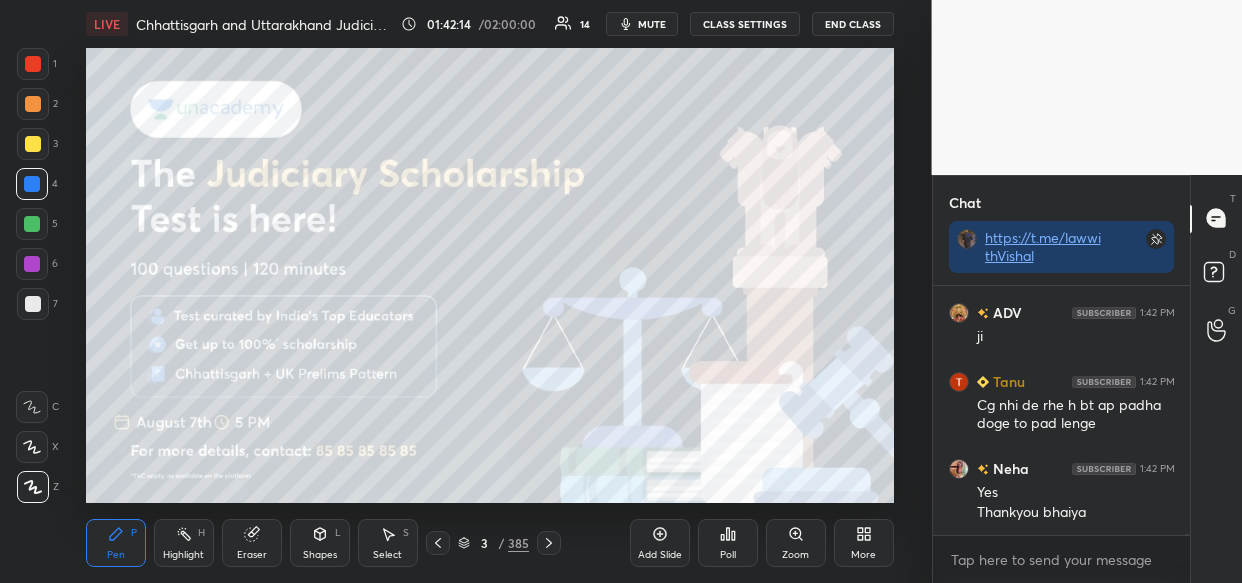 scroll, scrollTop: 103809, scrollLeft: 0, axis: vertical 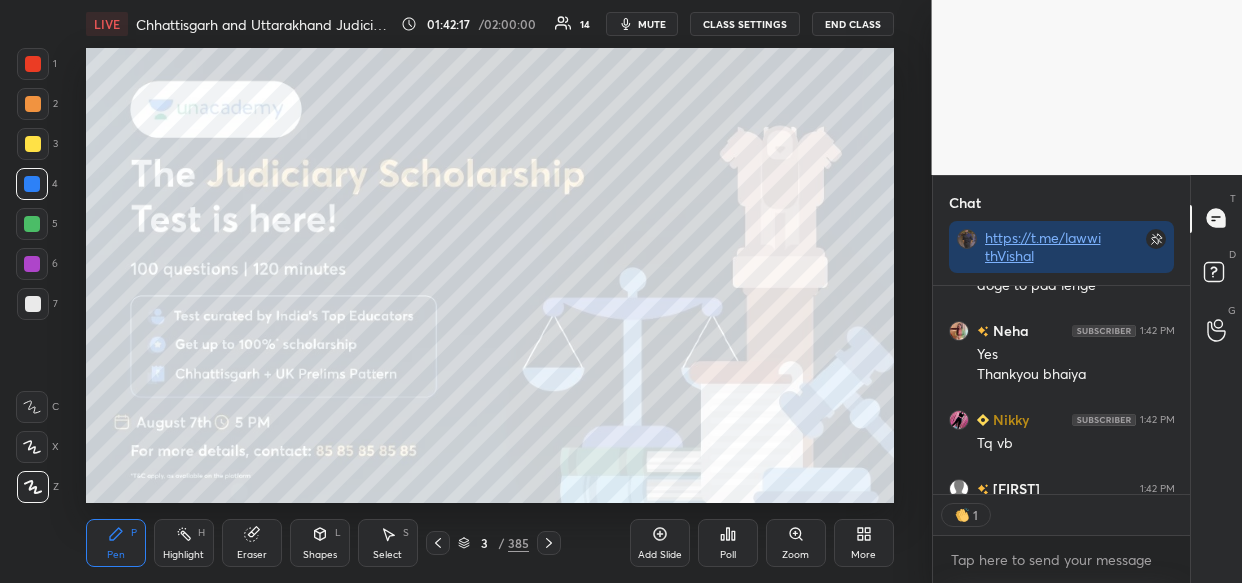 click at bounding box center [33, 144] 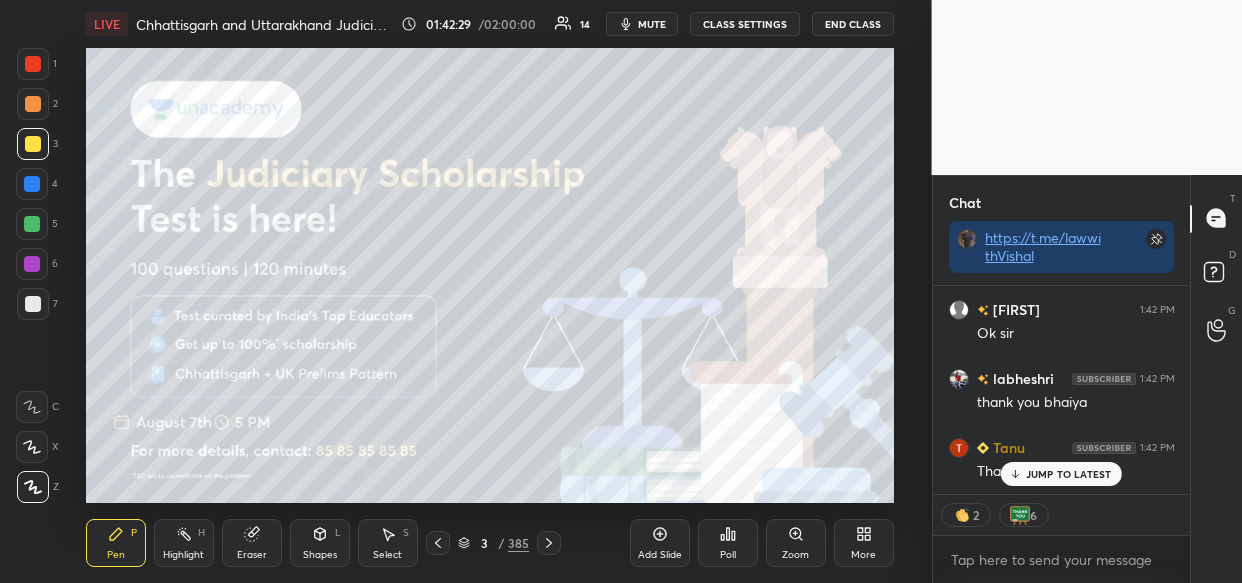 scroll, scrollTop: 104125, scrollLeft: 0, axis: vertical 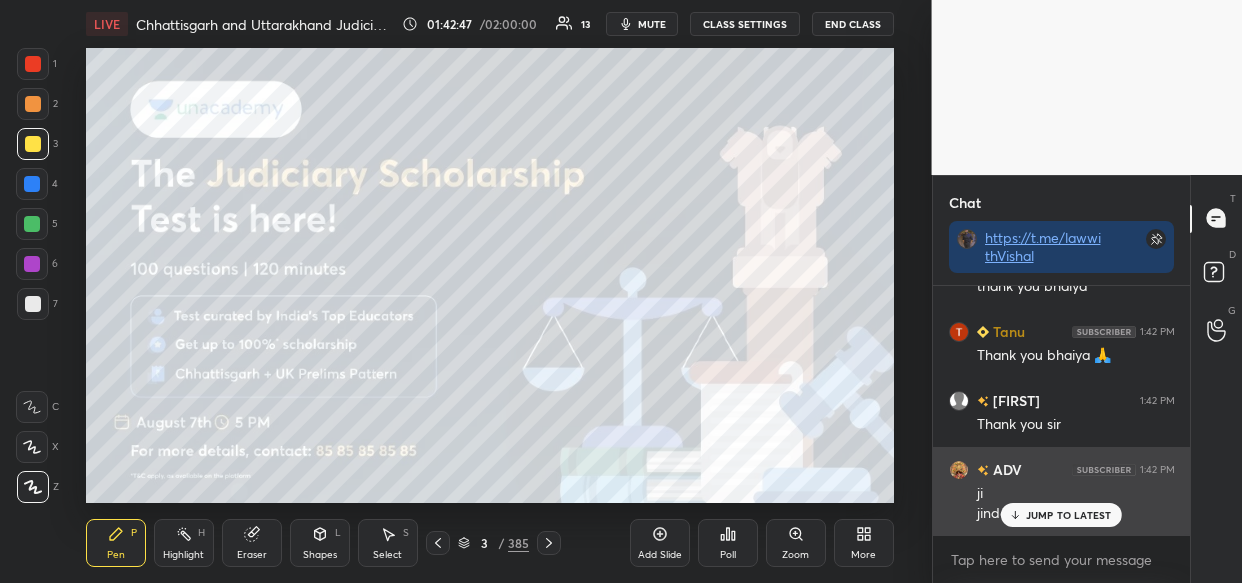 click on "JUMP TO LATEST" at bounding box center (1061, 515) 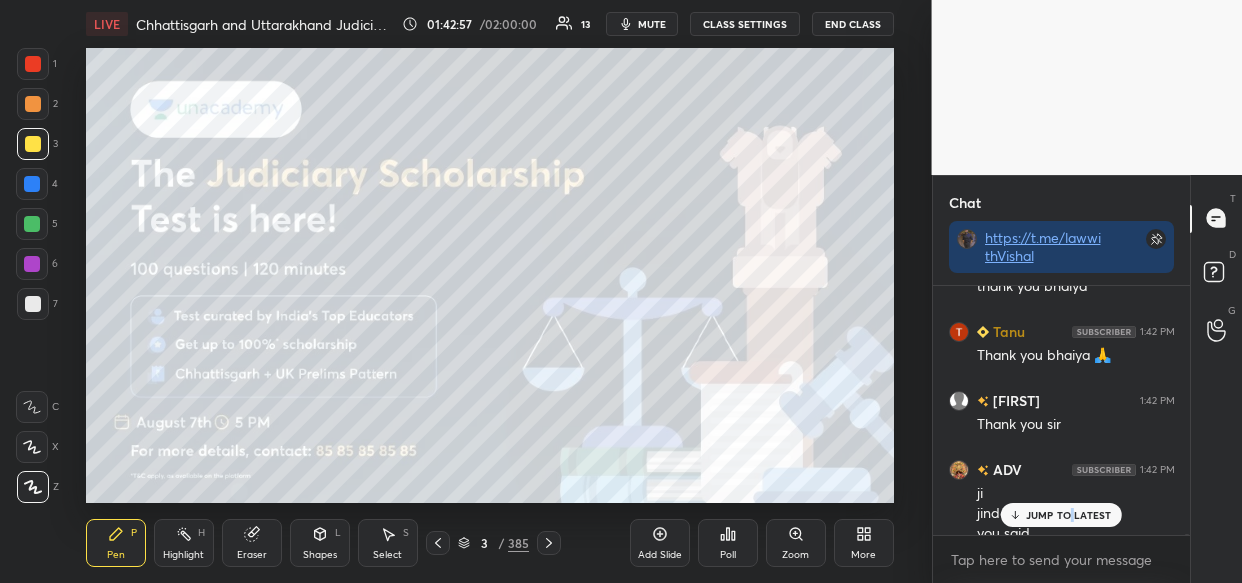 scroll, scrollTop: 104193, scrollLeft: 0, axis: vertical 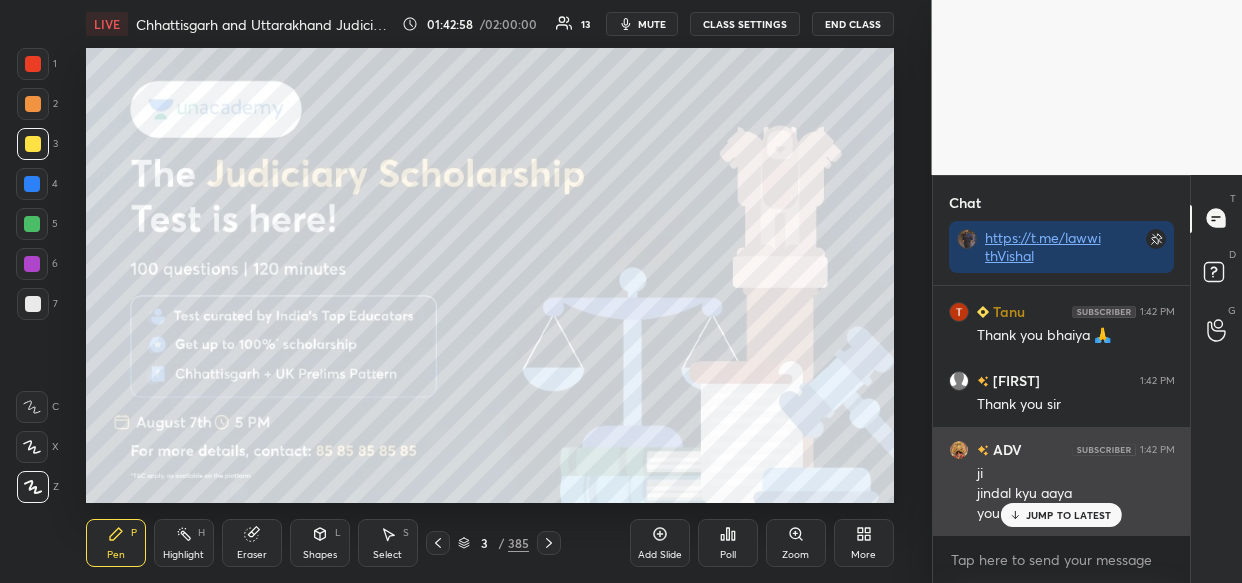 drag, startPoint x: 1074, startPoint y: 514, endPoint x: 1061, endPoint y: 517, distance: 13.341664 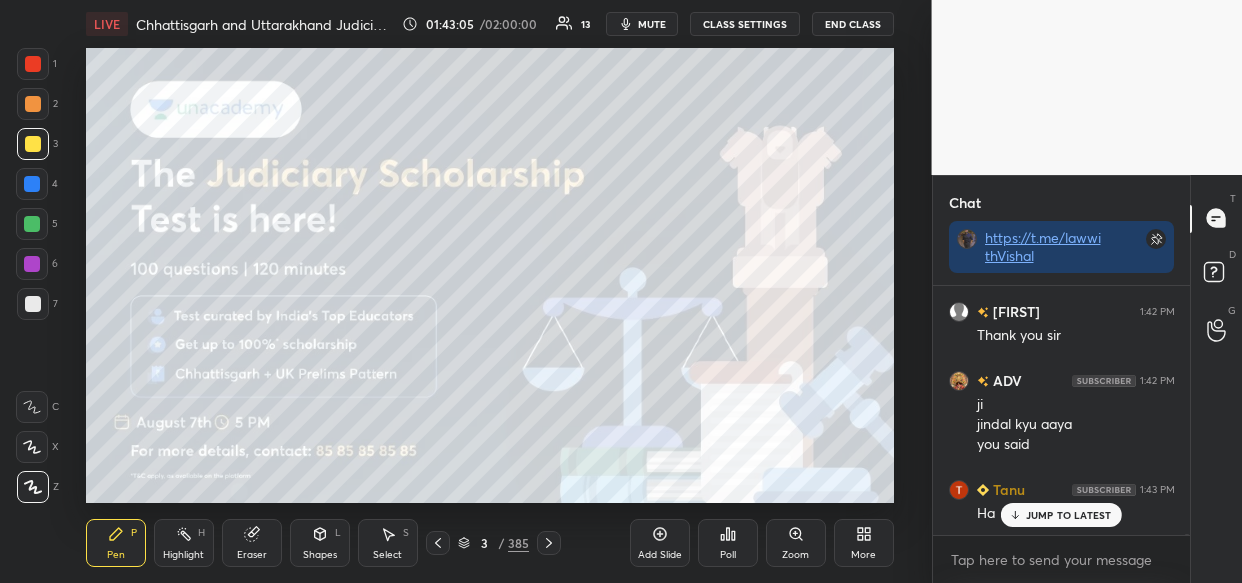 scroll, scrollTop: 104400, scrollLeft: 0, axis: vertical 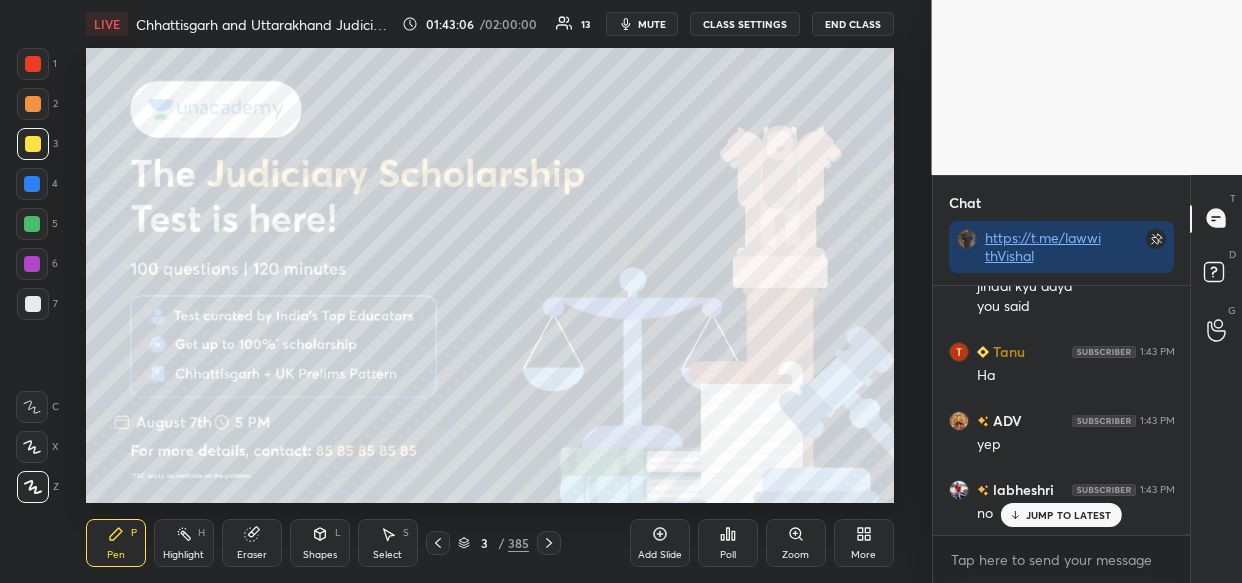drag, startPoint x: 1064, startPoint y: 520, endPoint x: 1027, endPoint y: 537, distance: 40.718548 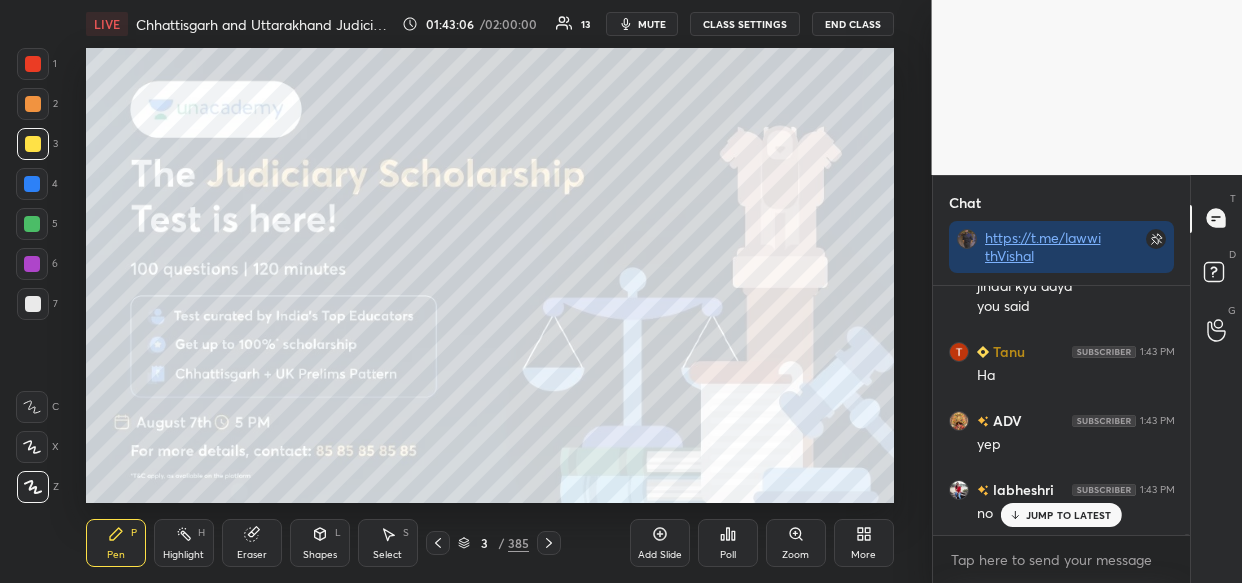 click on "JUMP TO LATEST" at bounding box center (1061, 515) 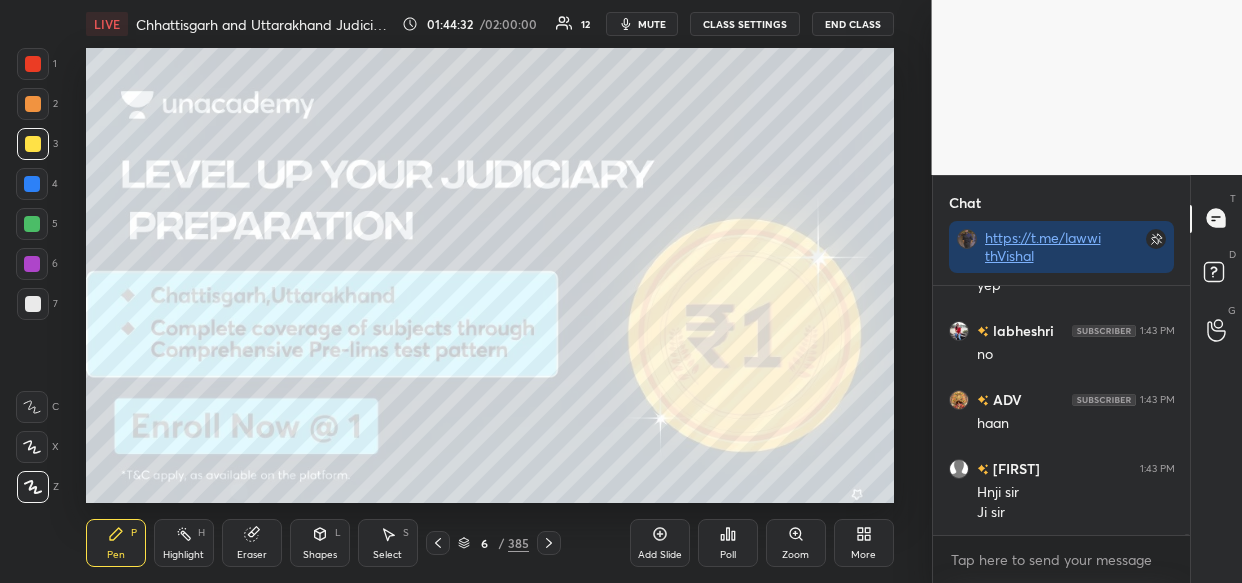 scroll, scrollTop: 104646, scrollLeft: 0, axis: vertical 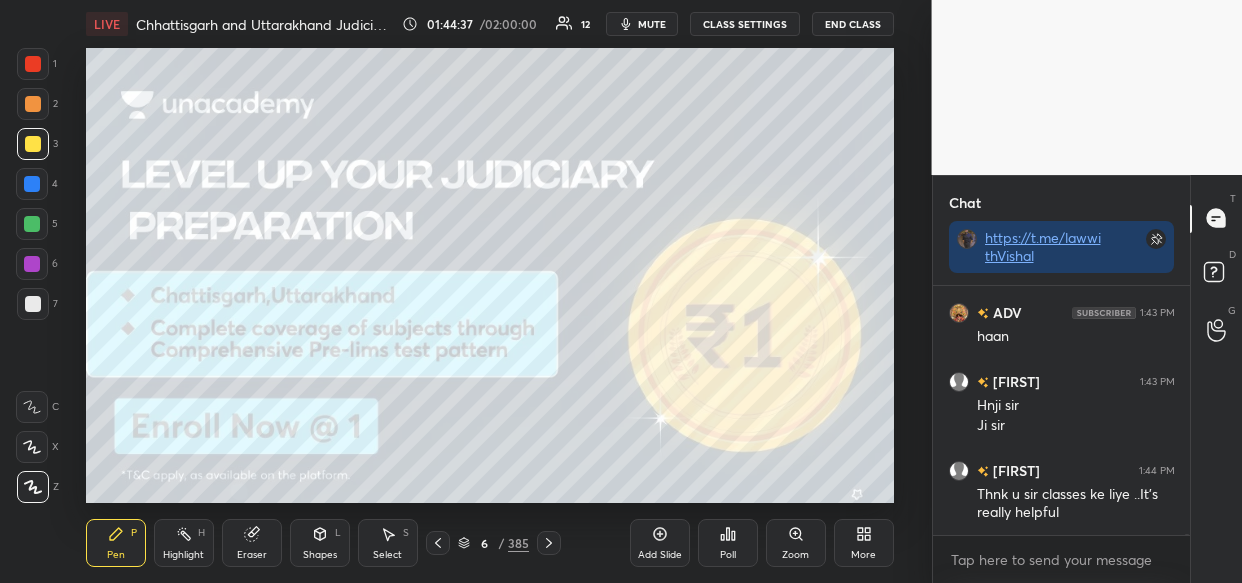 click at bounding box center (32, 184) 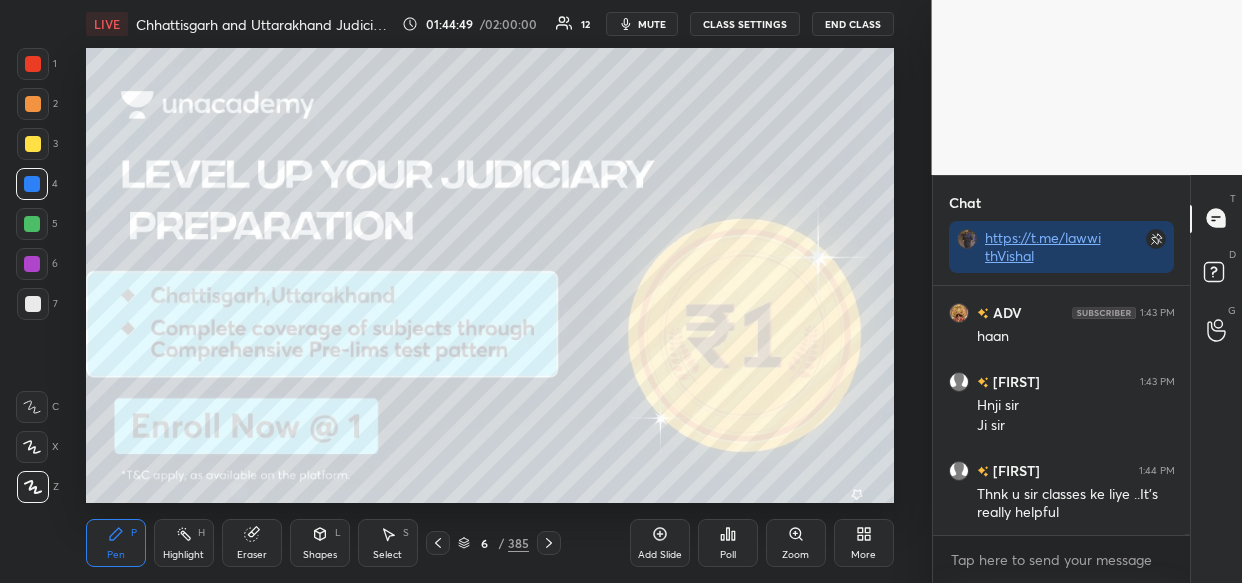 click on "End Class" at bounding box center [853, 24] 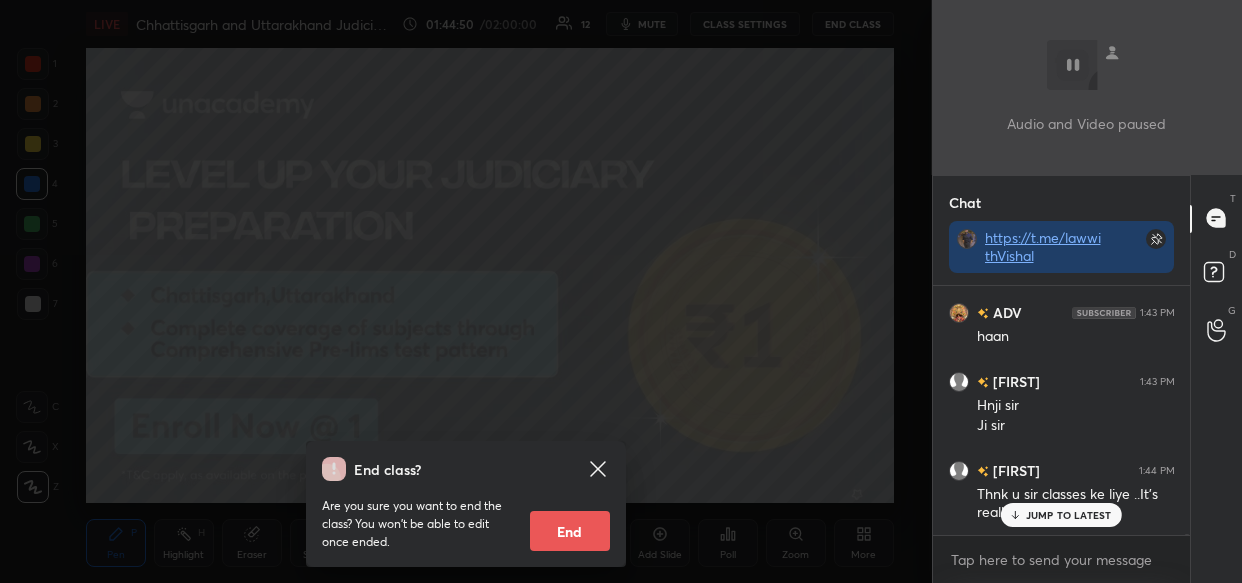 scroll, scrollTop: 104714, scrollLeft: 0, axis: vertical 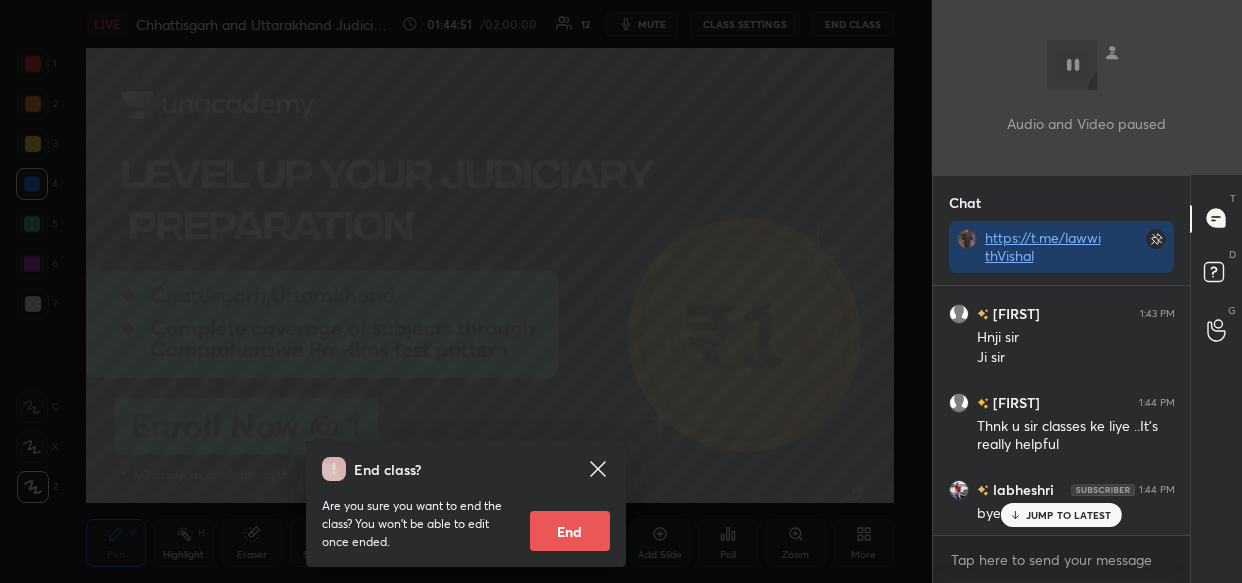 click on "End" at bounding box center [570, 531] 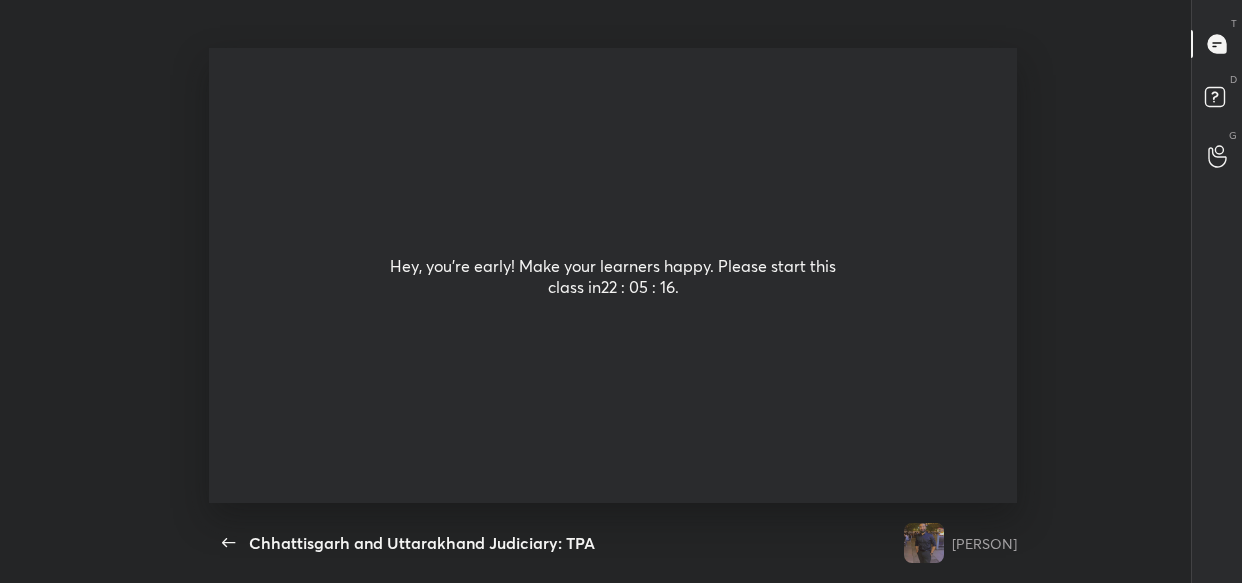 scroll, scrollTop: 99545, scrollLeft: 99084, axis: both 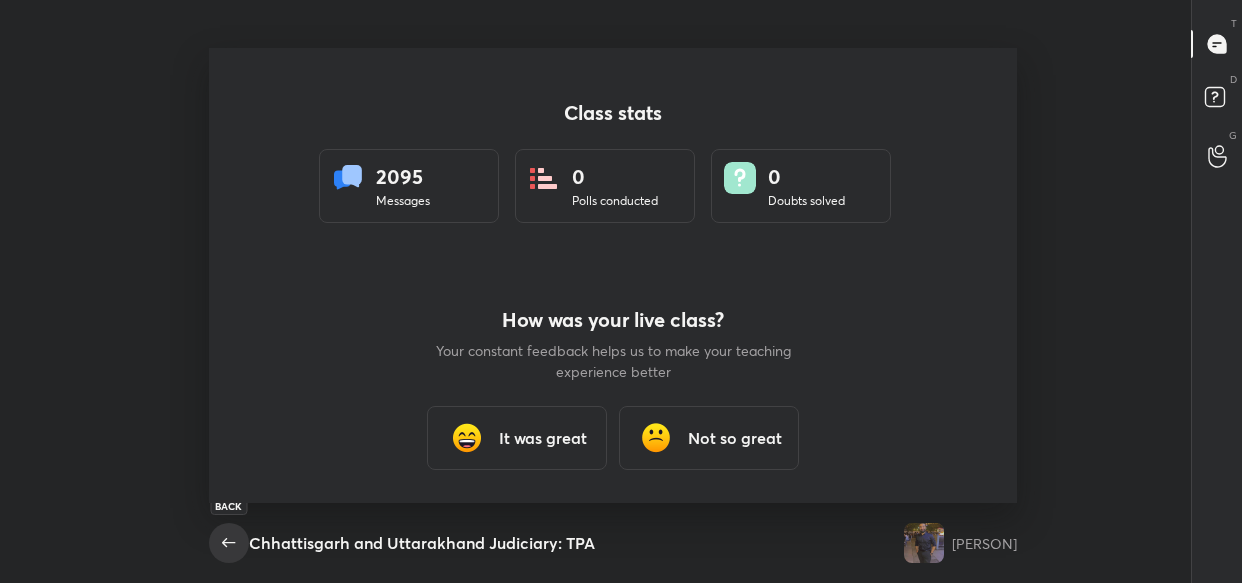 click 